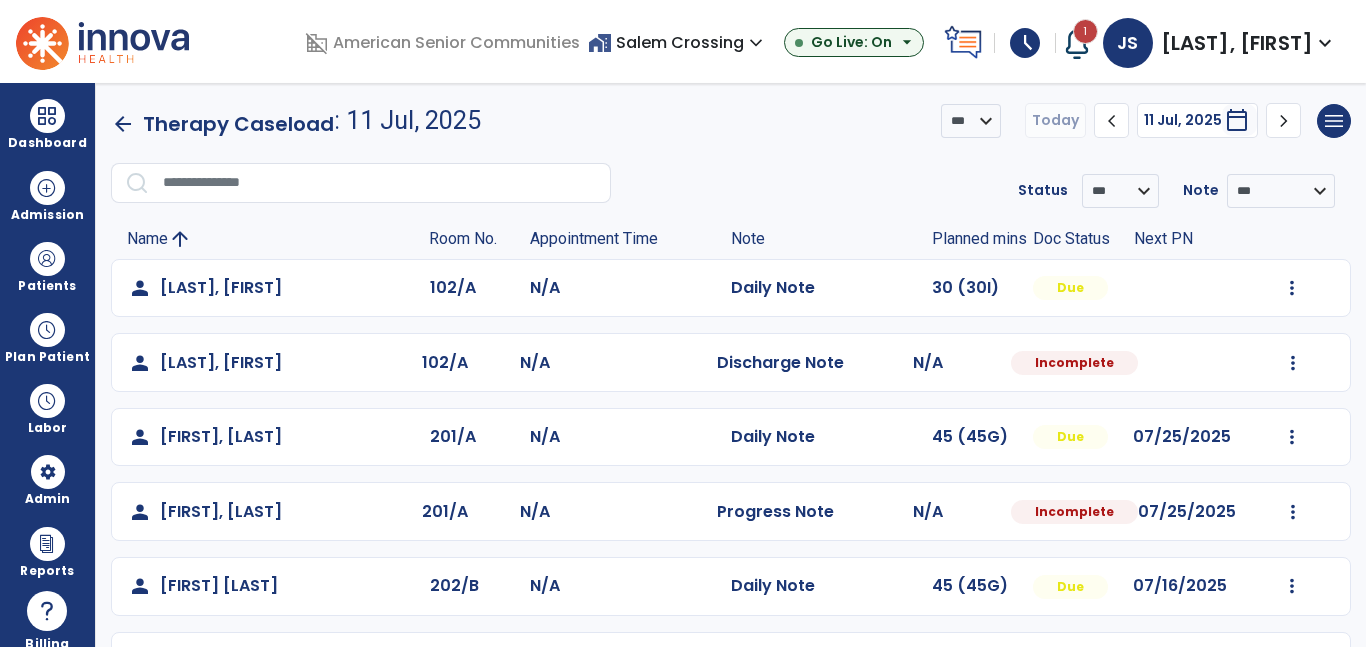 scroll, scrollTop: 0, scrollLeft: 0, axis: both 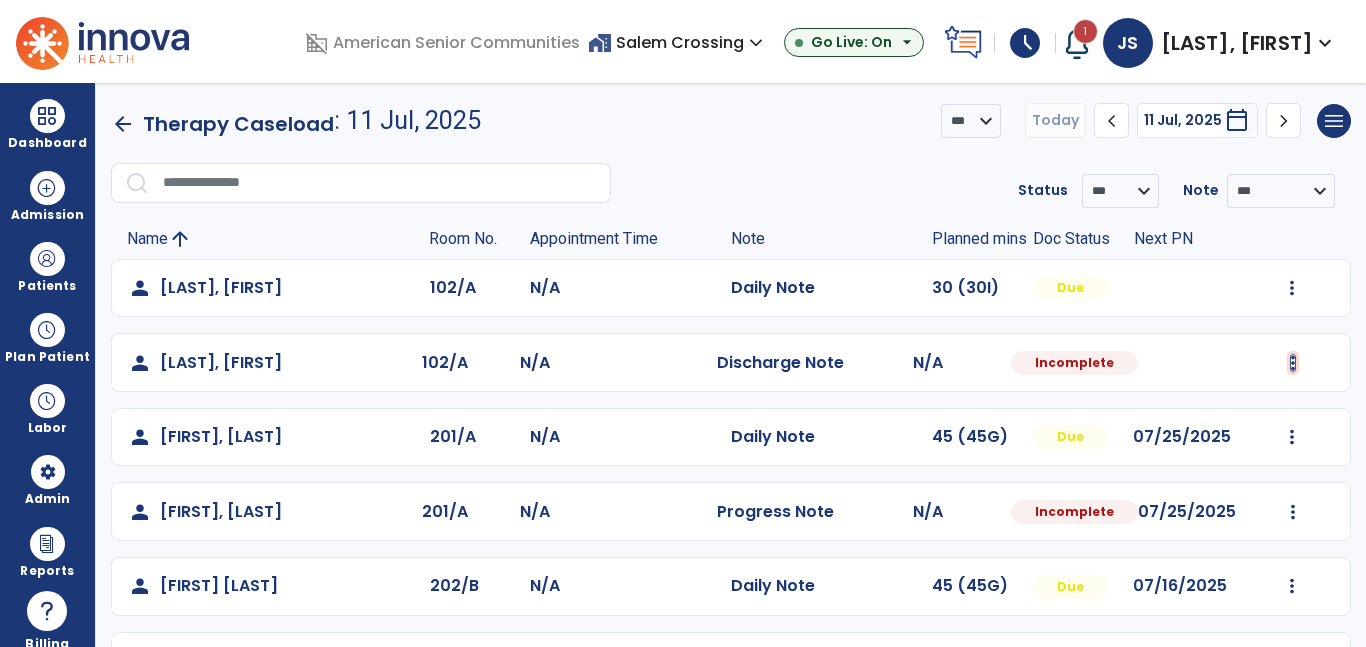 click at bounding box center [1292, 288] 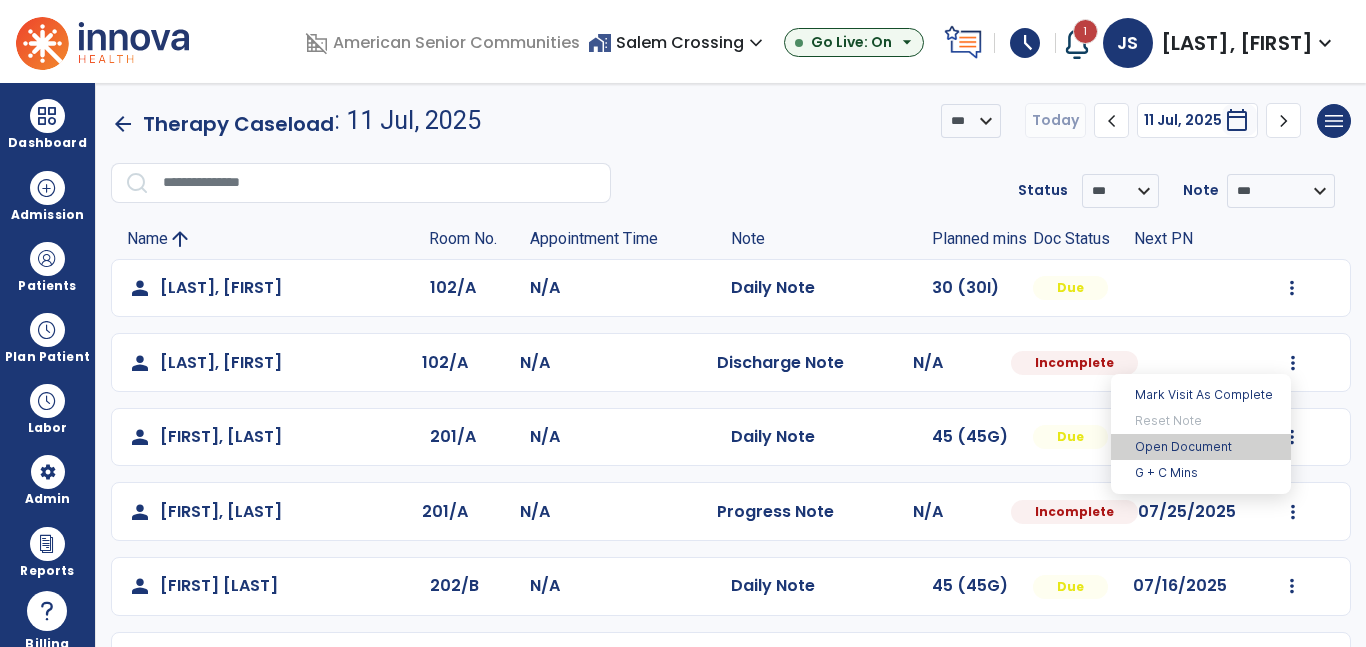 click on "Open Document" at bounding box center (1201, 447) 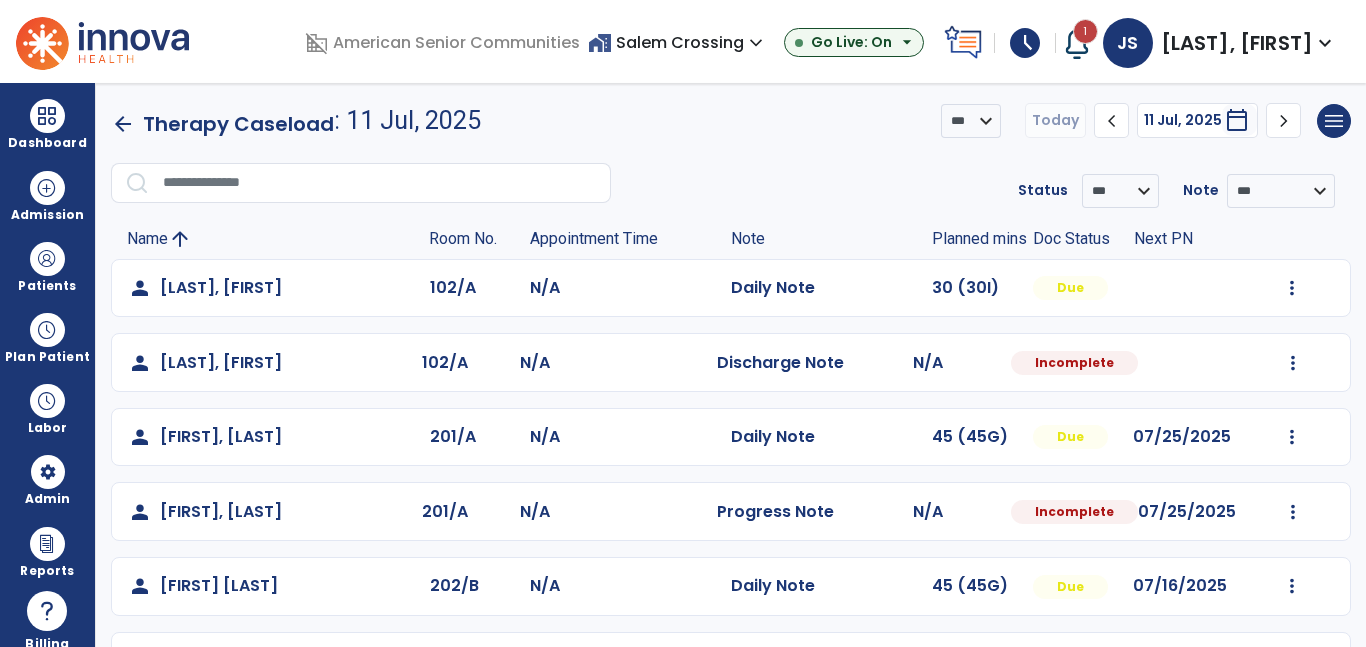 select on "***" 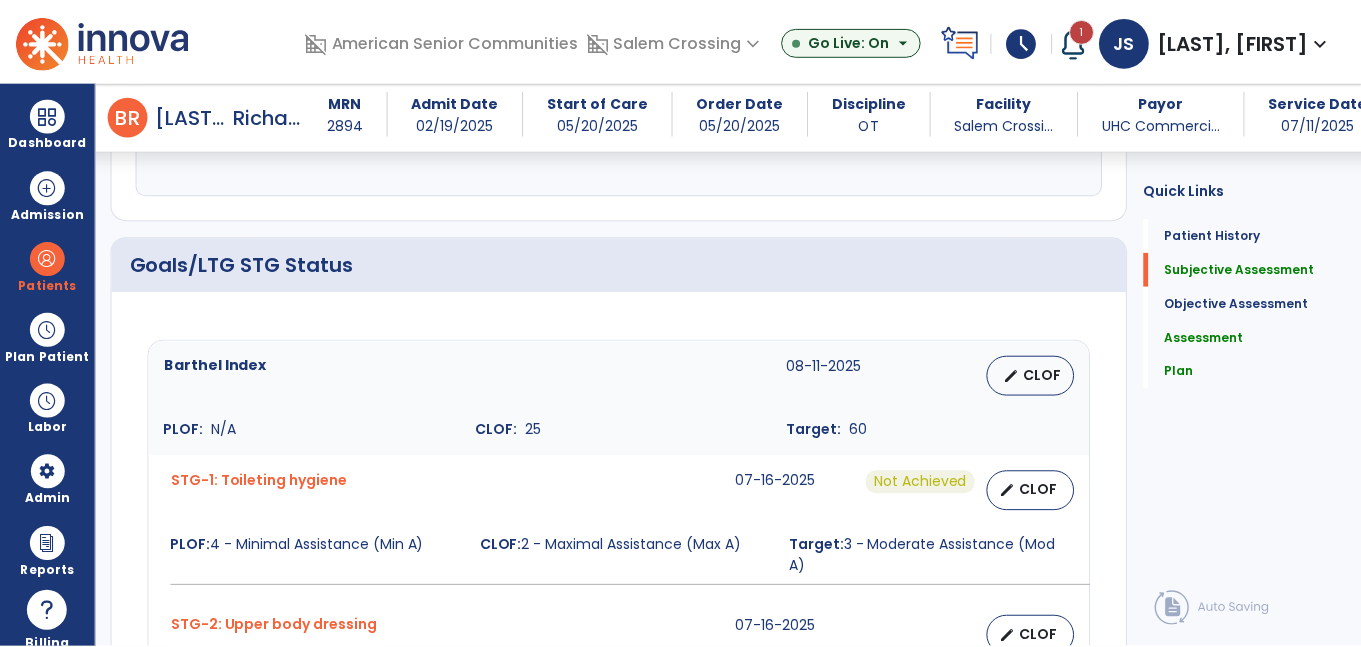 scroll, scrollTop: 686, scrollLeft: 0, axis: vertical 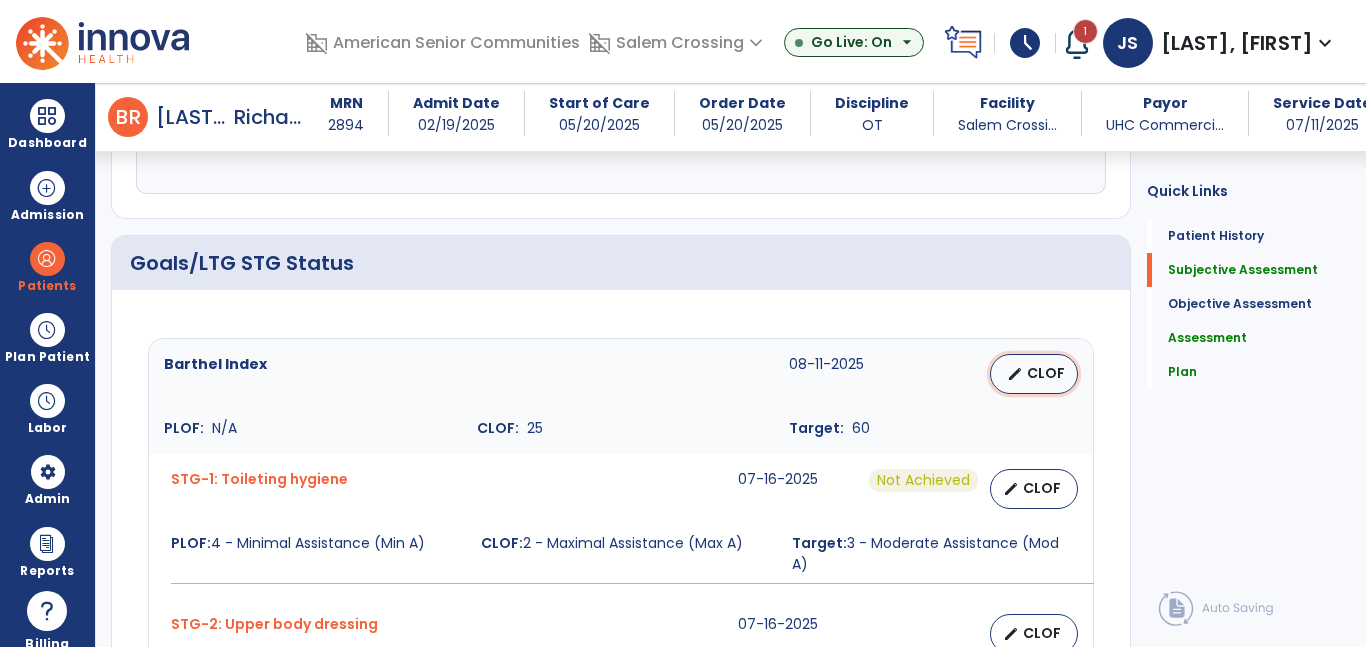 click on "edit   CLOF" at bounding box center (1034, 374) 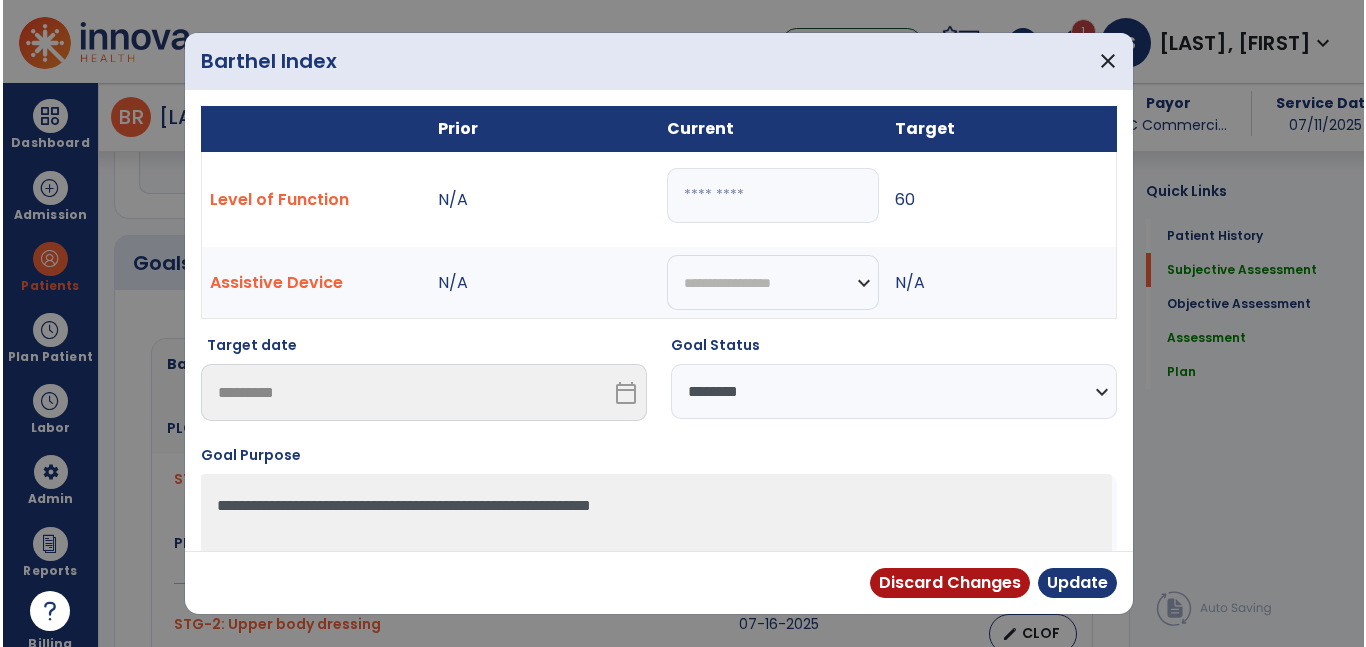 scroll, scrollTop: 686, scrollLeft: 0, axis: vertical 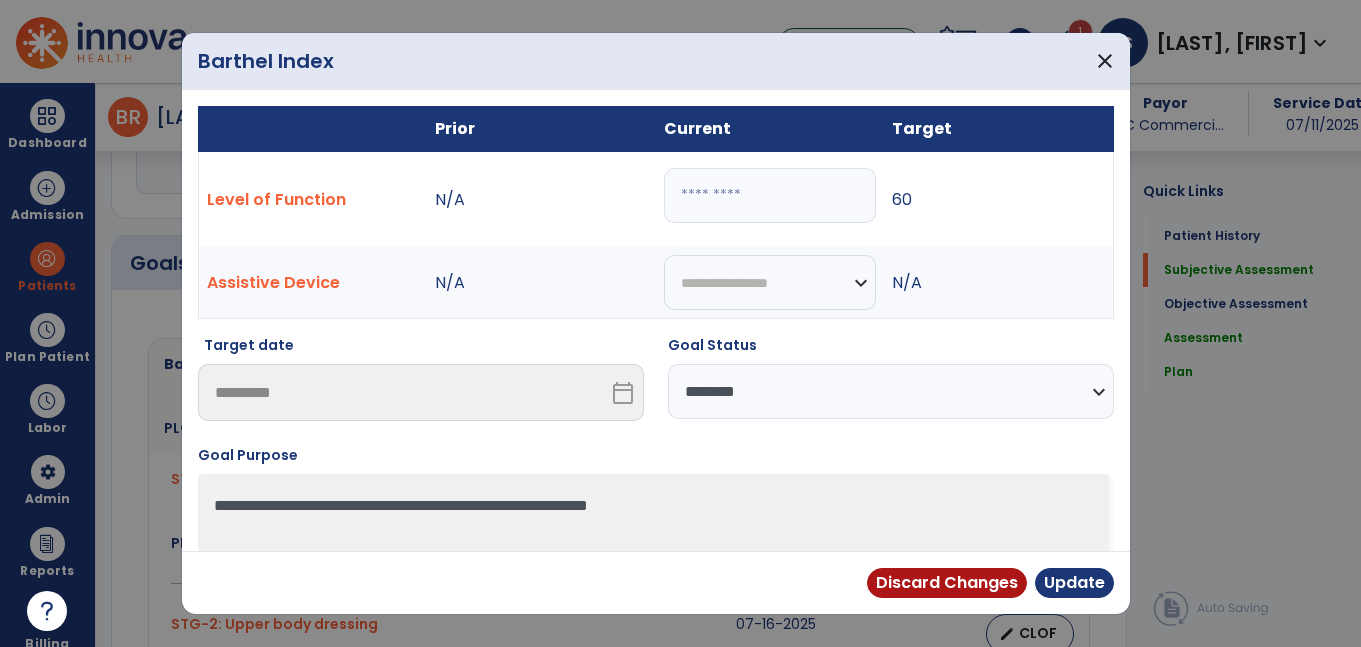 click on "**" at bounding box center [770, 195] 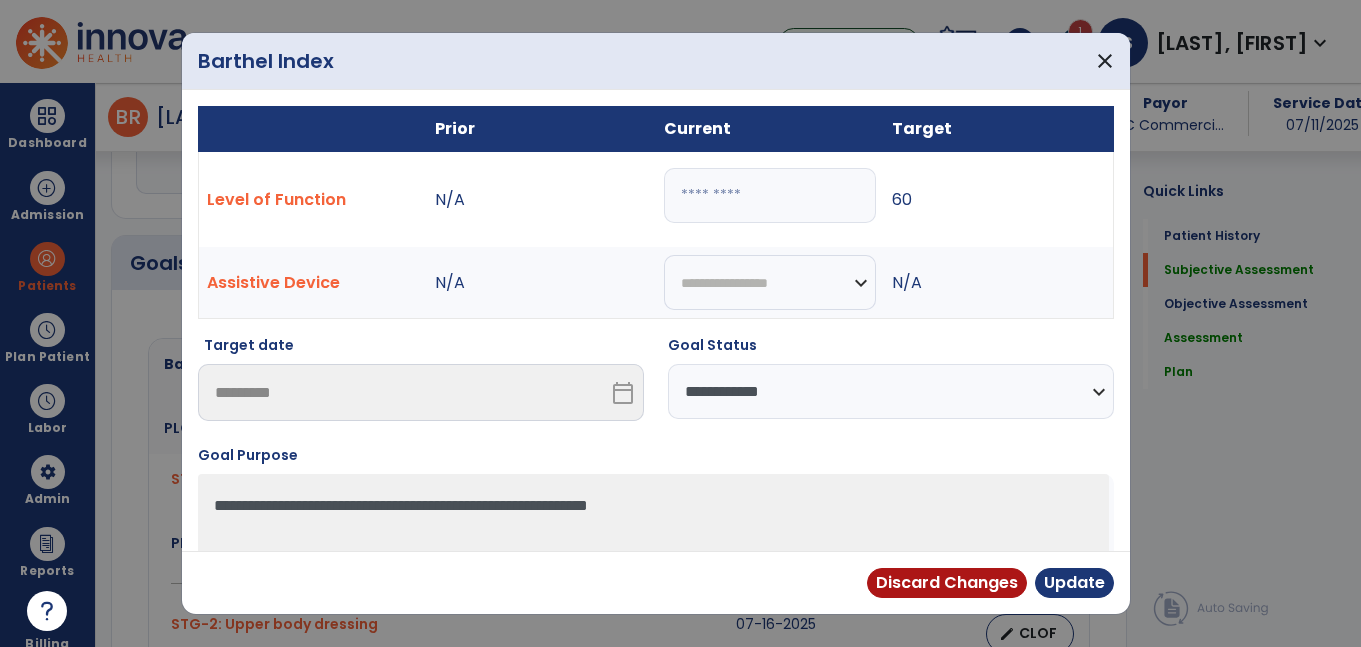click on "**********" at bounding box center (891, 391) 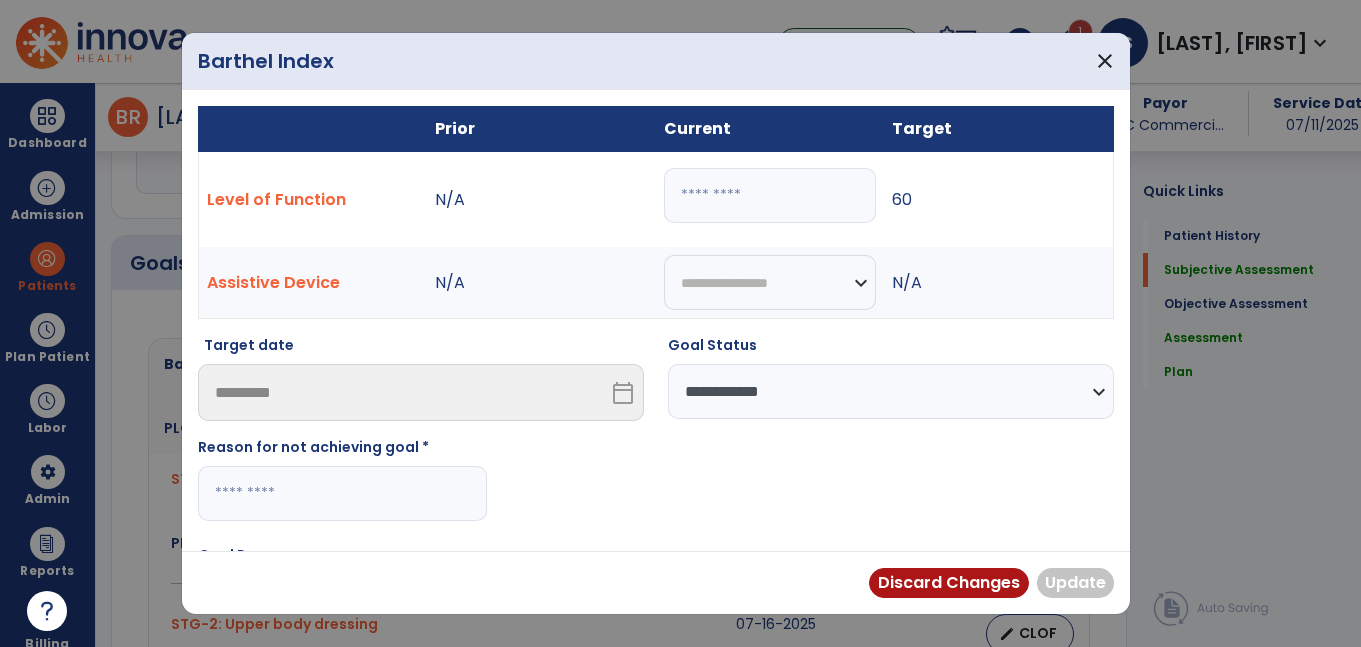 click at bounding box center [342, 493] 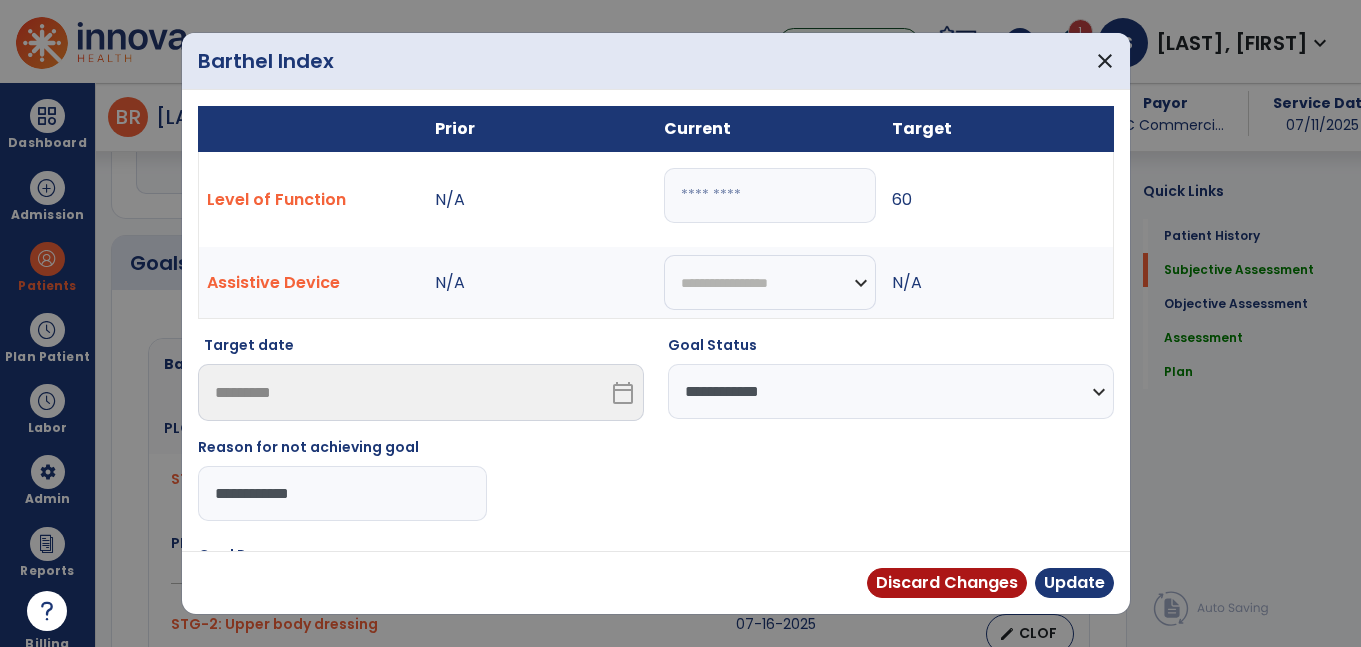 type on "**********" 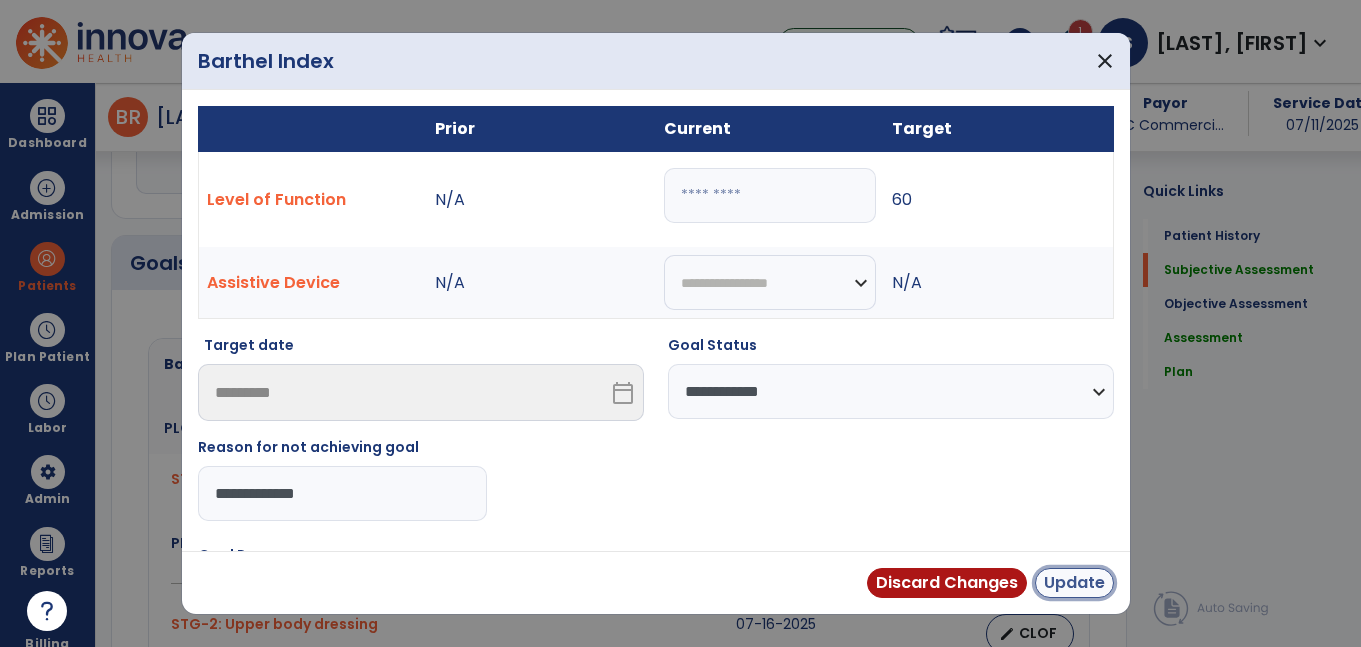 click on "Update" at bounding box center [1074, 583] 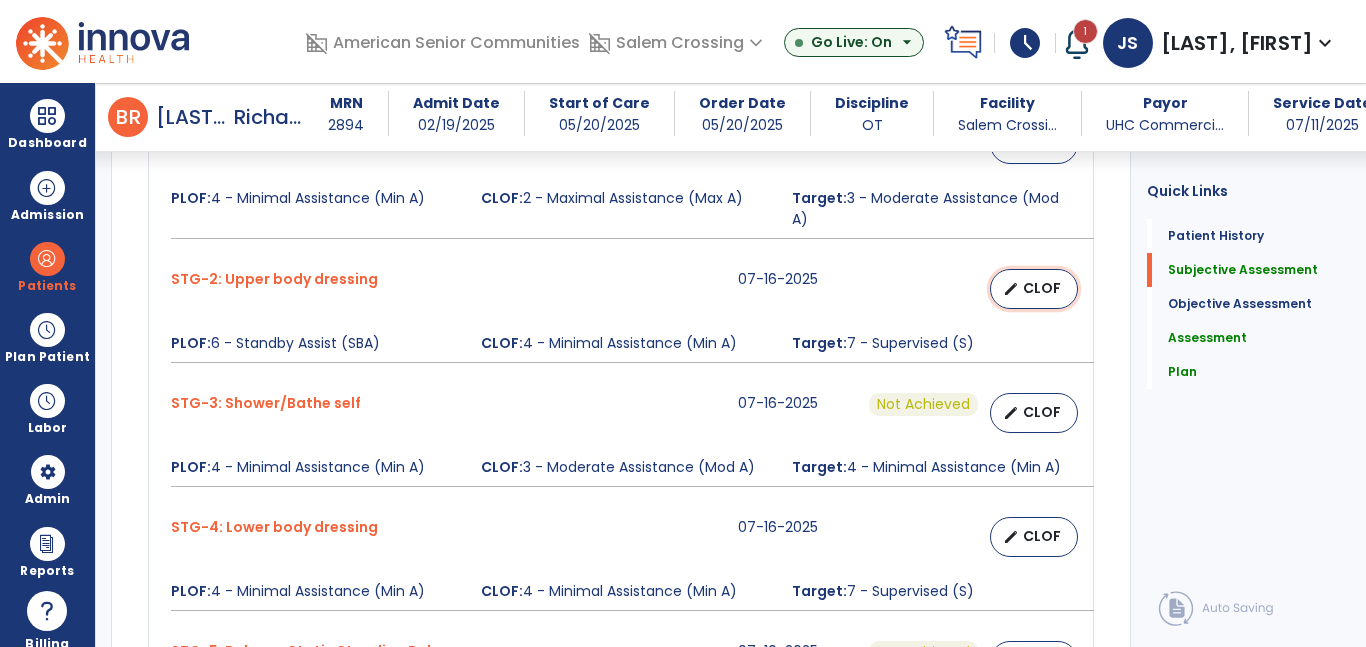 click on "edit   CLOF" at bounding box center (1034, 289) 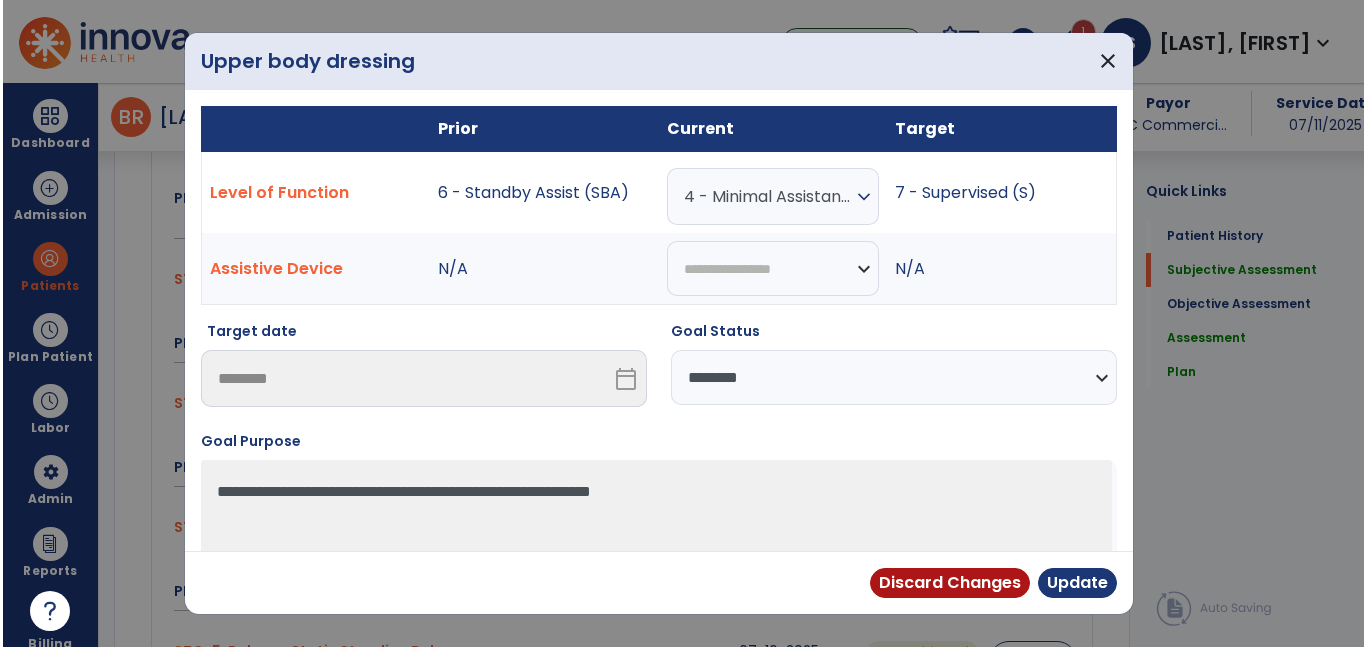 scroll, scrollTop: 1031, scrollLeft: 0, axis: vertical 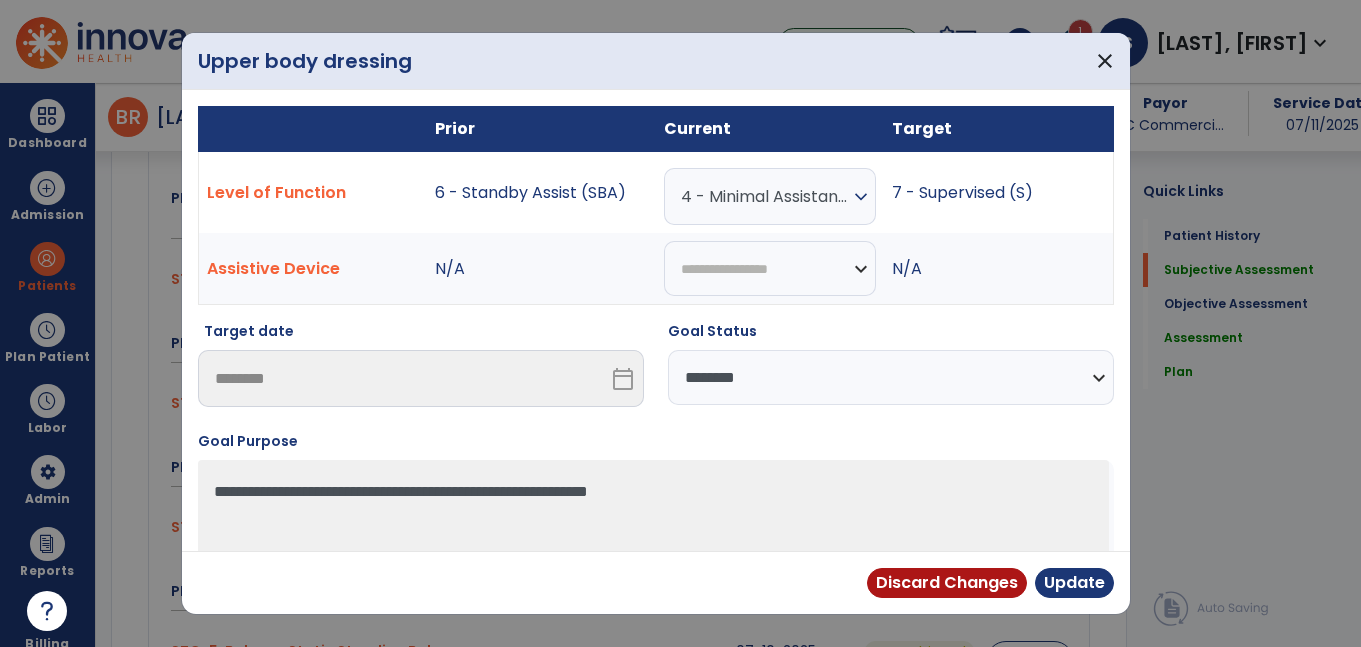 click on "**********" at bounding box center [891, 377] 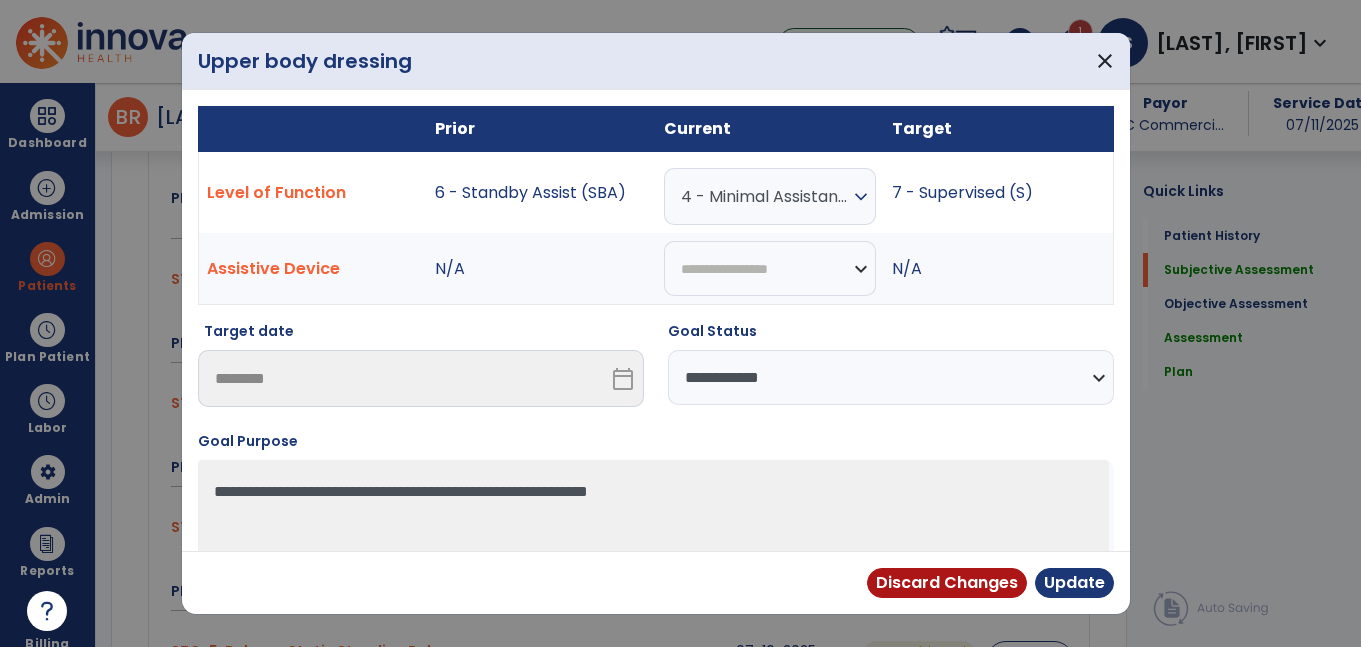 click on "**********" at bounding box center (891, 377) 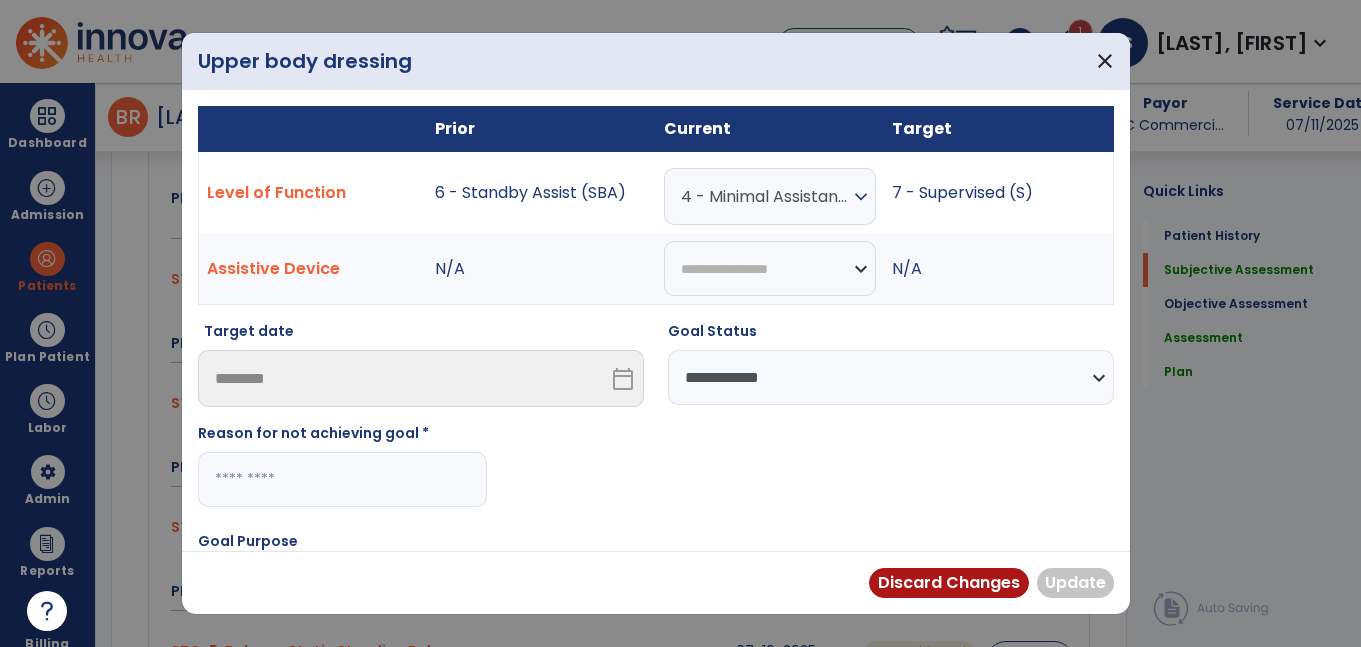click at bounding box center (342, 479) 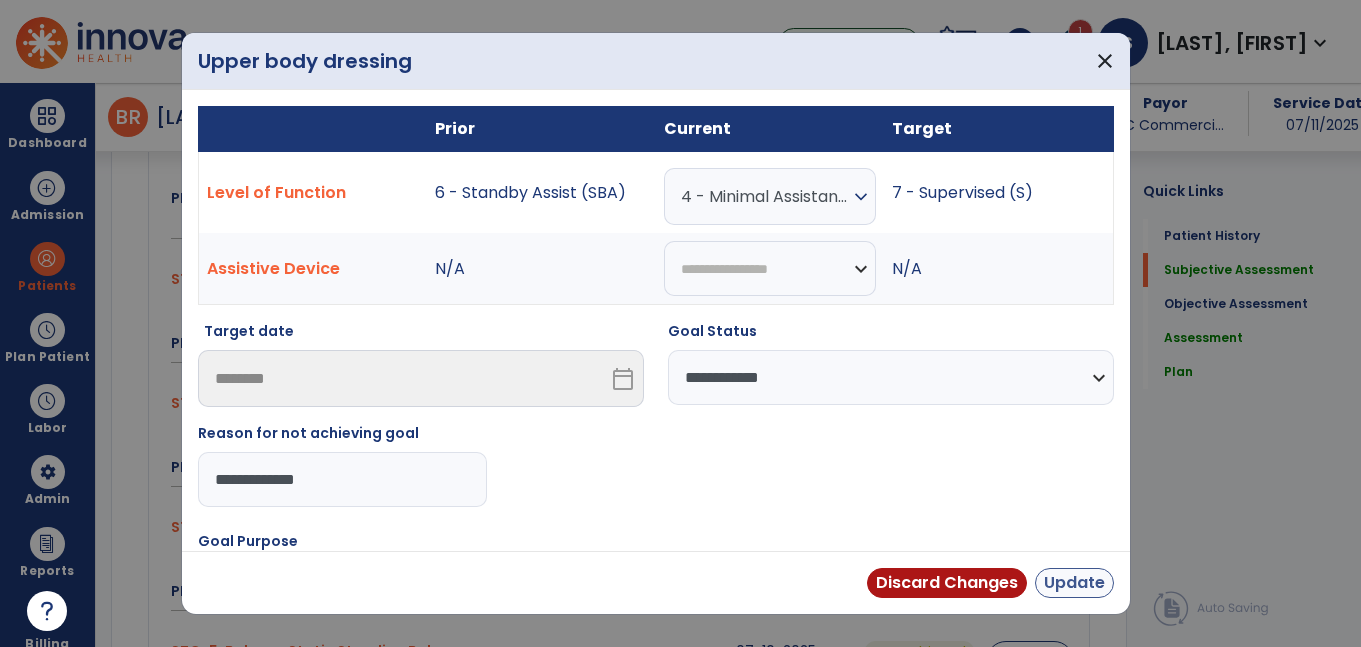 type on "**********" 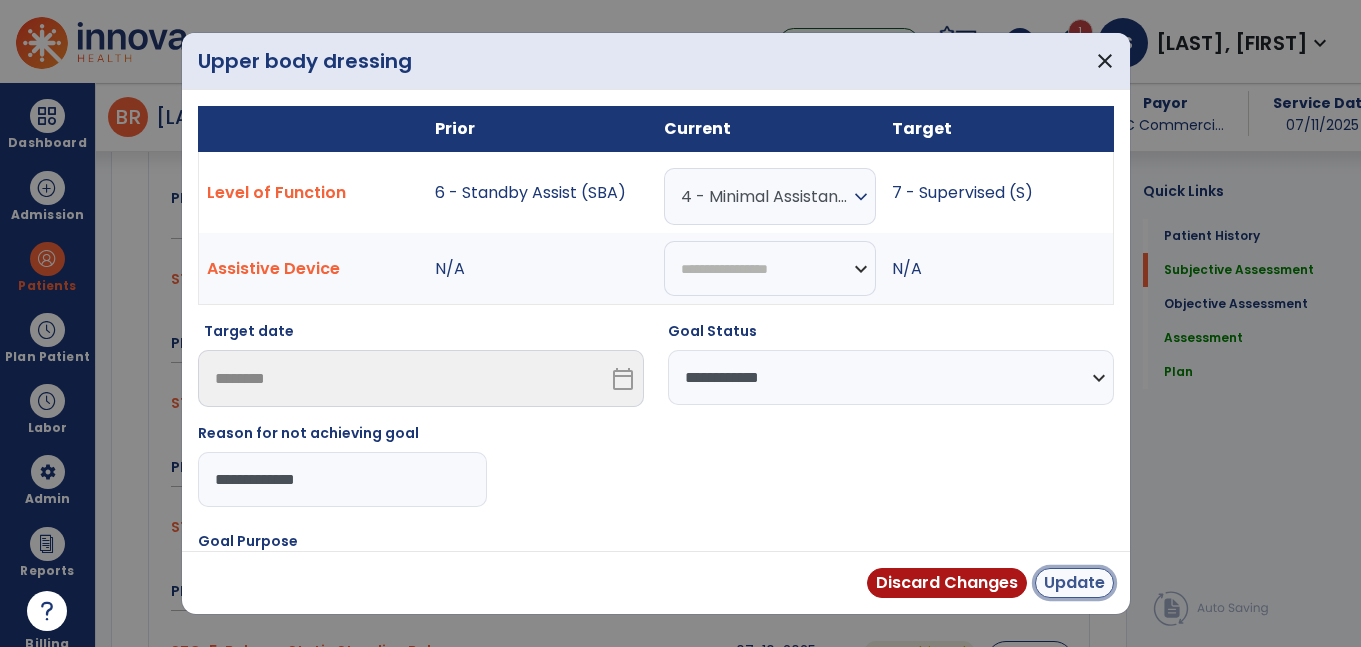 click on "Update" at bounding box center [1074, 583] 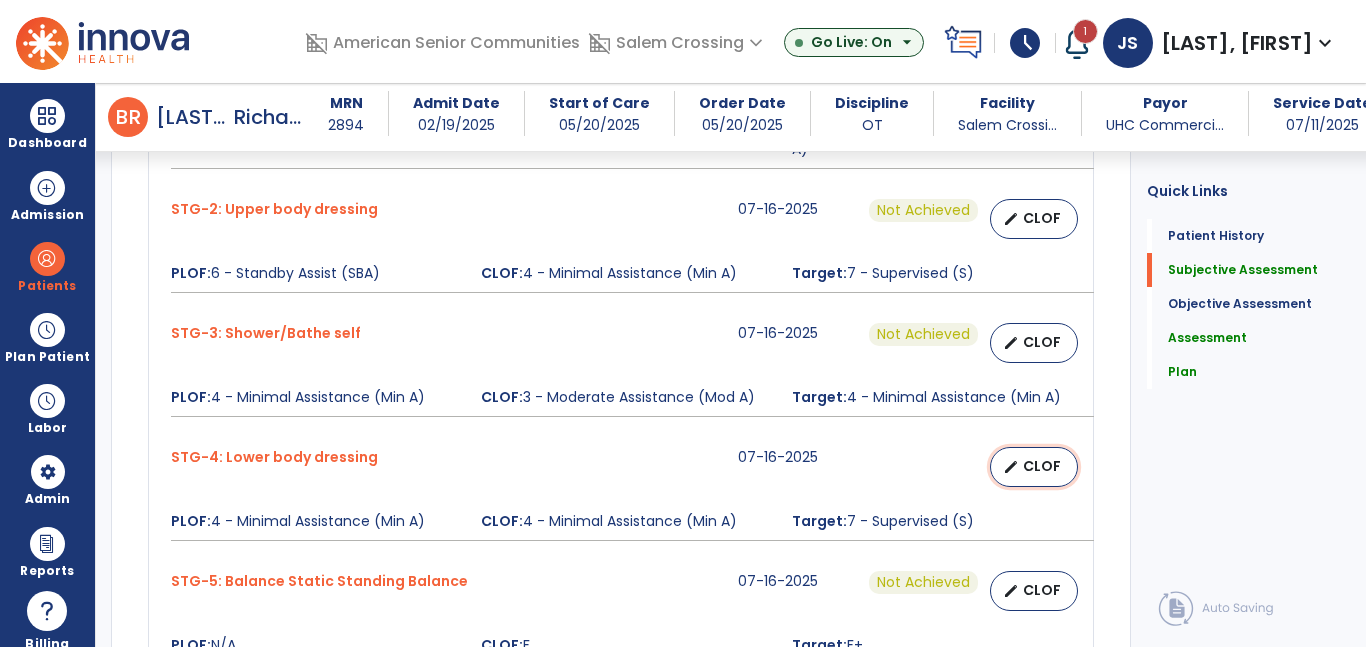 click on "CLOF" at bounding box center [1042, 466] 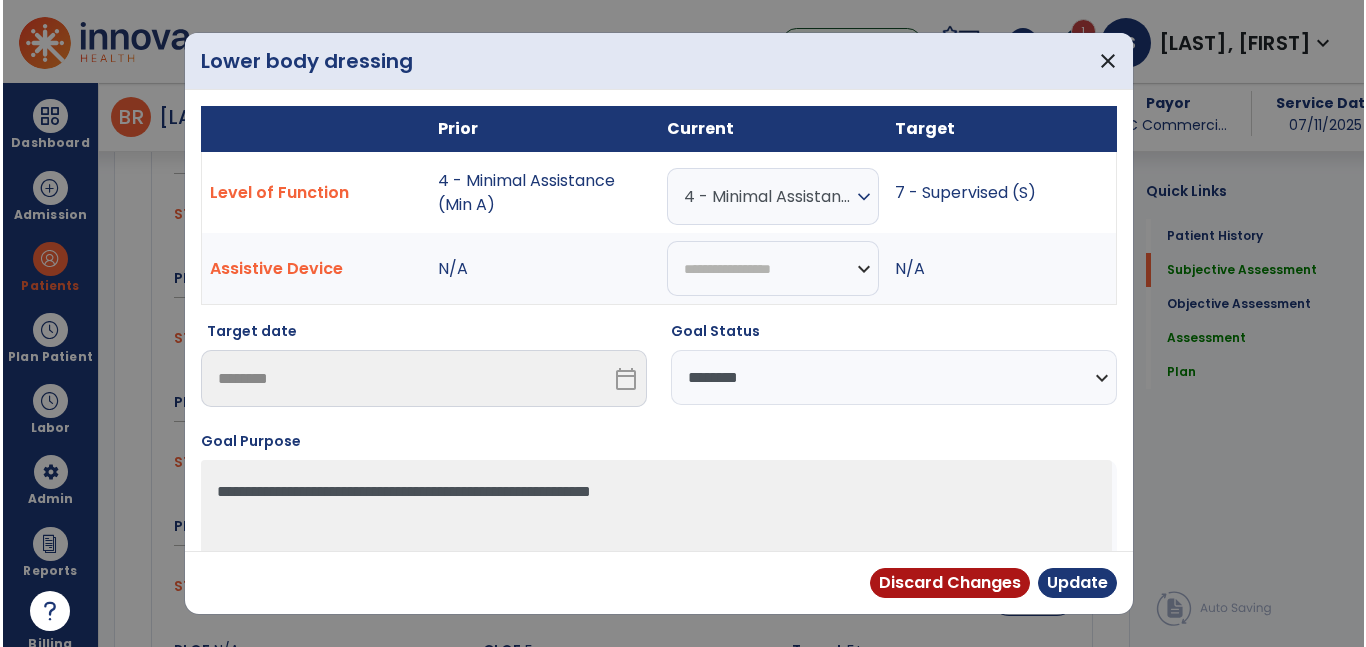 scroll, scrollTop: 1101, scrollLeft: 0, axis: vertical 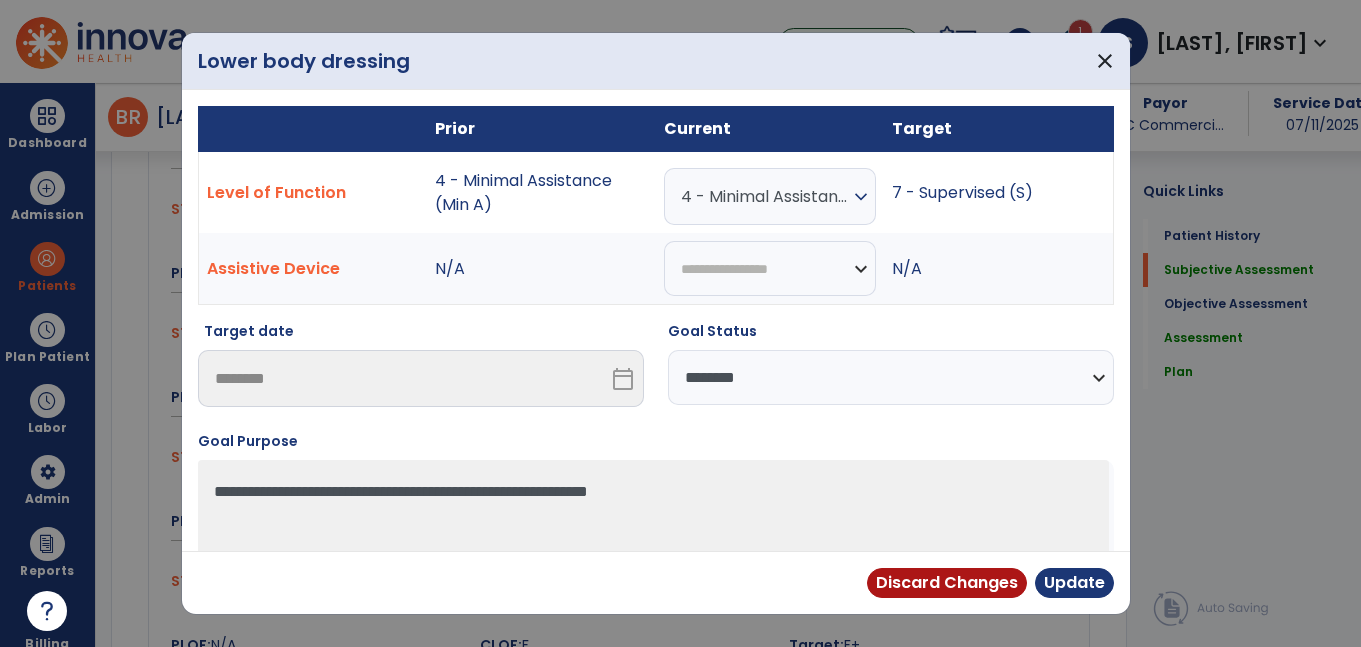 click on "**********" at bounding box center (891, 377) 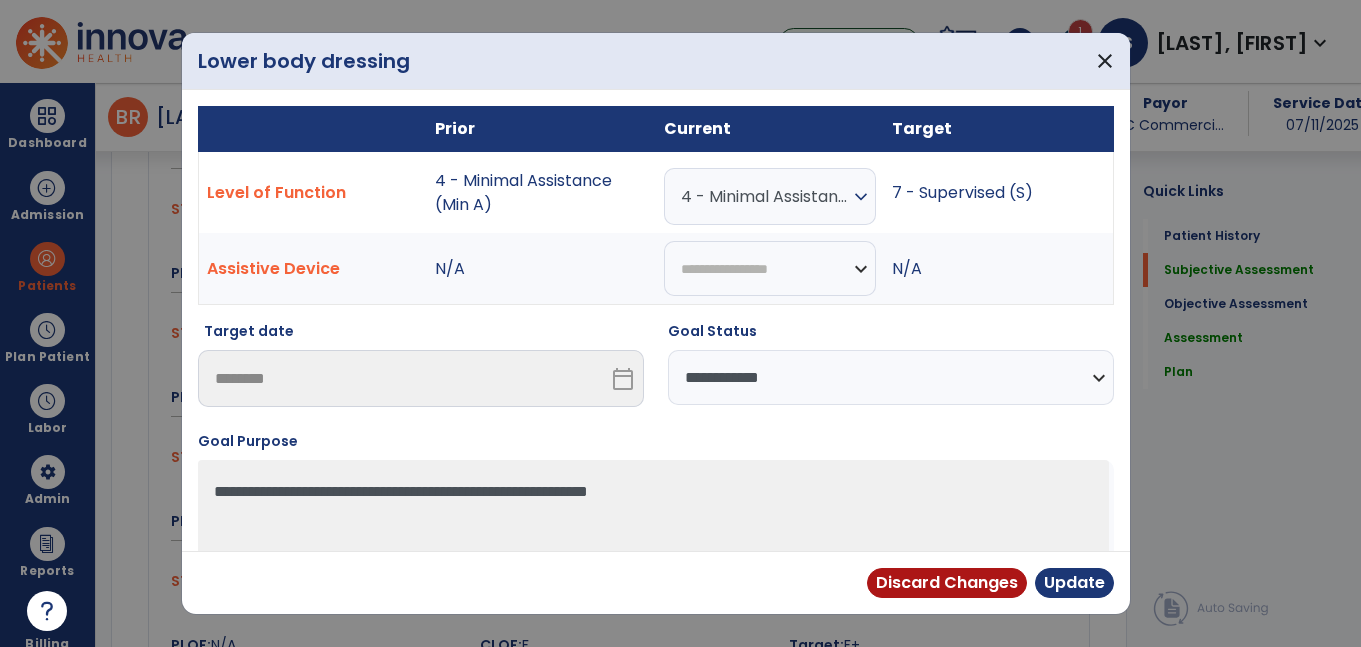 click on "**********" at bounding box center [891, 377] 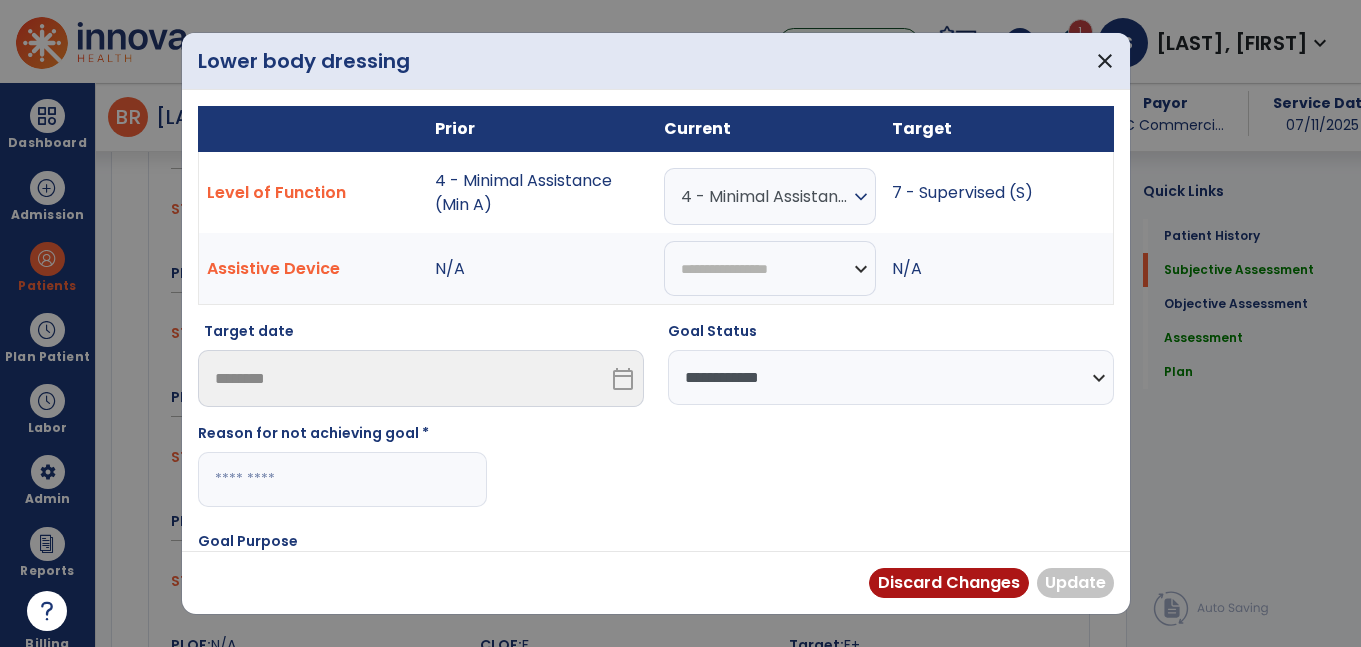 click at bounding box center (342, 479) 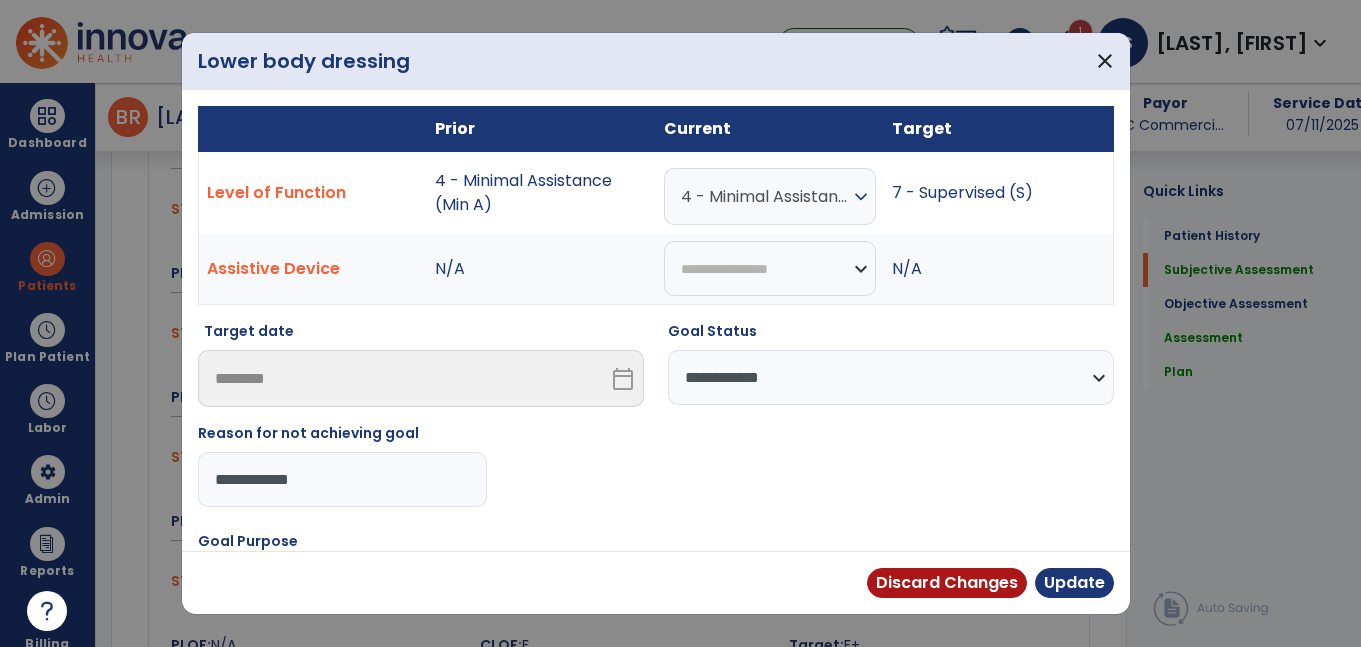 type on "**********" 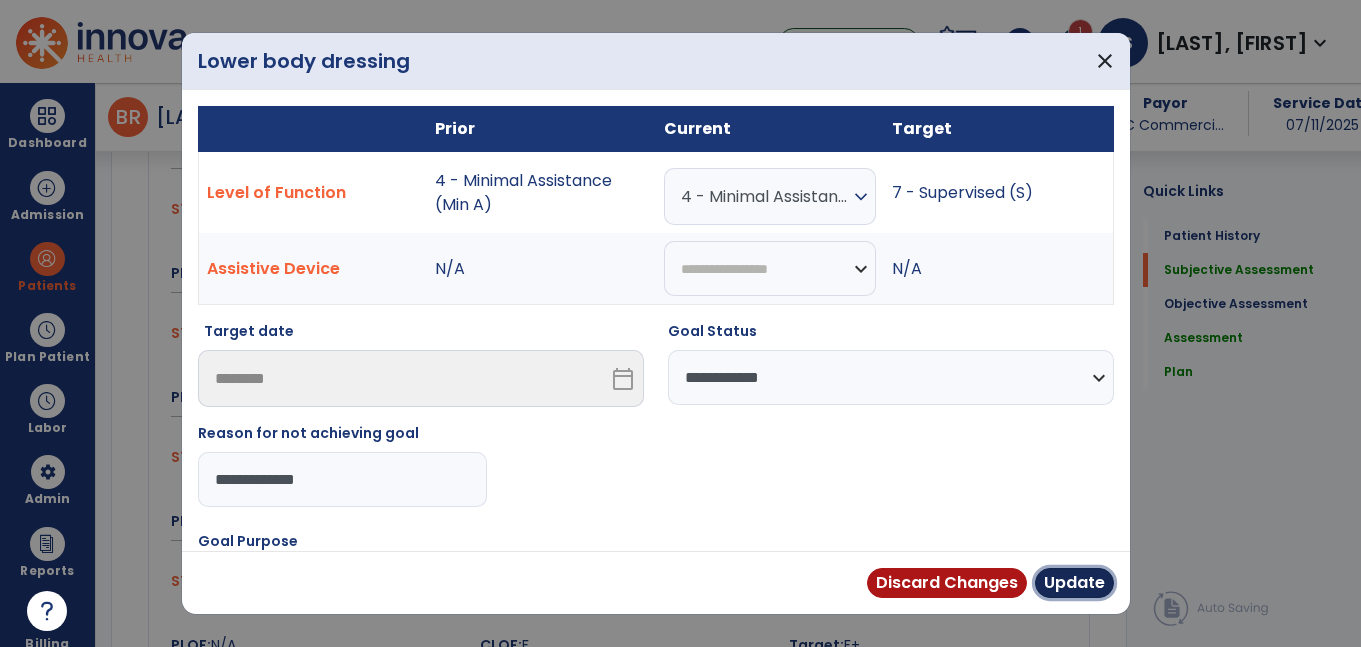 click on "Update" at bounding box center [1074, 583] 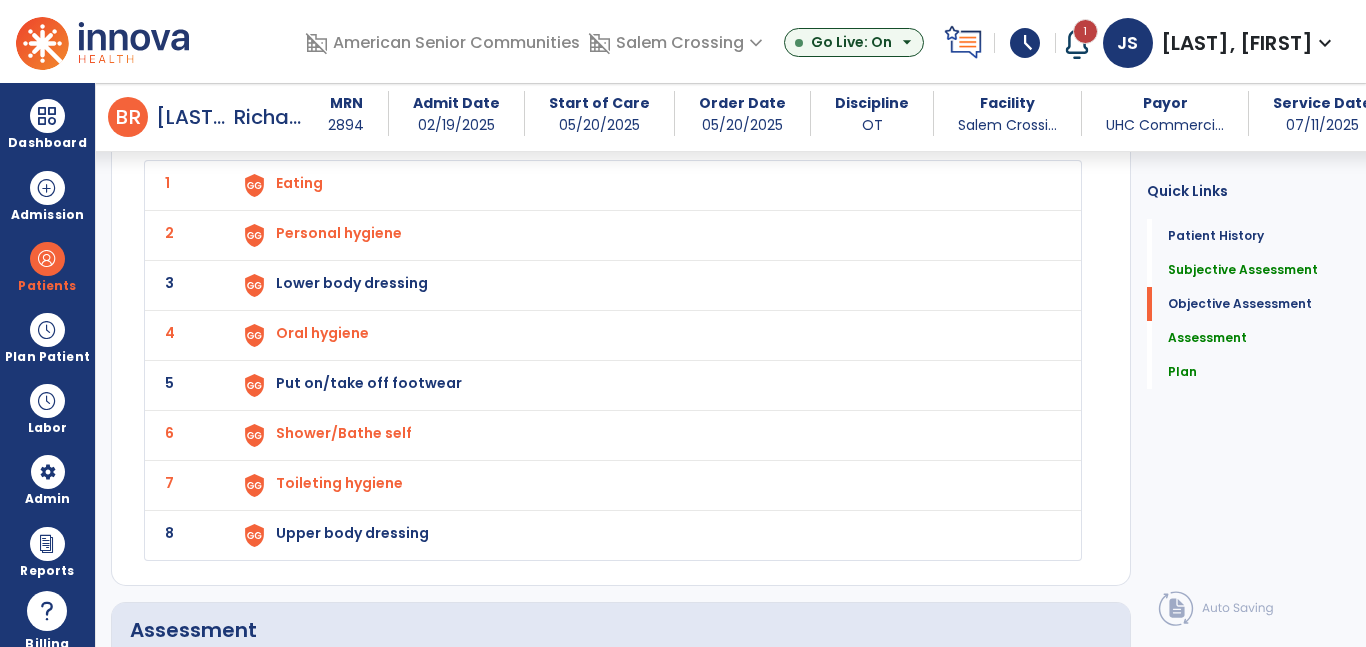 click on "Lower body dressing" at bounding box center (299, 183) 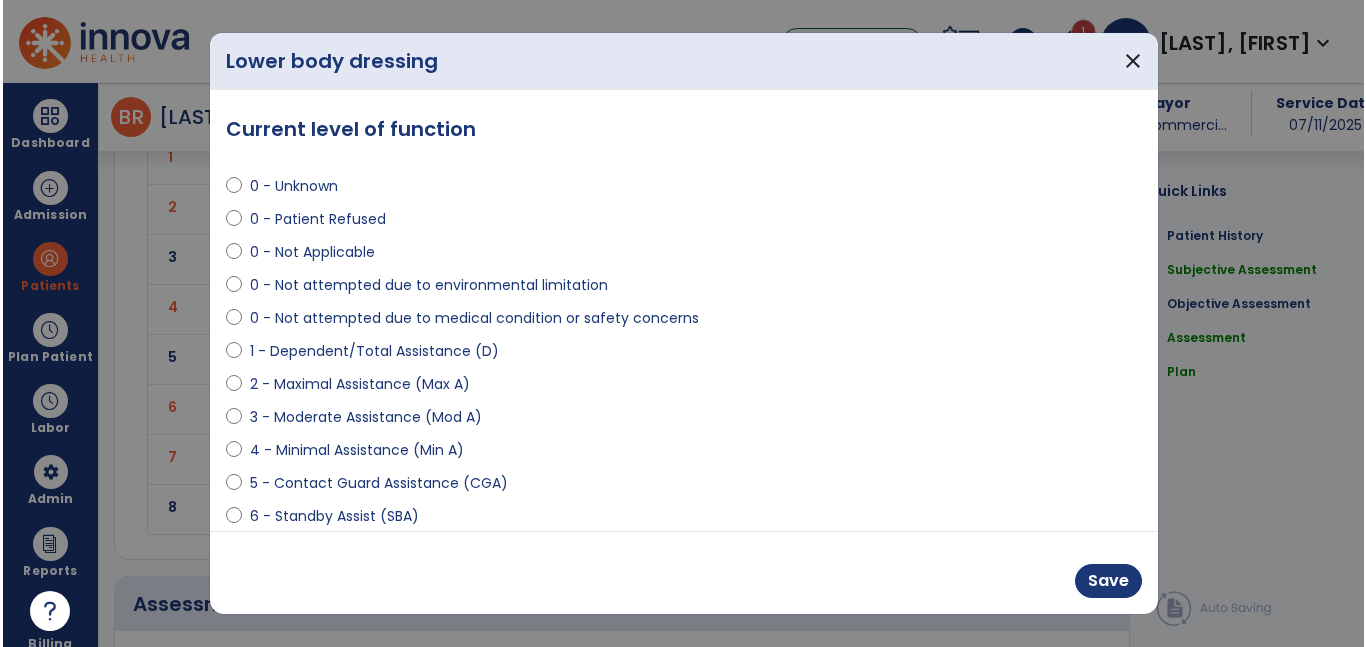 scroll, scrollTop: 2200, scrollLeft: 0, axis: vertical 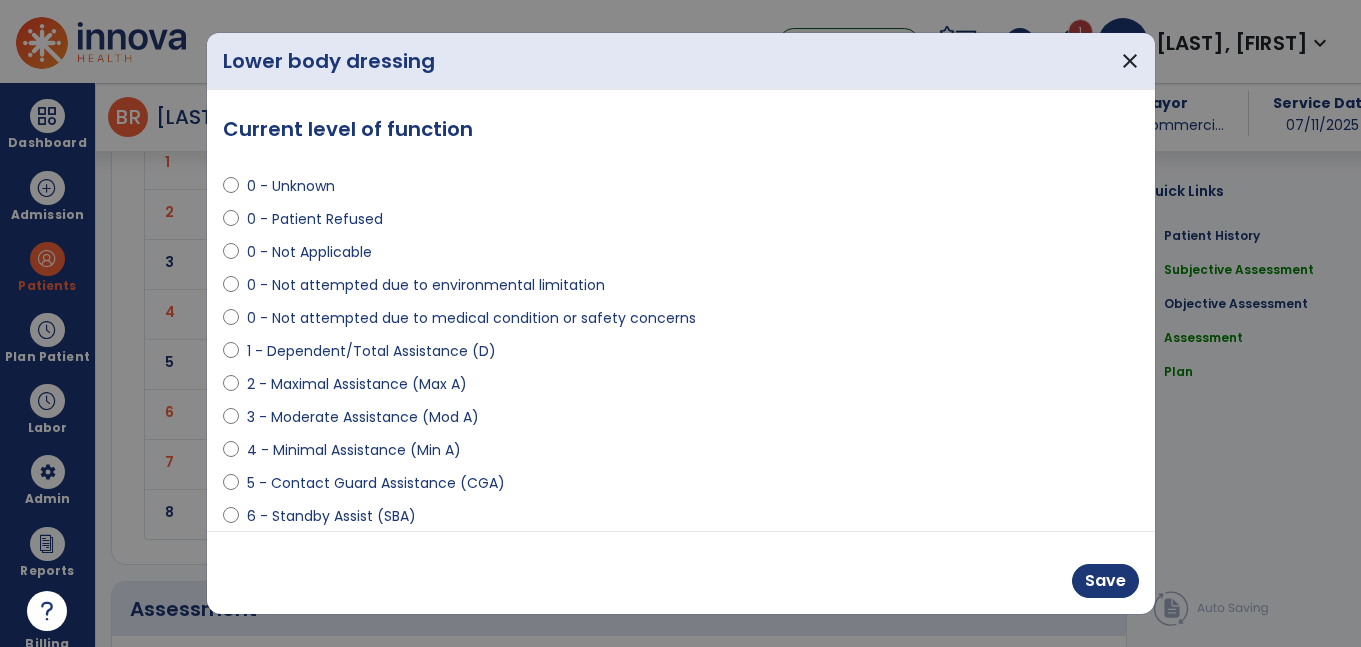 select on "**********" 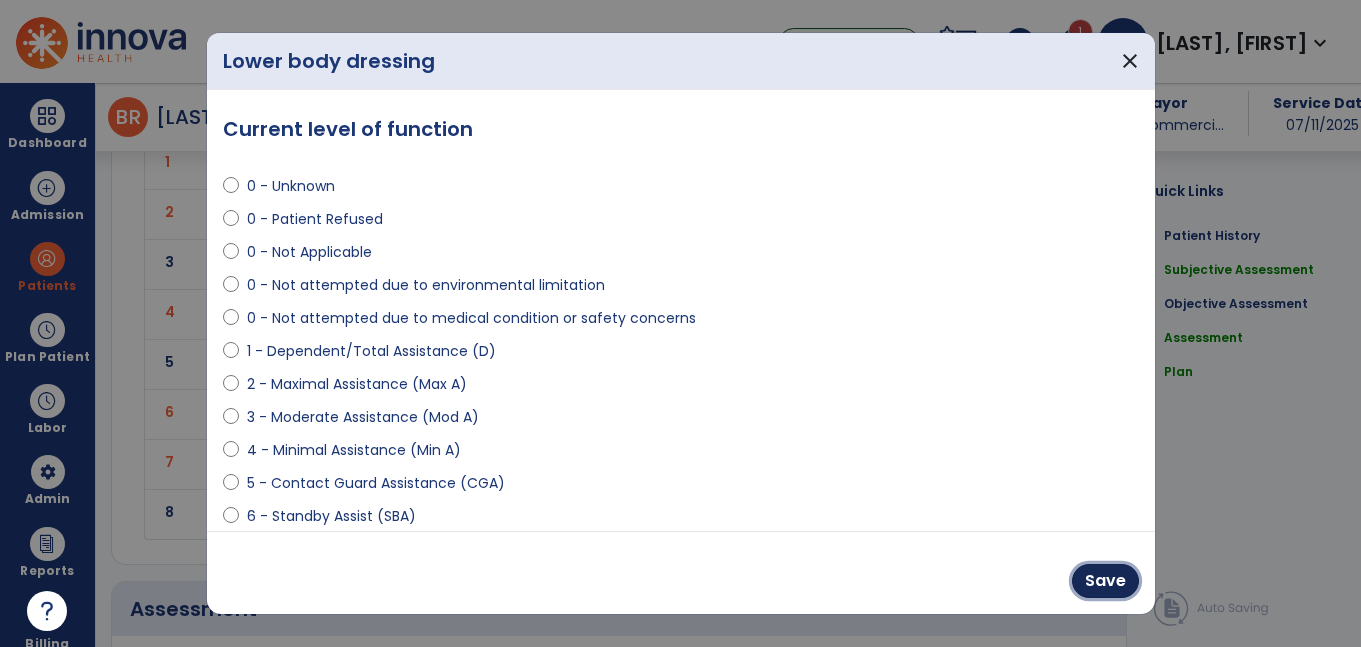 drag, startPoint x: 1110, startPoint y: 588, endPoint x: 669, endPoint y: 572, distance: 441.29016 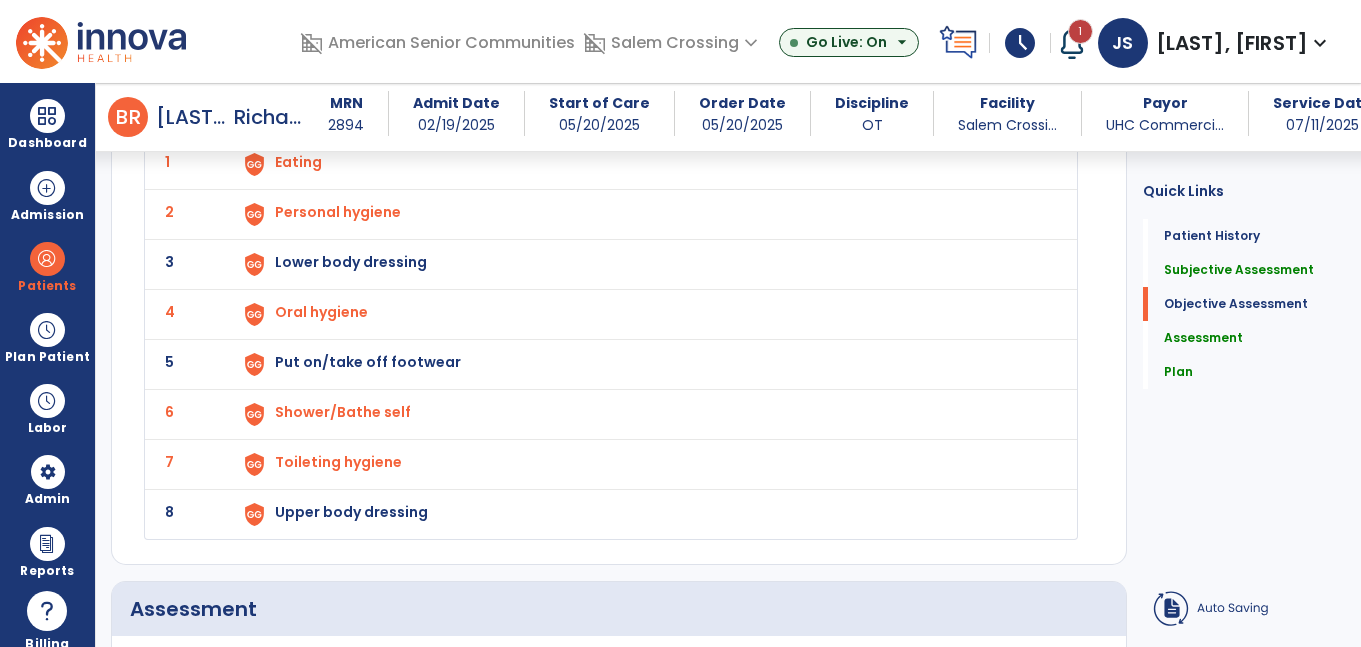 scroll, scrollTop: 2179, scrollLeft: 0, axis: vertical 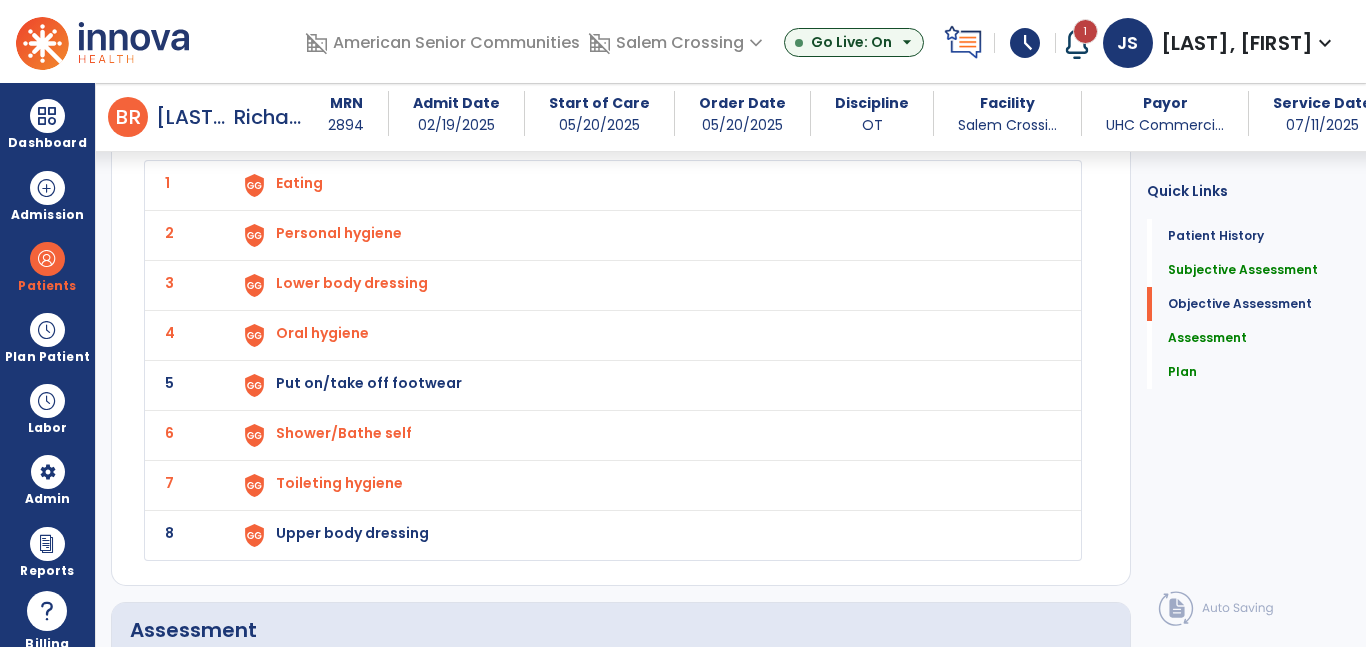click on "Put on/take off footwear" at bounding box center [299, 183] 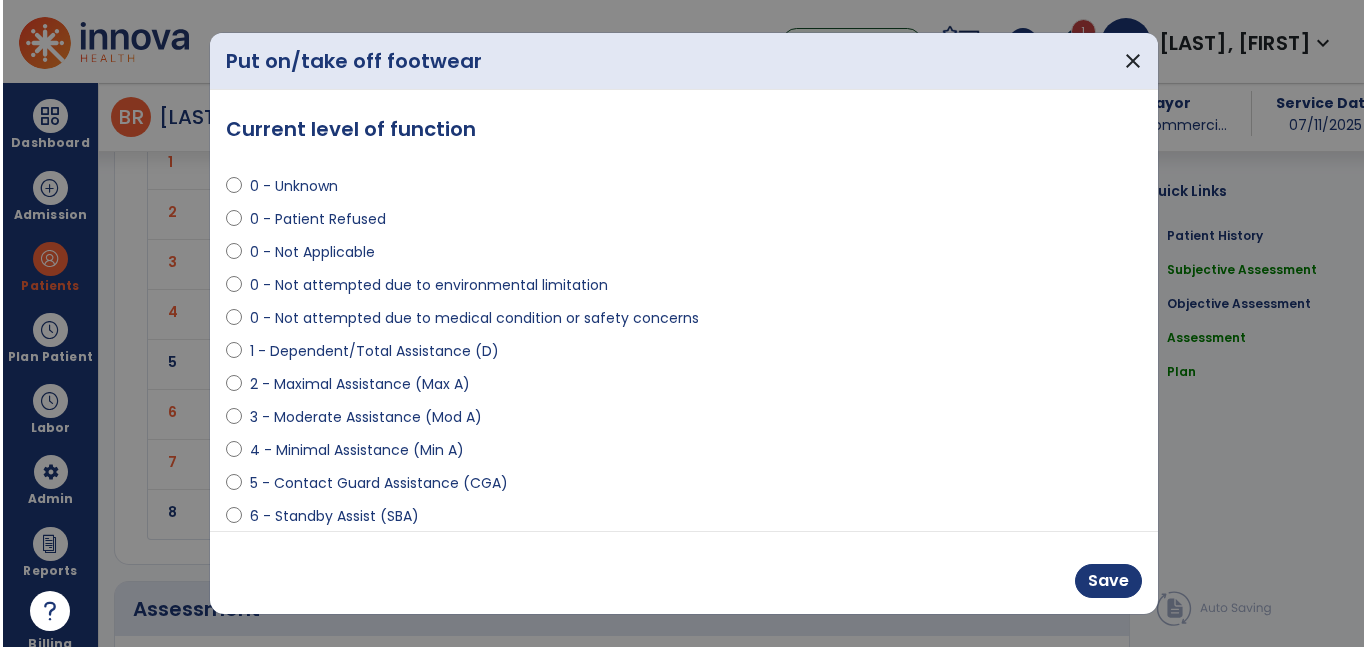 scroll, scrollTop: 2200, scrollLeft: 0, axis: vertical 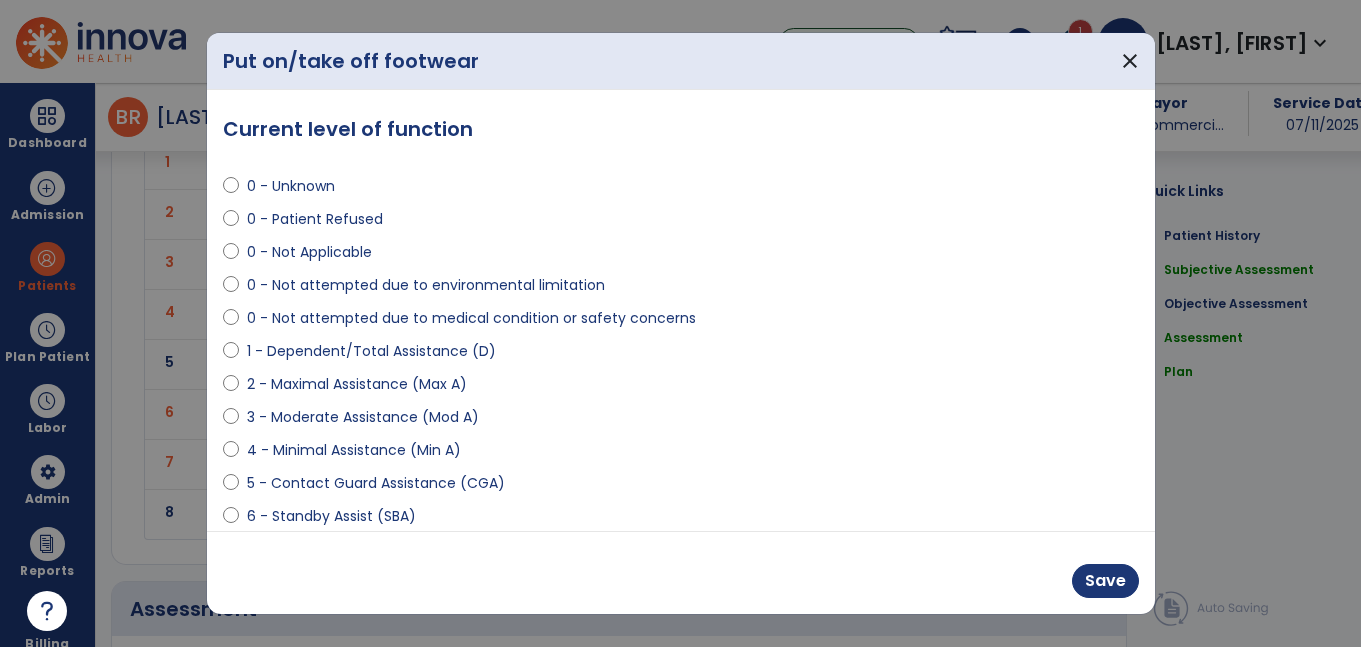 select on "**********" 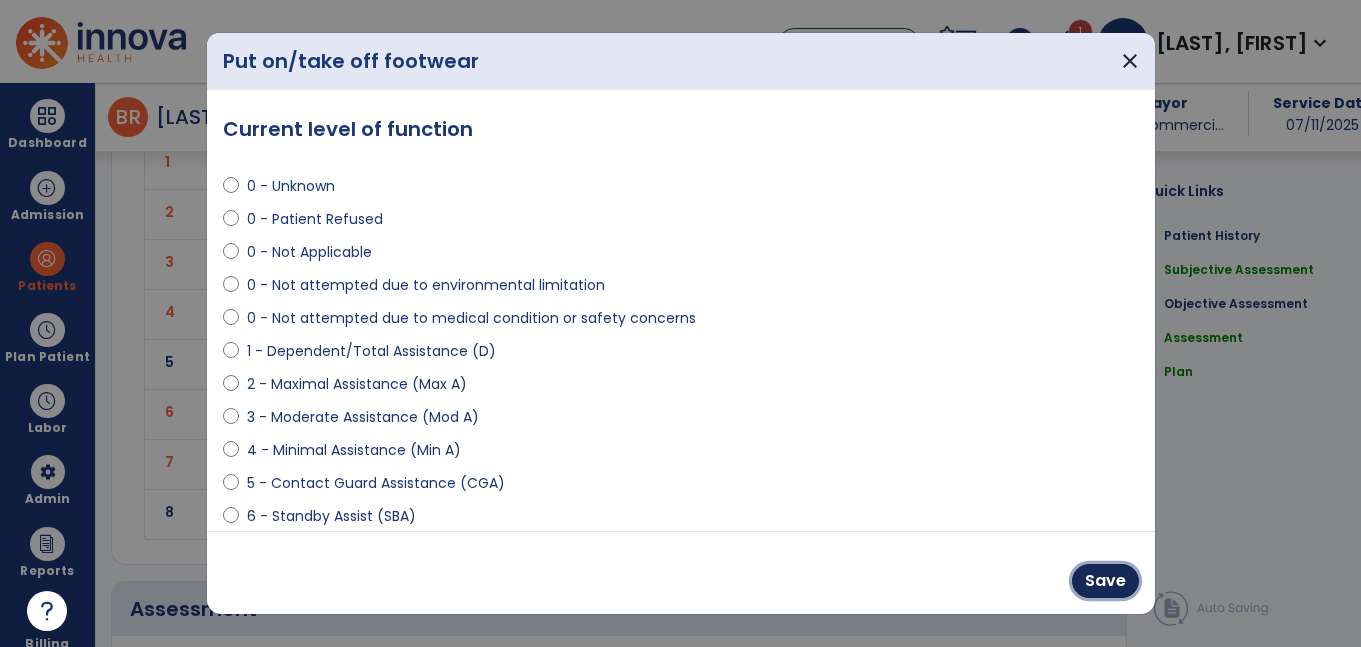 drag, startPoint x: 1117, startPoint y: 579, endPoint x: 937, endPoint y: 567, distance: 180.39955 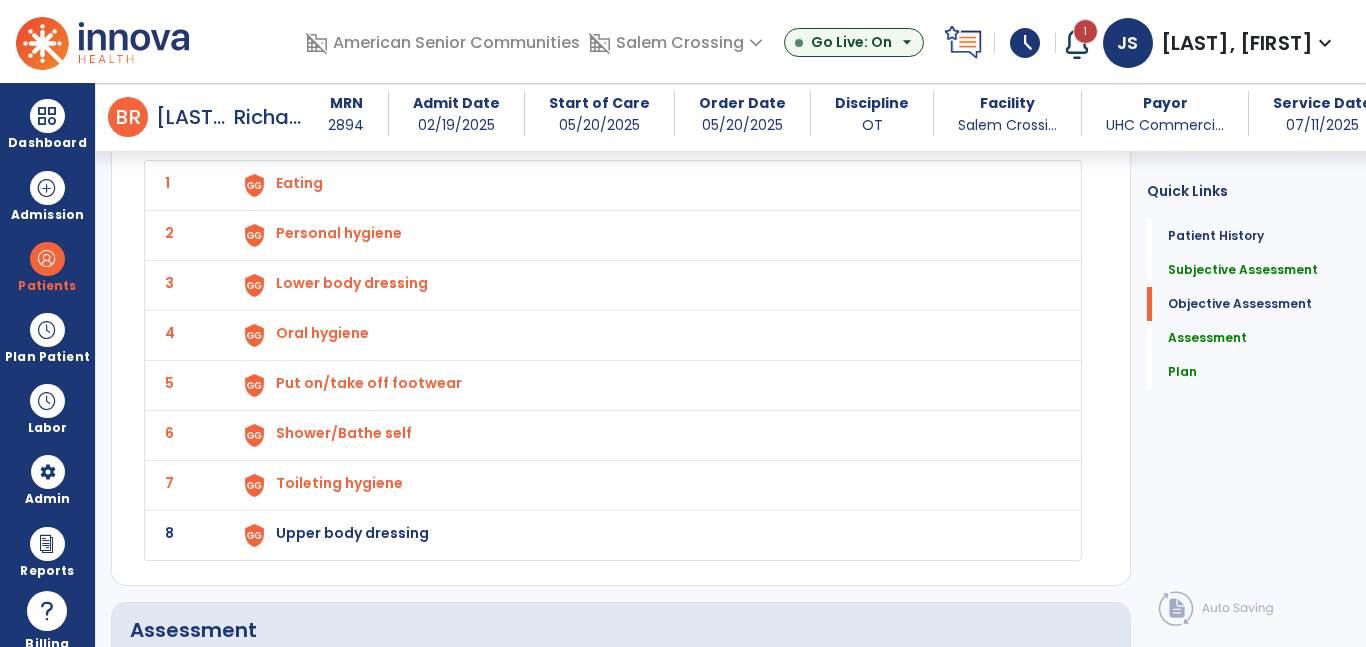click on "Upper body dressing" at bounding box center [299, 183] 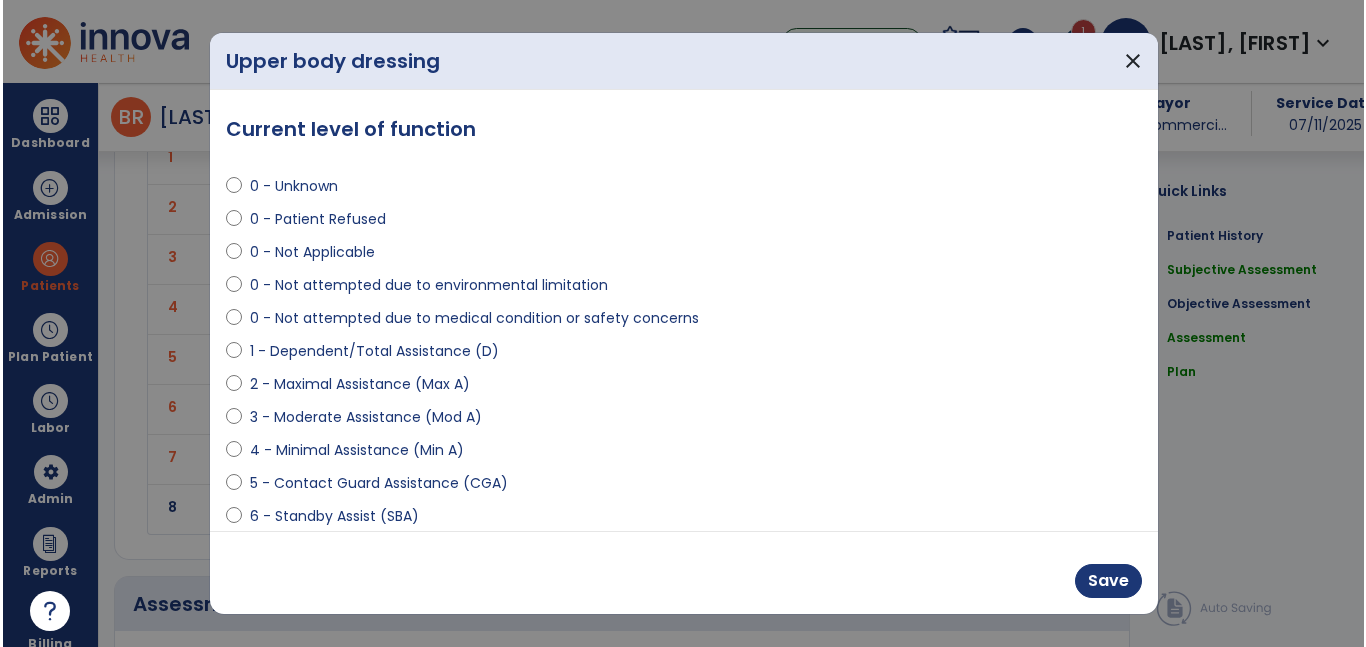 scroll, scrollTop: 2200, scrollLeft: 0, axis: vertical 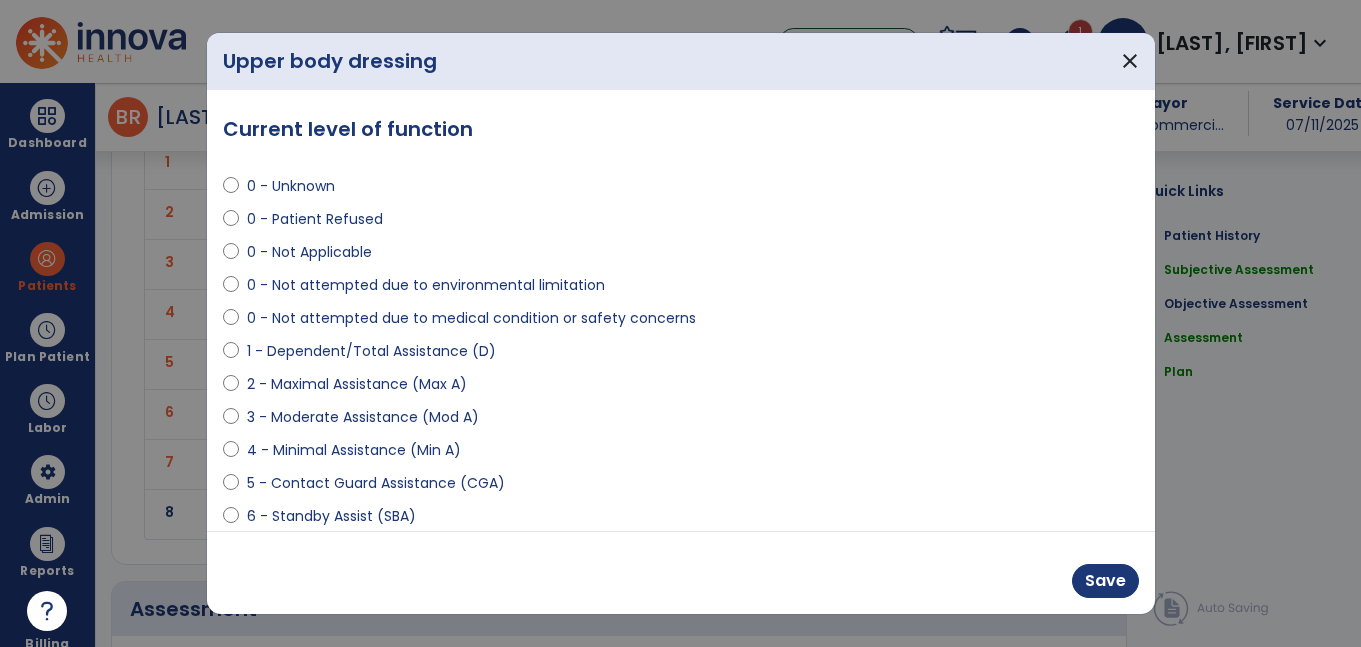 select on "**********" 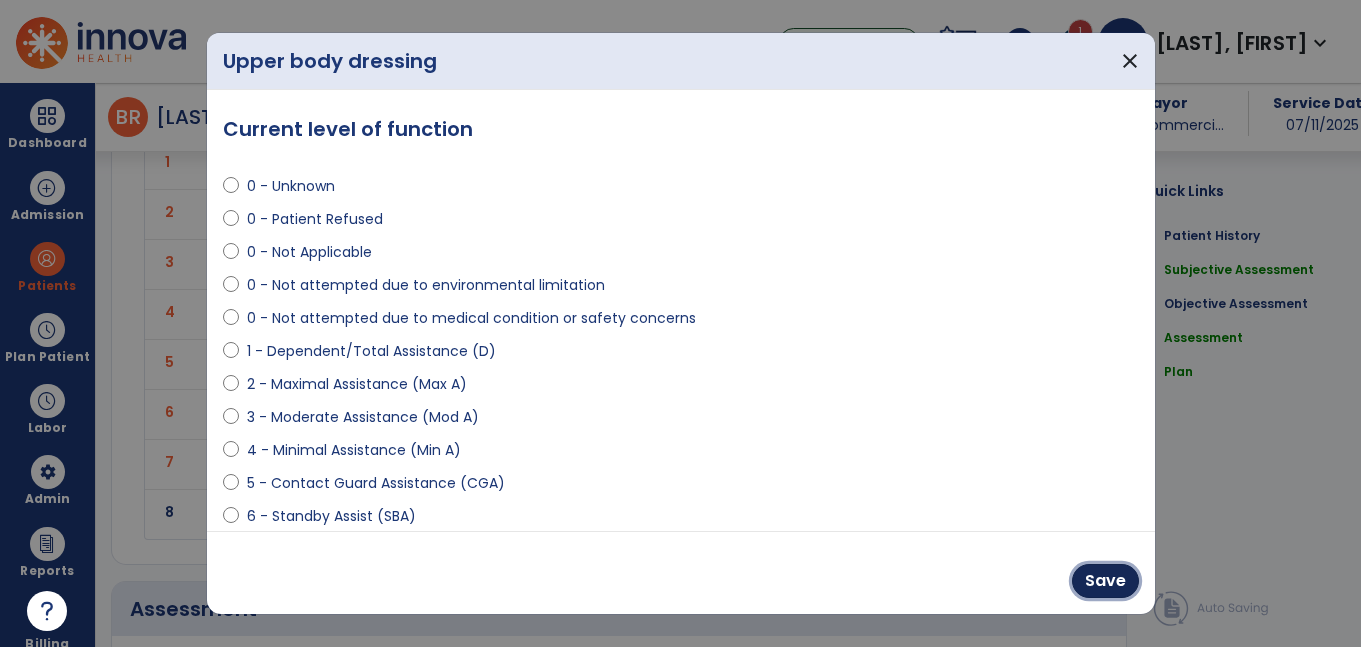 click on "Save" at bounding box center [1105, 581] 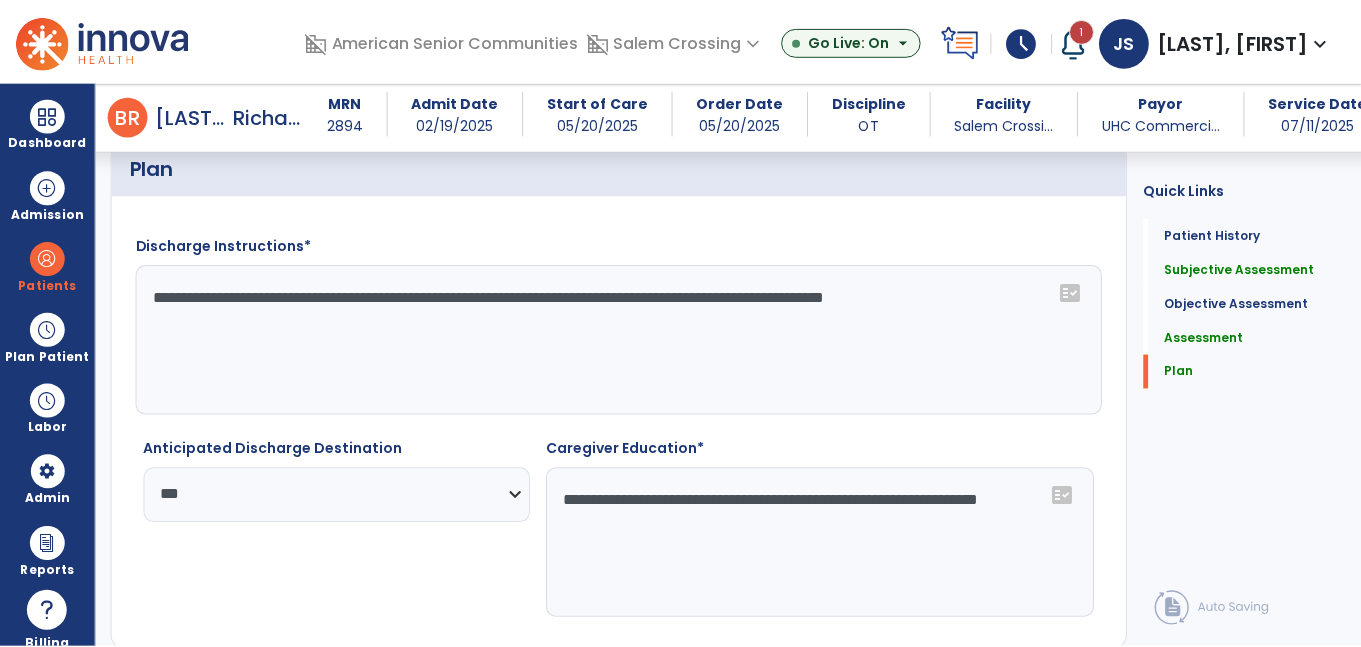 scroll, scrollTop: 3191, scrollLeft: 0, axis: vertical 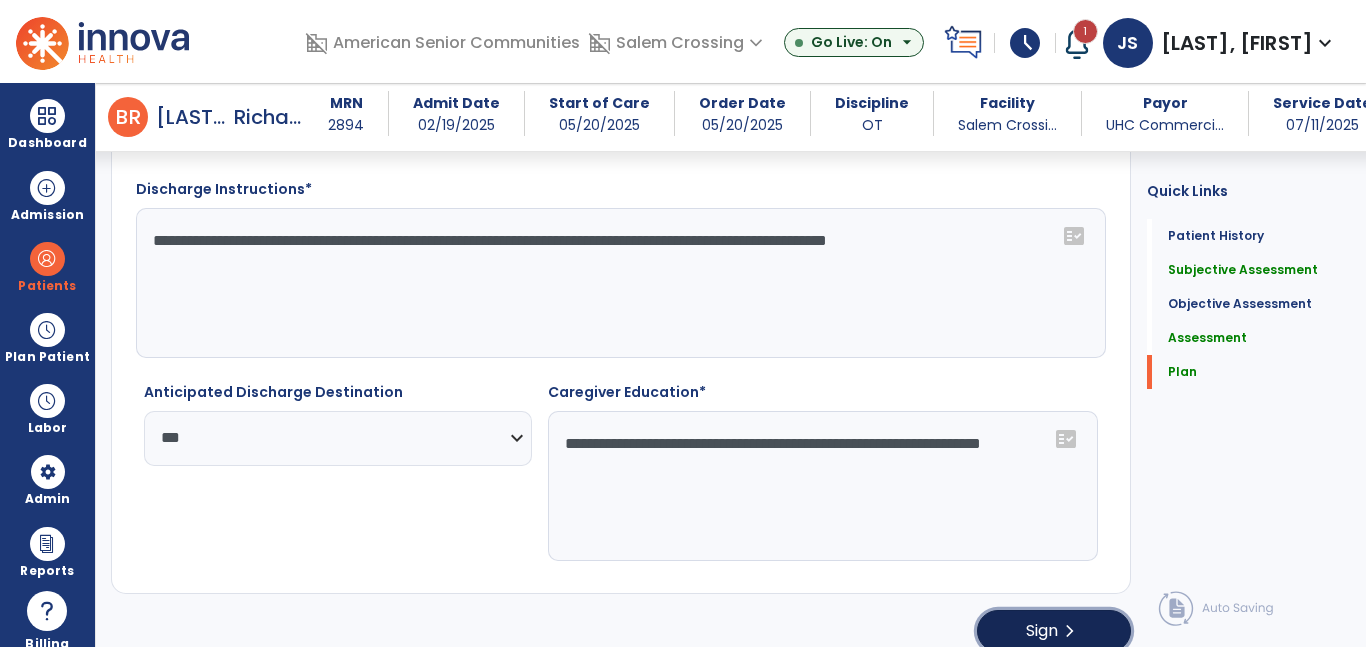 click on "Sign  chevron_right" 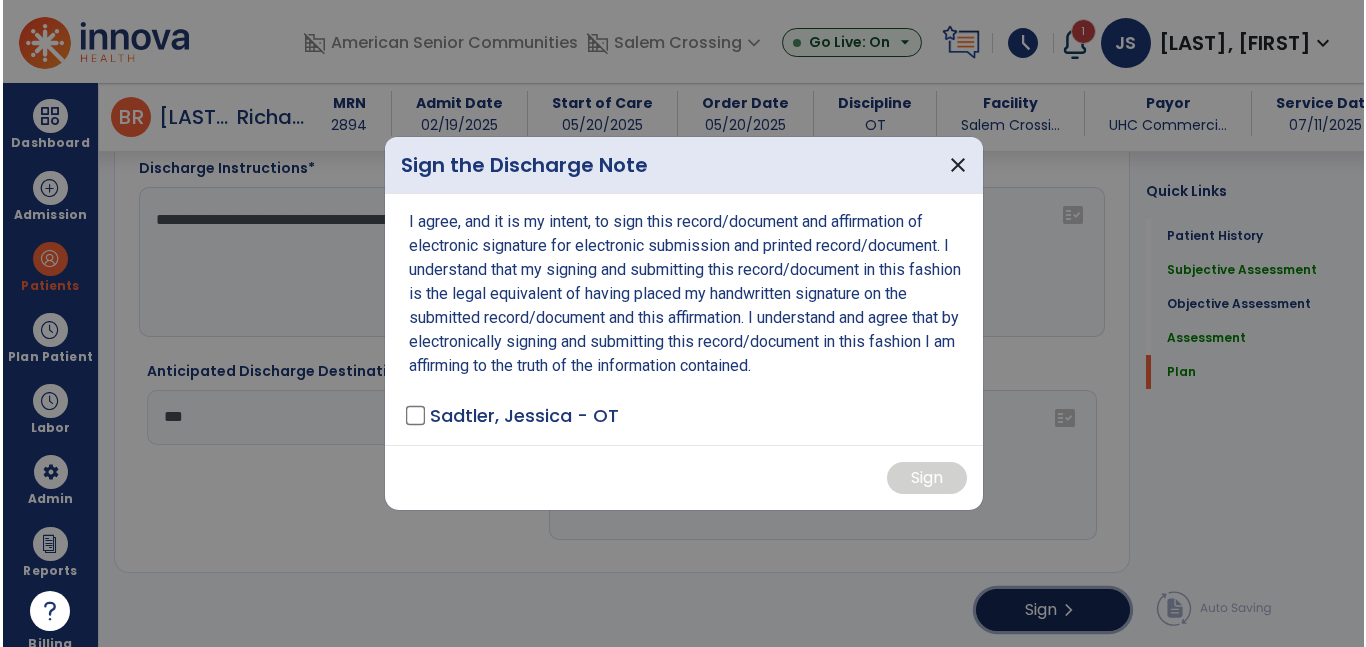 scroll, scrollTop: 3212, scrollLeft: 0, axis: vertical 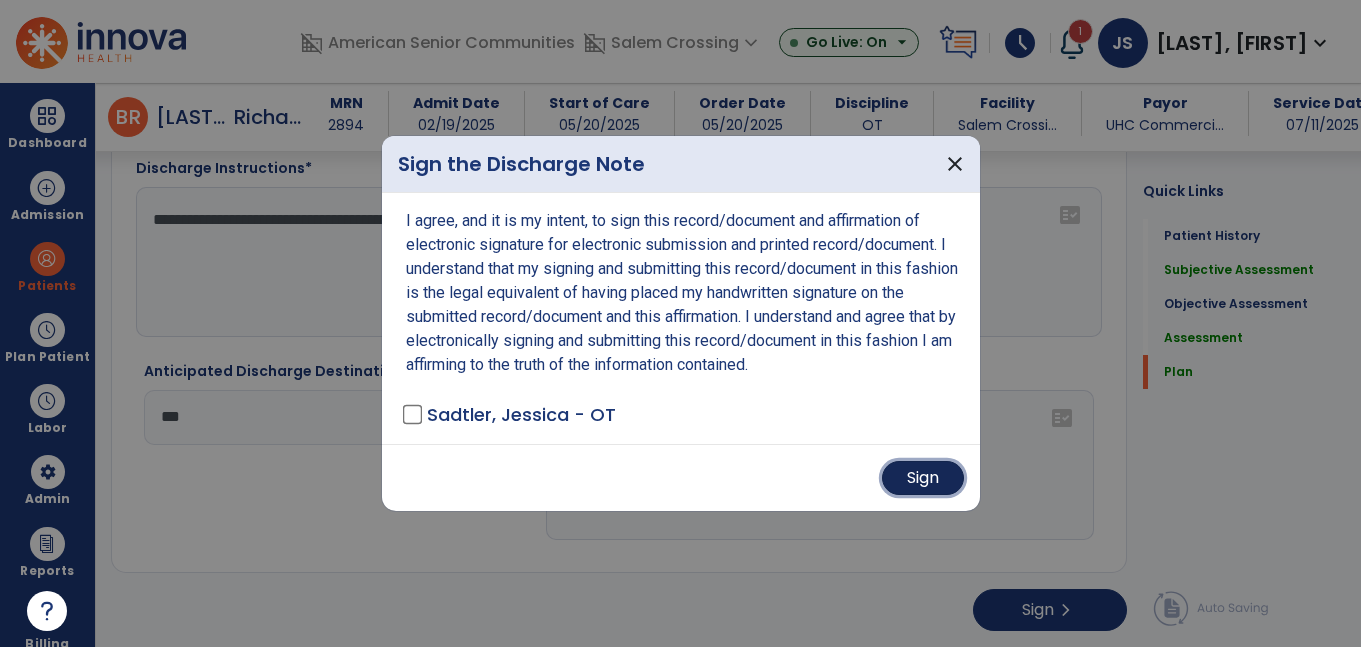 click on "Sign" at bounding box center (923, 478) 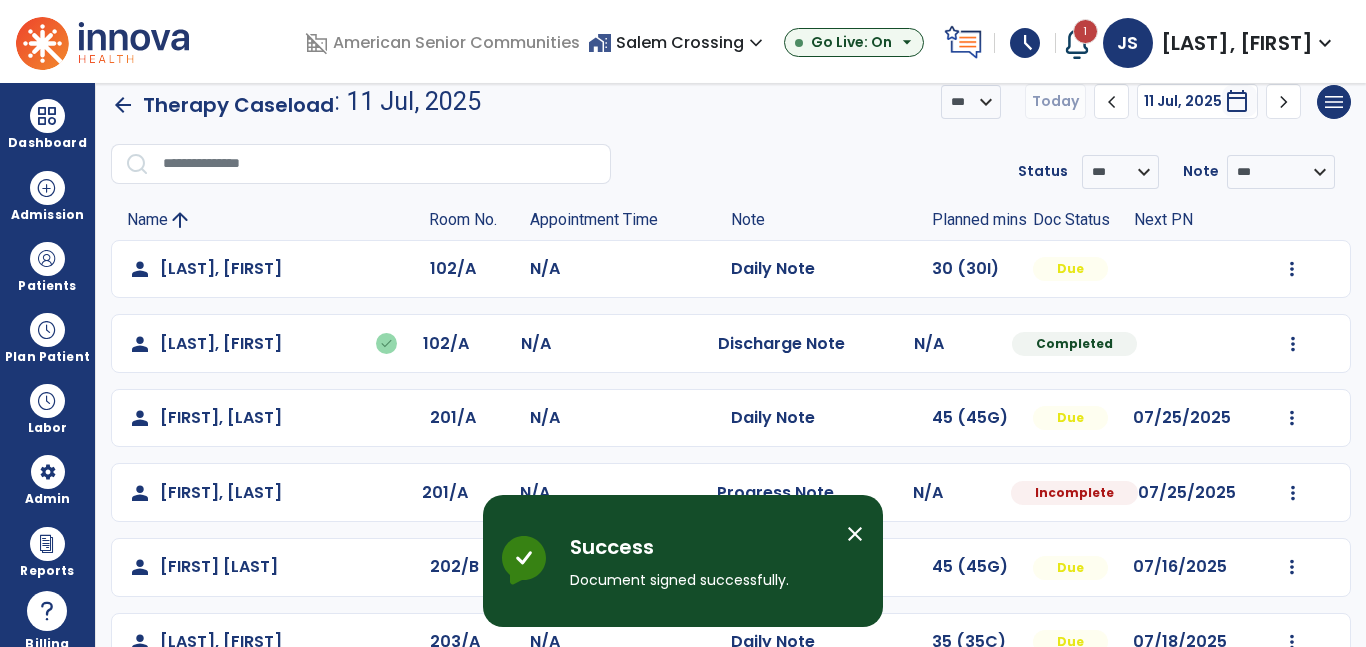 scroll, scrollTop: 0, scrollLeft: 0, axis: both 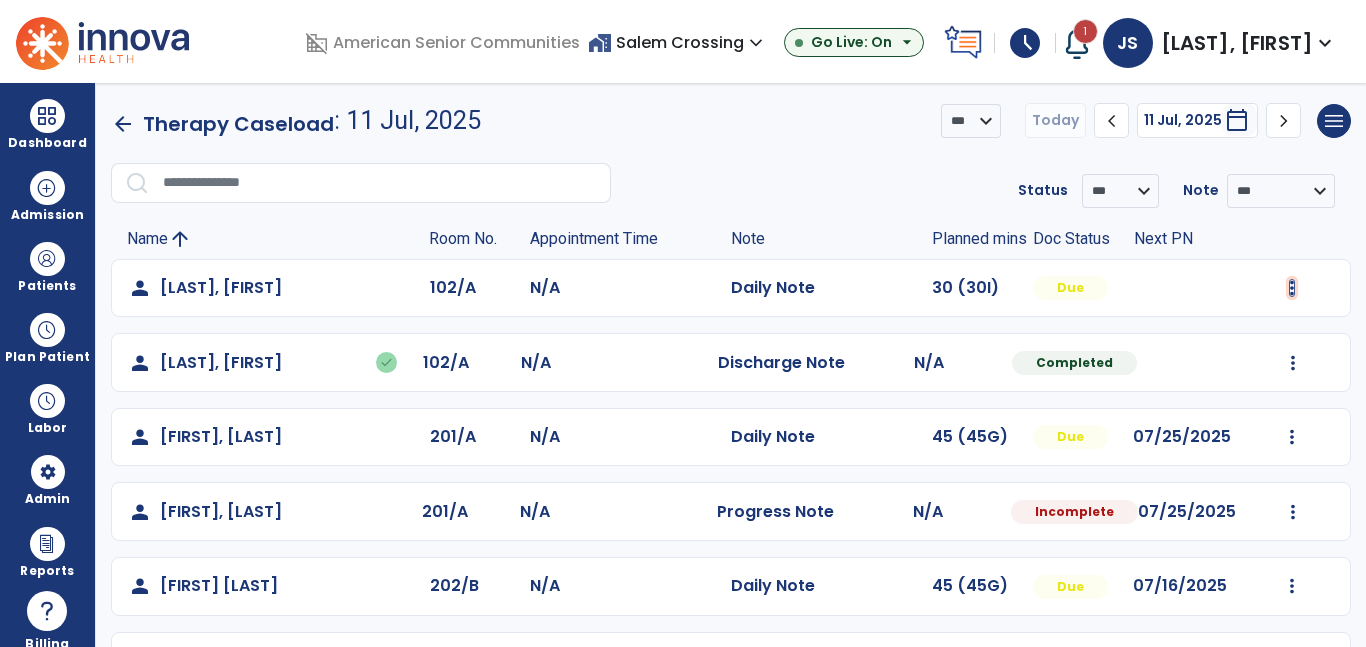 click at bounding box center (1292, 288) 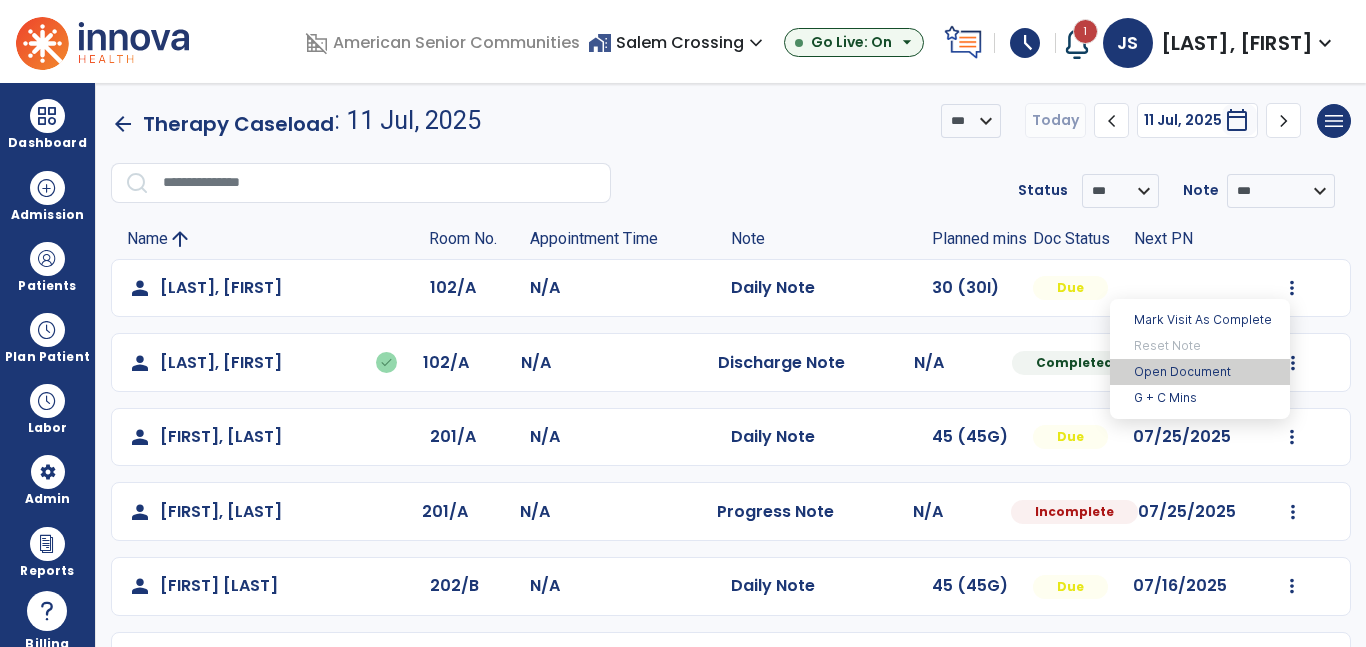 click on "Open Document" at bounding box center (1200, 372) 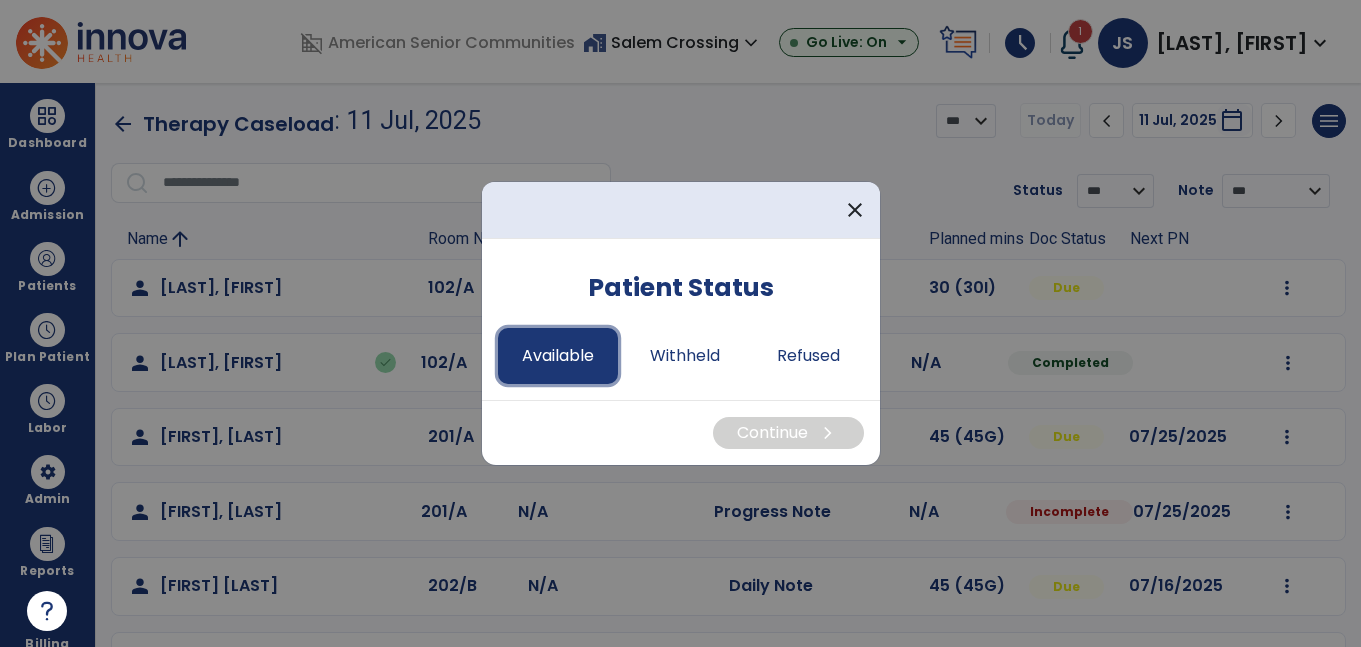 click on "Available" at bounding box center (558, 356) 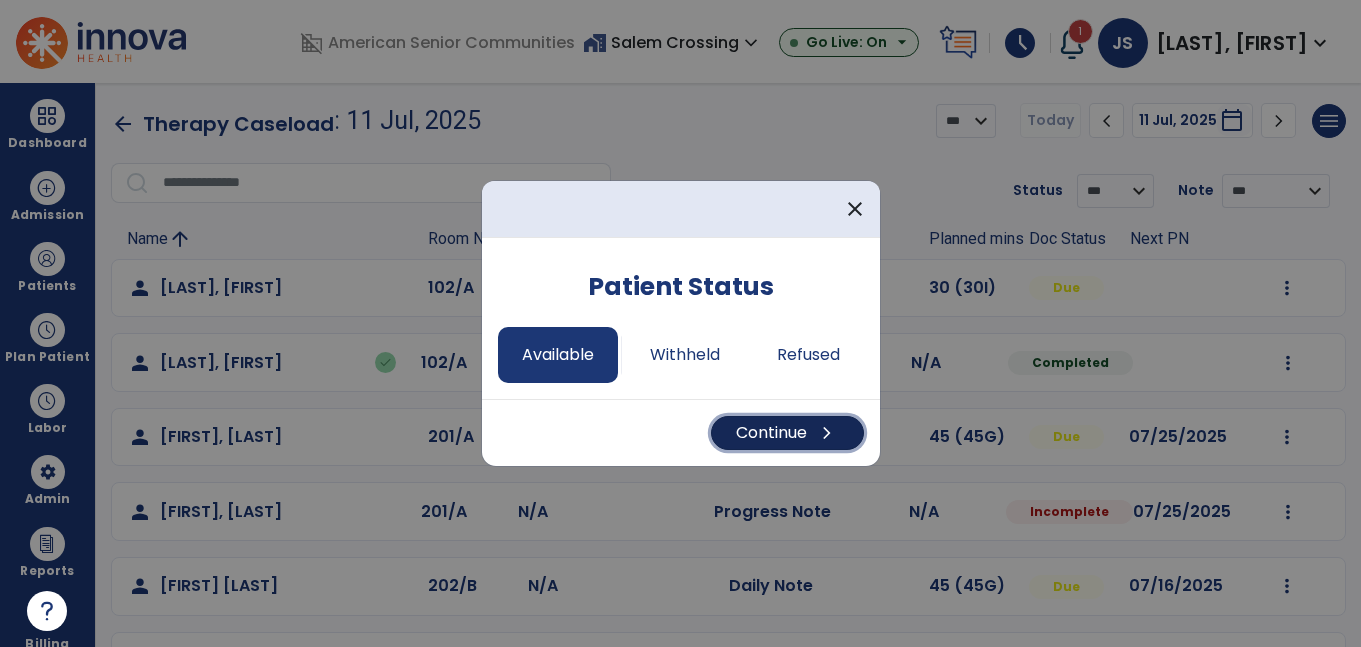 click on "Continue   chevron_right" at bounding box center [787, 433] 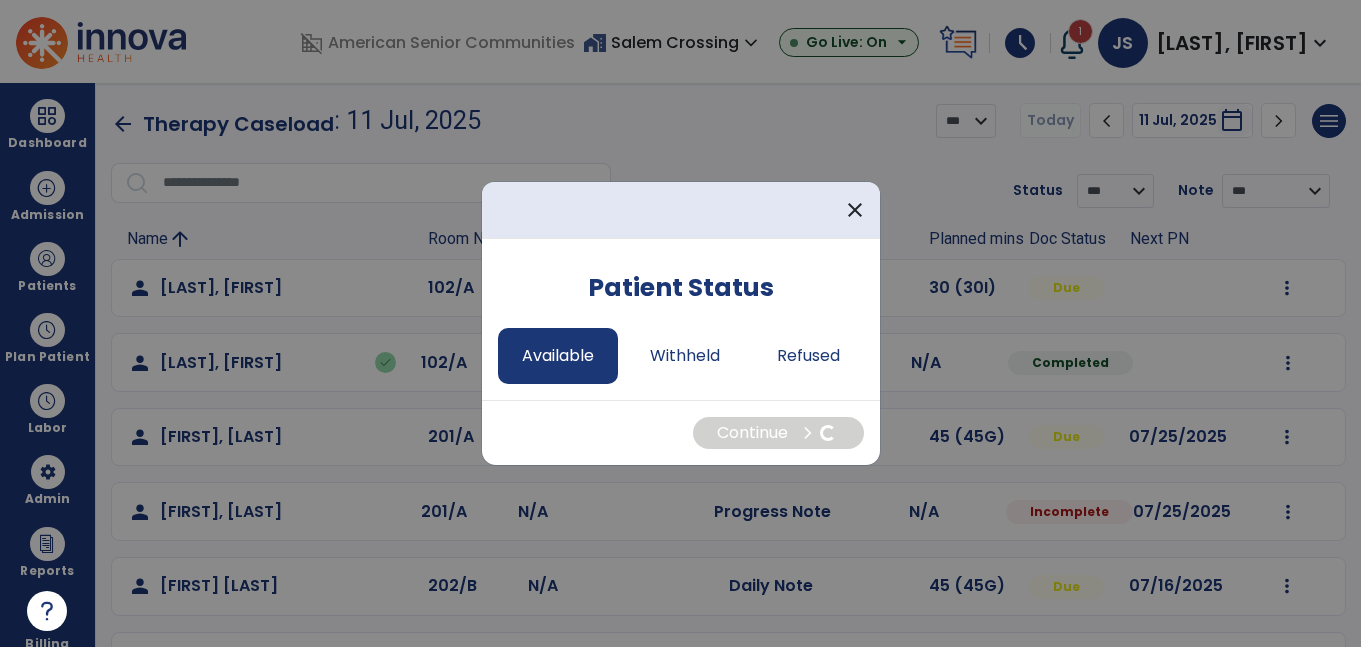 select on "*" 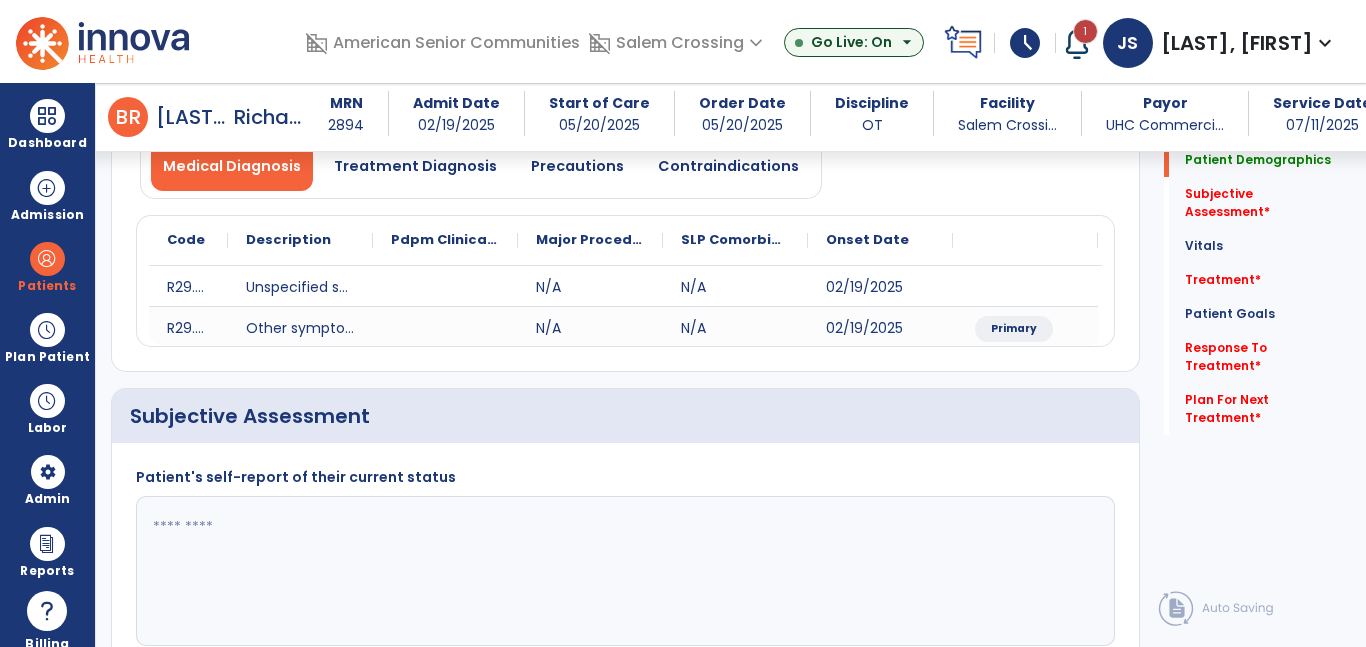 scroll, scrollTop: 236, scrollLeft: 0, axis: vertical 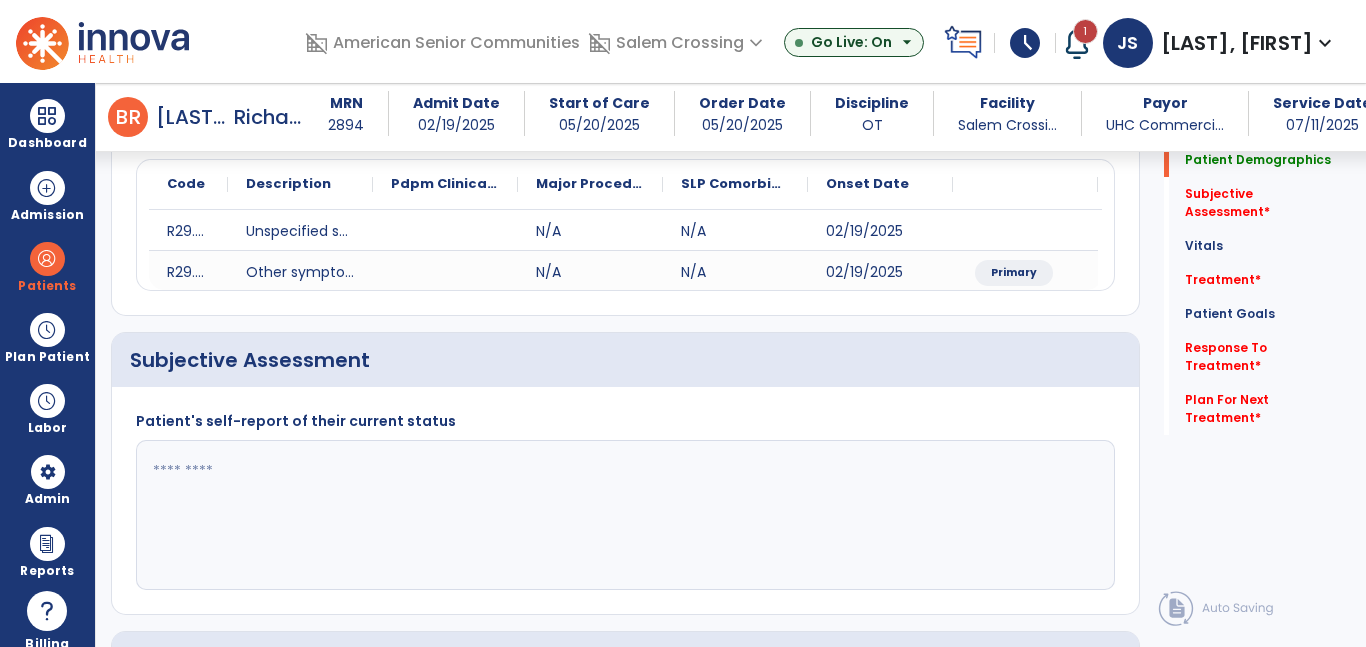 click 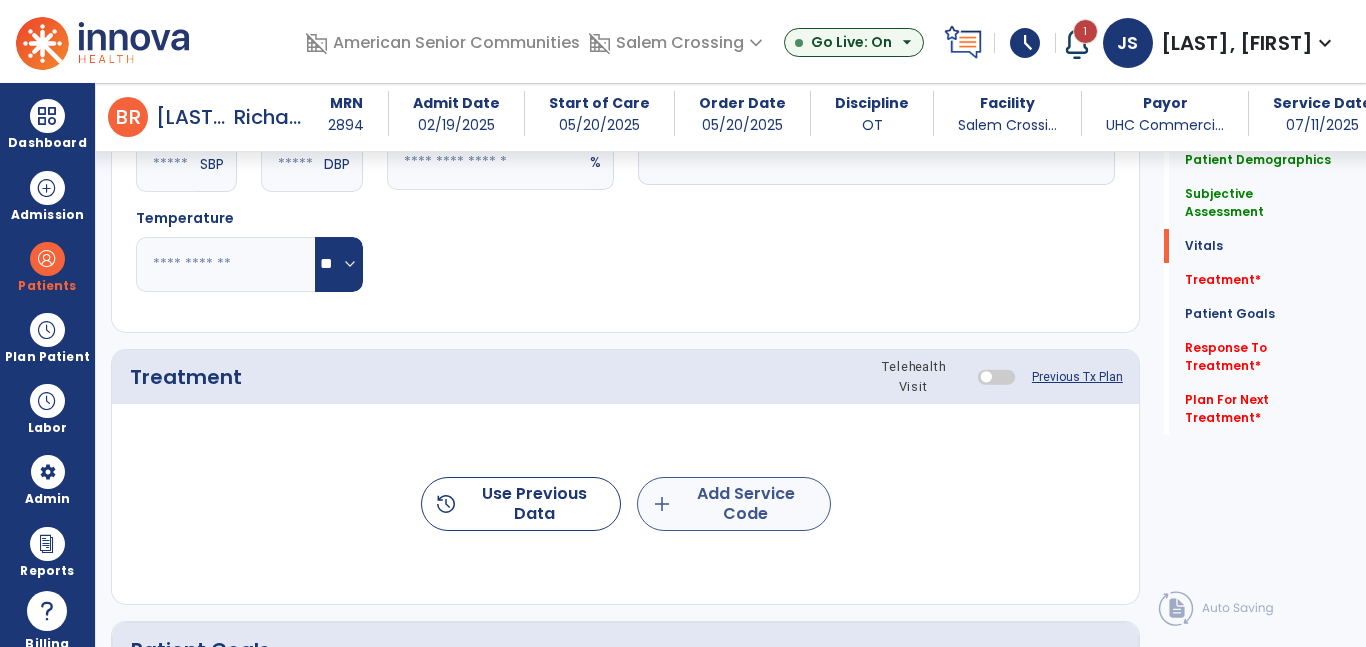 type on "**********" 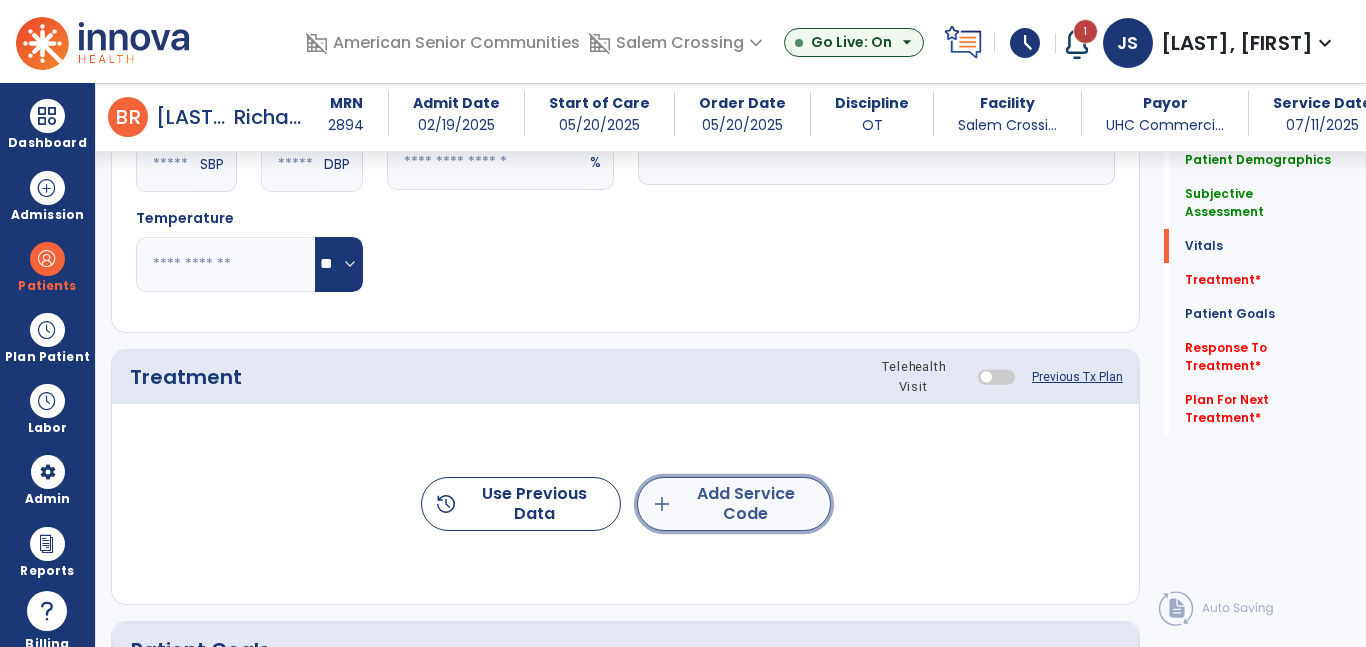 click on "add  Add Service Code" 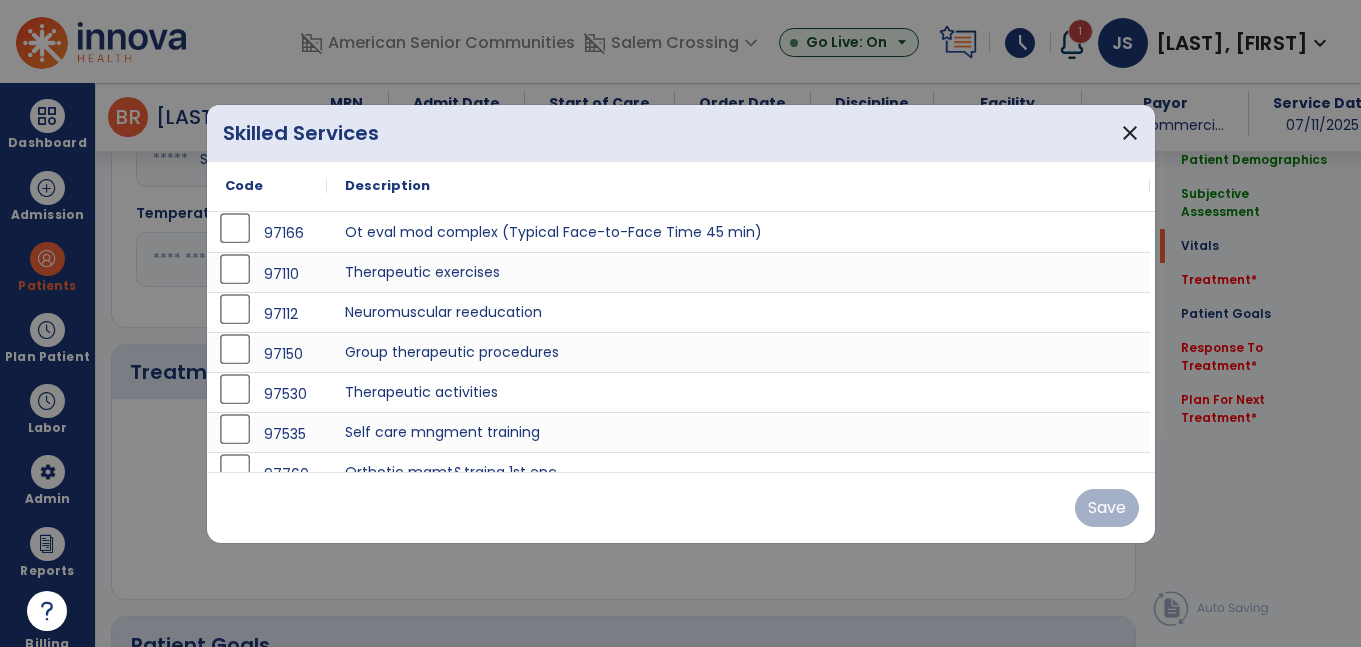 scroll, scrollTop: 940, scrollLeft: 0, axis: vertical 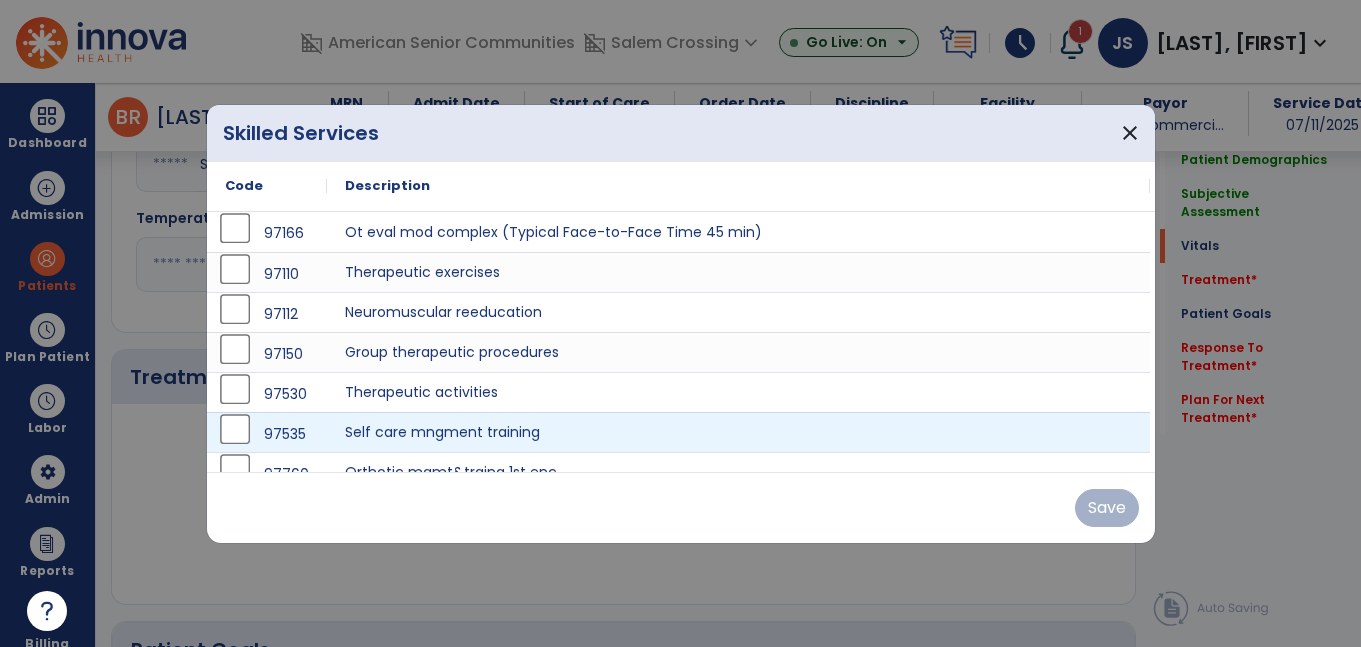 click on "97535" at bounding box center [267, 434] 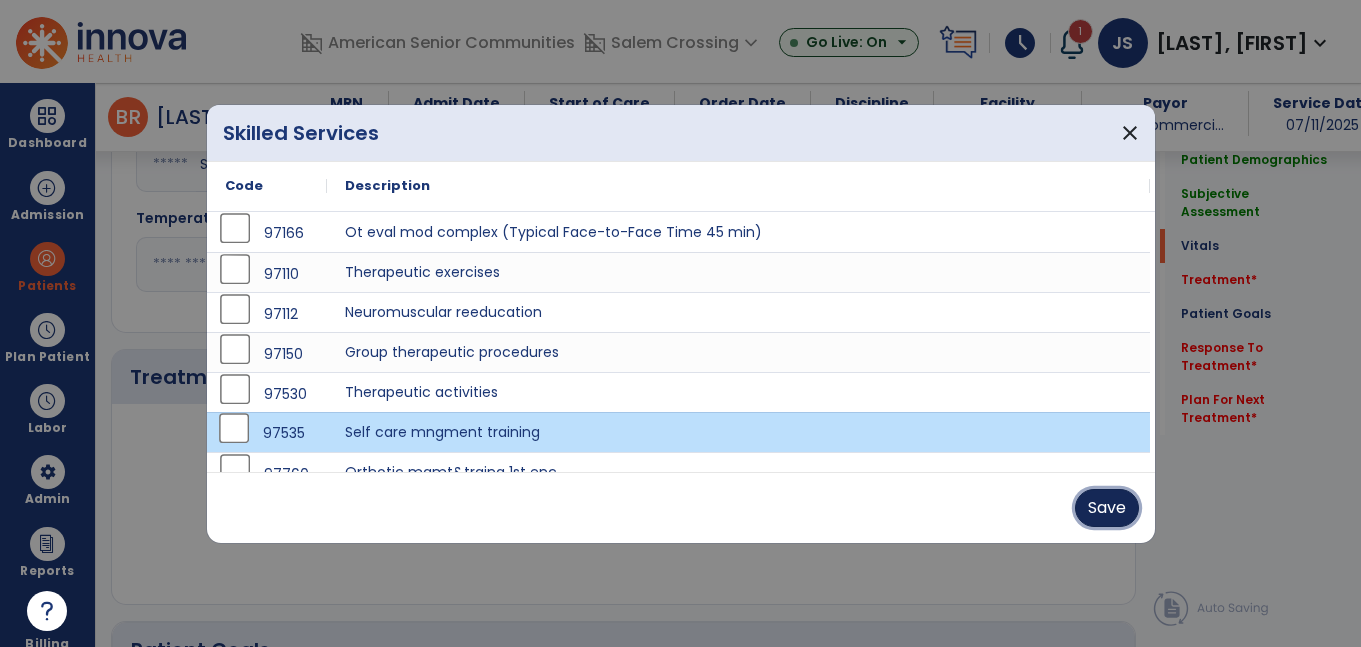 click on "Save" at bounding box center (1107, 508) 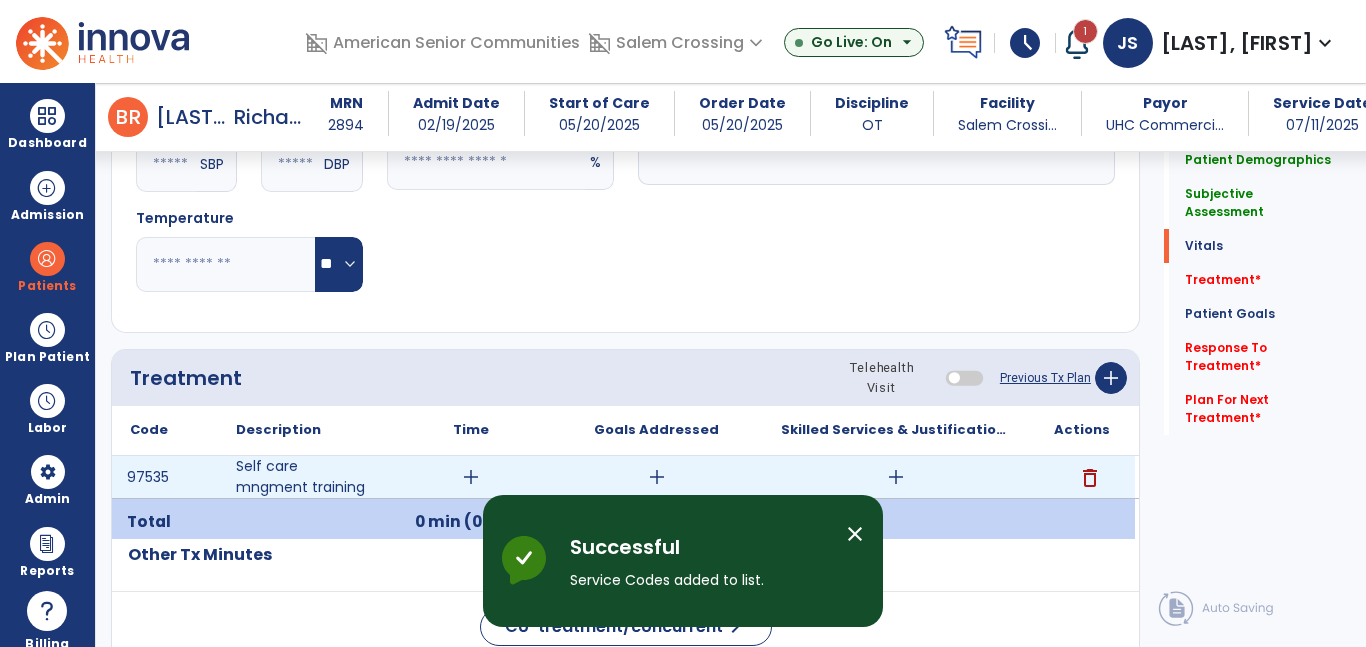 click on "add" at bounding box center (896, 477) 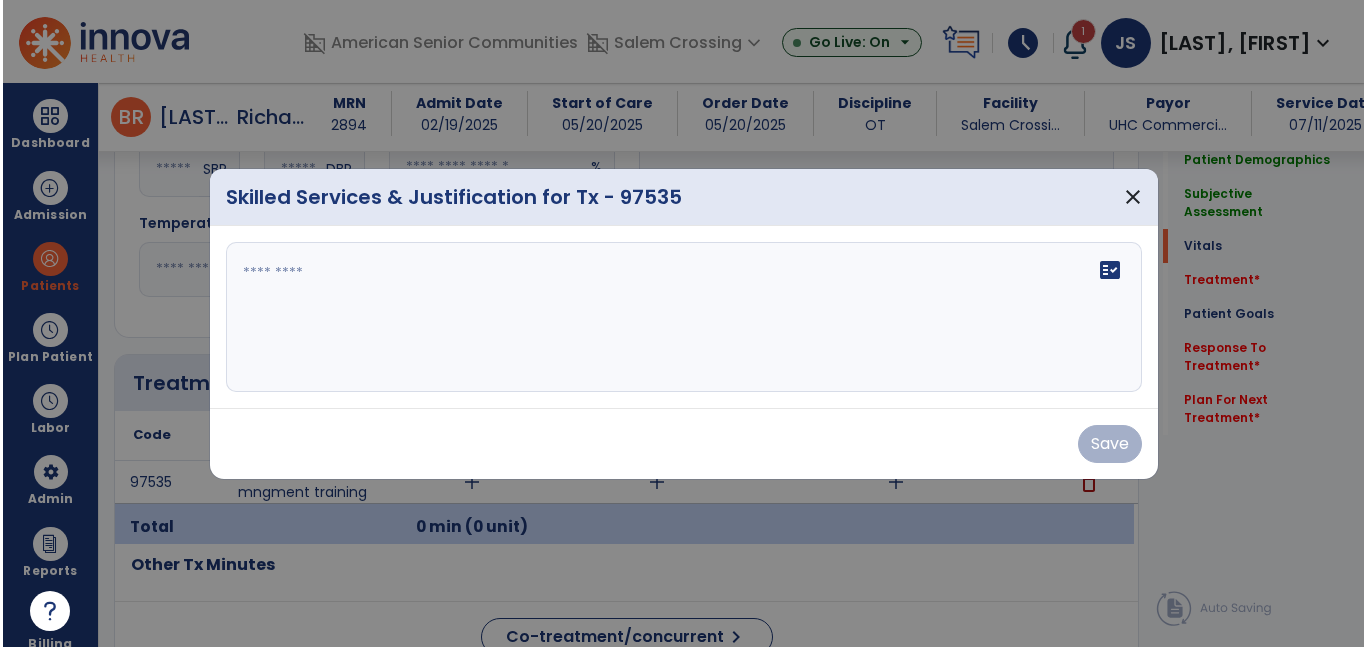 scroll, scrollTop: 940, scrollLeft: 0, axis: vertical 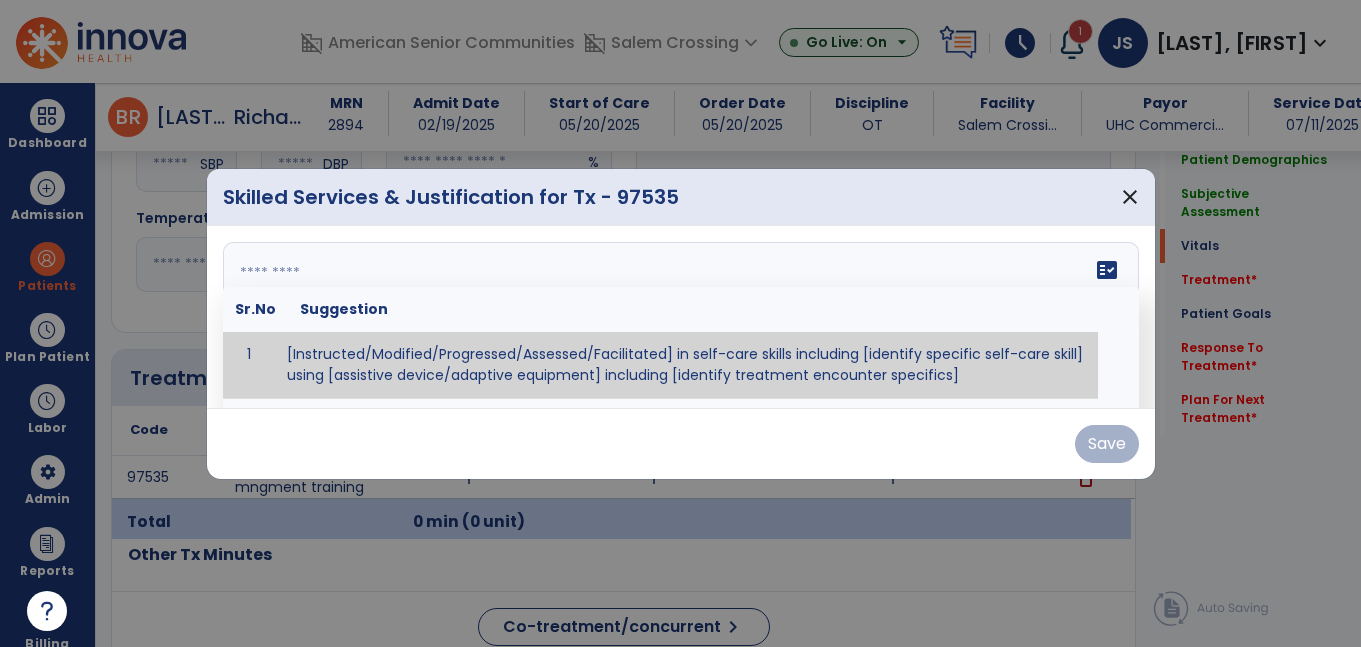 click on "fact_check  Sr.No Suggestion 1 [Instructed/Modified/Progressed/Assessed/Facilitated] in self-care skills including [identify specific self-care skill] using [assistive device/adaptive equipment] including [identify treatment encounter specifics]" at bounding box center [681, 317] 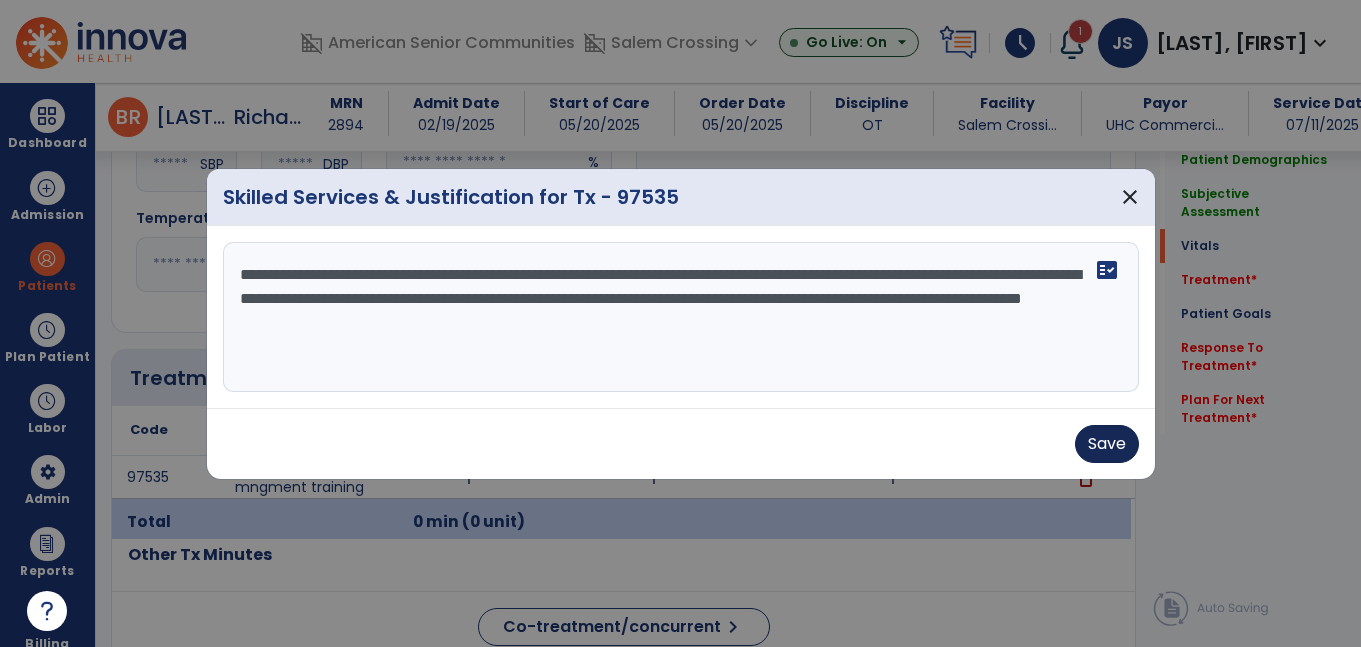 type on "**********" 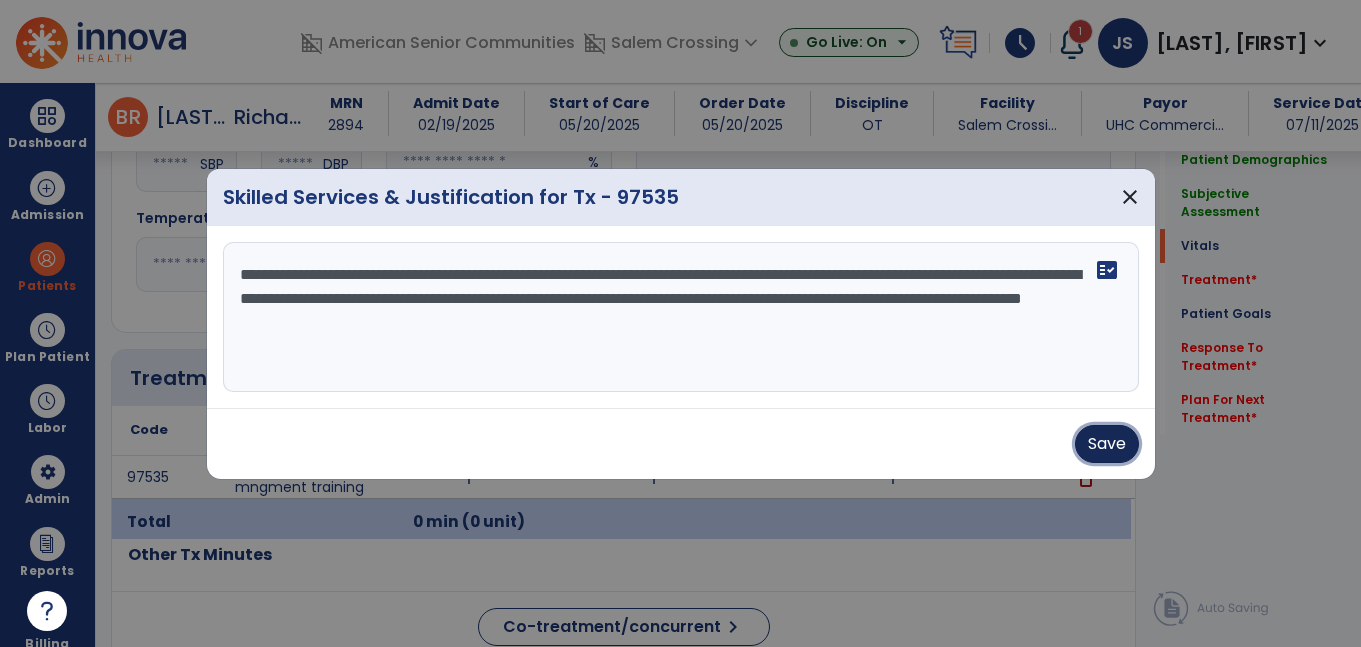 click on "Save" at bounding box center (1107, 444) 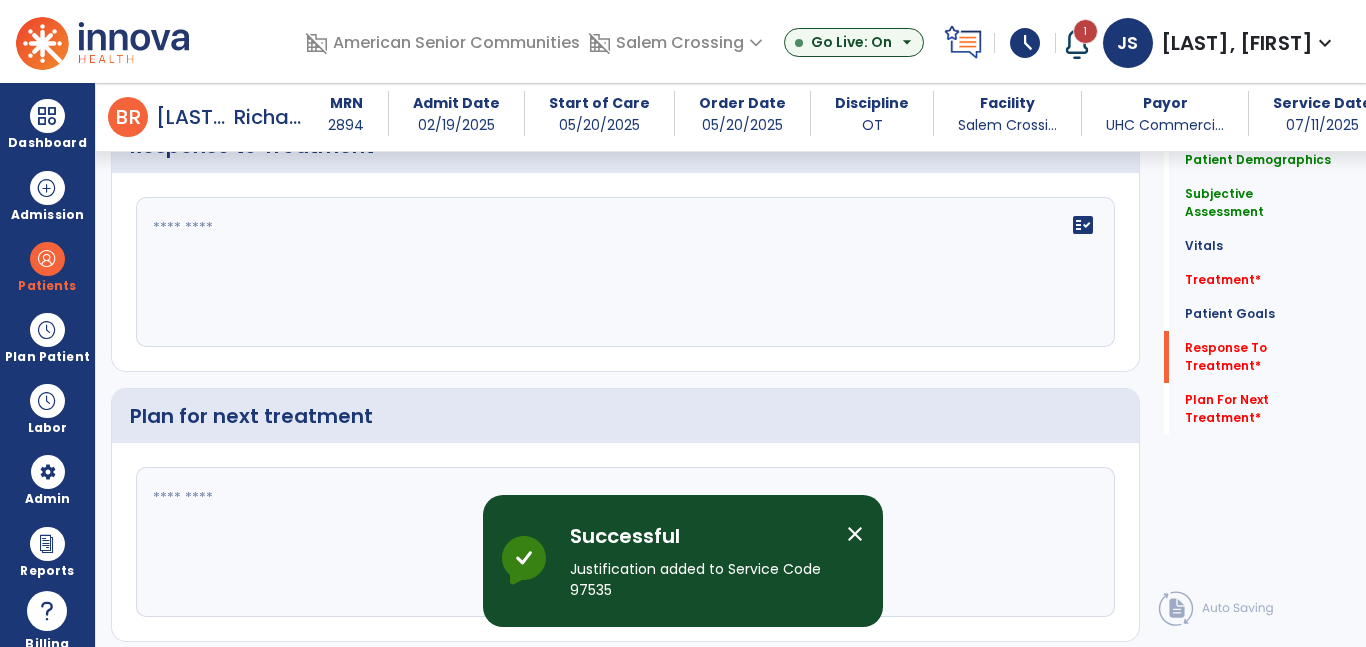 scroll, scrollTop: 2773, scrollLeft: 0, axis: vertical 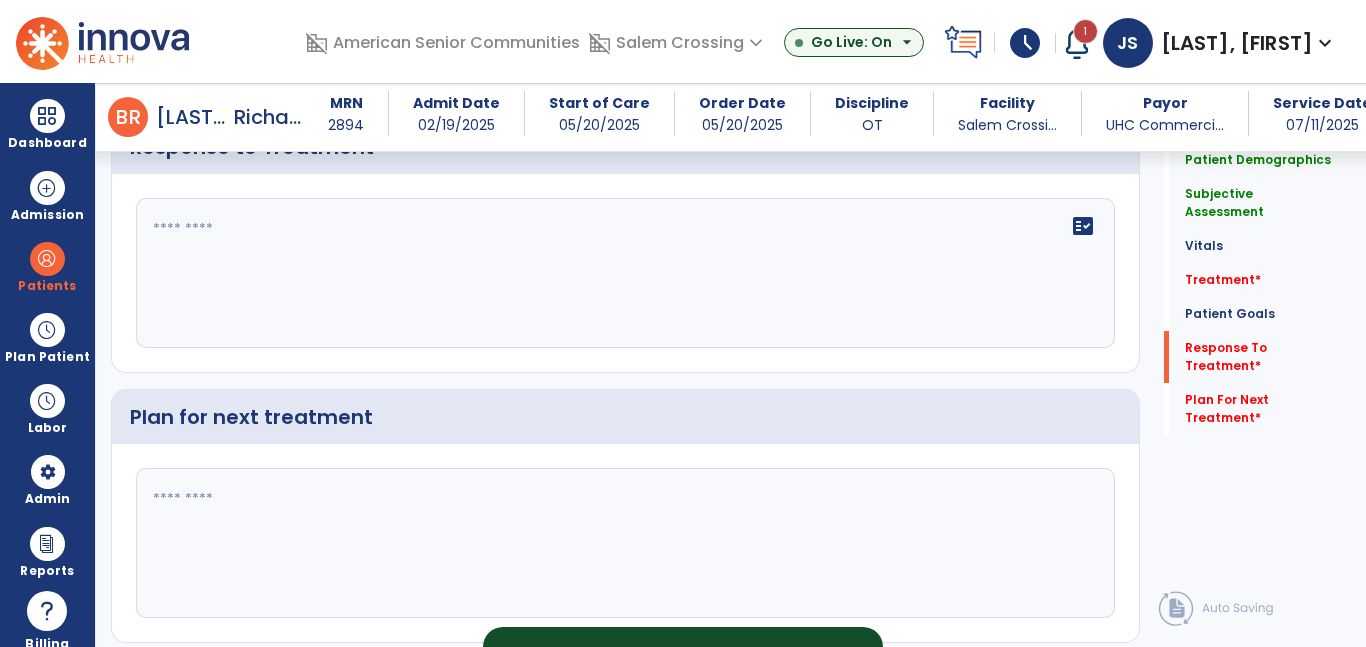 click on "fact_check" 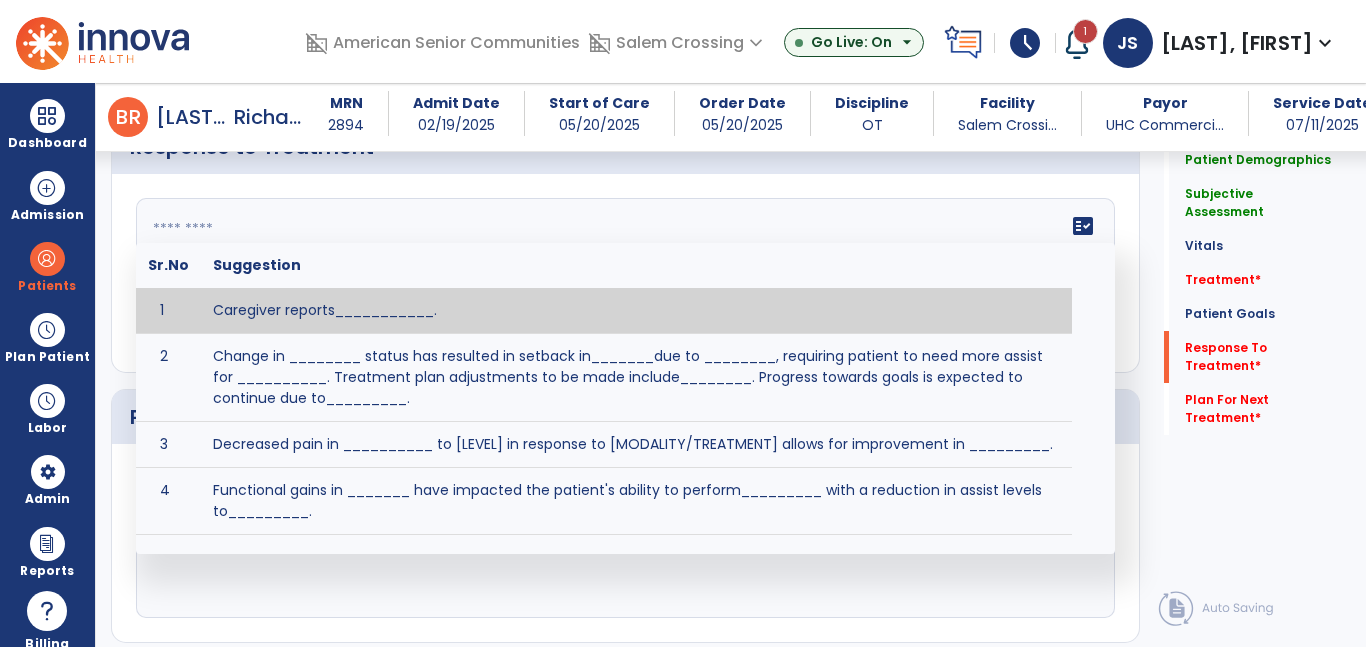 type on "*" 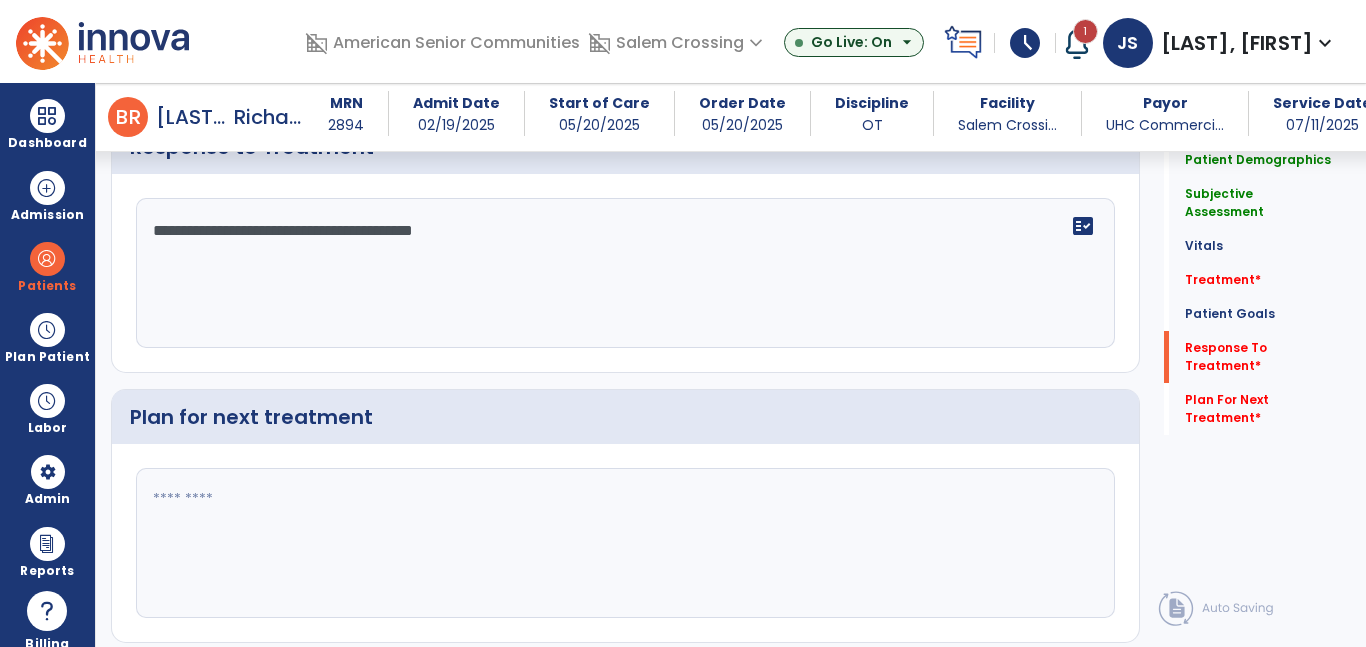 type on "**********" 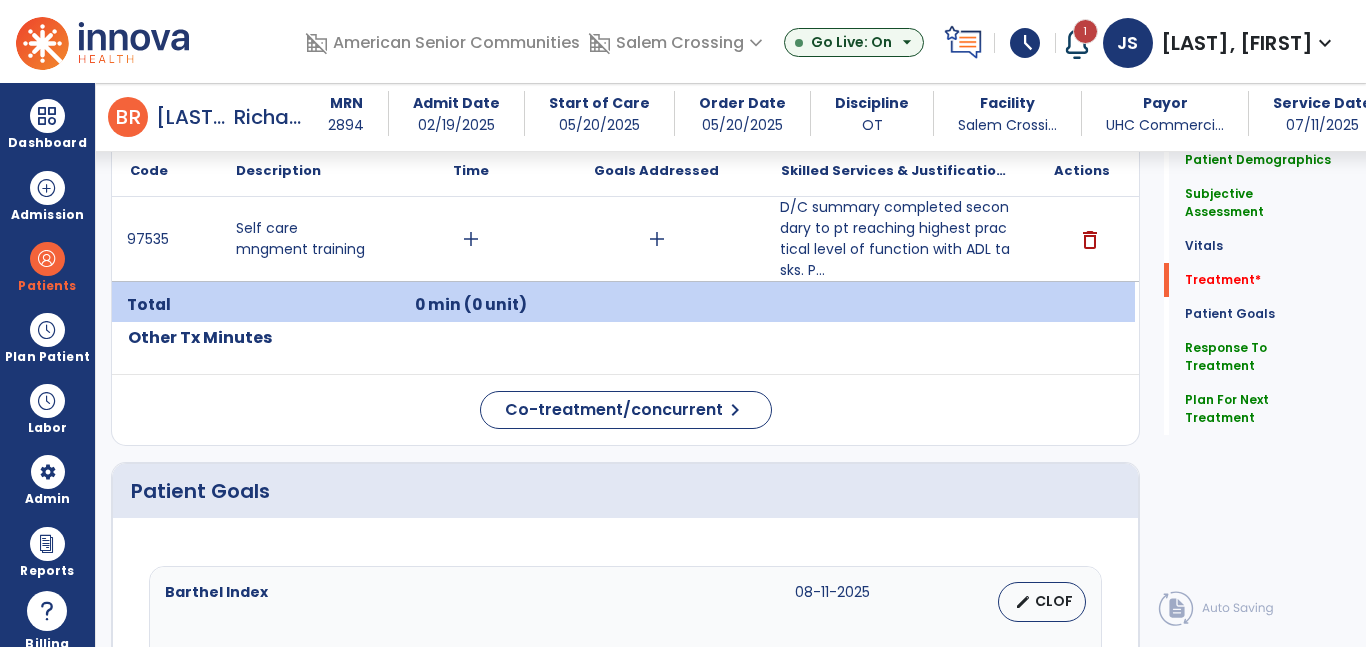 scroll, scrollTop: 1160, scrollLeft: 0, axis: vertical 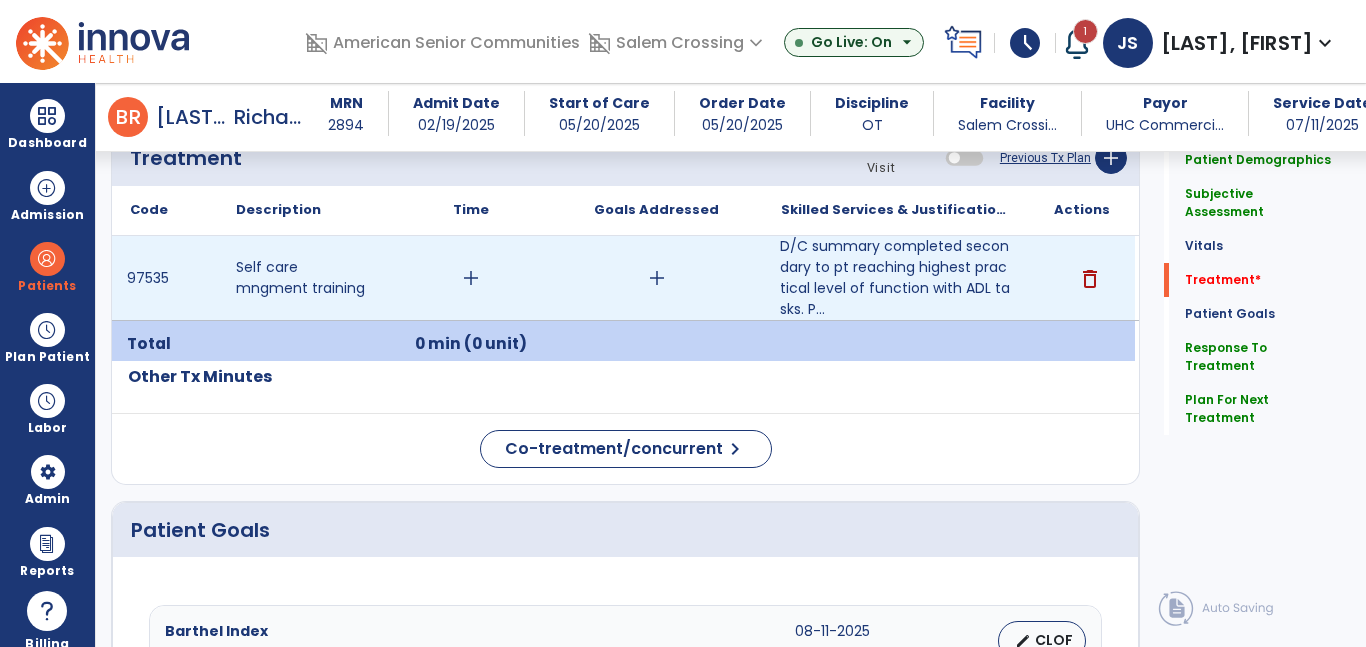 type on "**********" 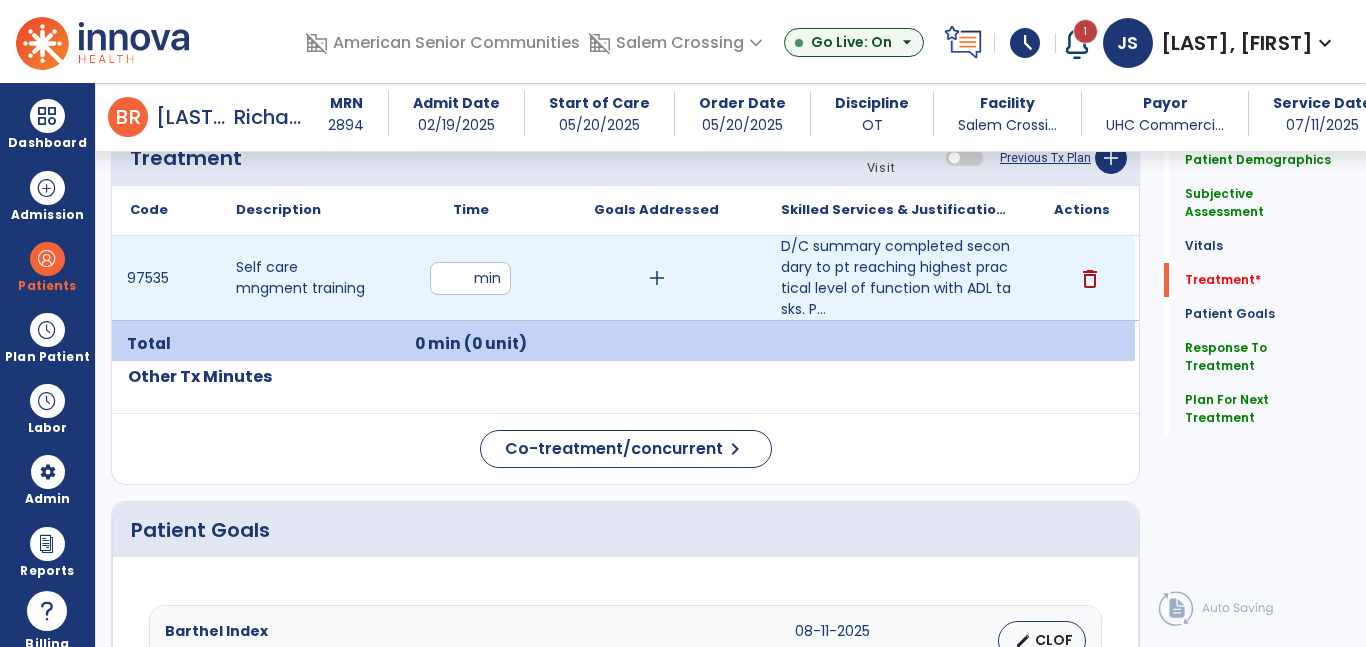 type on "**" 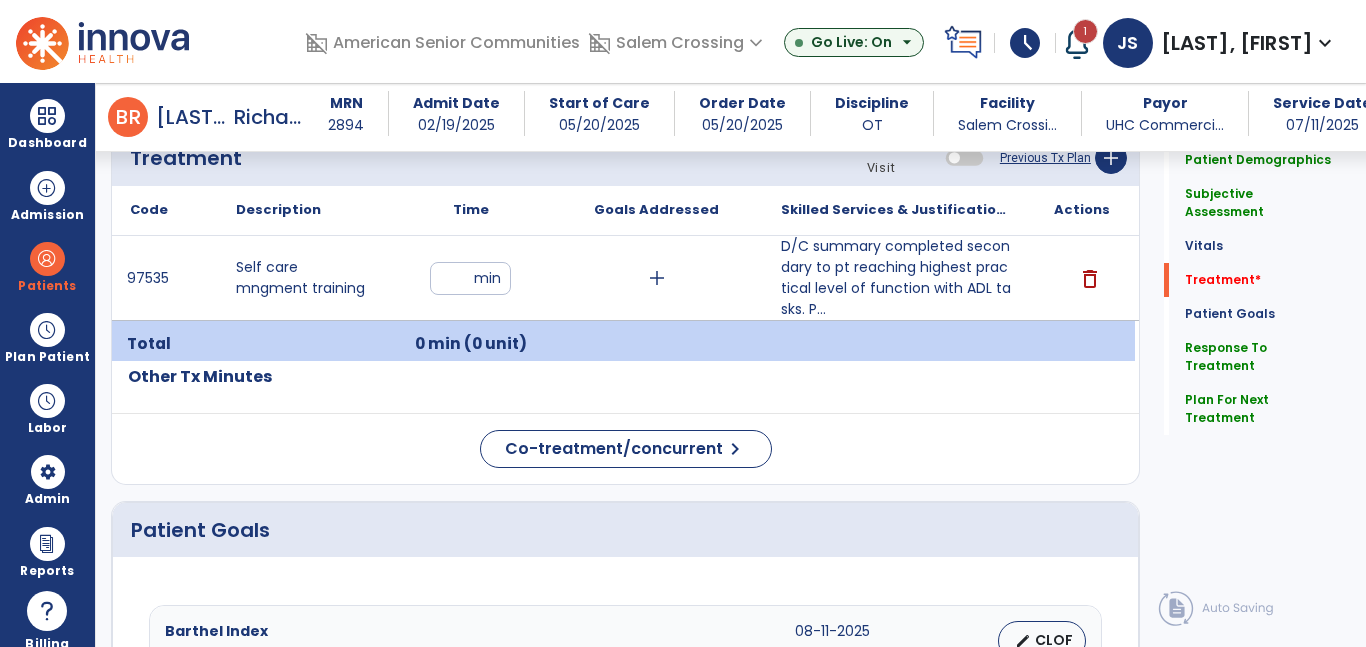 click on "Quick Links  Patient Demographics   Patient Demographics   Subjective Assessment   Subjective Assessment   Vitals   Vitals   Treatment   *  Treatment   *  Patient Goals   Patient Goals   Response To Treatment   Response To Treatment   Plan For Next Treatment   Plan For Next Treatment" 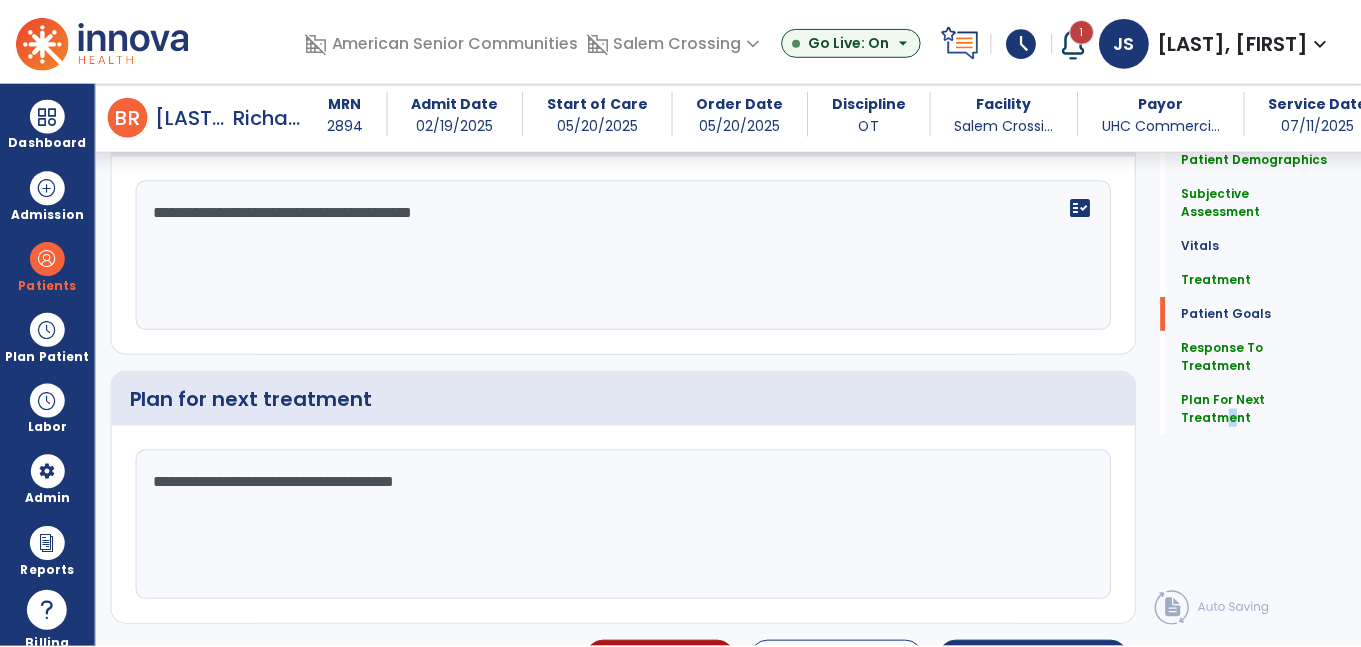 scroll, scrollTop: 2835, scrollLeft: 0, axis: vertical 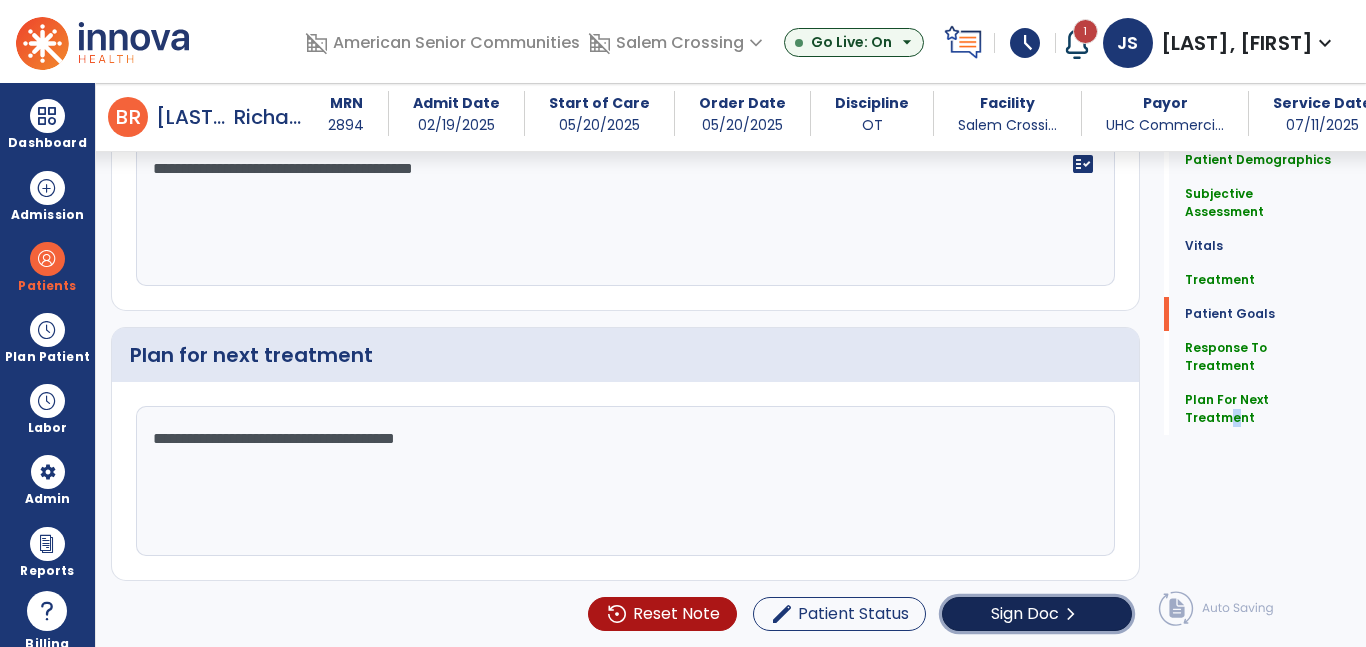 click on "Sign Doc" 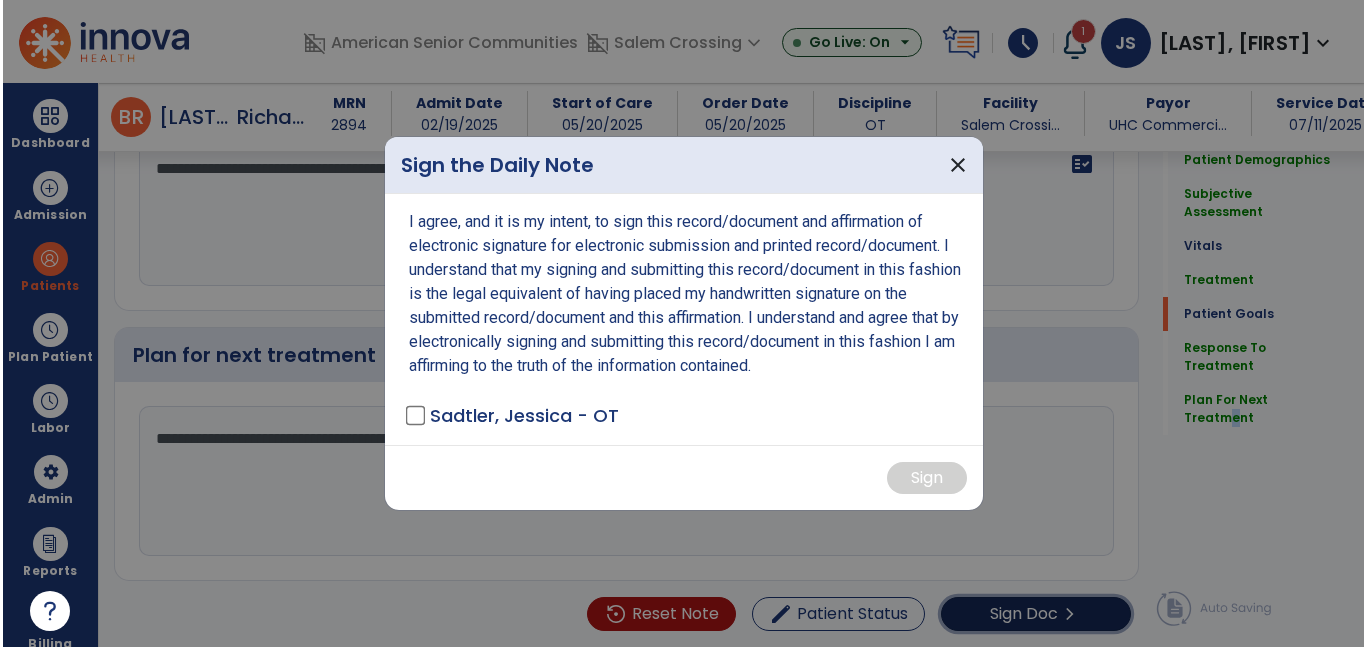 scroll, scrollTop: 2835, scrollLeft: 0, axis: vertical 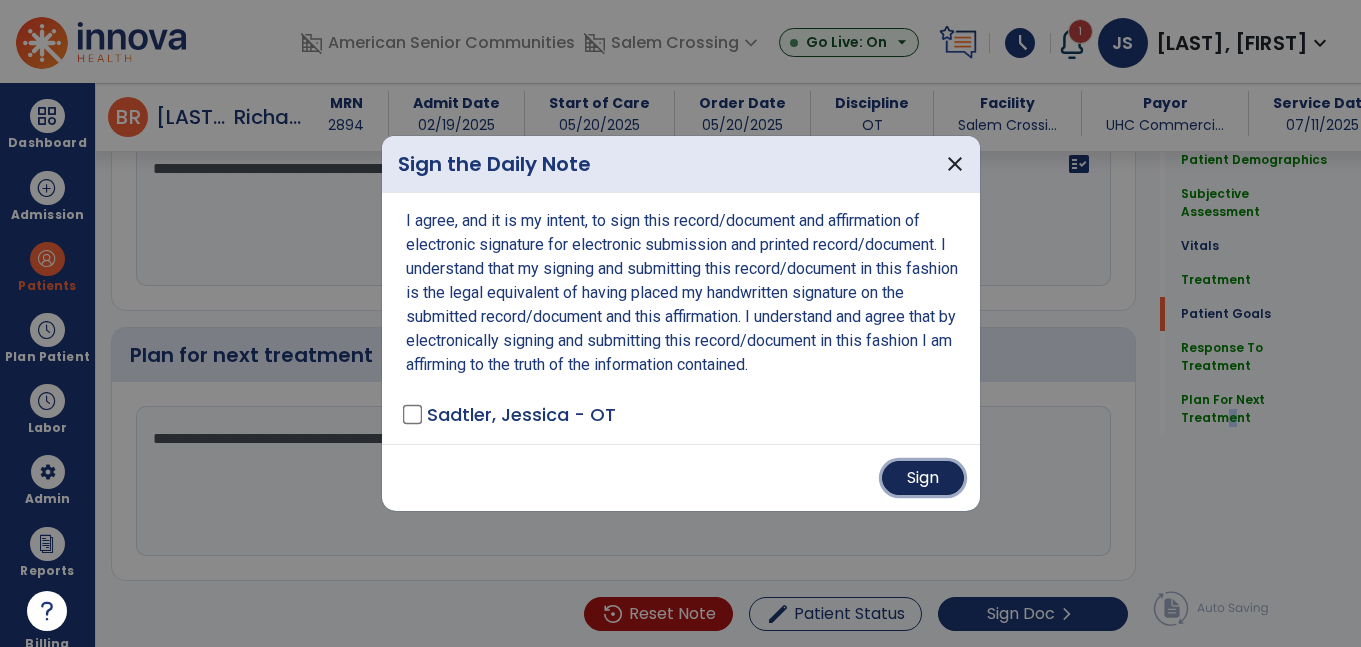 click on "Sign" at bounding box center [923, 478] 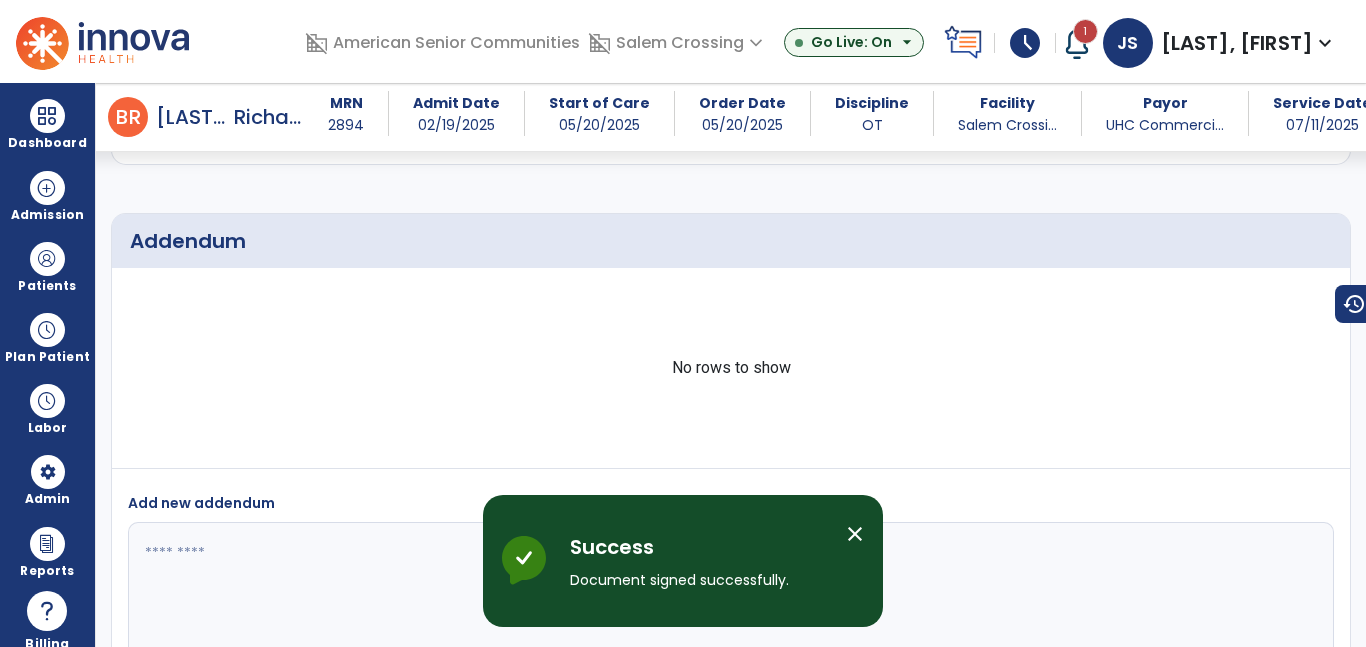 scroll, scrollTop: 4176, scrollLeft: 0, axis: vertical 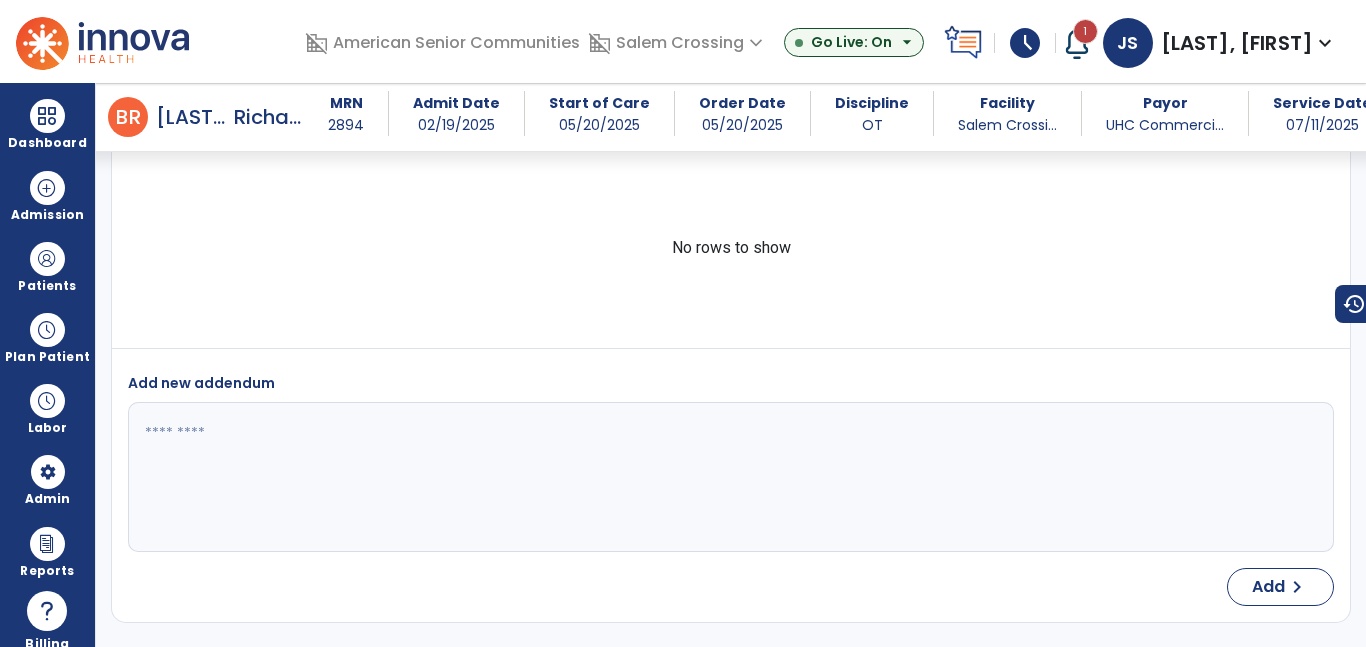 click at bounding box center (1077, 43) 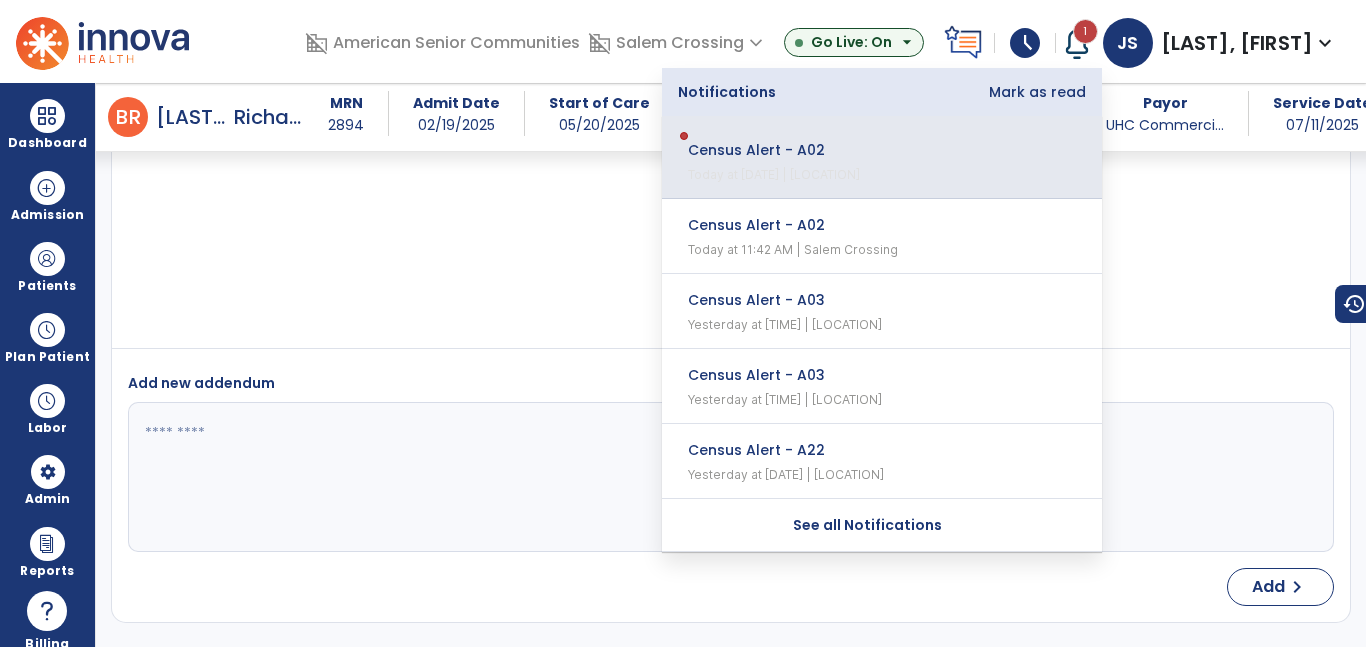 click on "Census Alert - A02" at bounding box center [868, 150] 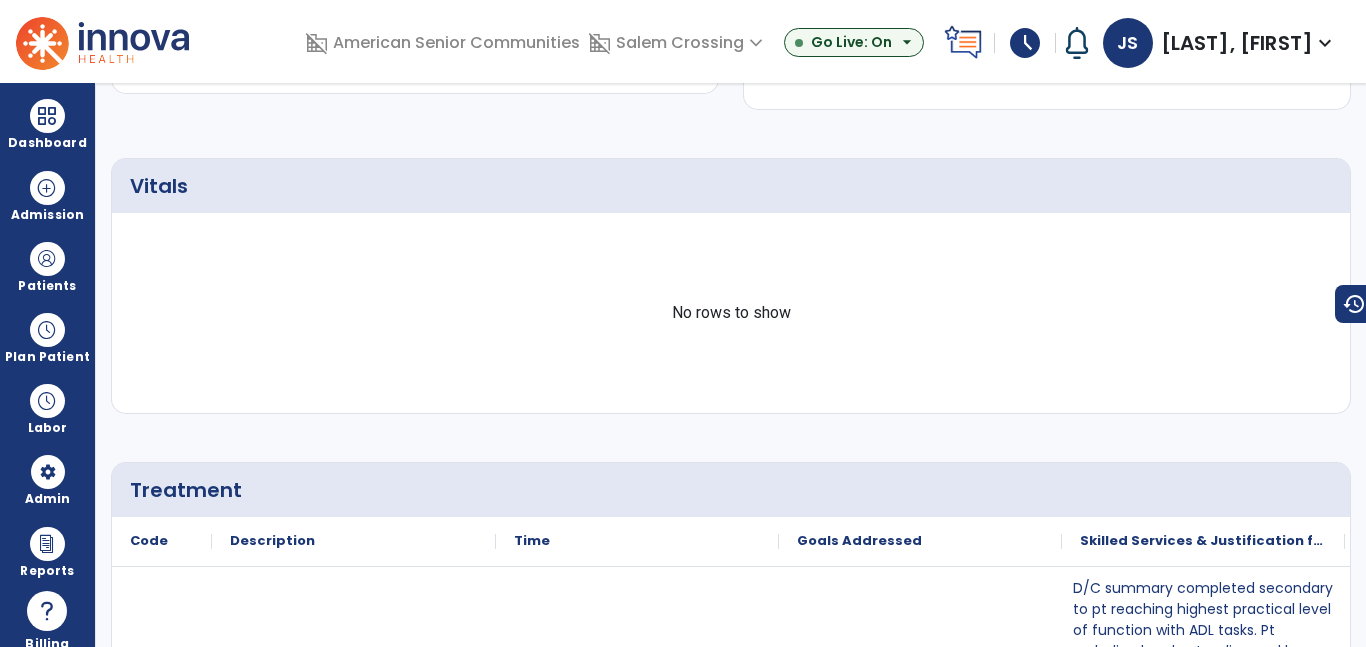 scroll, scrollTop: 0, scrollLeft: 0, axis: both 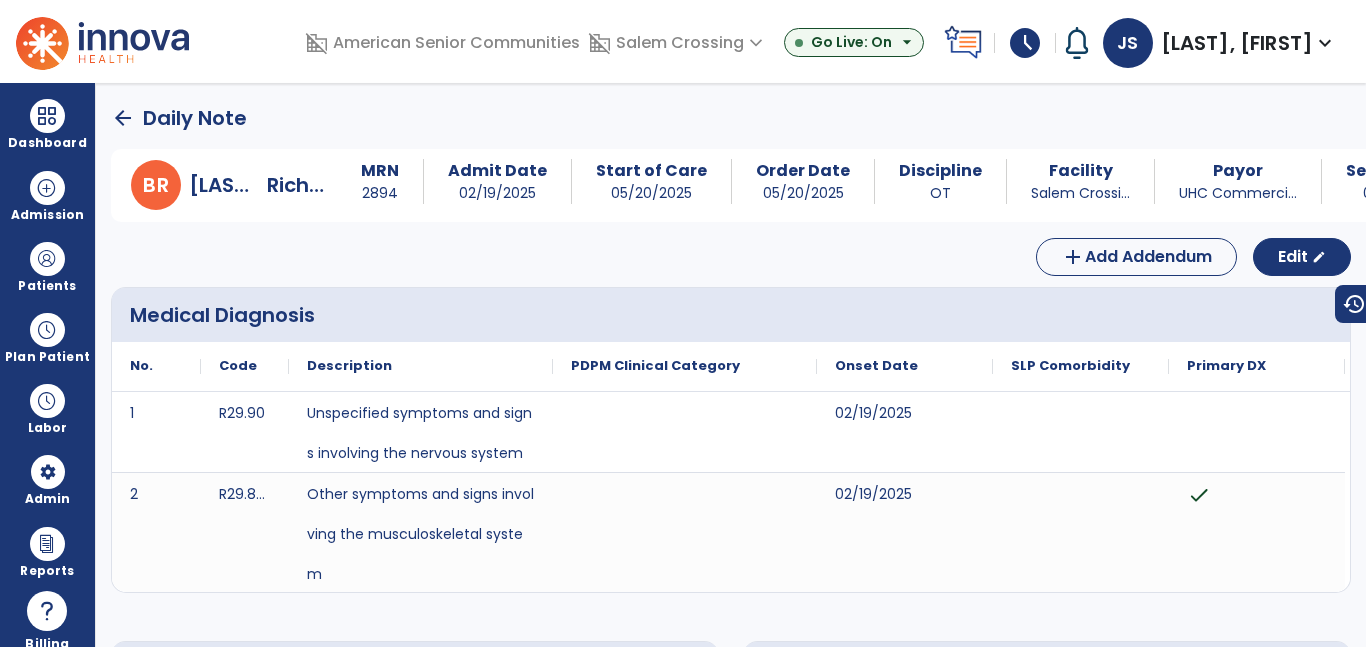 click on "arrow_back" 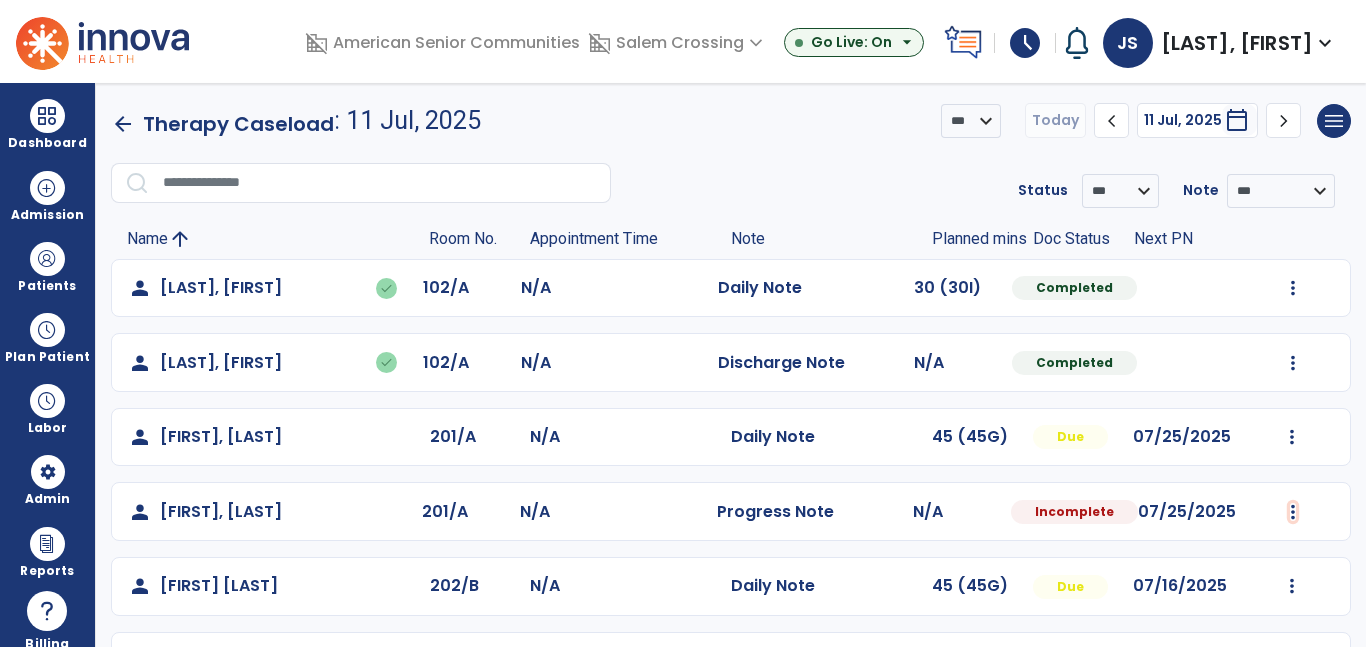 click at bounding box center (1293, 288) 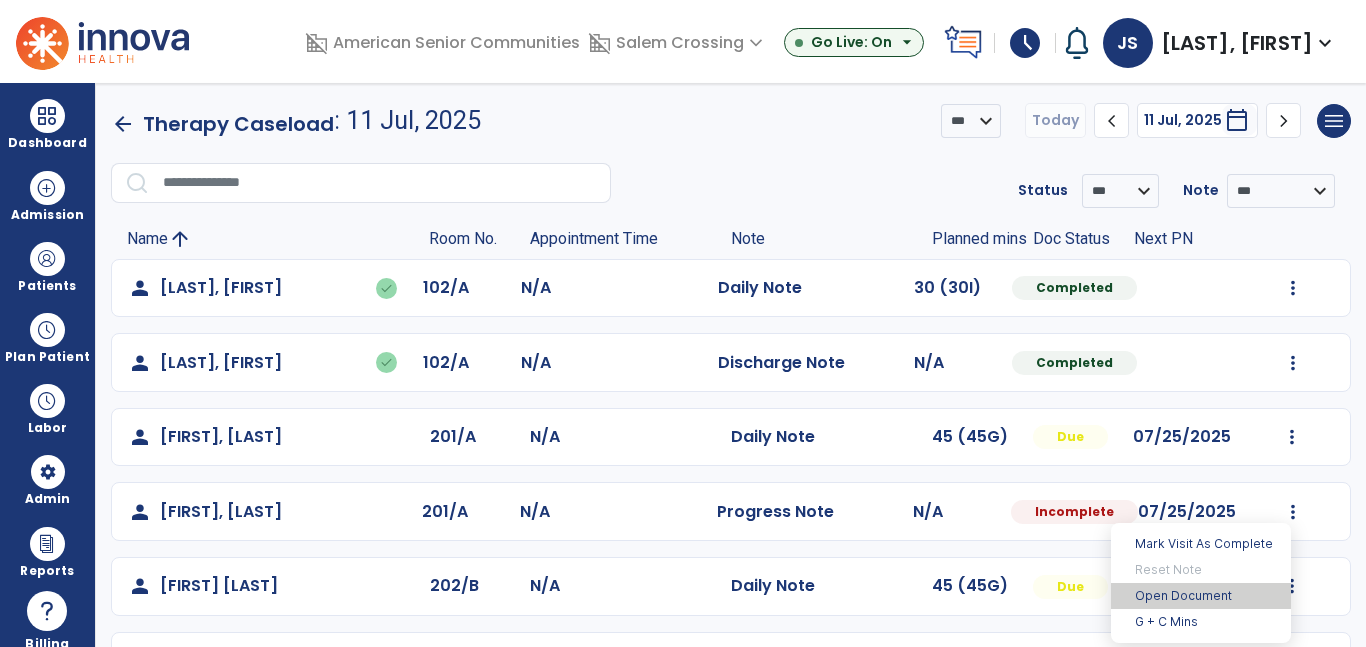 click on "Open Document" at bounding box center [1201, 596] 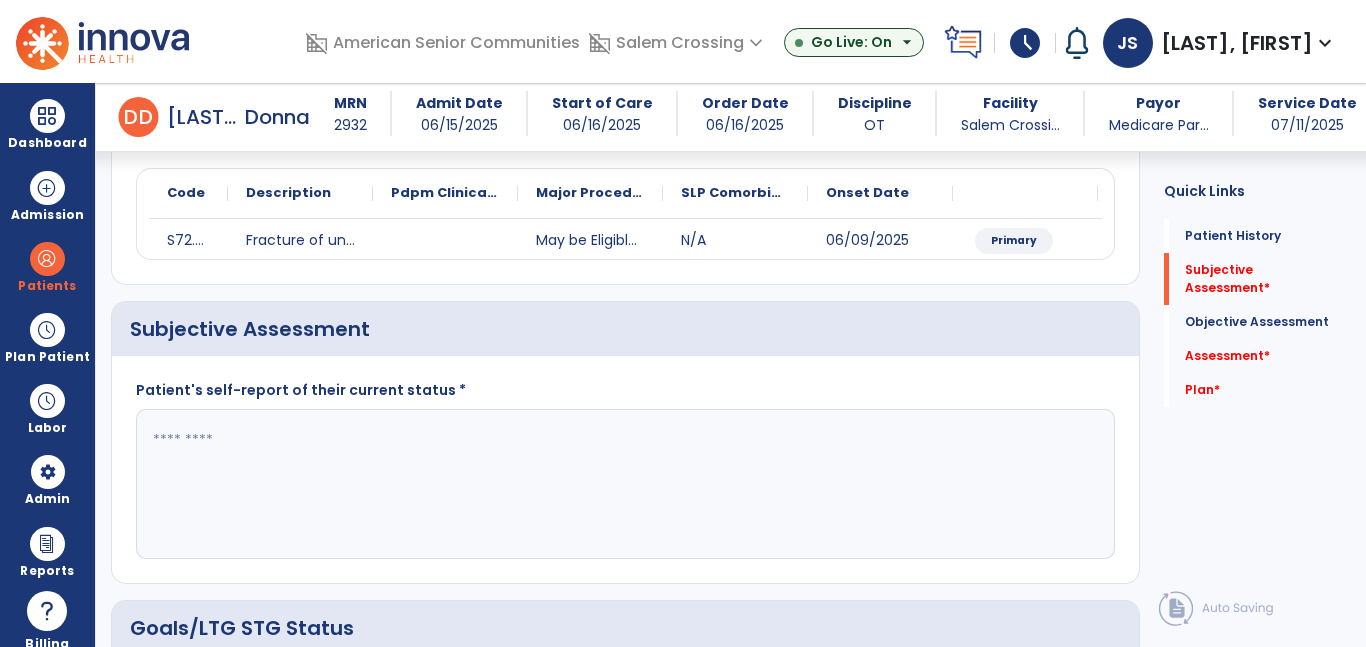 scroll, scrollTop: 246, scrollLeft: 0, axis: vertical 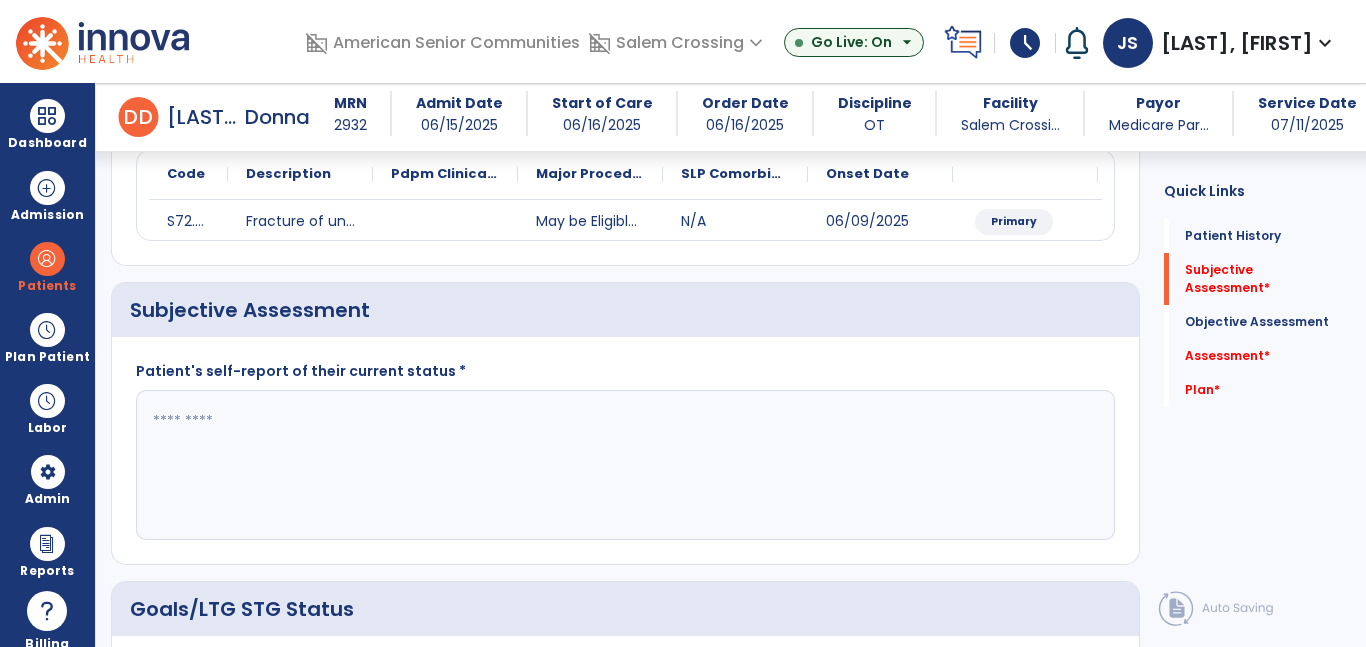 click 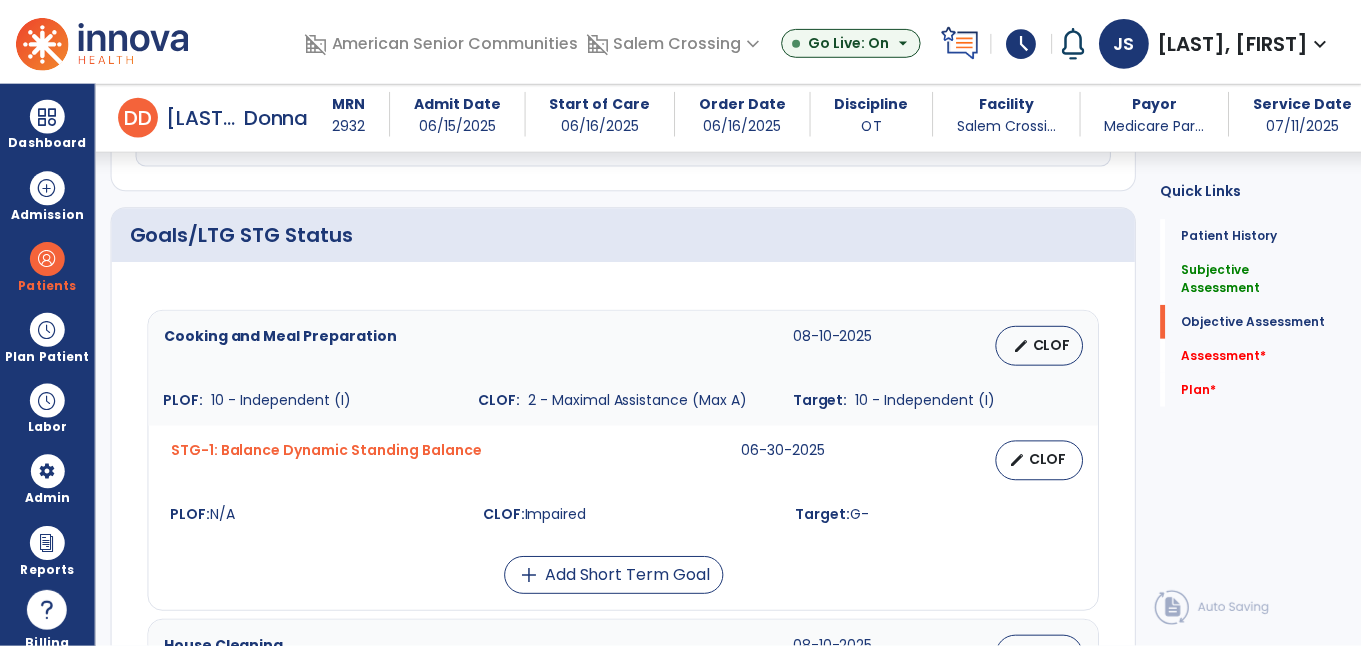 scroll, scrollTop: 629, scrollLeft: 0, axis: vertical 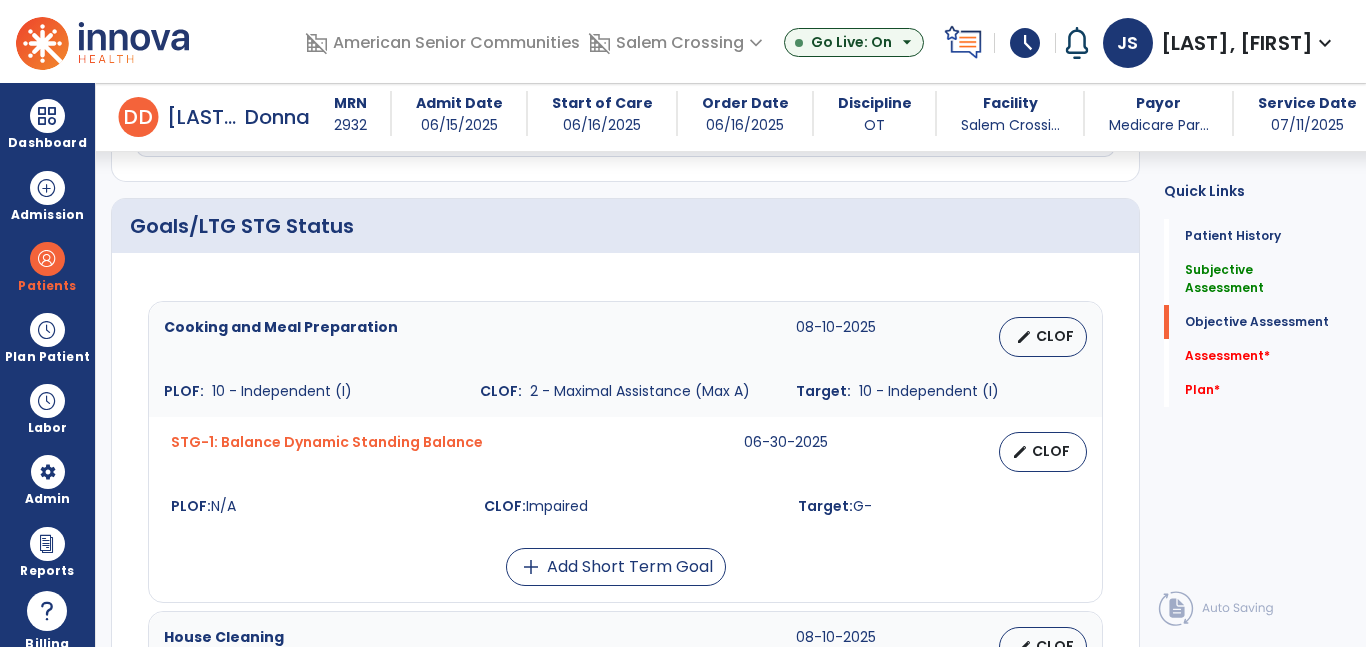 type on "**********" 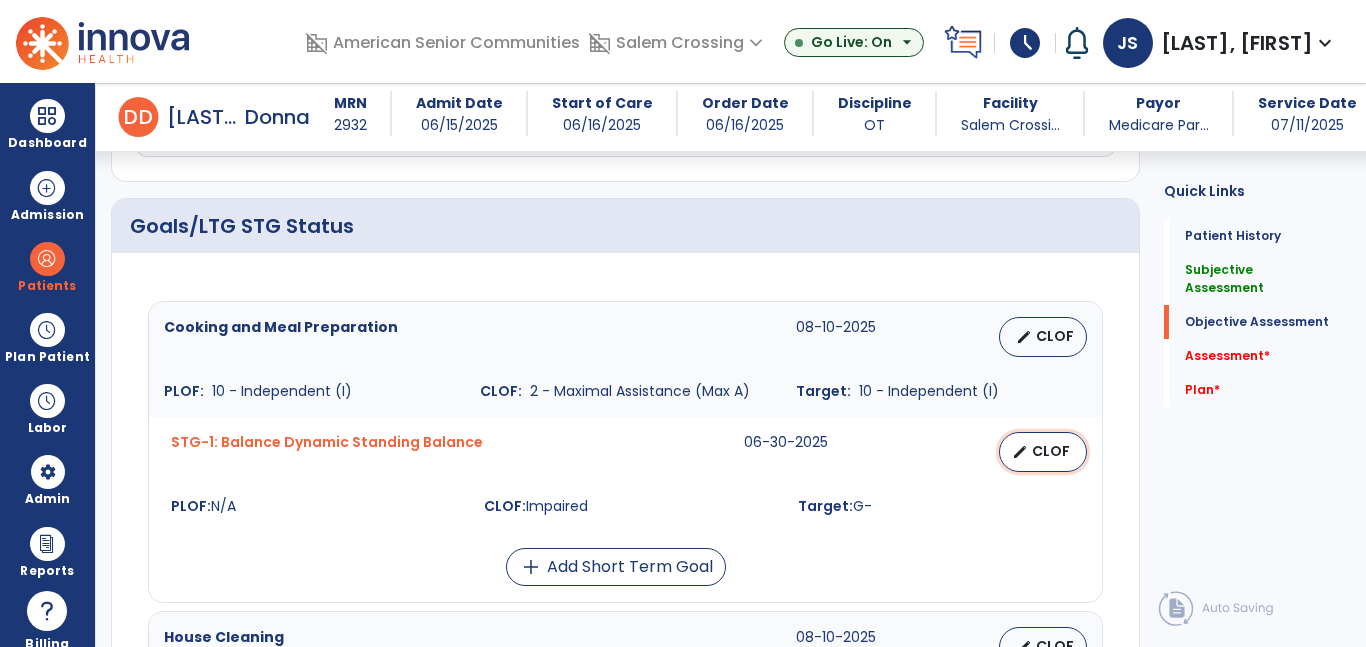 click on "CLOF" at bounding box center (1051, 451) 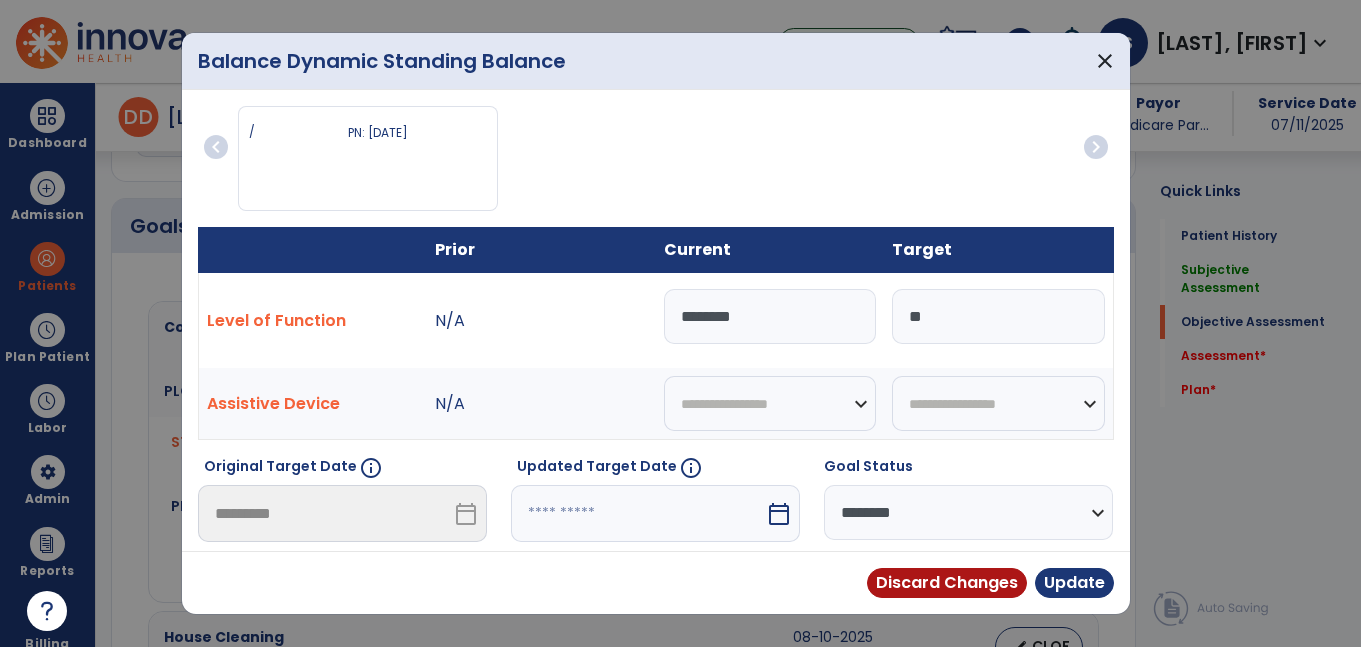 scroll, scrollTop: 629, scrollLeft: 0, axis: vertical 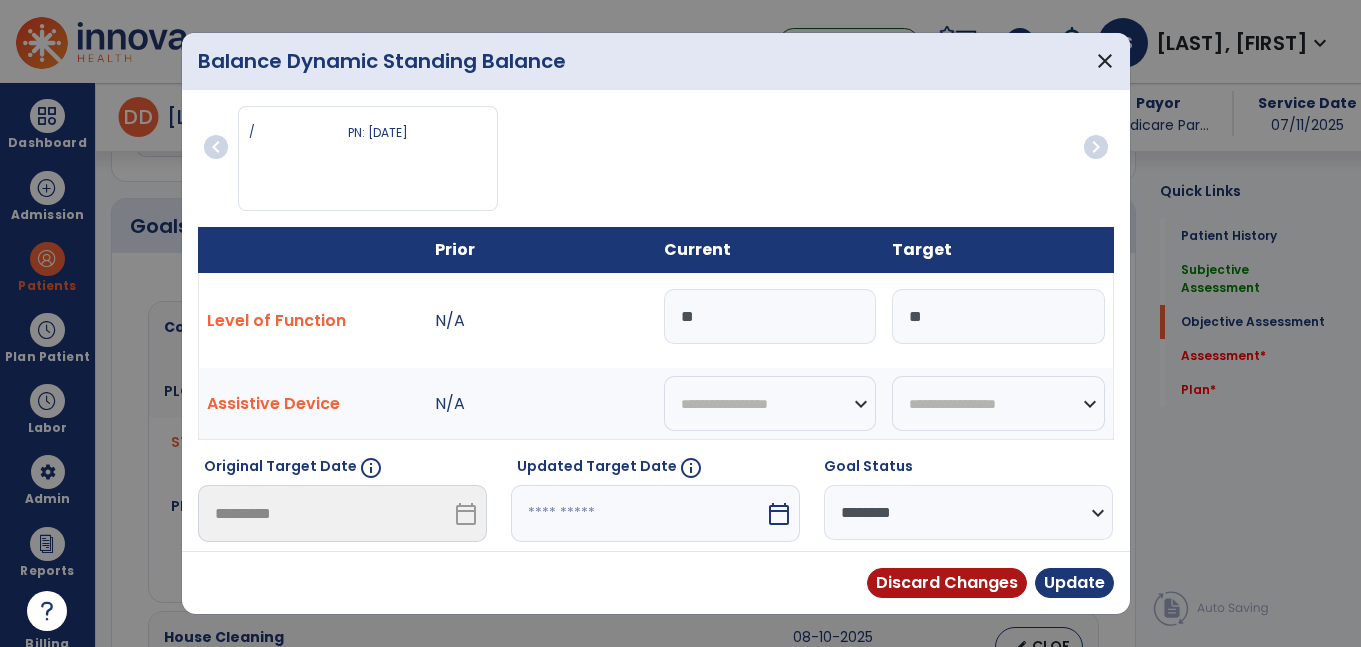 type on "**" 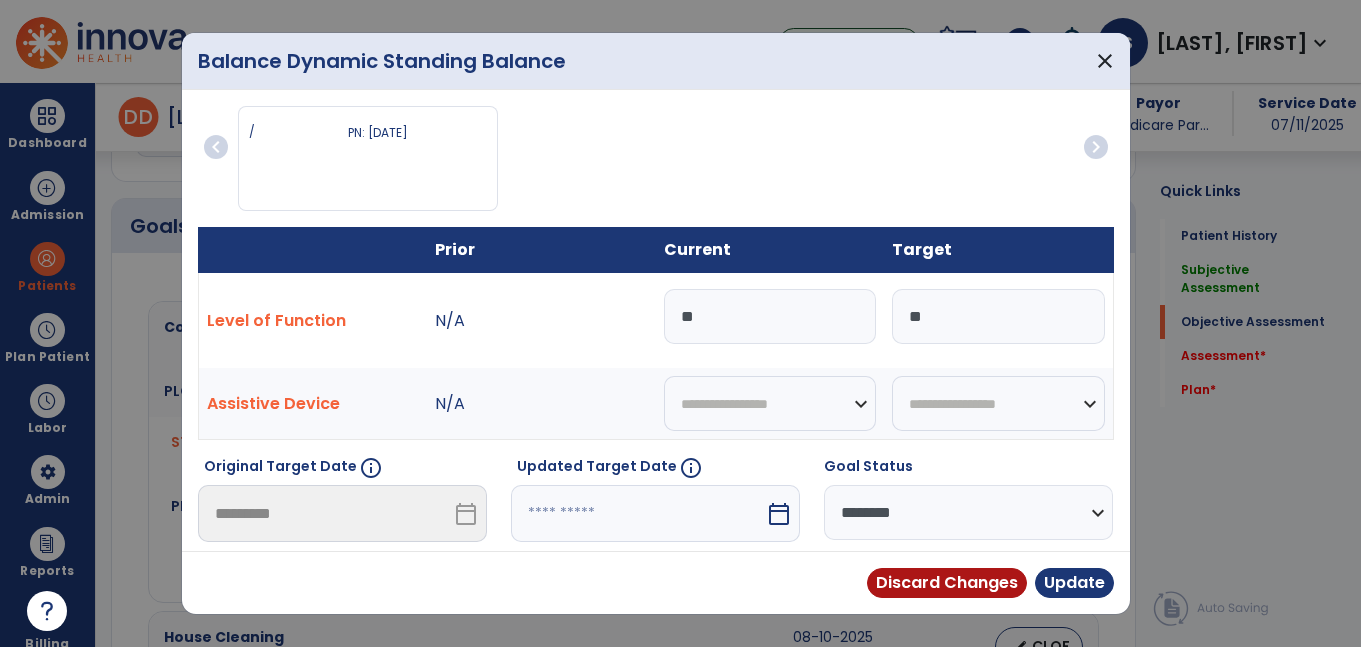 select on "*" 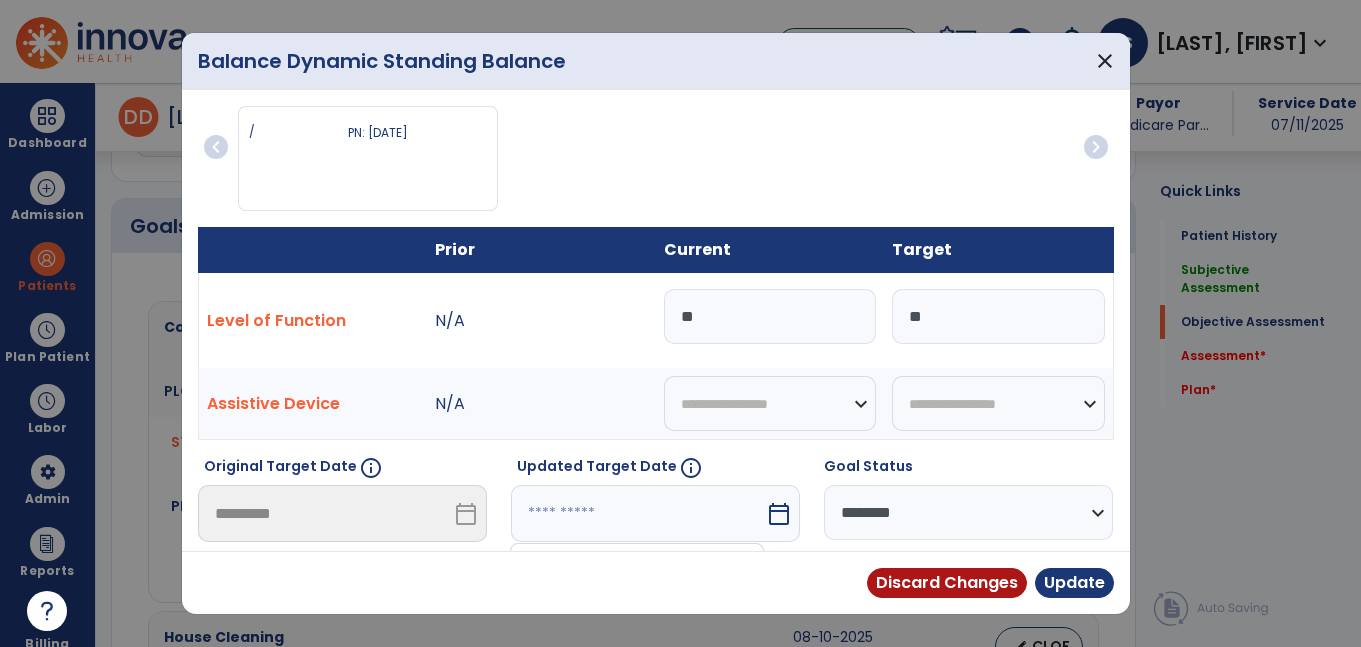 scroll, scrollTop: 289, scrollLeft: 0, axis: vertical 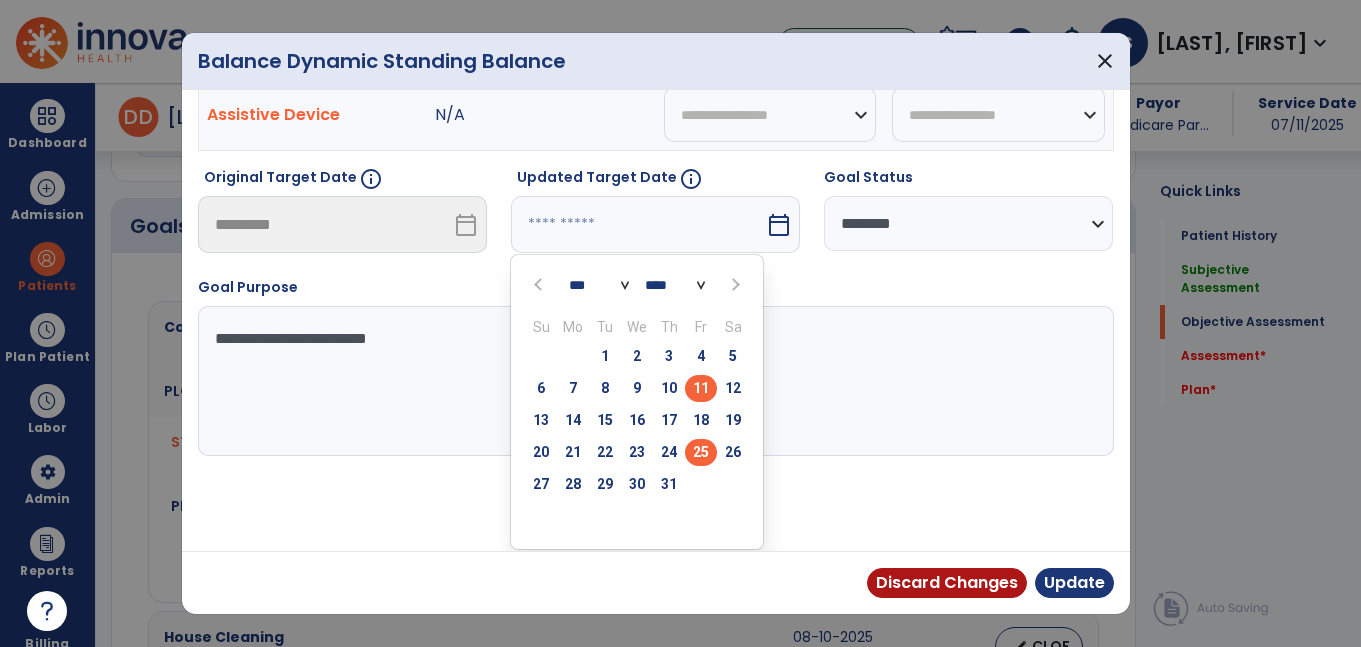 click on "25" at bounding box center [701, 452] 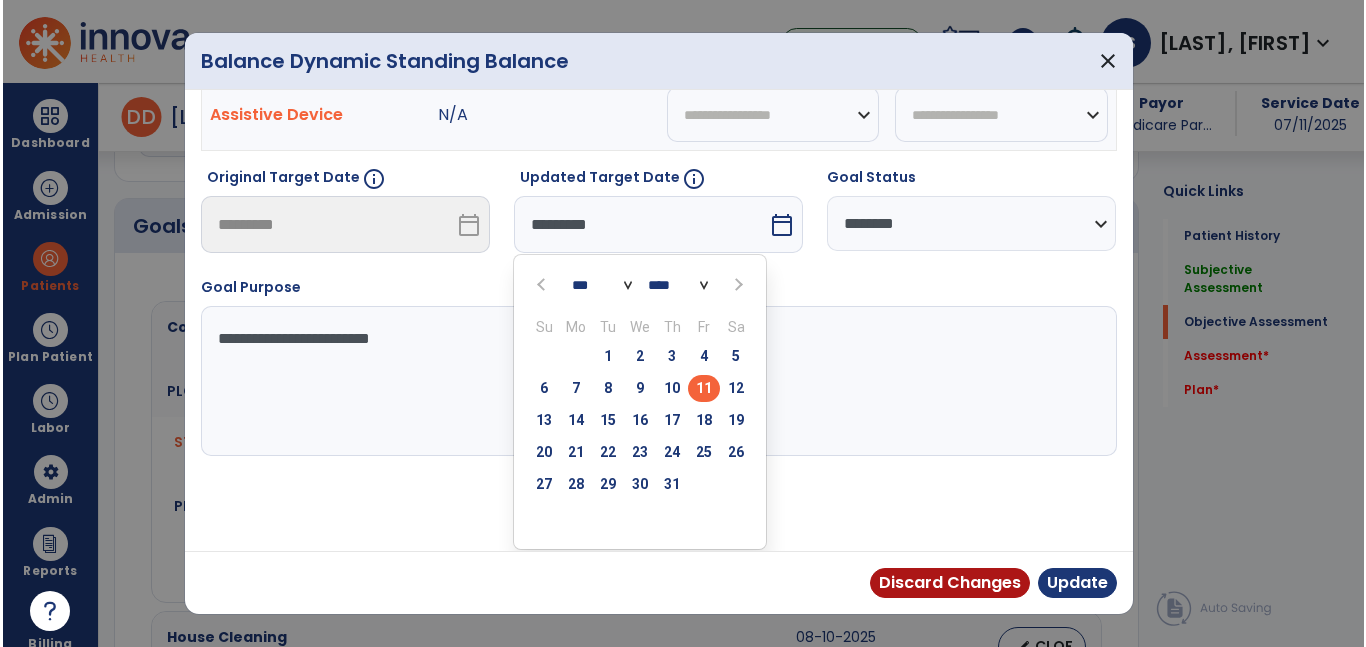 scroll, scrollTop: 211, scrollLeft: 0, axis: vertical 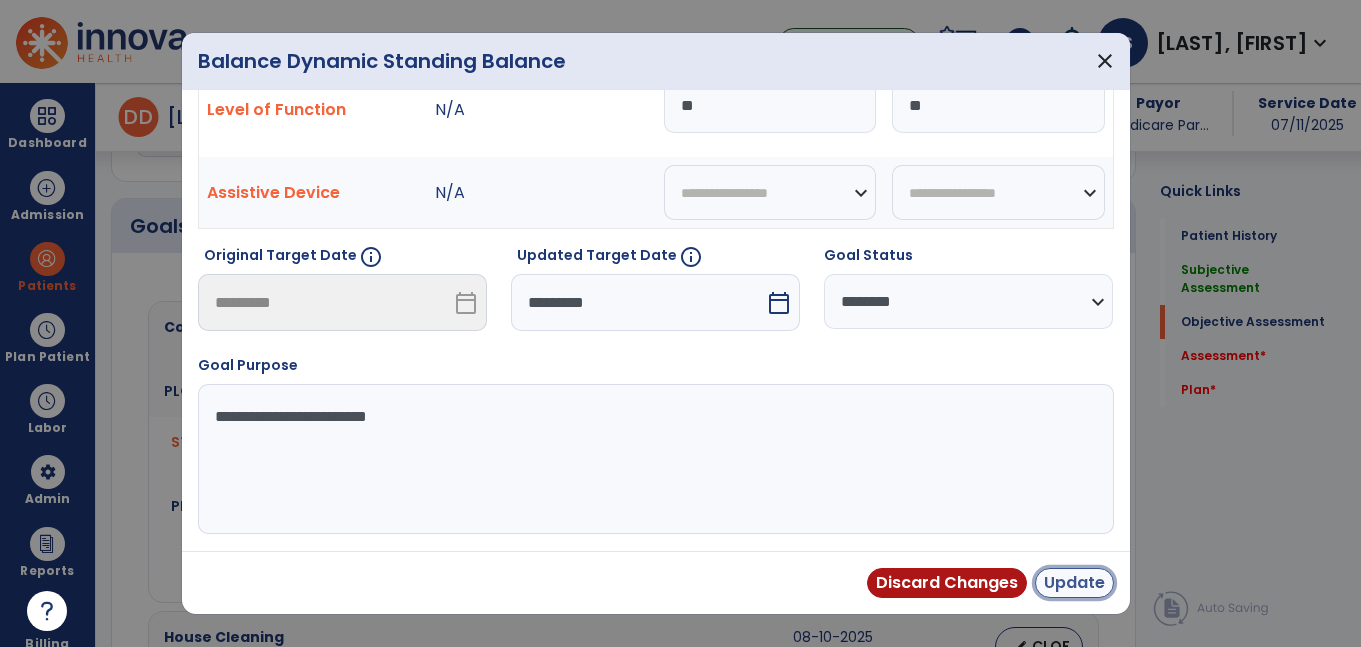 click on "Update" at bounding box center (1074, 583) 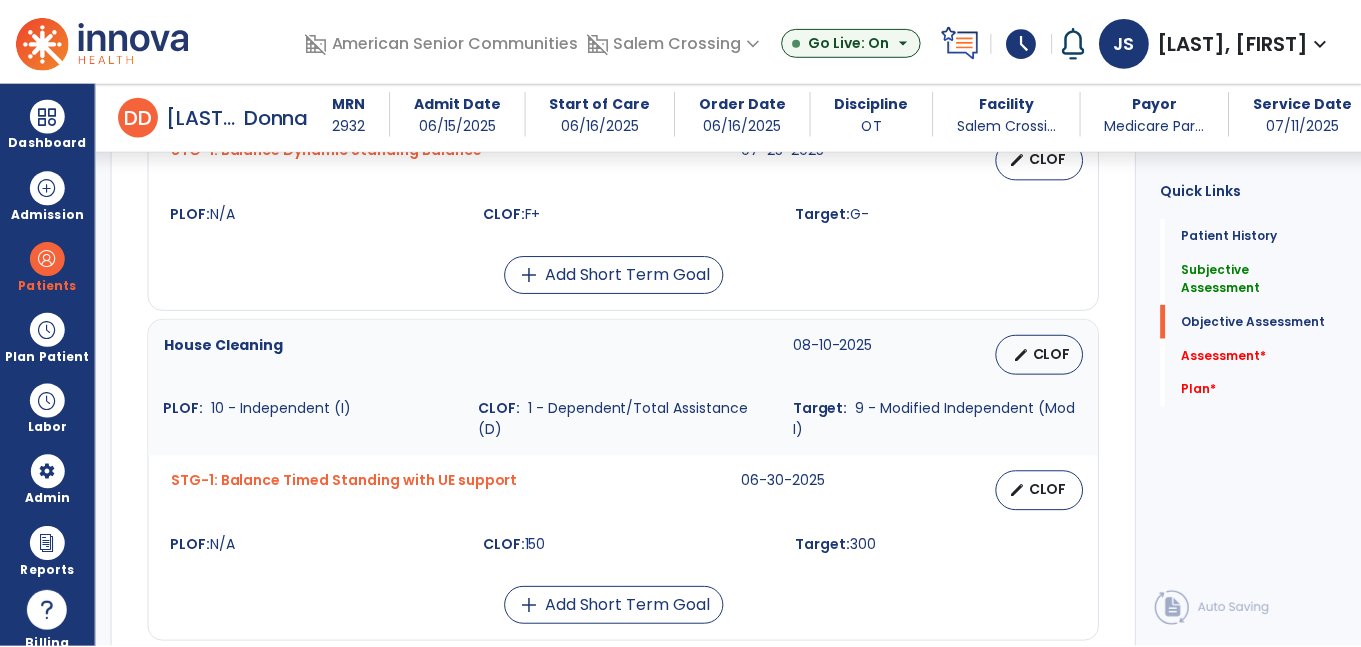 scroll, scrollTop: 933, scrollLeft: 0, axis: vertical 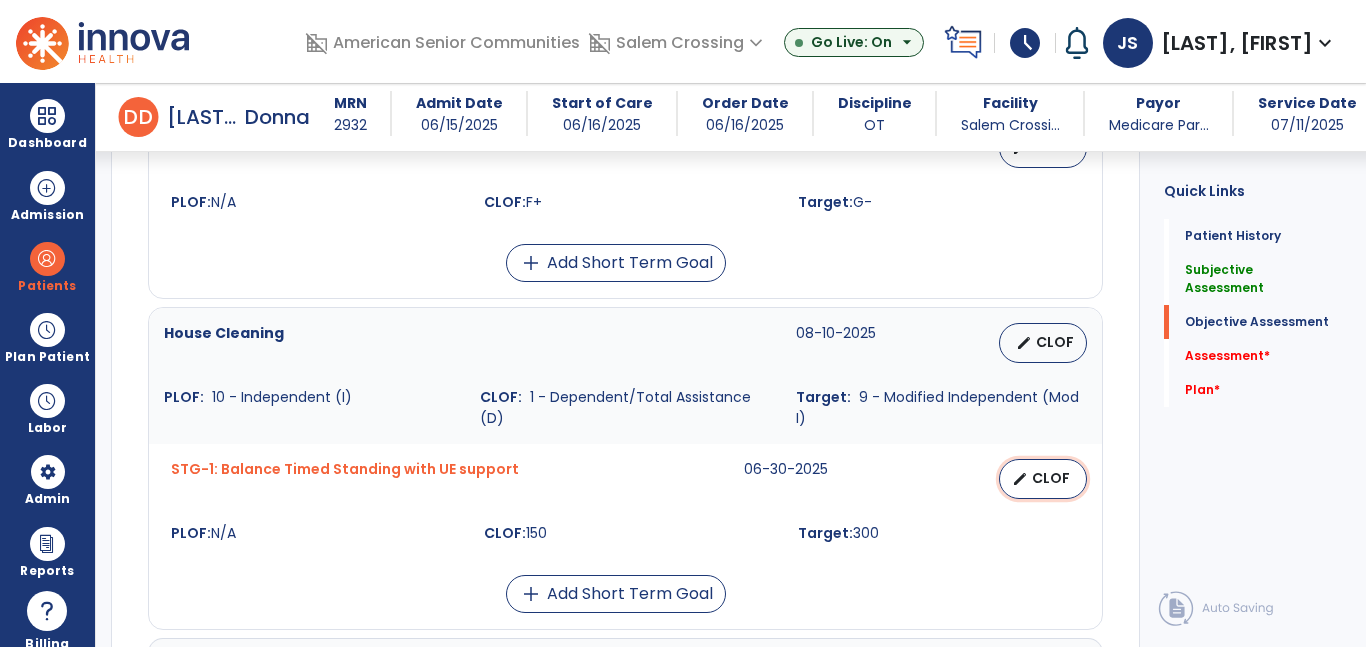 click on "CLOF" at bounding box center (1051, 478) 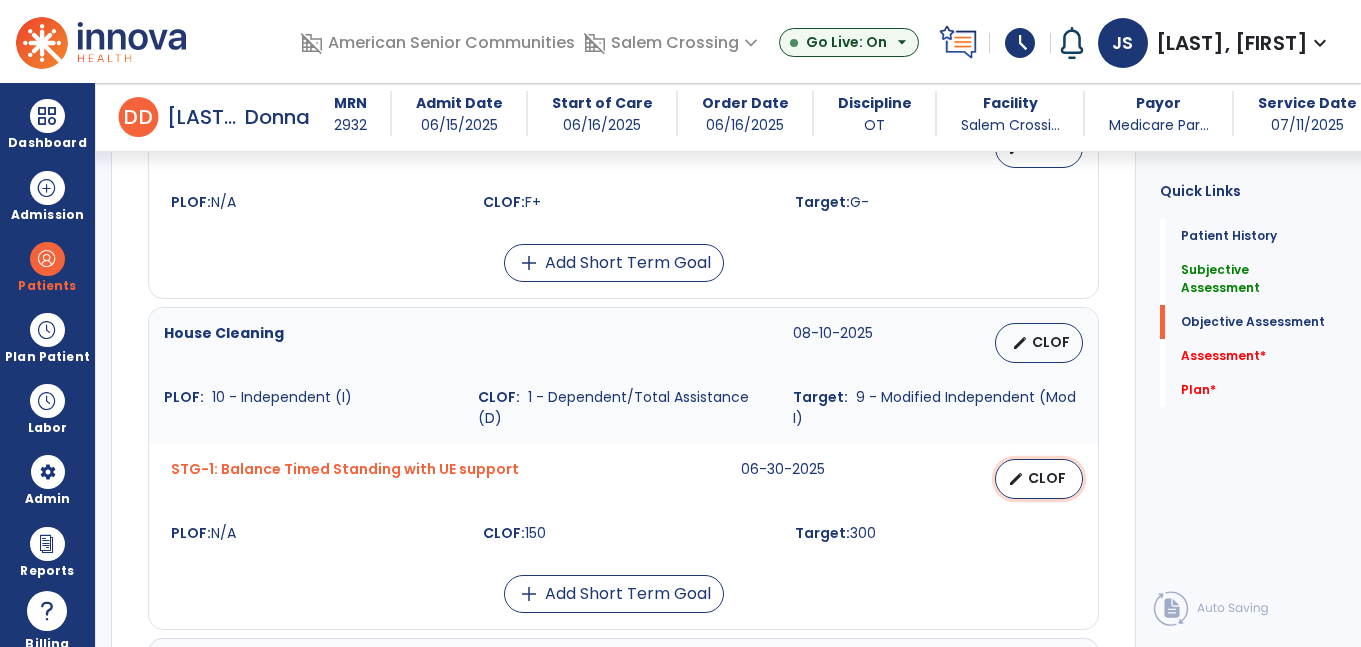 select on "********" 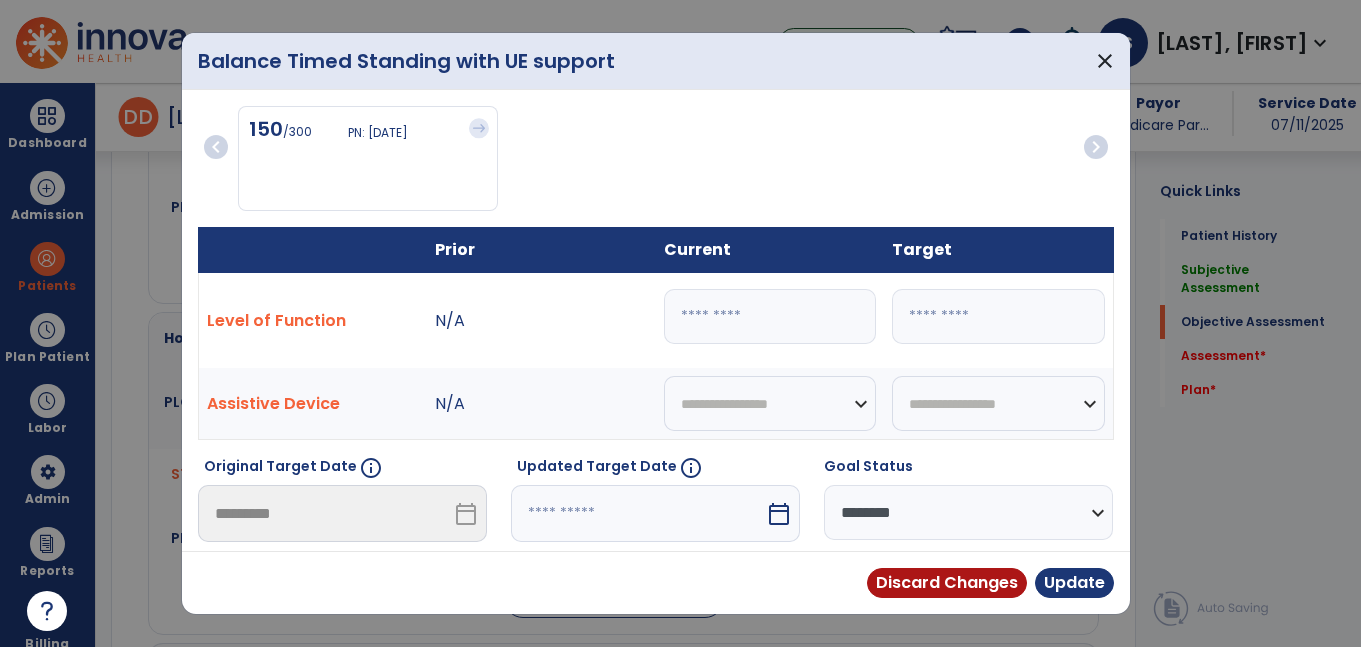 scroll, scrollTop: 933, scrollLeft: 0, axis: vertical 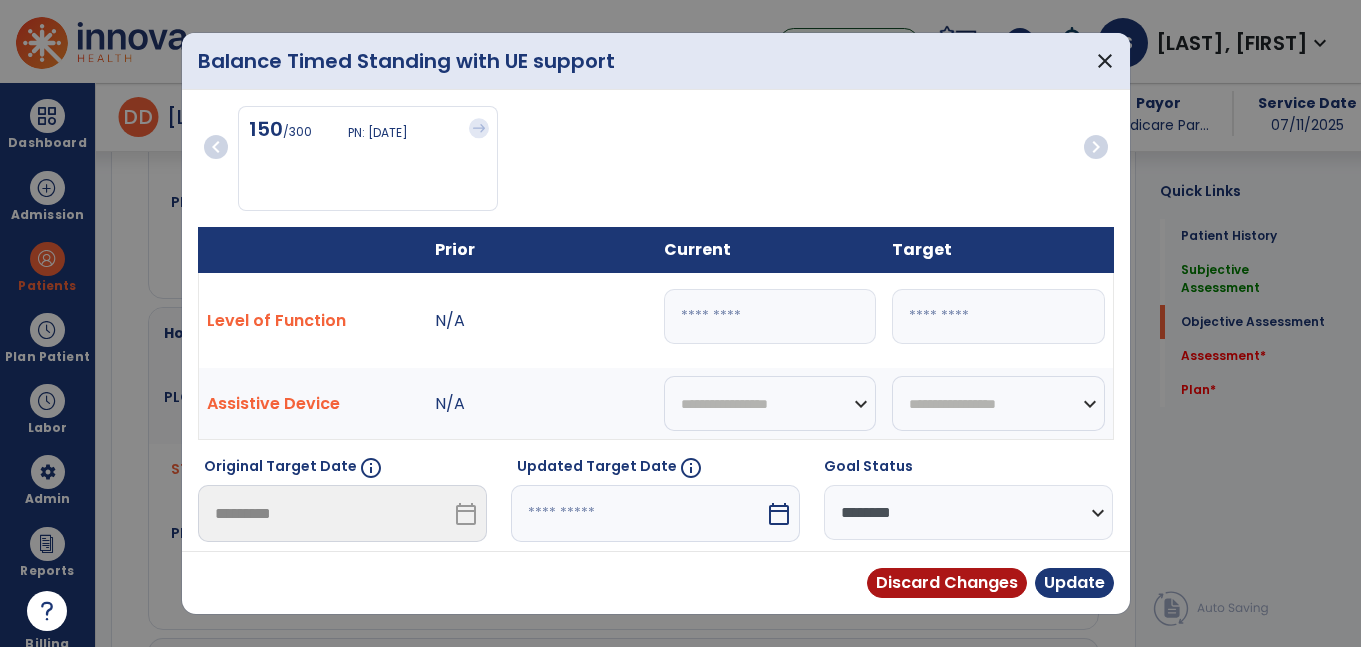 drag, startPoint x: 778, startPoint y: 318, endPoint x: 569, endPoint y: 299, distance: 209.86186 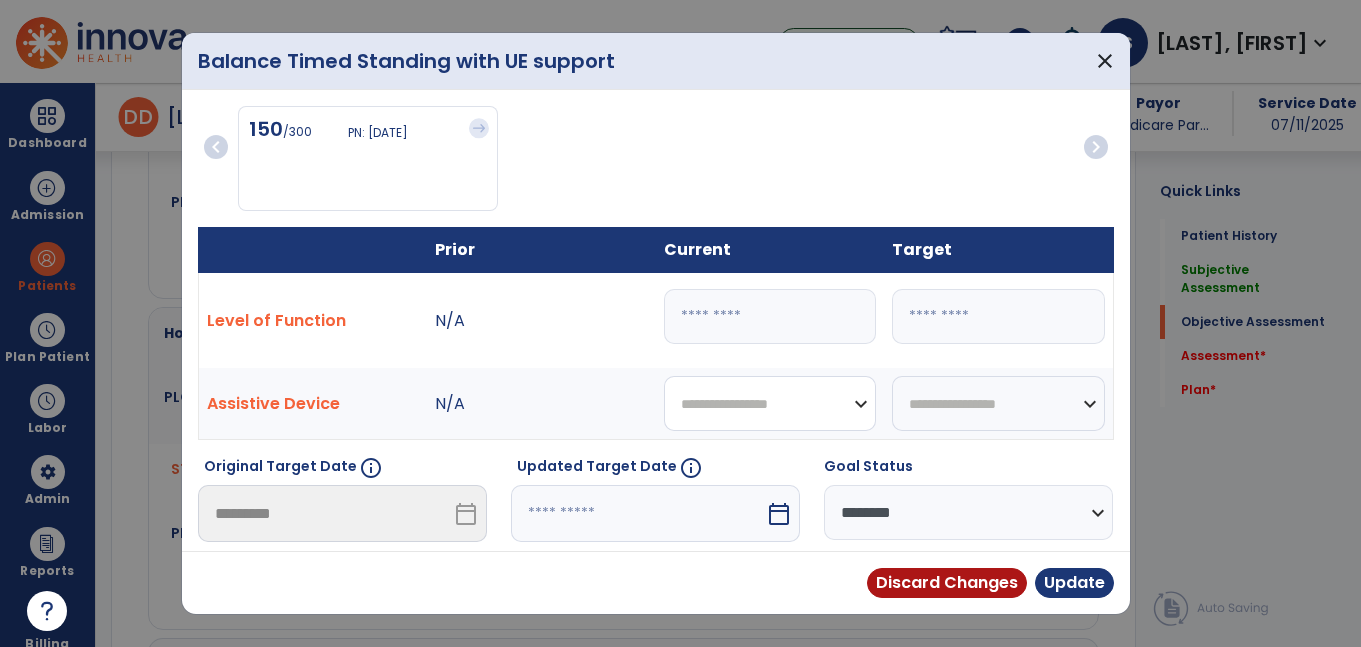 click on "**********" at bounding box center (770, 403) 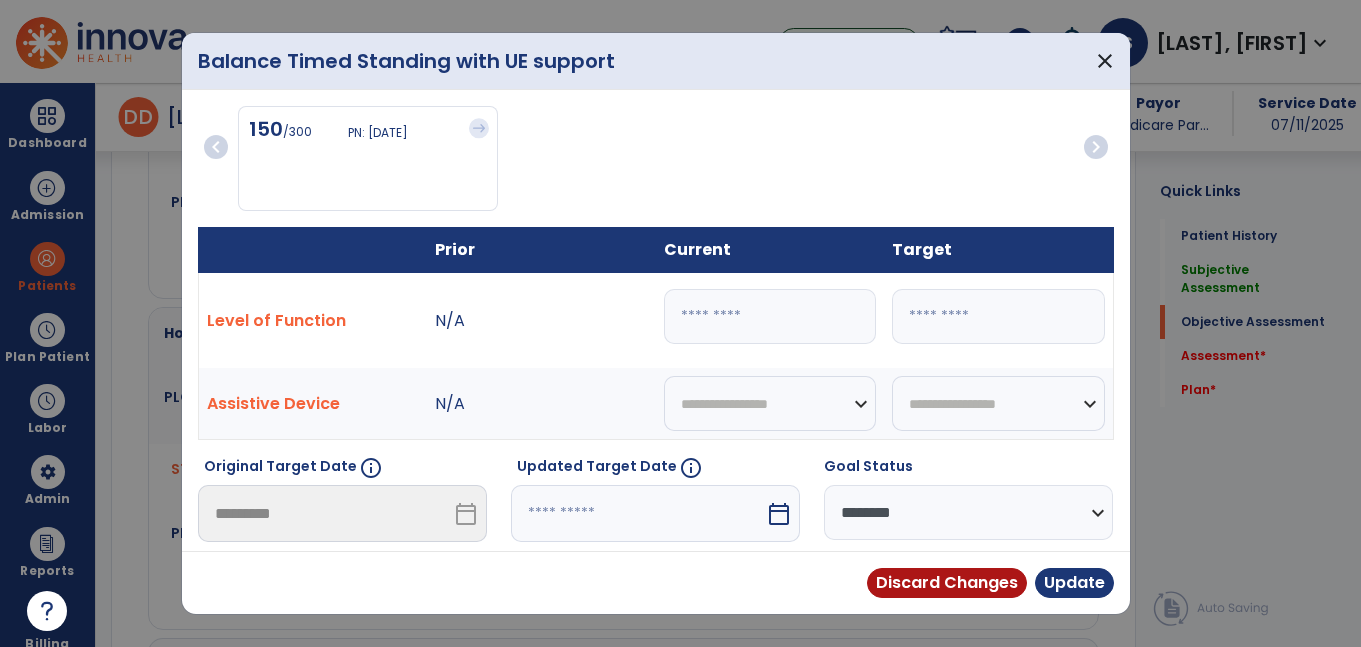 click at bounding box center [638, 513] 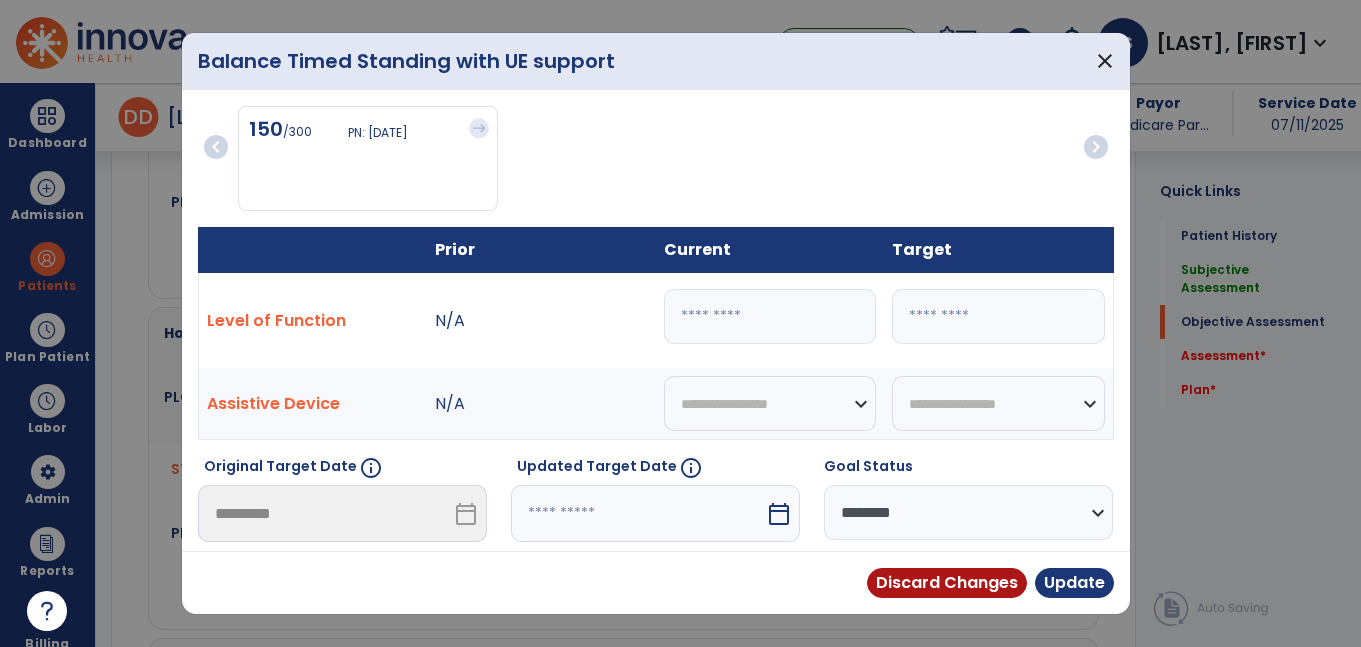 select on "*" 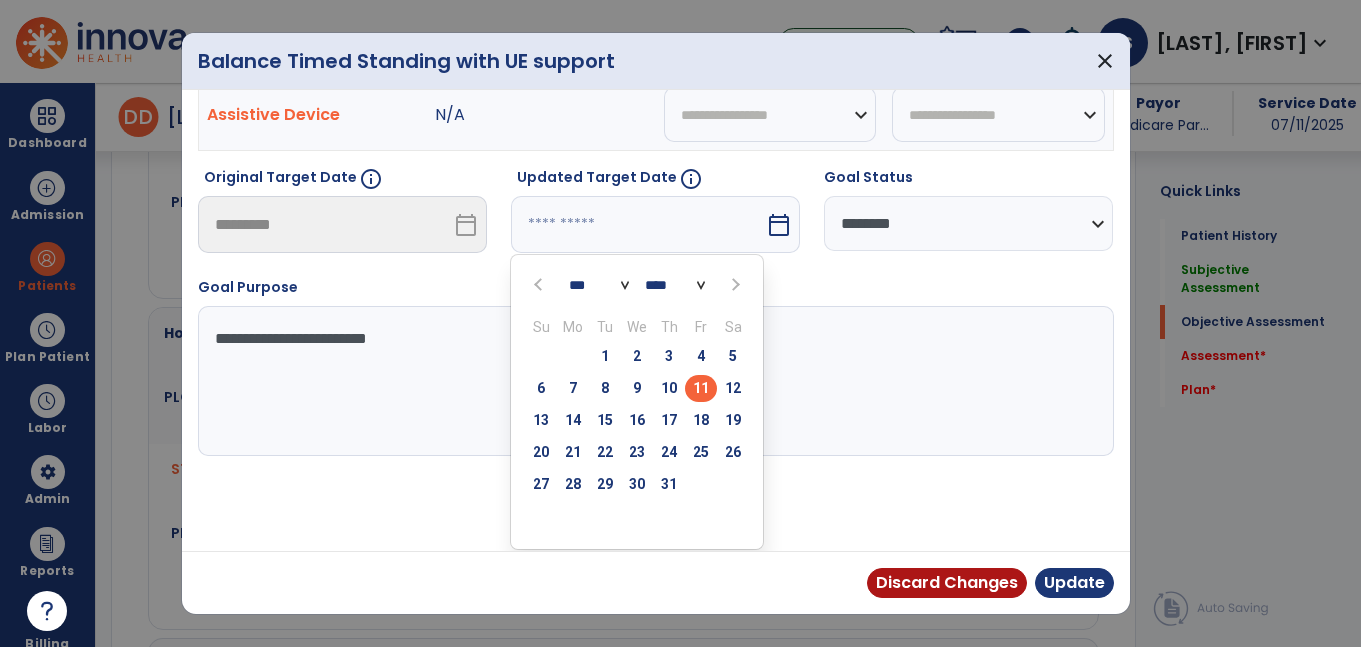 drag, startPoint x: 702, startPoint y: 453, endPoint x: 743, endPoint y: 464, distance: 42.44997 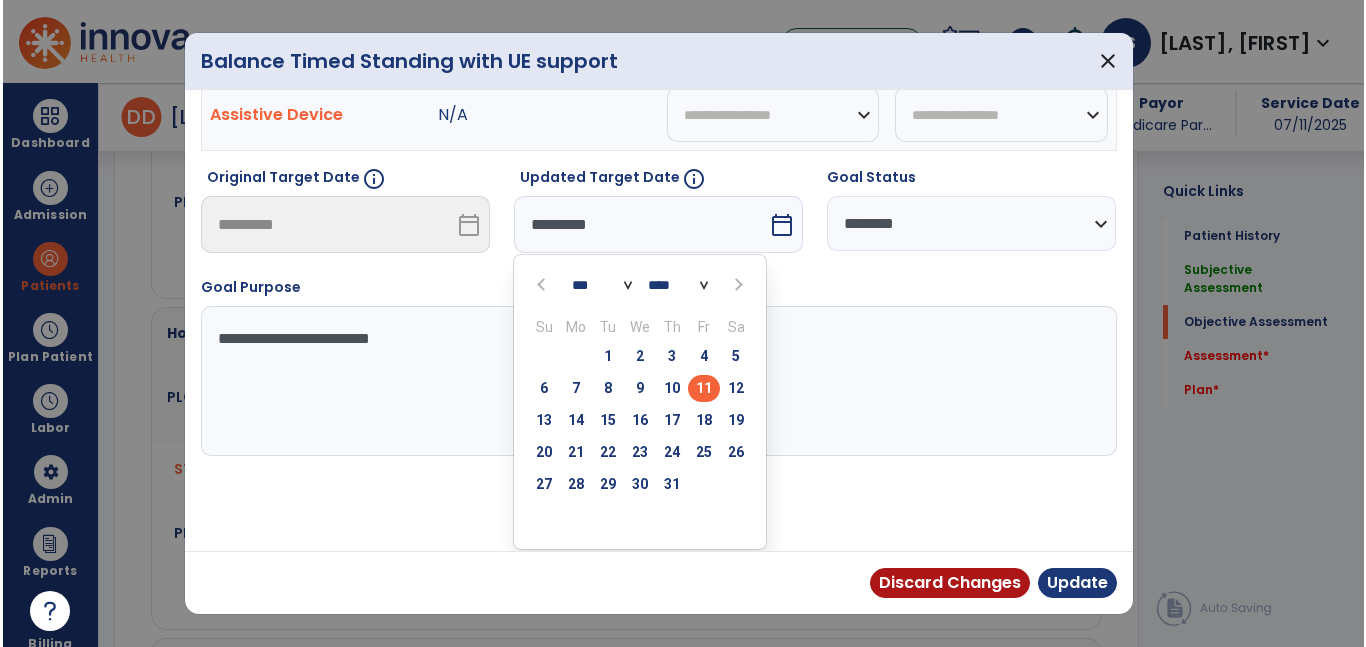 scroll, scrollTop: 211, scrollLeft: 0, axis: vertical 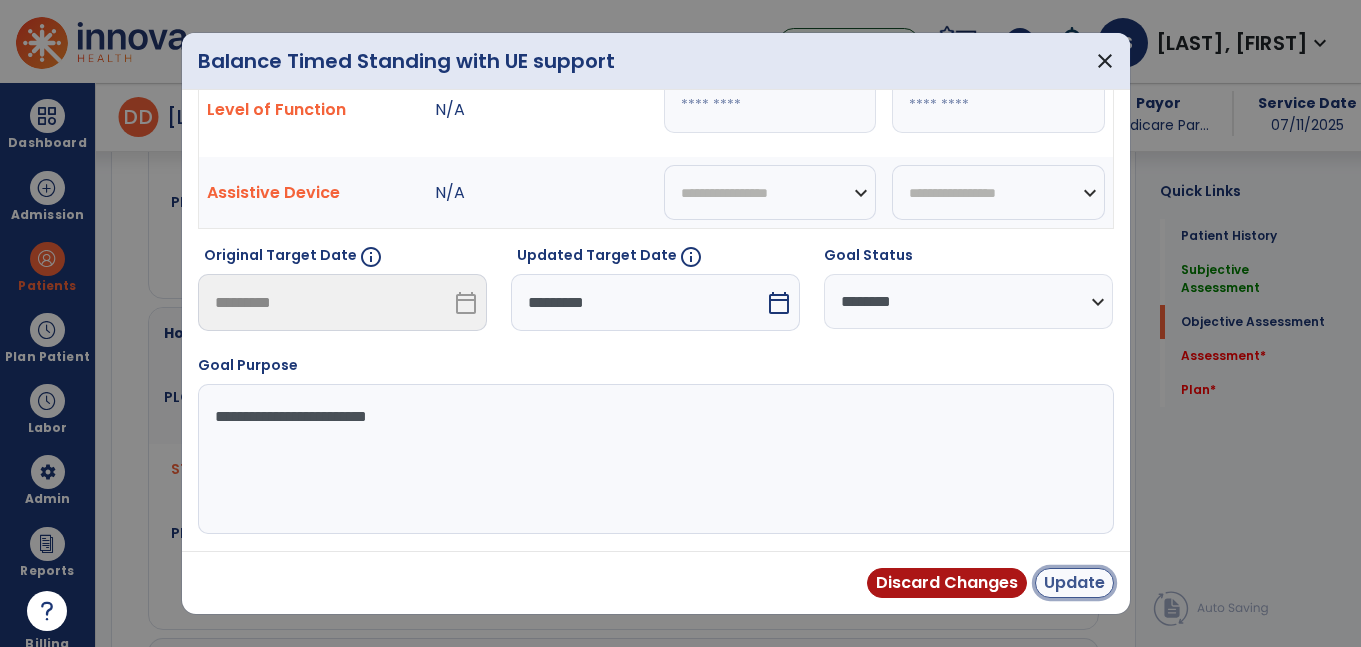 click on "Update" at bounding box center [1074, 583] 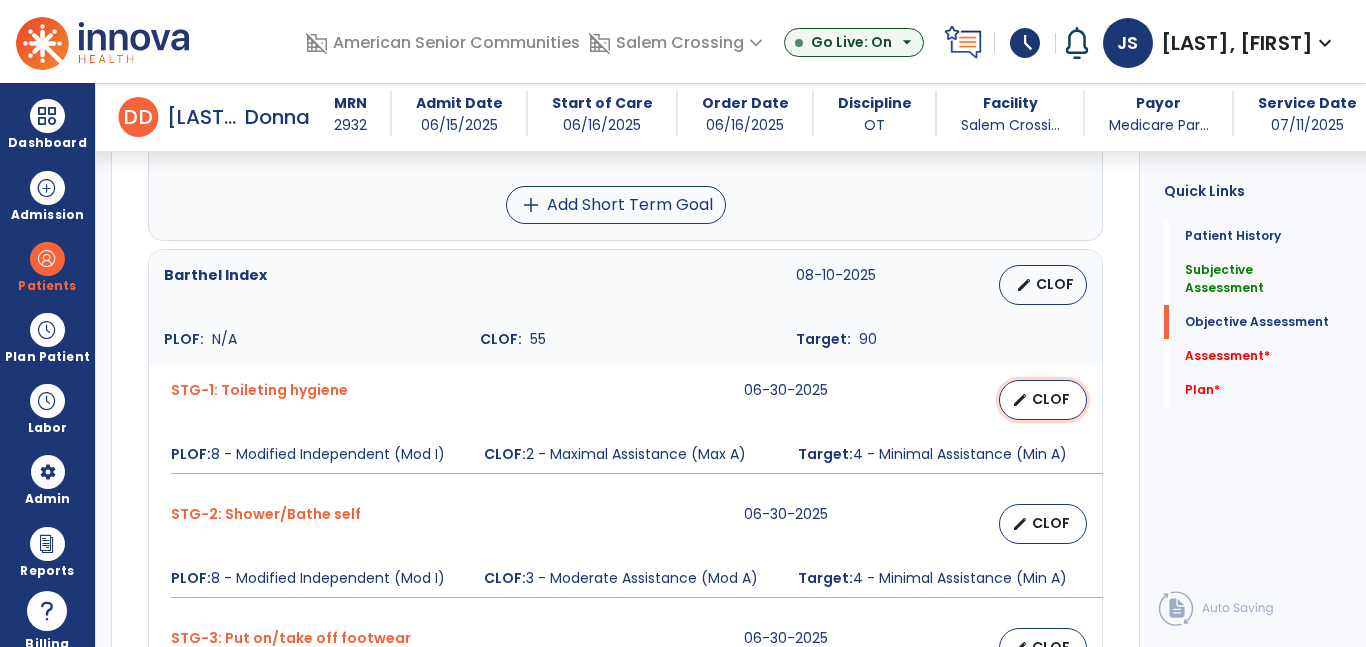 click on "CLOF" at bounding box center (1051, 399) 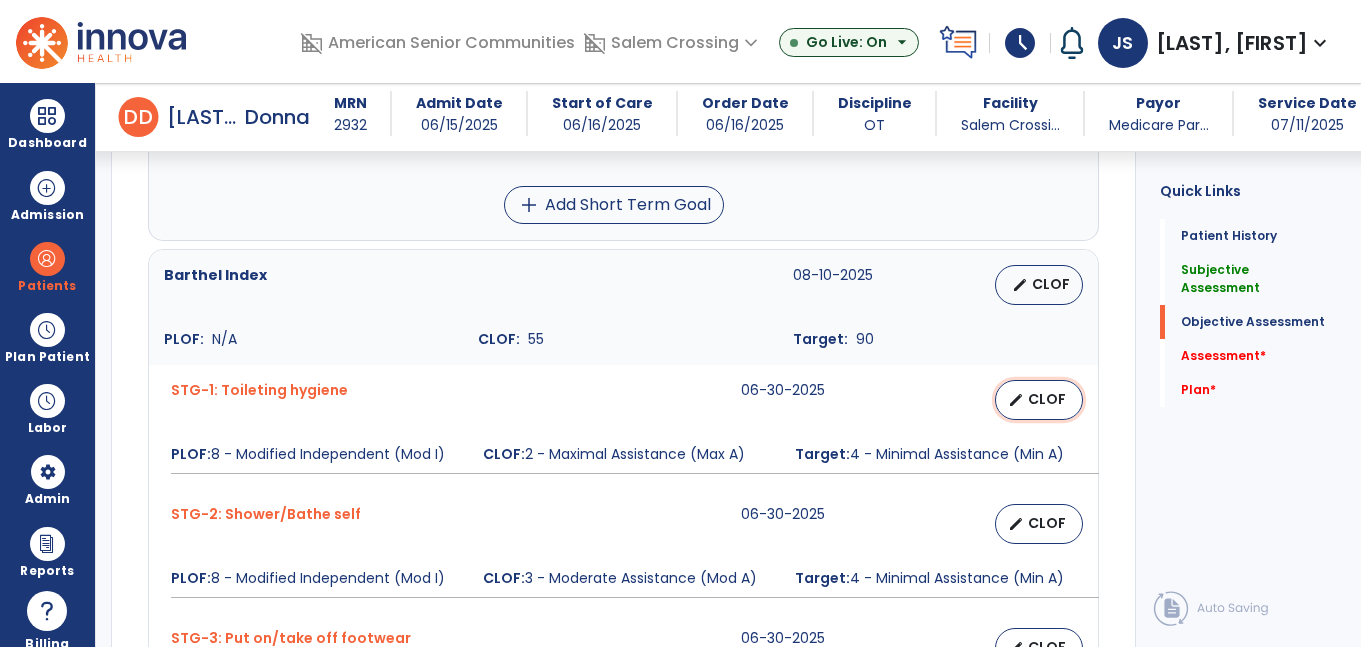 select on "********" 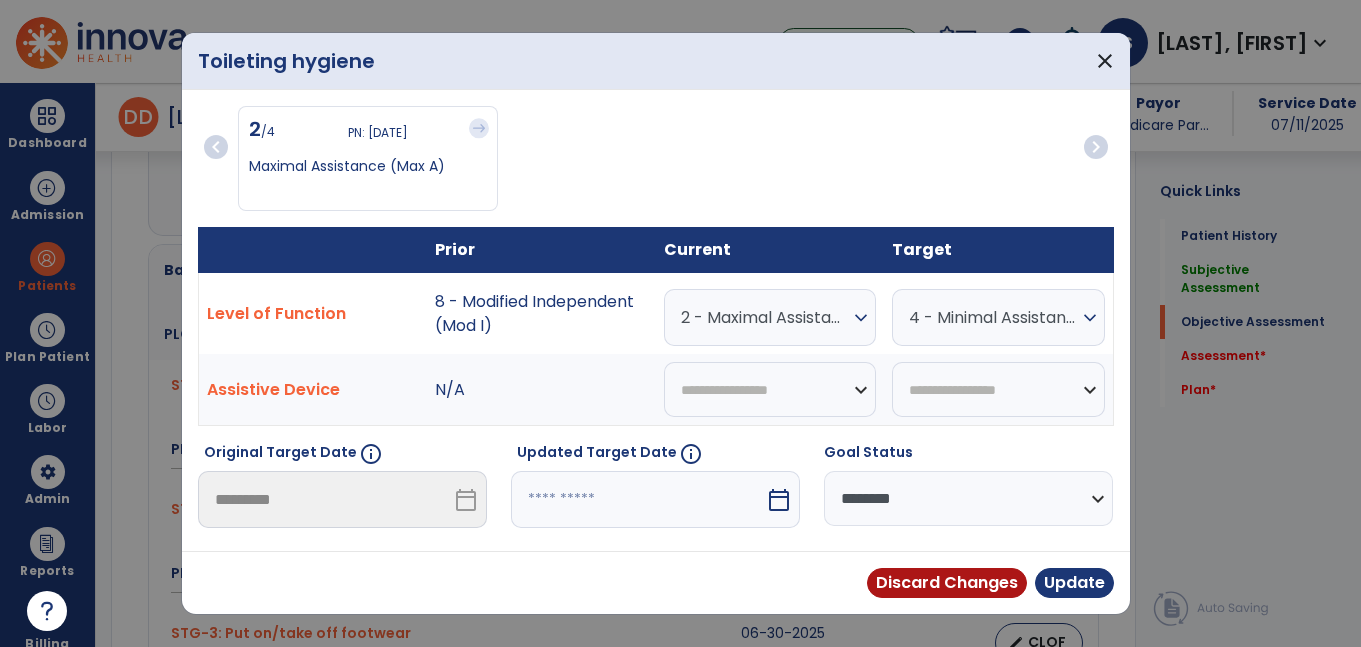 scroll, scrollTop: 1563, scrollLeft: 0, axis: vertical 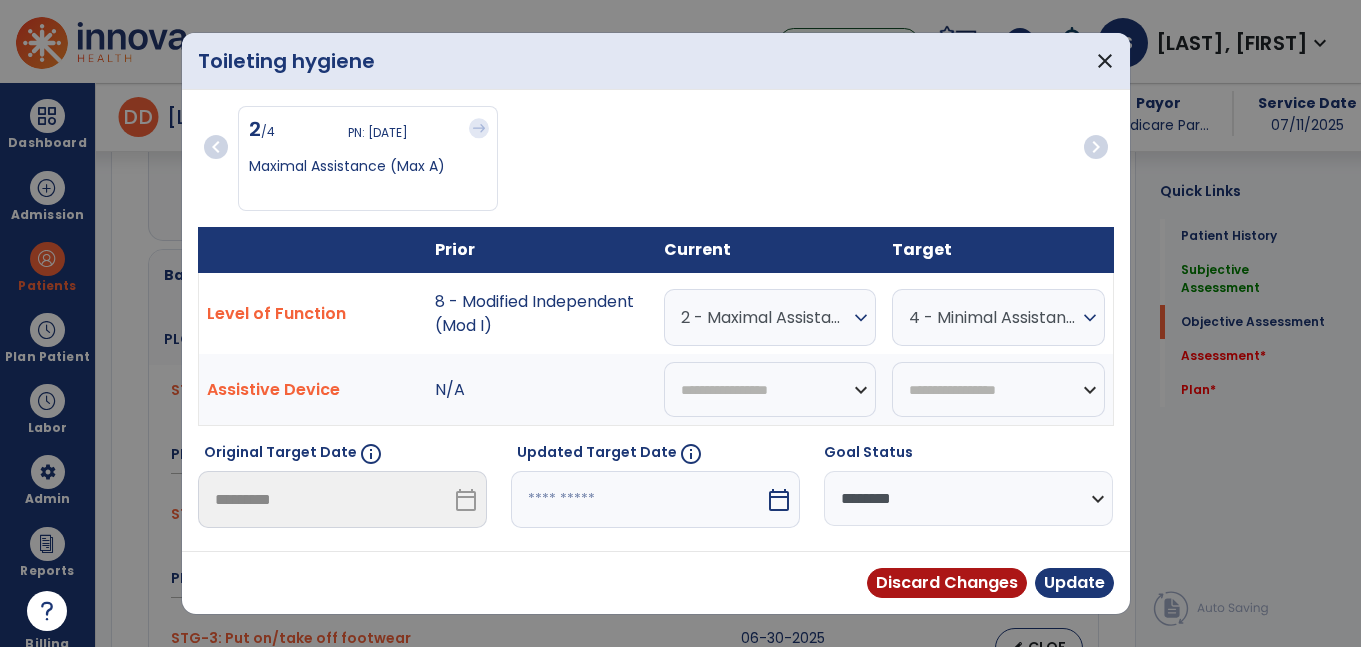 click on "2 - Maximal Assistance (Max A)" at bounding box center (765, 317) 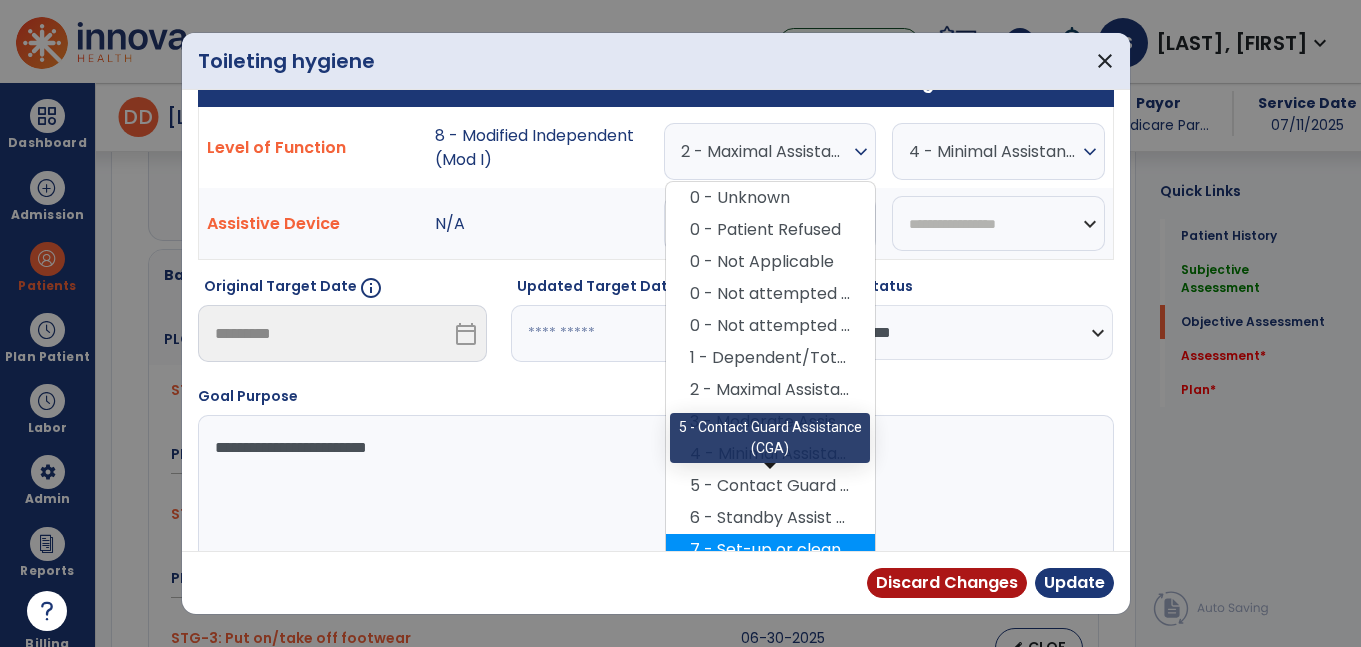 scroll, scrollTop: 278, scrollLeft: 0, axis: vertical 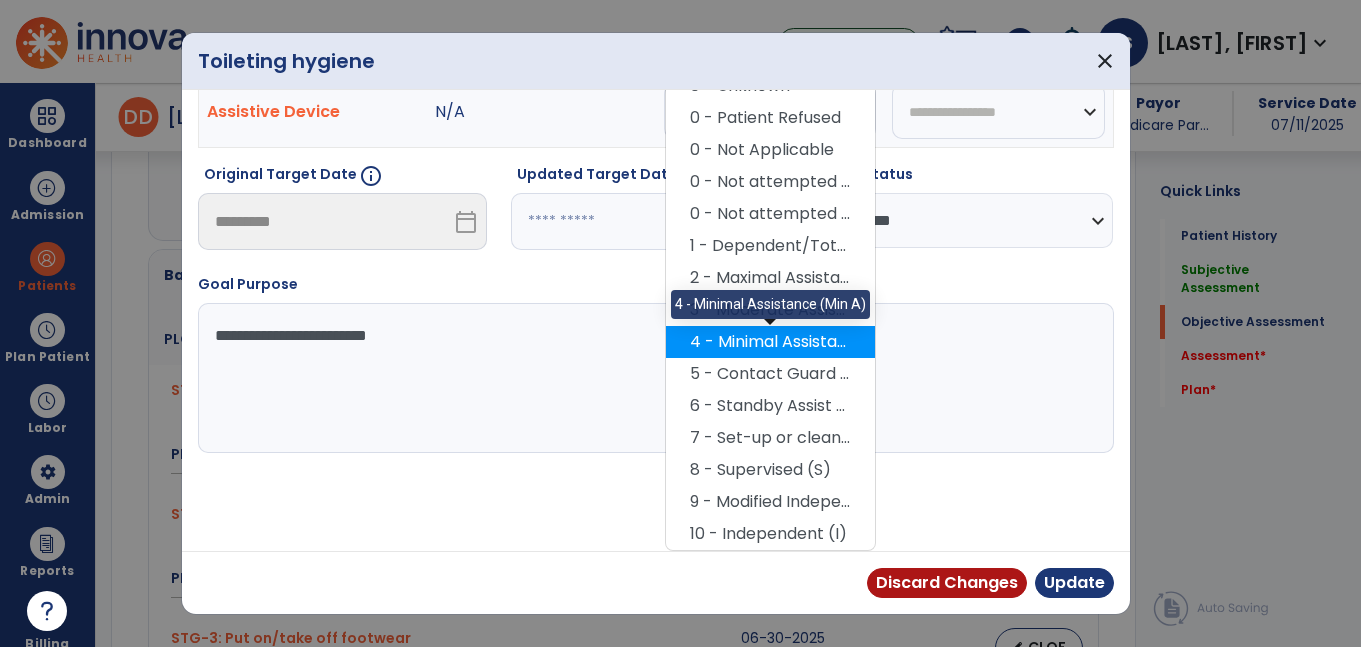 click on "4 - Minimal Assistance (Min A)" at bounding box center (770, 342) 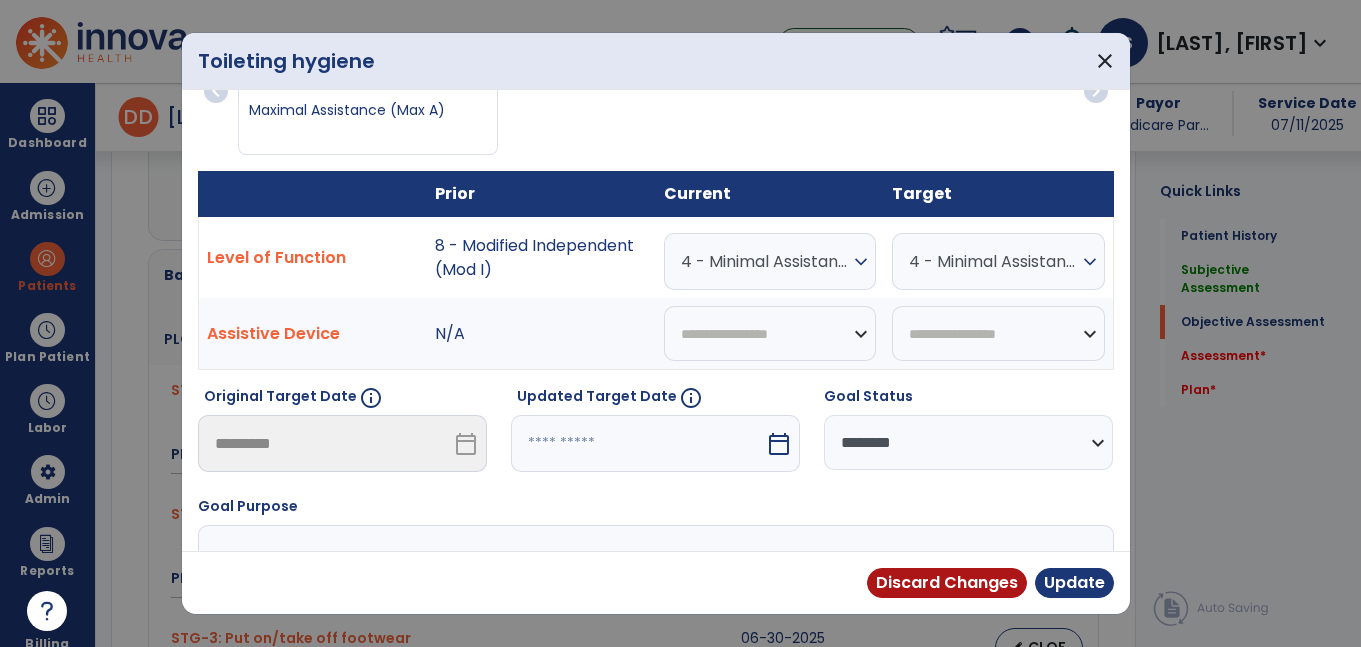 click on "4 - Minimal Assistance (Min A)" at bounding box center [993, 261] 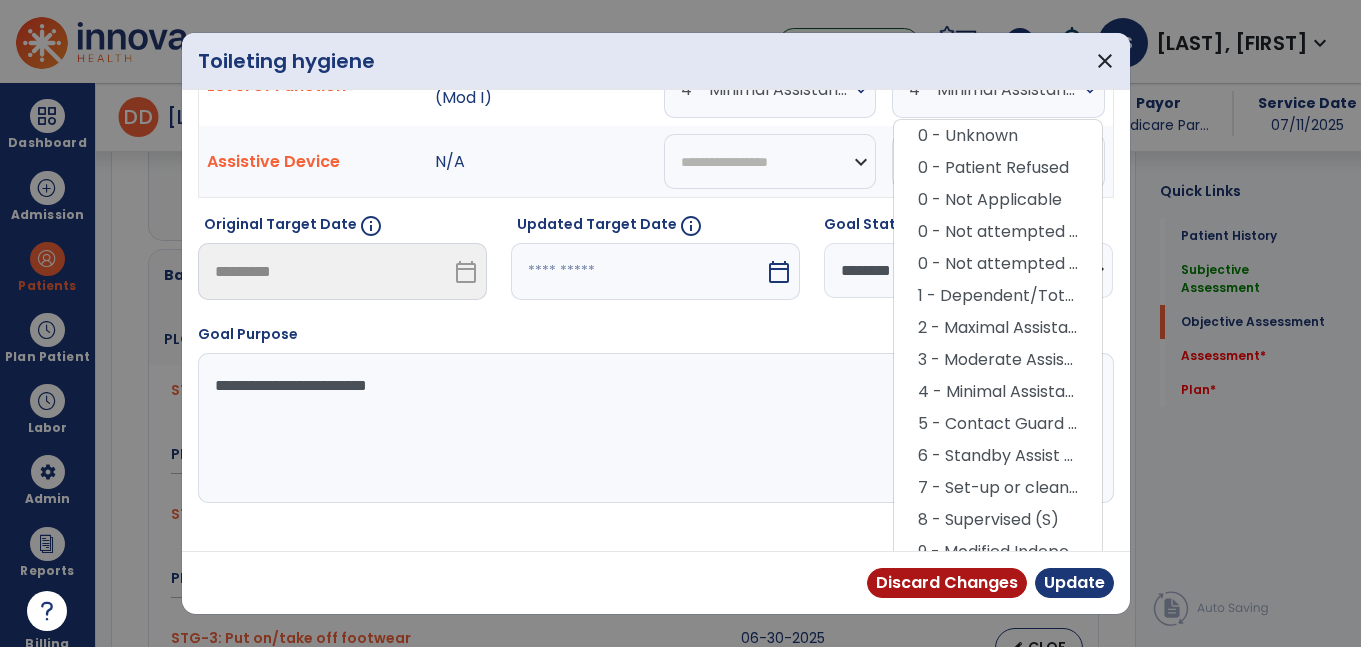 click on "8 - Supervised (S)" at bounding box center (998, 520) 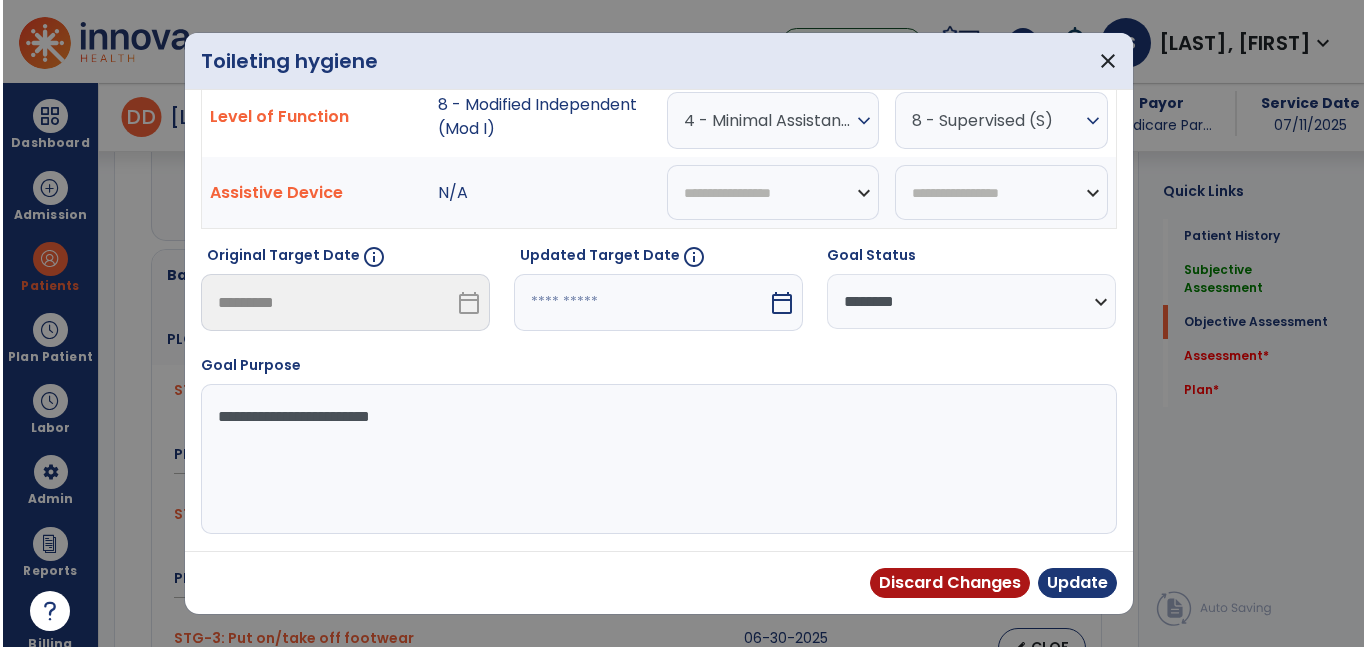 scroll, scrollTop: 197, scrollLeft: 0, axis: vertical 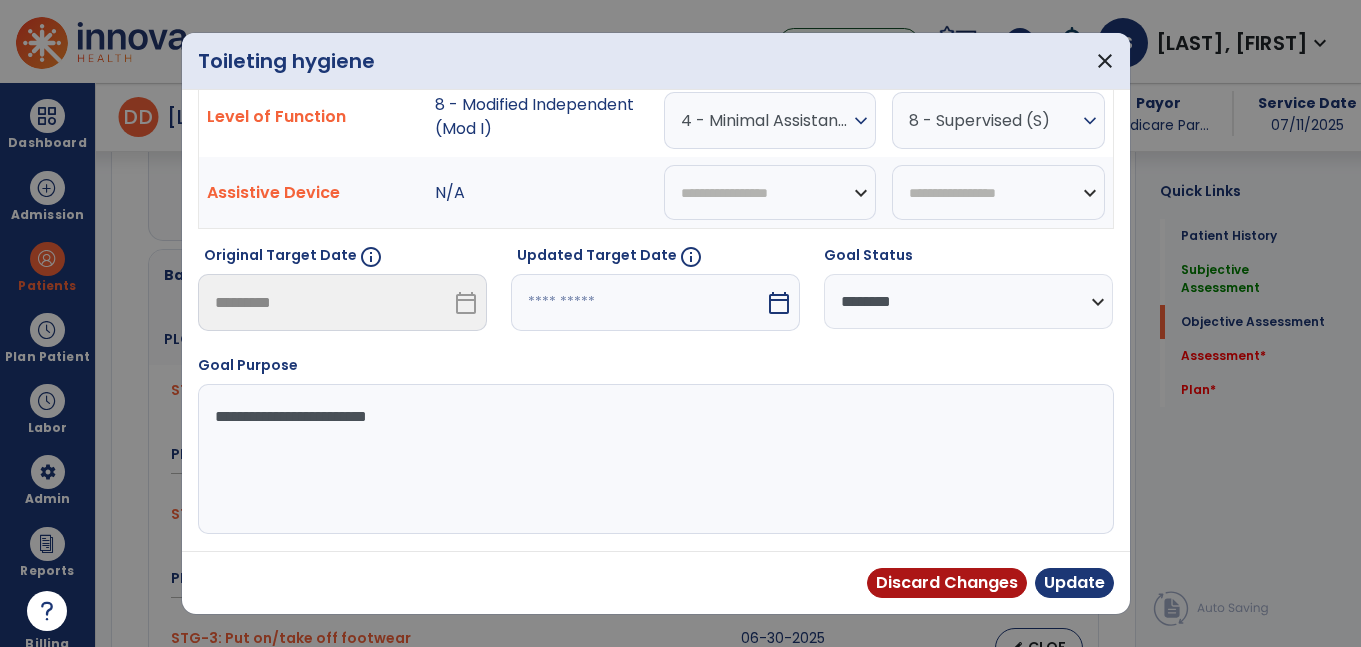 click at bounding box center (638, 302) 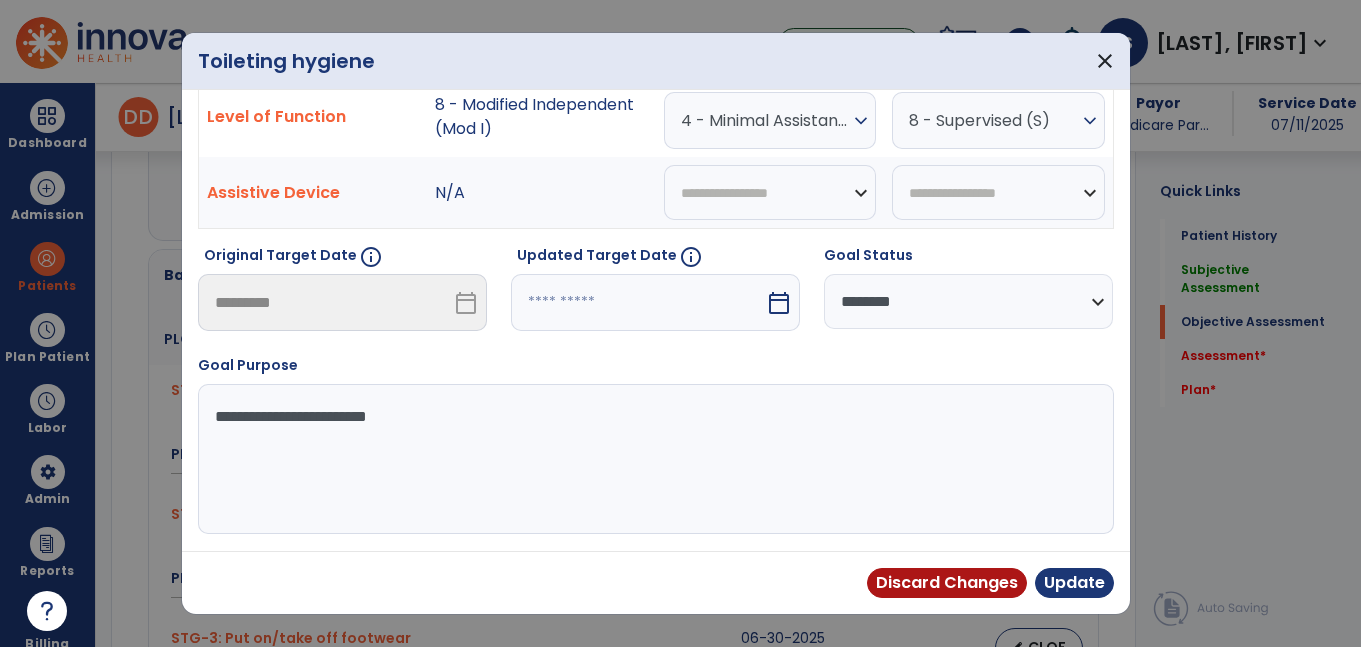 select on "*" 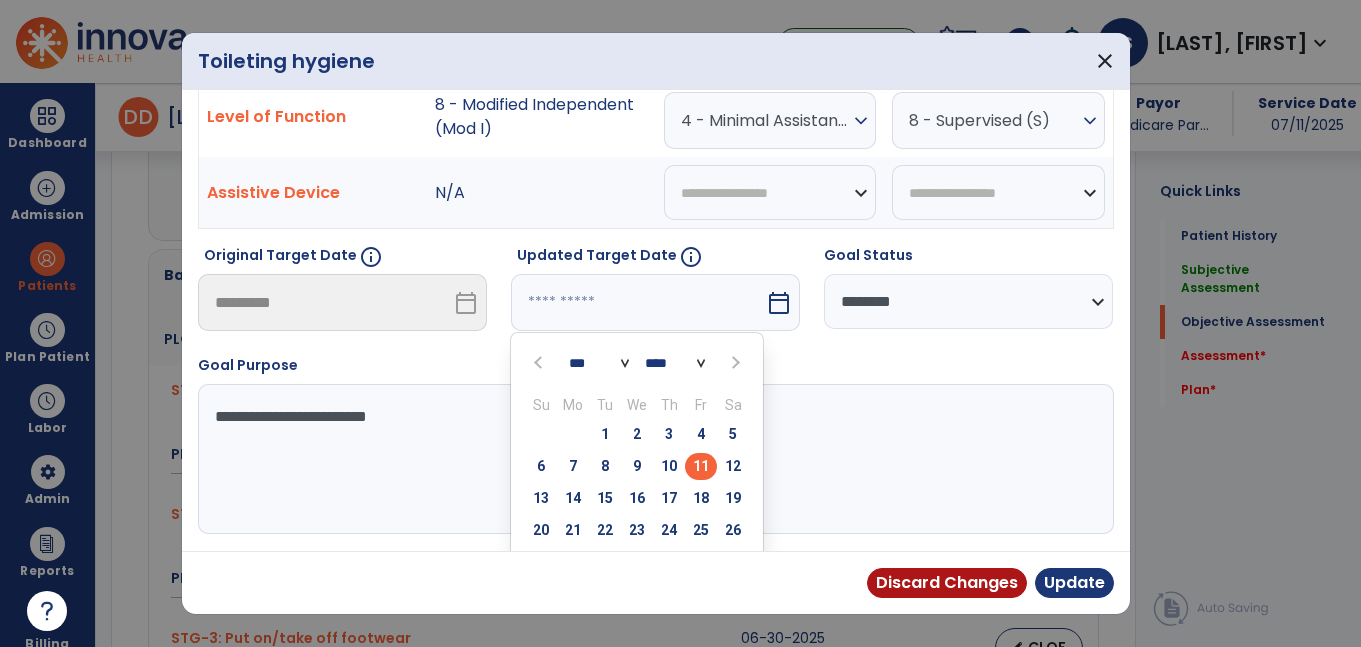 drag, startPoint x: 696, startPoint y: 526, endPoint x: 724, endPoint y: 534, distance: 29.12044 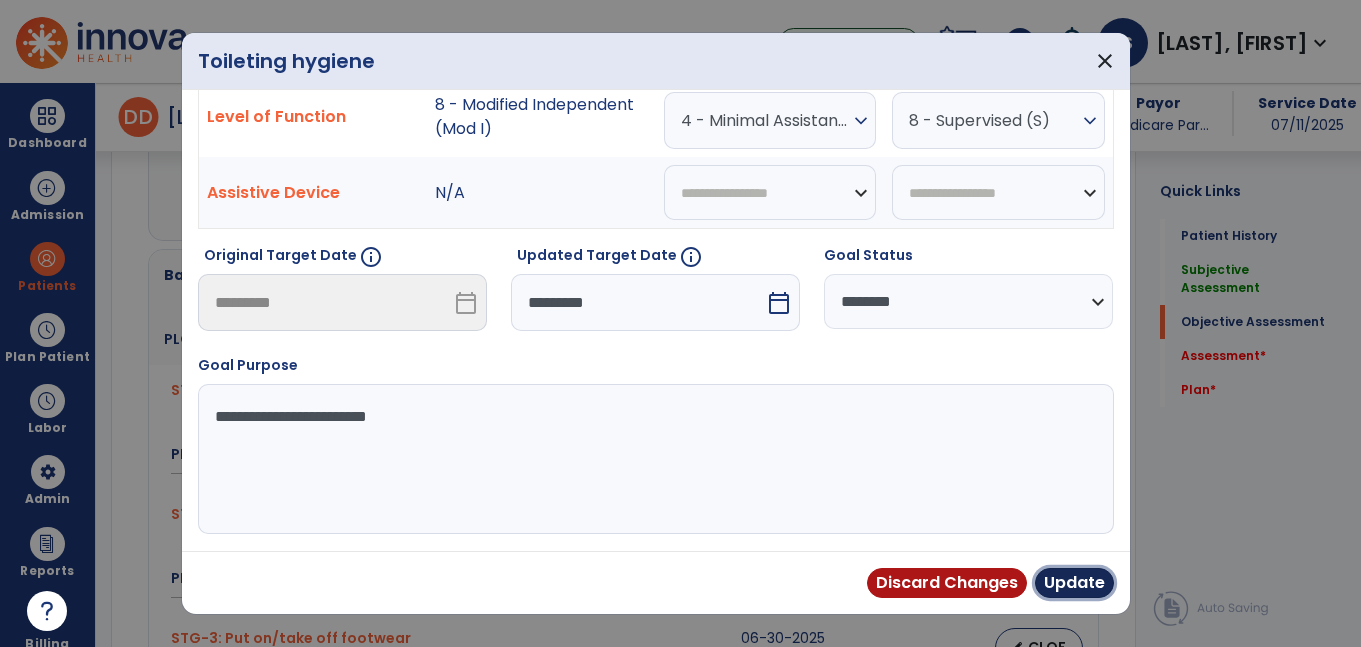 click on "Update" at bounding box center (1074, 583) 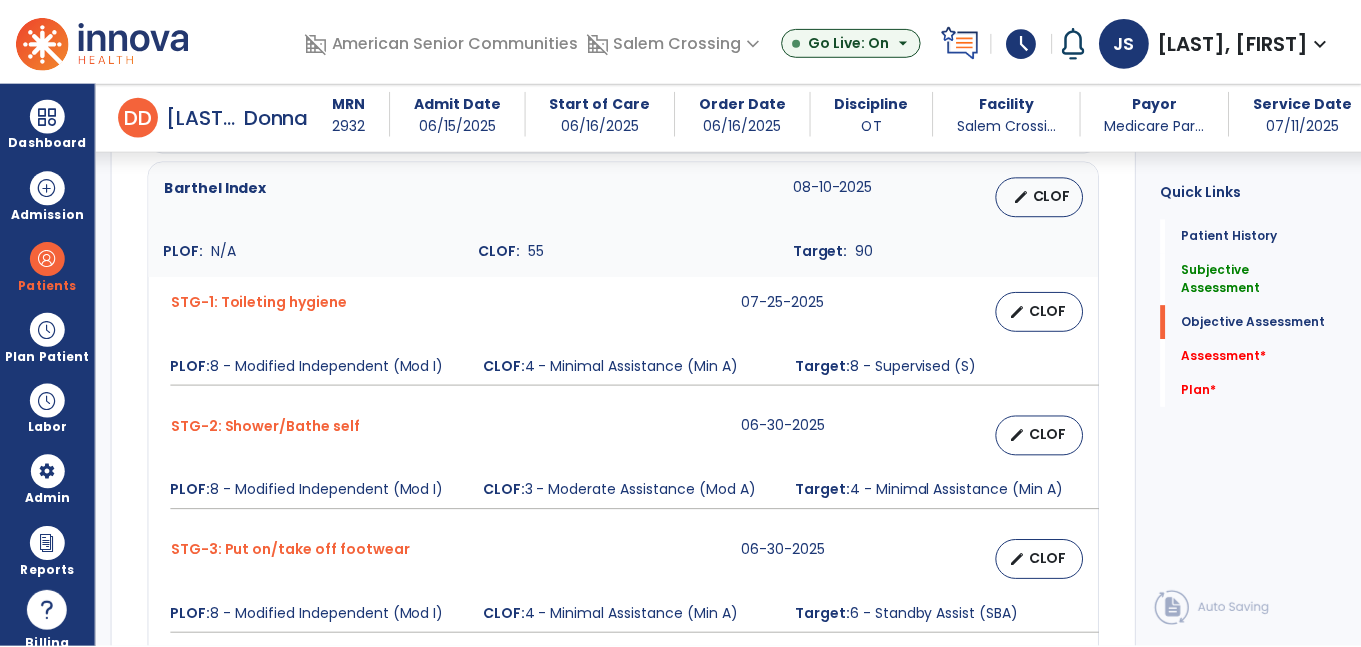 scroll, scrollTop: 1660, scrollLeft: 0, axis: vertical 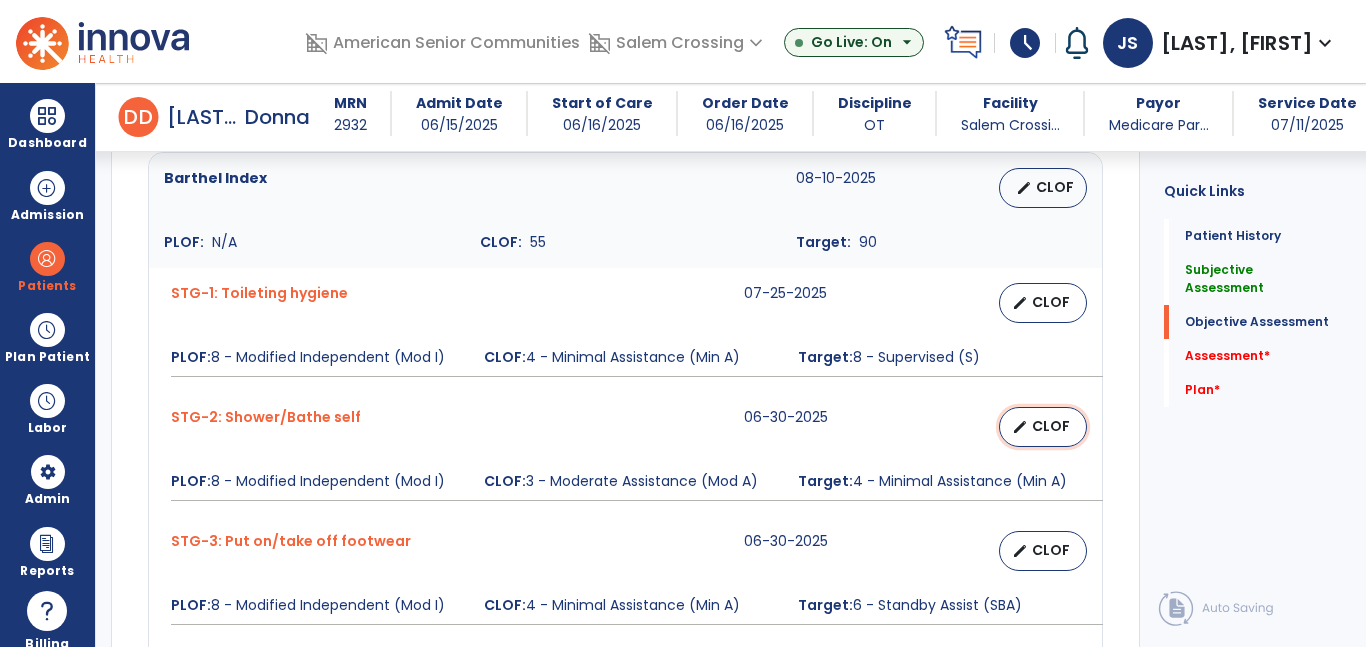 click on "CLOF" at bounding box center [1051, 426] 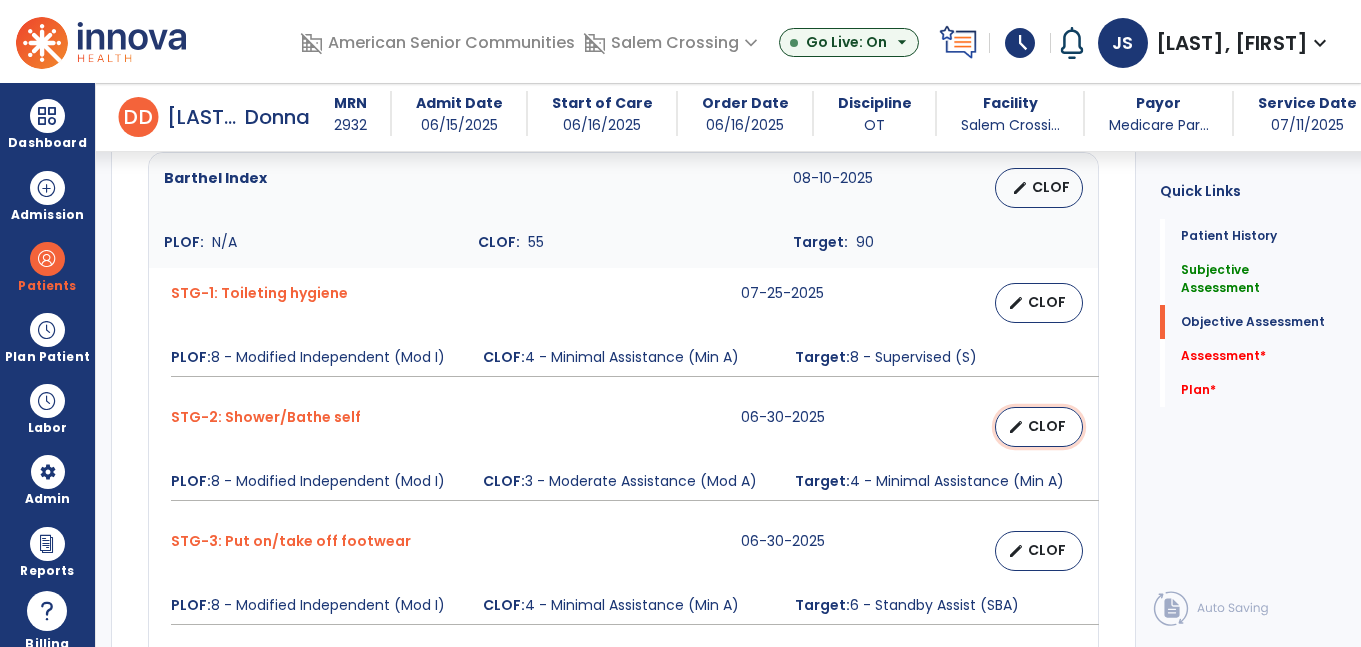 select on "********" 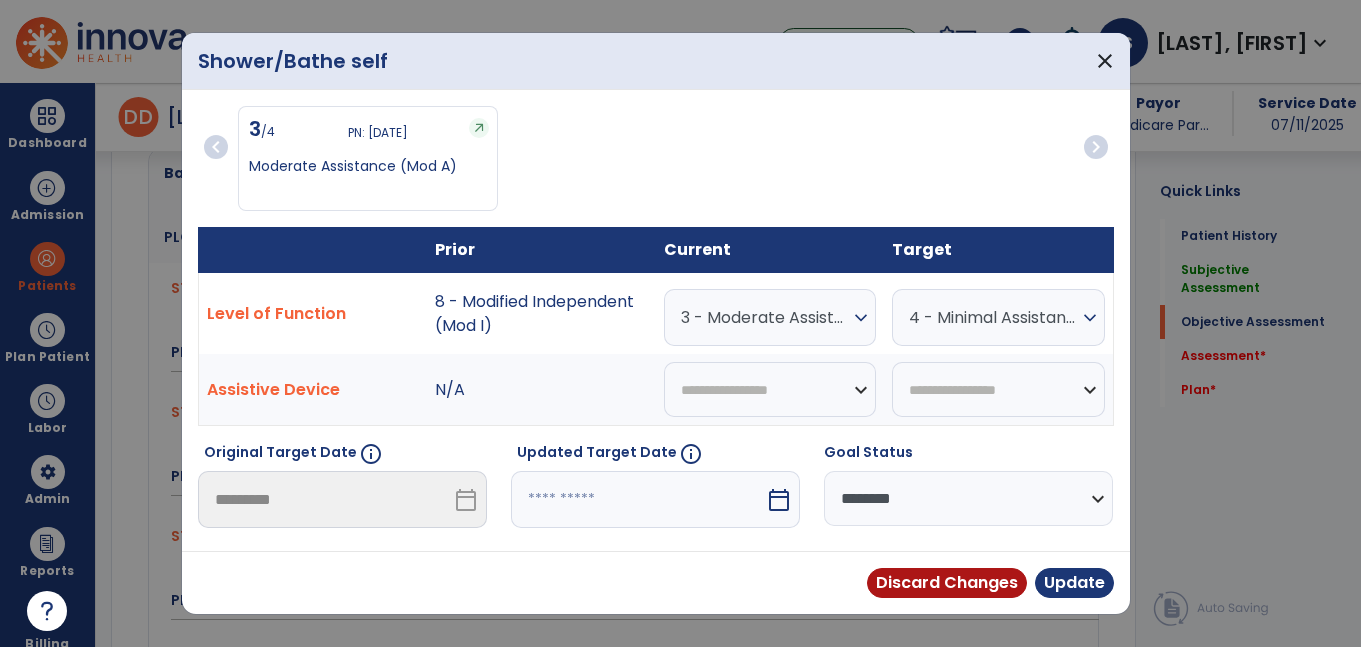 scroll, scrollTop: 1660, scrollLeft: 0, axis: vertical 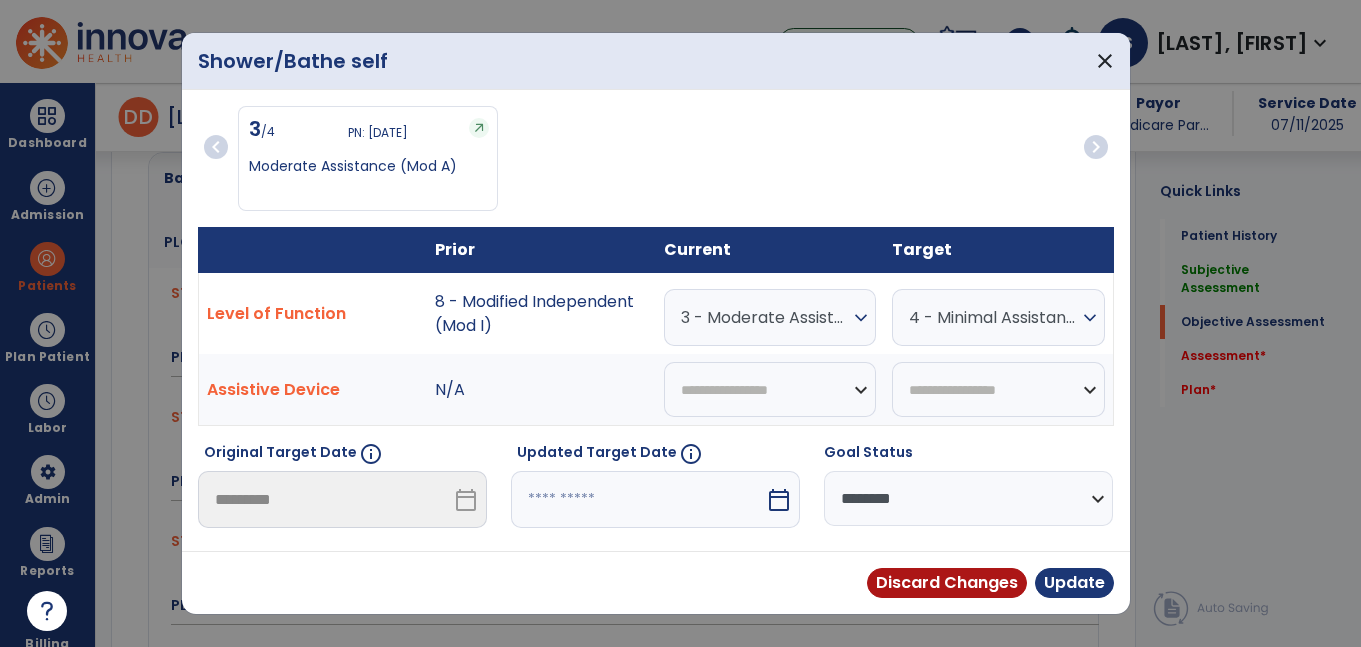 click on "3 - Moderate Assistance (Mod A)" at bounding box center (765, 317) 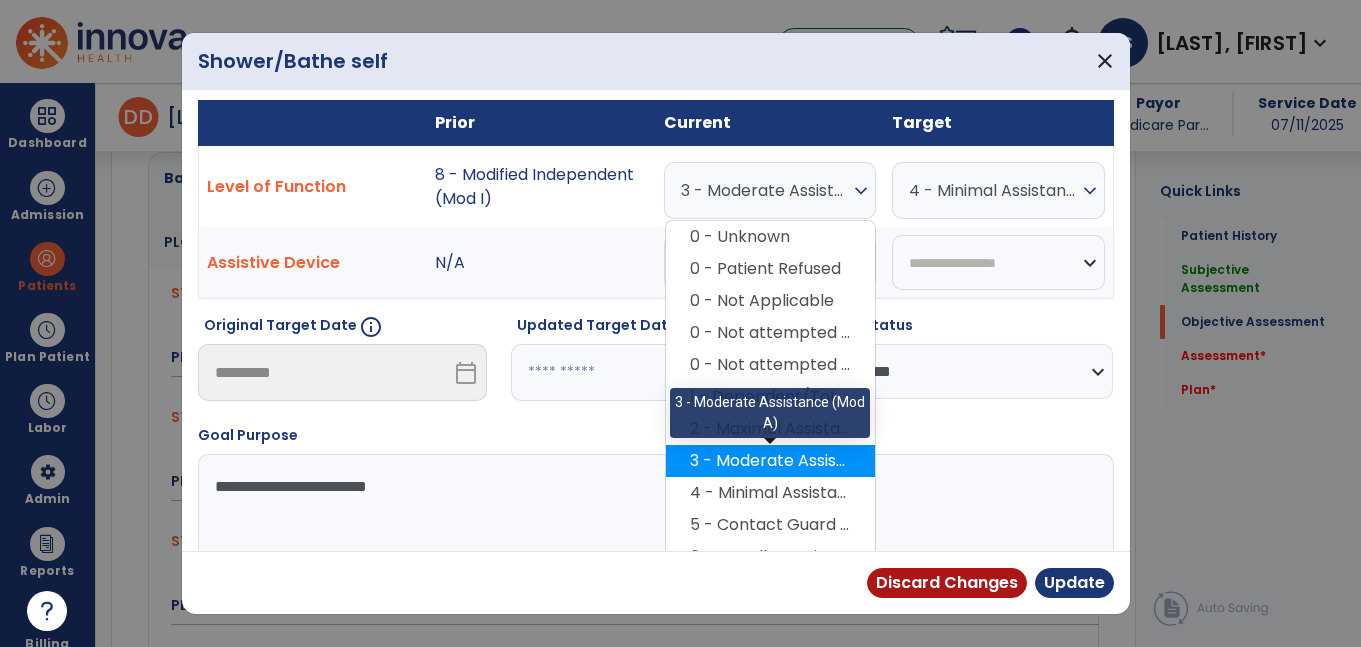 scroll, scrollTop: 138, scrollLeft: 0, axis: vertical 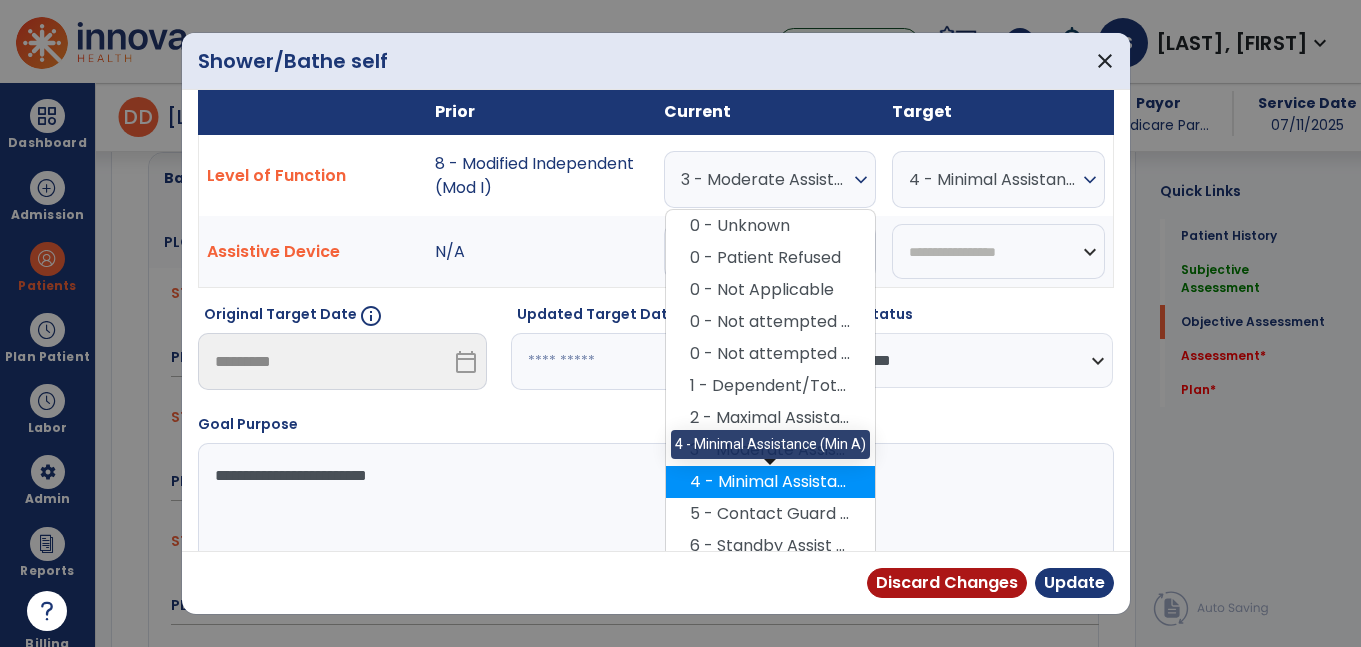 click on "4 - Minimal Assistance (Min A)" at bounding box center (770, 482) 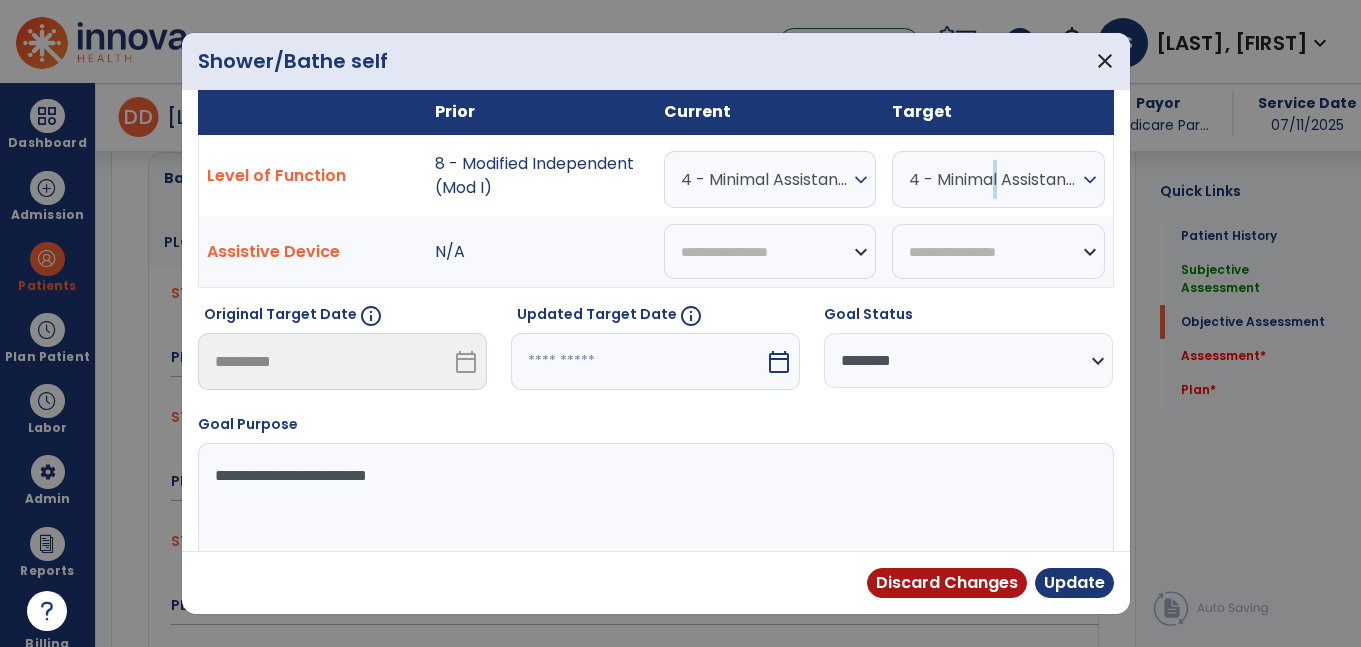click on "4 - Minimal Assistance (Min A)" at bounding box center (993, 179) 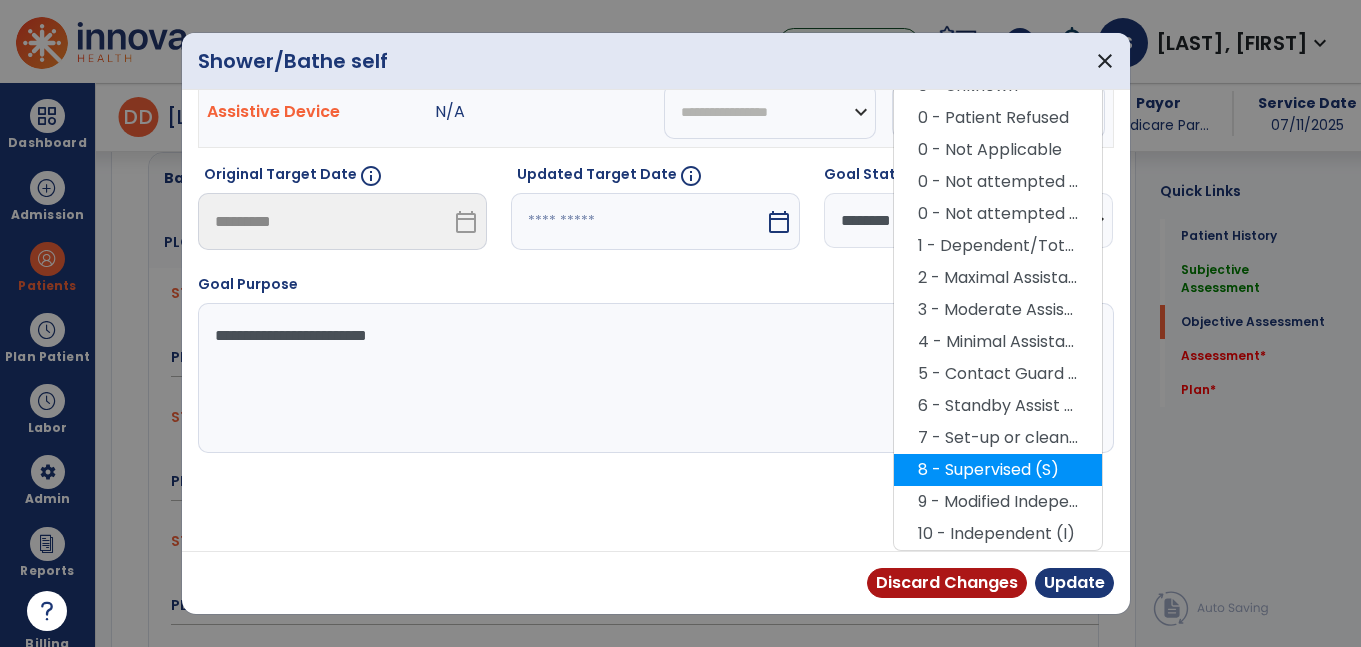 click on "8 - Supervised (S)" at bounding box center [998, 470] 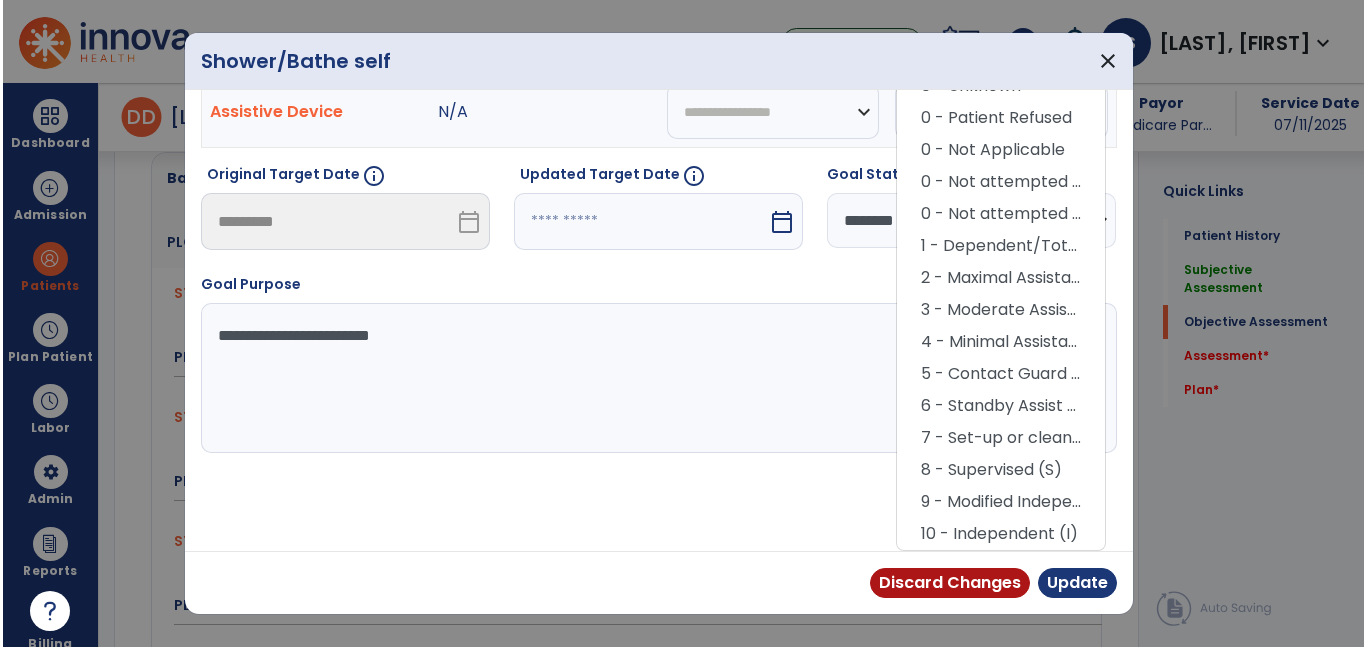 scroll, scrollTop: 197, scrollLeft: 0, axis: vertical 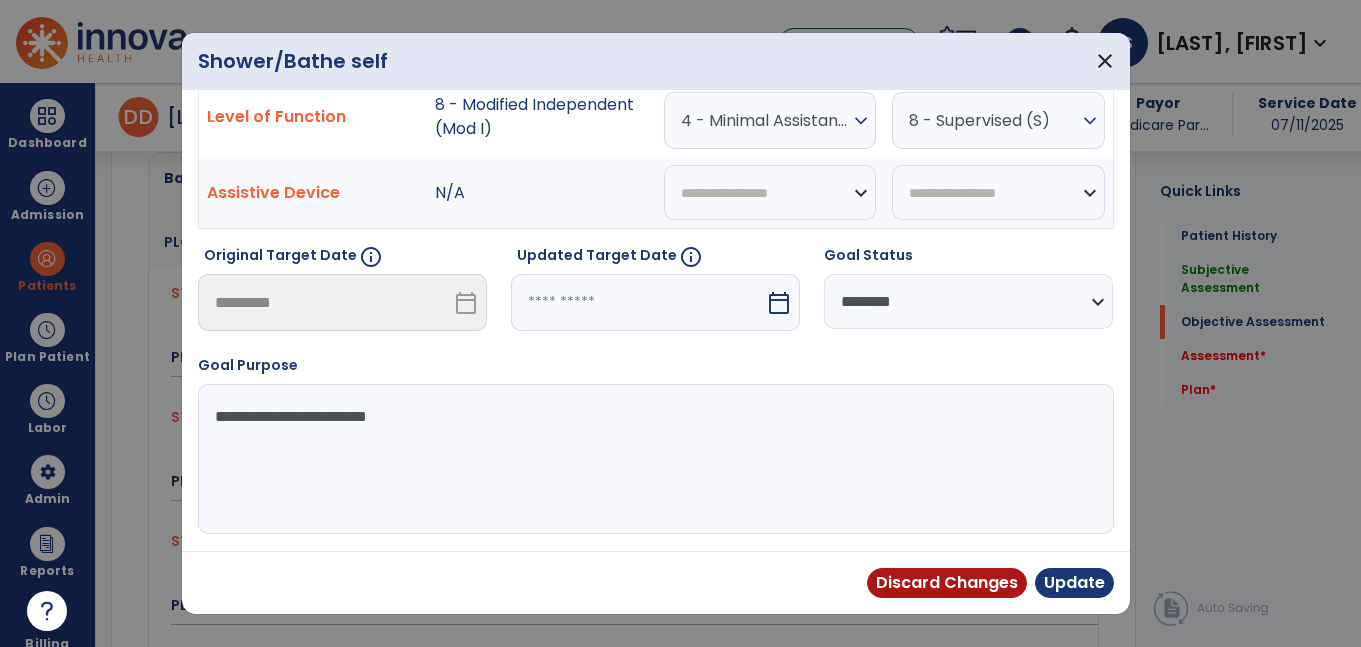 click at bounding box center [638, 302] 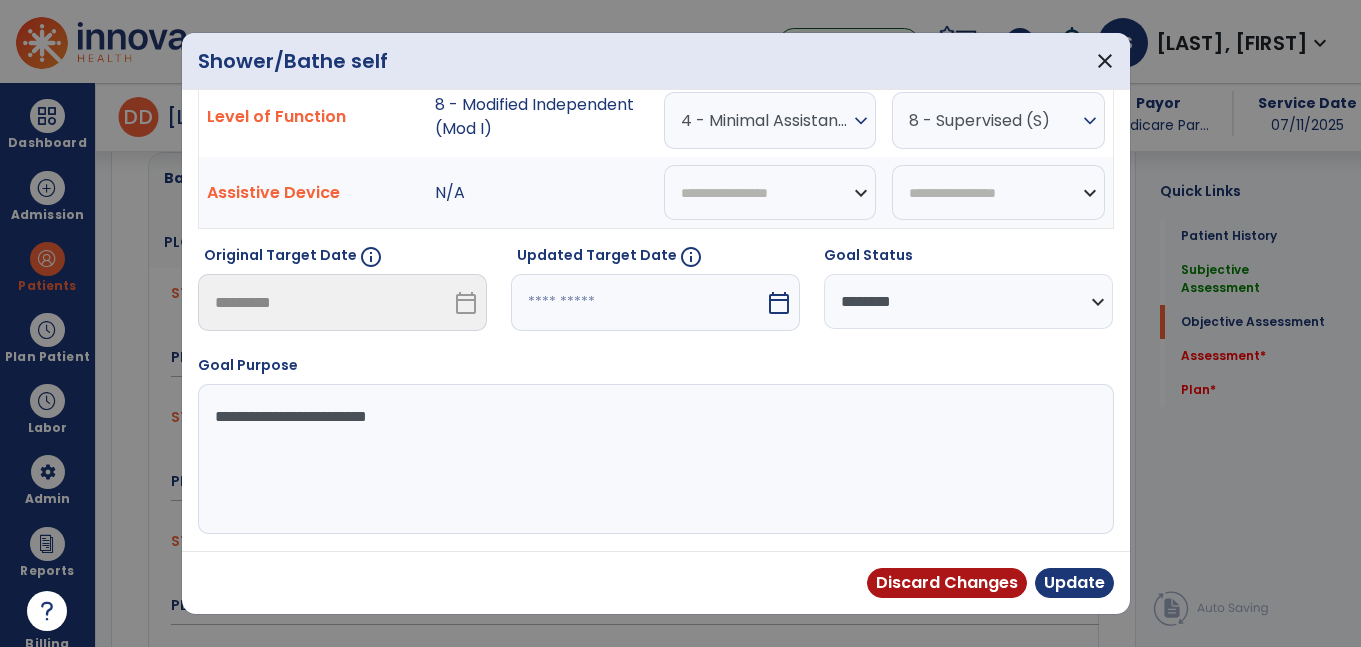 select on "*" 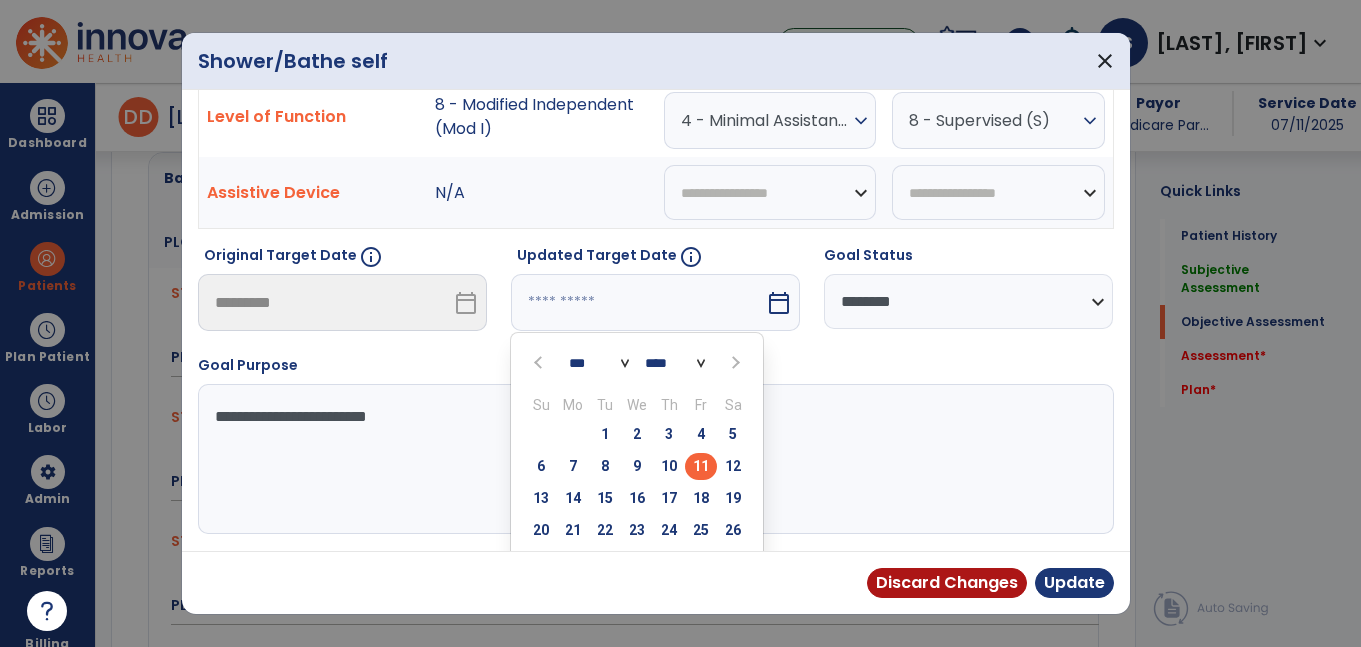 click on "25" at bounding box center [701, 530] 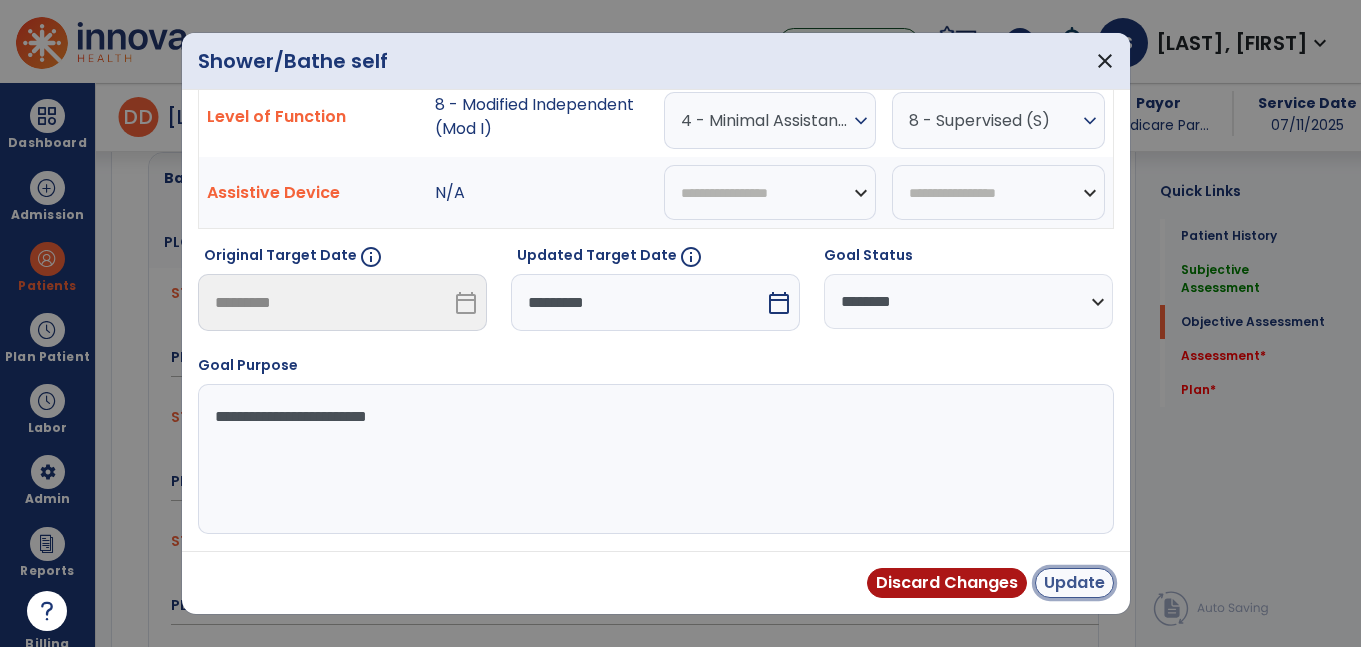 click on "Update" at bounding box center [1074, 583] 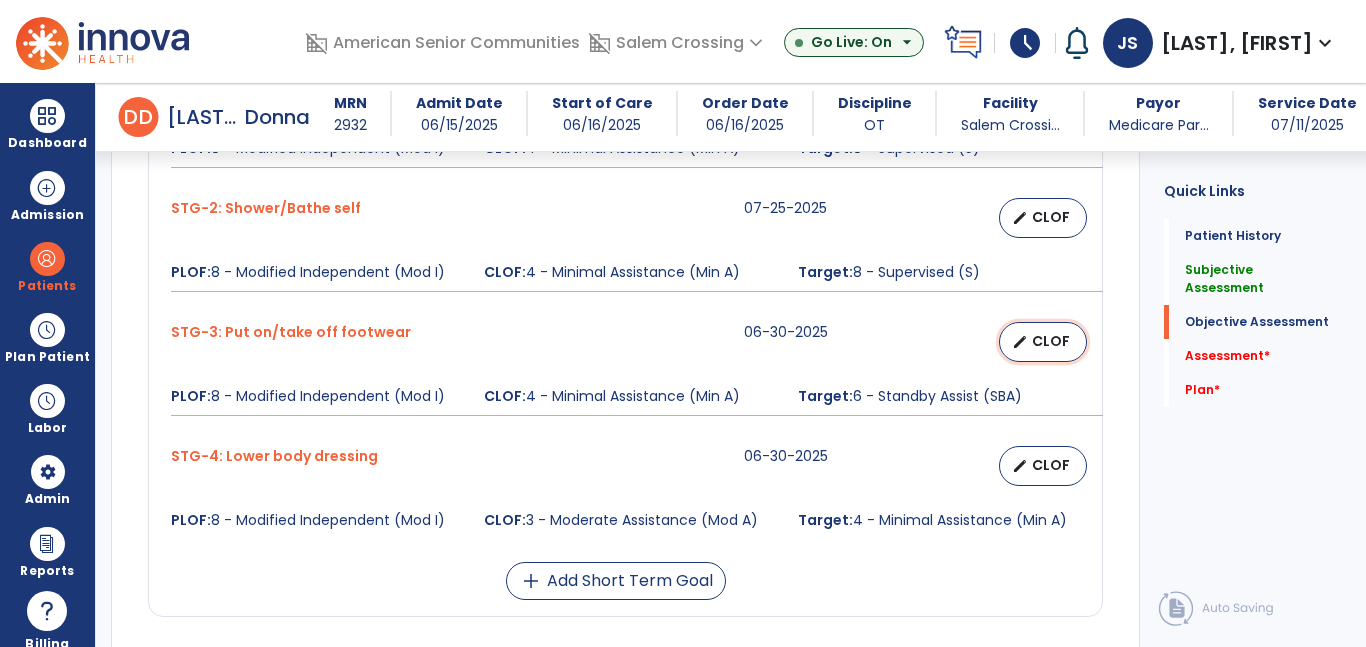 click on "CLOF" at bounding box center [1051, 341] 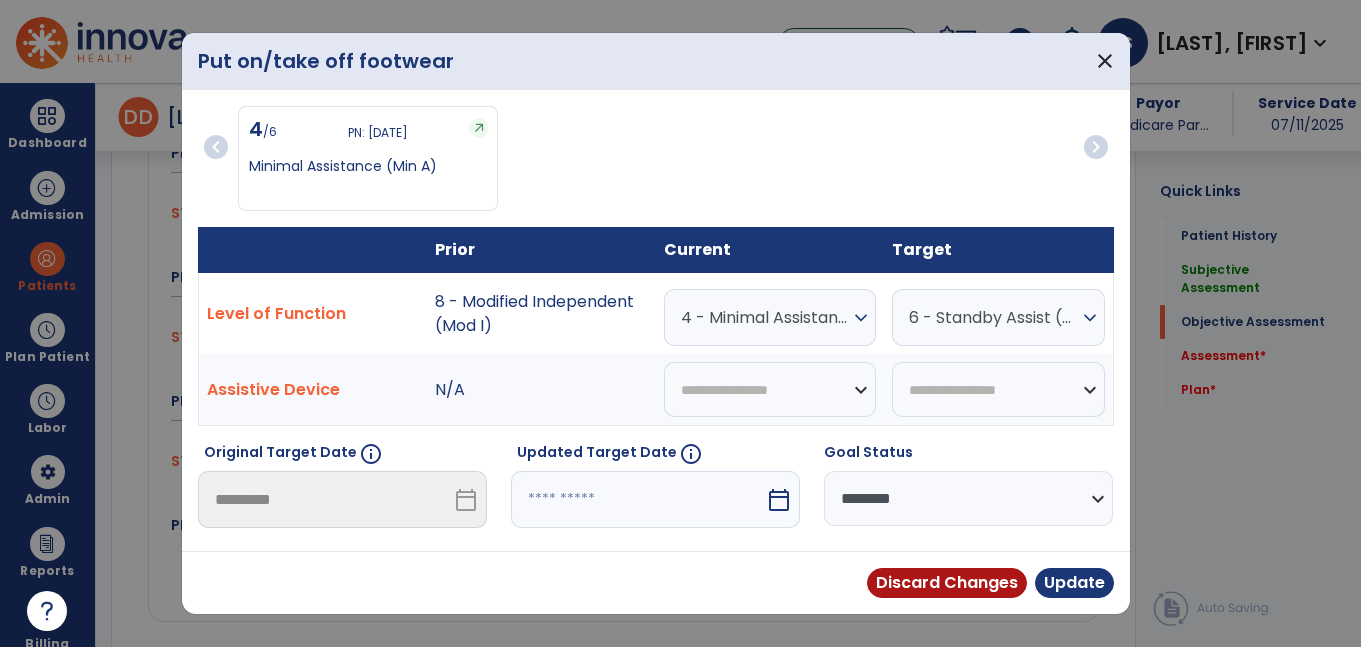 scroll, scrollTop: 1869, scrollLeft: 0, axis: vertical 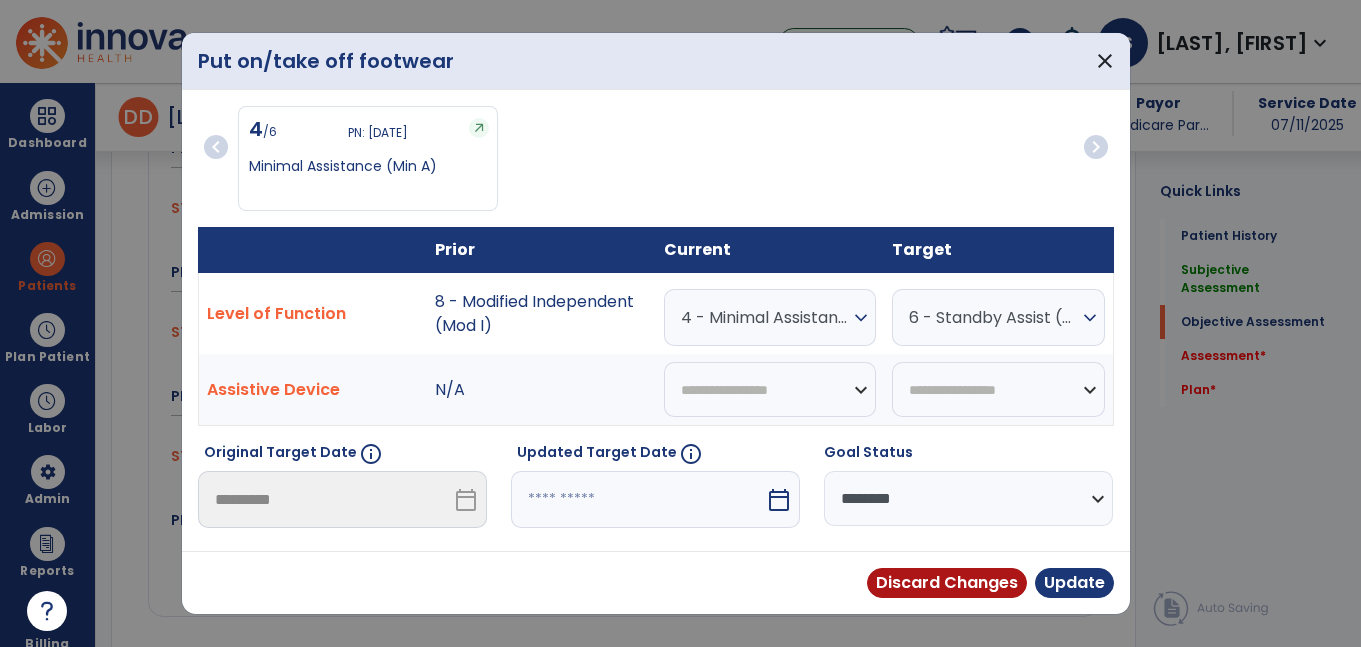 click on "4 - Minimal Assistance (Min A)" at bounding box center [765, 317] 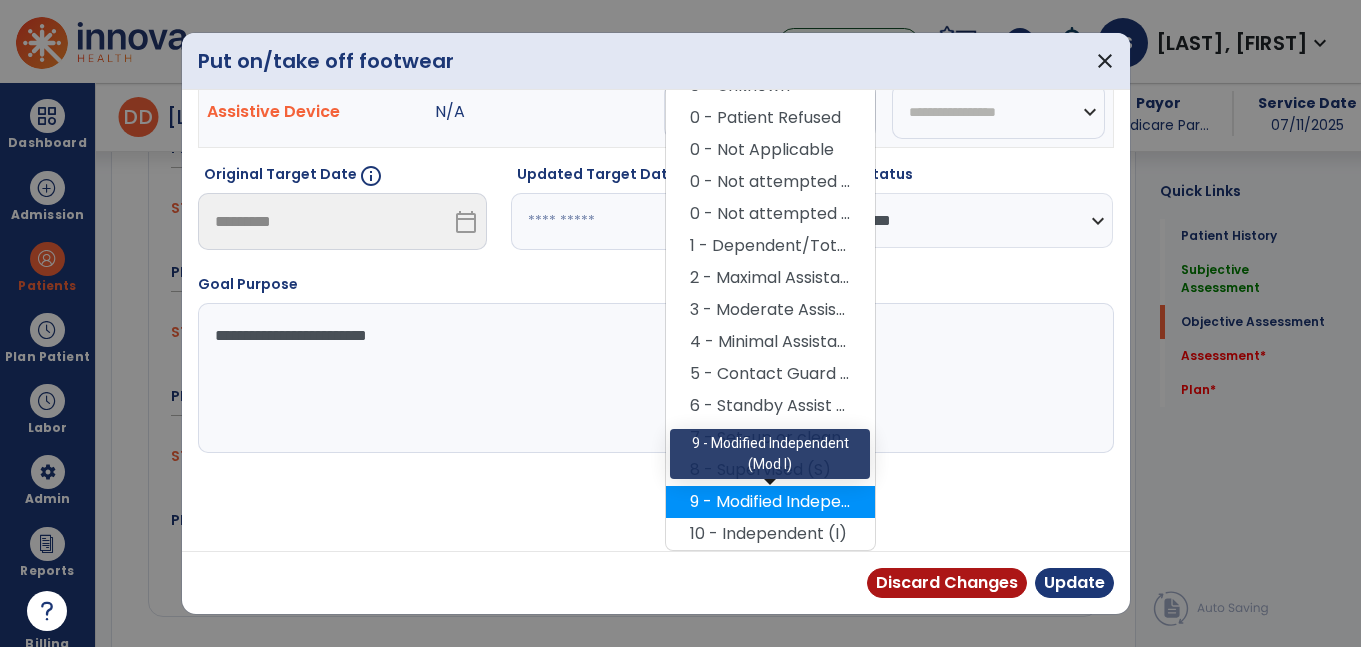 click on "9 - Modified Independent (Mod I)" at bounding box center [770, 502] 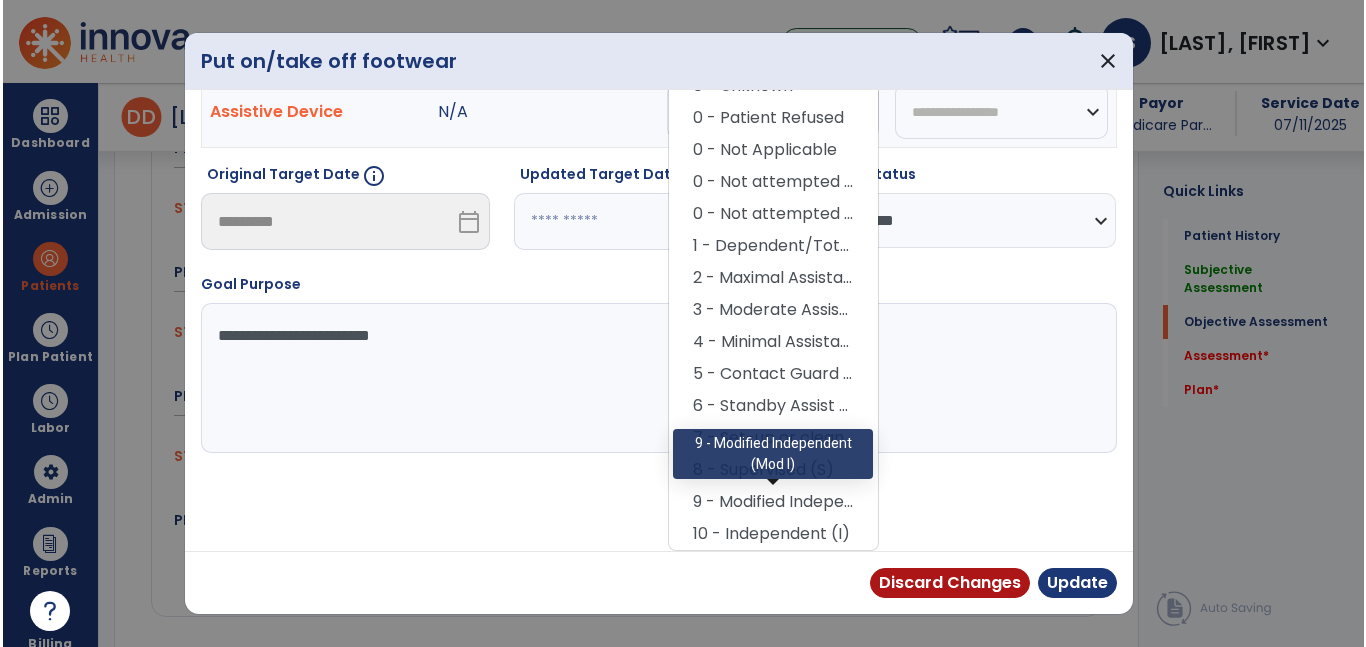 scroll, scrollTop: 197, scrollLeft: 0, axis: vertical 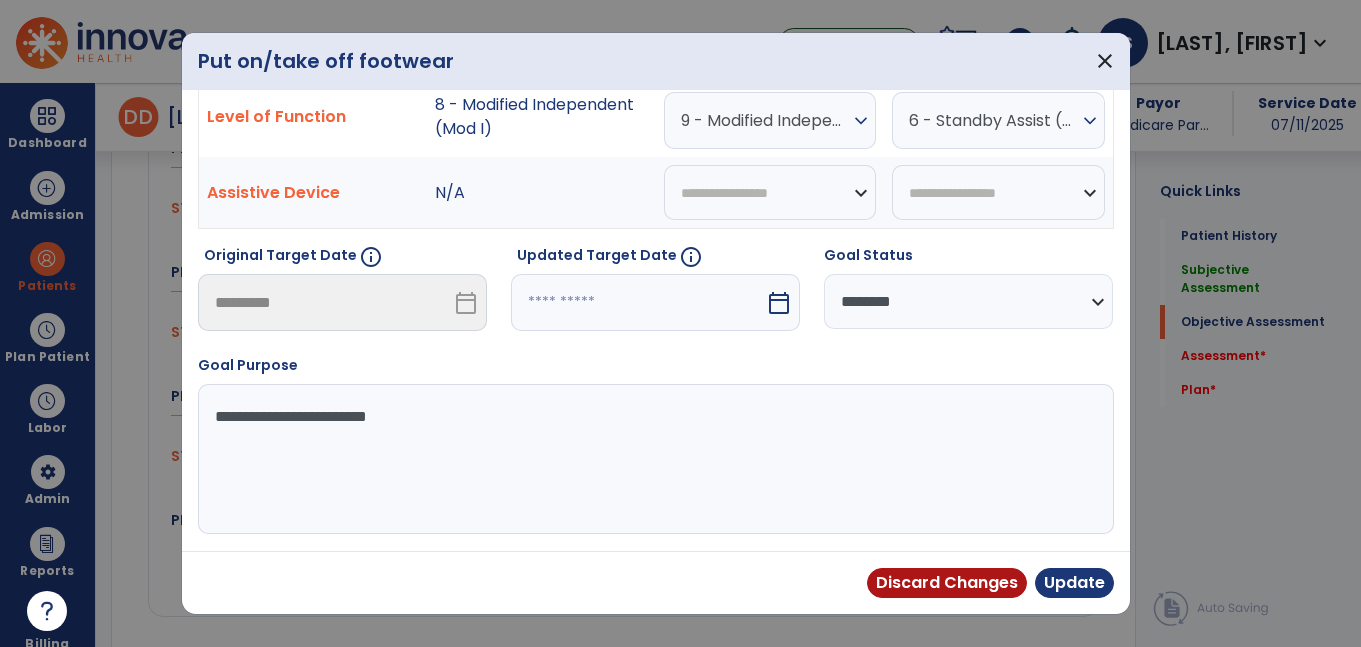 click on "**********" at bounding box center (968, 301) 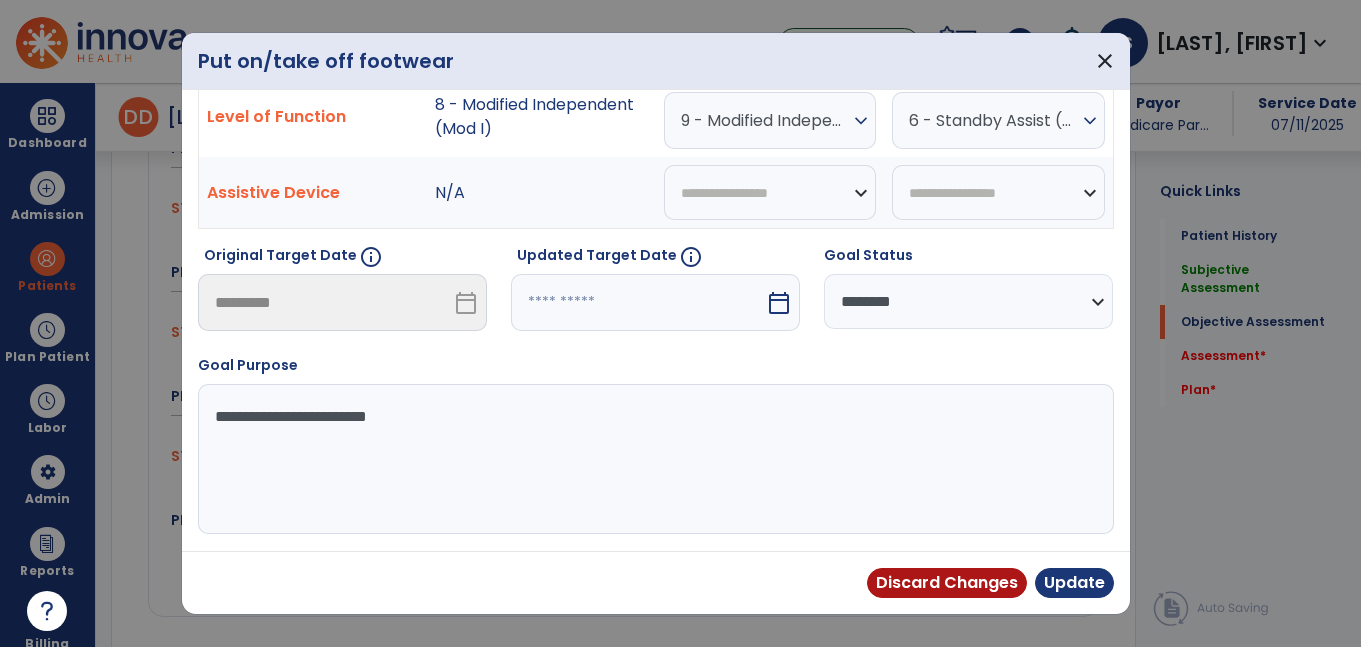 select on "********" 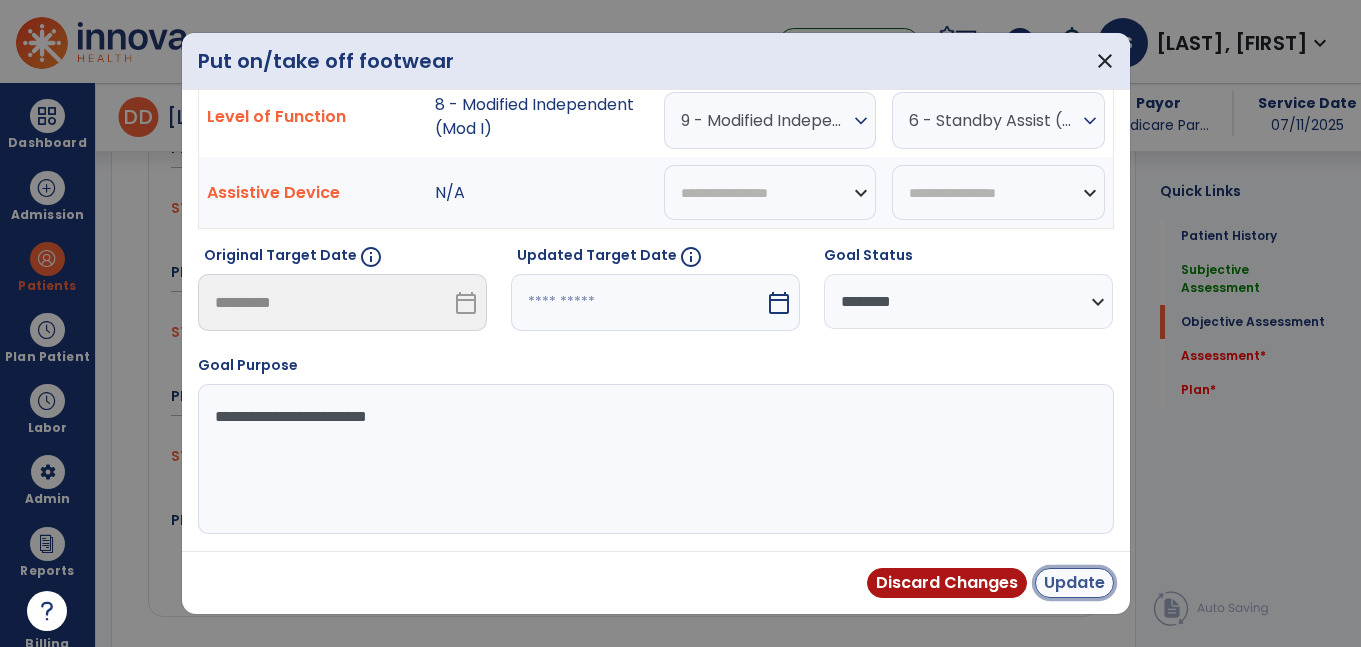 click on "Update" at bounding box center [1074, 583] 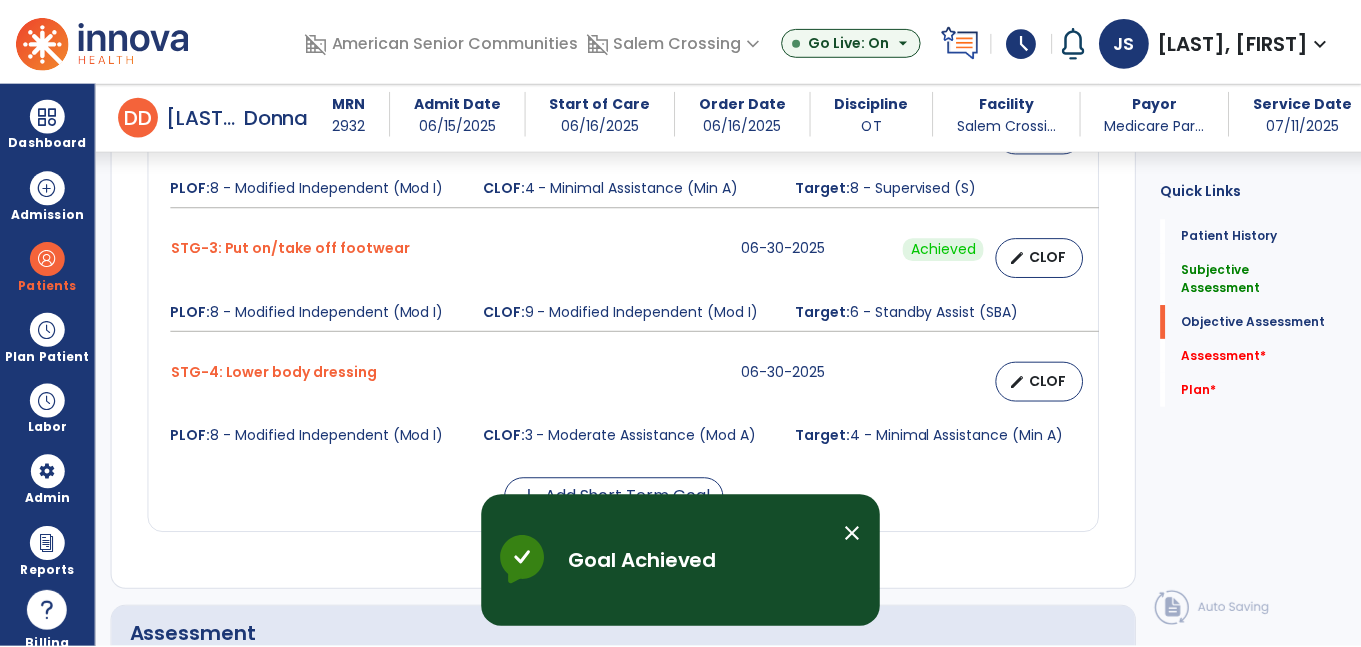 scroll, scrollTop: 1958, scrollLeft: 0, axis: vertical 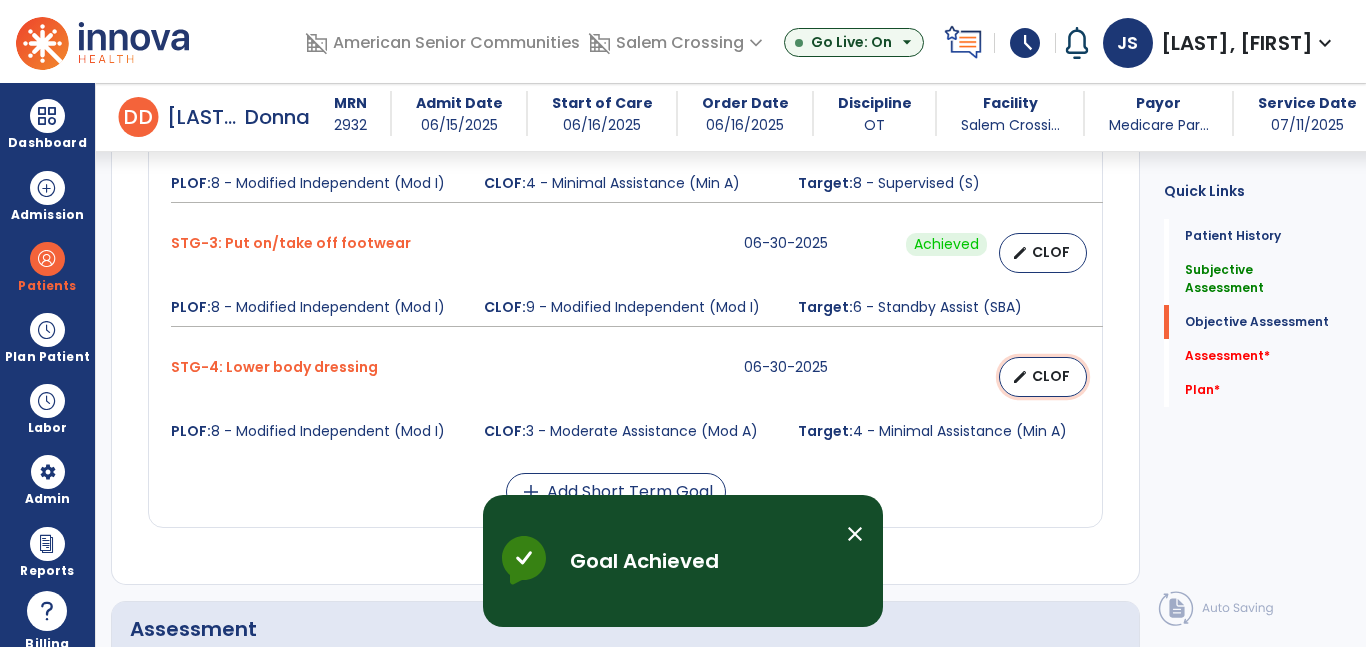 click on "CLOF" at bounding box center [1051, 376] 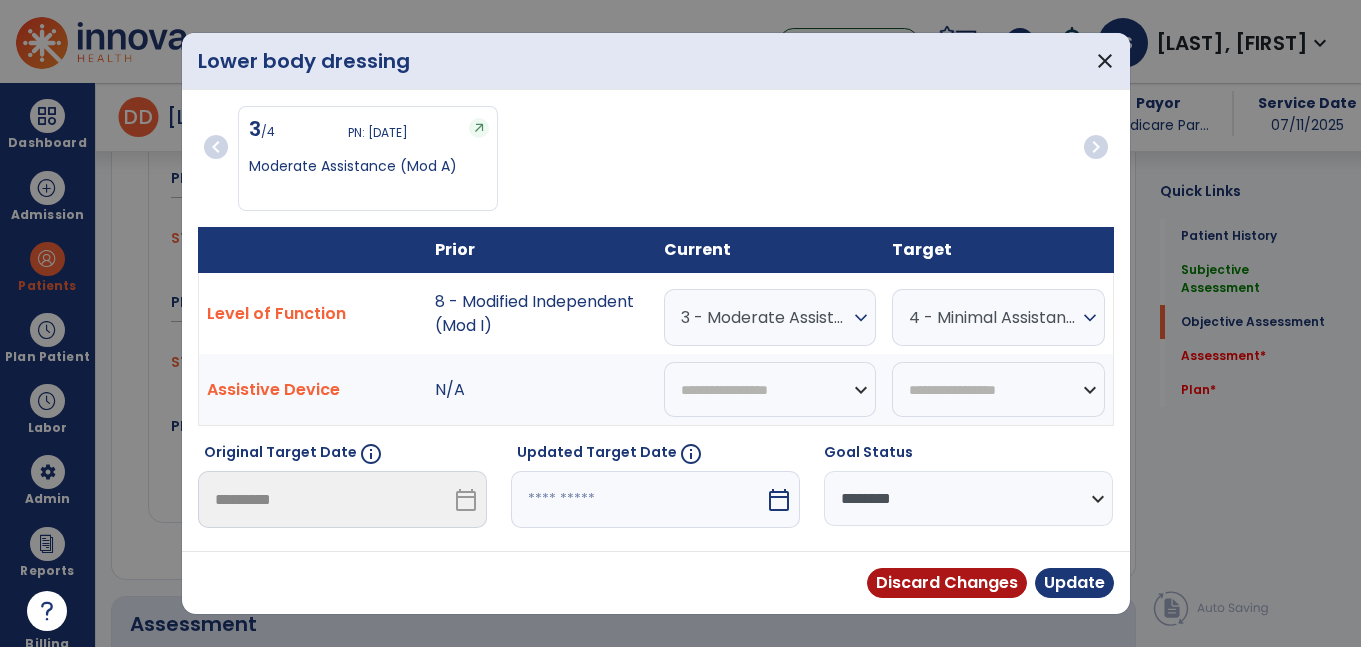 scroll, scrollTop: 1958, scrollLeft: 0, axis: vertical 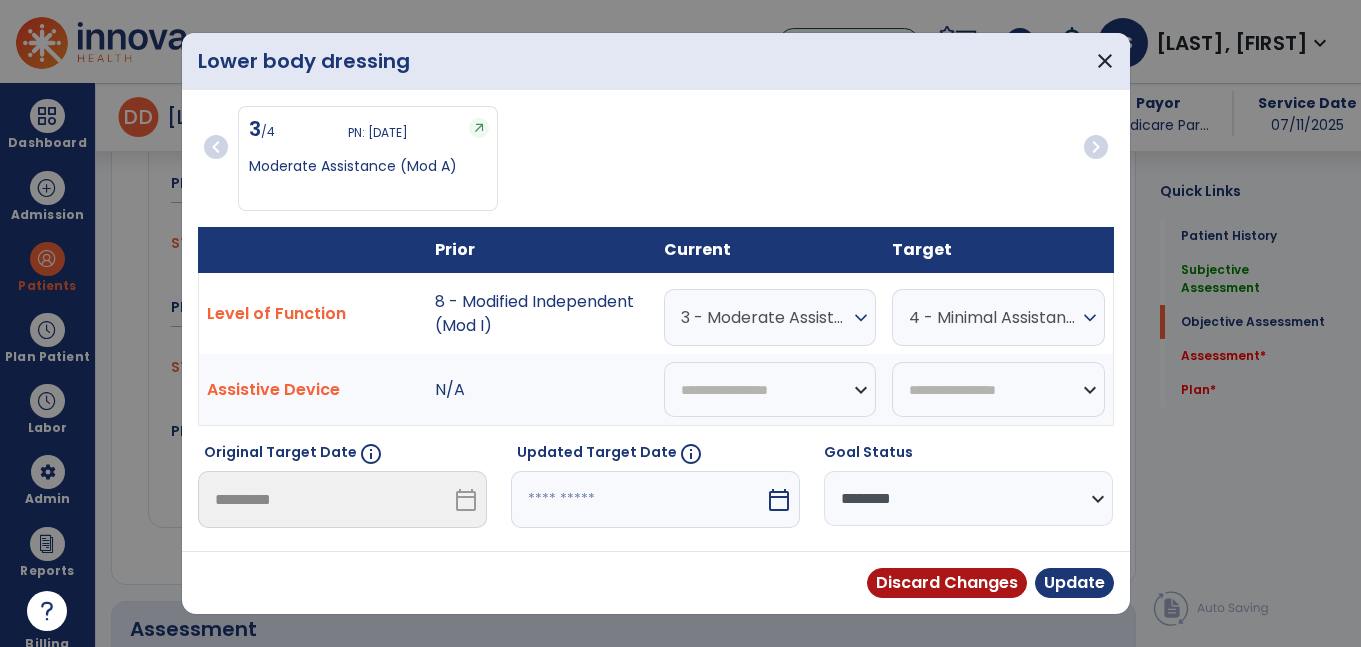 click on "3 - Moderate Assistance (Mod A)" at bounding box center (765, 317) 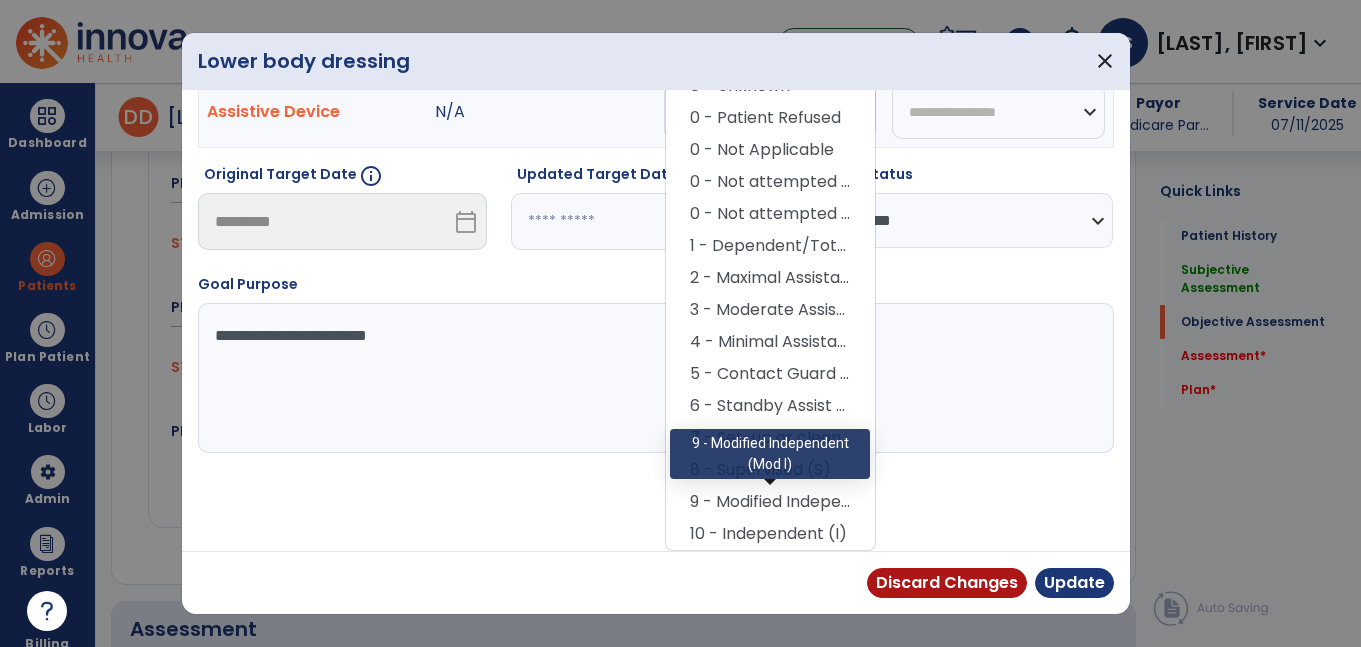 click on "9 - Modified Independent (Mod I)" at bounding box center [770, 502] 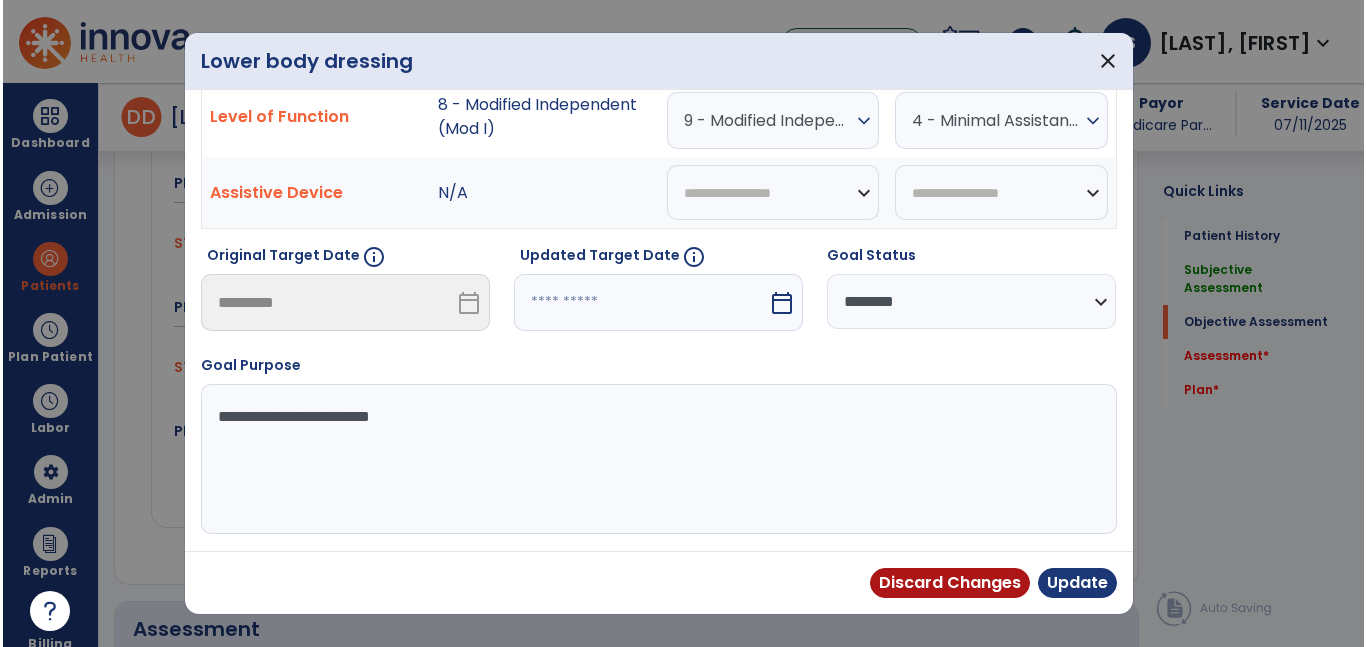scroll, scrollTop: 197, scrollLeft: 0, axis: vertical 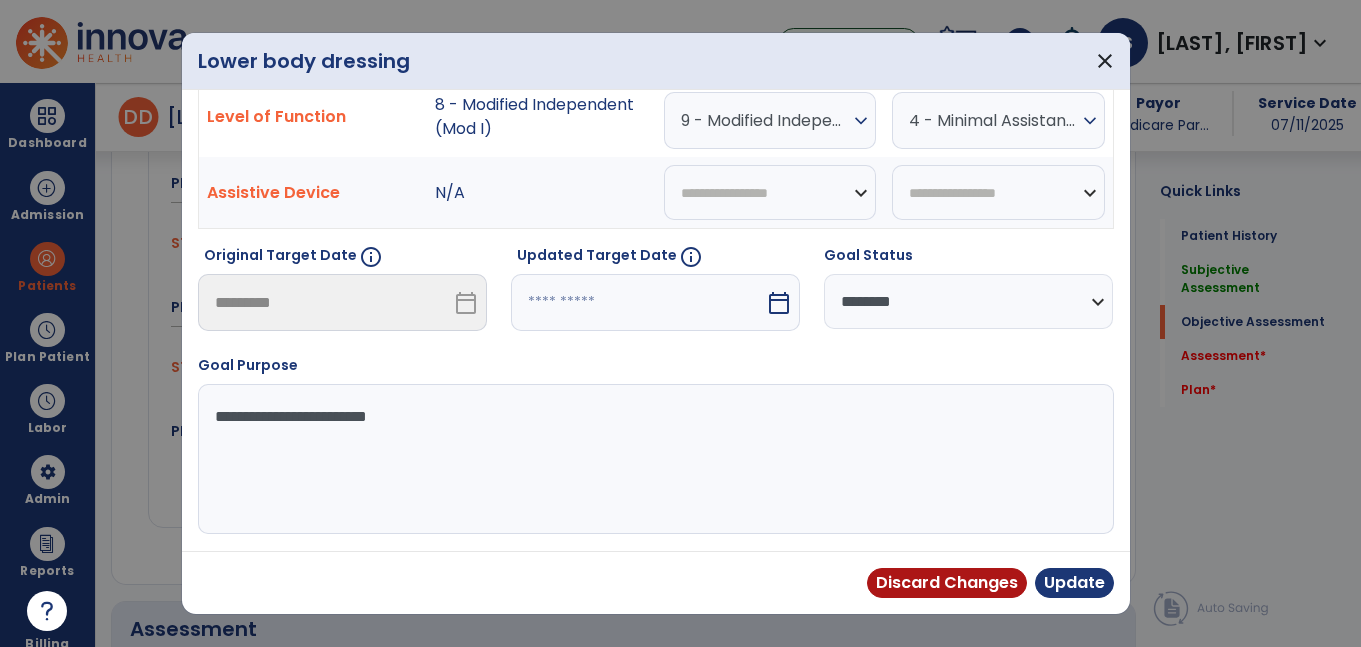 click on "**********" at bounding box center (968, 301) 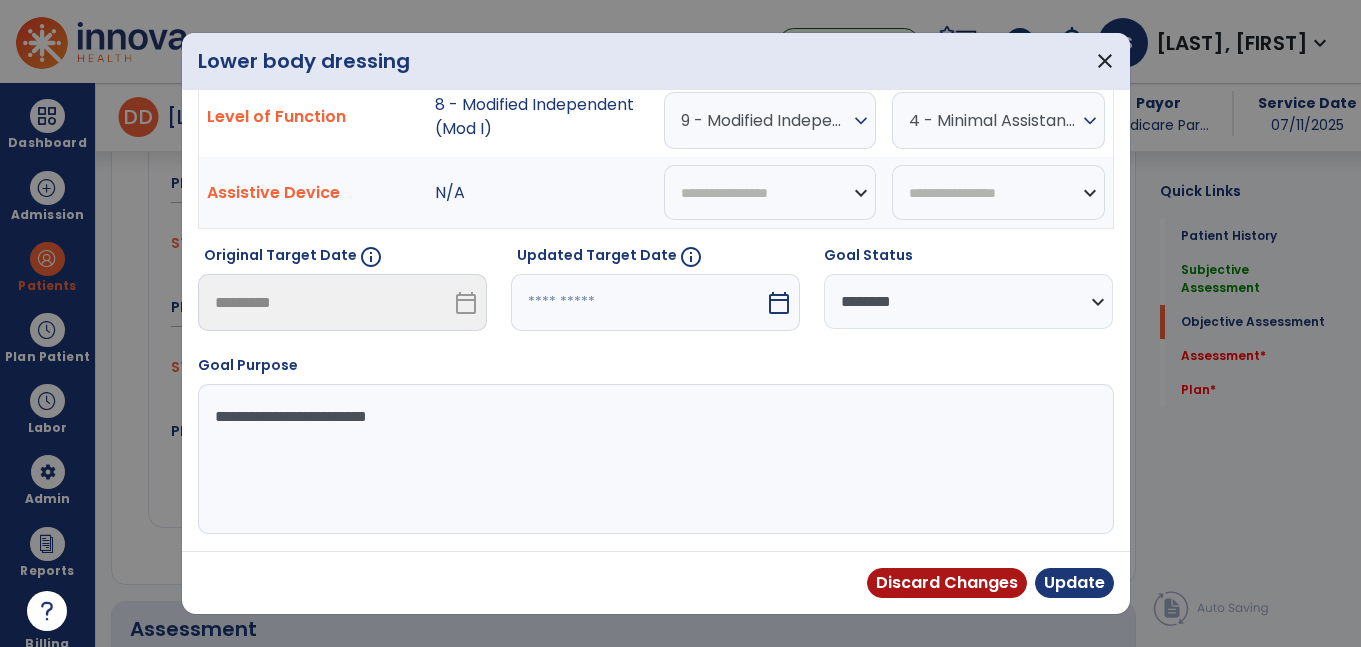 select on "********" 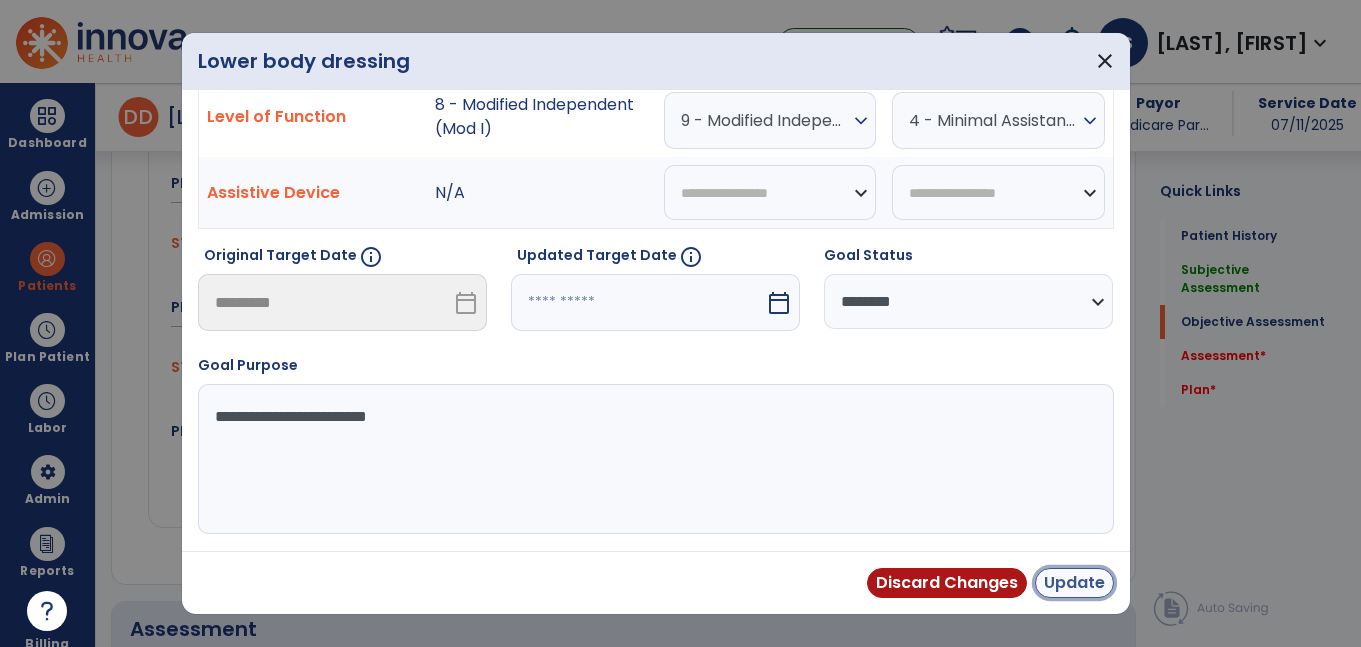 click on "Update" at bounding box center [1074, 583] 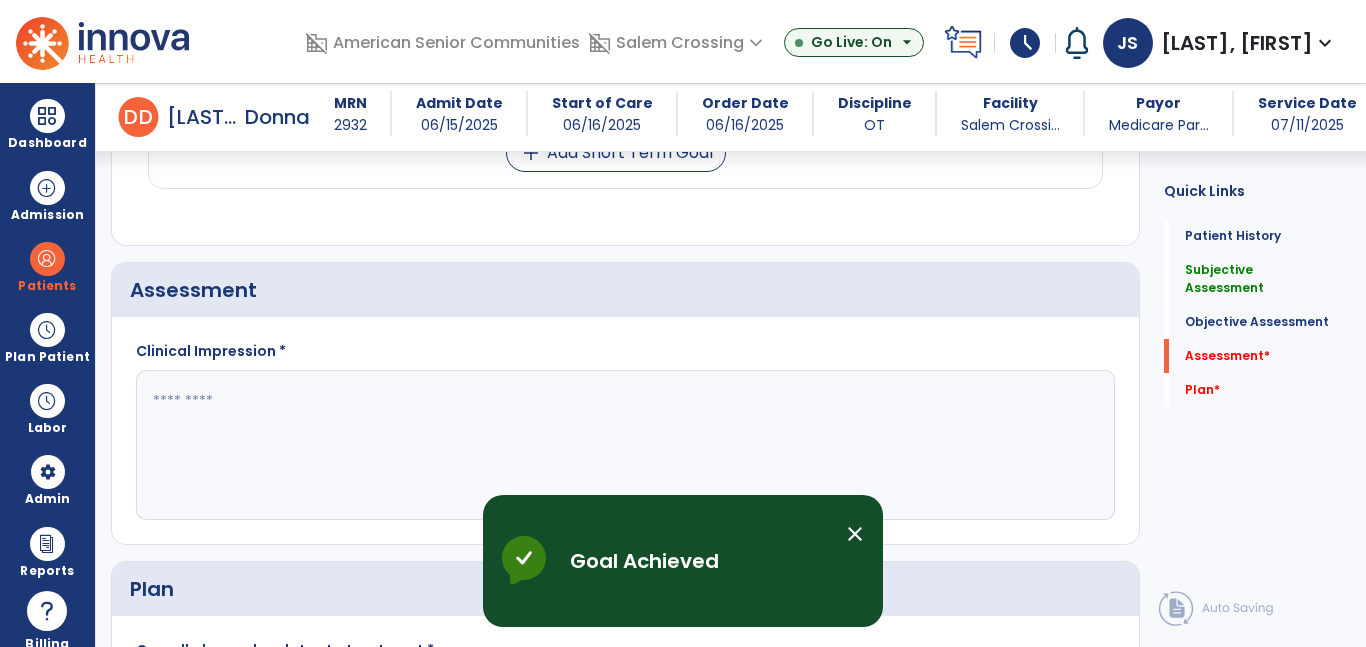 scroll, scrollTop: 2336, scrollLeft: 0, axis: vertical 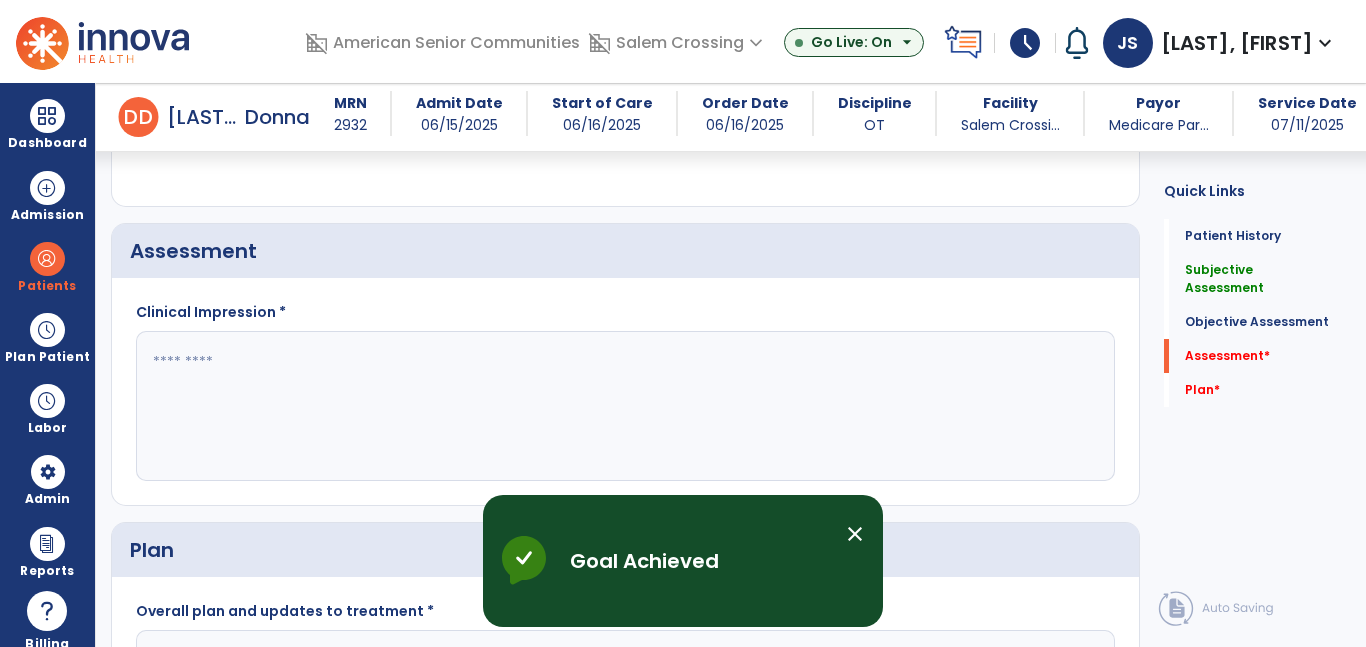click 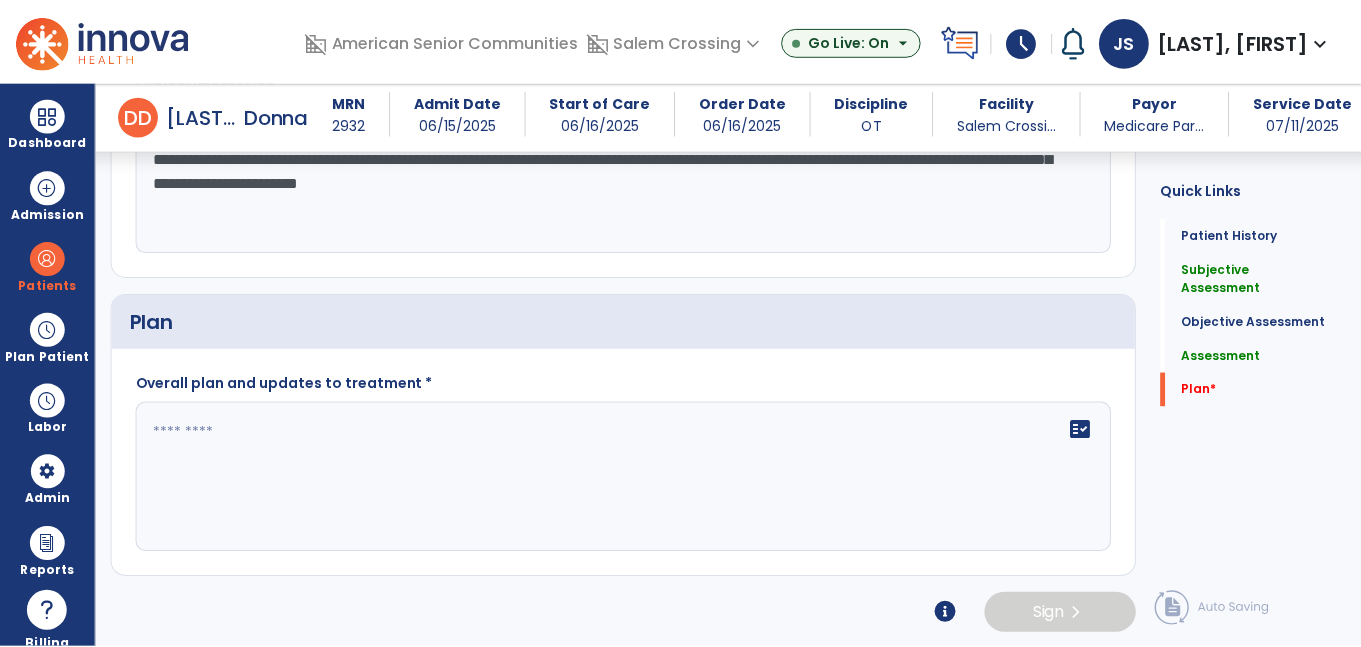 scroll, scrollTop: 2566, scrollLeft: 0, axis: vertical 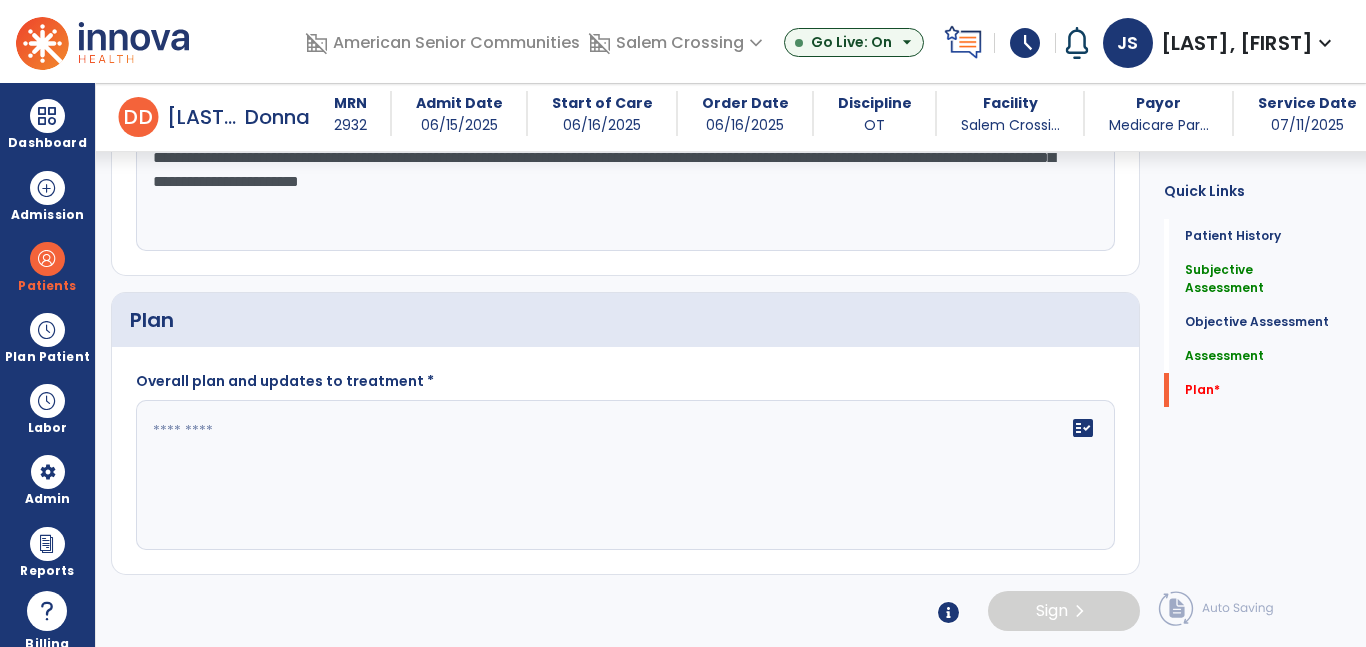 type on "**********" 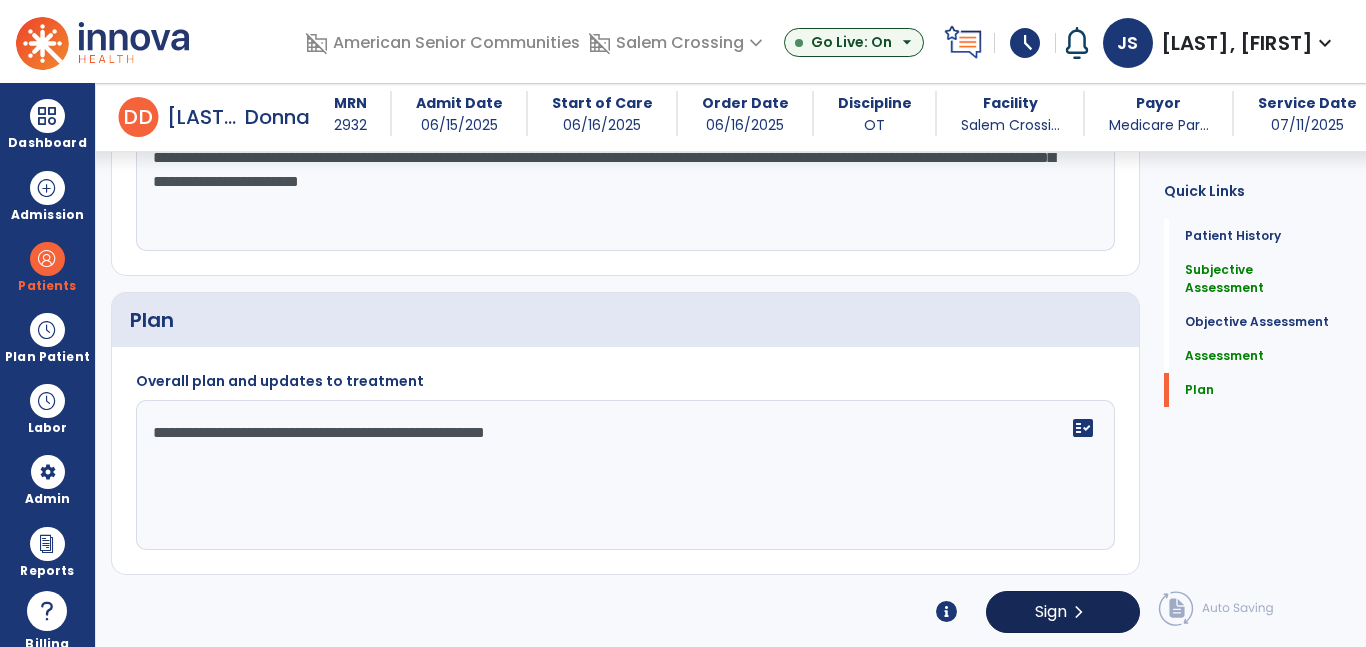 type on "**********" 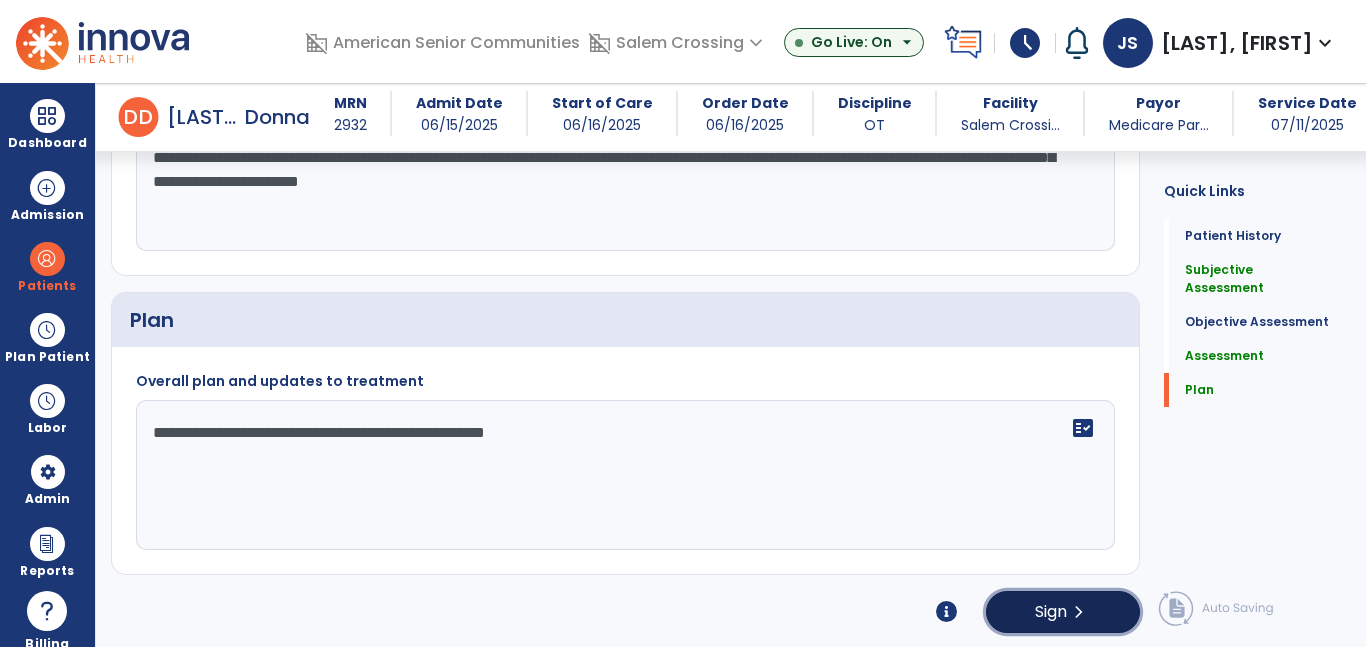 click on "Sign  chevron_right" 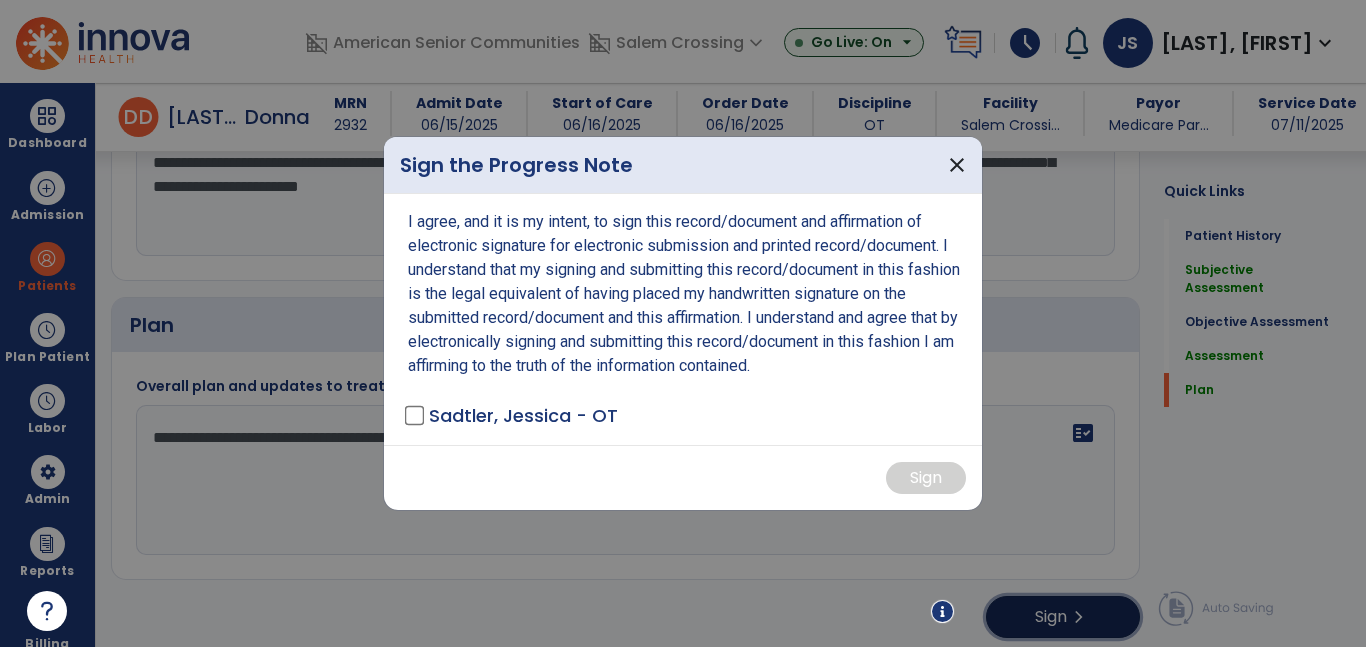 scroll, scrollTop: 2566, scrollLeft: 0, axis: vertical 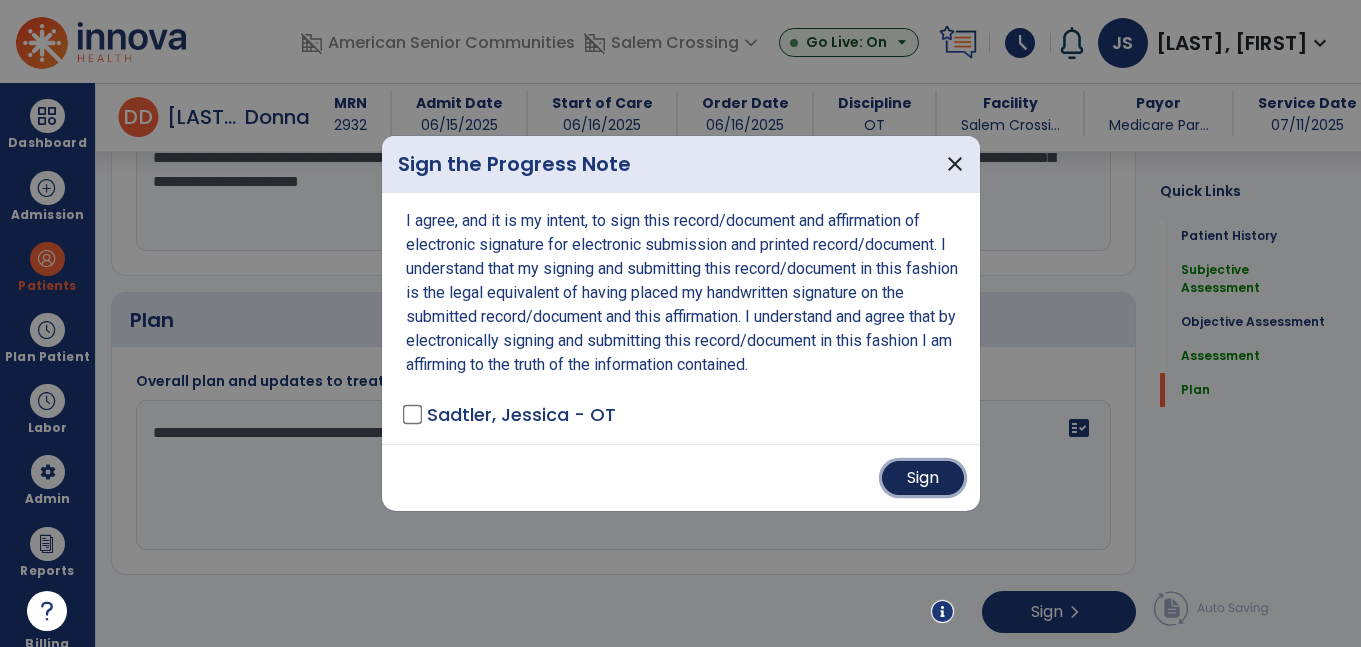 drag, startPoint x: 901, startPoint y: 472, endPoint x: 899, endPoint y: 460, distance: 12.165525 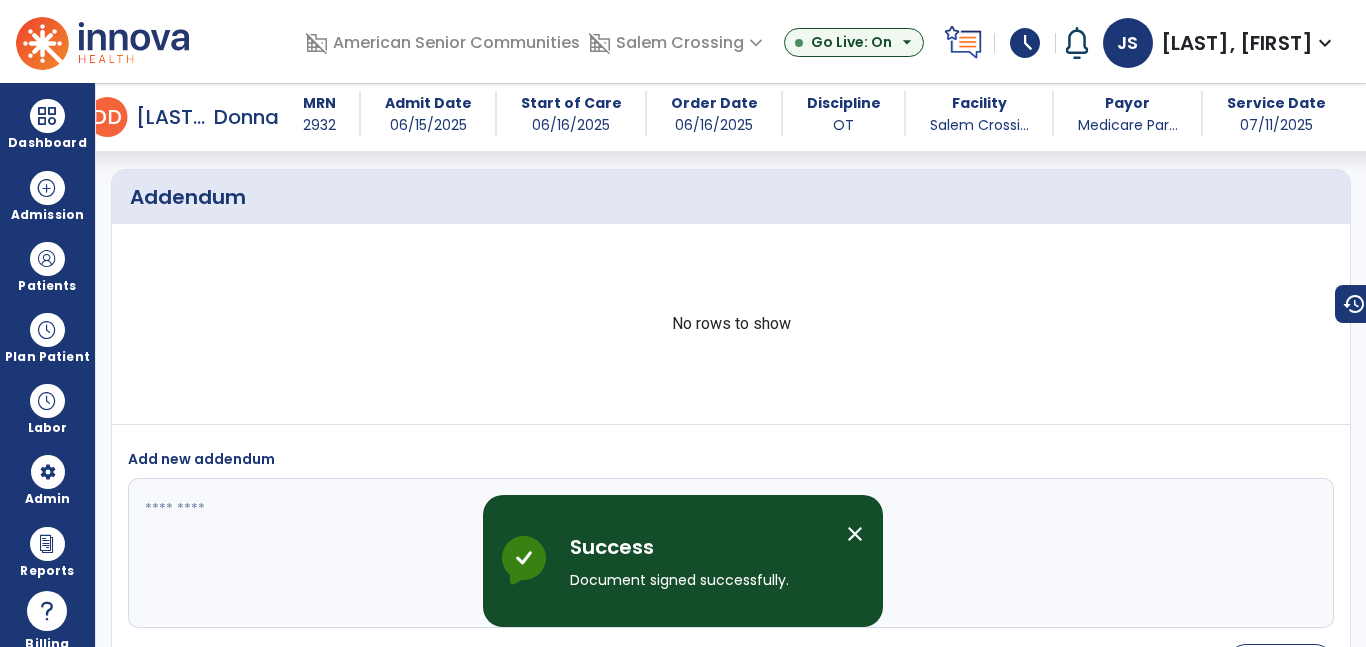 scroll, scrollTop: 0, scrollLeft: 0, axis: both 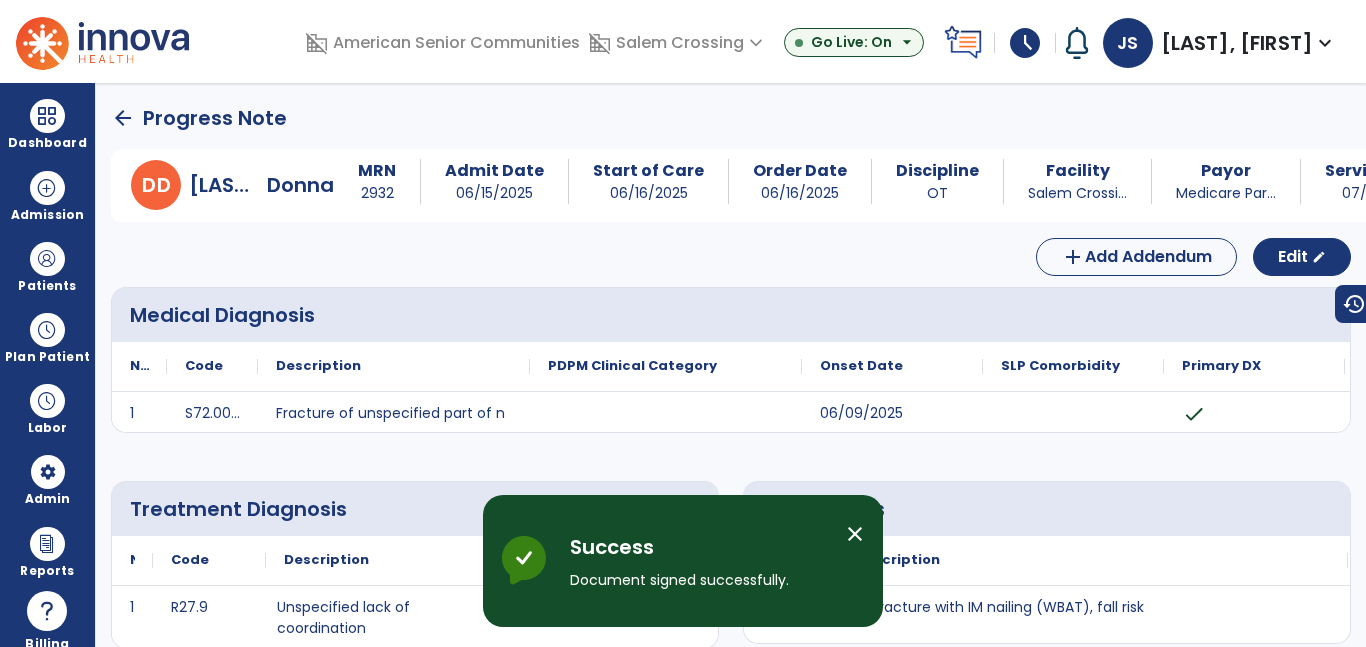 click on "arrow_back" 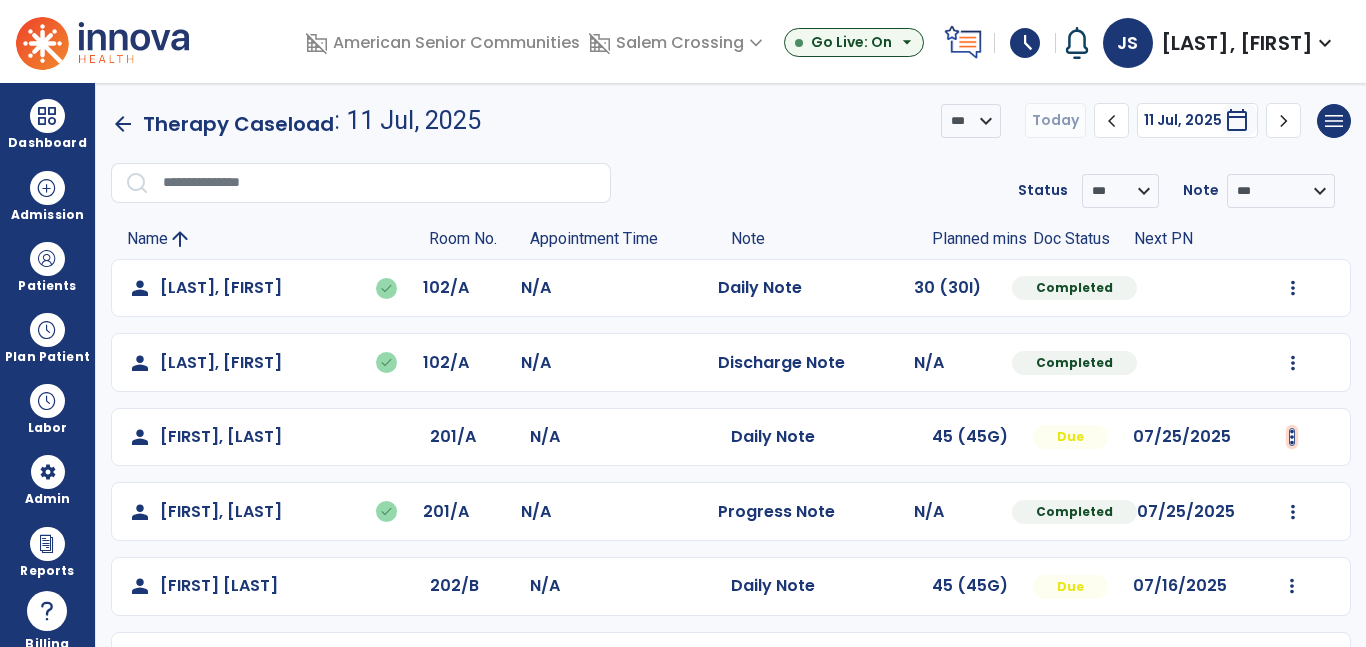 click at bounding box center (1293, 288) 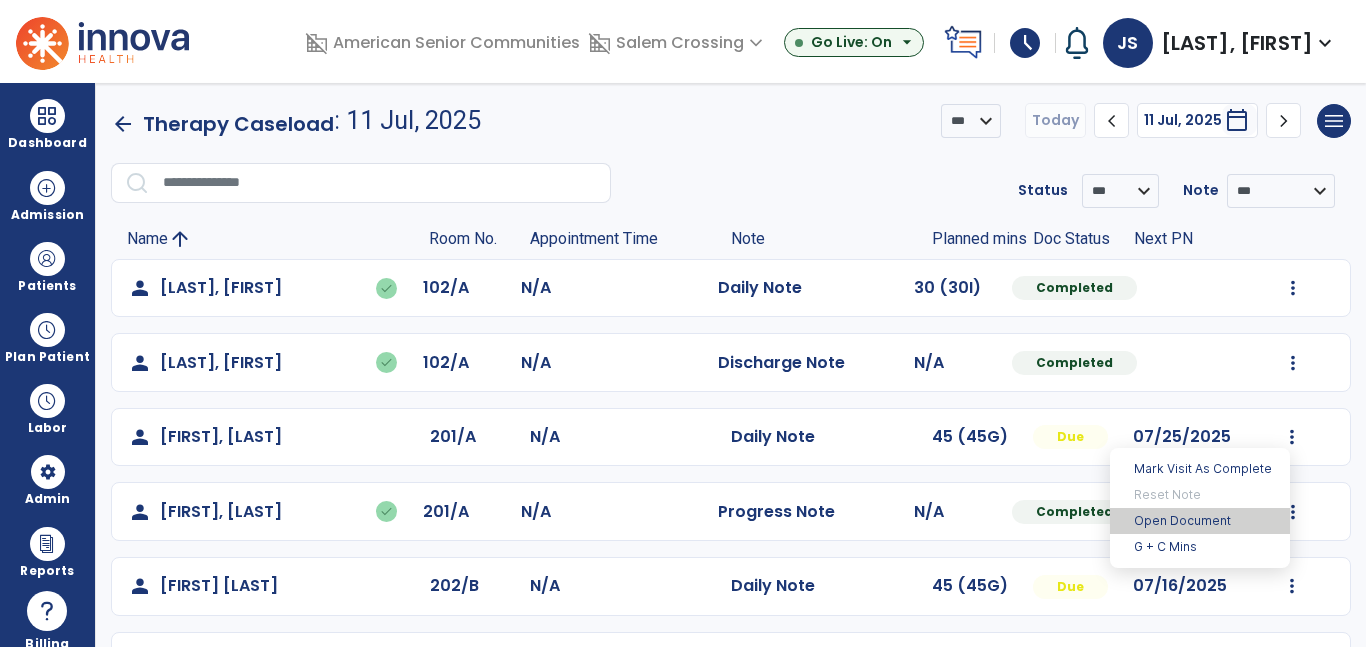 click on "Open Document" at bounding box center [1200, 521] 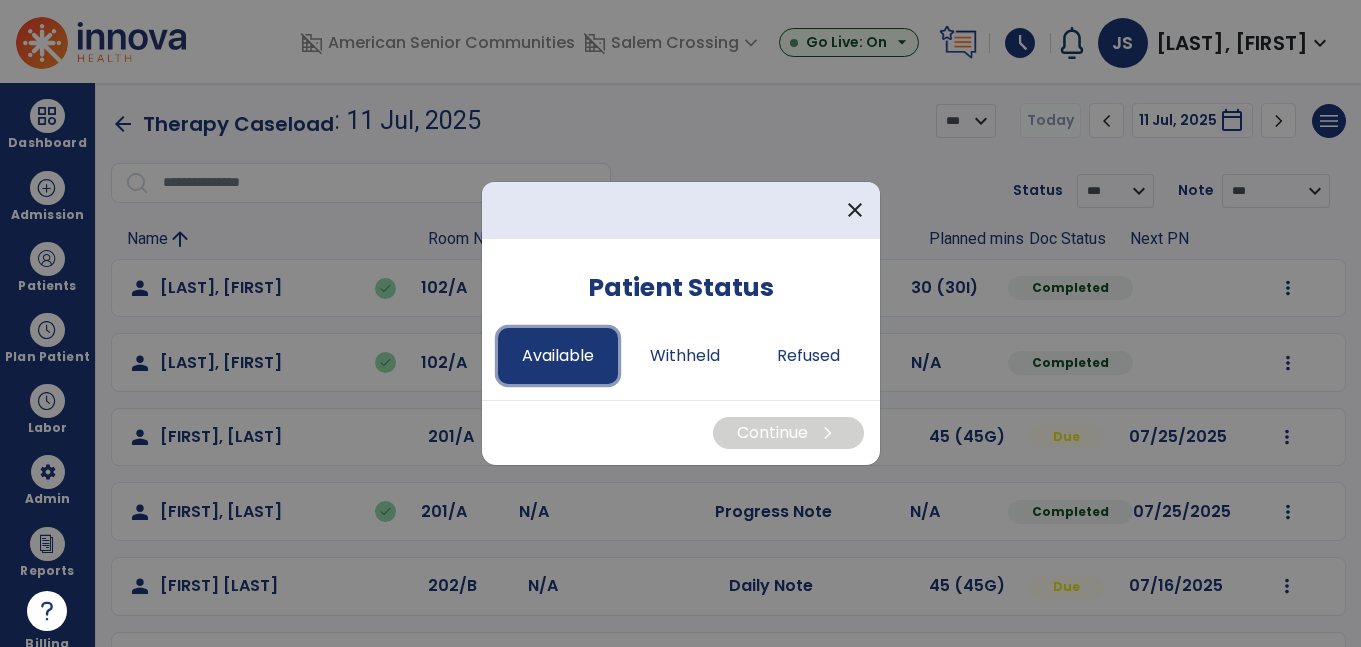 click on "Available" at bounding box center [558, 356] 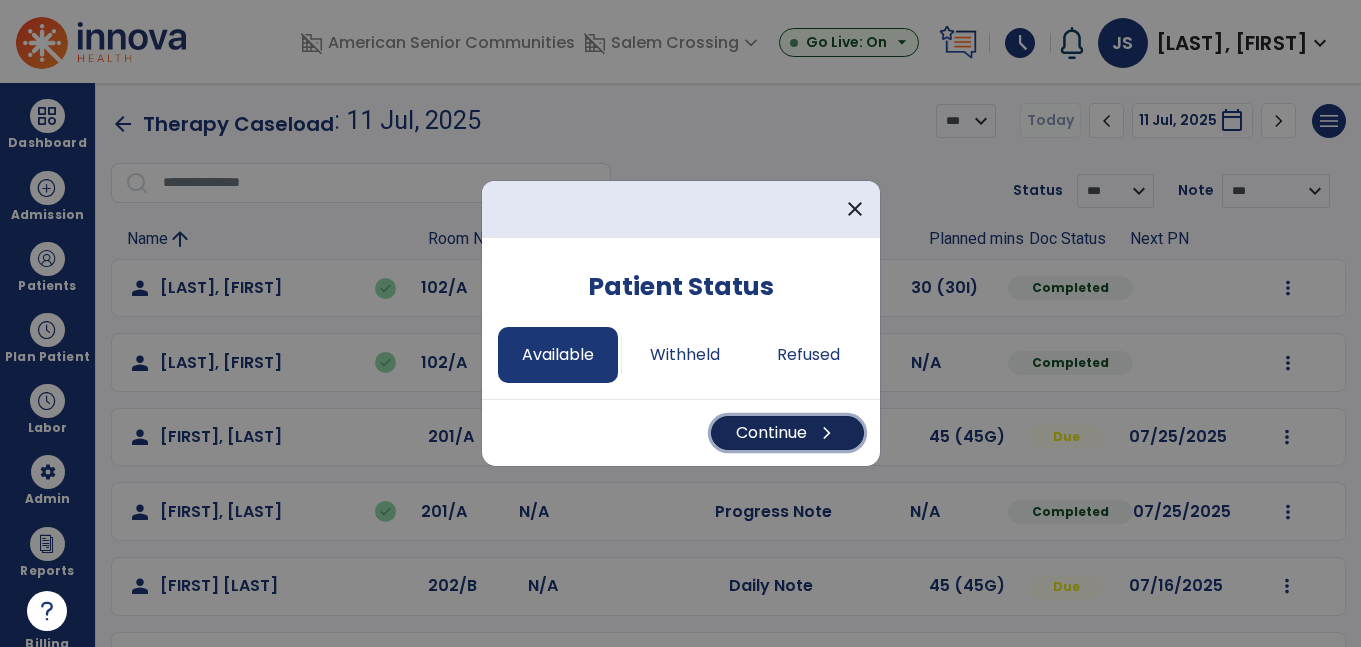 click on "chevron_right" at bounding box center [827, 433] 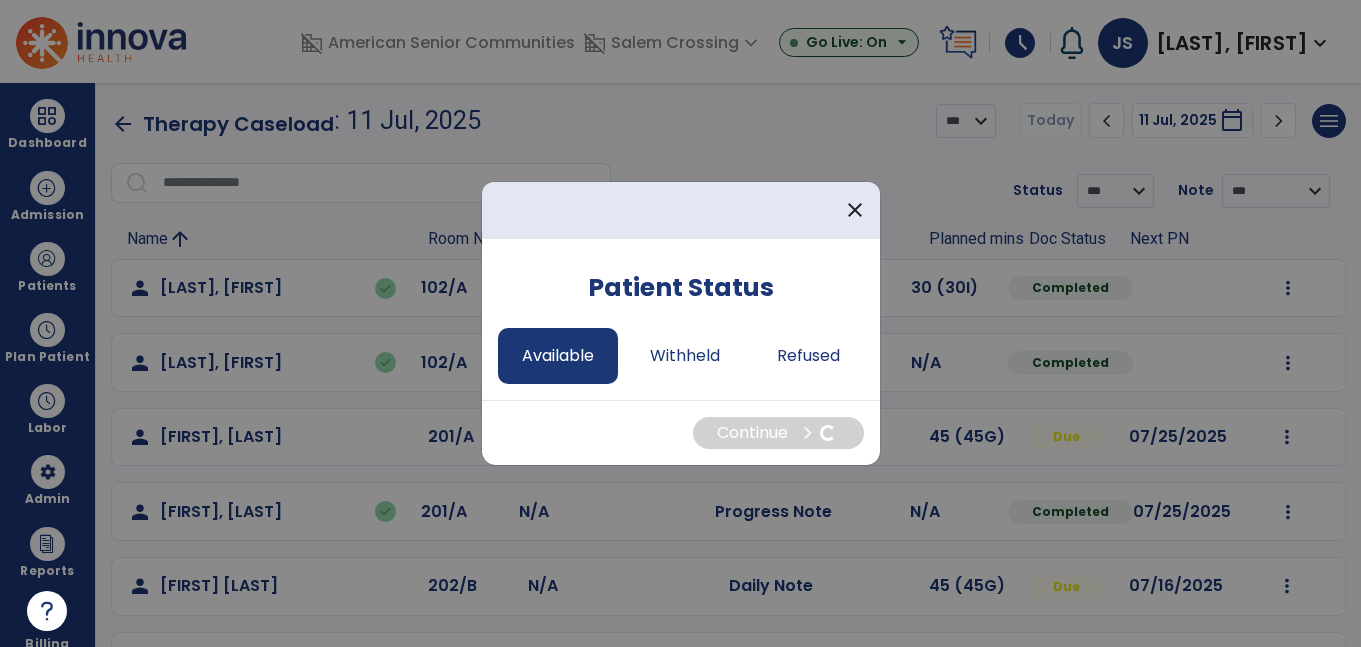 select on "*" 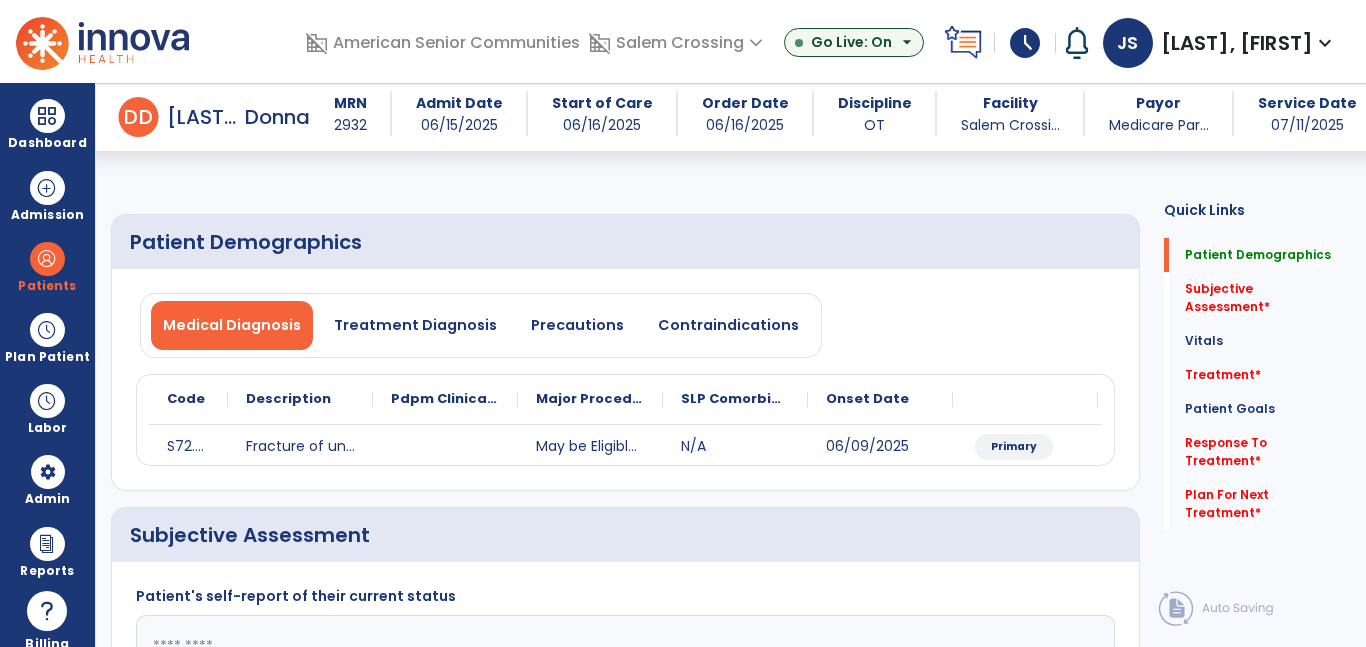 scroll, scrollTop: 207, scrollLeft: 0, axis: vertical 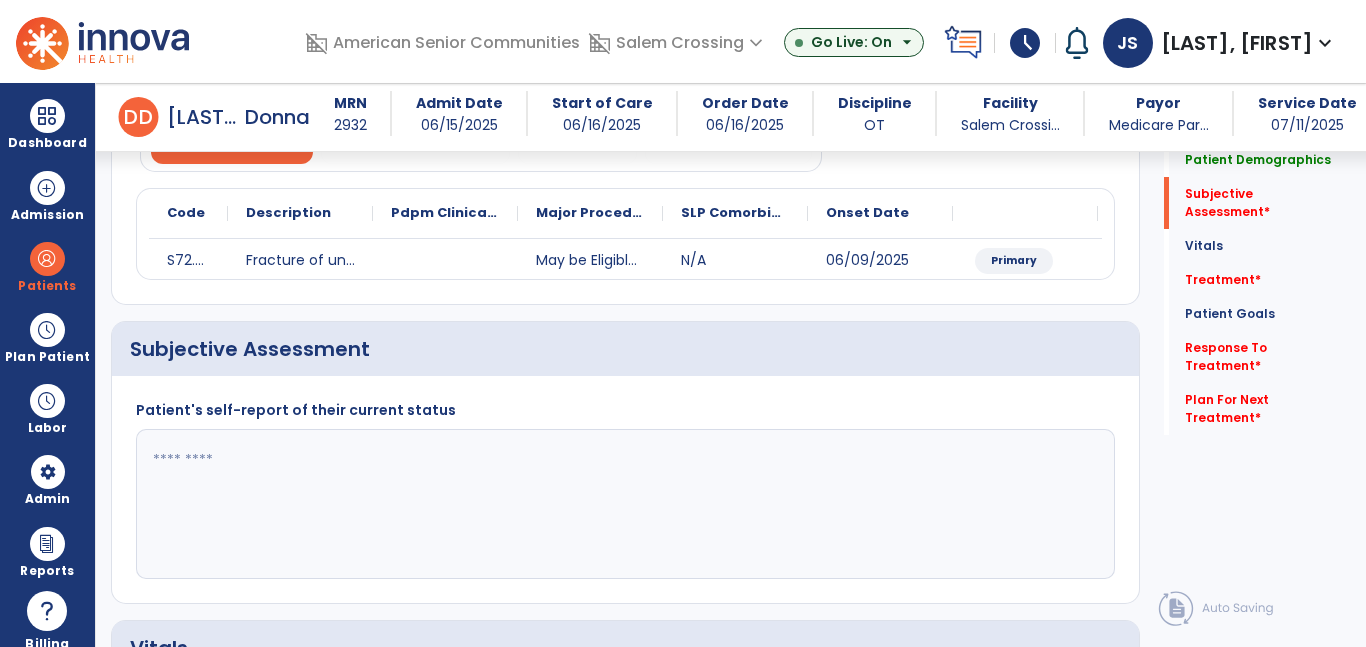 click 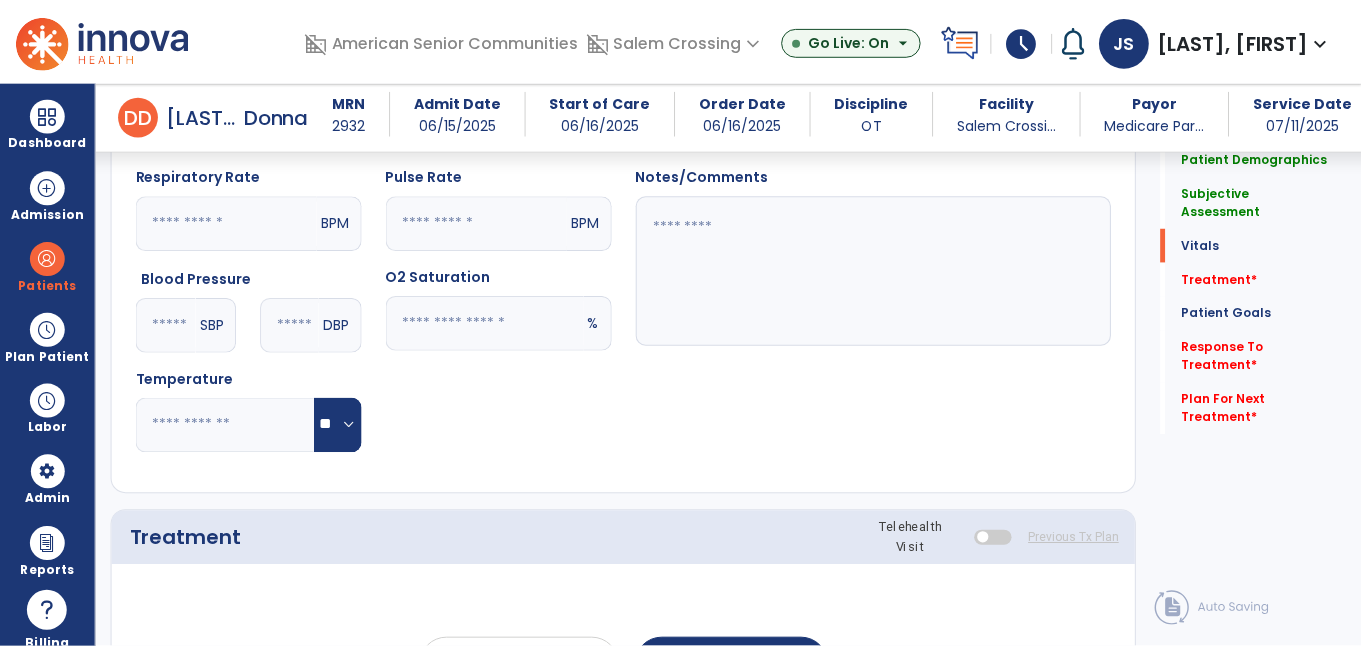 scroll, scrollTop: 1040, scrollLeft: 0, axis: vertical 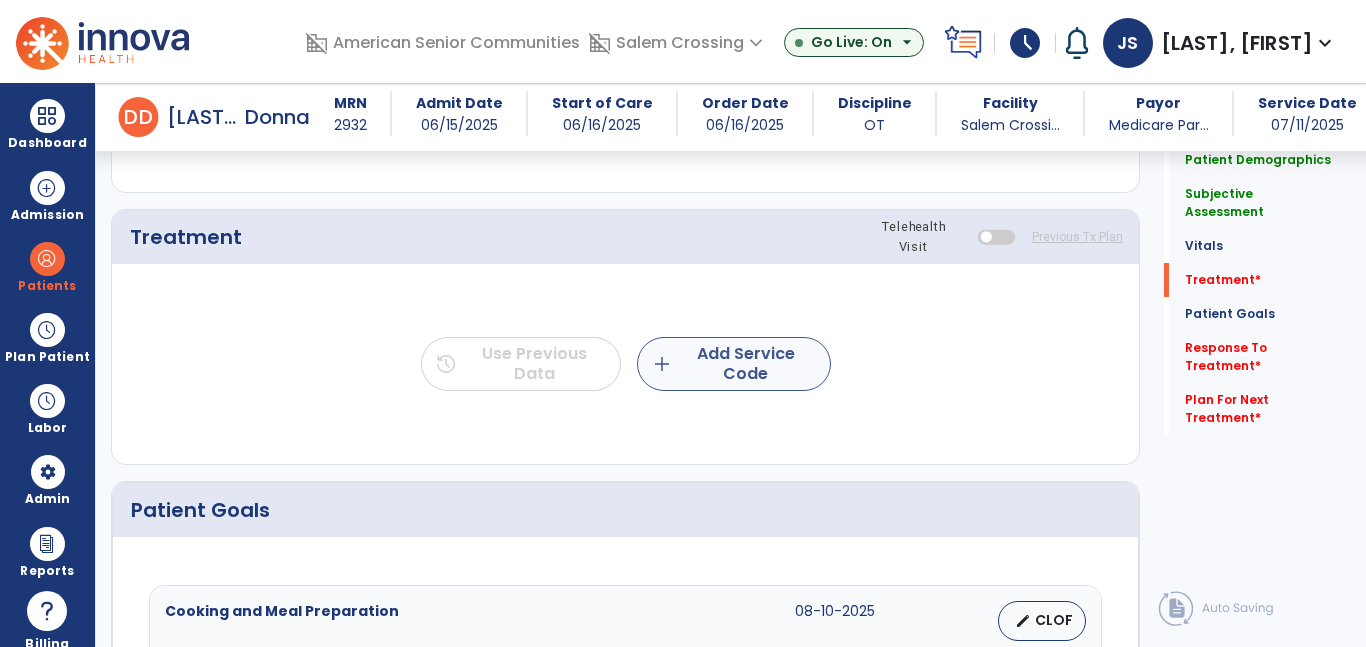 type on "**********" 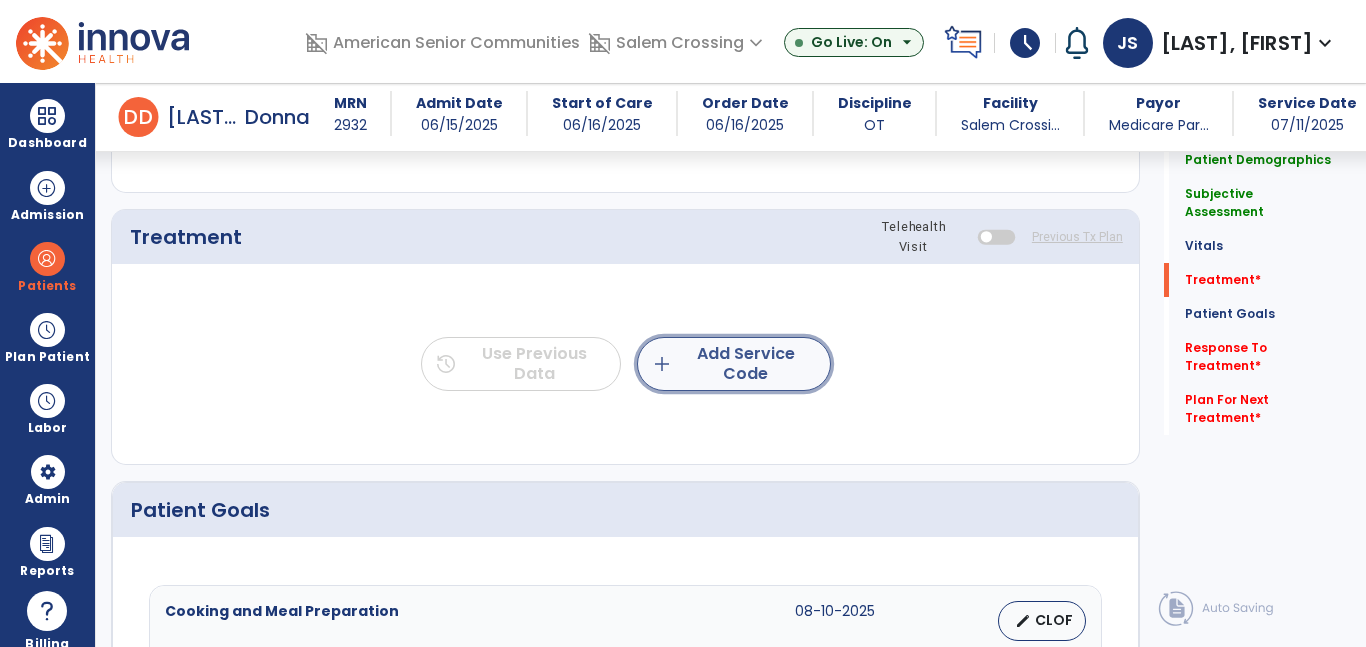 click on "add  Add Service Code" 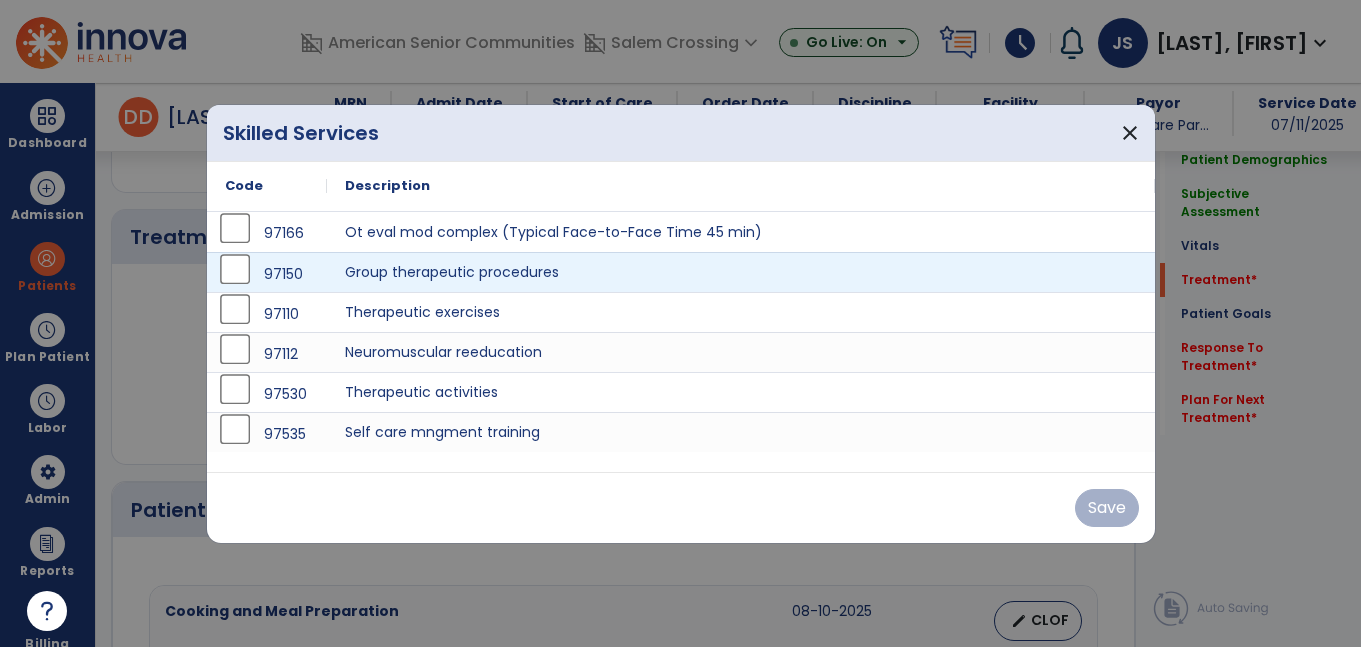 scroll, scrollTop: 1040, scrollLeft: 0, axis: vertical 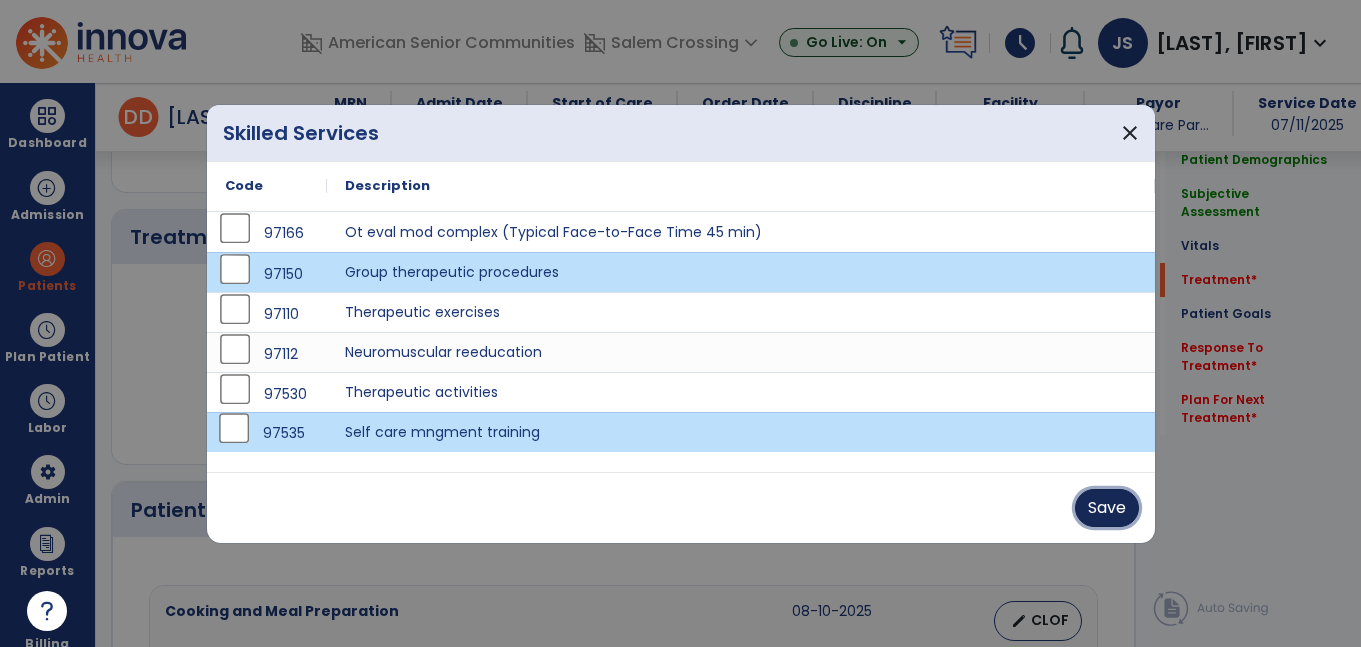 click on "Save" at bounding box center (1107, 508) 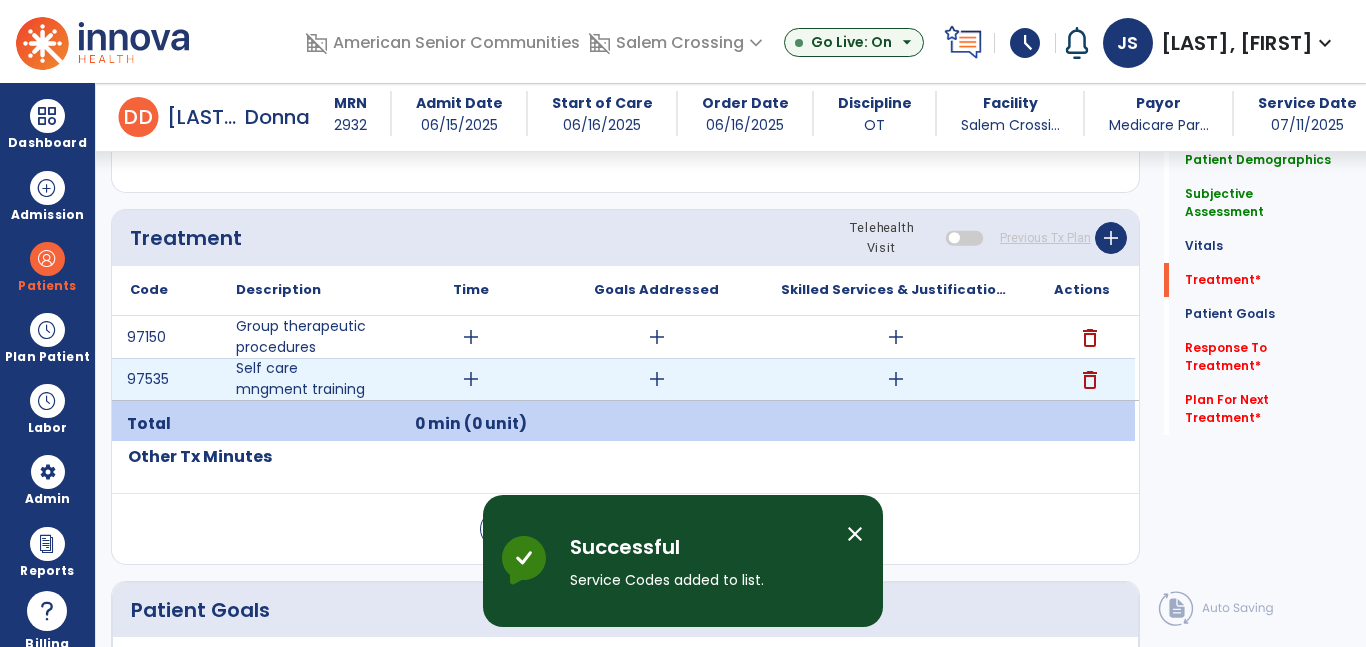 click on "add" at bounding box center [896, 379] 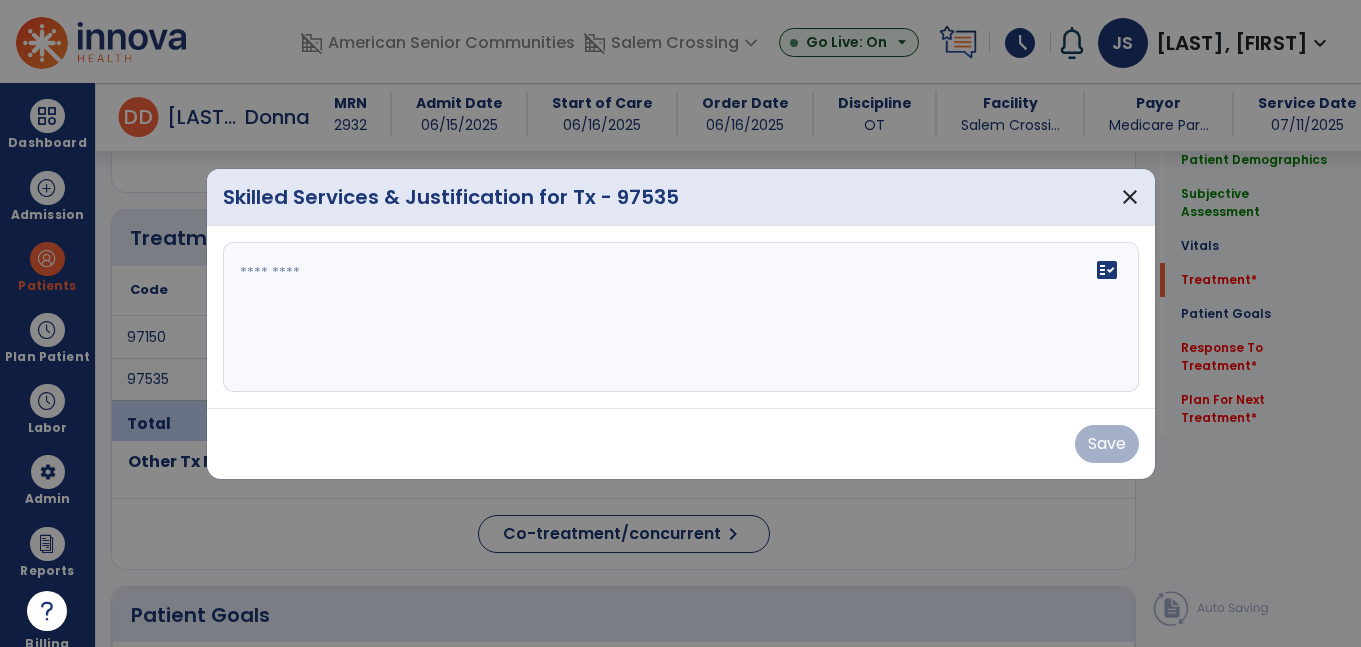 scroll, scrollTop: 1040, scrollLeft: 0, axis: vertical 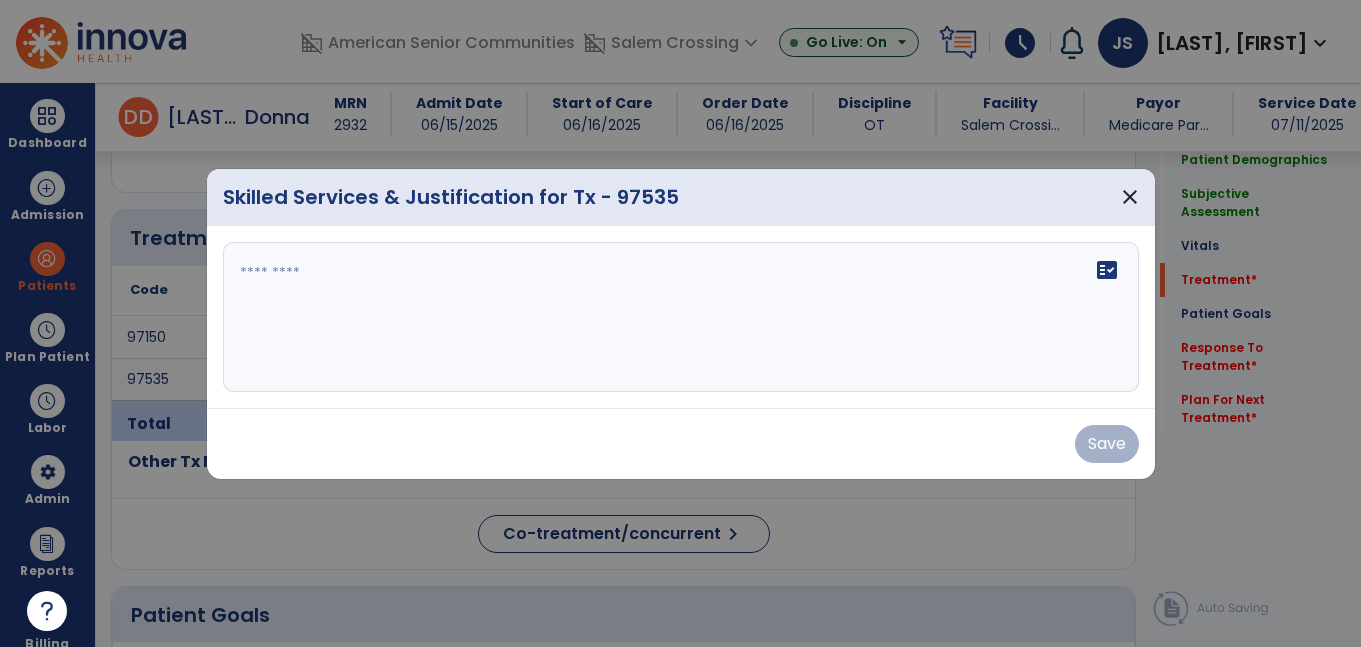 click at bounding box center [681, 317] 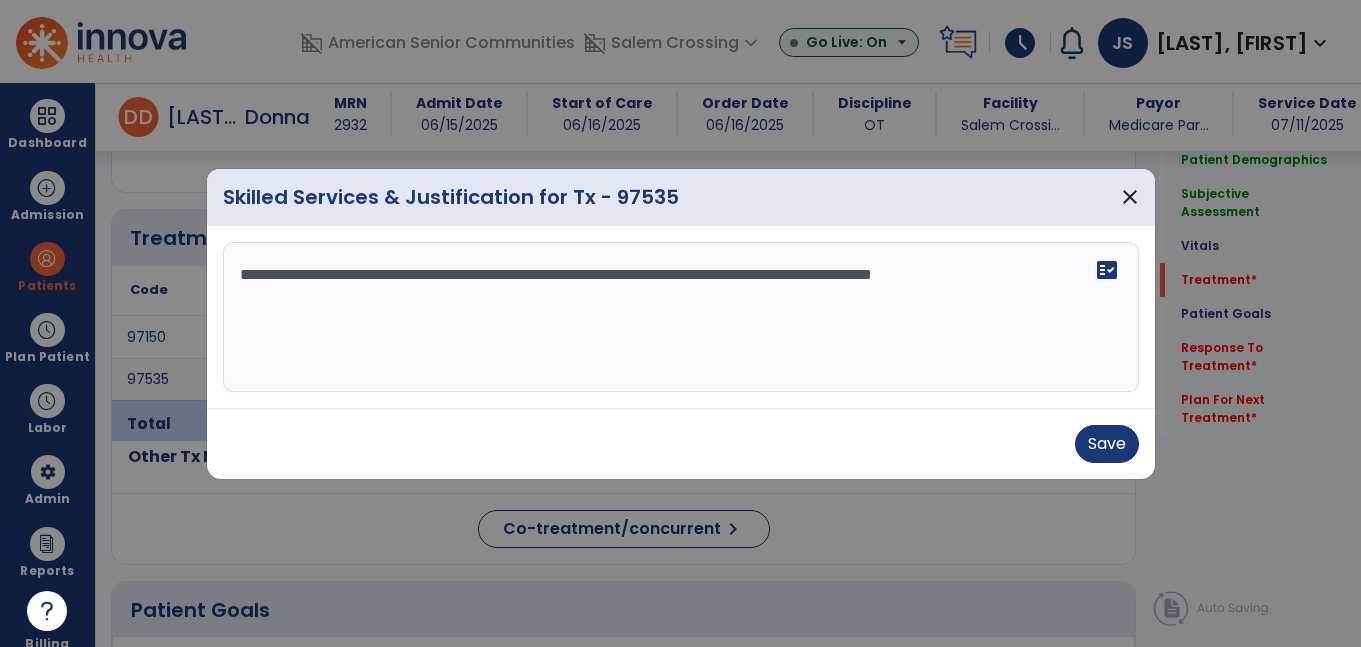 type on "**********" 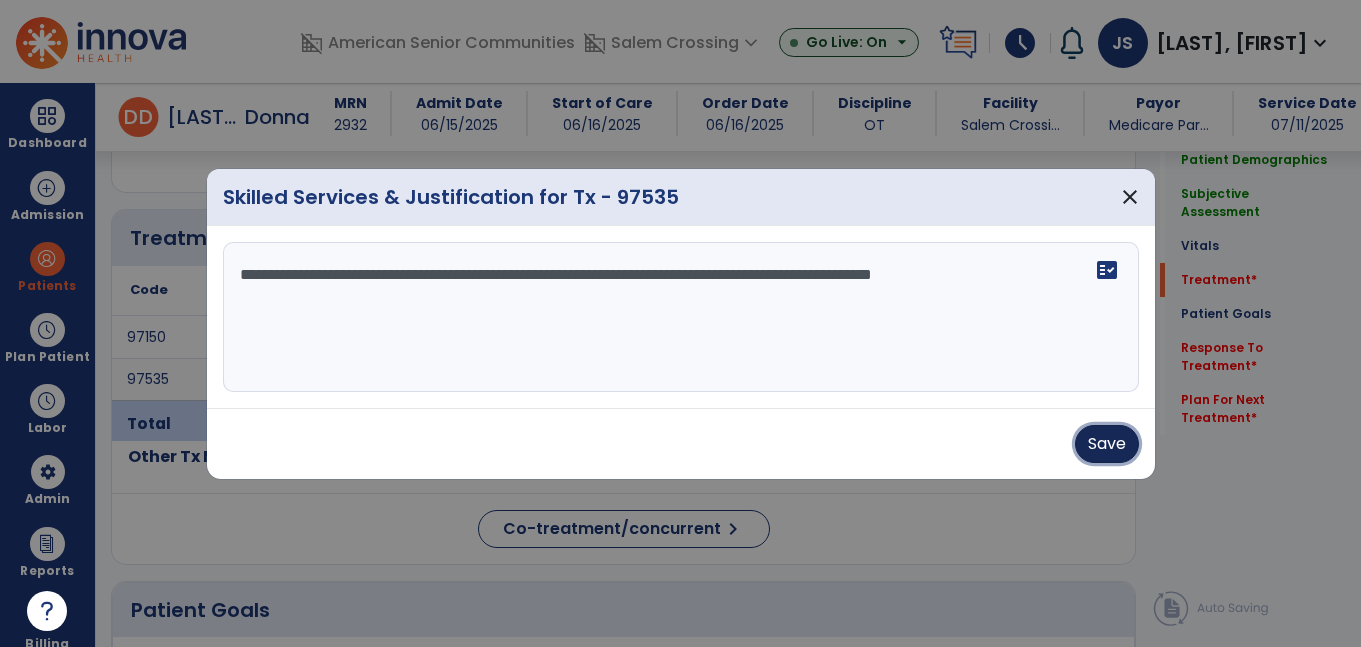 click on "Save" at bounding box center [1107, 444] 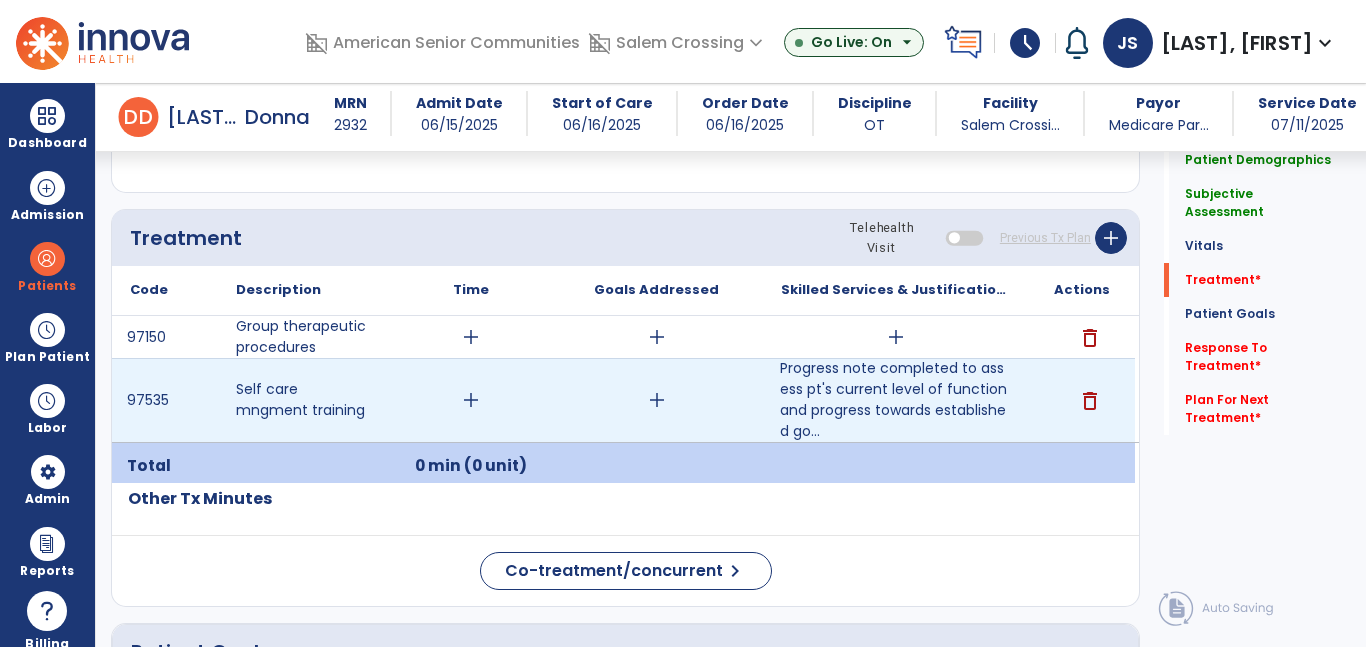 click on "add" at bounding box center [471, 400] 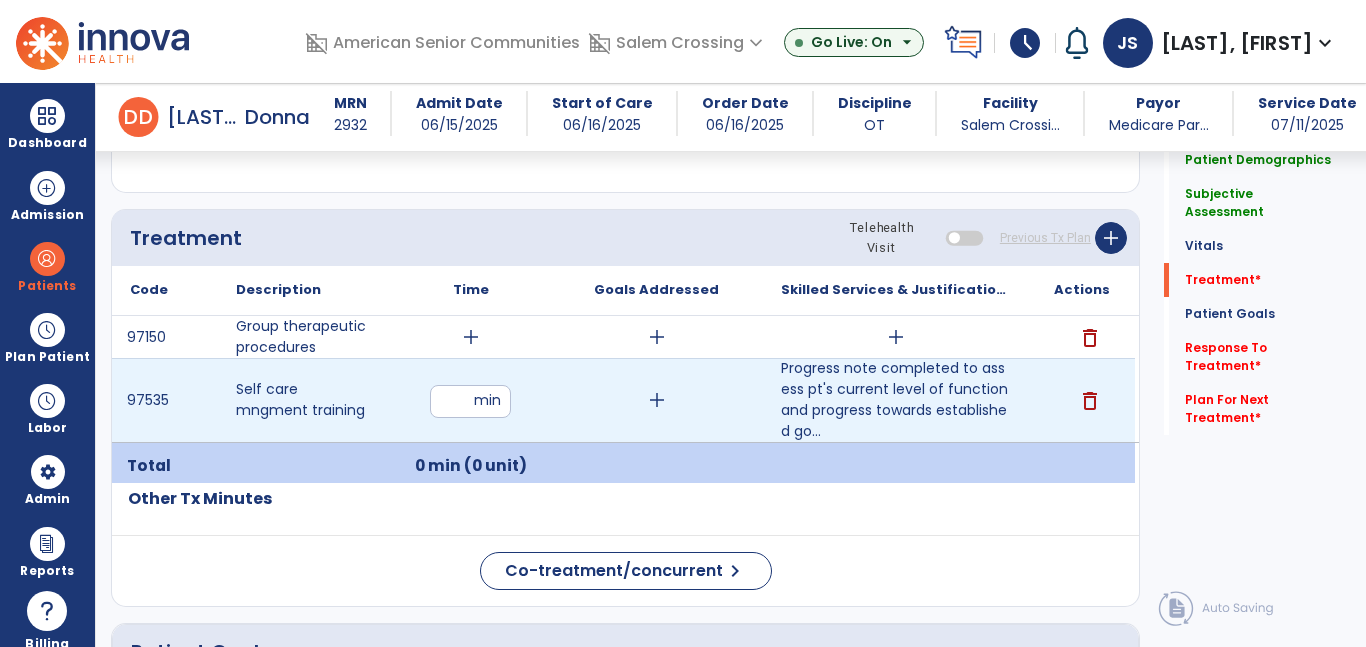 type on "**" 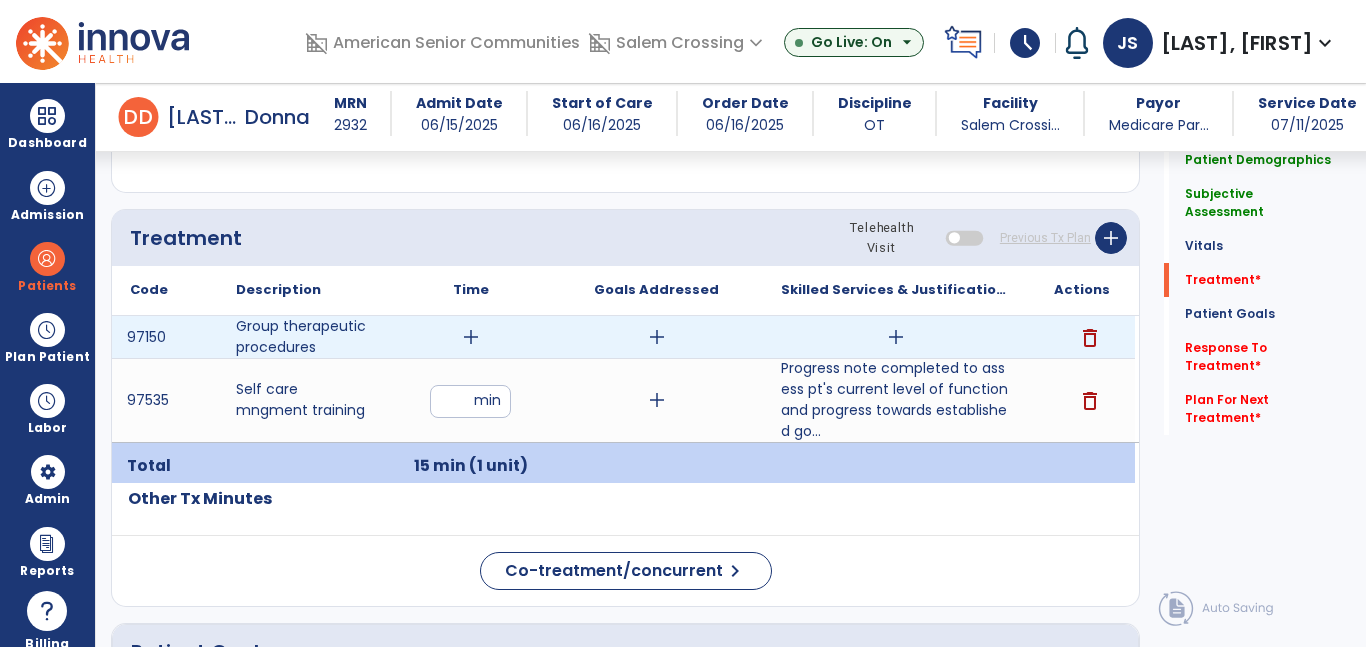 click on "add" at bounding box center [896, 337] 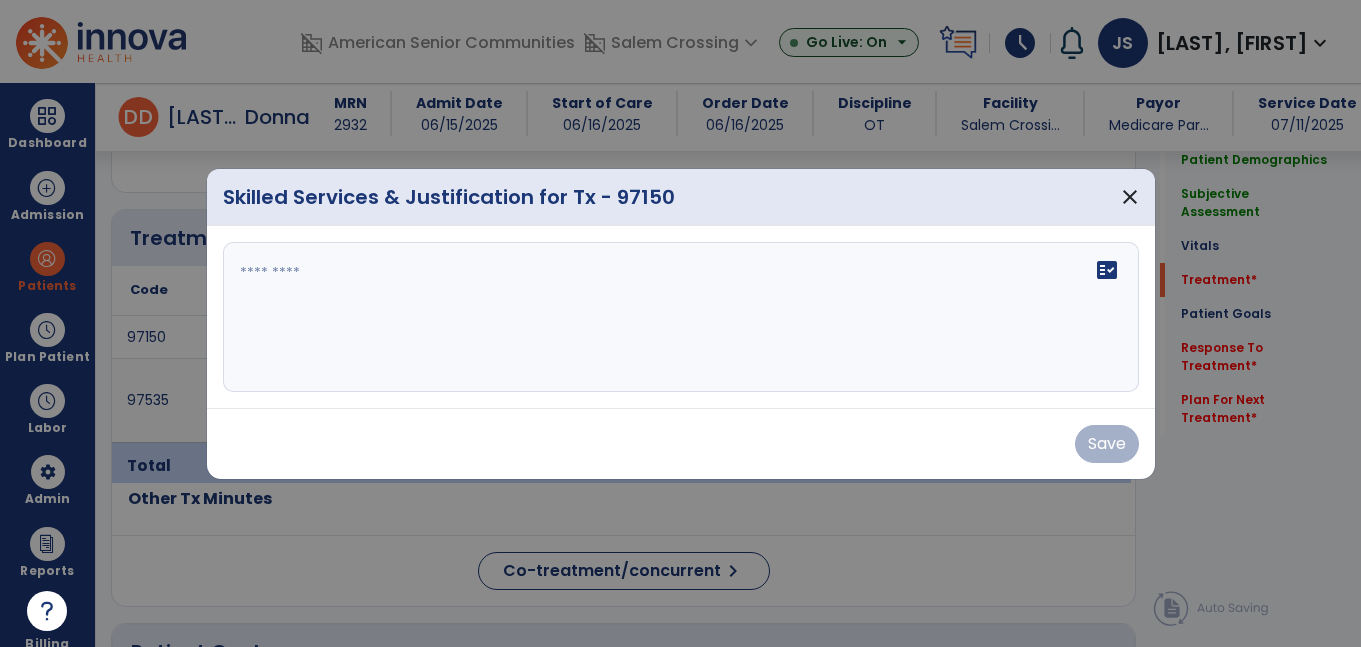 scroll, scrollTop: 1040, scrollLeft: 0, axis: vertical 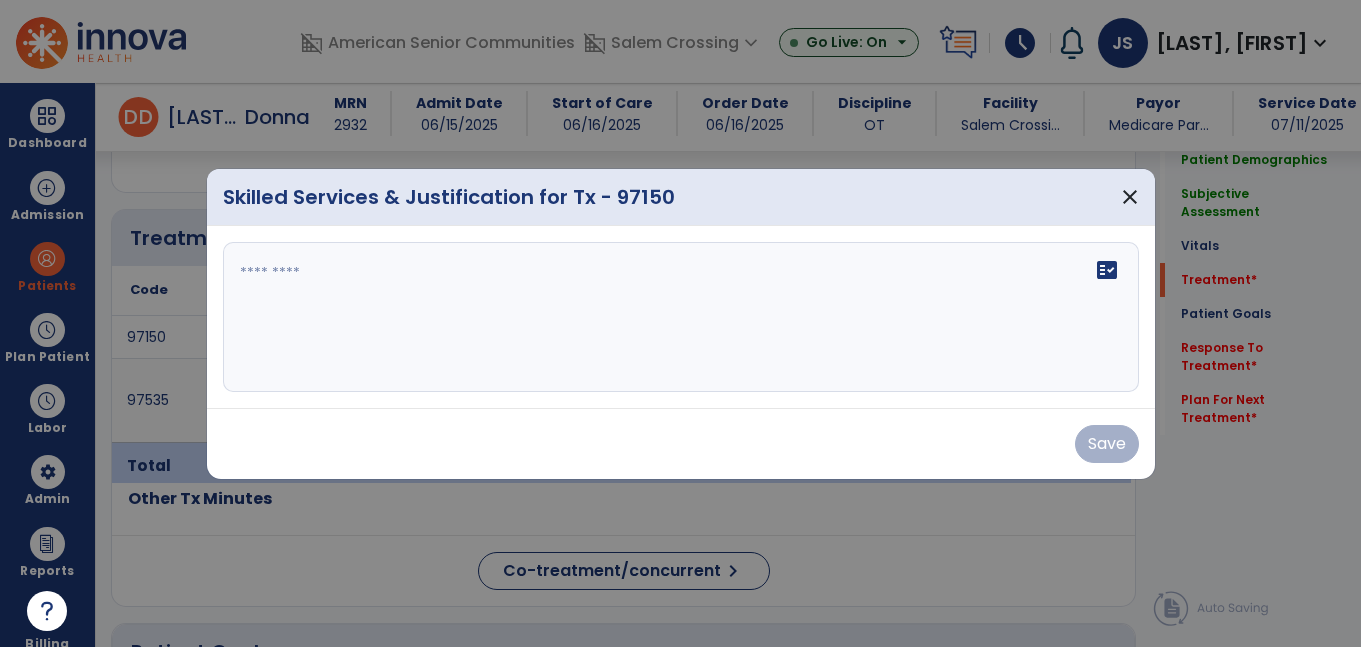 click on "fact_check" at bounding box center [681, 317] 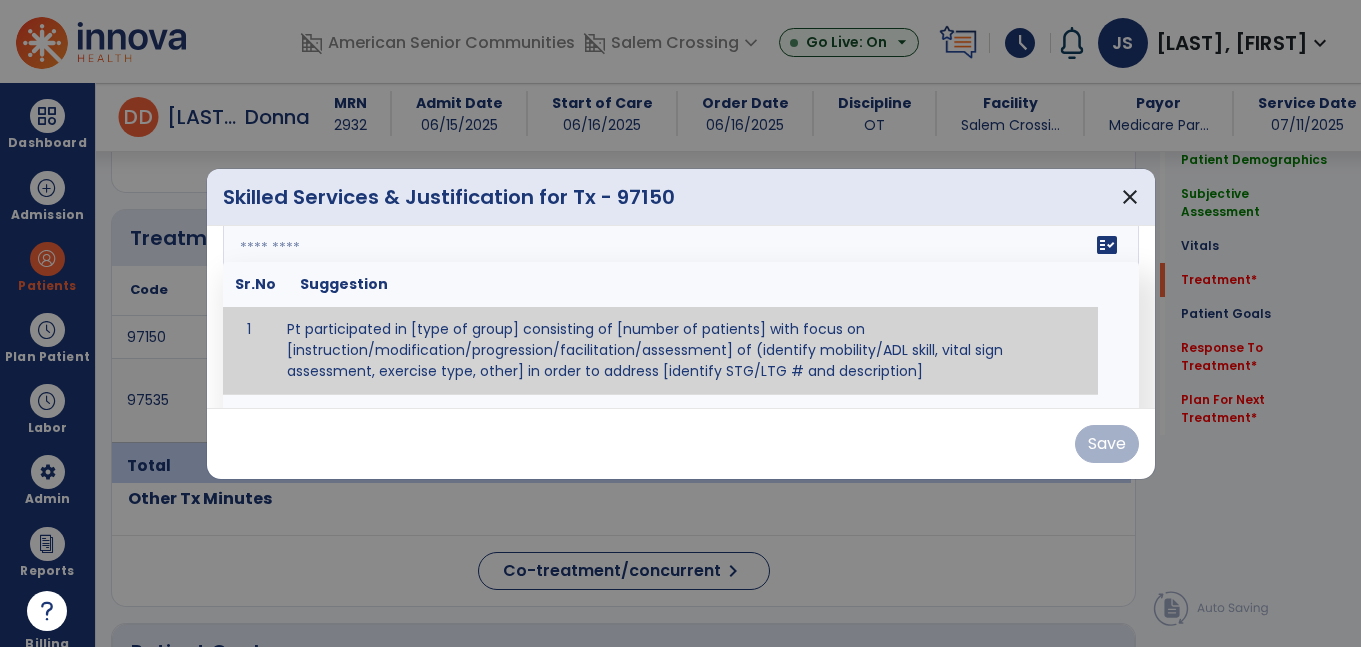 scroll, scrollTop: 28, scrollLeft: 0, axis: vertical 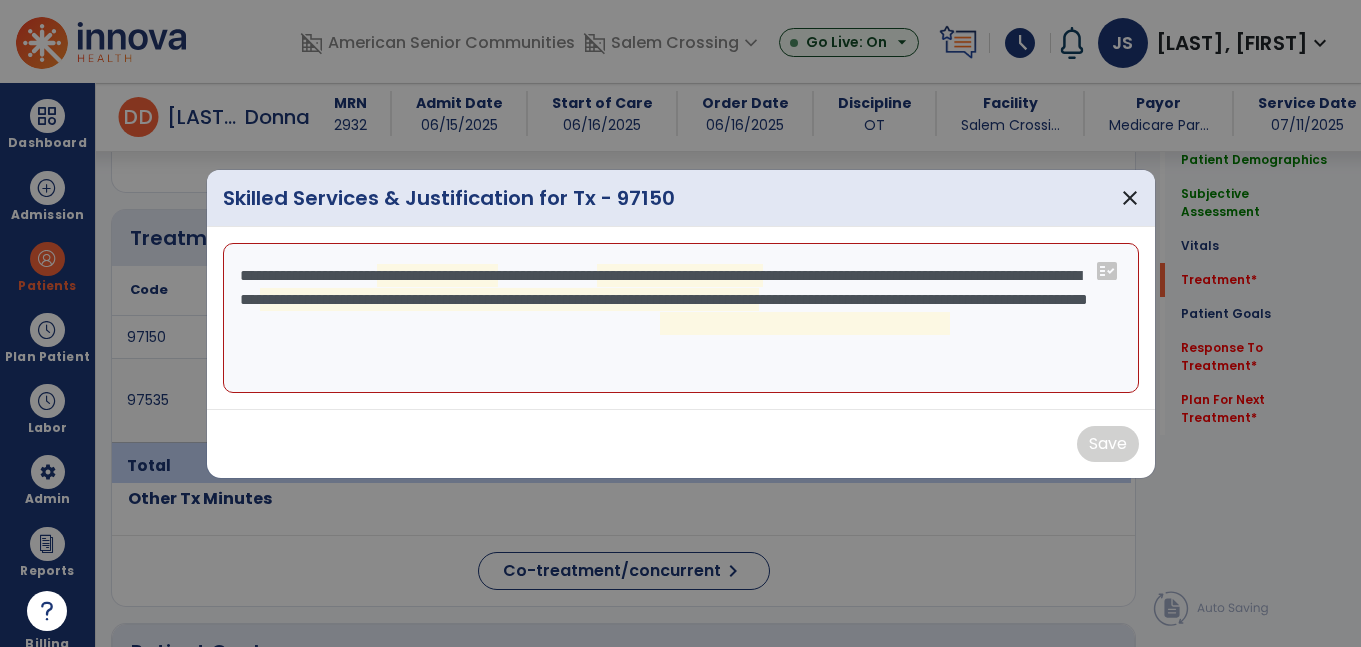 click on "**********" at bounding box center (681, 318) 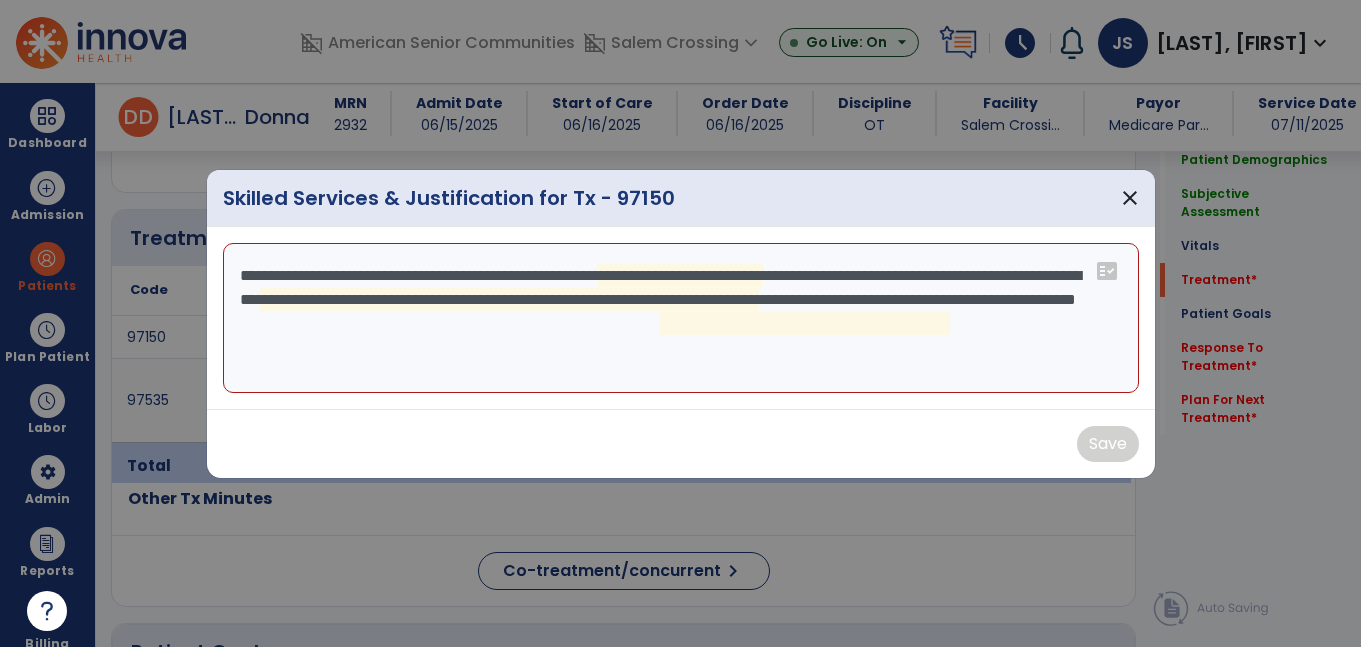 click on "**********" at bounding box center (681, 318) 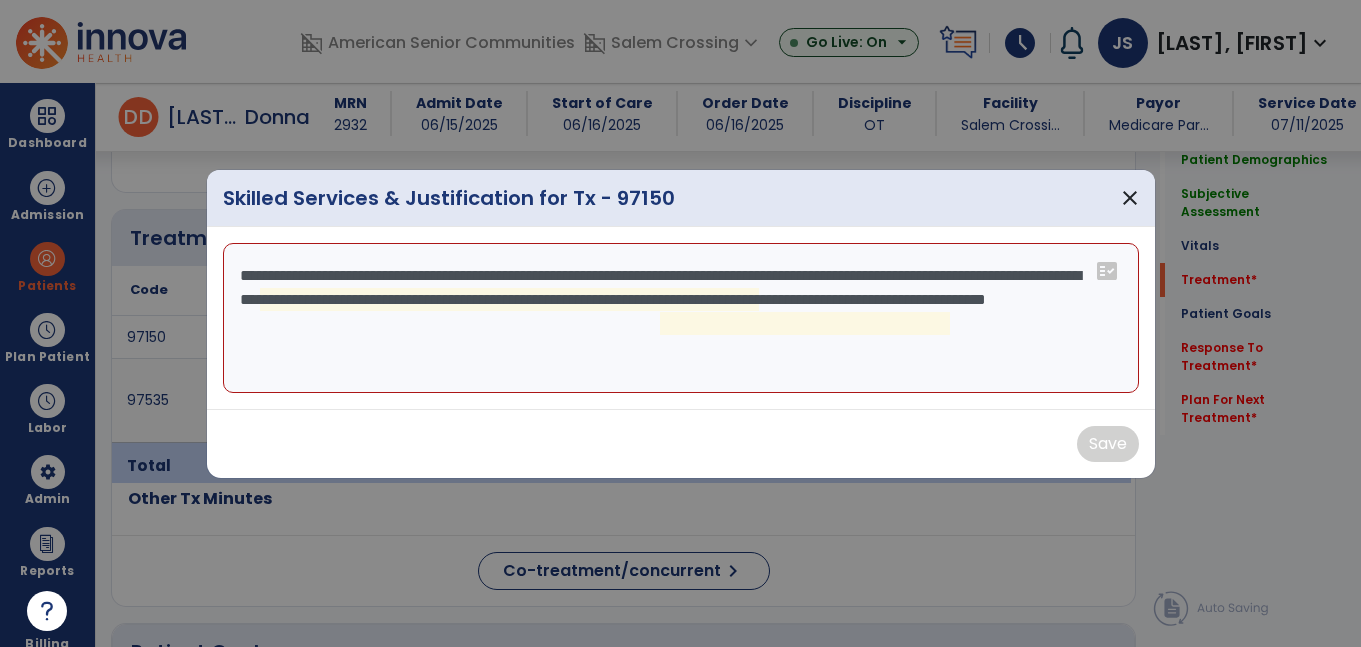 click on "**********" at bounding box center [681, 318] 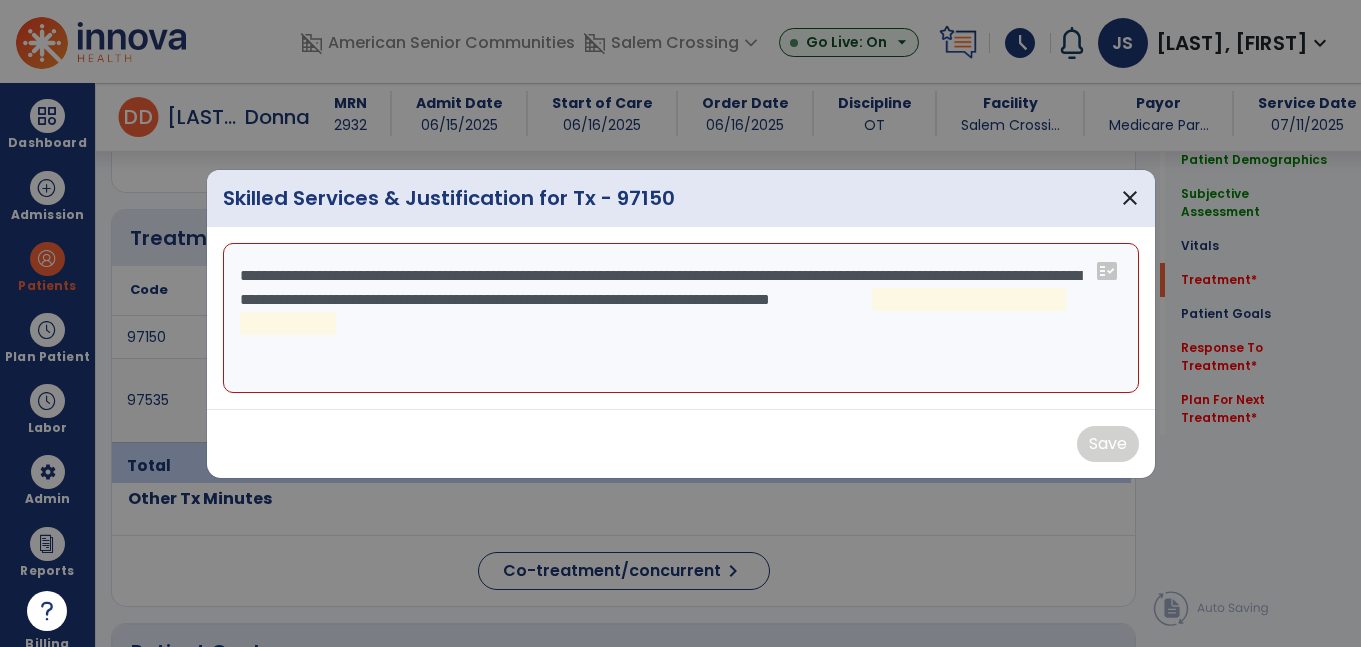 click on "**********" at bounding box center [681, 318] 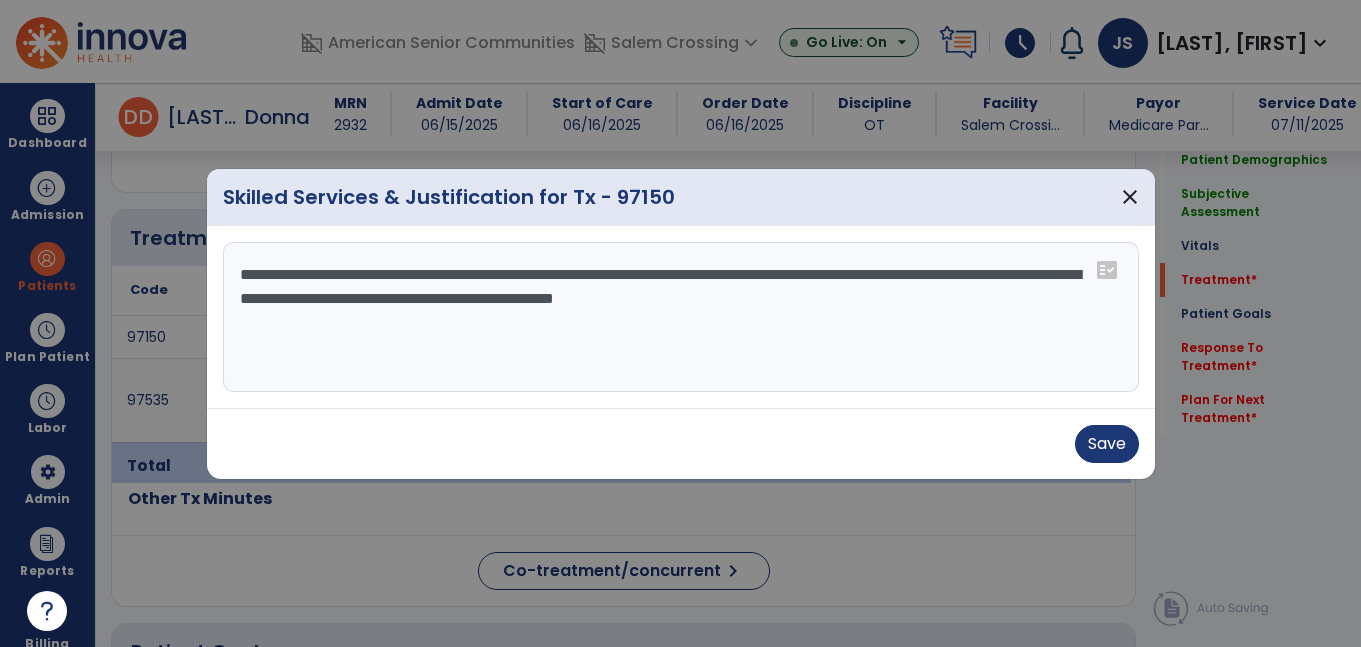 click on "**********" at bounding box center (681, 317) 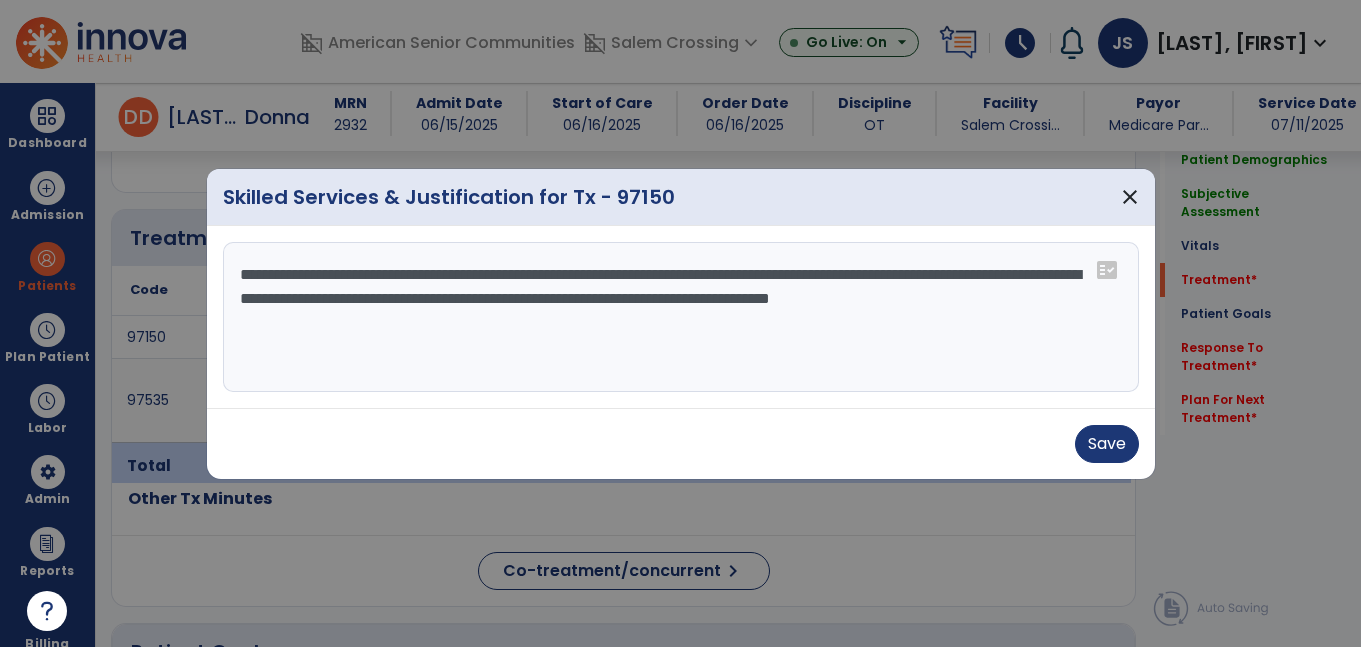 drag, startPoint x: 1033, startPoint y: 301, endPoint x: 681, endPoint y: 299, distance: 352.00568 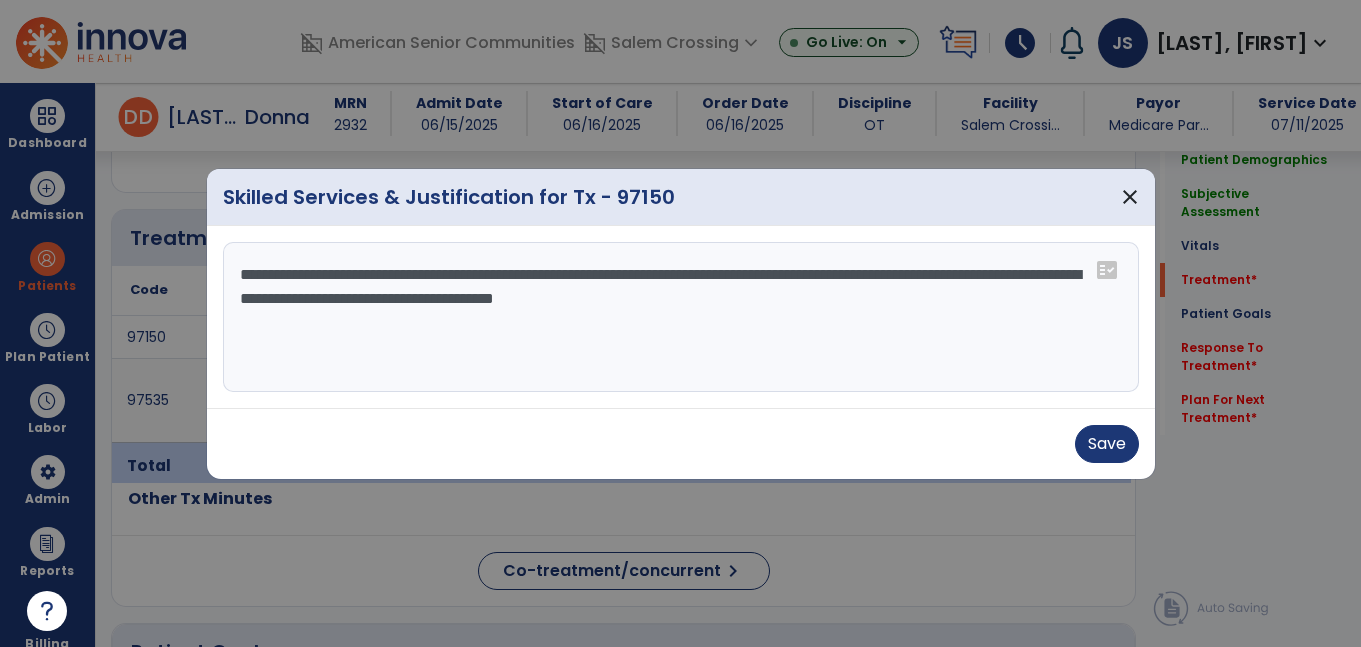 click on "**********" at bounding box center [681, 317] 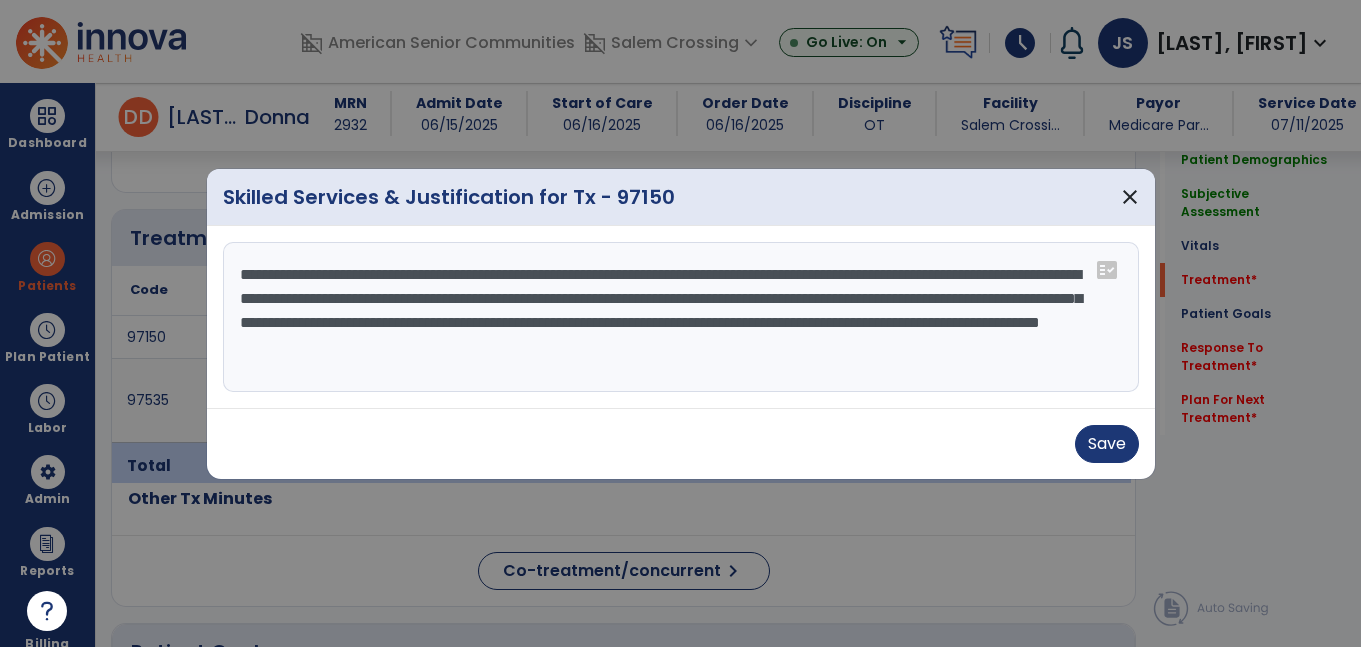 drag, startPoint x: 990, startPoint y: 343, endPoint x: 216, endPoint y: 259, distance: 778.5448 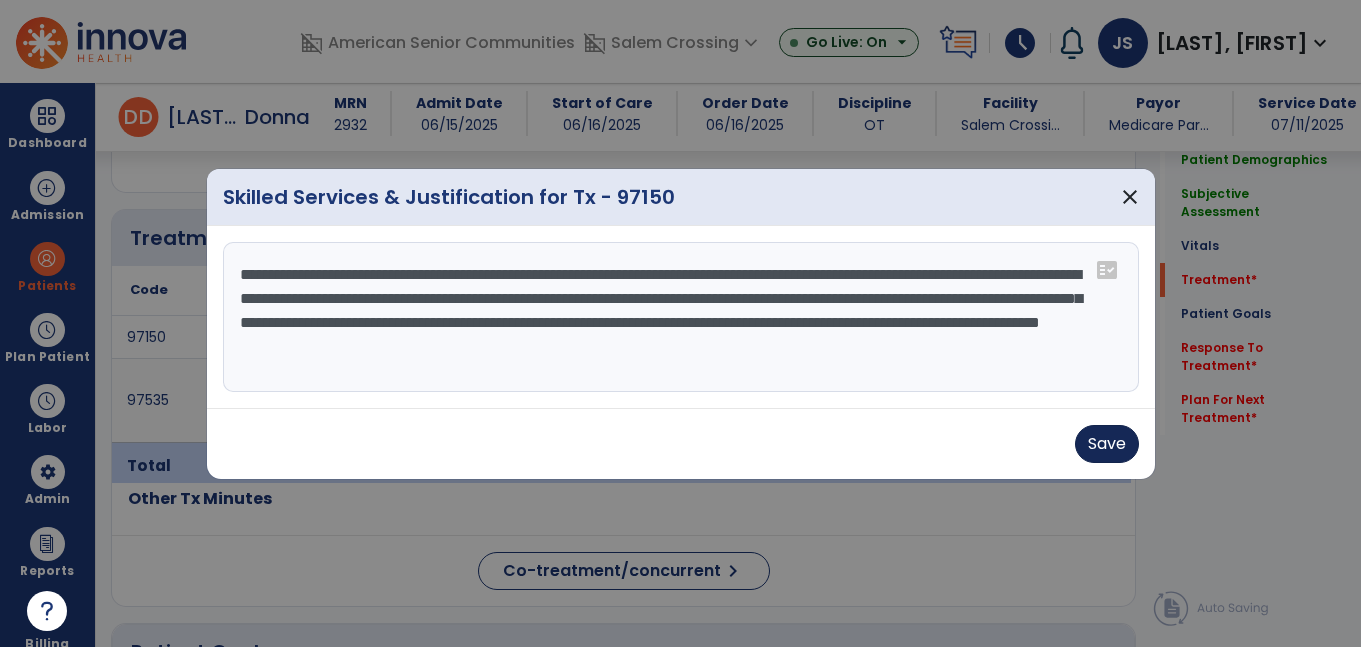 type on "**********" 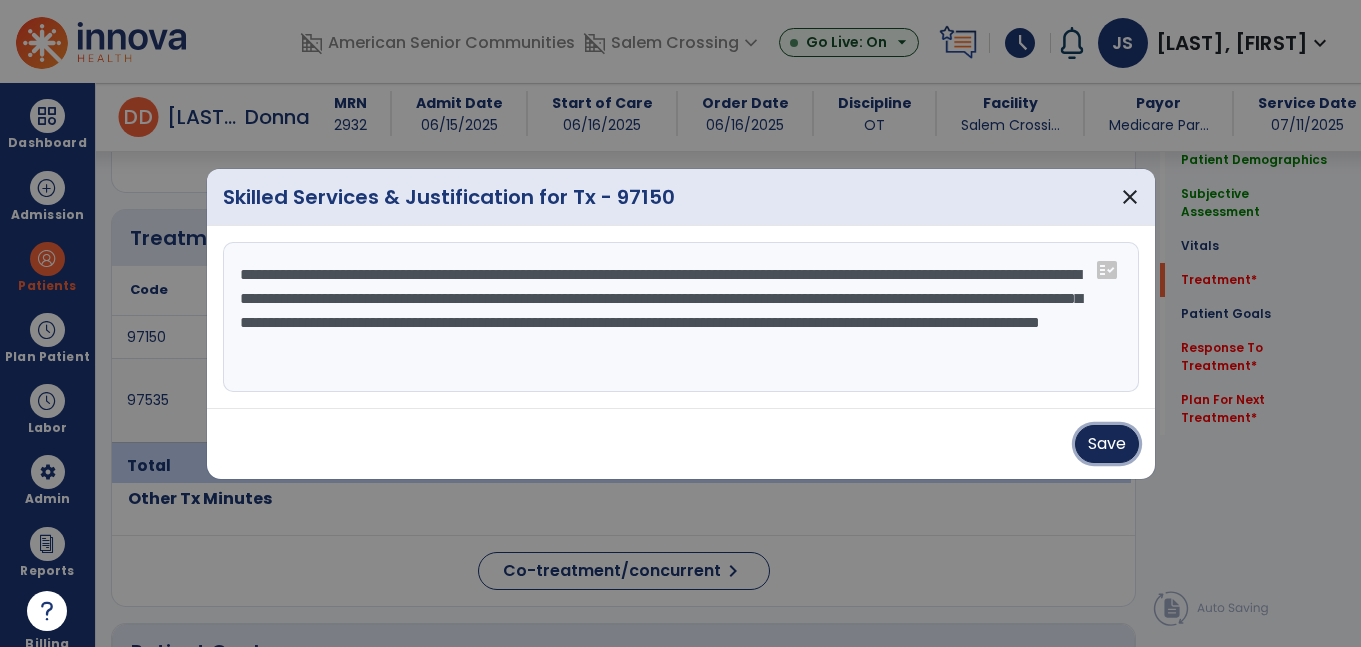 click on "Save" at bounding box center (1107, 444) 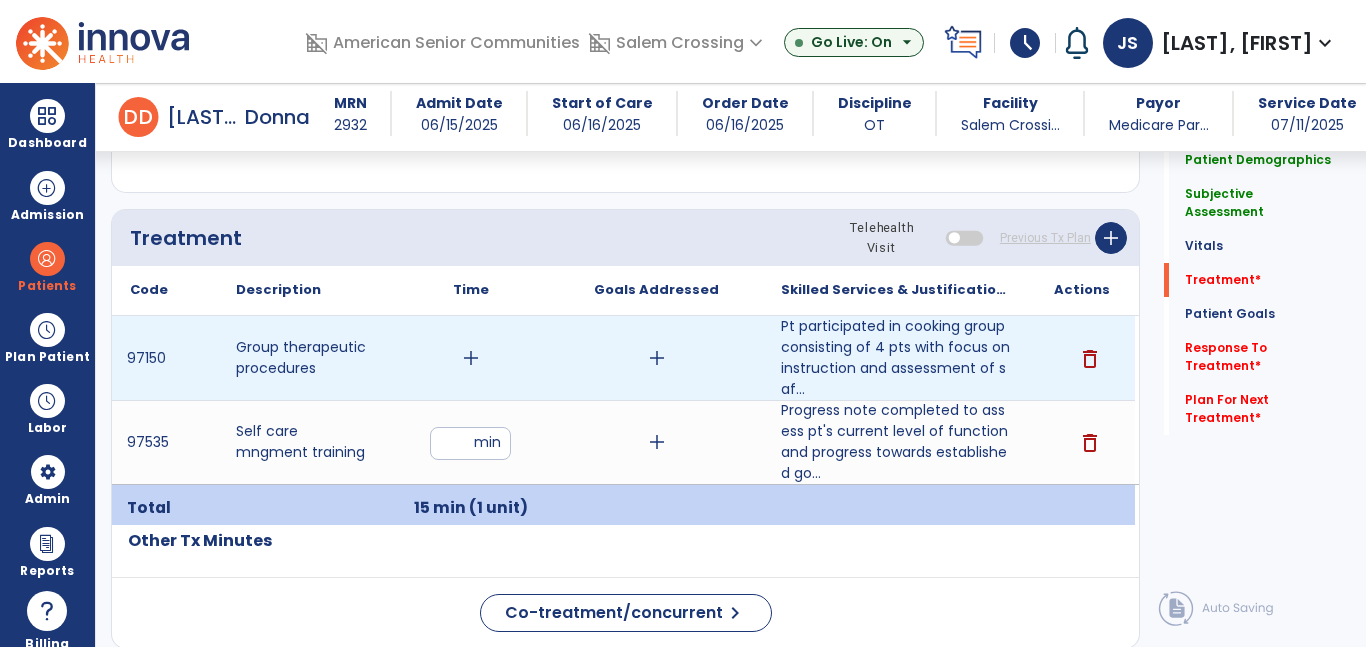 click on "add" at bounding box center [471, 358] 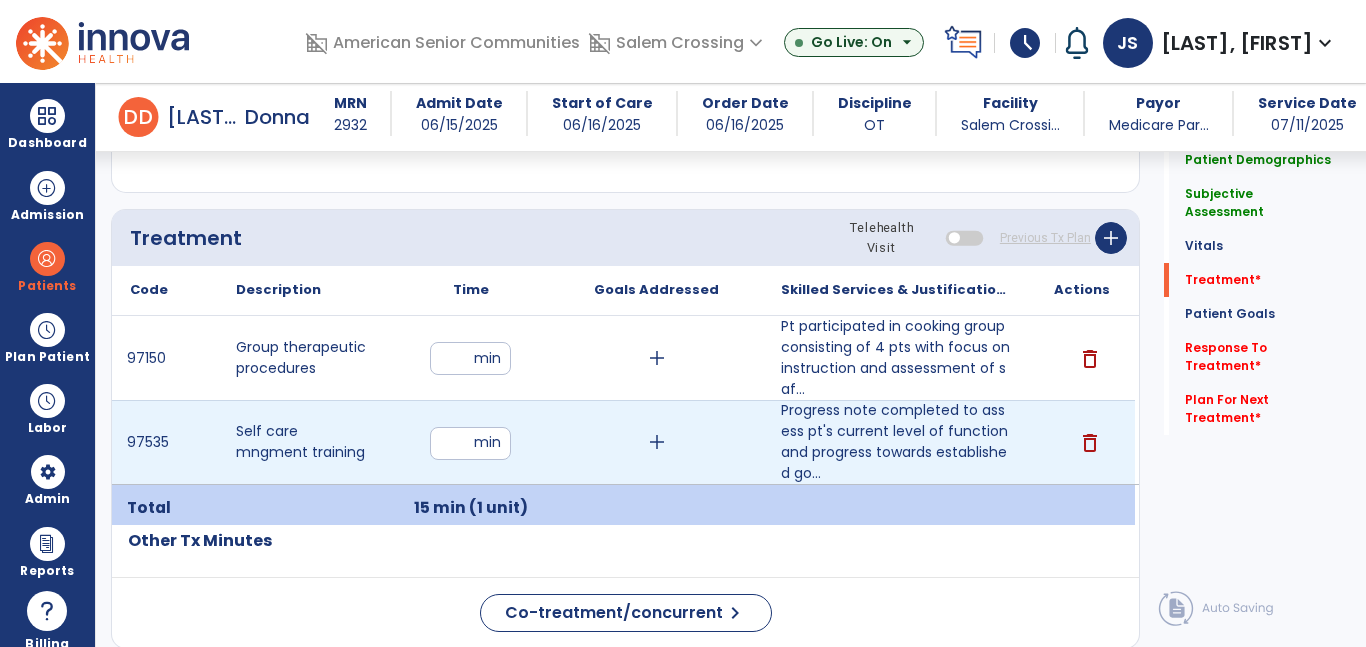 type on "**" 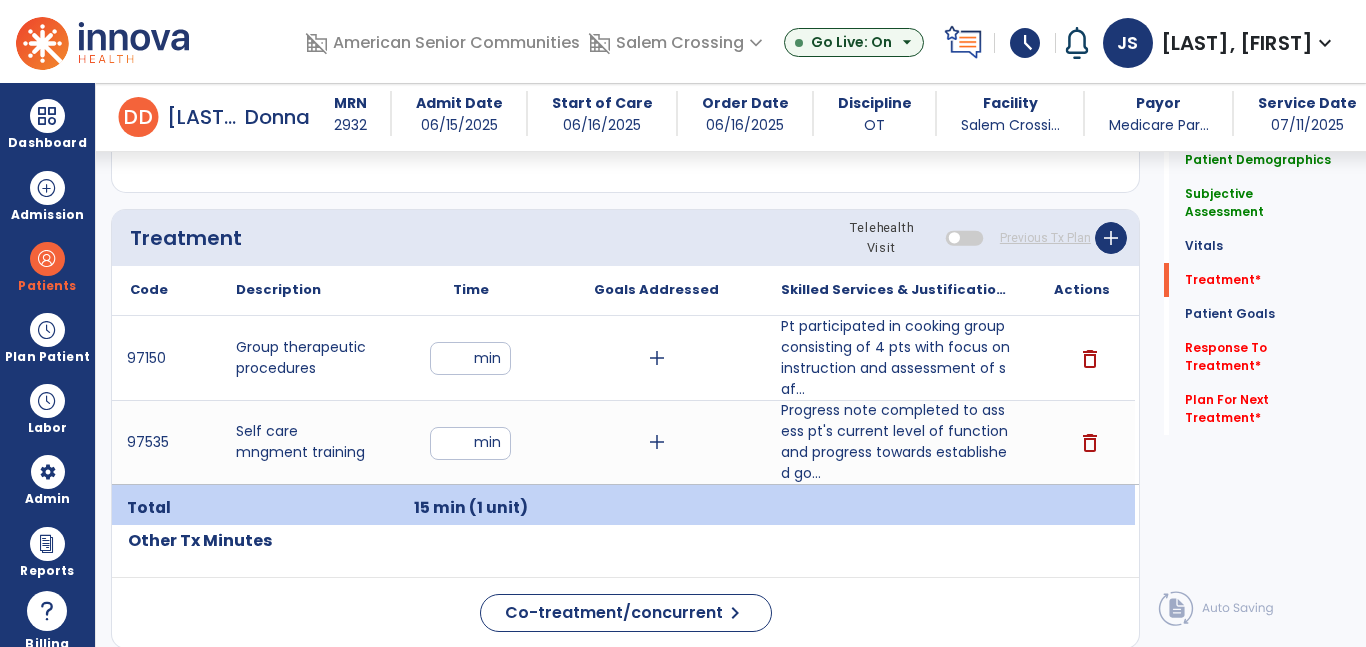 drag, startPoint x: 1164, startPoint y: 484, endPoint x: 1158, endPoint y: 498, distance: 15.231546 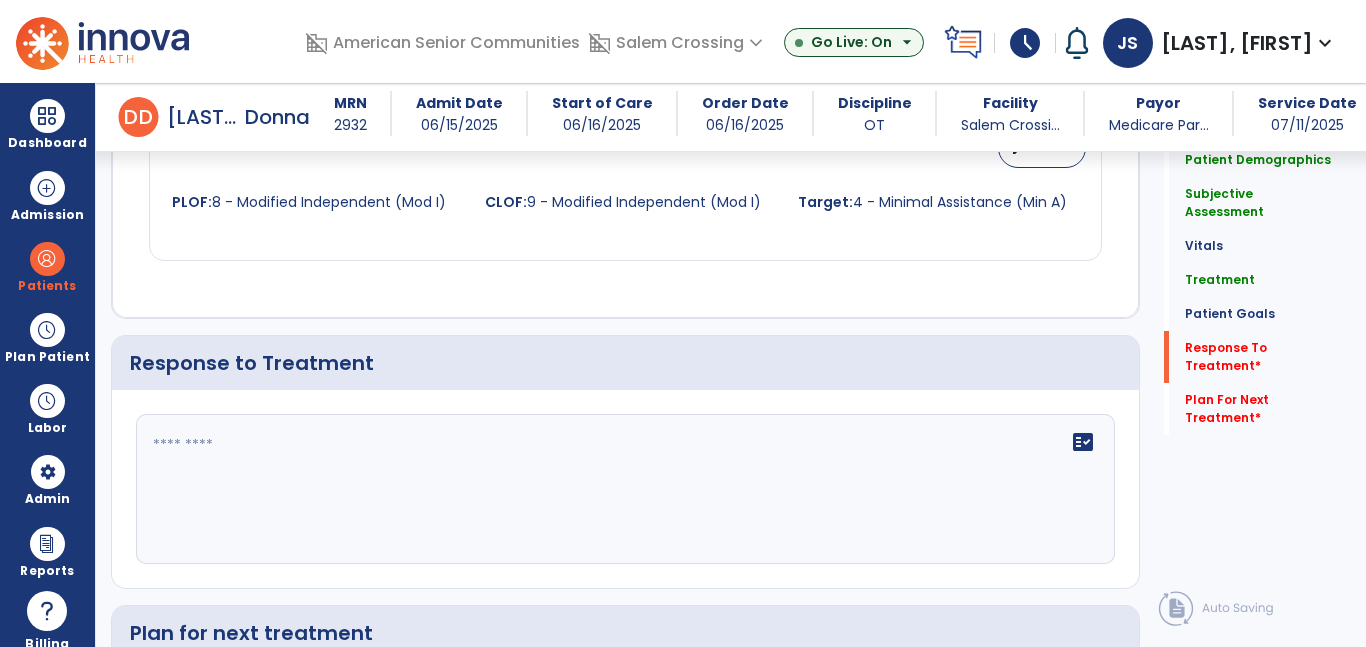 scroll, scrollTop: 3182, scrollLeft: 0, axis: vertical 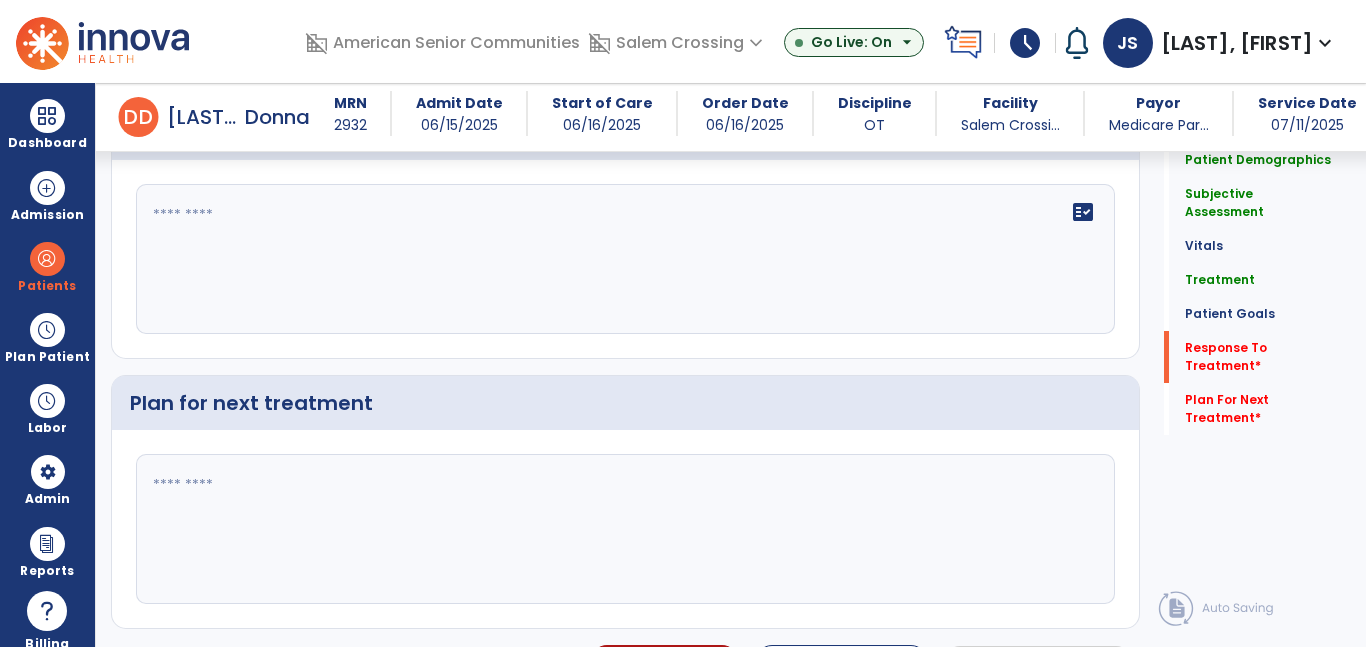 click on "fact_check" 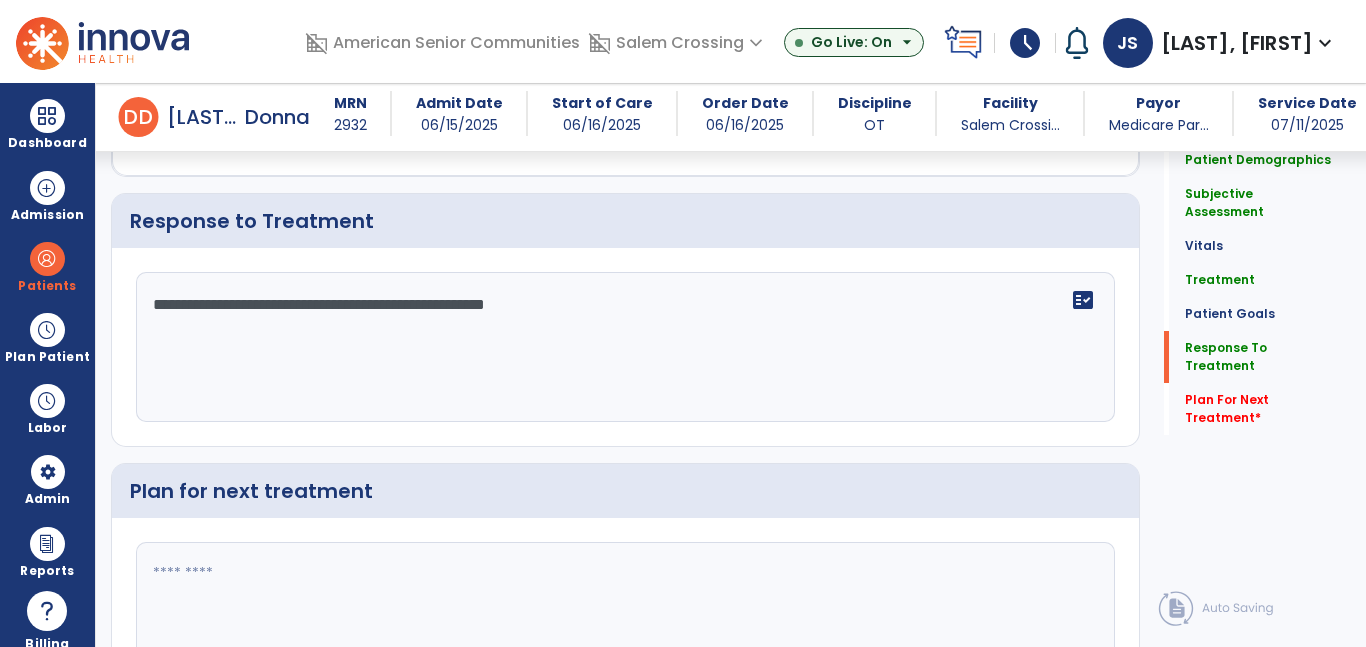 scroll, scrollTop: 3182, scrollLeft: 0, axis: vertical 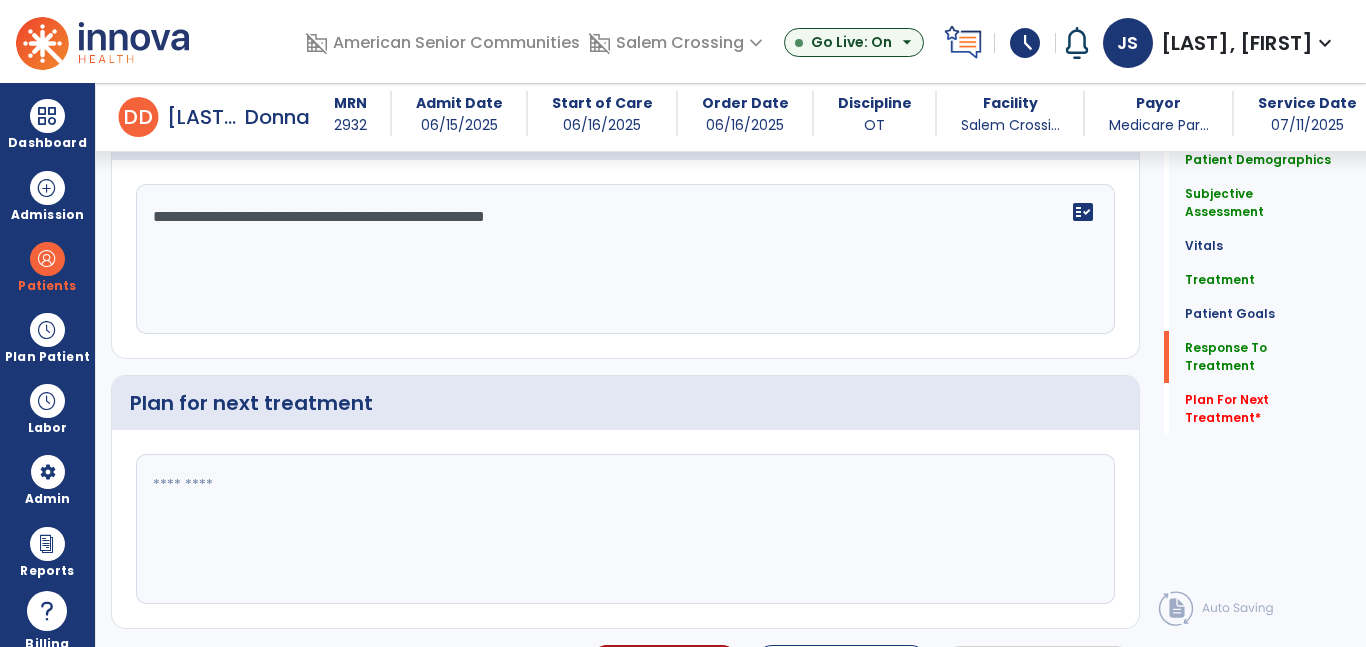 type on "**********" 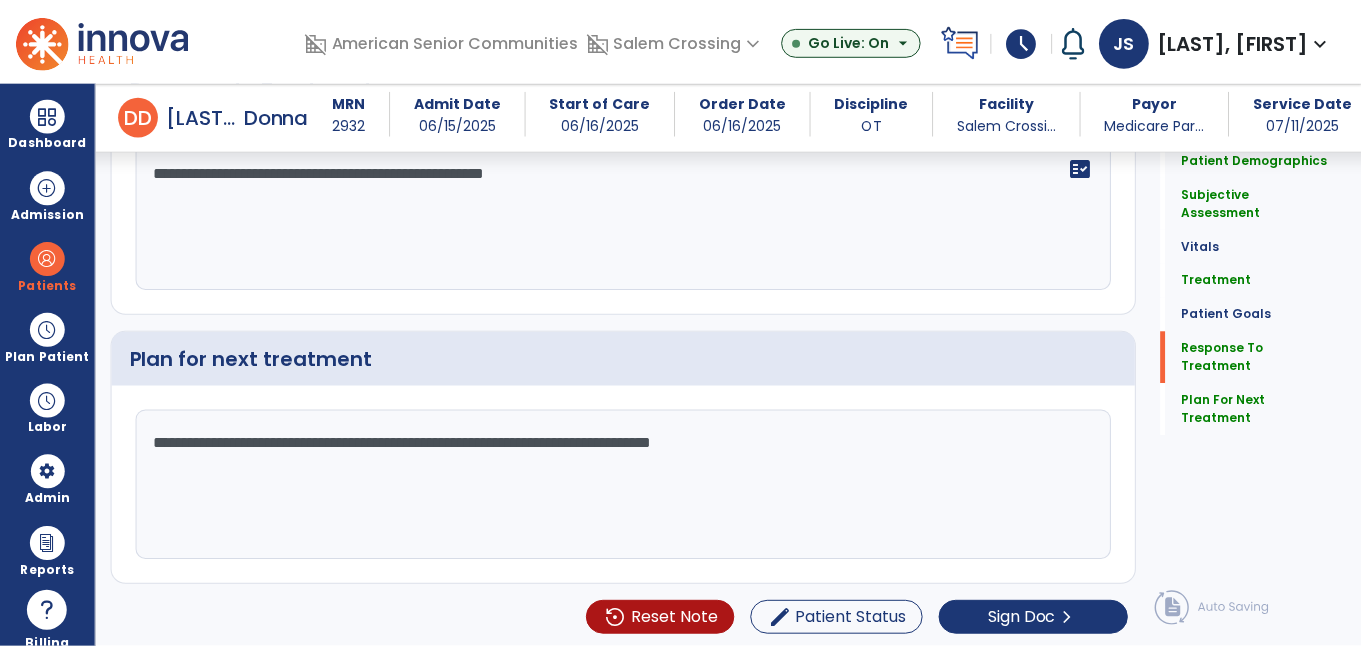 scroll, scrollTop: 3230, scrollLeft: 0, axis: vertical 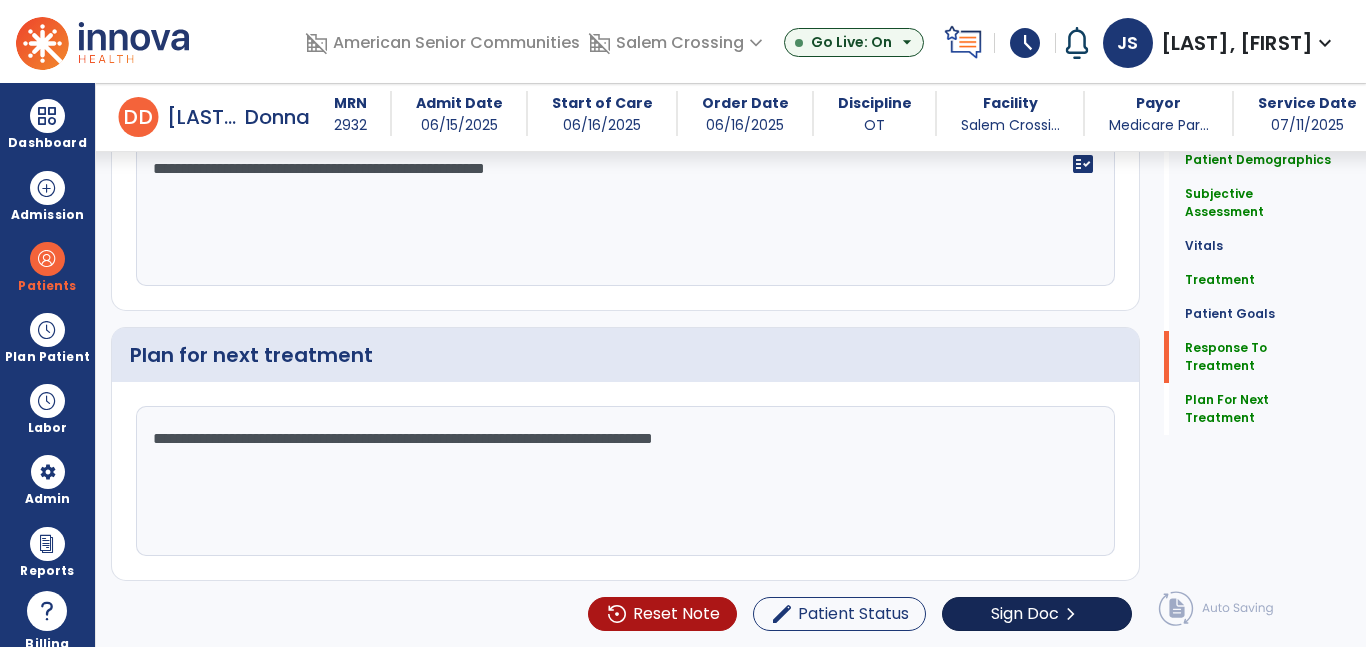 type on "**********" 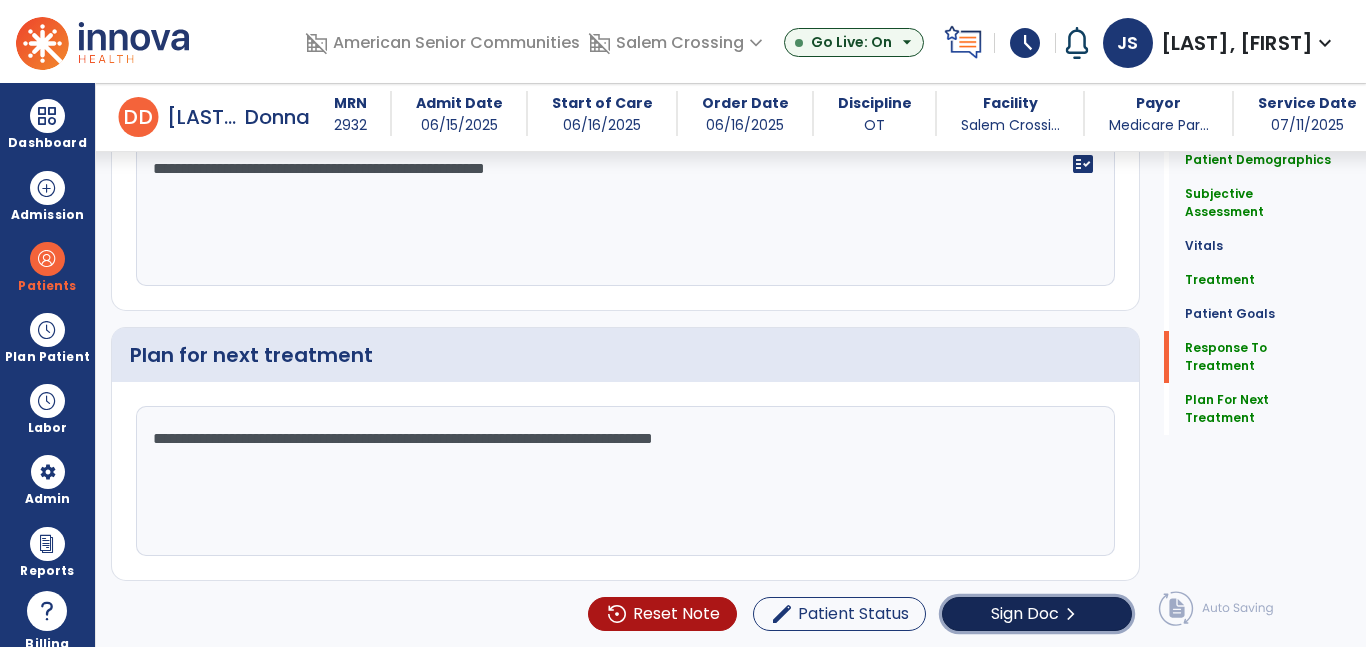 click on "Sign Doc" 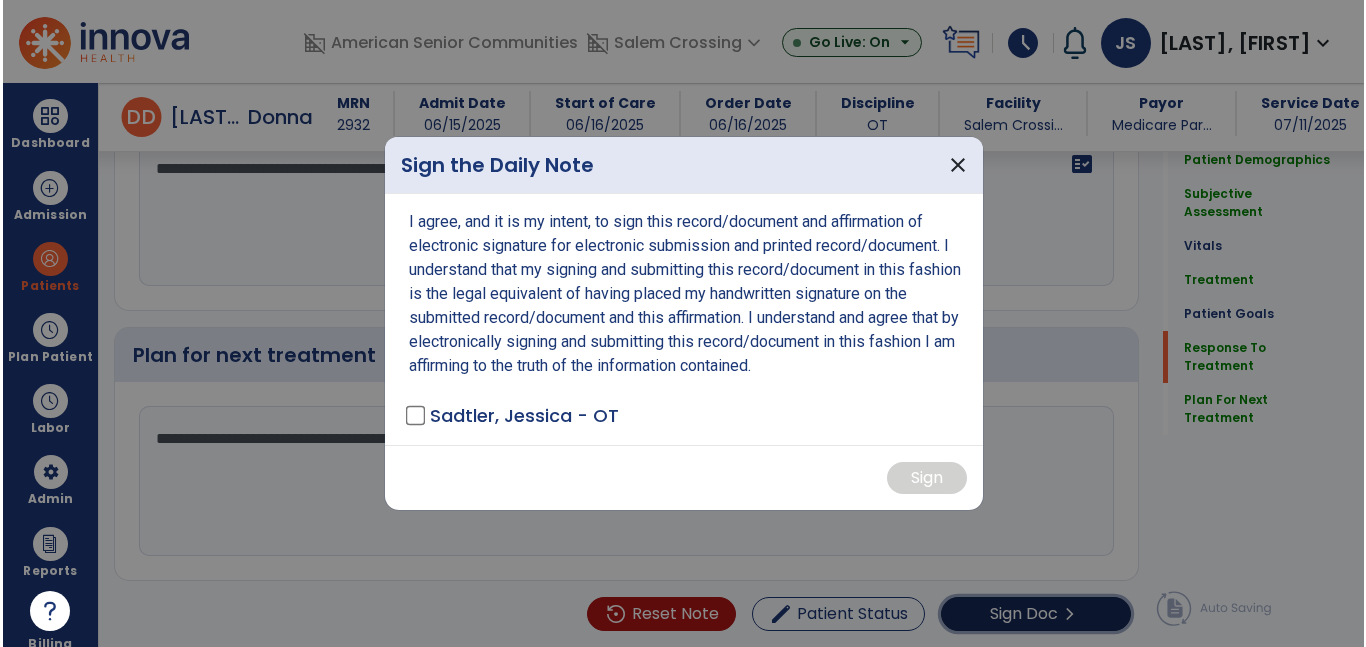 scroll, scrollTop: 3230, scrollLeft: 0, axis: vertical 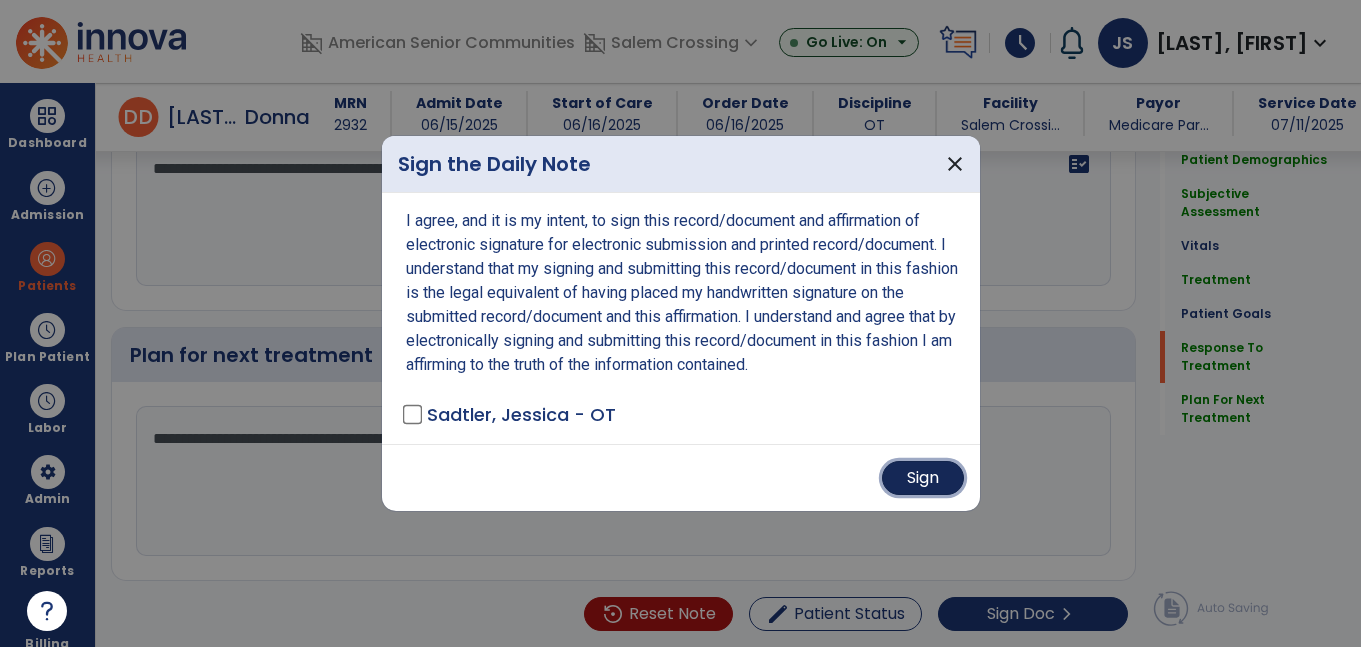 click on "Sign" at bounding box center [923, 478] 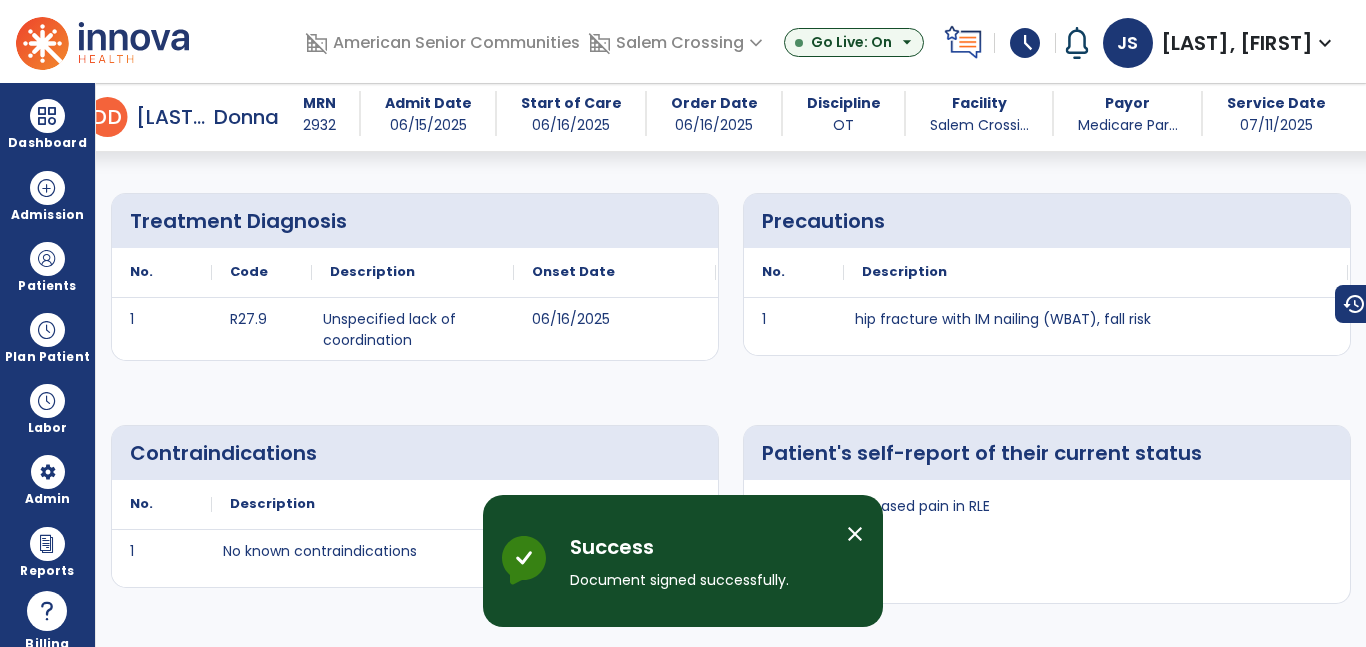 scroll, scrollTop: 0, scrollLeft: 0, axis: both 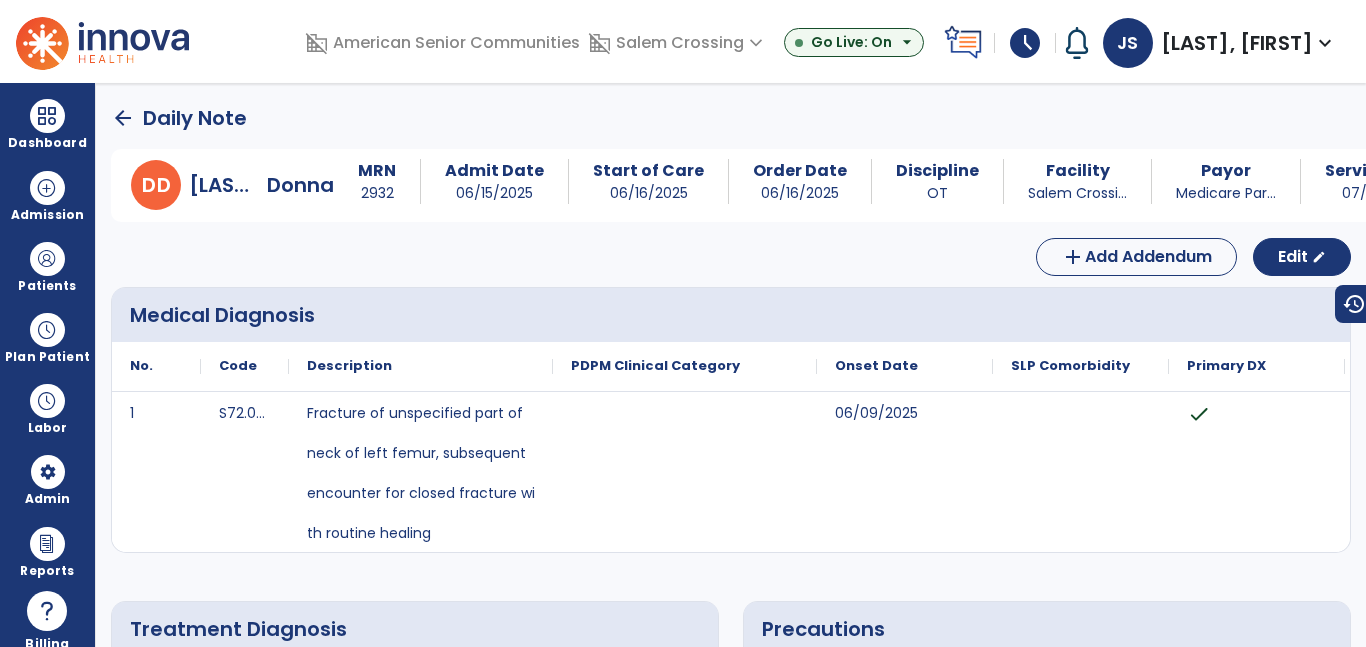 click on "arrow_back" 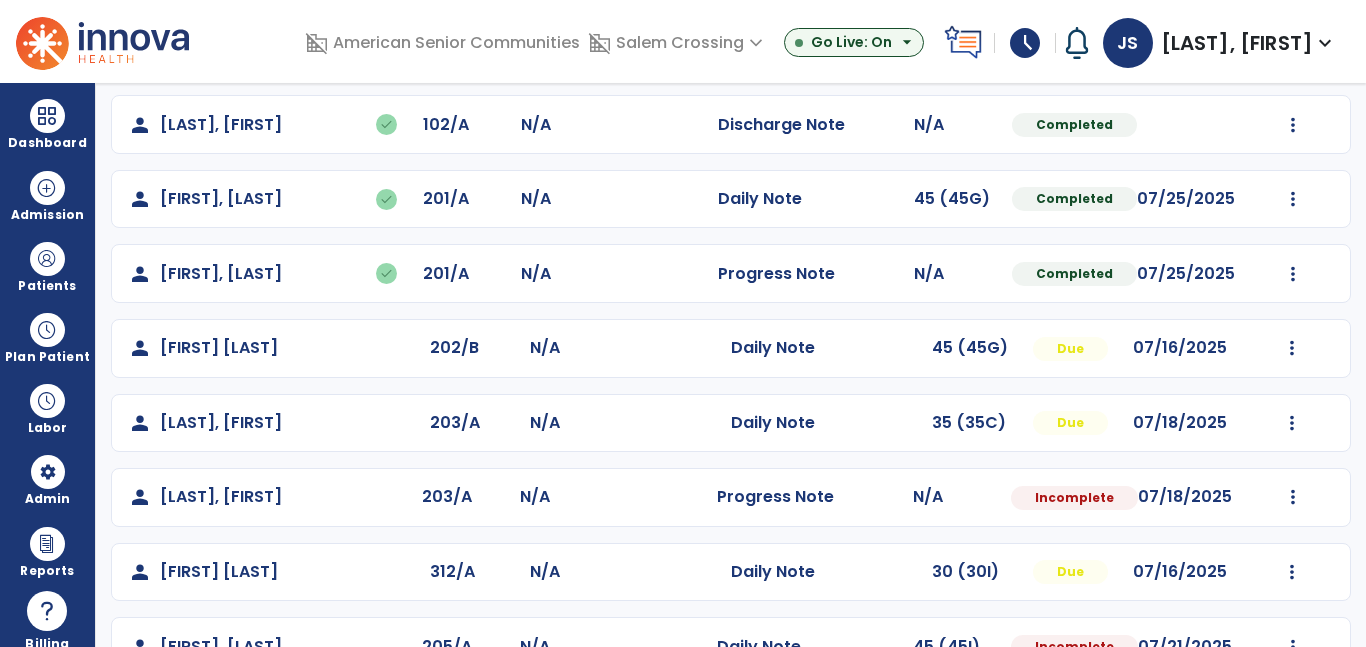scroll, scrollTop: 252, scrollLeft: 0, axis: vertical 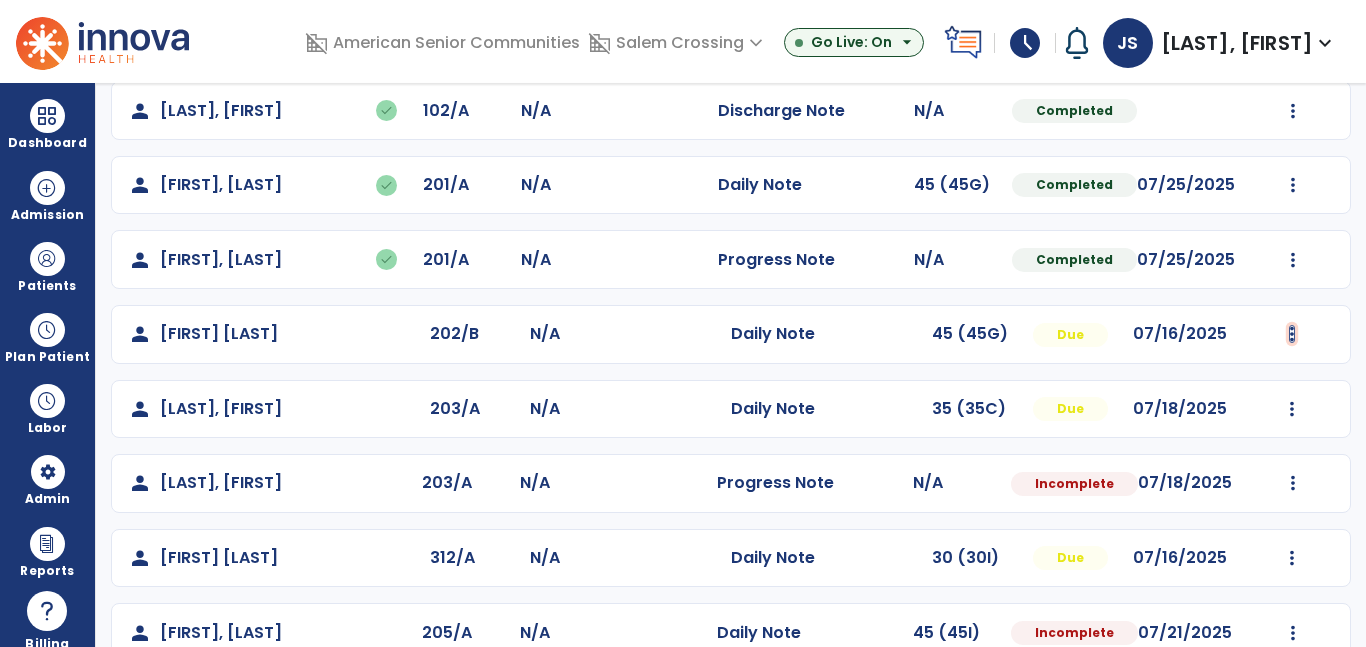 click at bounding box center (1293, 36) 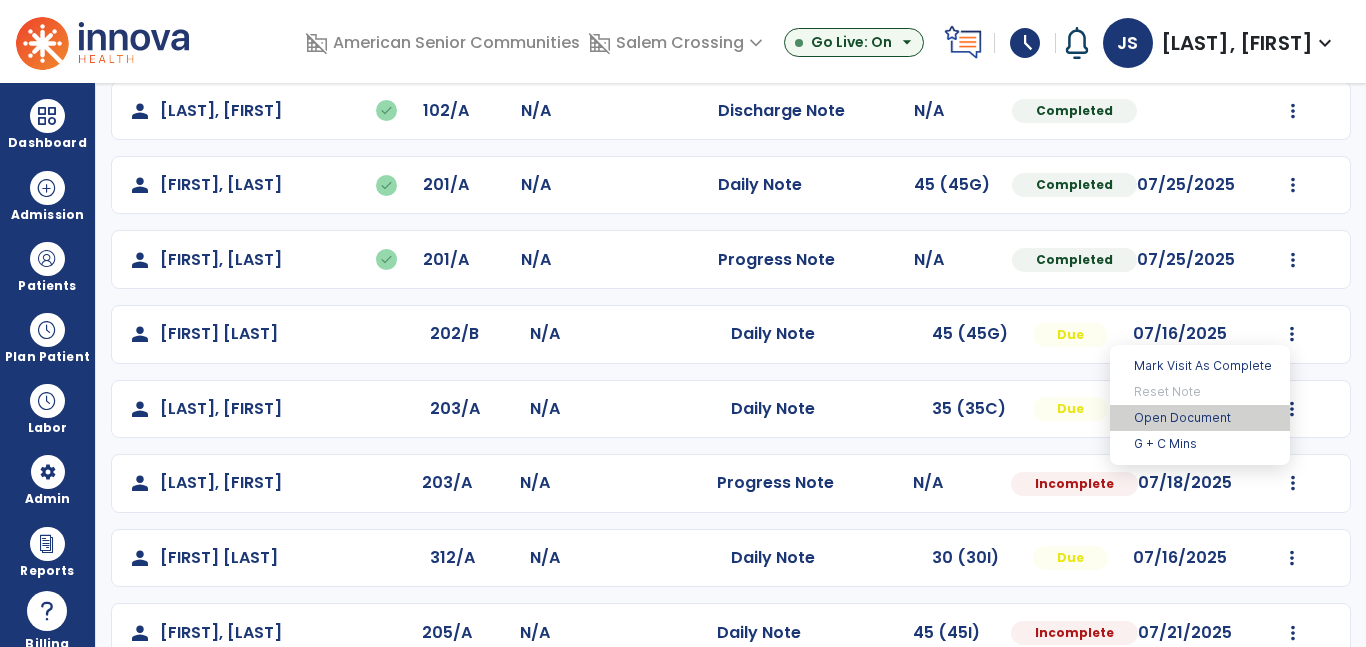 click on "Open Document" at bounding box center [1200, 418] 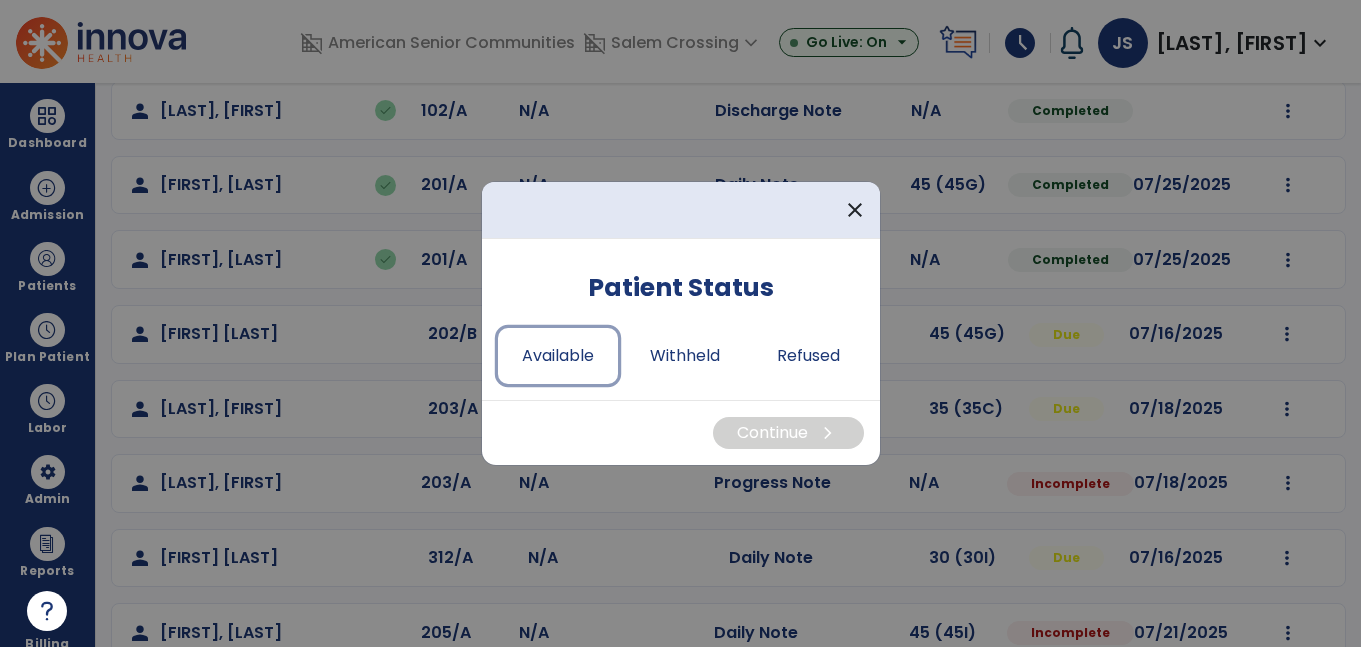 drag, startPoint x: 560, startPoint y: 367, endPoint x: 635, endPoint y: 393, distance: 79.37884 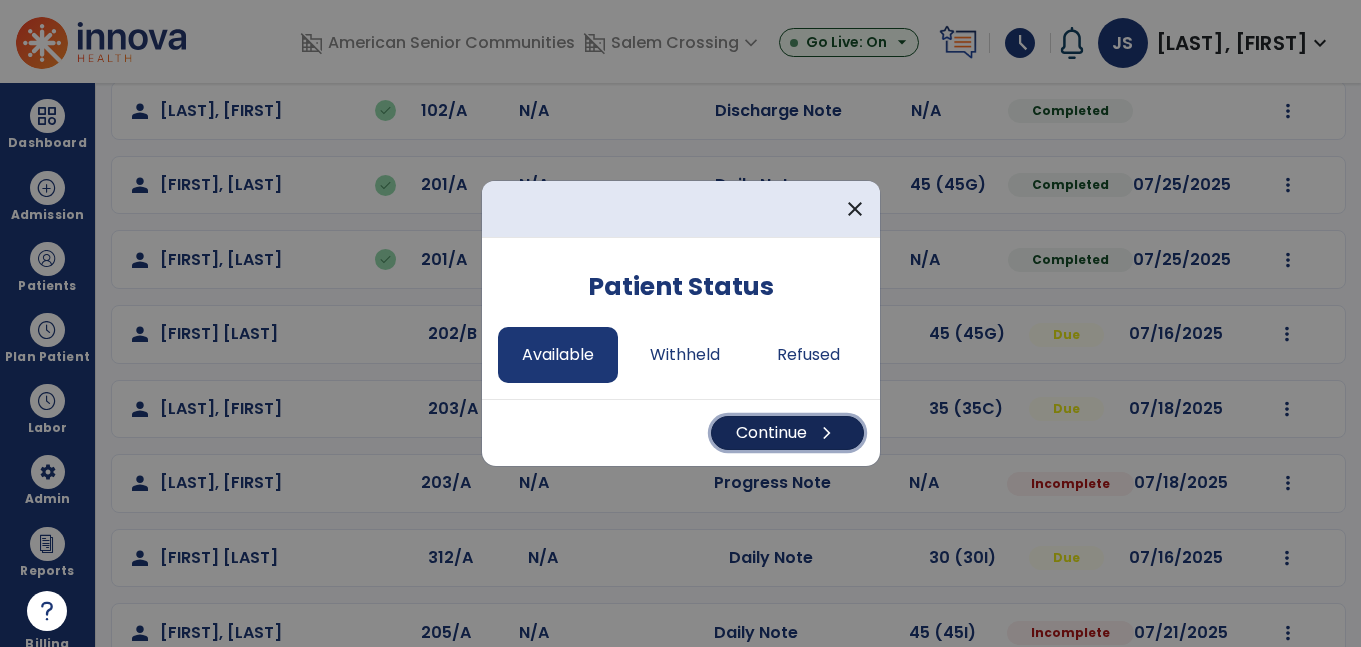 click on "Continue   chevron_right" at bounding box center [787, 433] 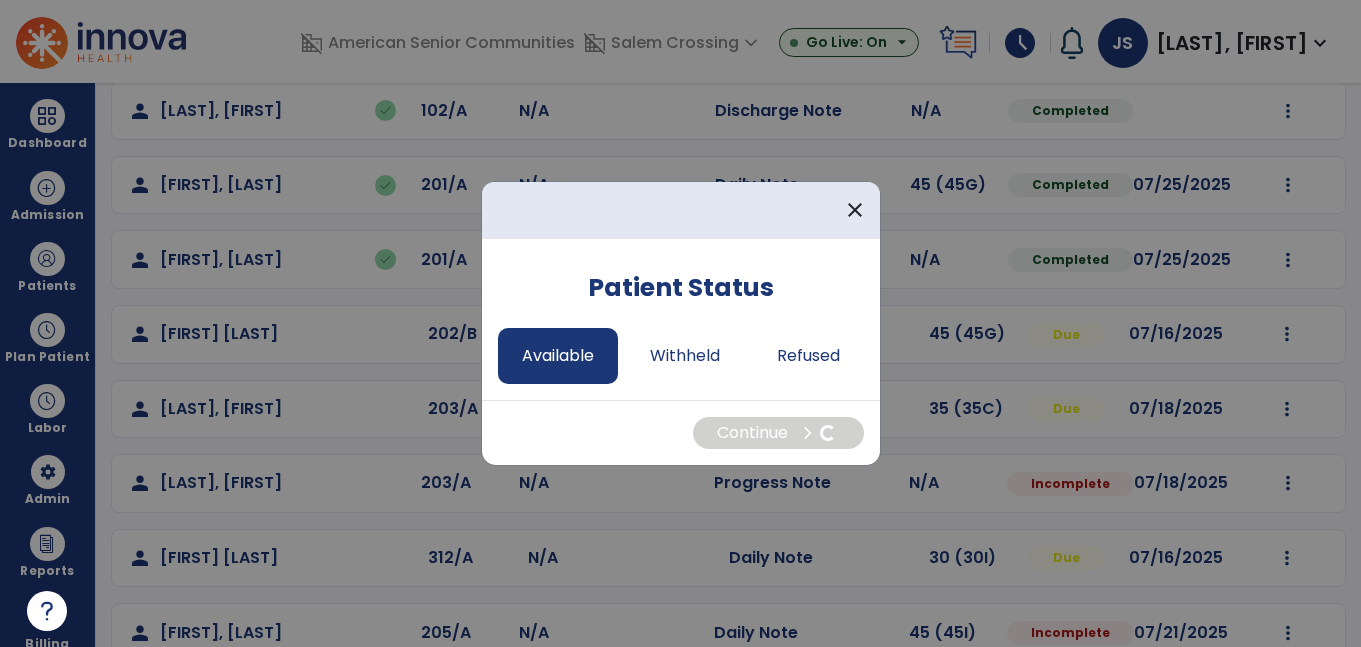 select on "*" 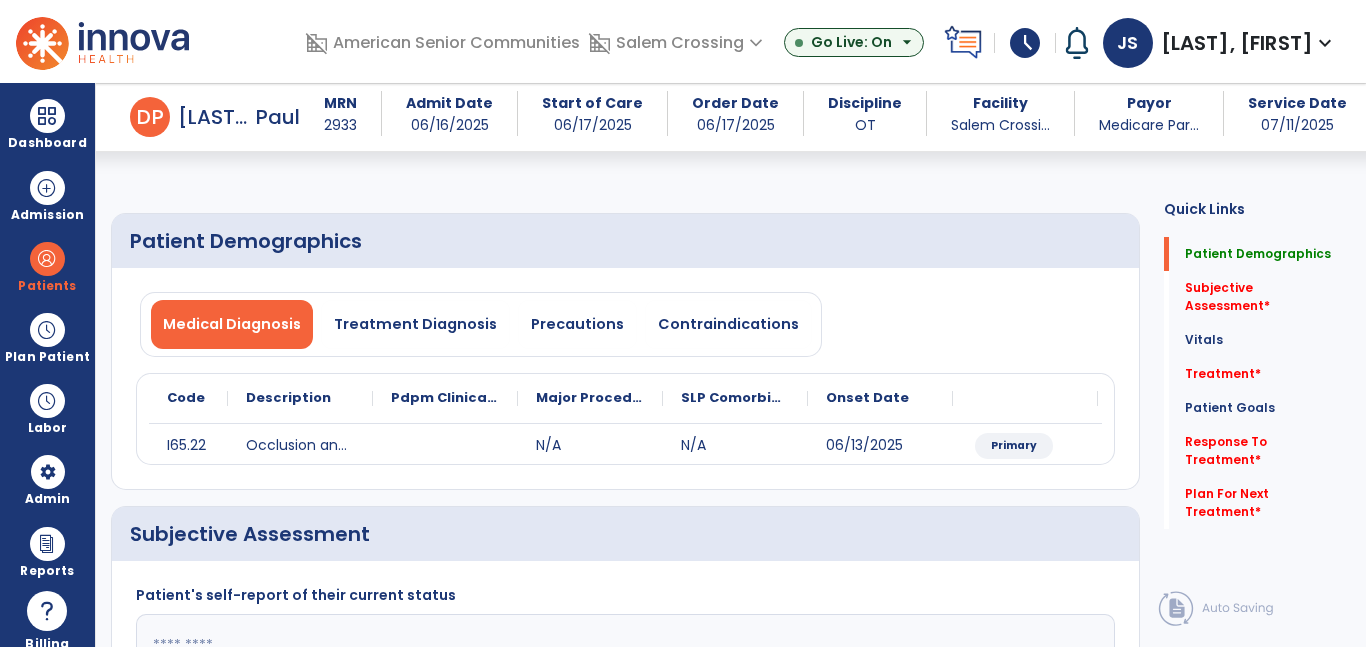 scroll, scrollTop: 386, scrollLeft: 0, axis: vertical 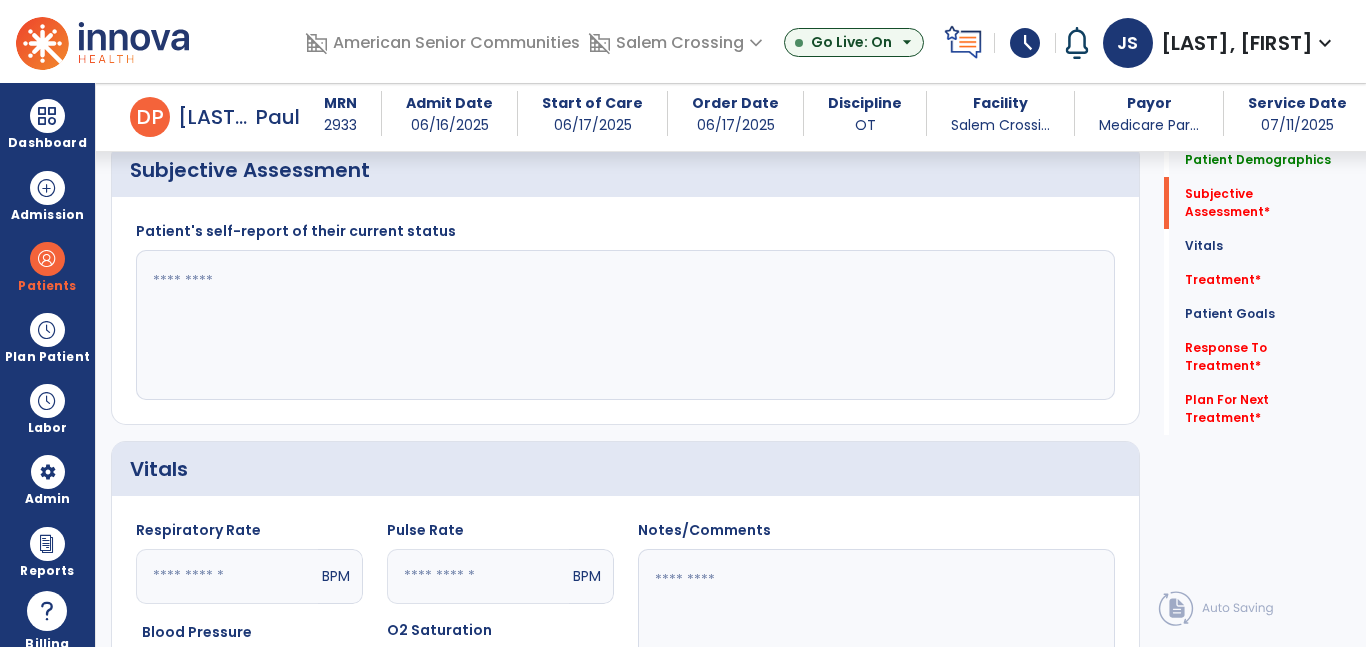 click 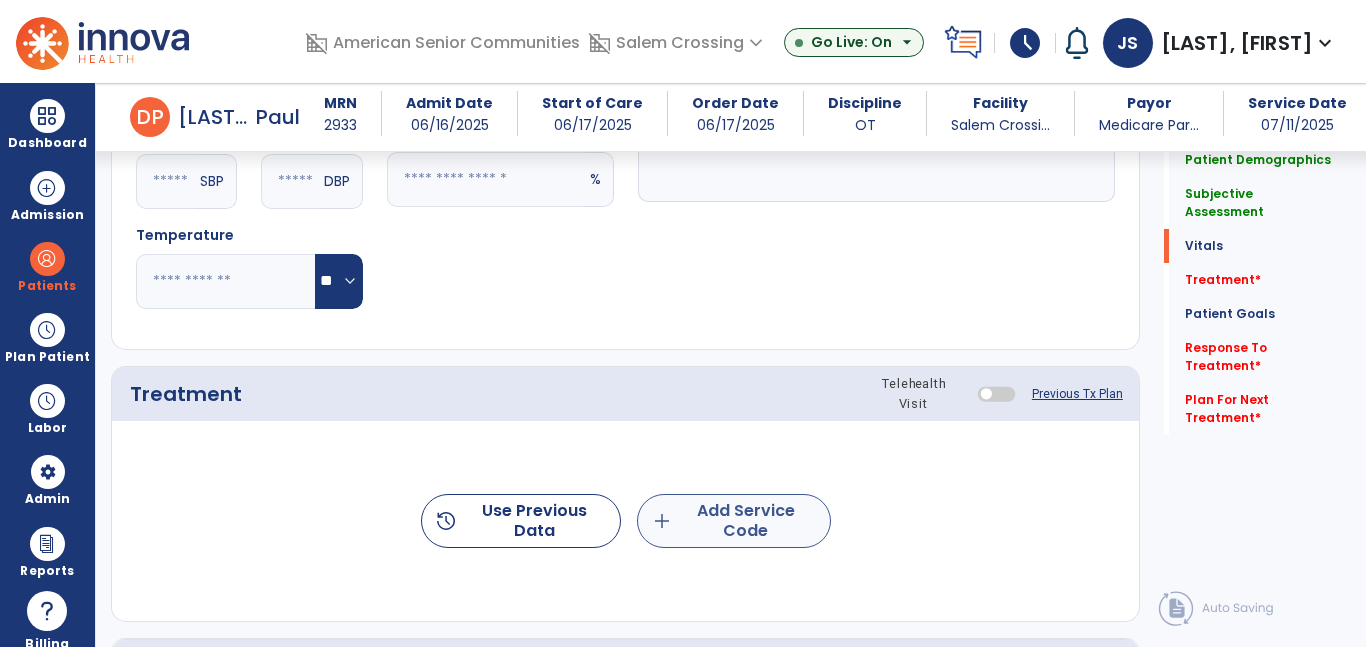 type on "**********" 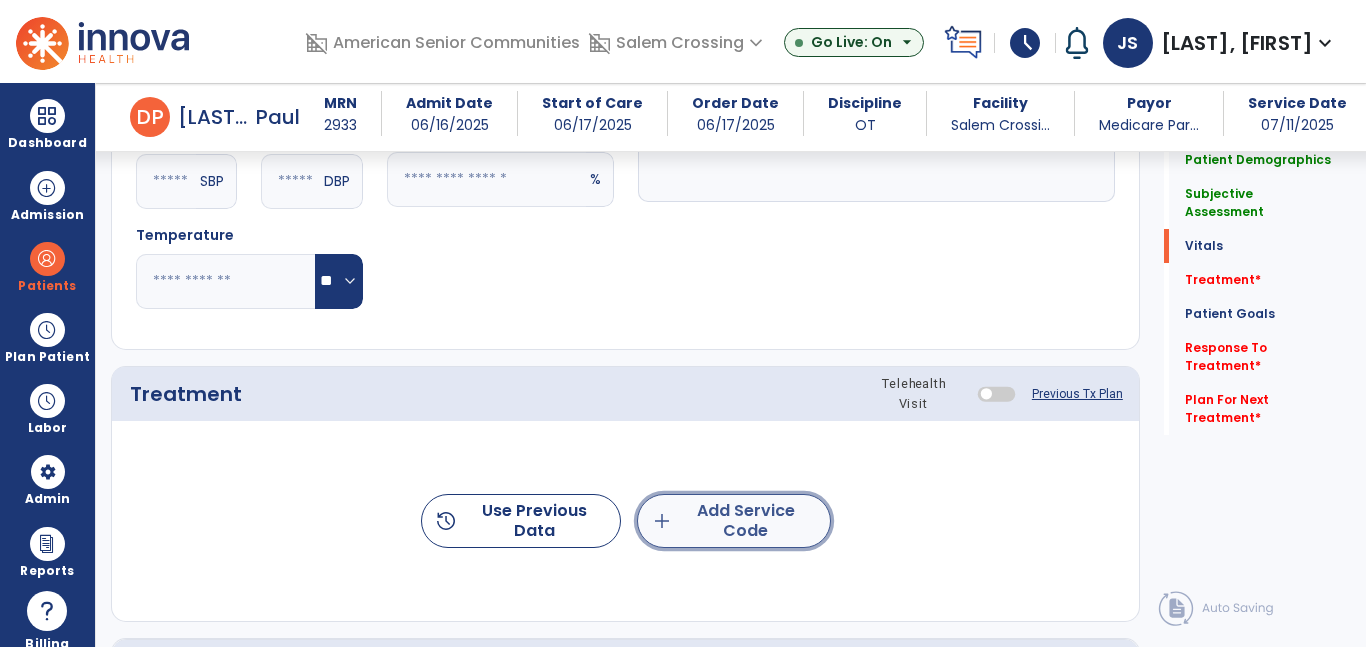 click on "add  Add Service Code" 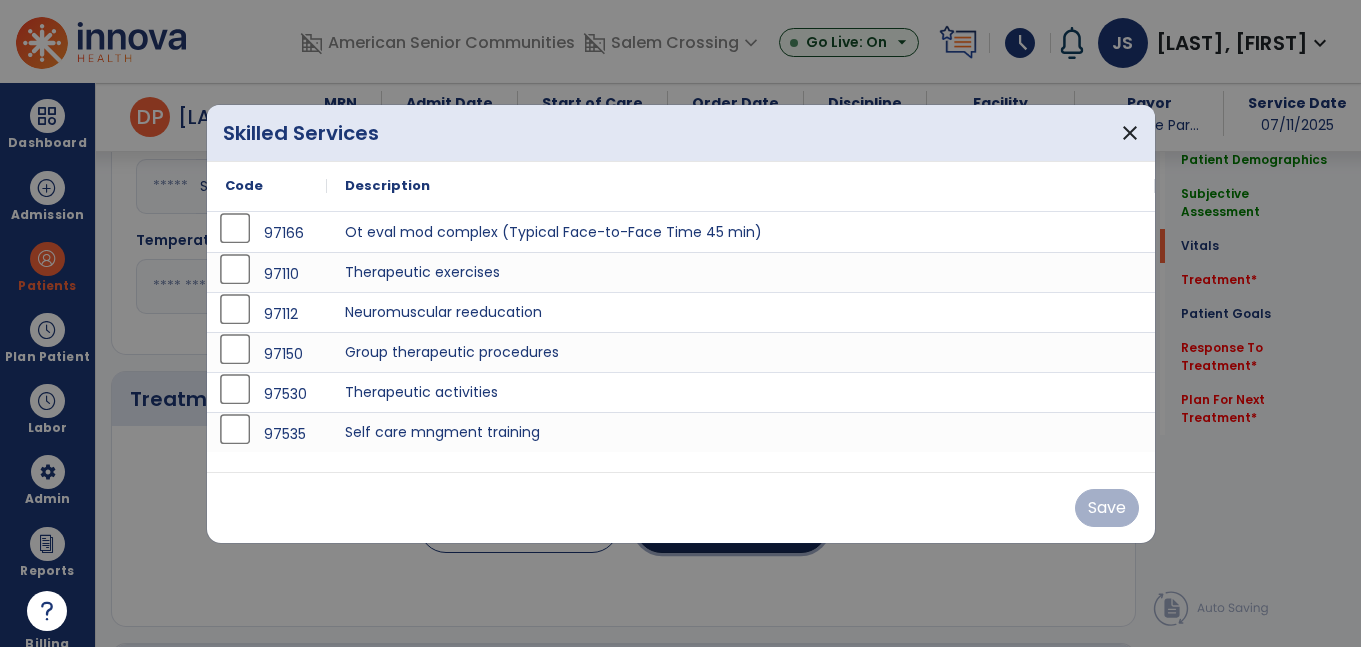 scroll, scrollTop: 883, scrollLeft: 0, axis: vertical 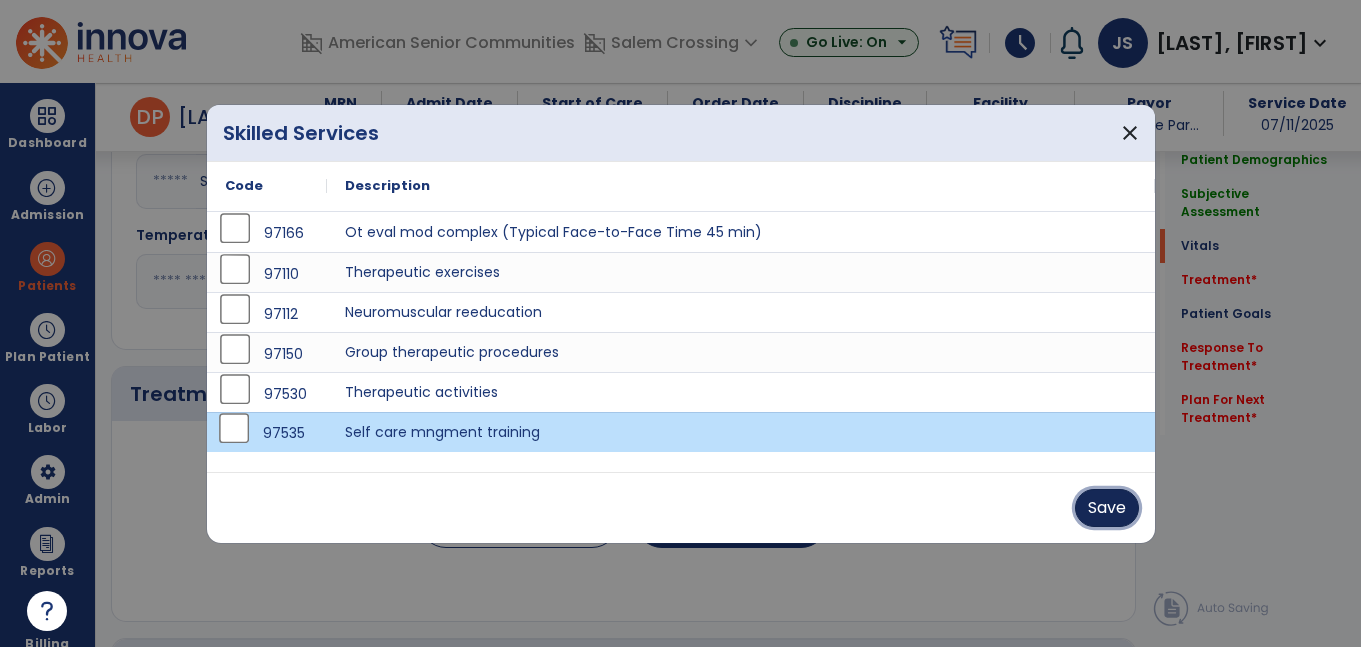 drag, startPoint x: 1095, startPoint y: 508, endPoint x: 1060, endPoint y: 487, distance: 40.81666 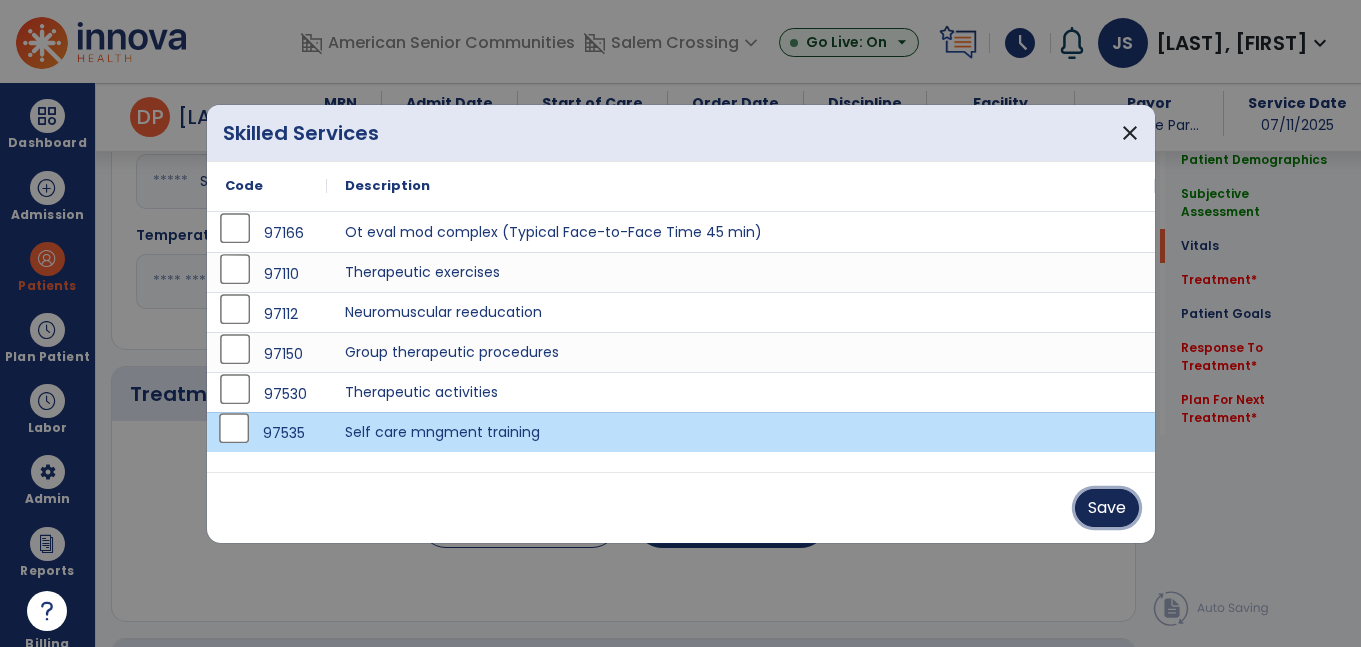 click on "Save" at bounding box center [1107, 508] 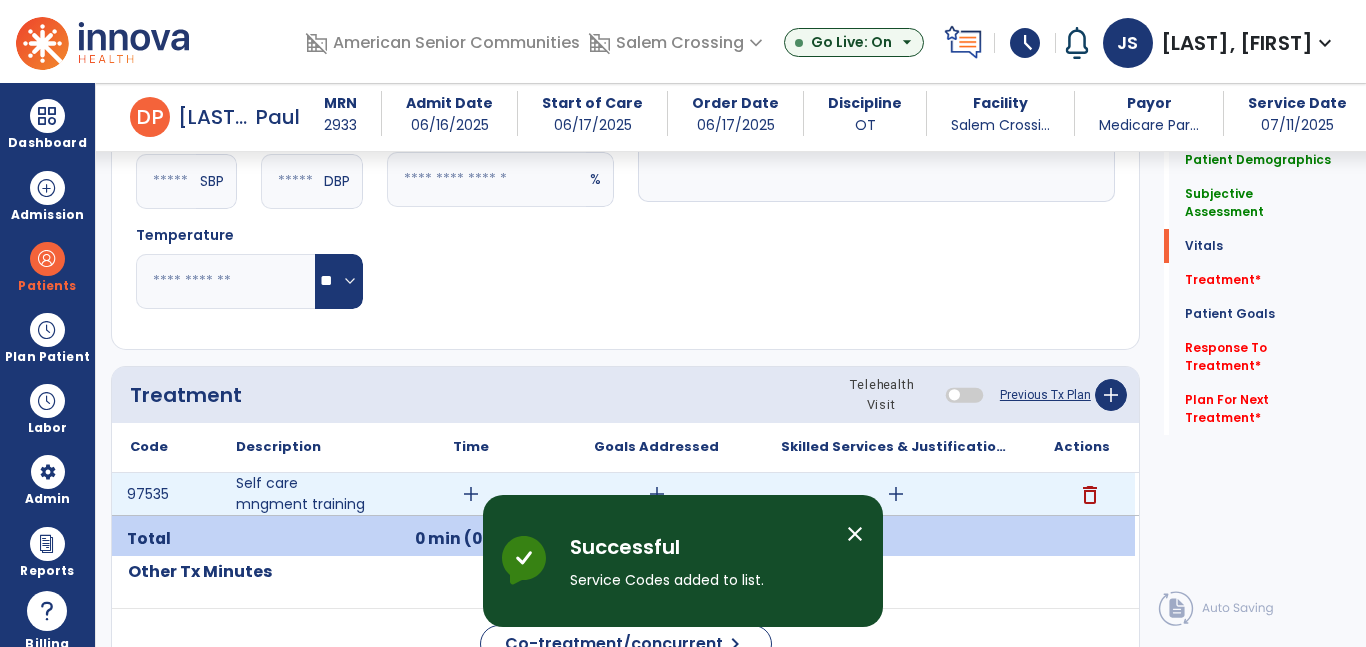 click on "delete" at bounding box center [1090, 495] 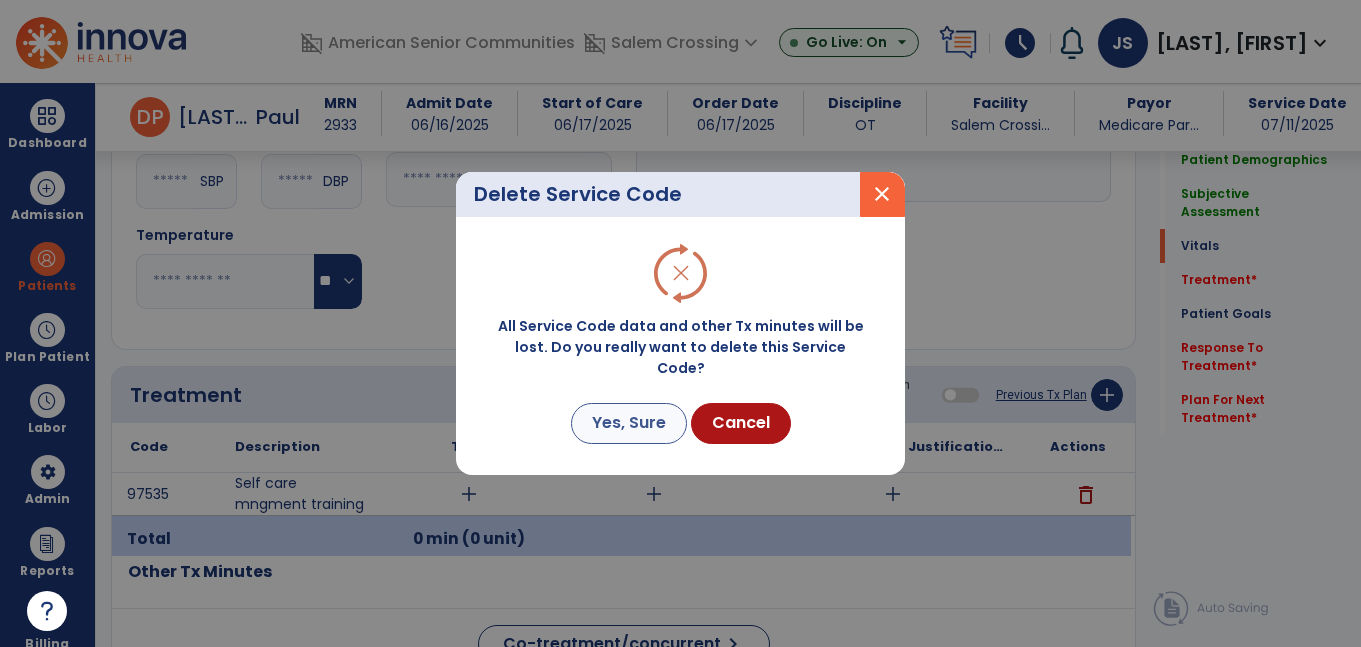 scroll, scrollTop: 883, scrollLeft: 0, axis: vertical 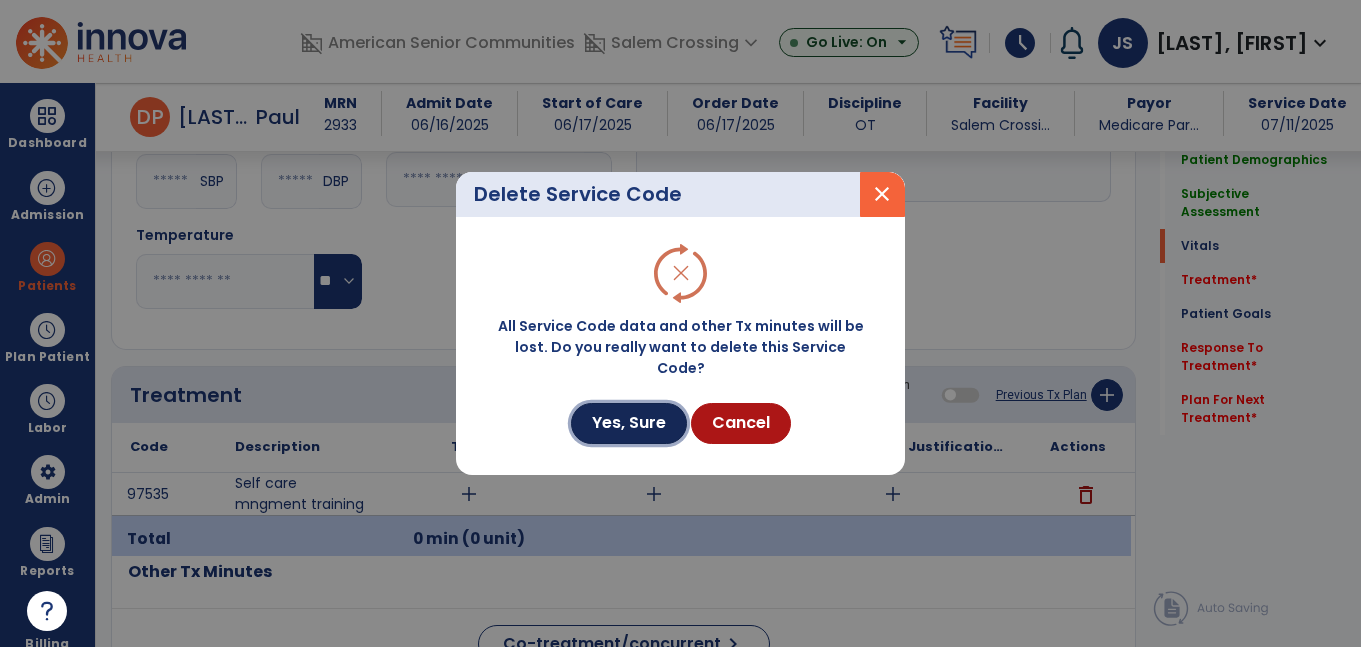 drag, startPoint x: 636, startPoint y: 424, endPoint x: 673, endPoint y: 451, distance: 45.80393 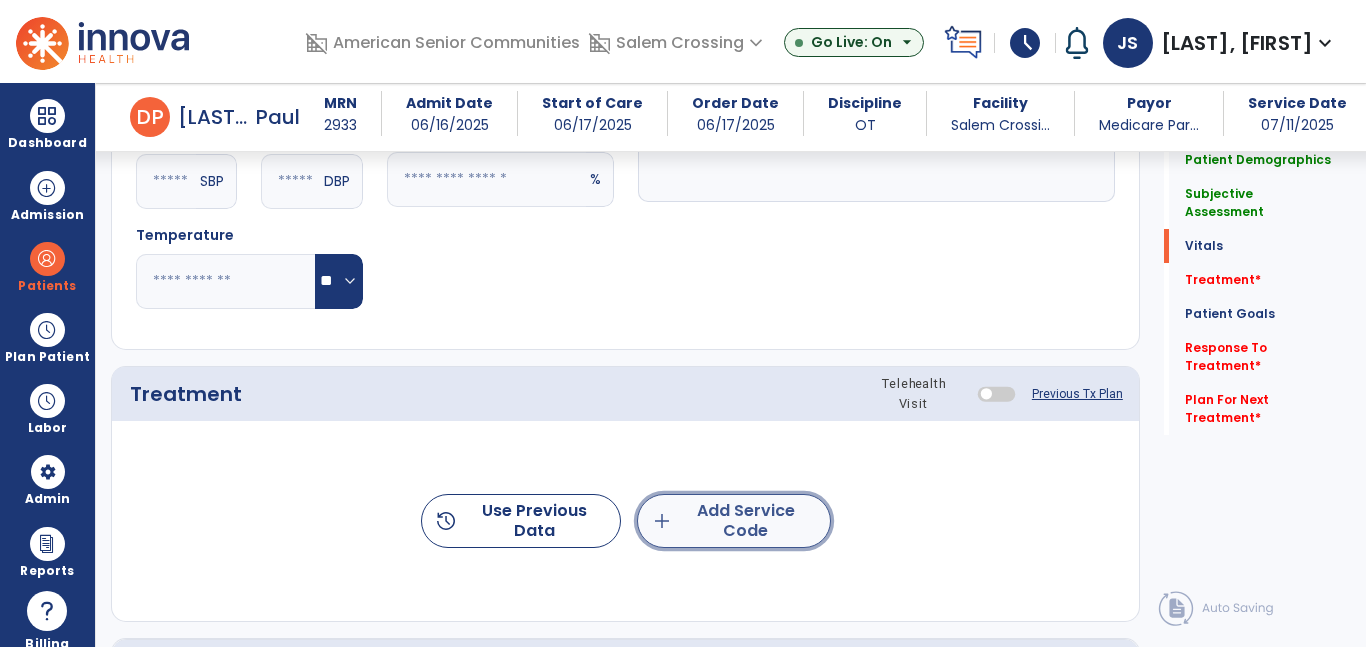 click on "add  Add Service Code" 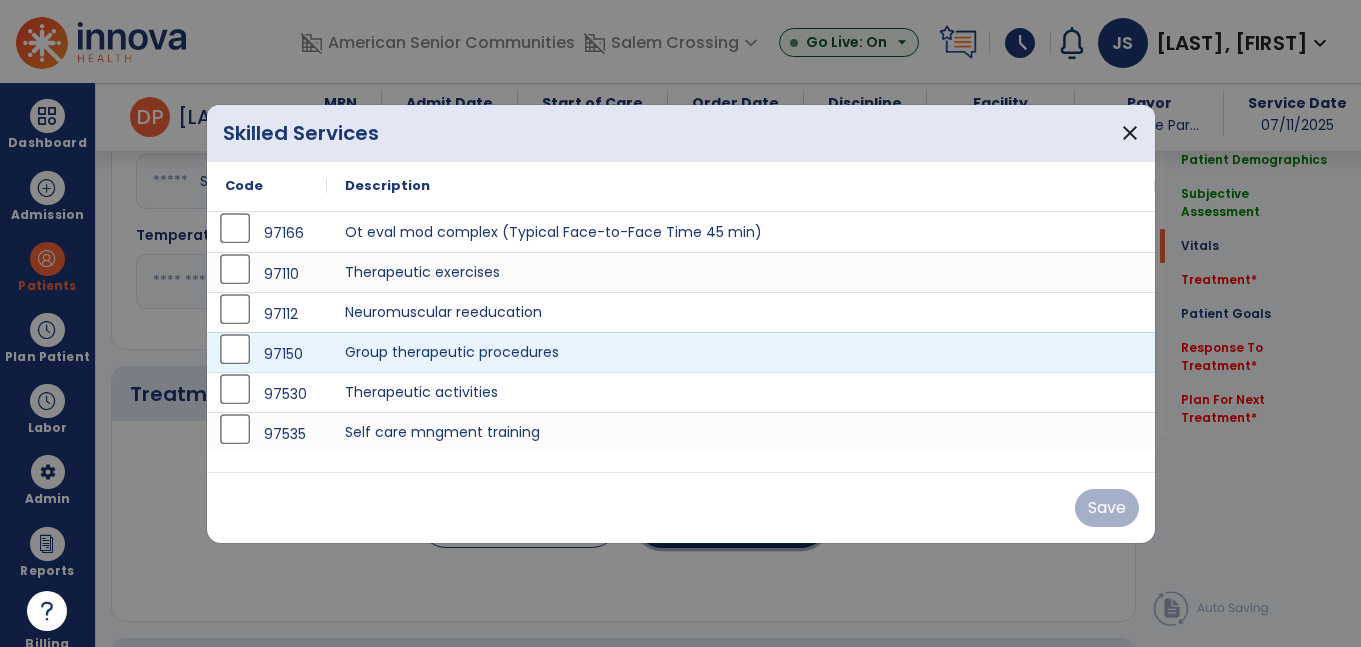 scroll, scrollTop: 883, scrollLeft: 0, axis: vertical 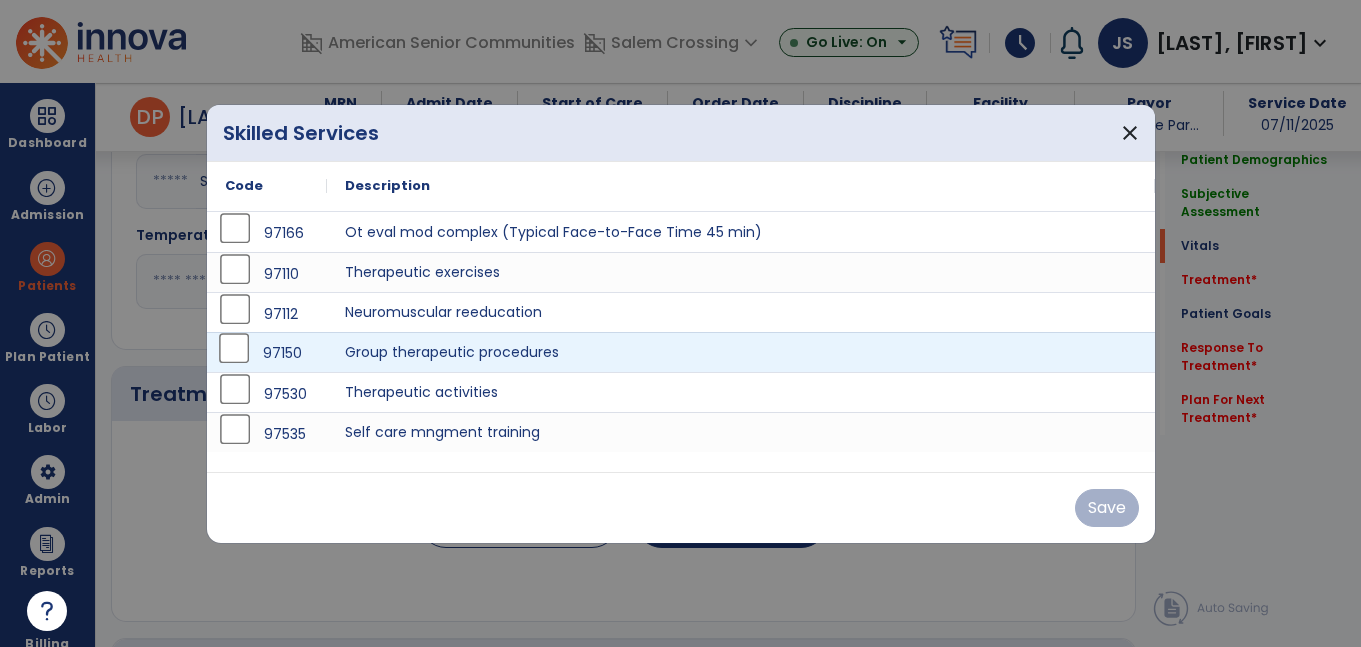 drag, startPoint x: 244, startPoint y: 354, endPoint x: 507, endPoint y: 389, distance: 265.31866 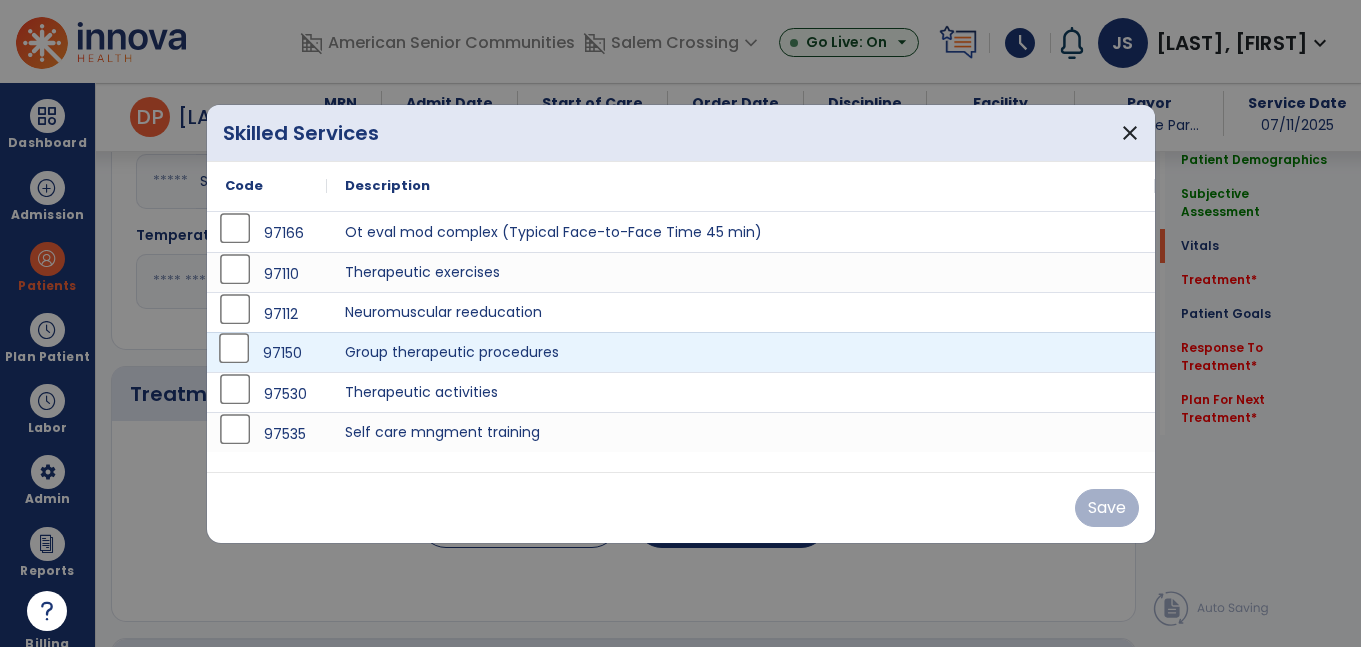click on "97150" at bounding box center [267, 353] 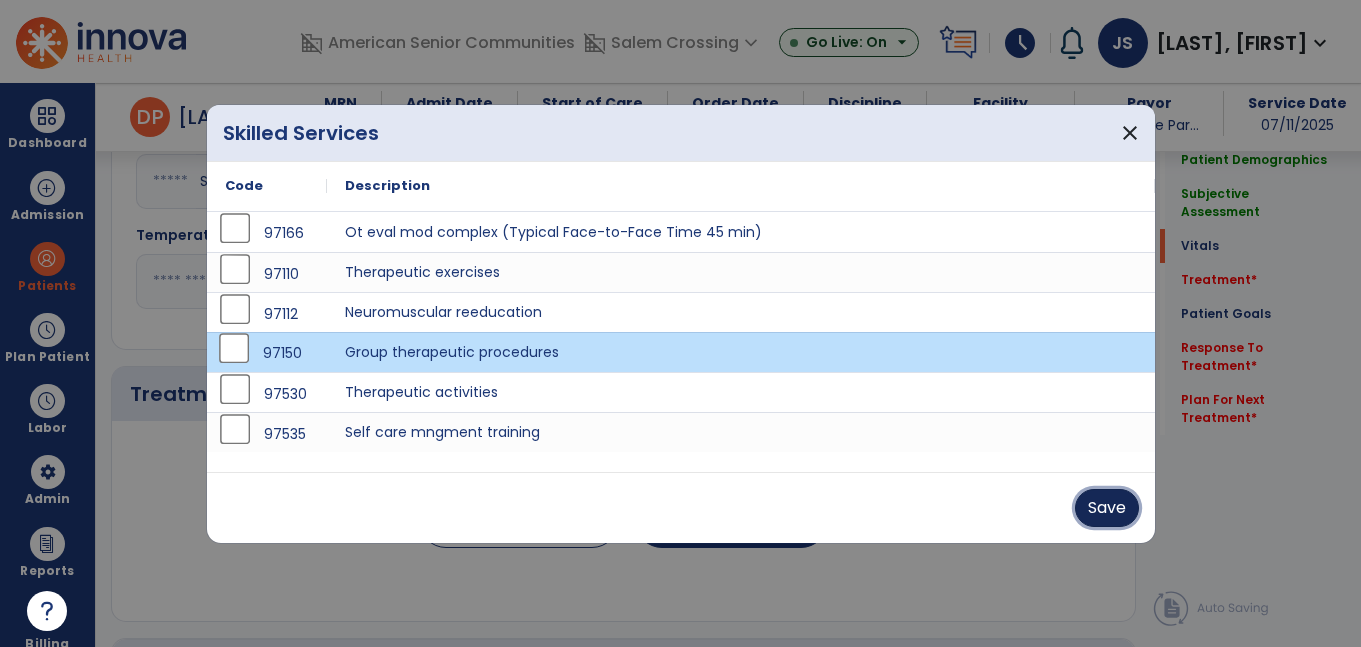 click on "Save" at bounding box center (1107, 508) 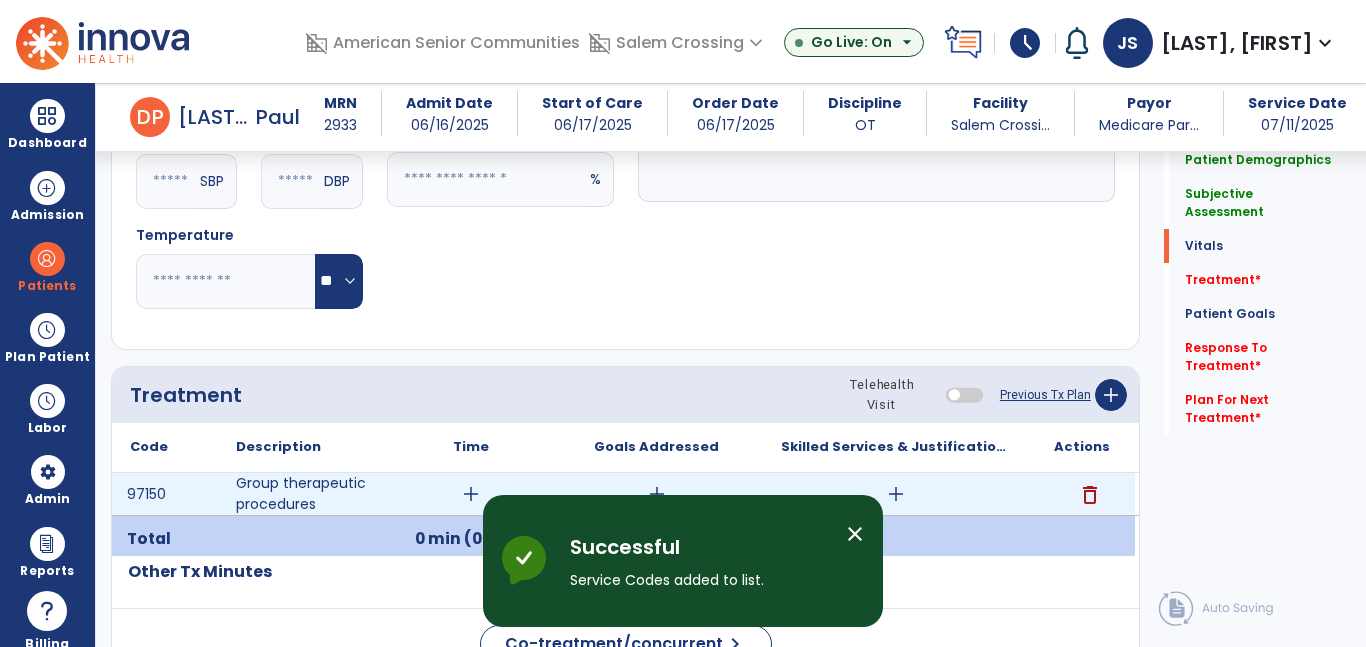 click on "add" at bounding box center [896, 494] 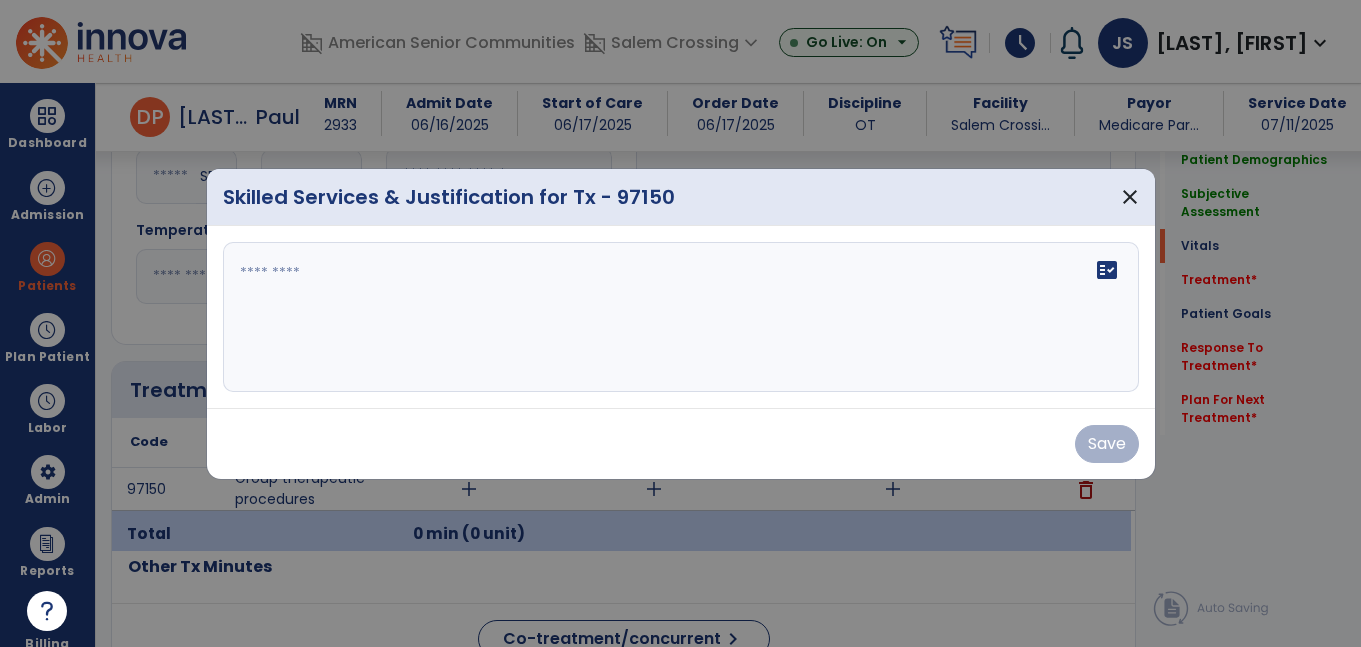 scroll, scrollTop: 883, scrollLeft: 0, axis: vertical 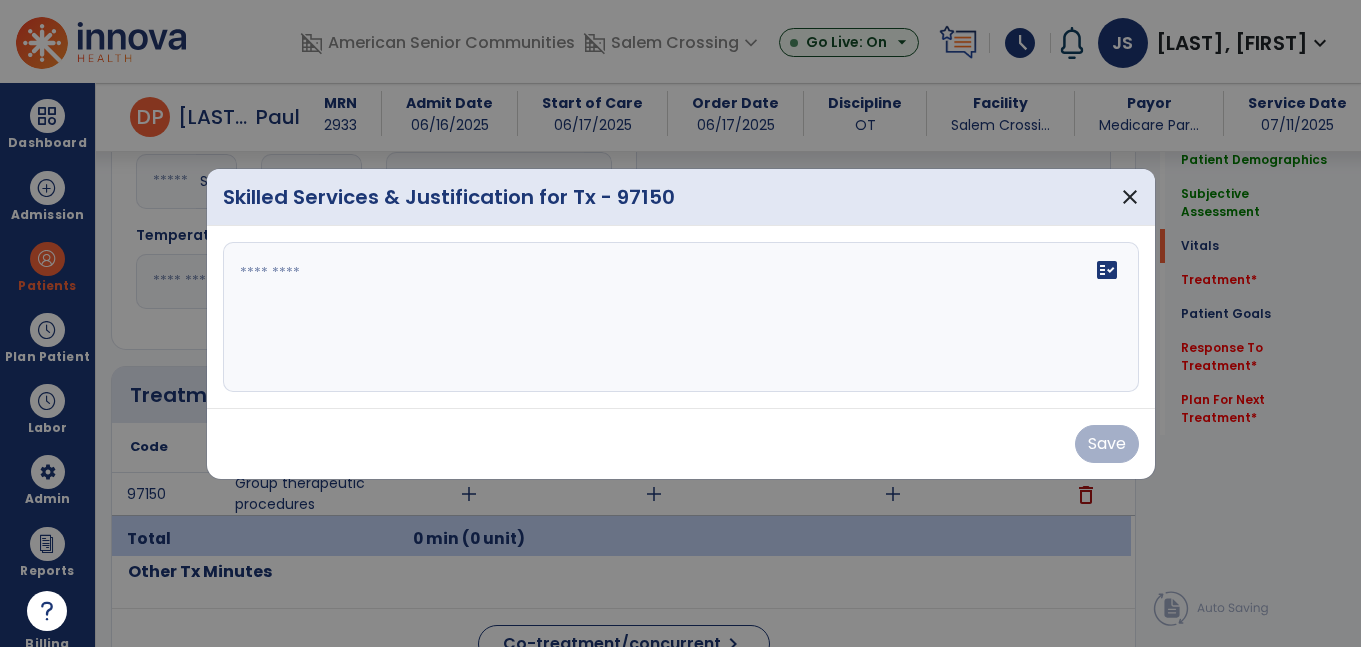 click on "fact_check" at bounding box center [681, 317] 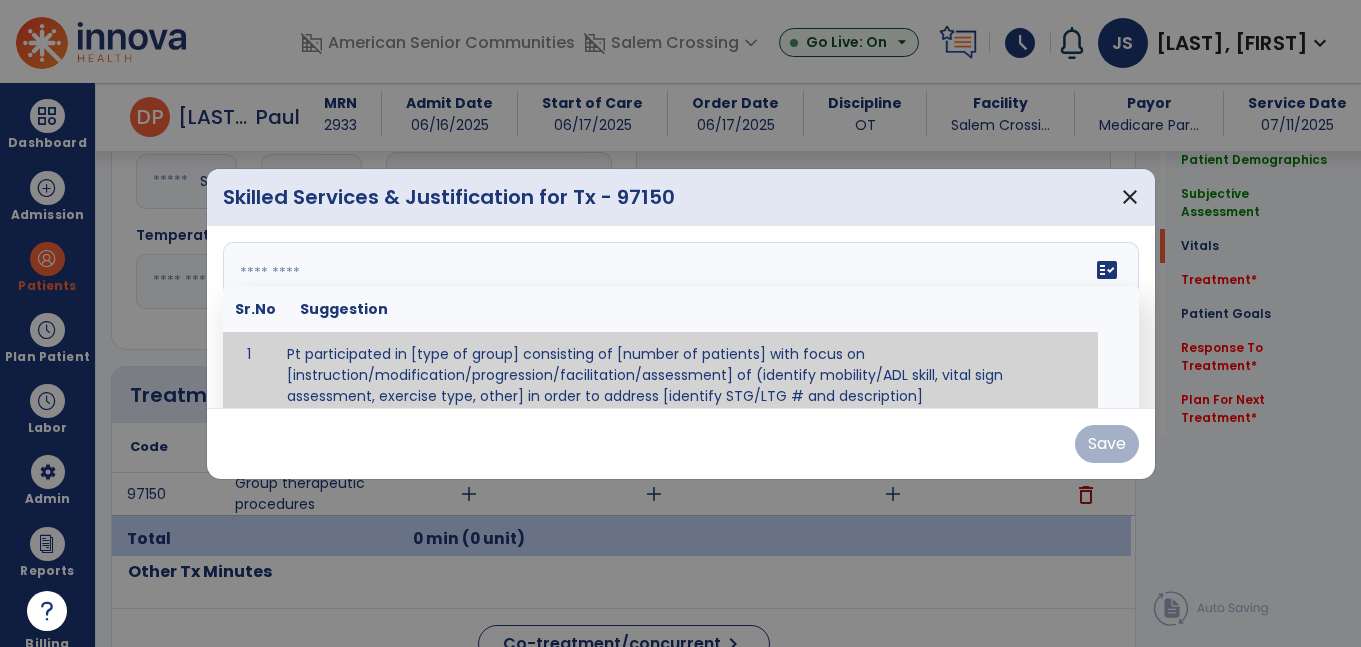 paste on "**********" 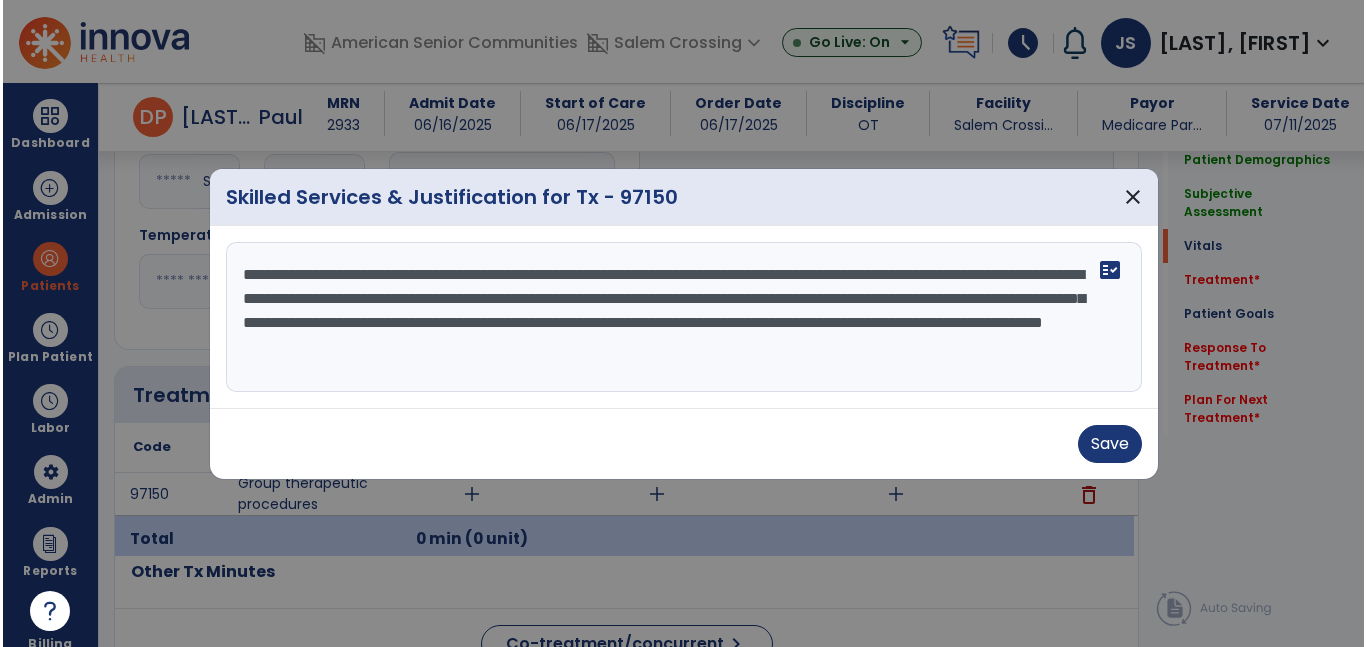 scroll, scrollTop: 0, scrollLeft: 0, axis: both 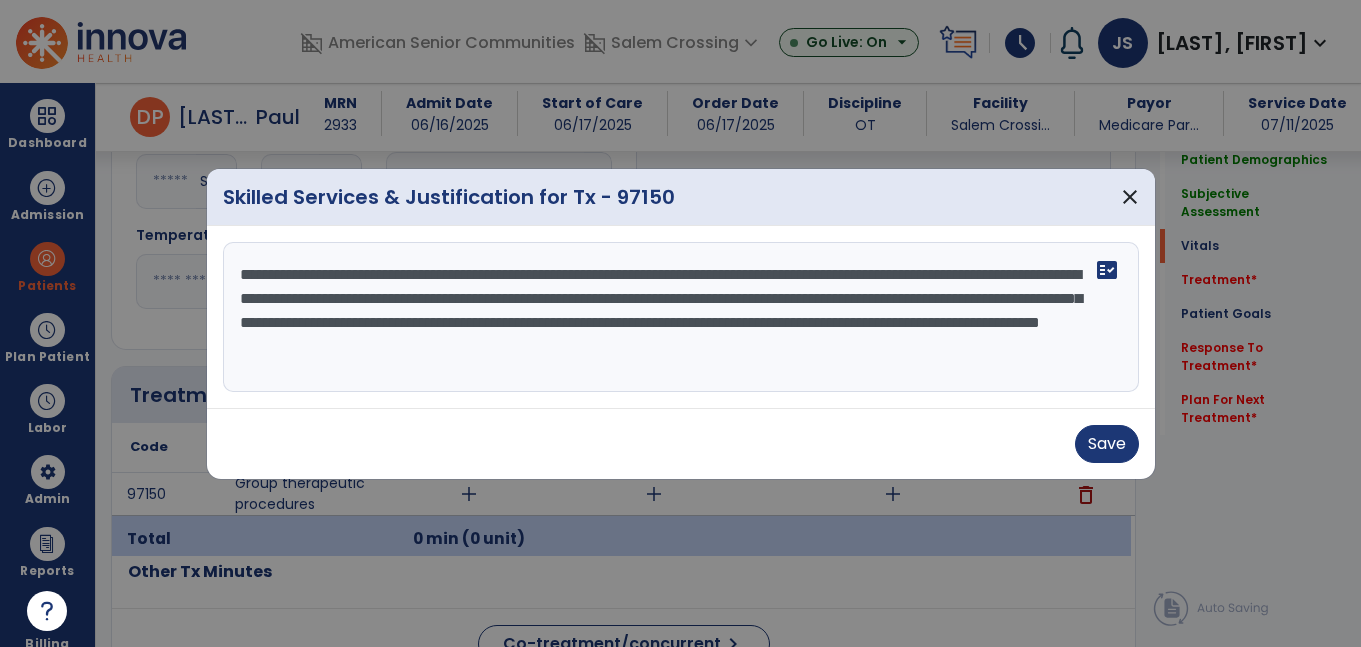 click on "**********" at bounding box center (681, 317) 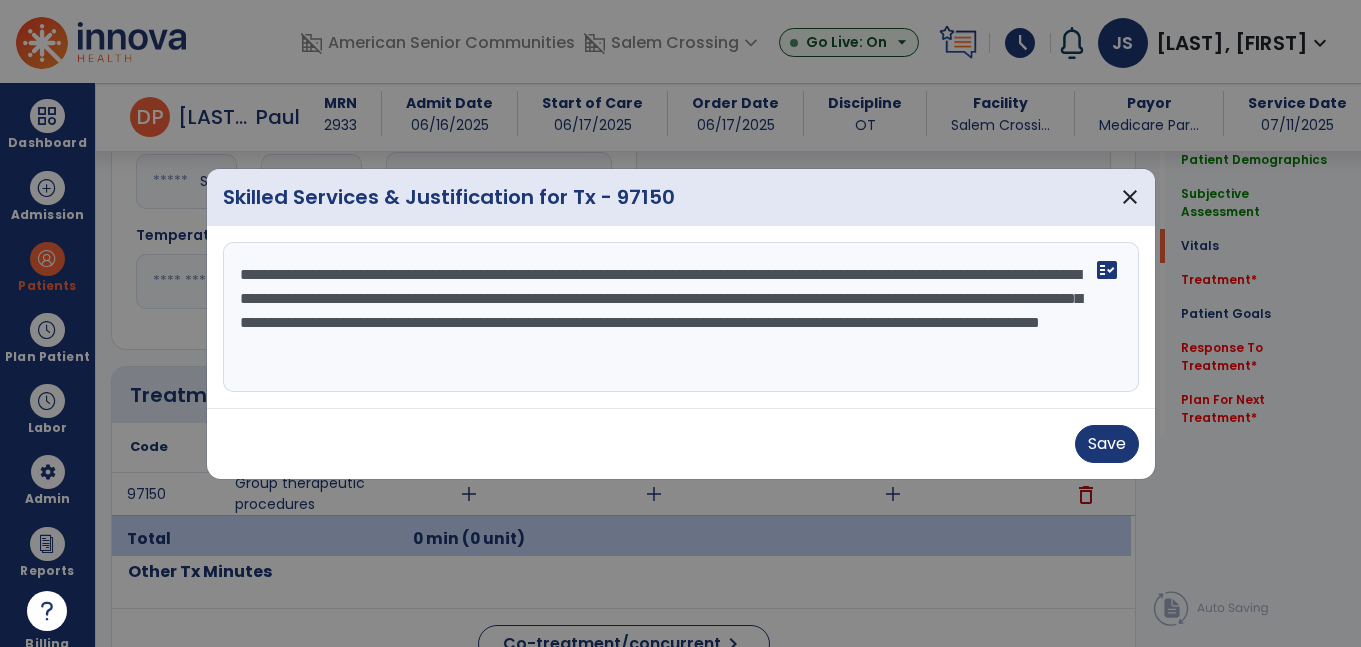 drag, startPoint x: 675, startPoint y: 322, endPoint x: 1003, endPoint y: 356, distance: 329.75748 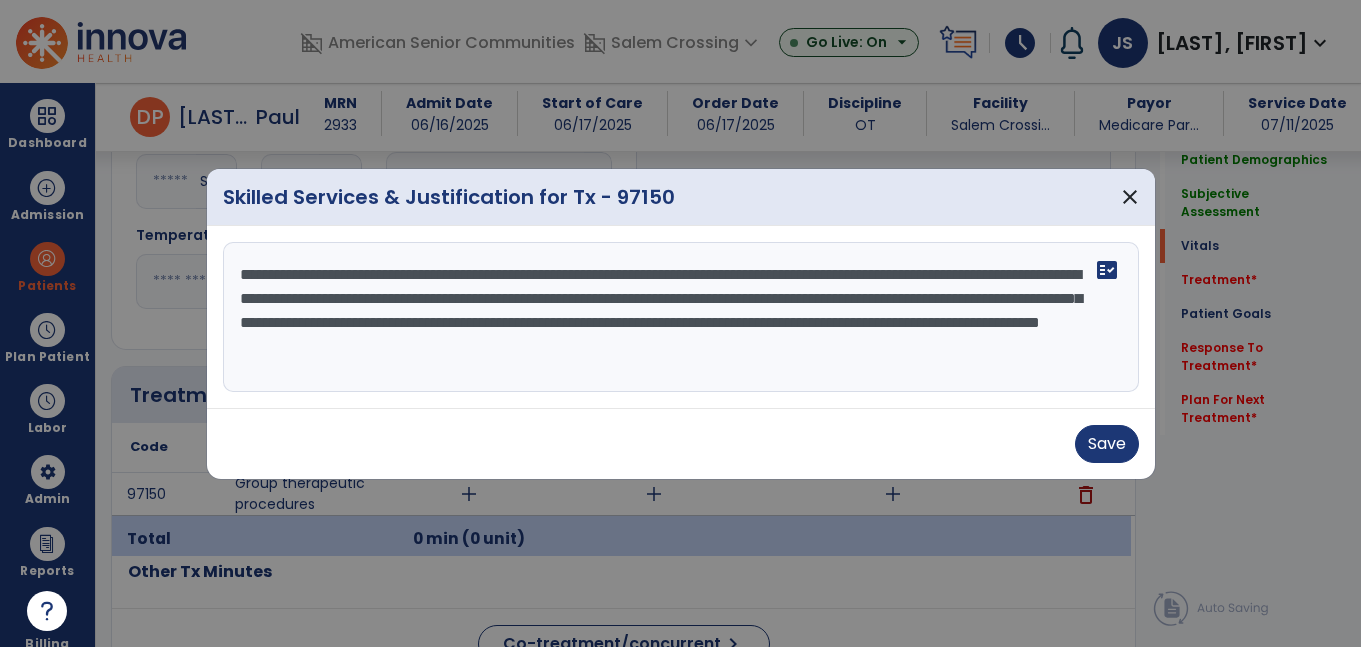 click on "**********" at bounding box center [681, 317] 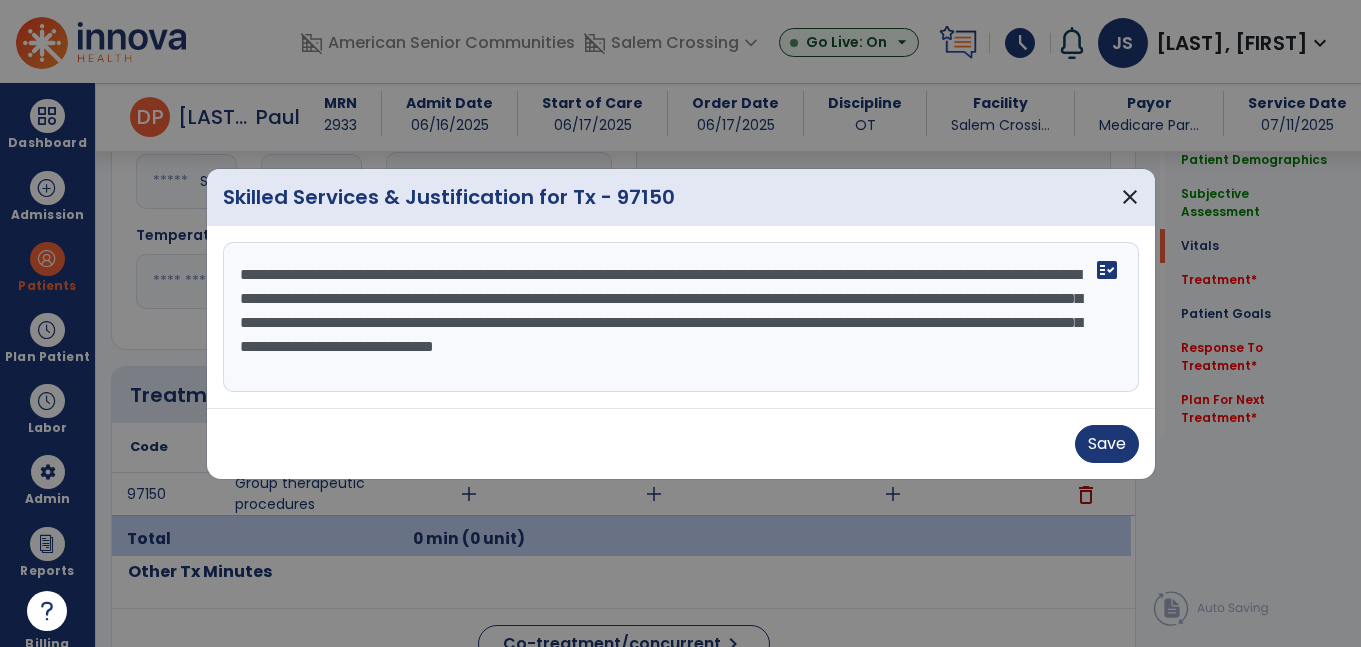 type on "**********" 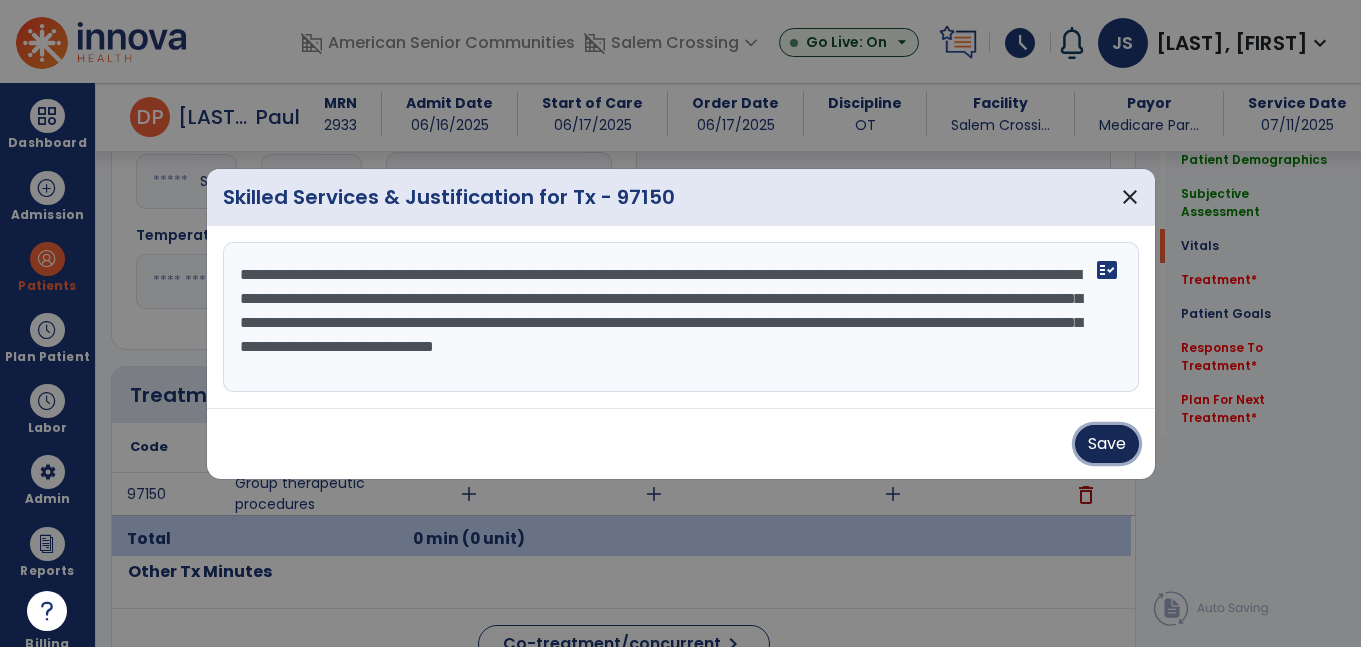 click on "Save" at bounding box center (1107, 444) 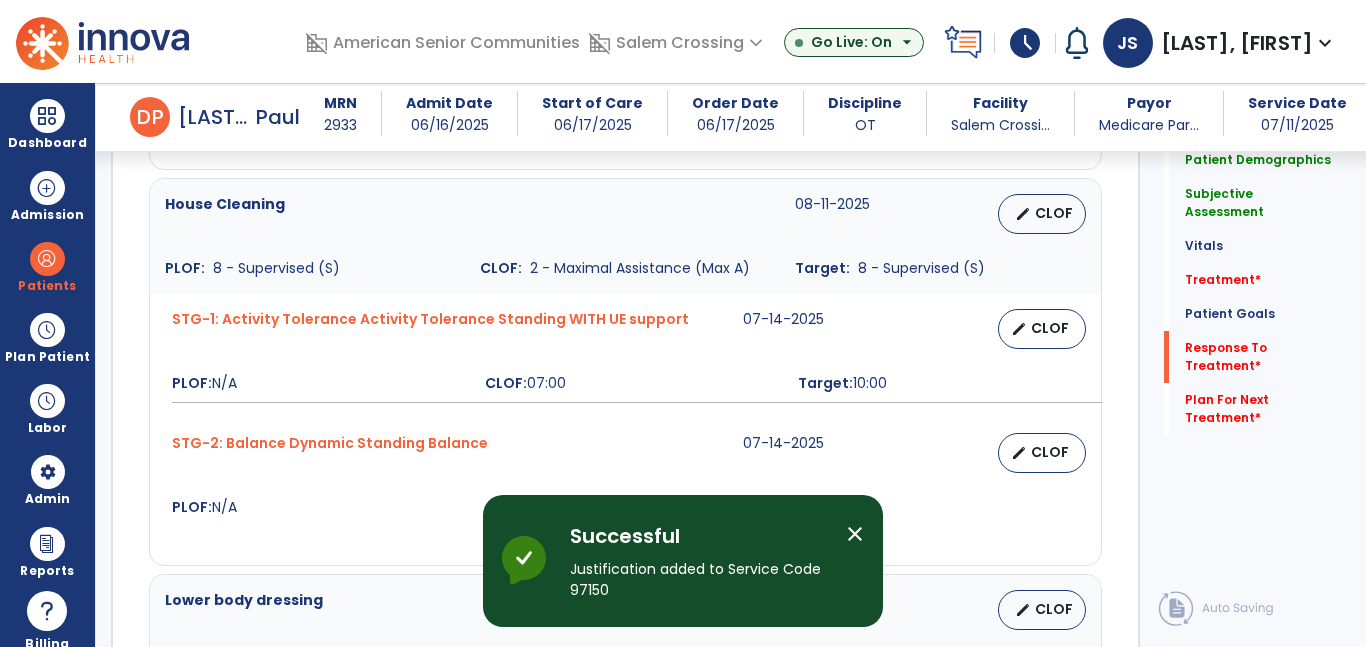 scroll, scrollTop: 2964, scrollLeft: 0, axis: vertical 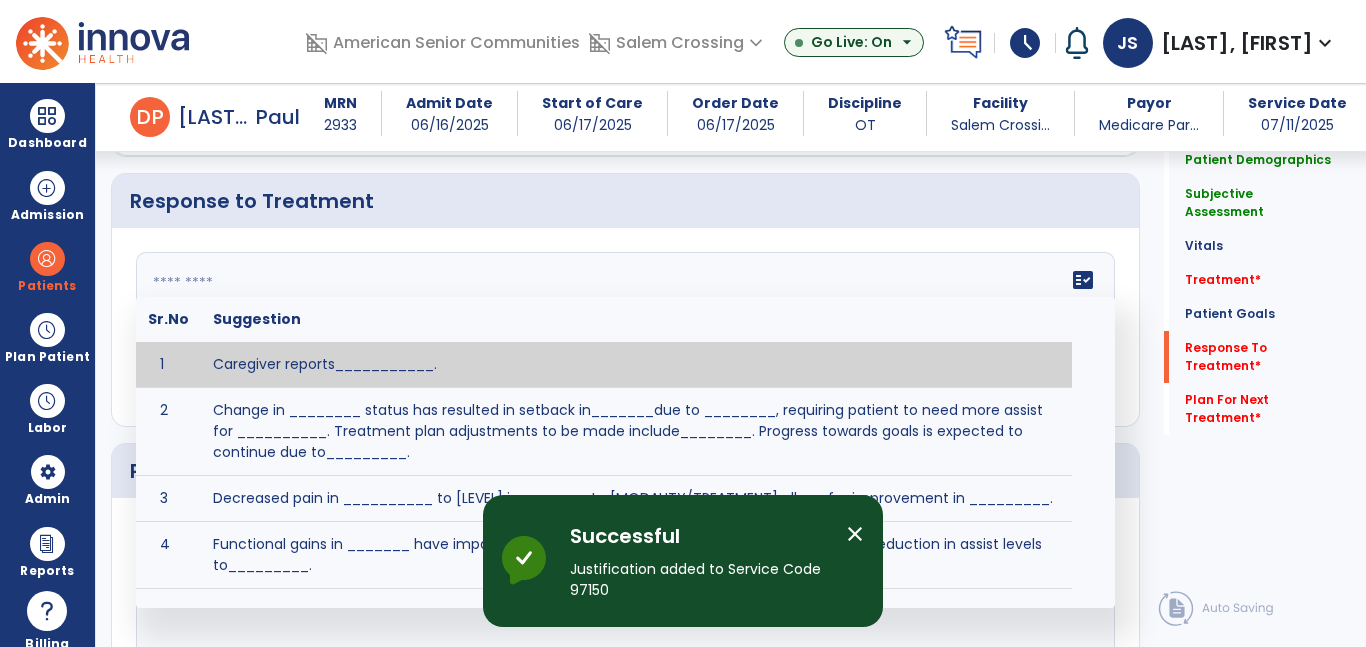 click on "fact_check  Sr.No Suggestion 1 Caregiver reports___________. 2 Change in ________ status has resulted in setback in_______due to ________, requiring patient to need more assist for __________.   Treatment plan adjustments to be made include________.  Progress towards goals is expected to continue due to_________. 3 Decreased pain in __________ to [LEVEL] in response to [MODALITY/TREATMENT] allows for improvement in _________. 4 Functional gains in _______ have impacted the patient's ability to perform_________ with a reduction in assist levels to_________. 5 Functional progress this week has been significant due to__________. 6 Gains in ________ have improved the patient's ability to perform ______with decreased levels of assist to___________. 7 Improvement in ________allows patient to tolerate higher levels of challenges in_________. 8 Pain in [AREA] has decreased to [LEVEL] in response to [TREATMENT/MODALITY], allowing fore ease in completing__________. 9 10 11 12 13 14 15 16 17 18 19 20 21" 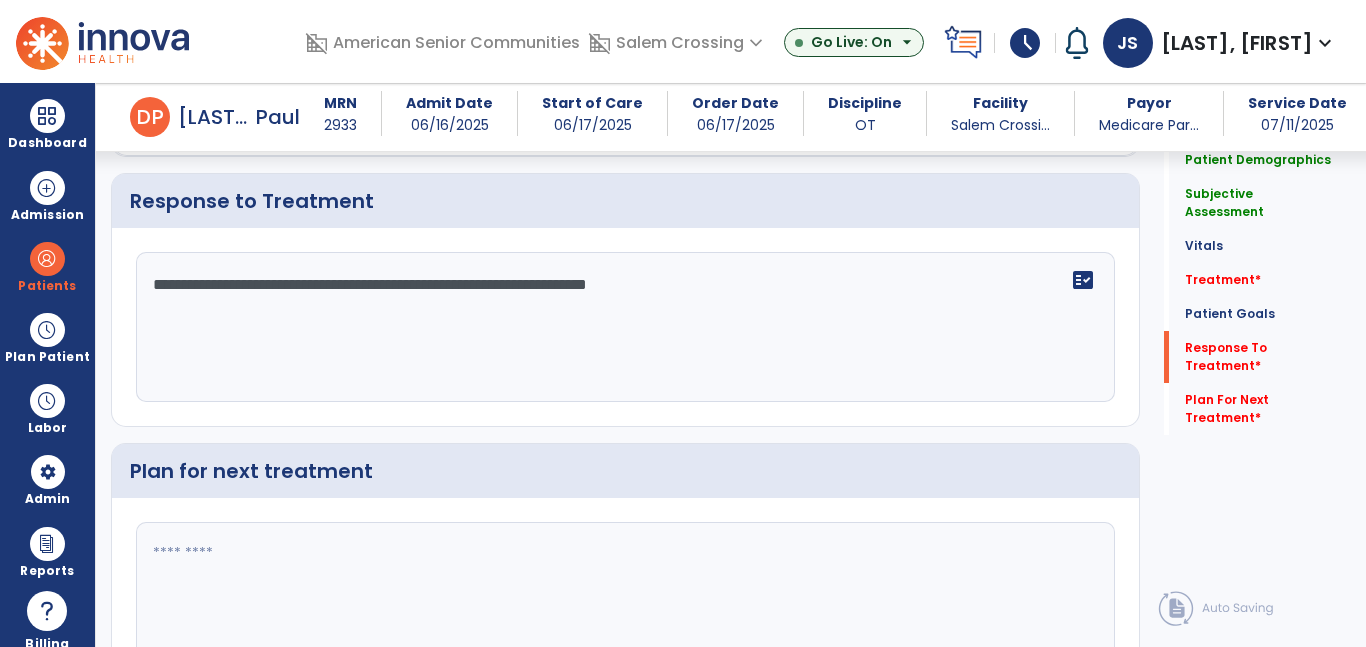 type on "**********" 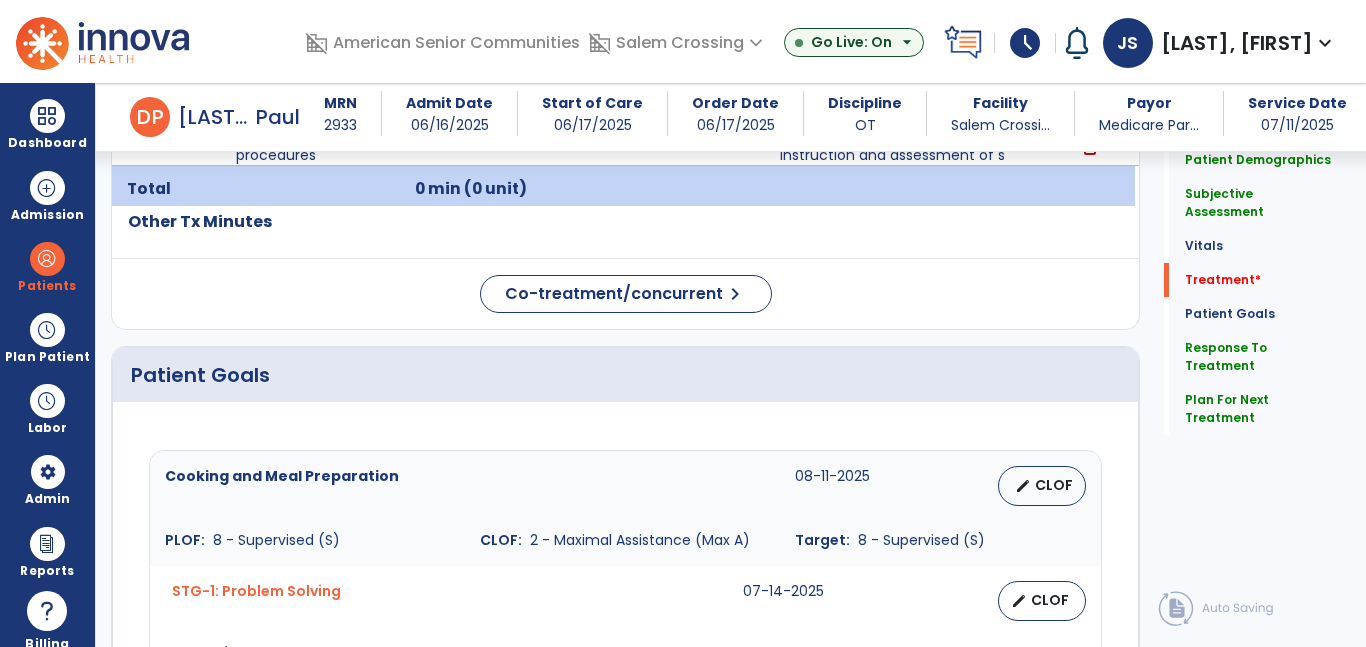 scroll, scrollTop: 1073, scrollLeft: 0, axis: vertical 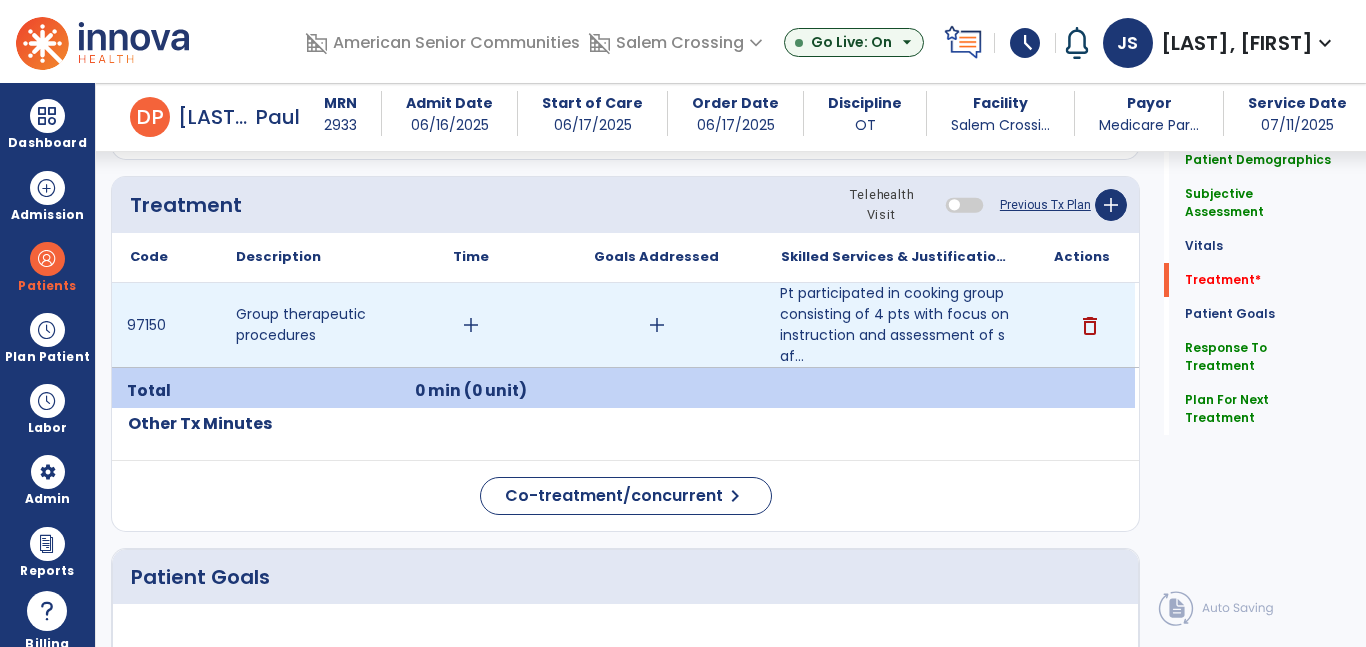 type on "**********" 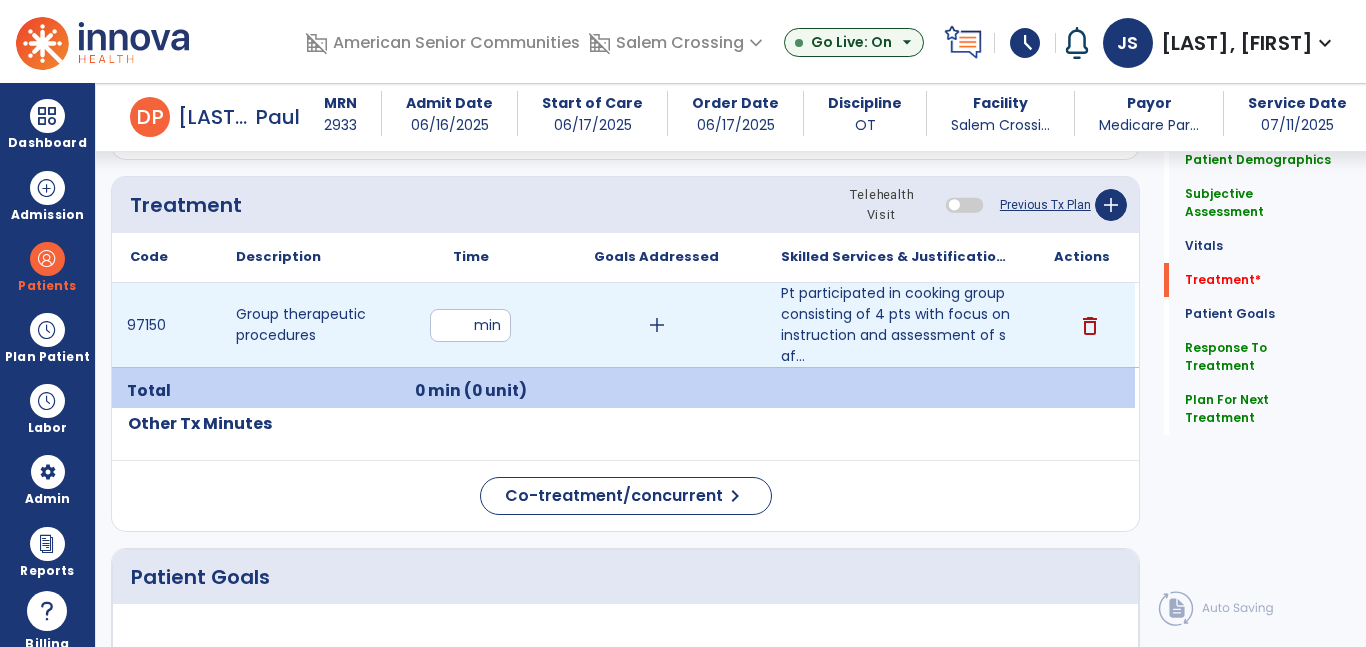 type on "**" 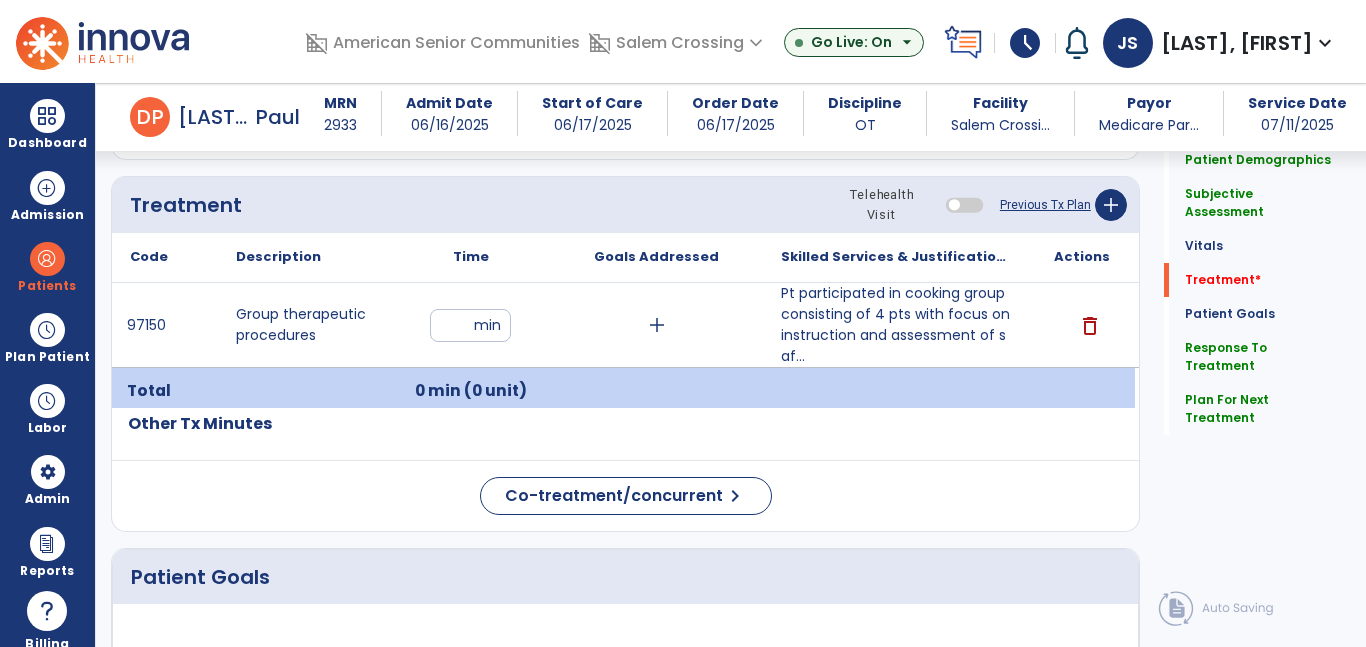 click on "Code
Description
Time" 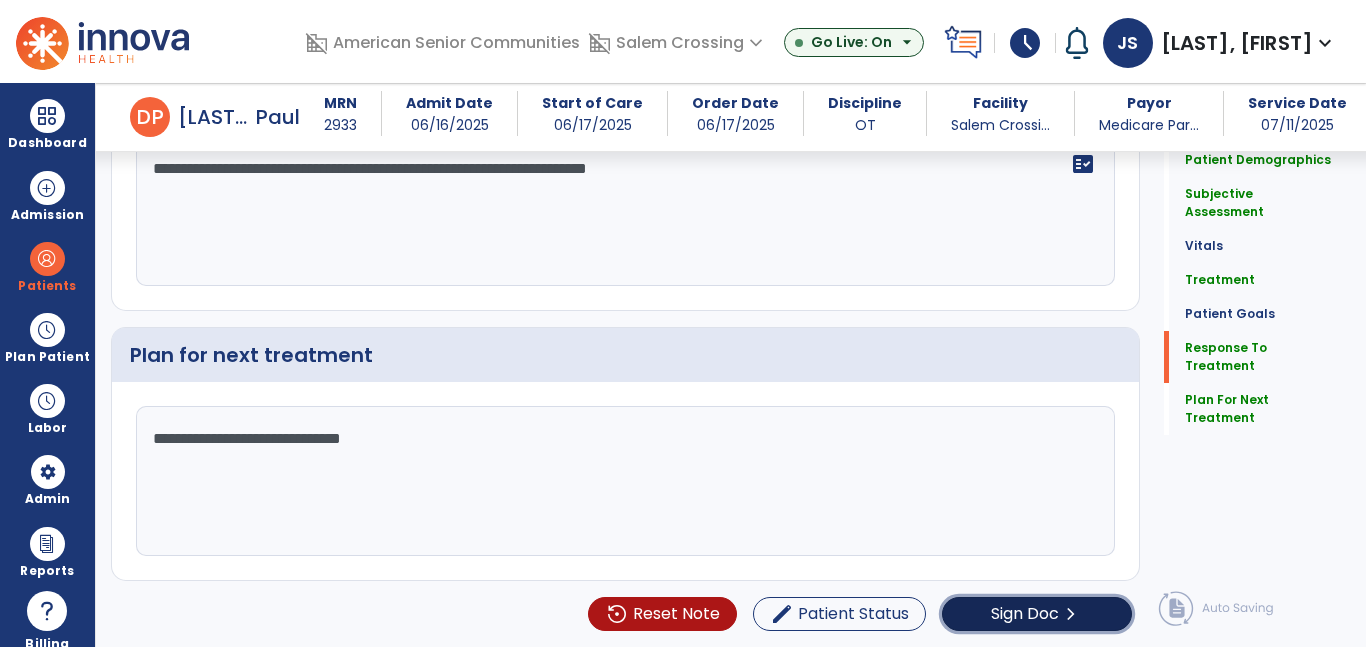 click on "Sign Doc  chevron_right" 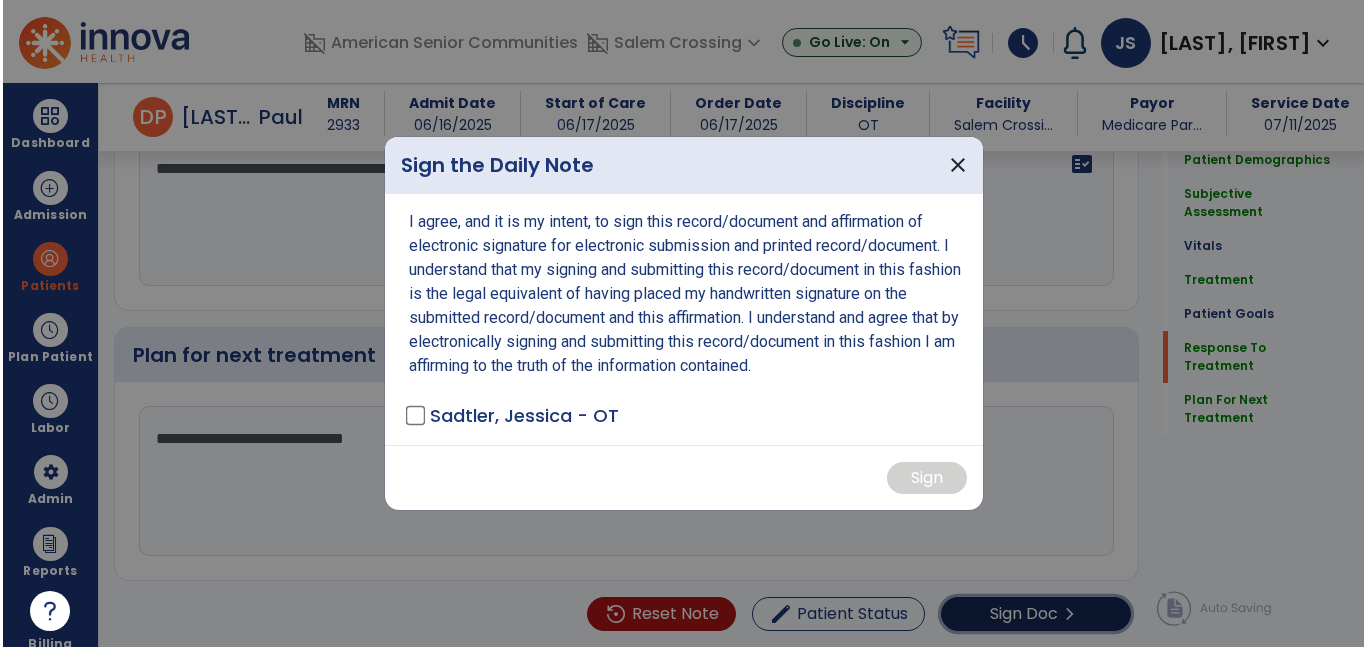 scroll, scrollTop: 3080, scrollLeft: 0, axis: vertical 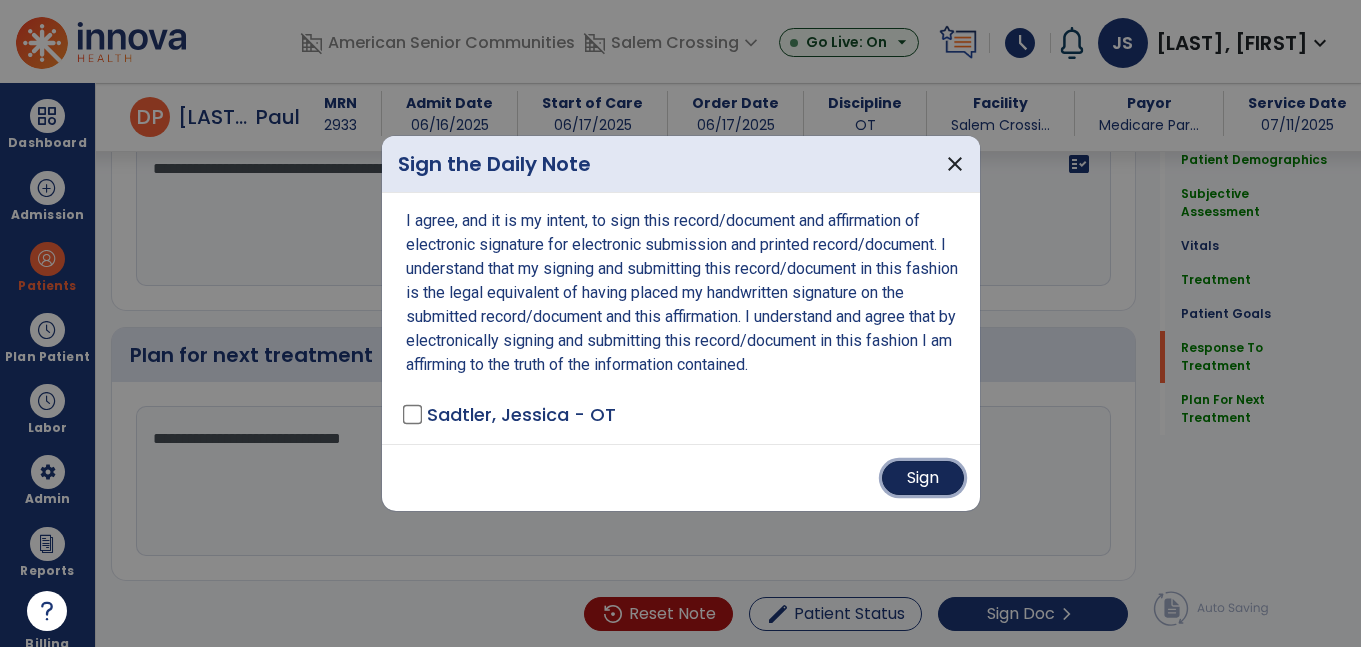 click on "Sign" at bounding box center (923, 478) 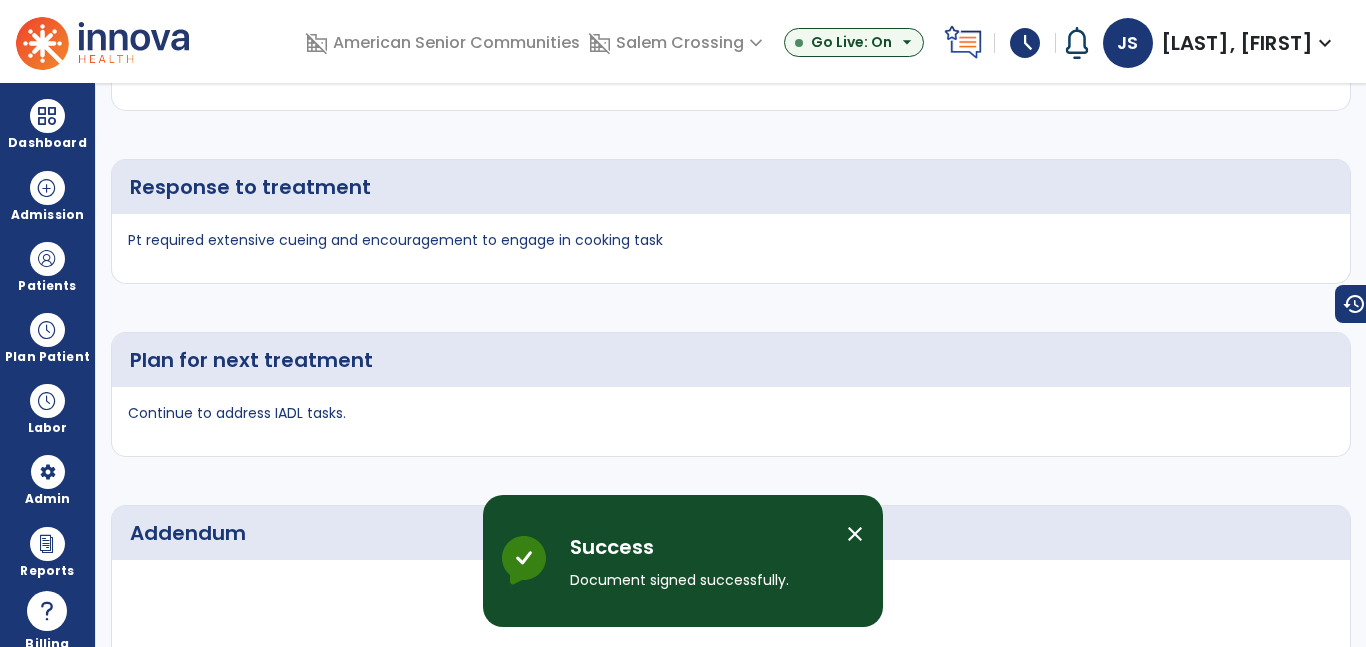 scroll, scrollTop: 0, scrollLeft: 0, axis: both 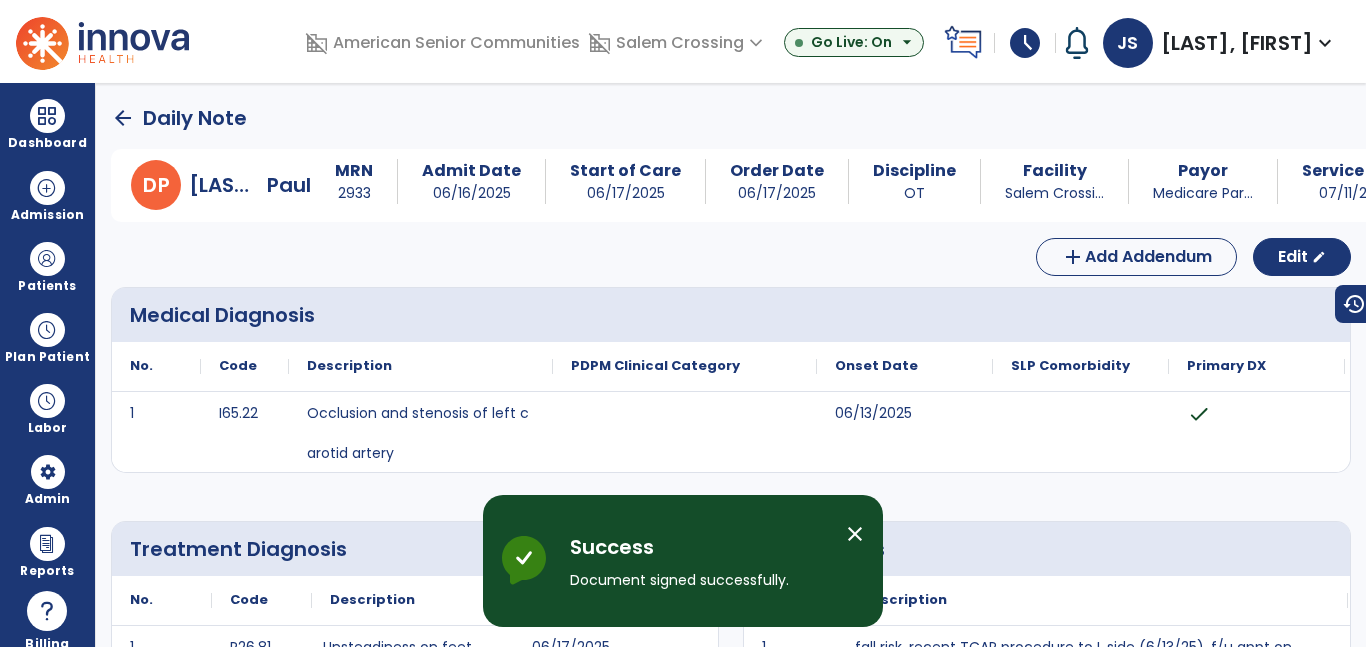 click on "arrow_back" 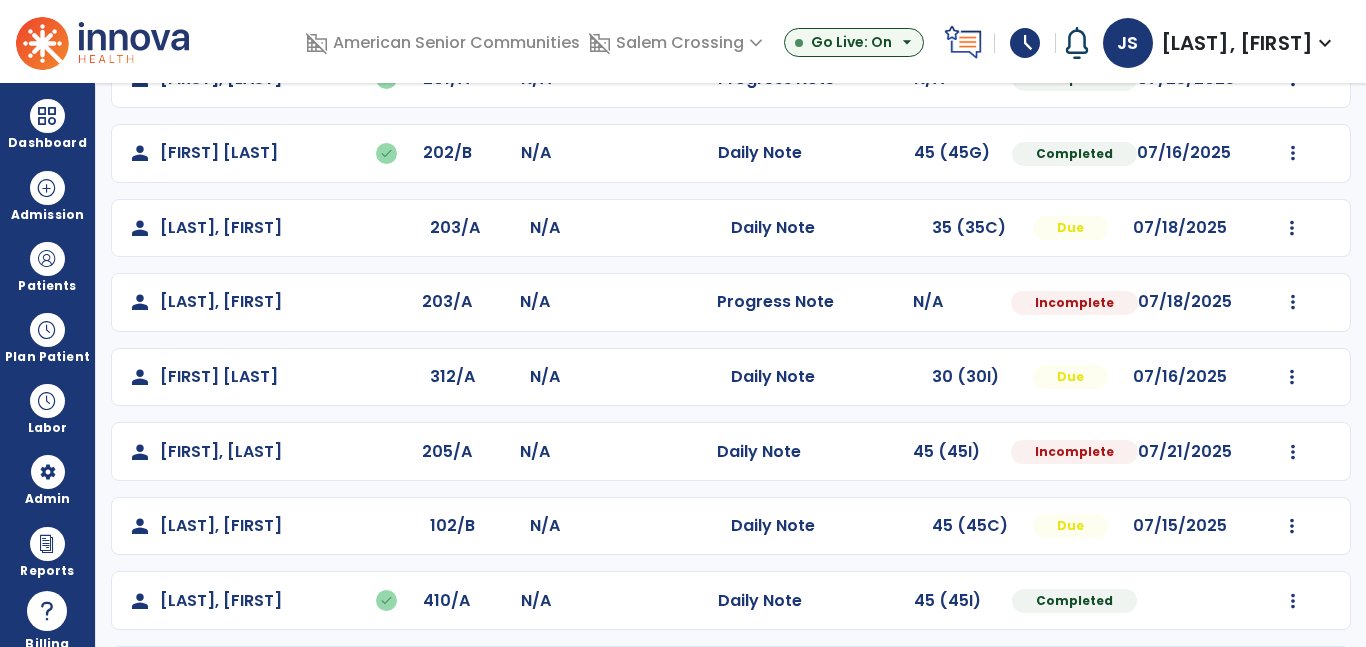 scroll, scrollTop: 436, scrollLeft: 0, axis: vertical 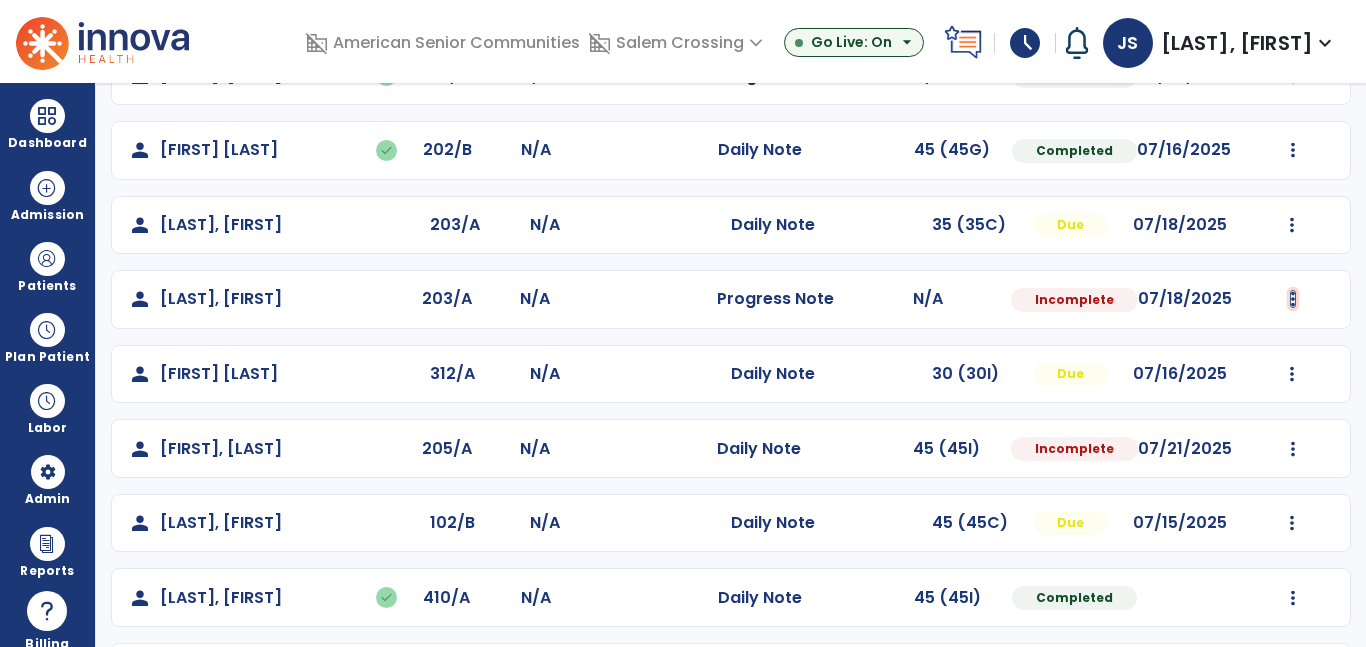 click at bounding box center [1293, -148] 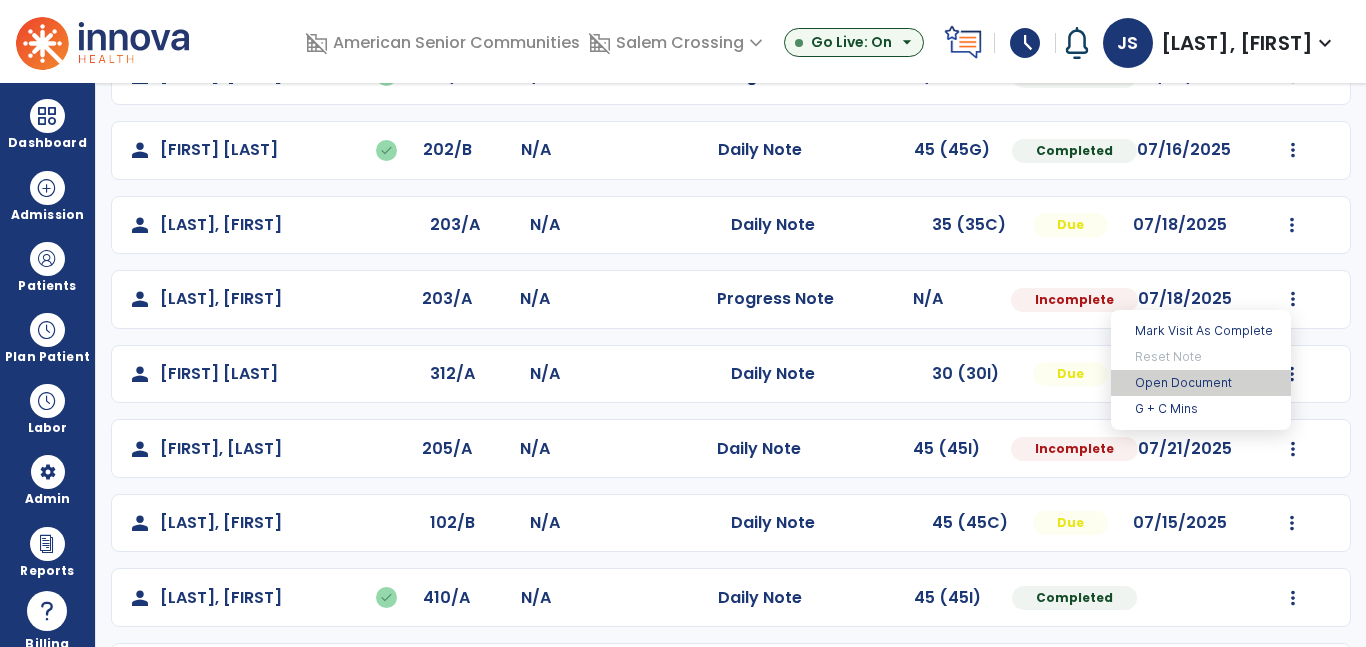 click on "Open Document" at bounding box center (1201, 383) 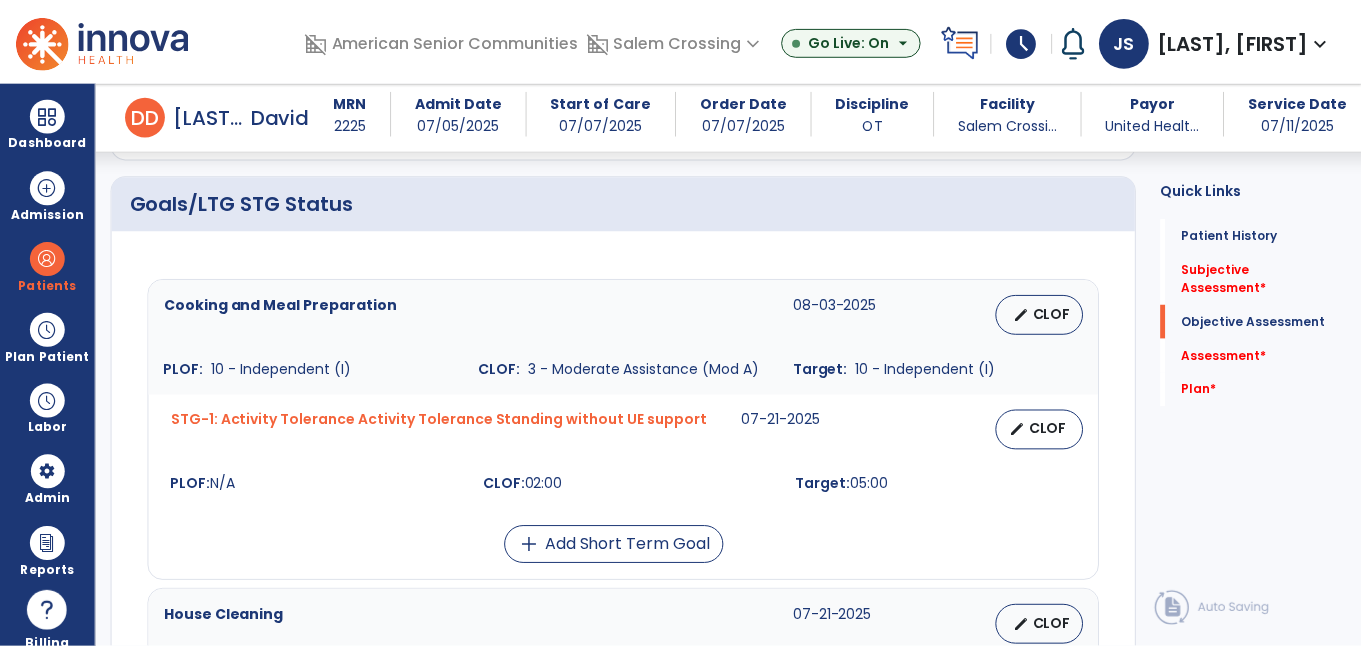scroll, scrollTop: 1218, scrollLeft: 0, axis: vertical 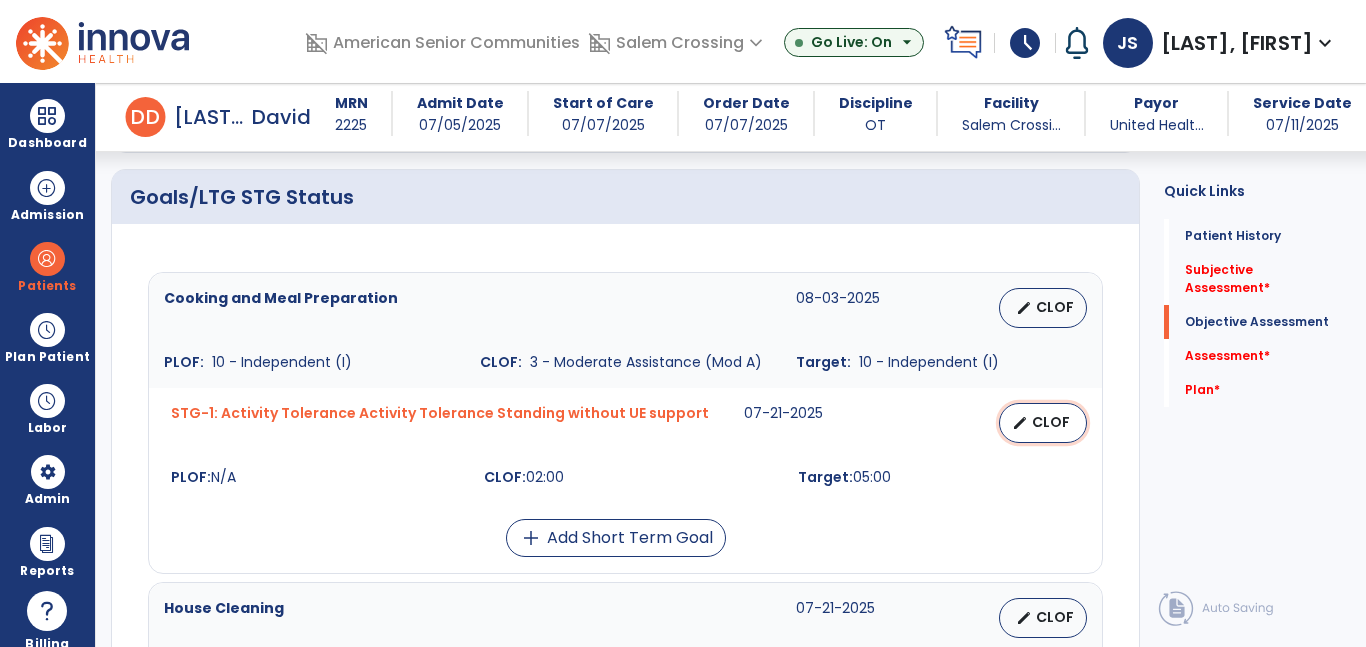 click on "CLOF" at bounding box center (1051, 422) 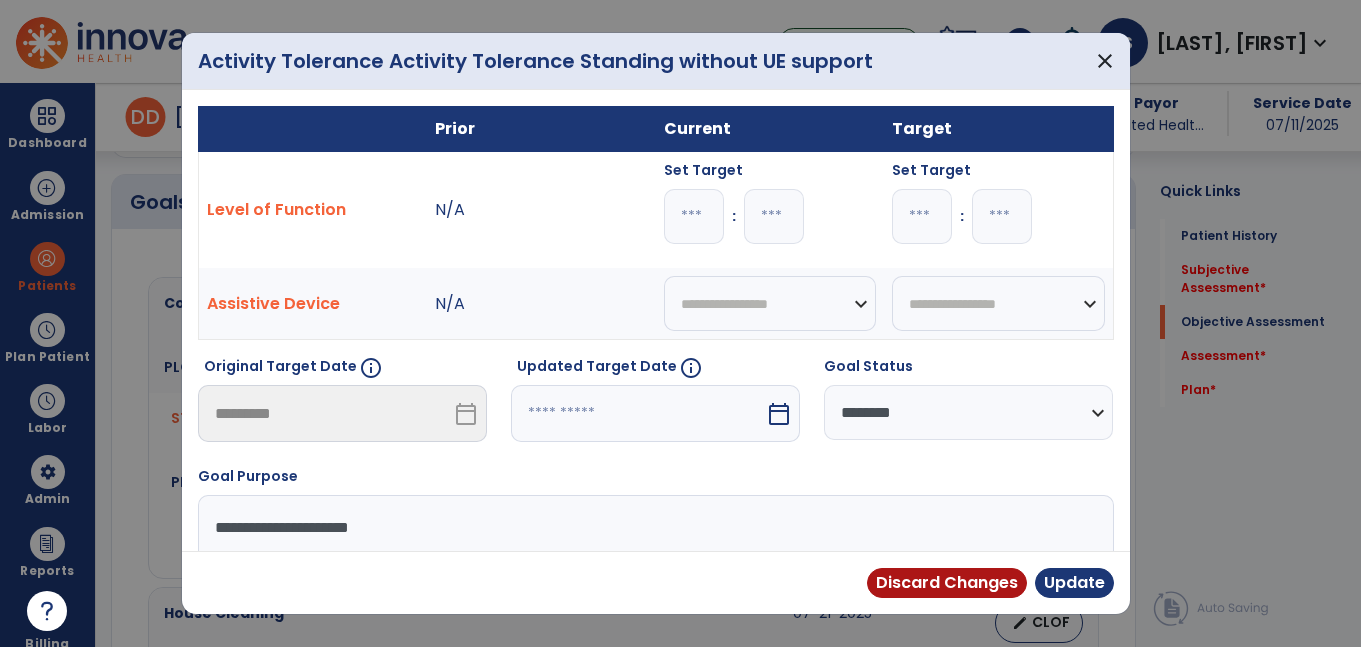 scroll, scrollTop: 1218, scrollLeft: 0, axis: vertical 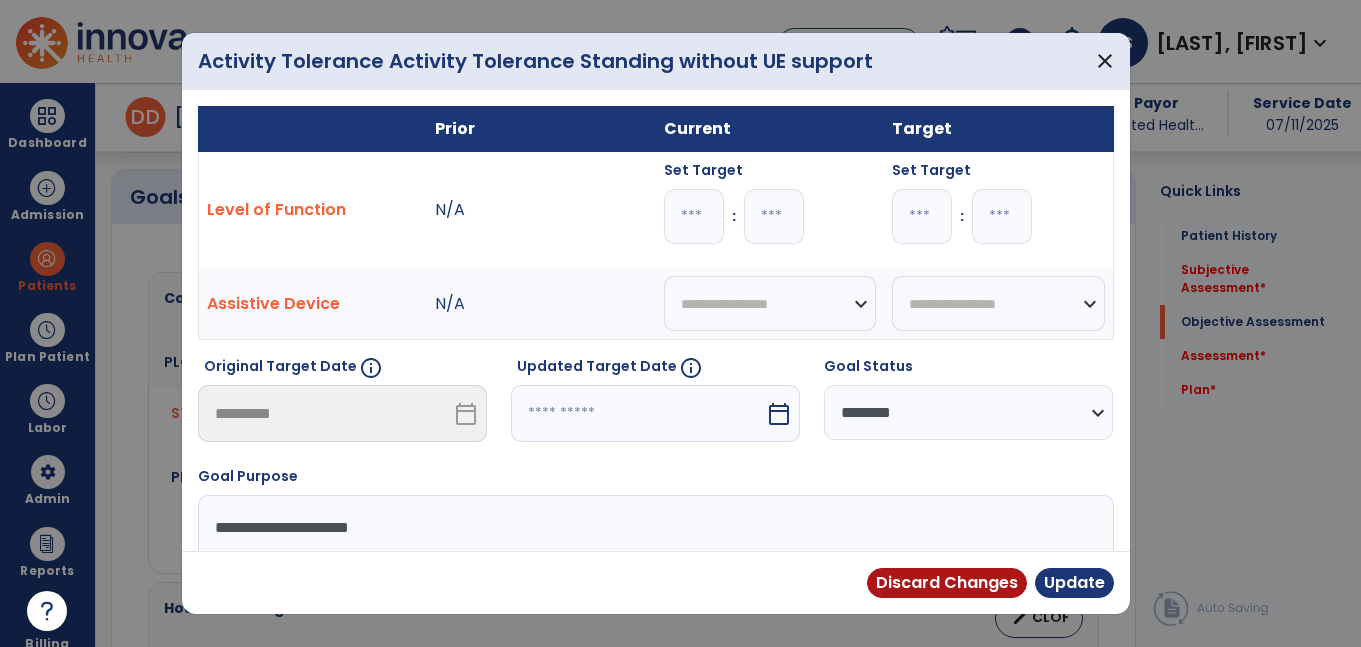 click at bounding box center [638, 413] 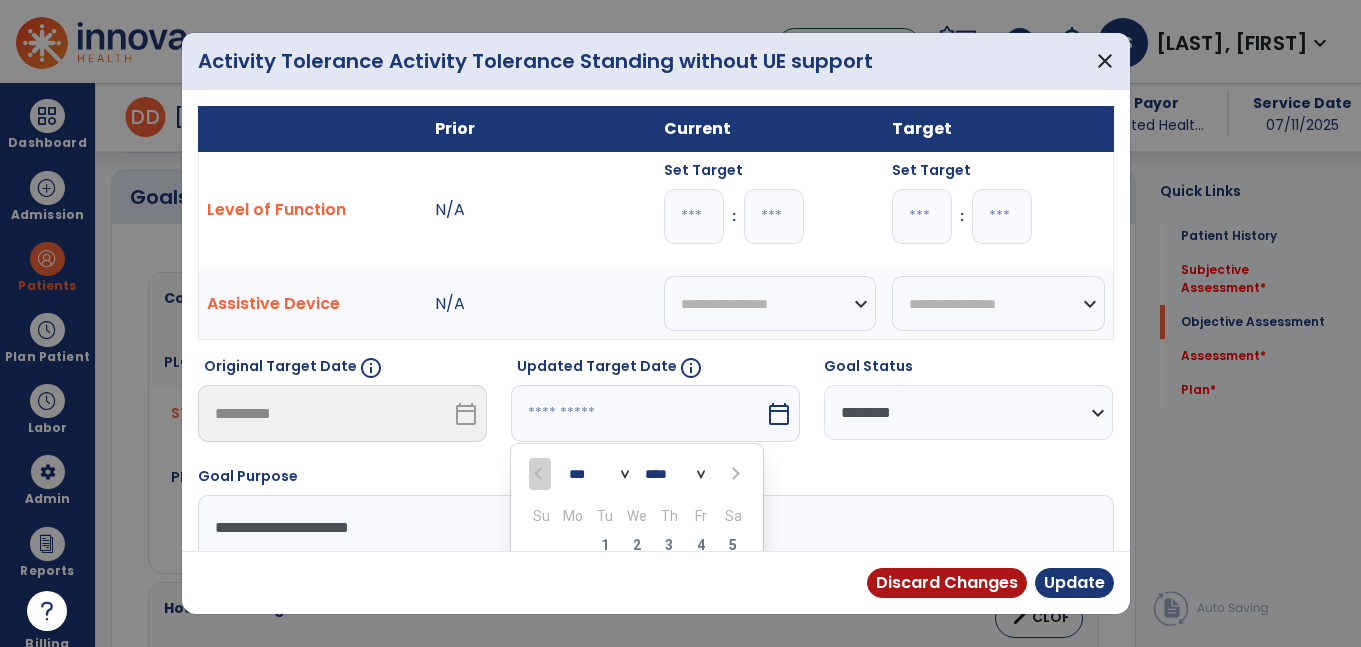 scroll, scrollTop: 189, scrollLeft: 0, axis: vertical 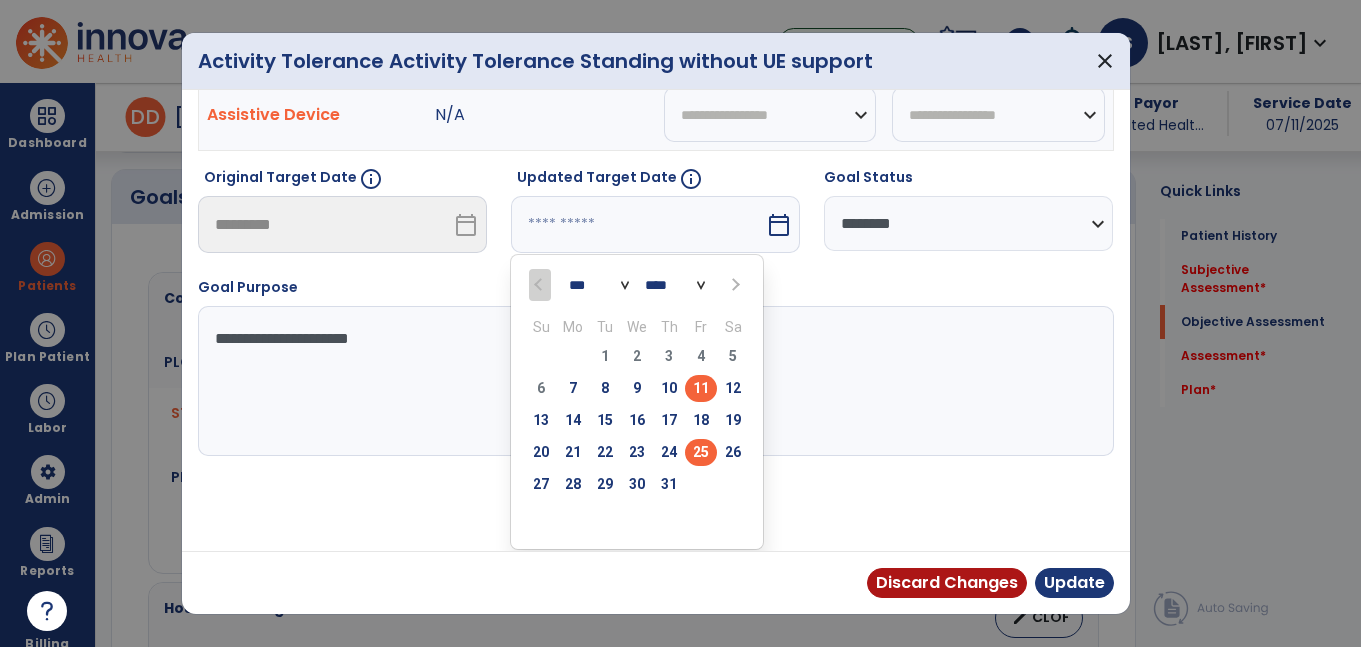 click on "25" at bounding box center (701, 452) 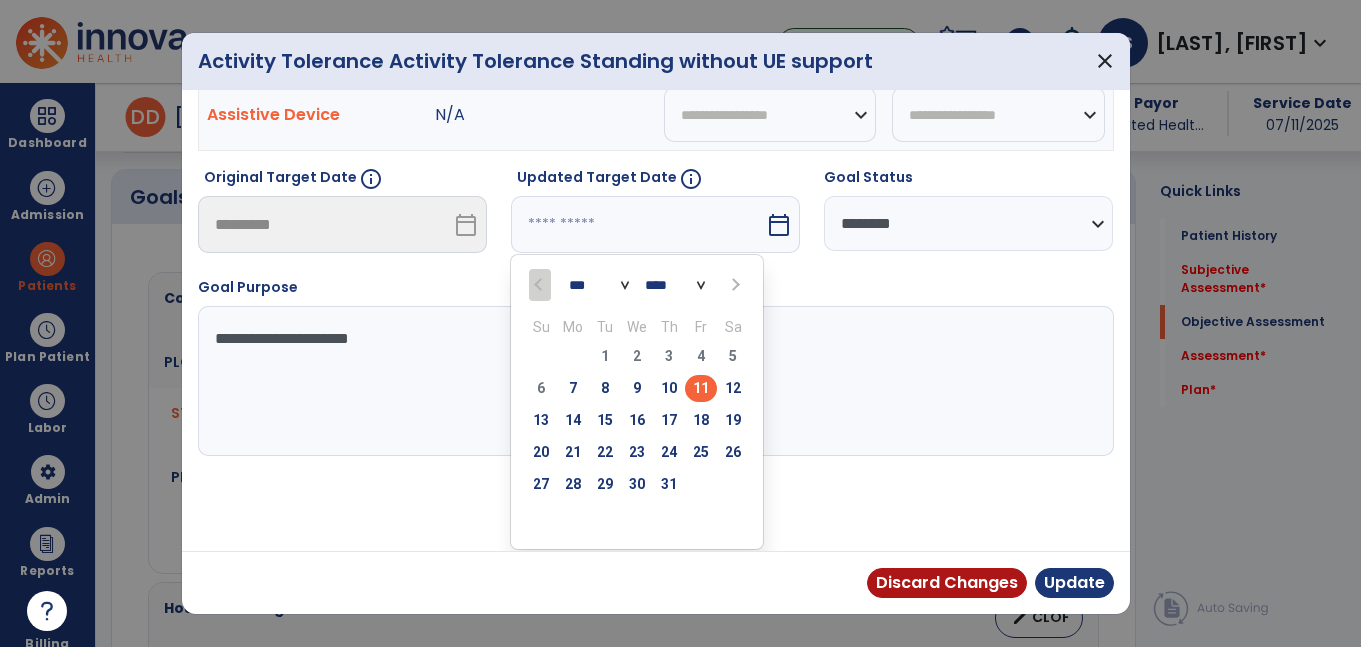 type on "*********" 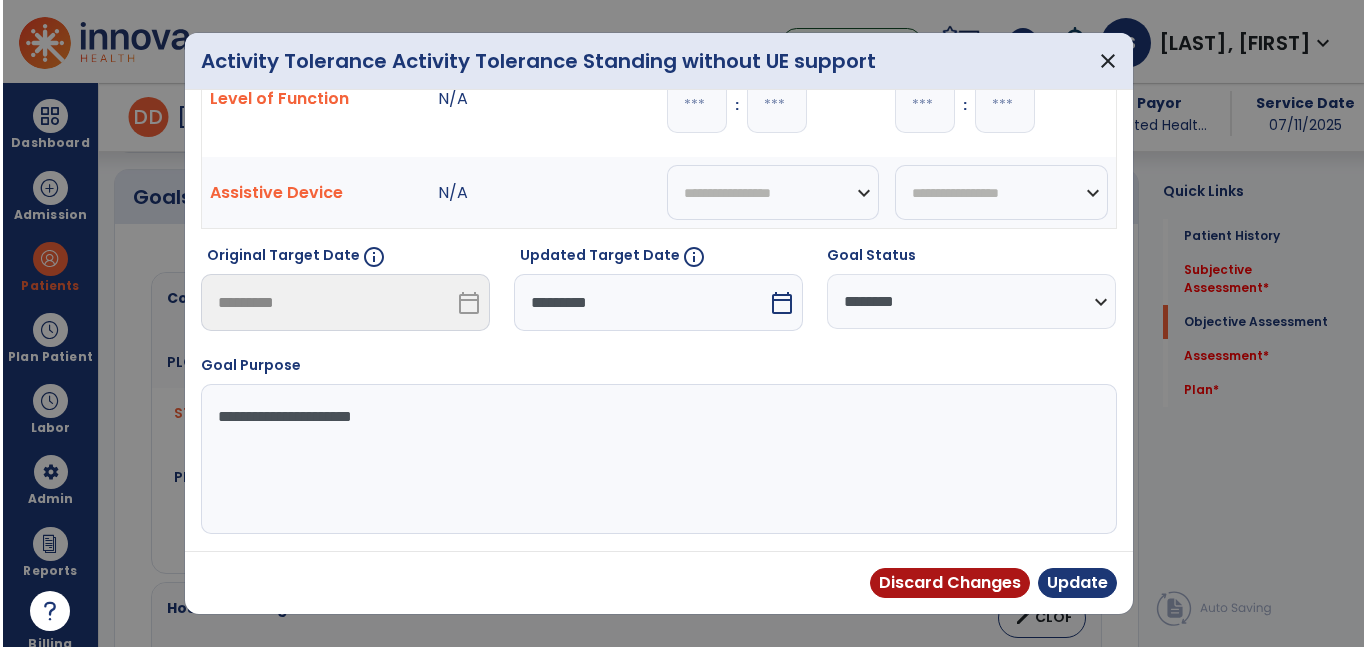 scroll, scrollTop: 111, scrollLeft: 0, axis: vertical 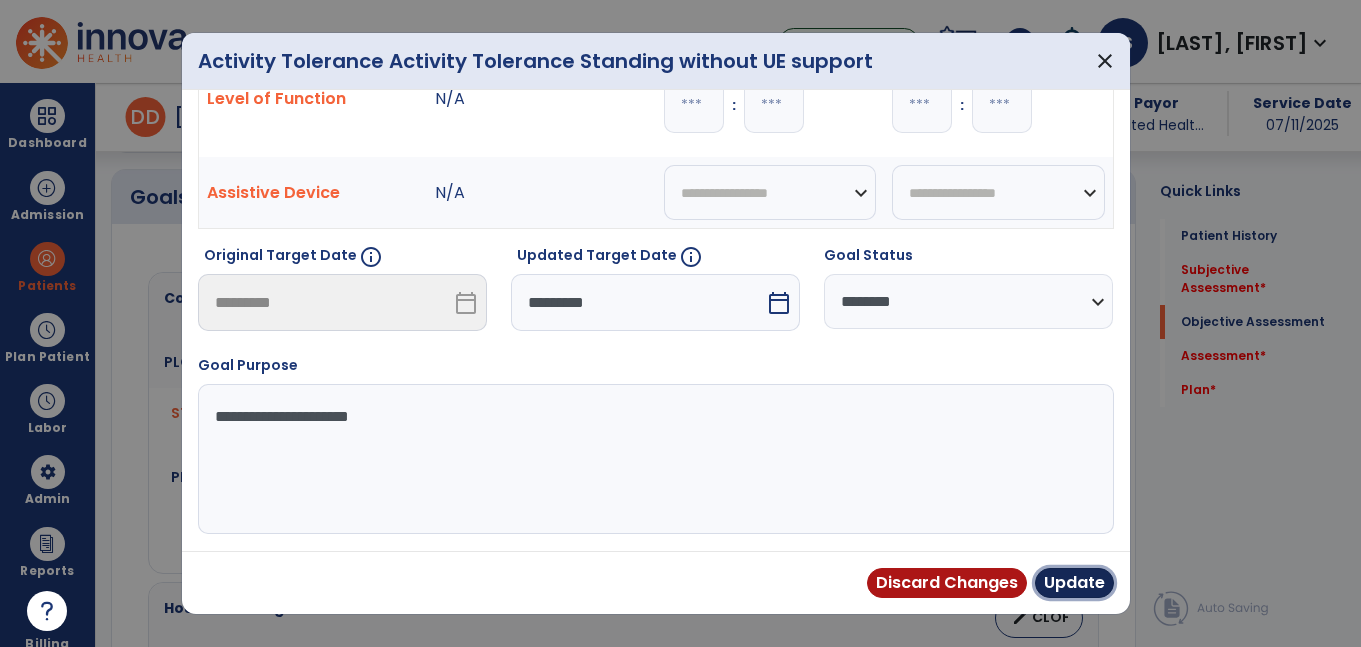 drag, startPoint x: 1067, startPoint y: 593, endPoint x: 1030, endPoint y: 577, distance: 40.311287 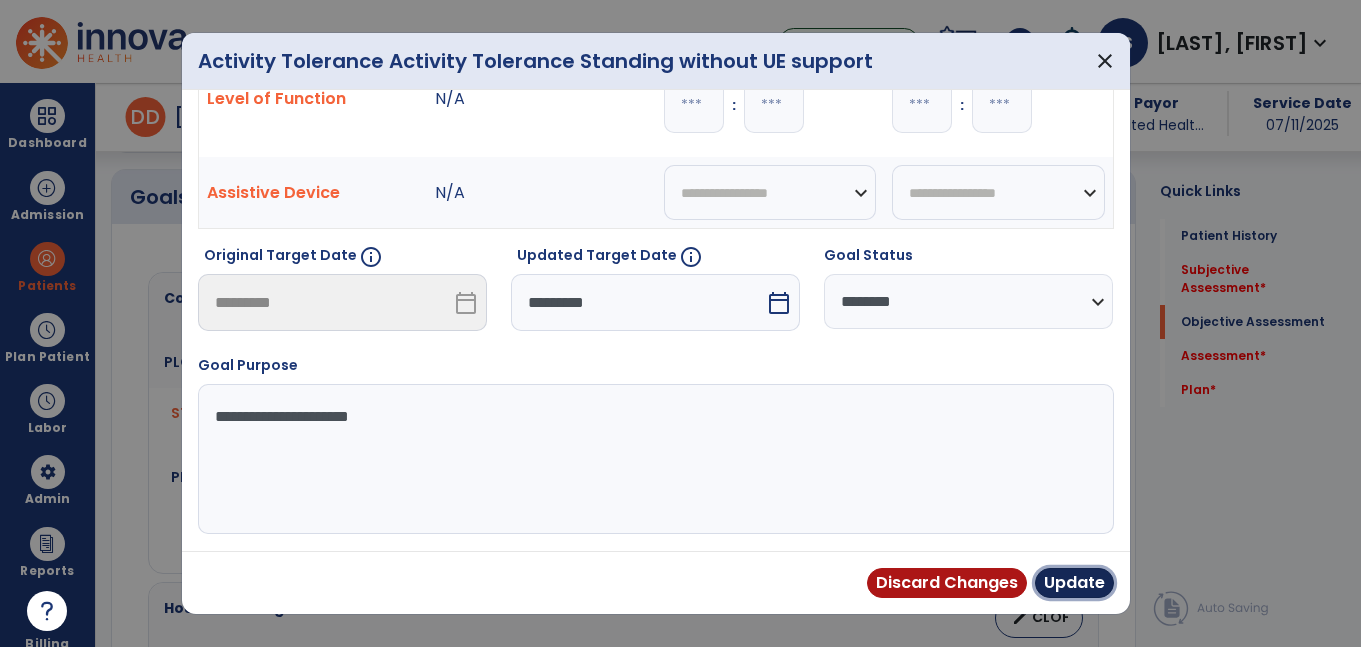 click on "Update" at bounding box center [1074, 583] 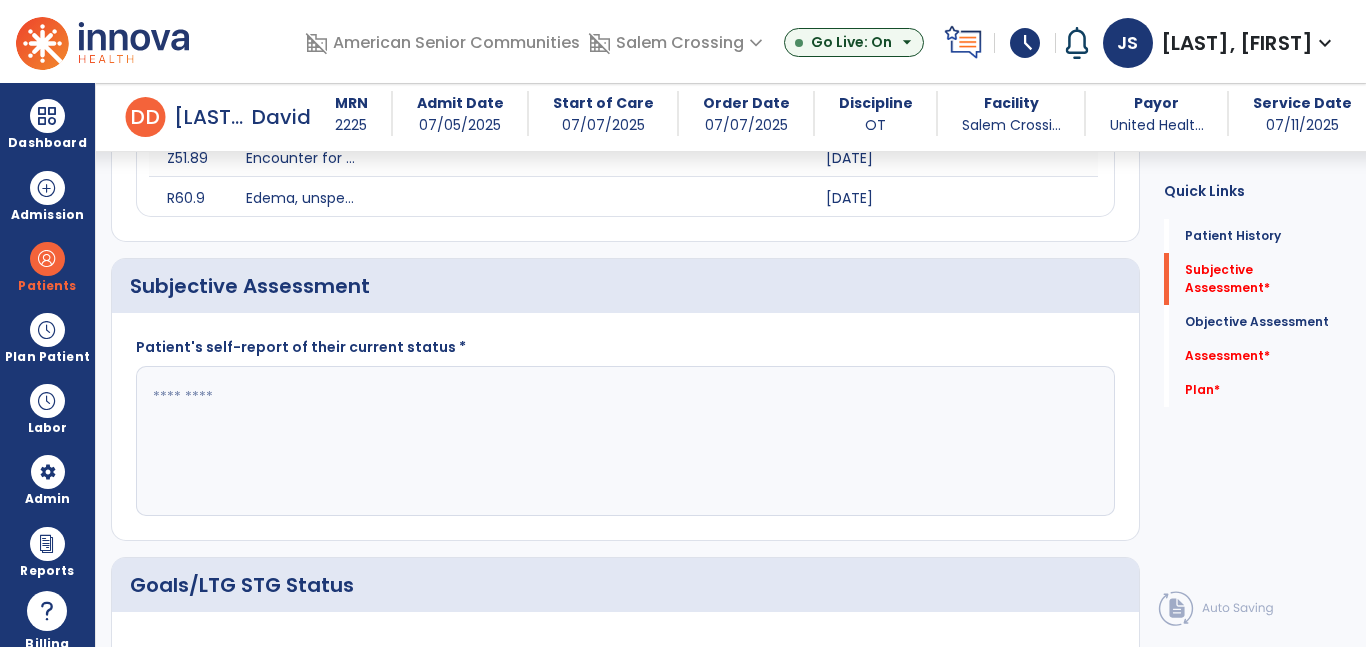 scroll, scrollTop: 814, scrollLeft: 0, axis: vertical 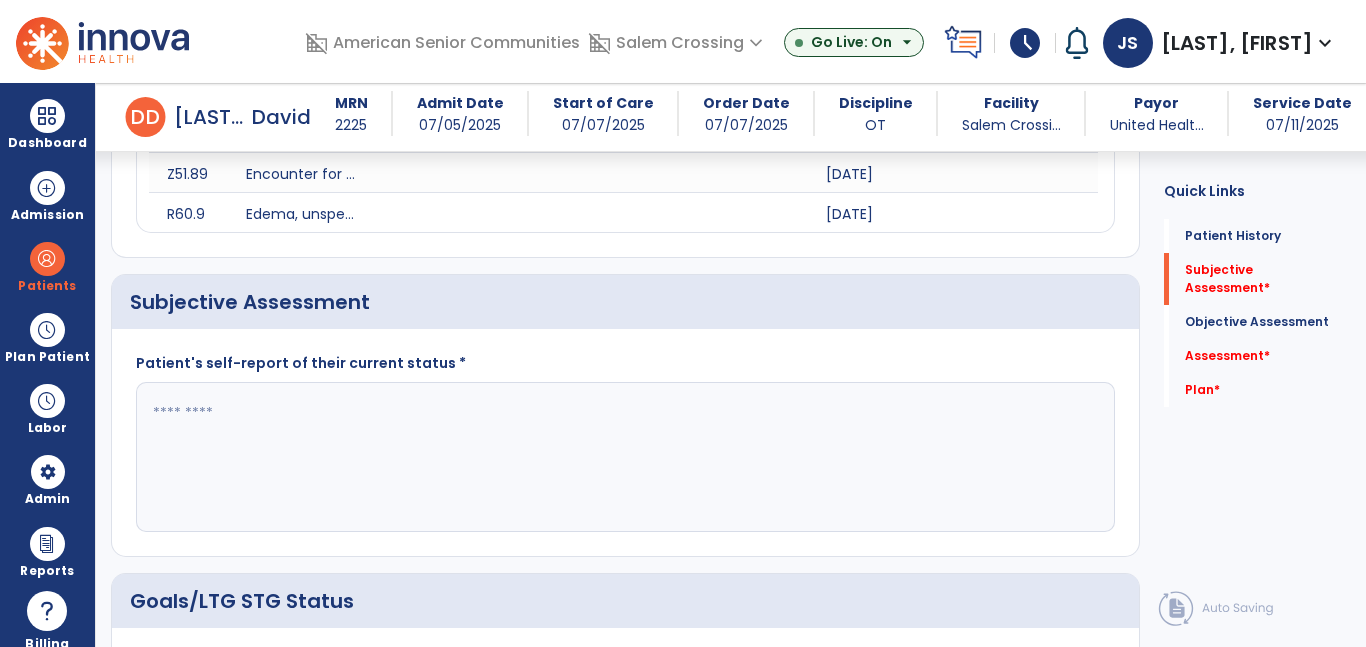 click 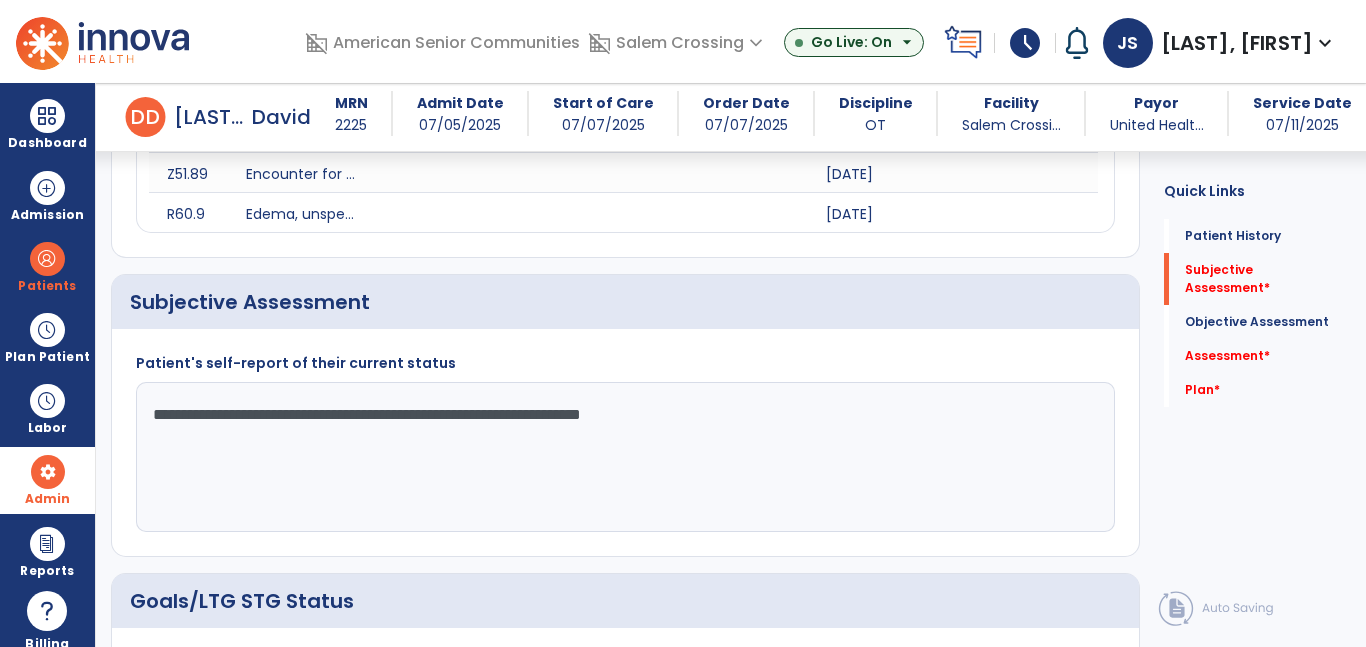 drag, startPoint x: 48, startPoint y: 468, endPoint x: 0, endPoint y: 464, distance: 48.166378 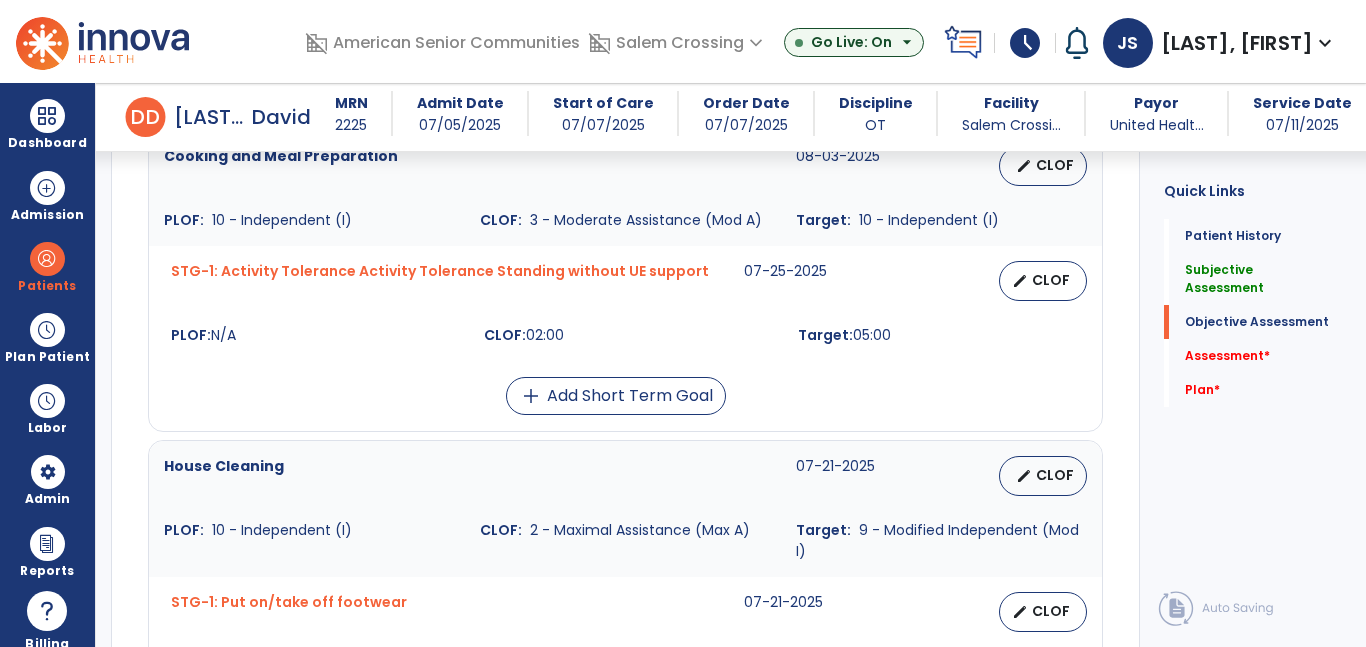scroll, scrollTop: 1374, scrollLeft: 0, axis: vertical 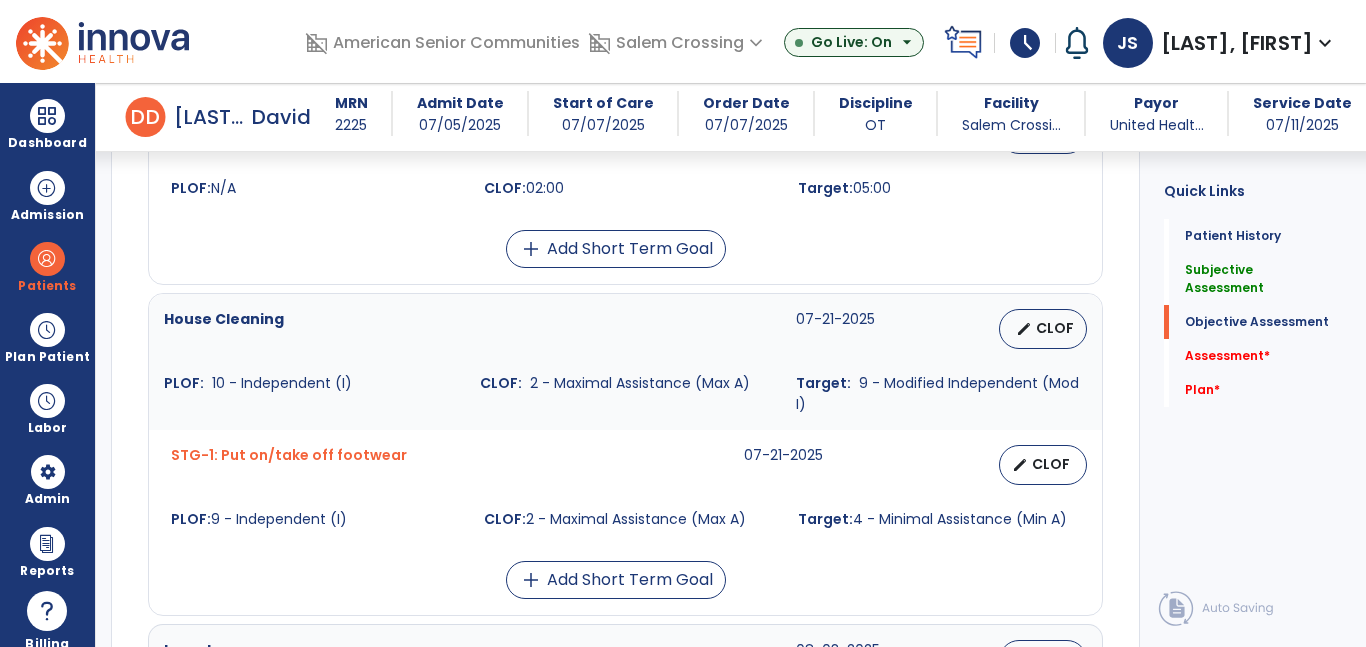 type on "**********" 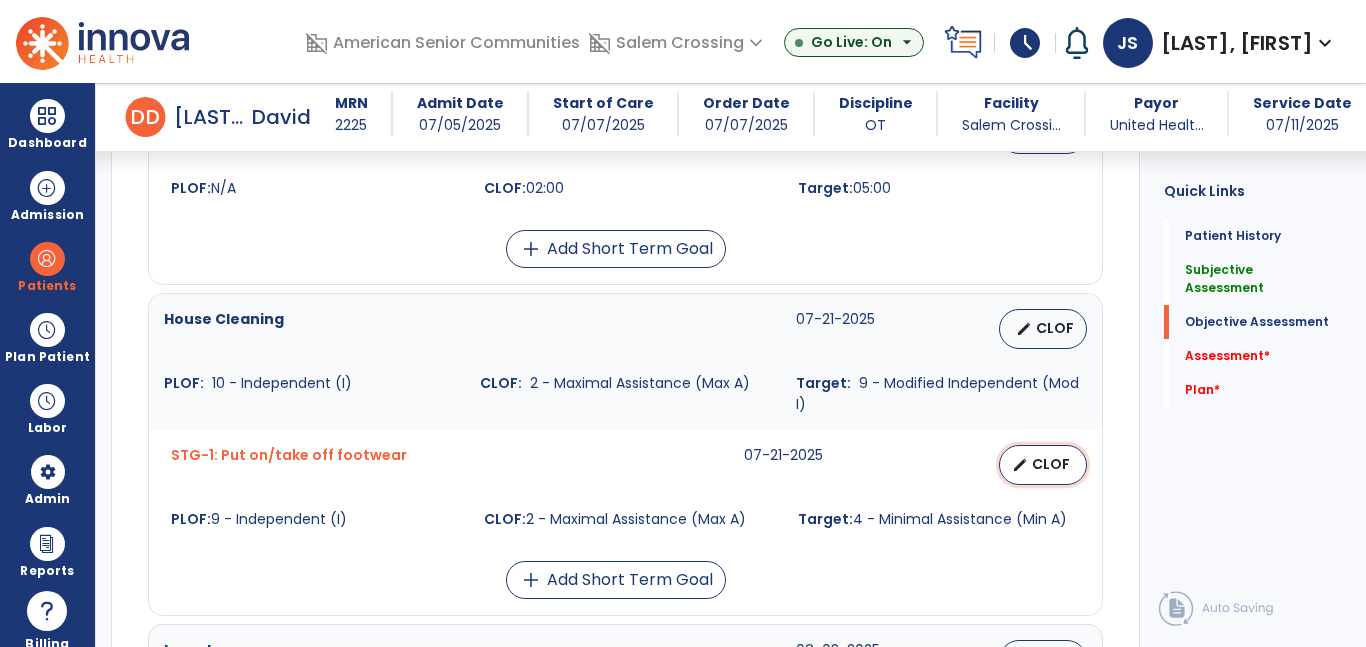 click on "CLOF" at bounding box center (1051, 464) 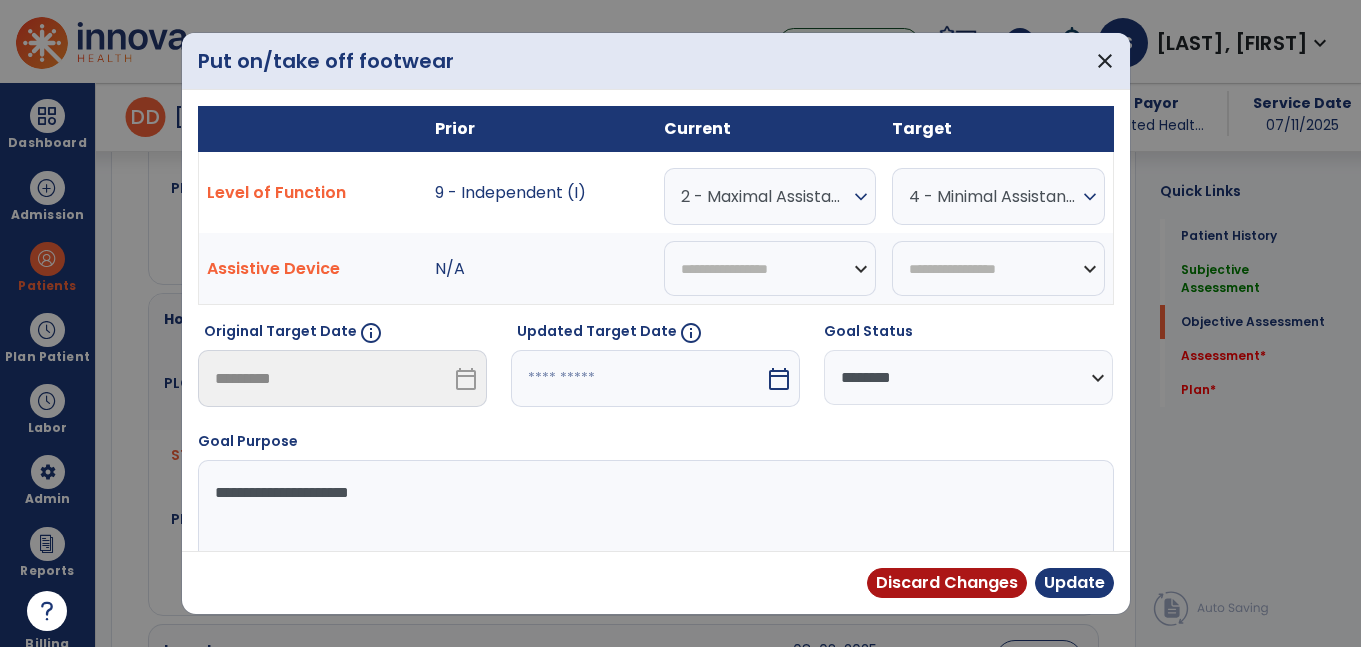 scroll, scrollTop: 1507, scrollLeft: 0, axis: vertical 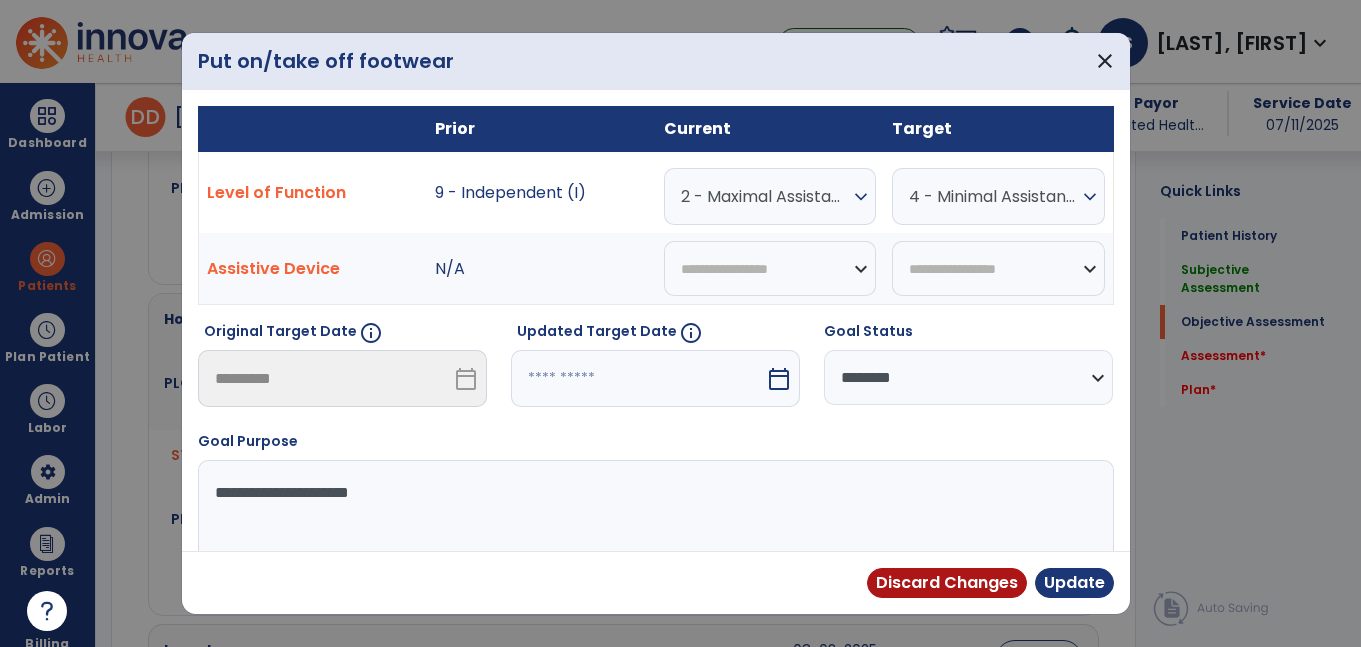 click on "2 - Maximal Assistance (Max A)" at bounding box center (765, 196) 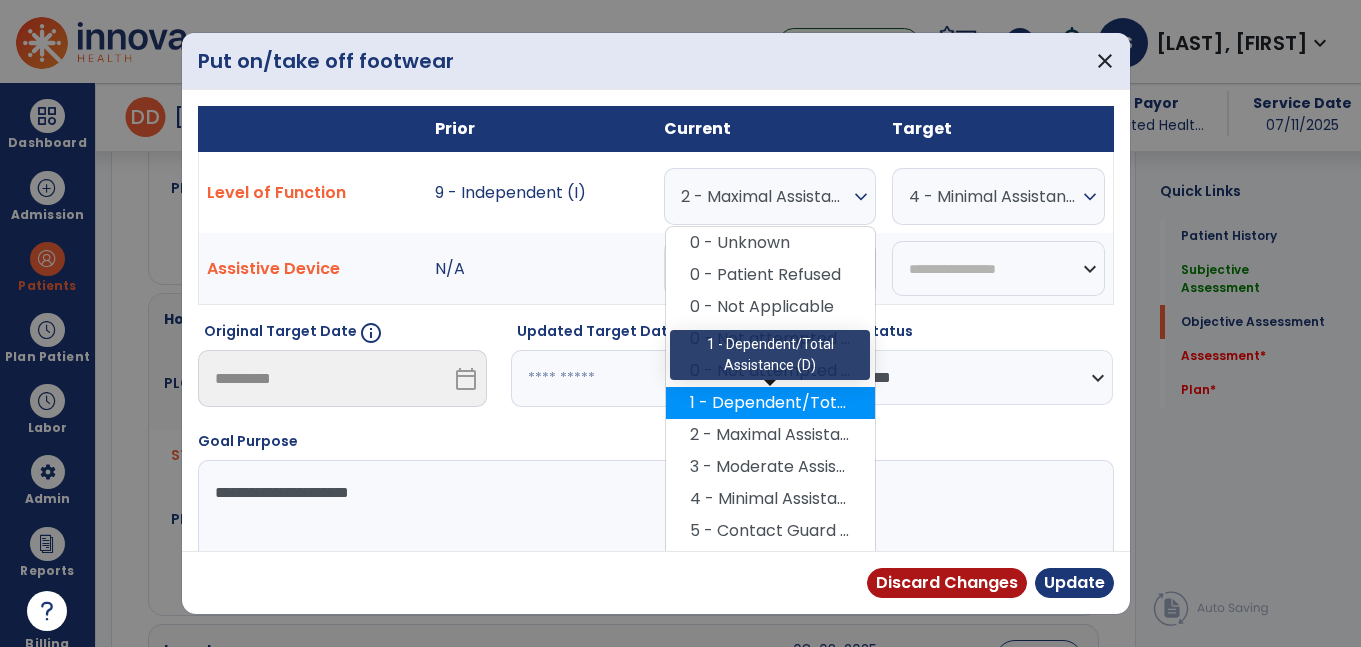 scroll, scrollTop: 23, scrollLeft: 0, axis: vertical 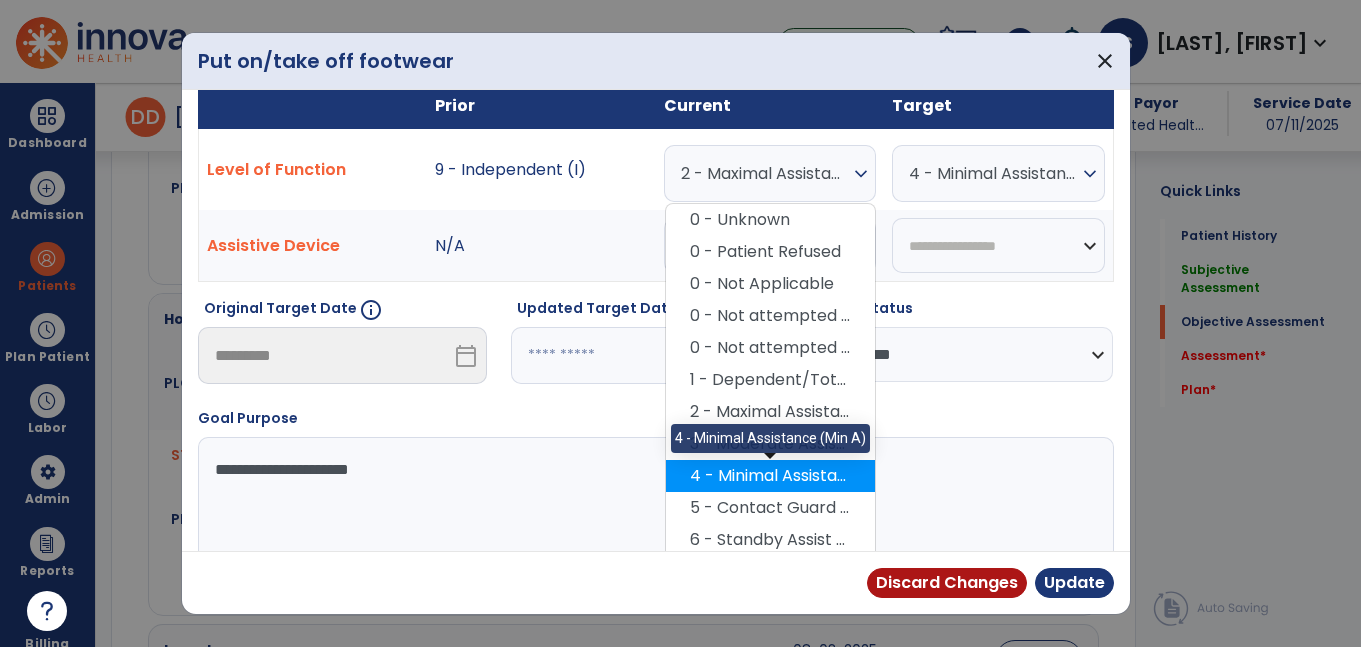 click on "4 - Minimal Assistance (Min A)" at bounding box center [770, 476] 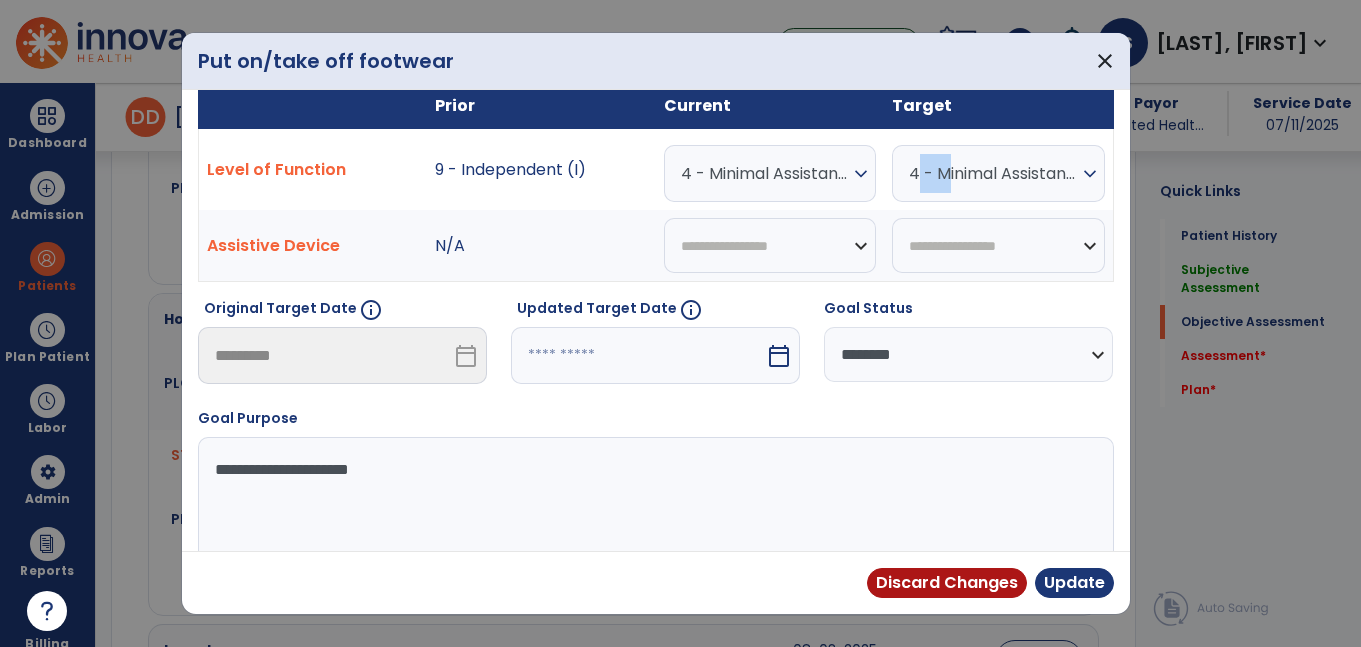 drag, startPoint x: 937, startPoint y: 146, endPoint x: 922, endPoint y: 212, distance: 67.68308 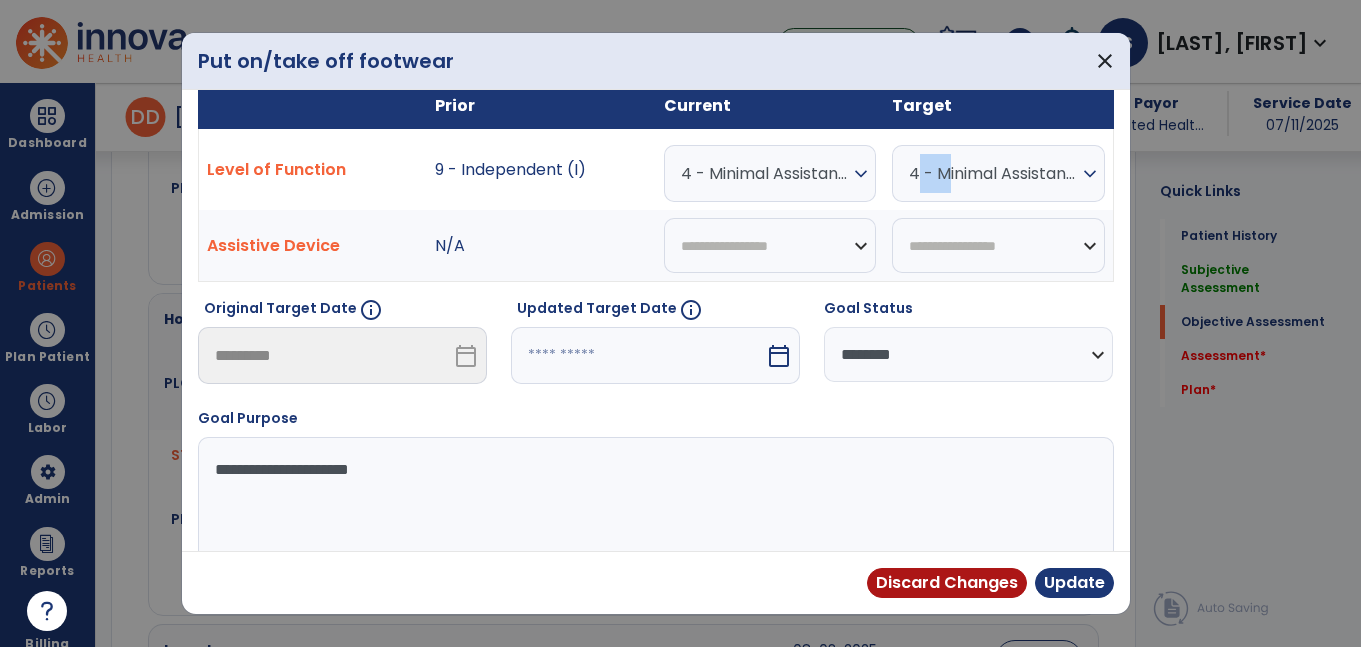 click on "4 - Minimal Assistance (Min A)   expand_more   0 - Unknown   0 - Patient Refused   0 - Not Applicable   0 - Not attempted due to environmental limitation   0 - Not attempted due to medical condition or safety concerns   1 - Dependent/Total Assistance (D)   2 - Maximal Assistance (Max A)   3 - Moderate Assistance (Mod A)   4 - Minimal Assistance (Min A)   5 - Contact Guard Assistance (CGA)   6 - Standby Assist (SBA)   7 - Set-up or clean-up assistance   8 - Supervised (S)   9 - Modified Independent (Mod I)   10 - Independent (I)" at bounding box center (998, 173) 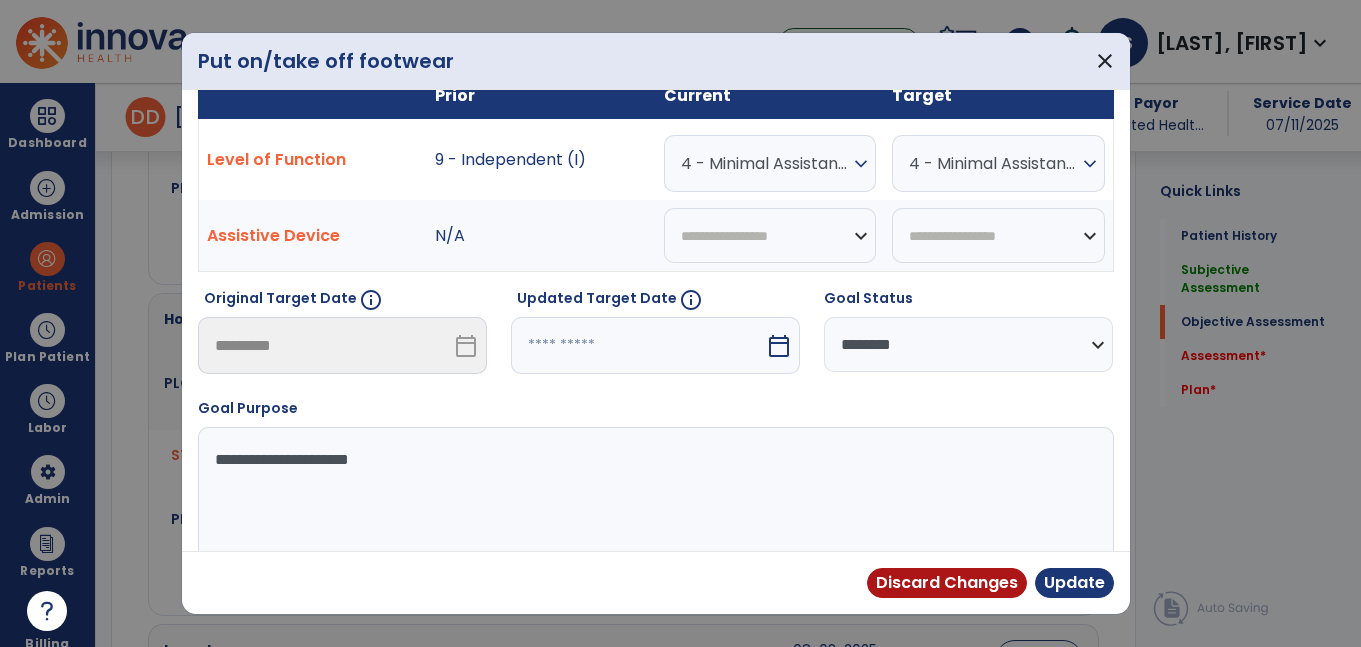 click on "4 - Minimal Assistance (Min A)" at bounding box center [993, 163] 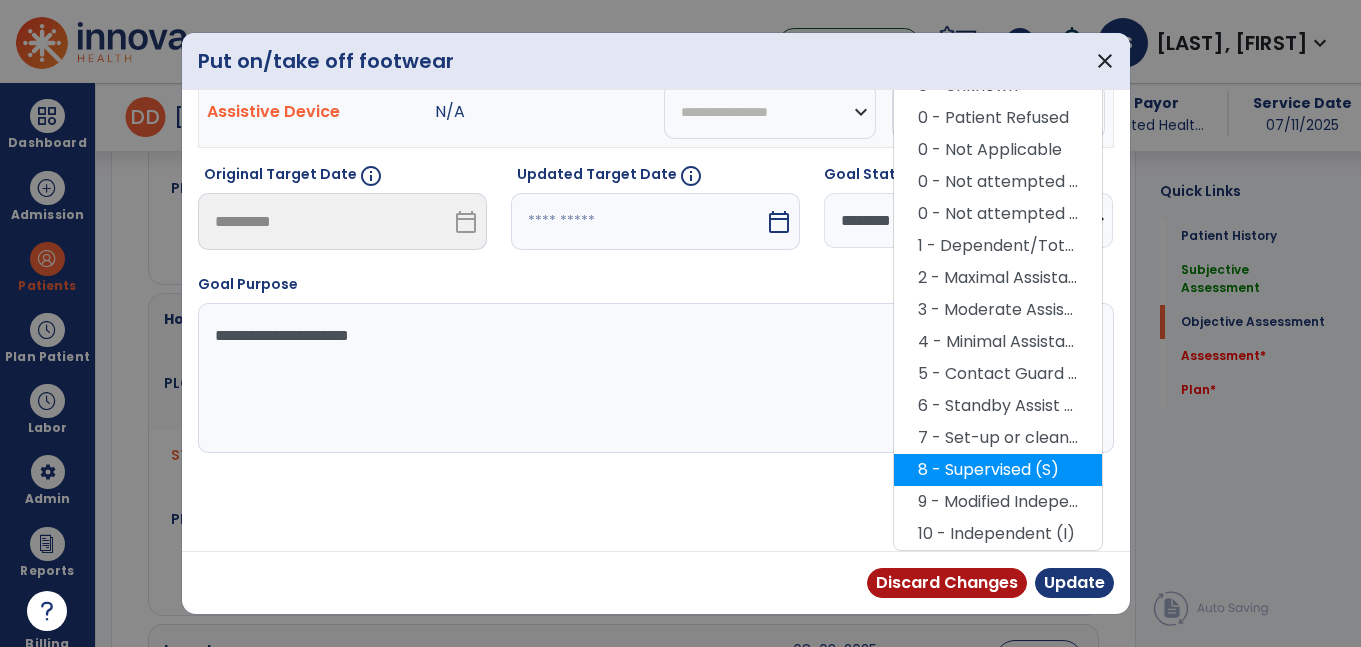 click on "8 - Supervised (S)" at bounding box center [998, 470] 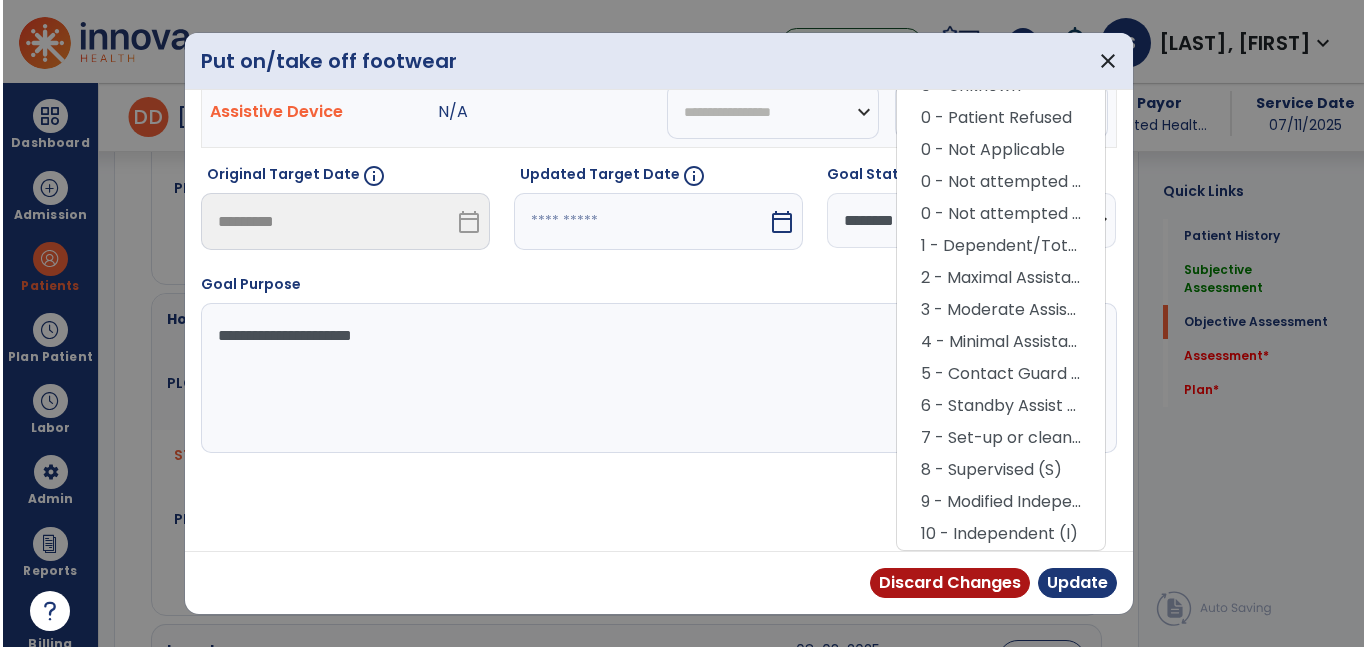 scroll, scrollTop: 76, scrollLeft: 0, axis: vertical 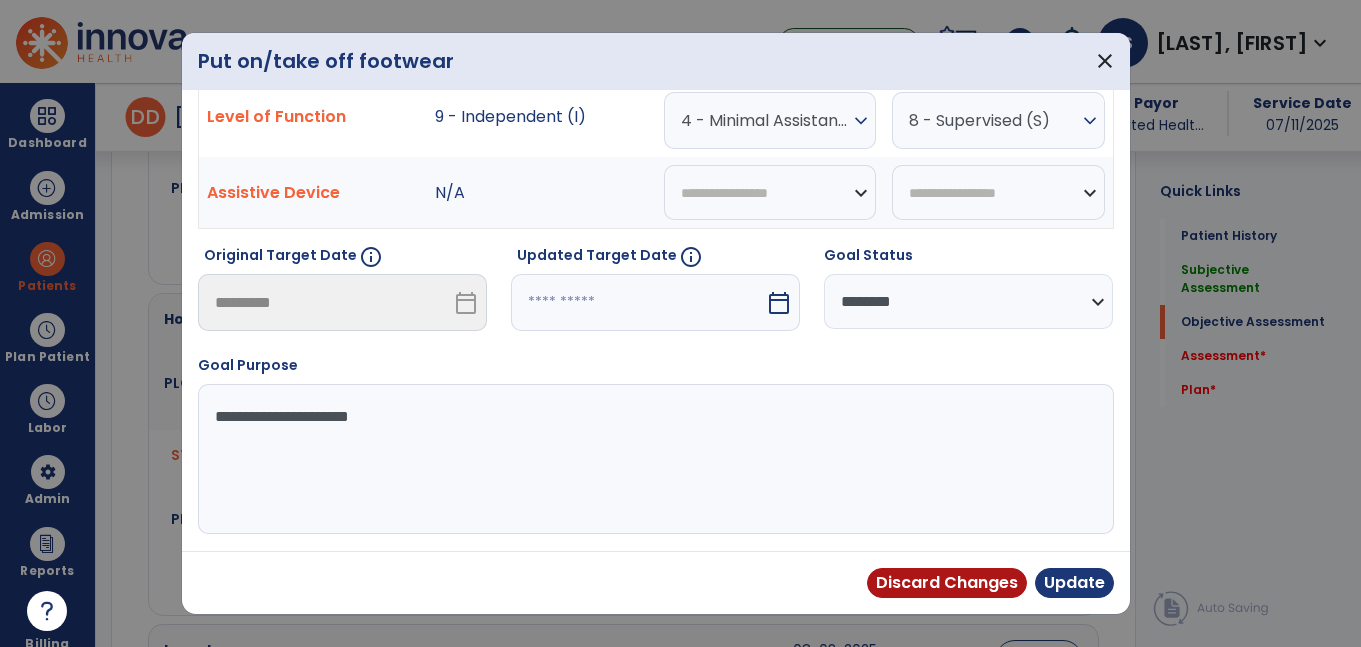 drag, startPoint x: 614, startPoint y: 303, endPoint x: 622, endPoint y: 320, distance: 18.788294 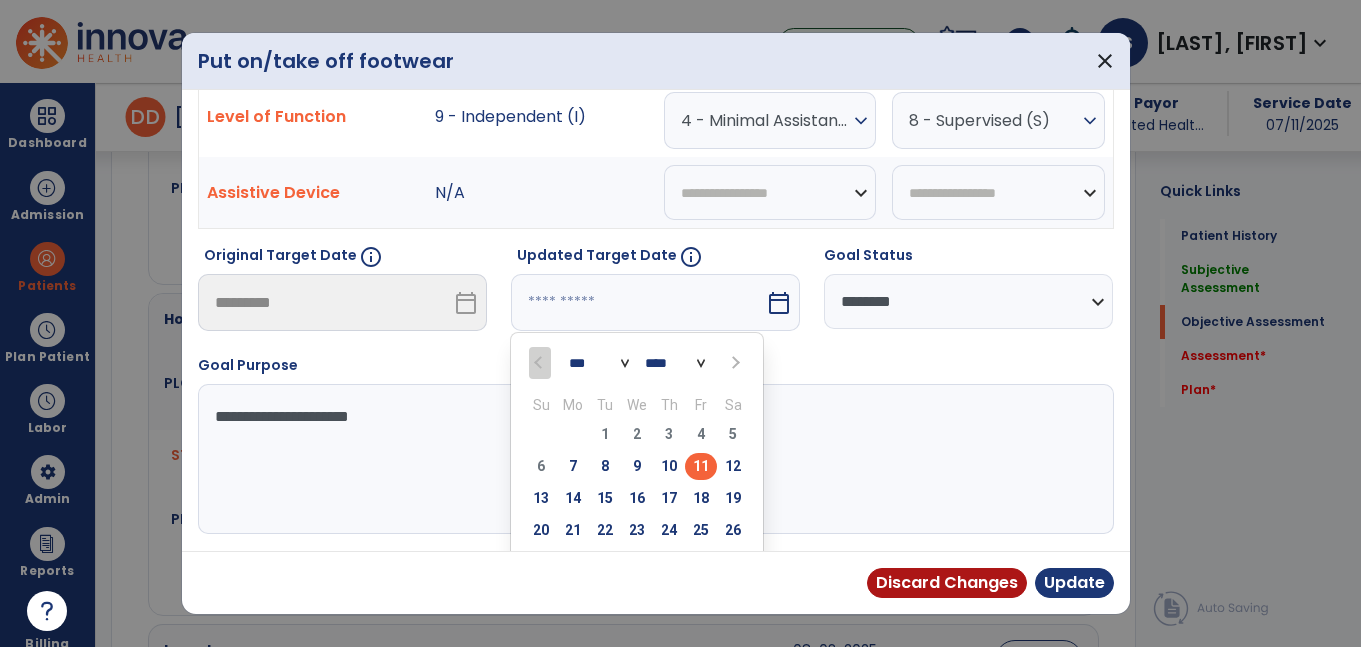 click on "25" at bounding box center (701, 530) 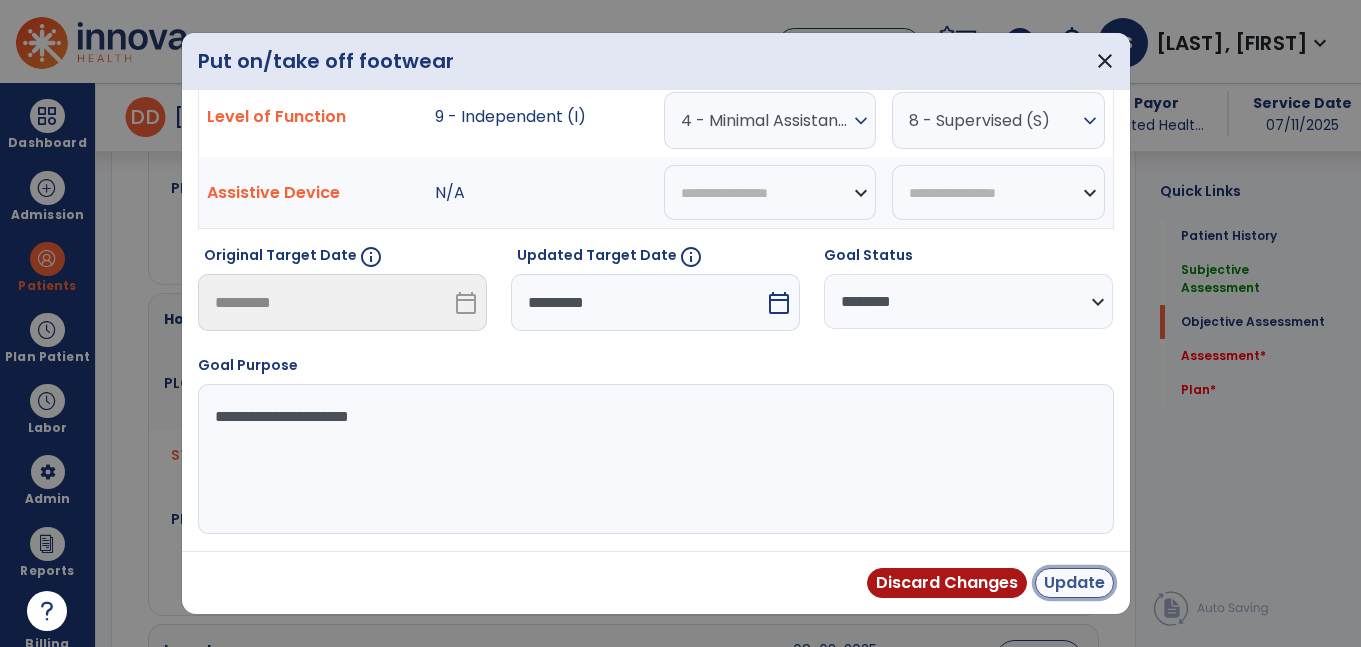 click on "Update" at bounding box center [1074, 583] 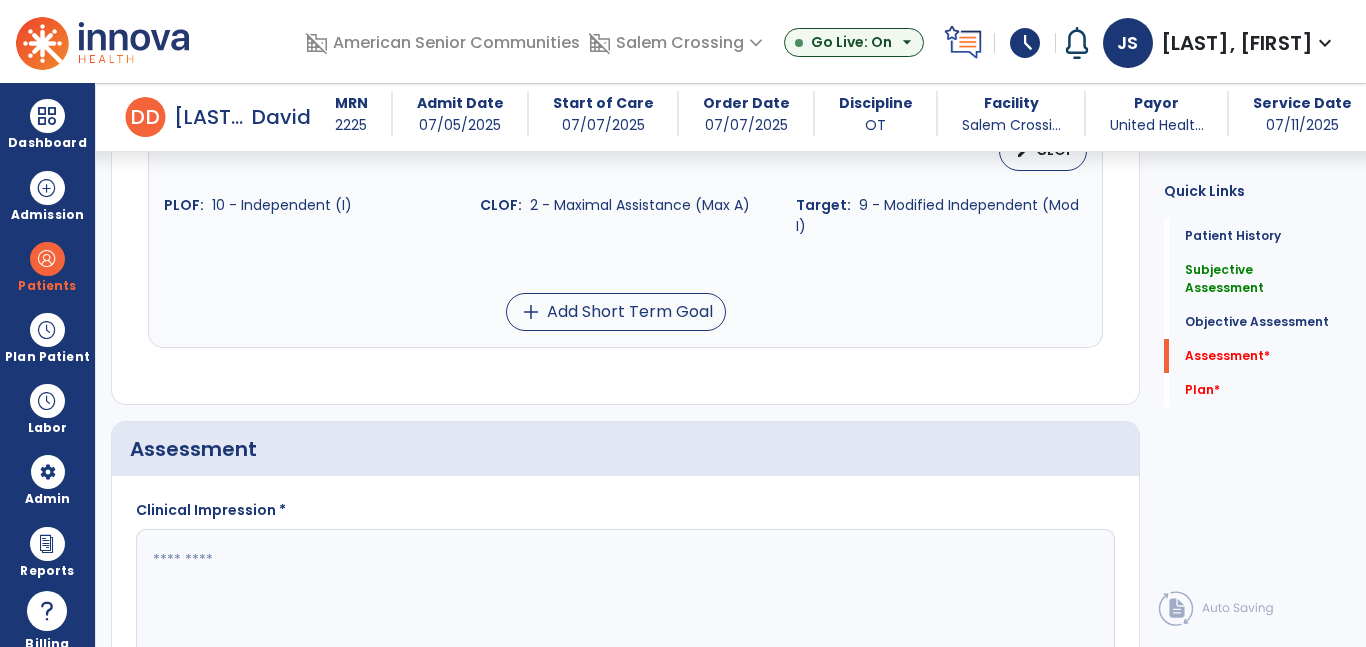 scroll, scrollTop: 2199, scrollLeft: 0, axis: vertical 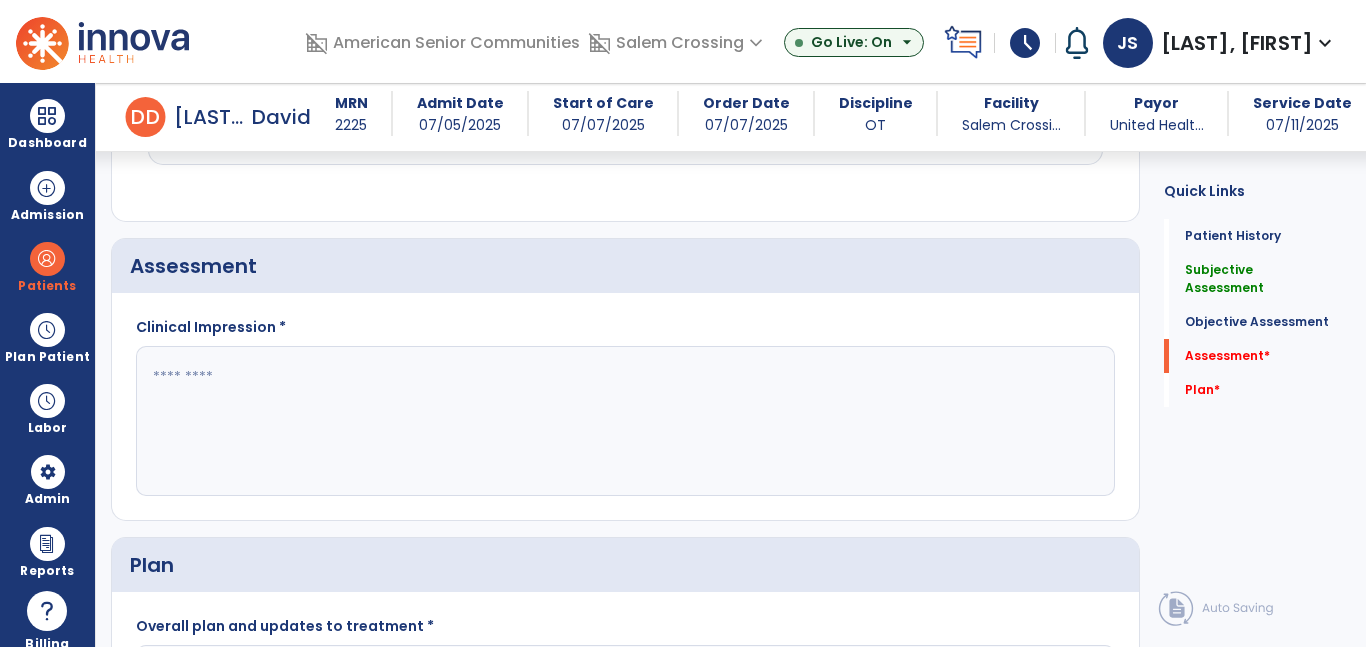 click 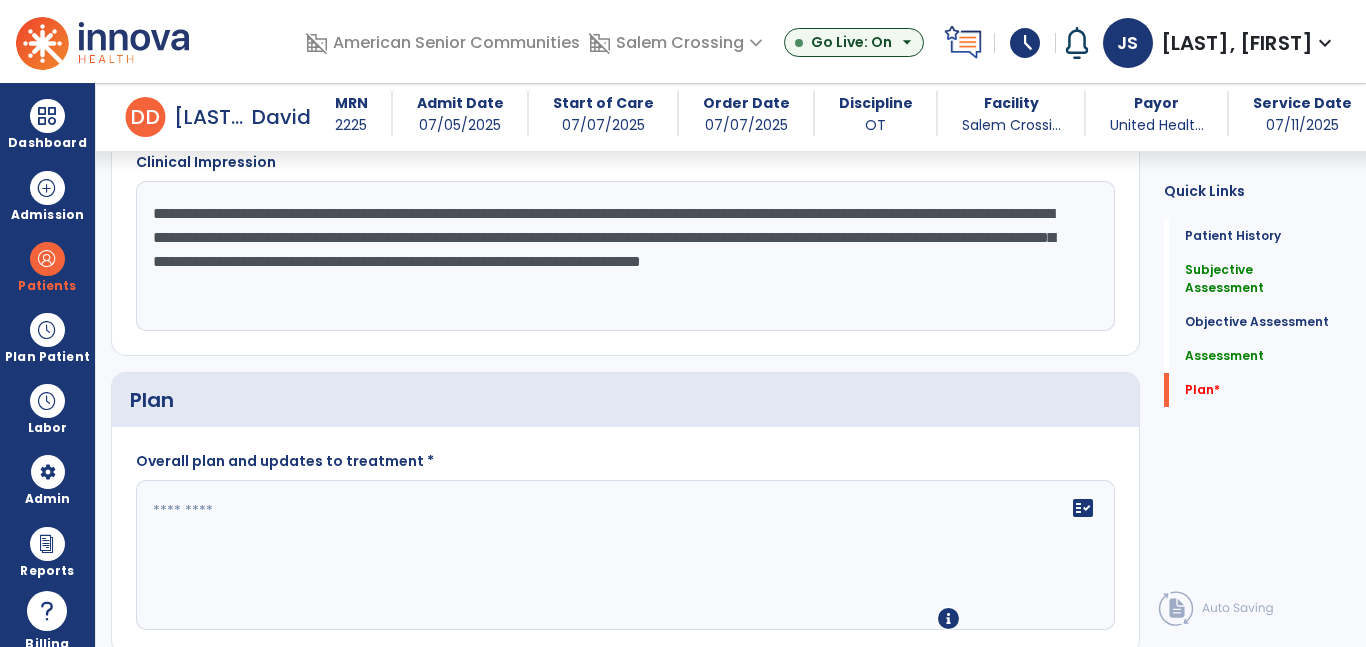 scroll, scrollTop: 2402, scrollLeft: 0, axis: vertical 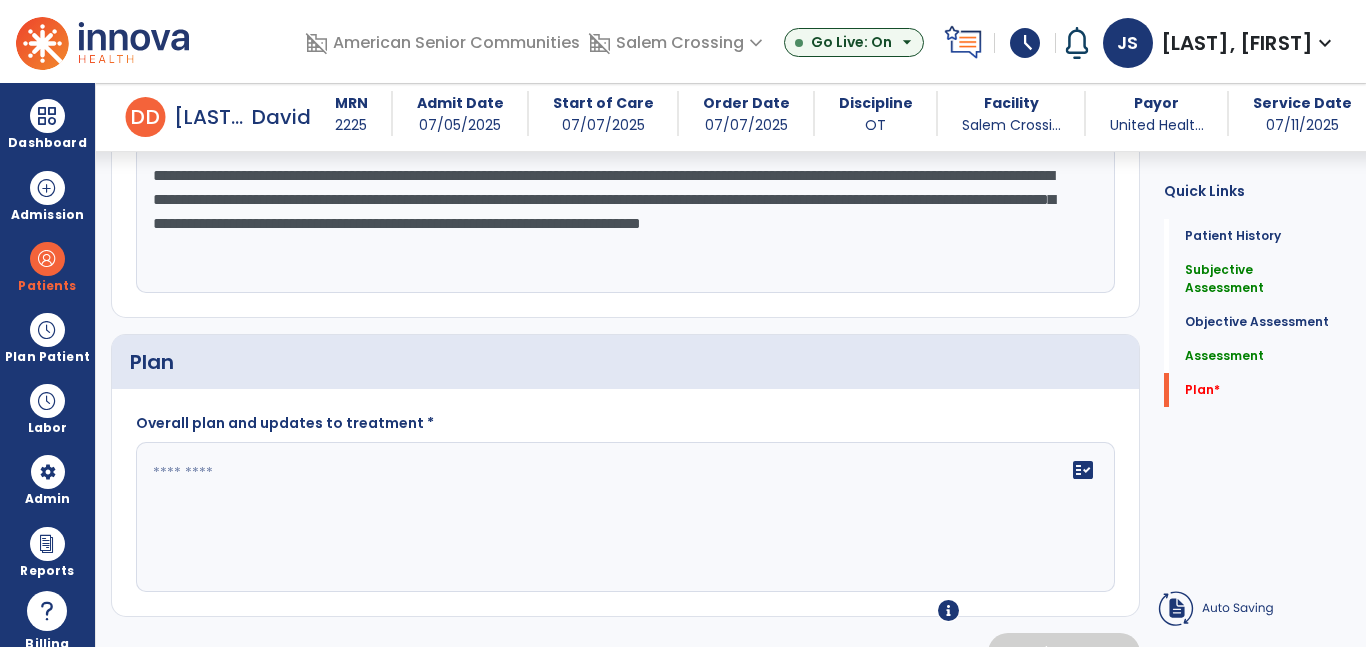 type on "**********" 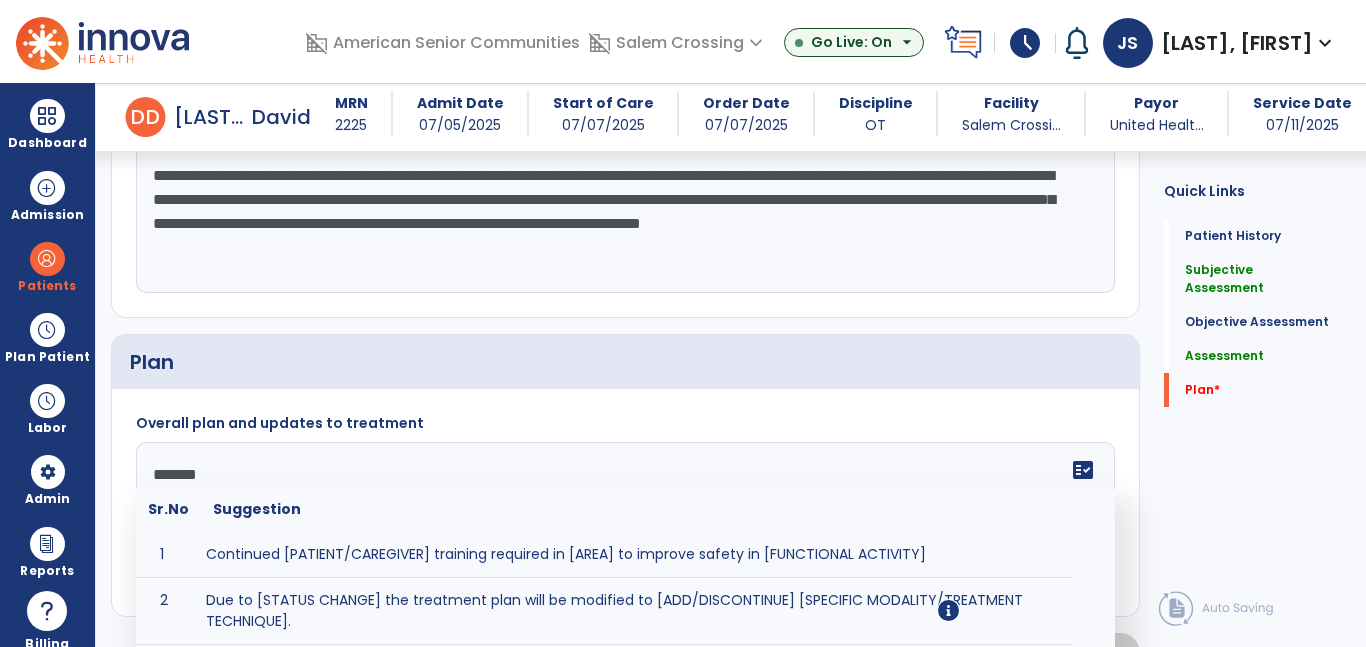 type on "********" 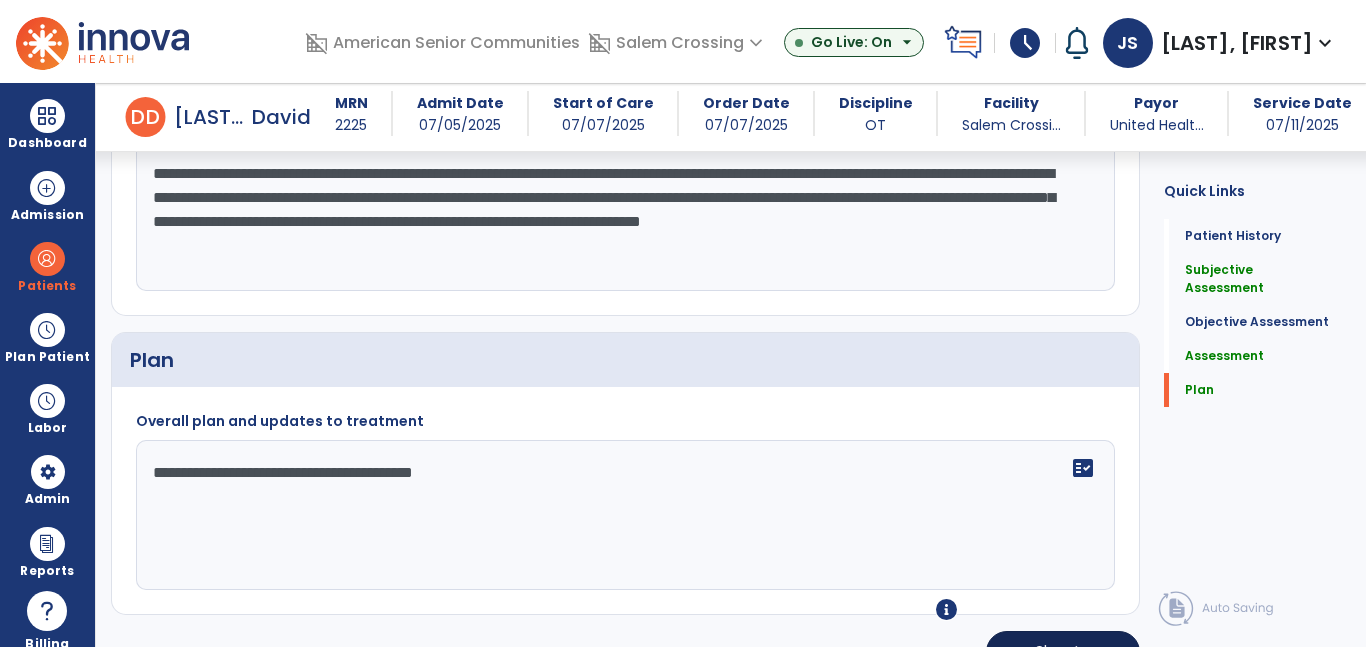 type on "**********" 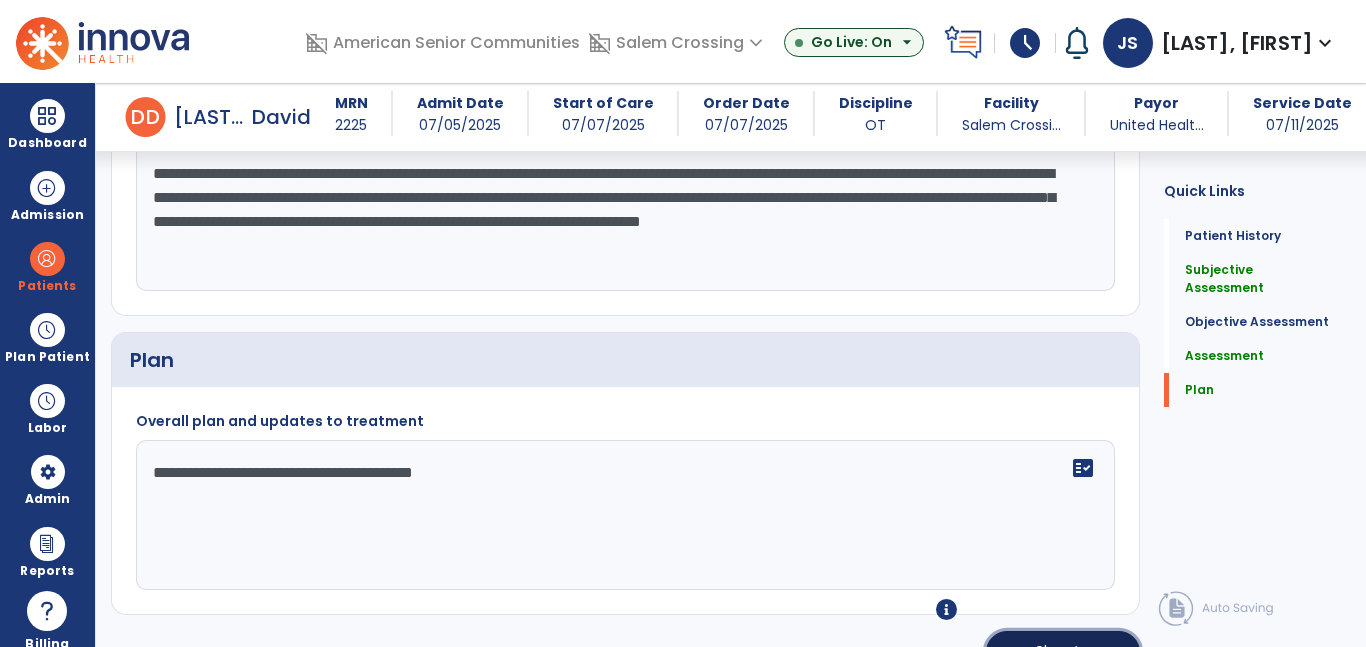 click on "Sign" 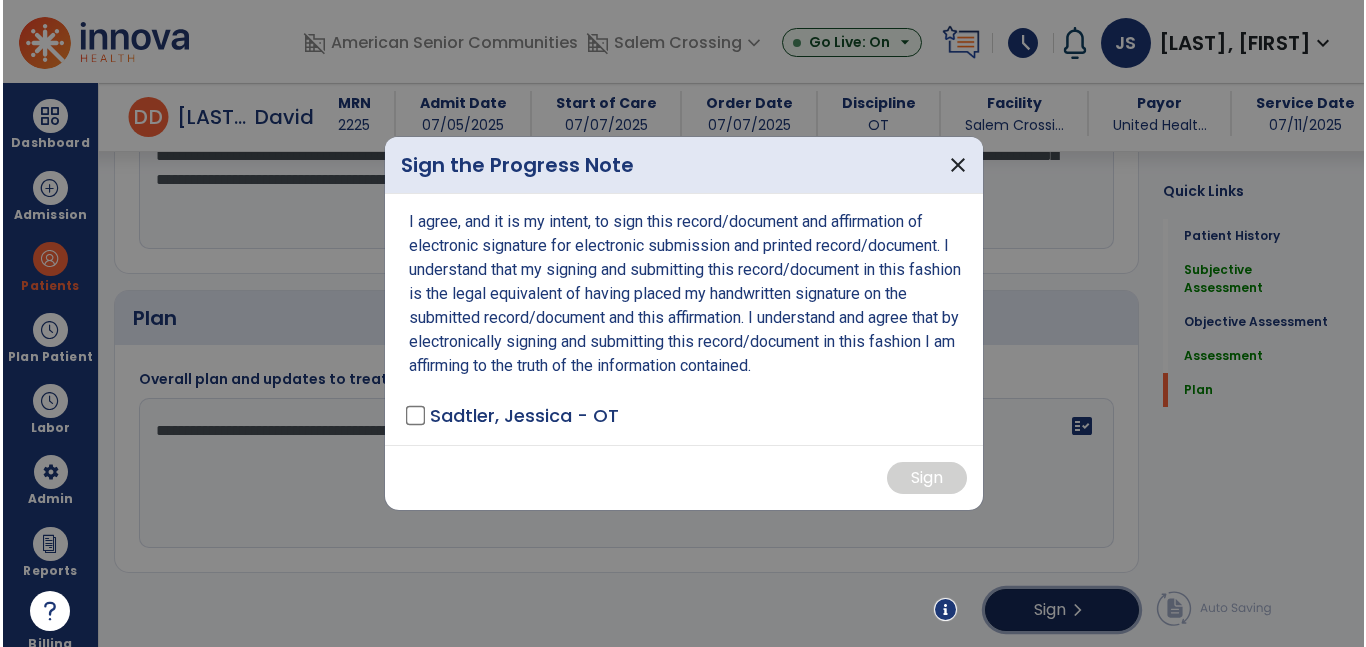 scroll, scrollTop: 2446, scrollLeft: 0, axis: vertical 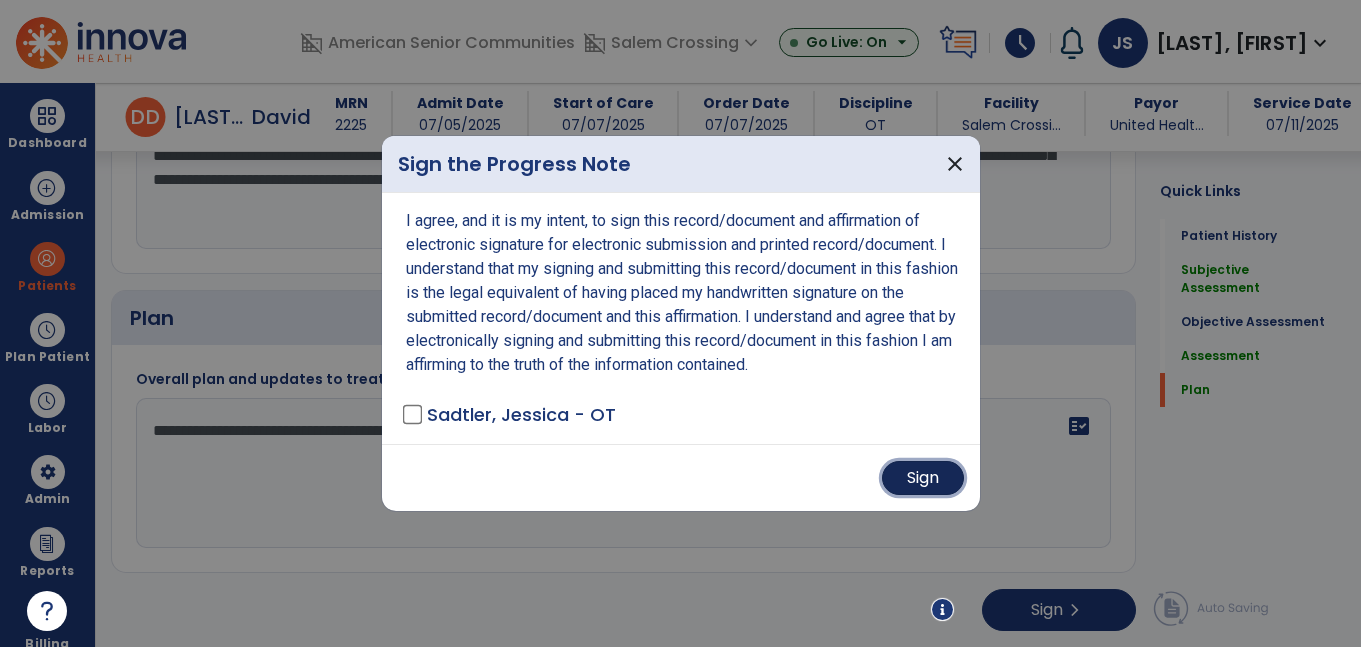 drag, startPoint x: 942, startPoint y: 475, endPoint x: 956, endPoint y: 468, distance: 15.652476 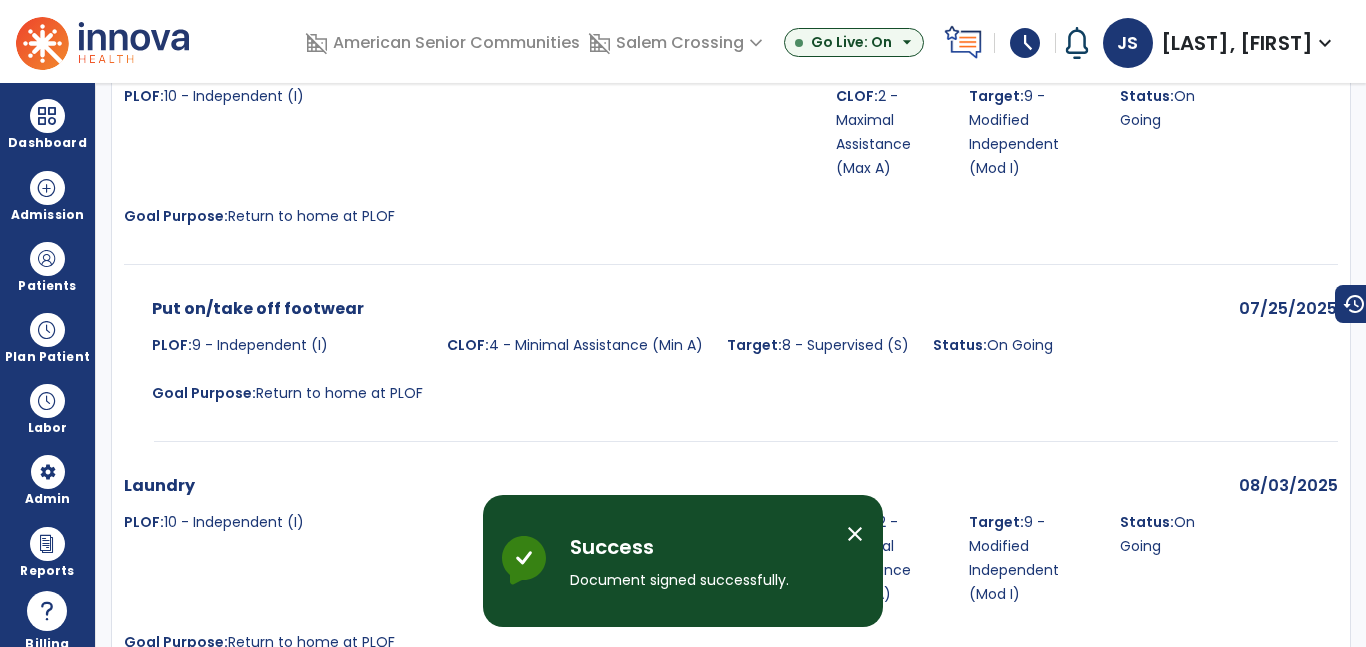 scroll, scrollTop: 0, scrollLeft: 0, axis: both 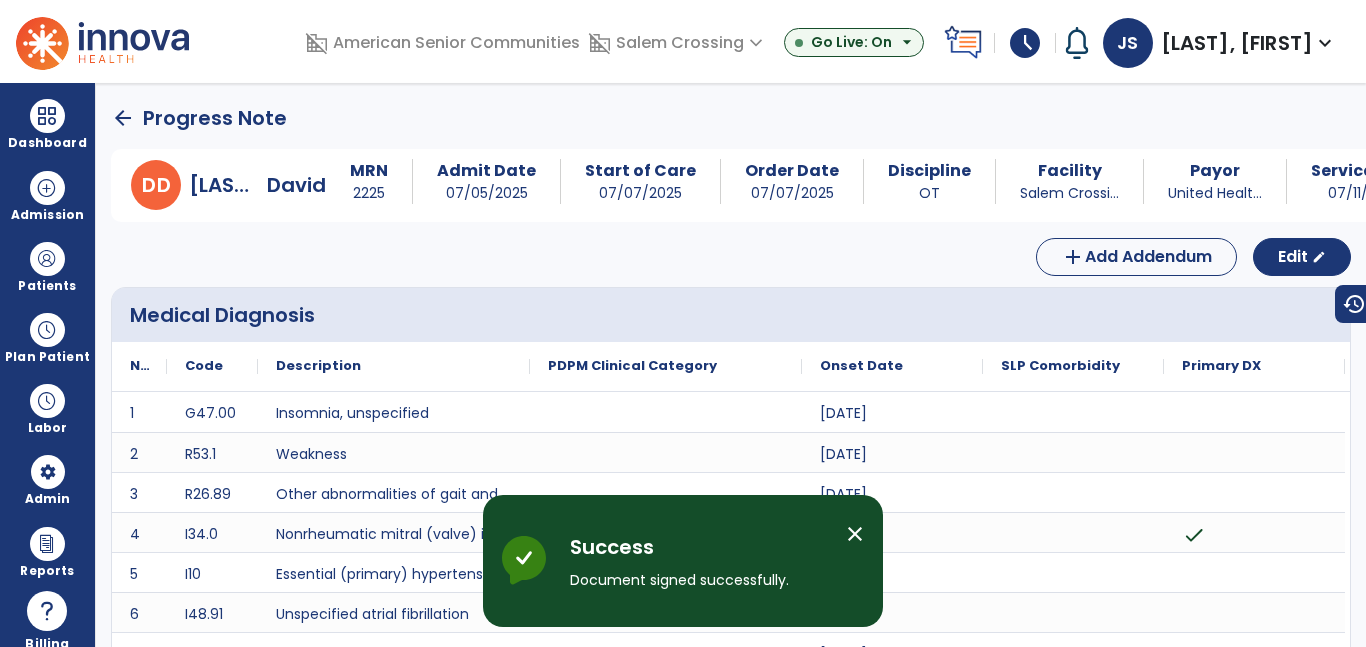 click on "arrow_back" 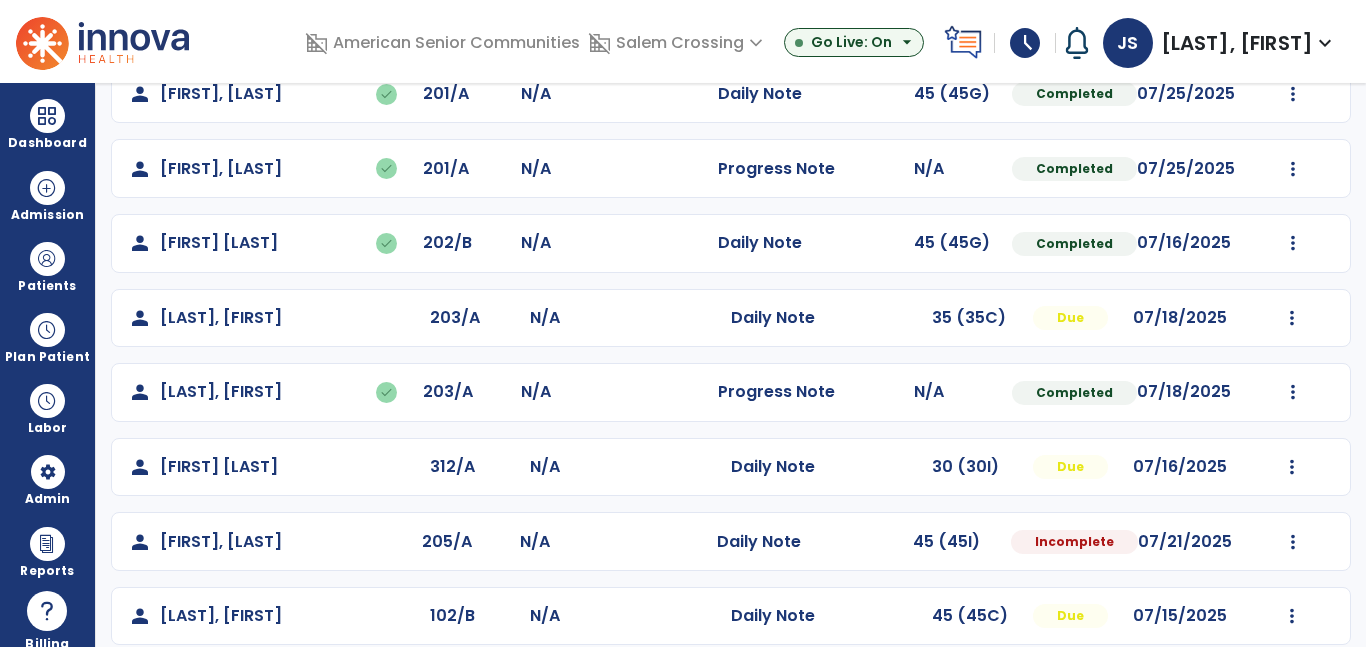 scroll, scrollTop: 347, scrollLeft: 0, axis: vertical 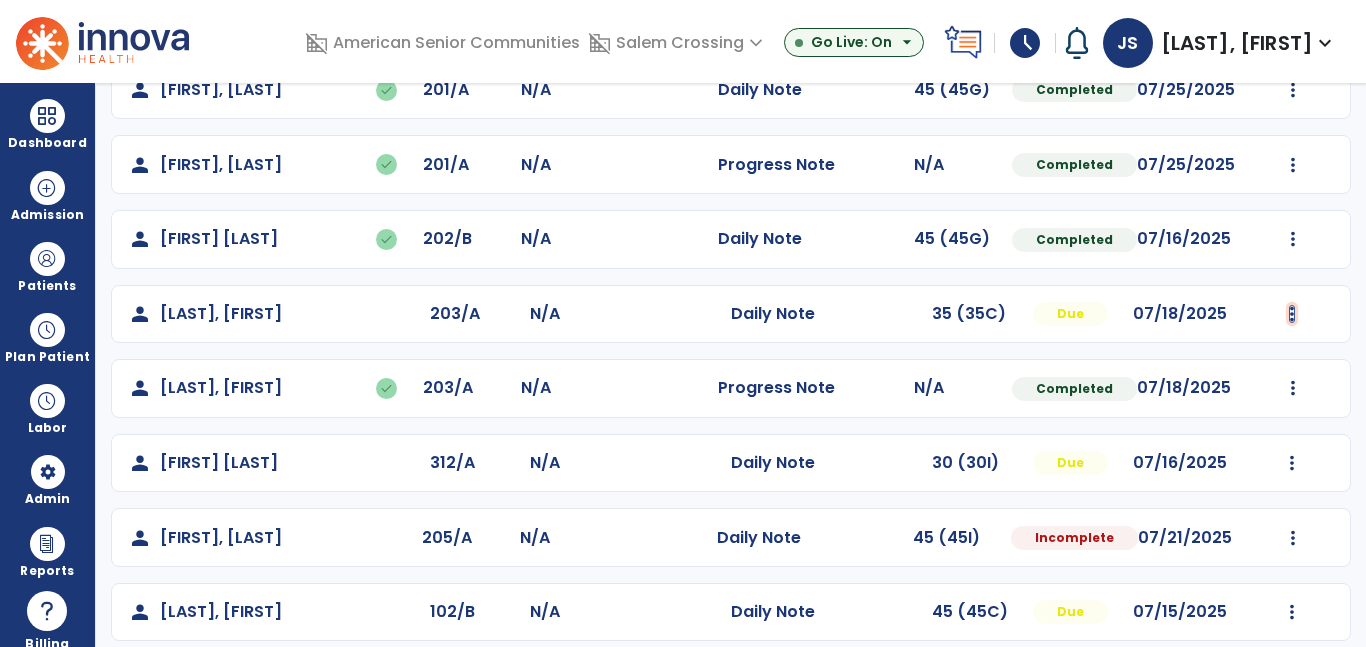 click at bounding box center (1293, -59) 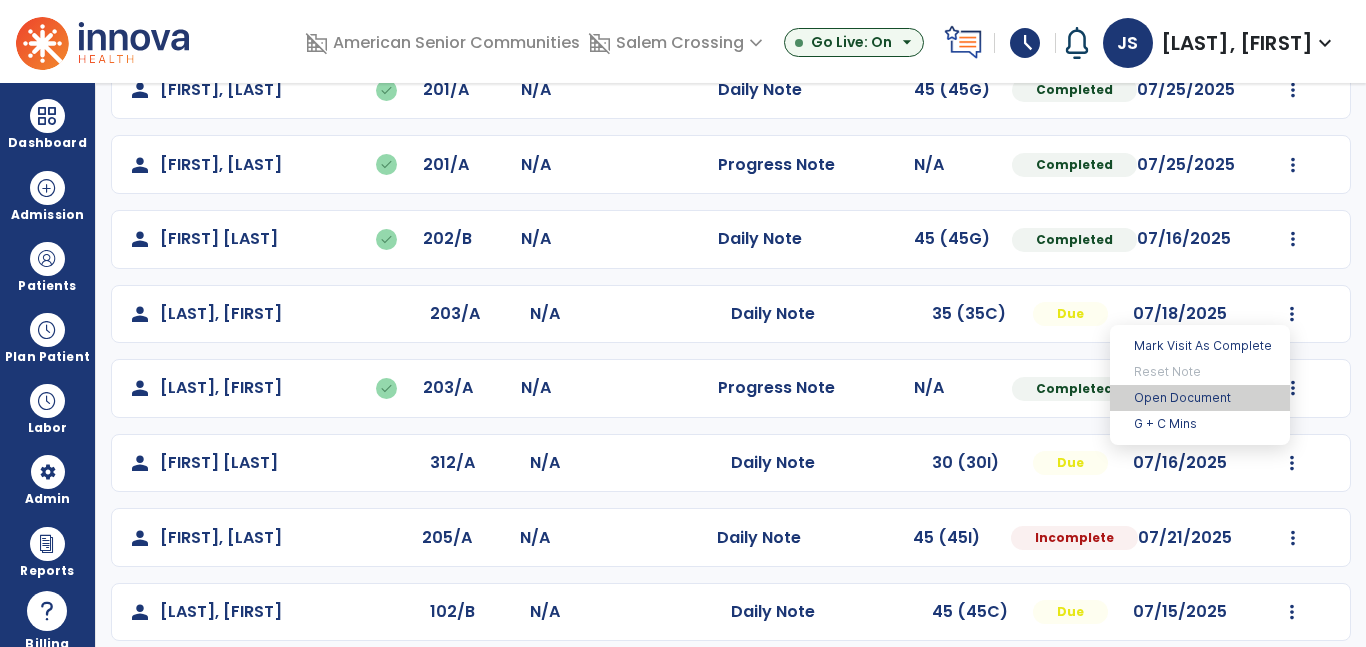 click on "Open Document" at bounding box center [1200, 398] 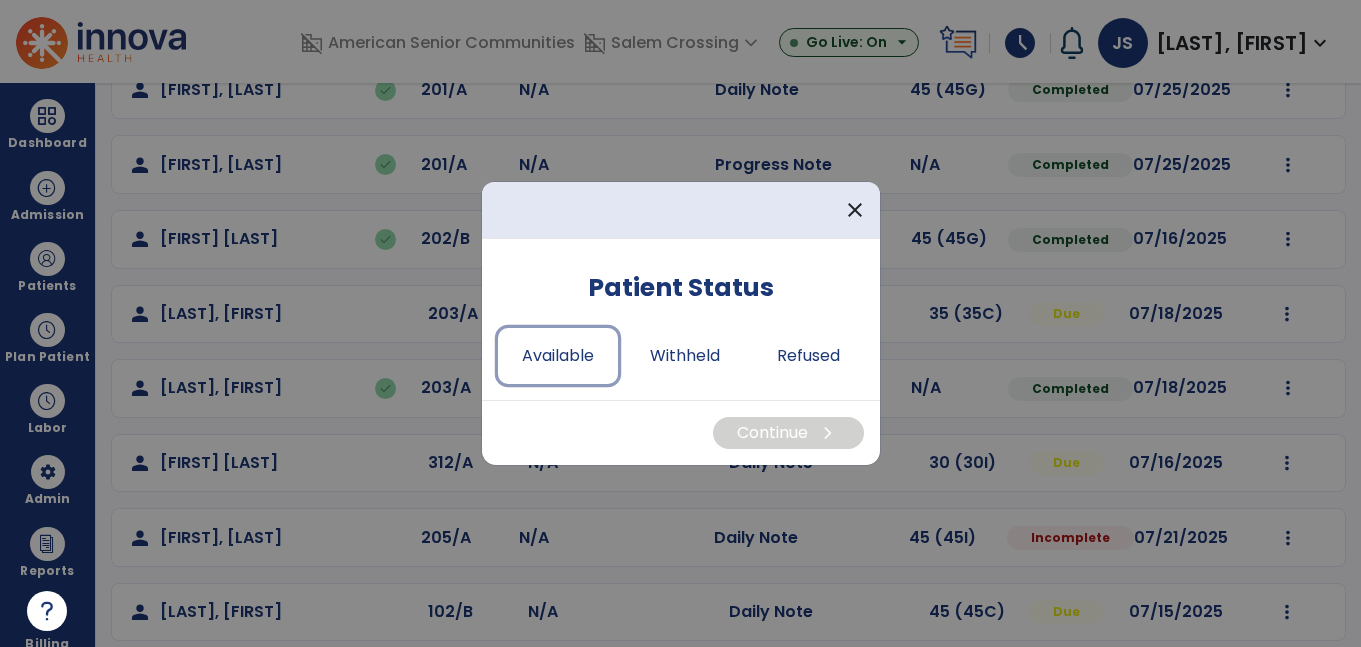 drag, startPoint x: 536, startPoint y: 366, endPoint x: 636, endPoint y: 394, distance: 103.84604 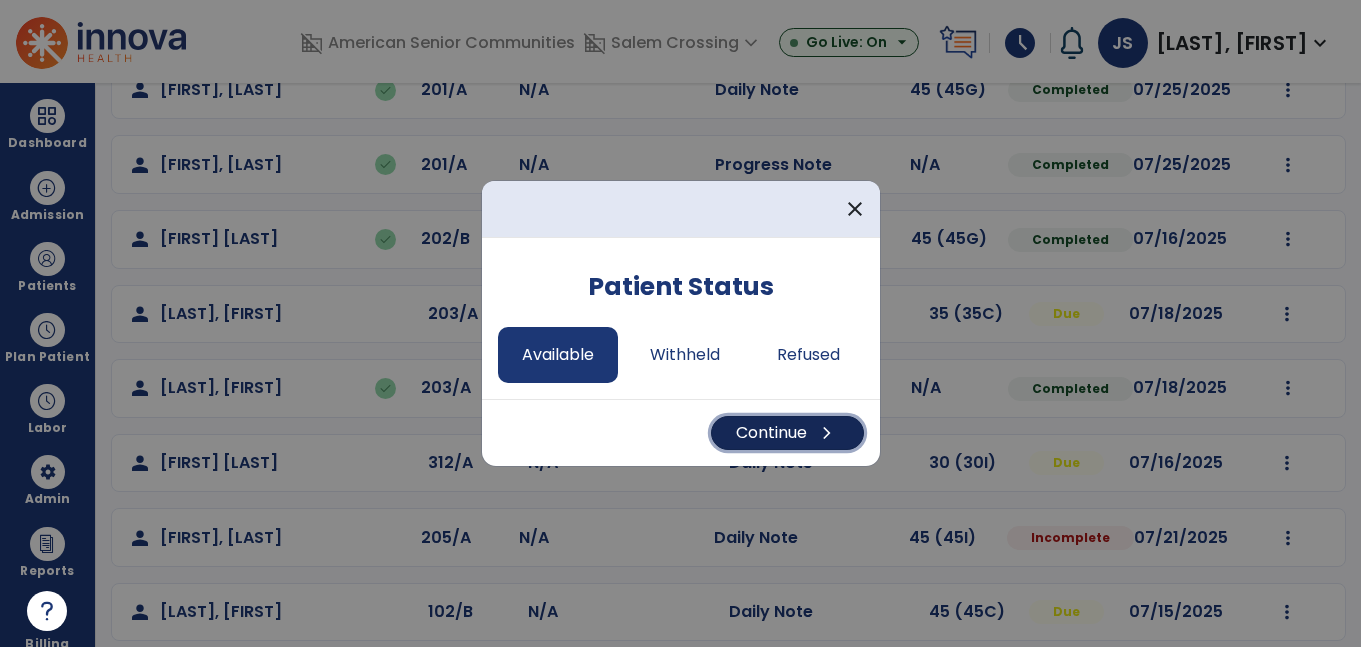 click on "Continue   chevron_right" at bounding box center [787, 433] 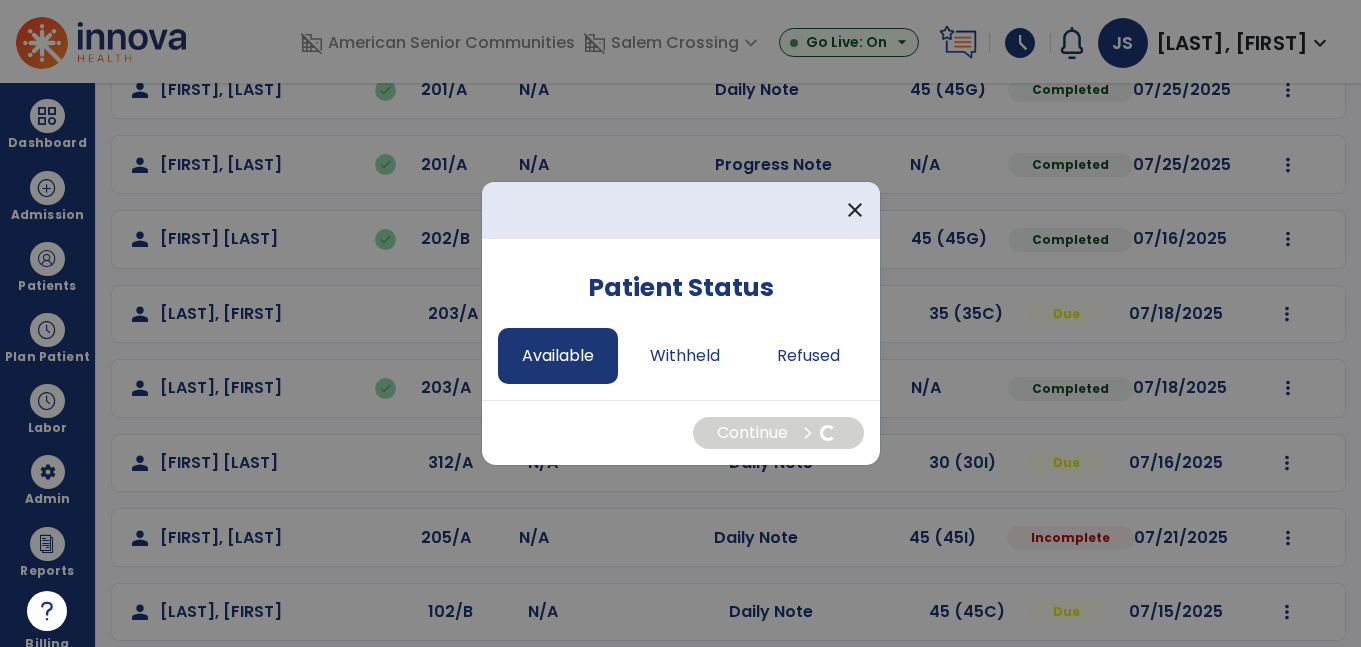 select on "*" 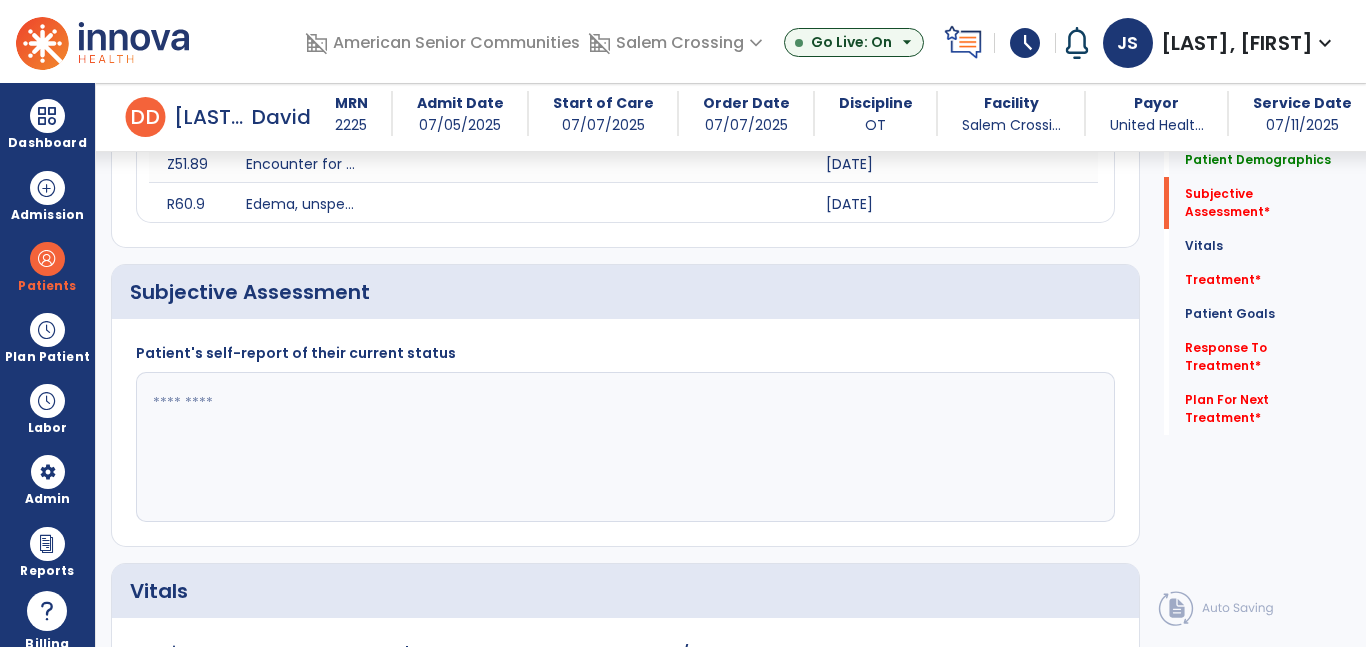 scroll, scrollTop: 827, scrollLeft: 0, axis: vertical 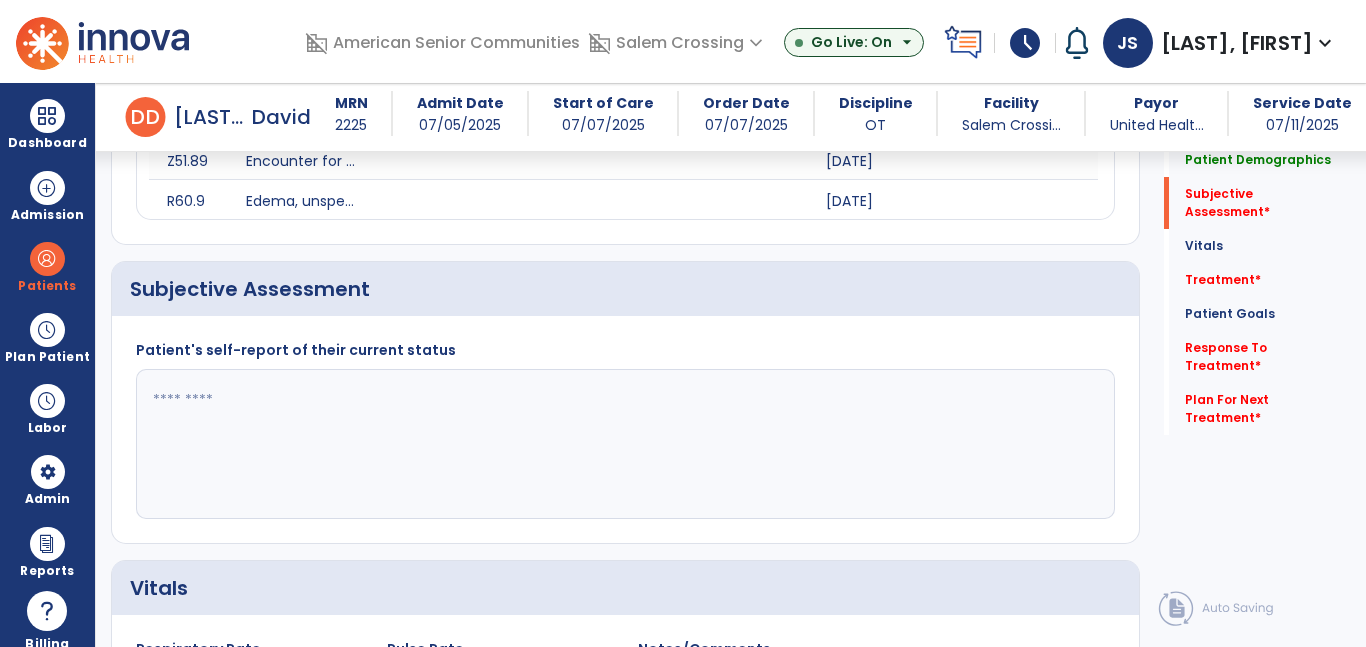 click 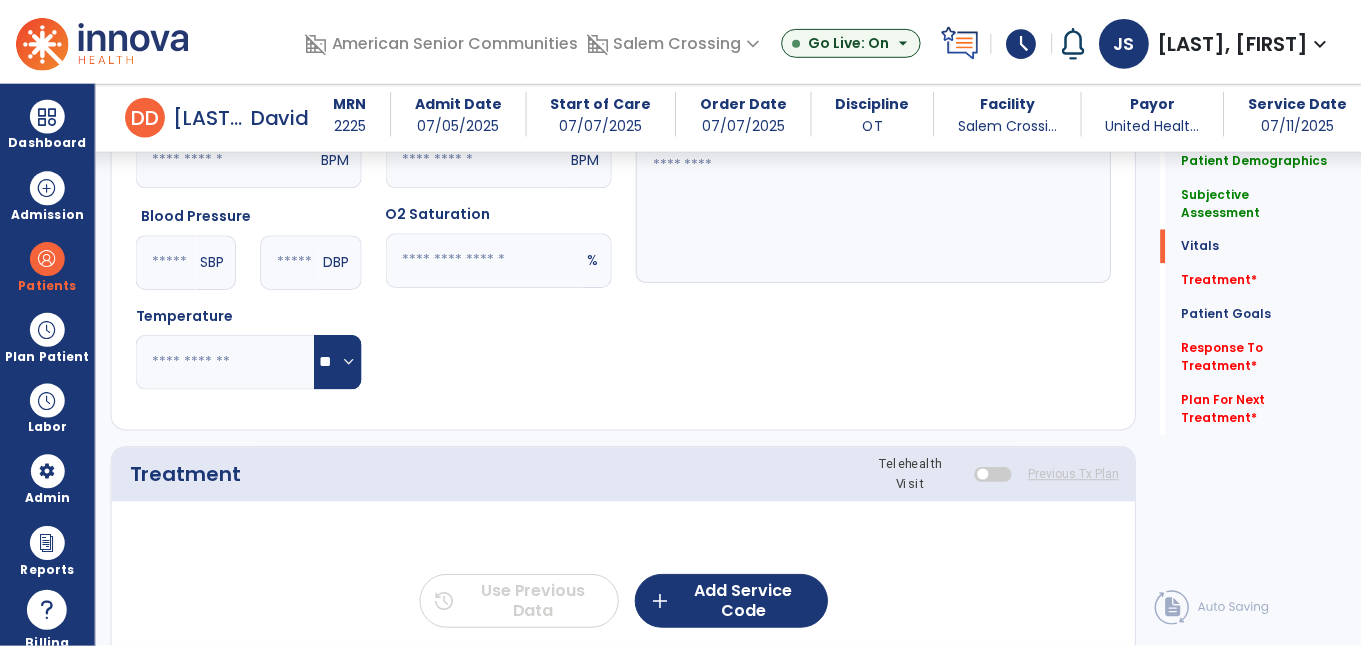 scroll, scrollTop: 1429, scrollLeft: 0, axis: vertical 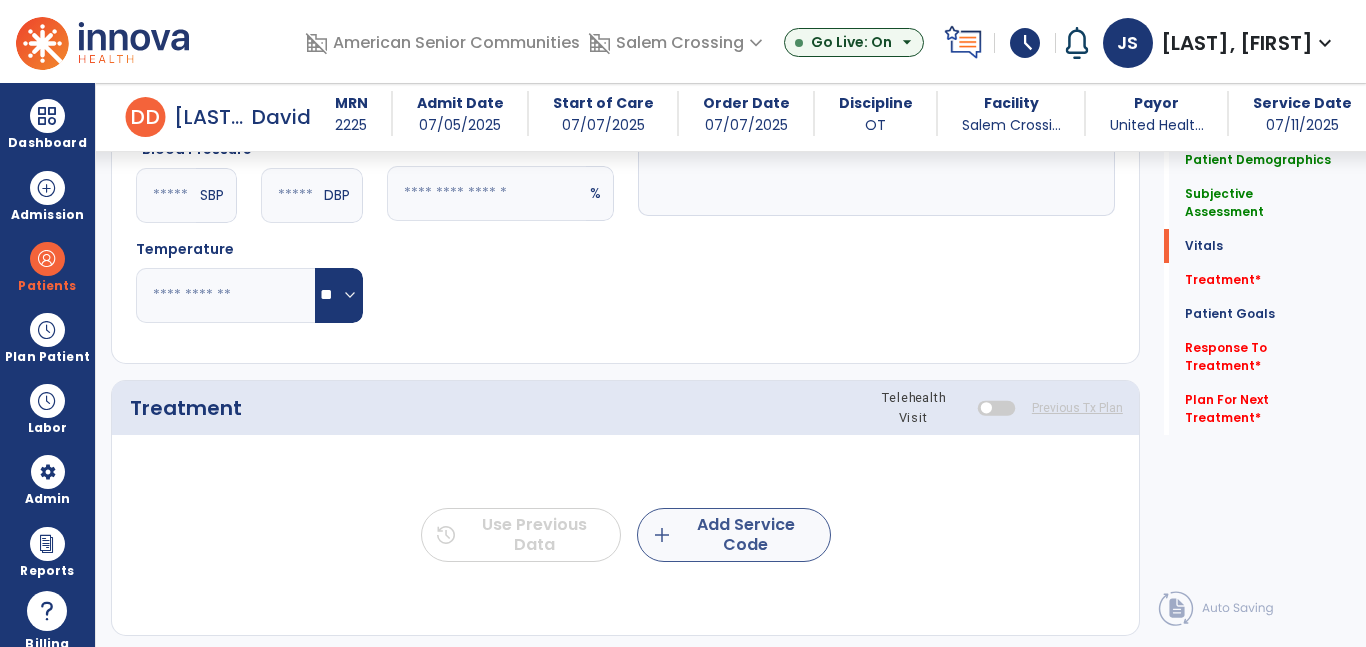 type on "**********" 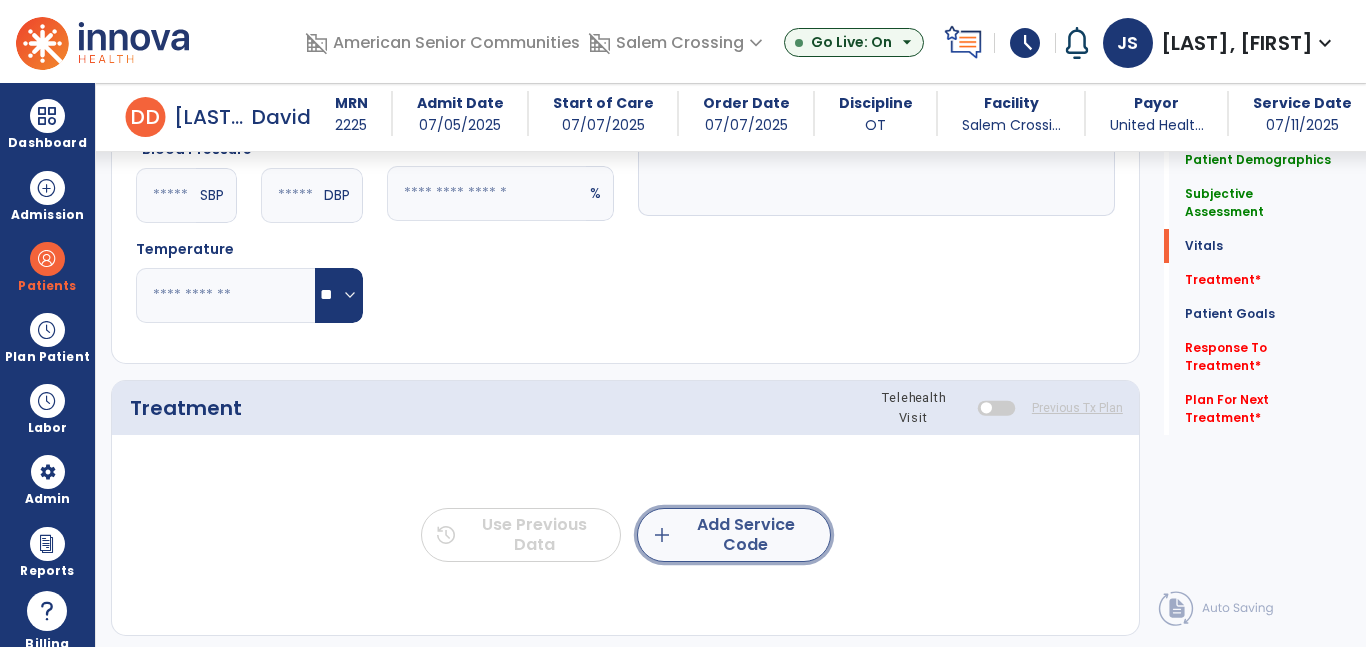click on "add  Add Service Code" 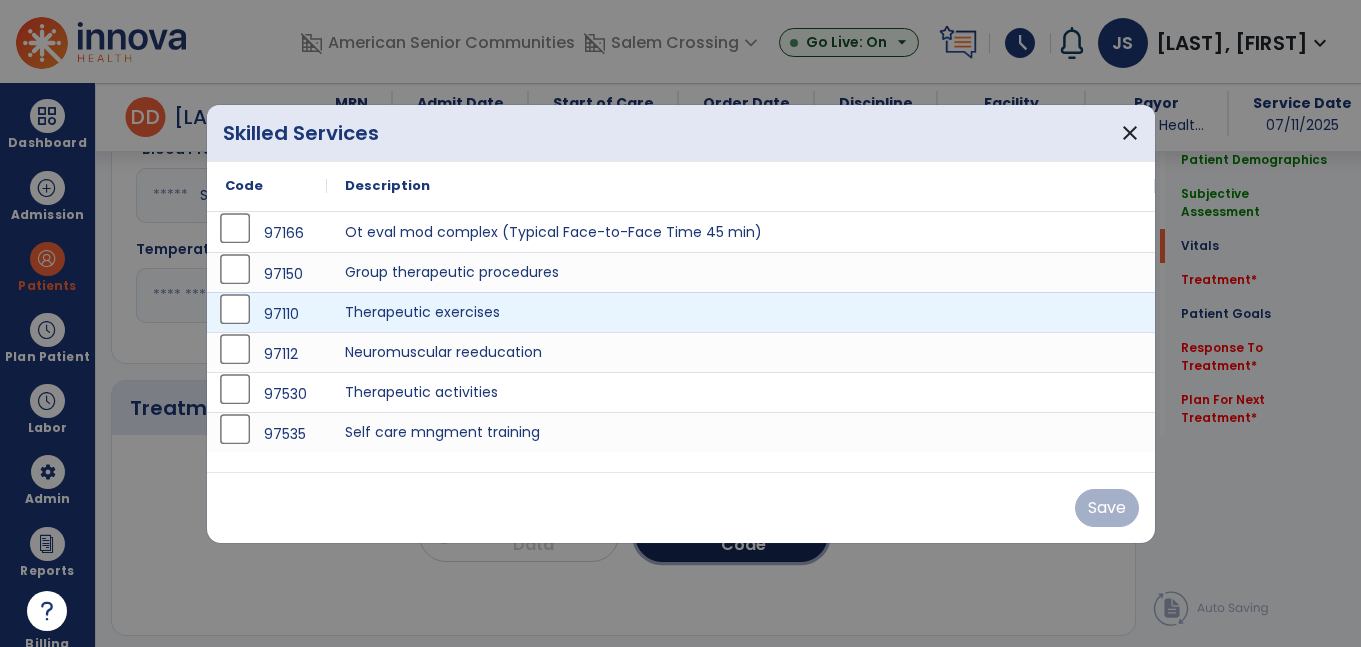 scroll, scrollTop: 1429, scrollLeft: 0, axis: vertical 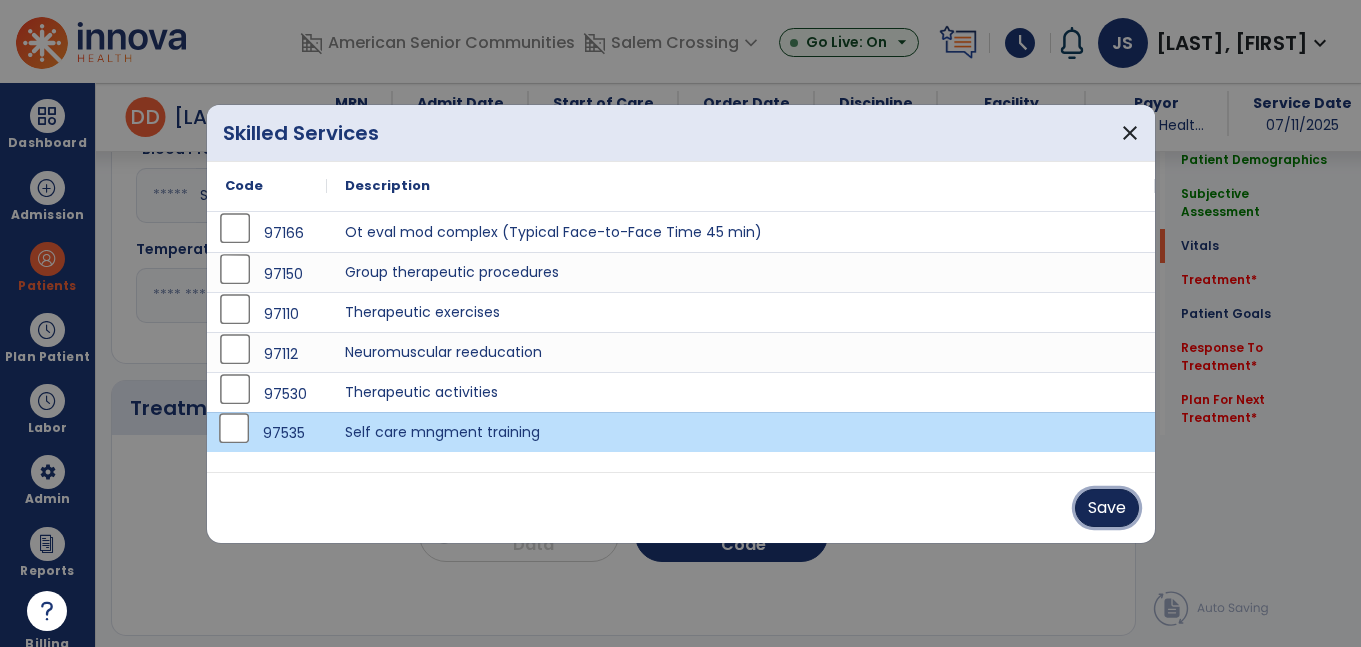 click on "Save" at bounding box center [1107, 508] 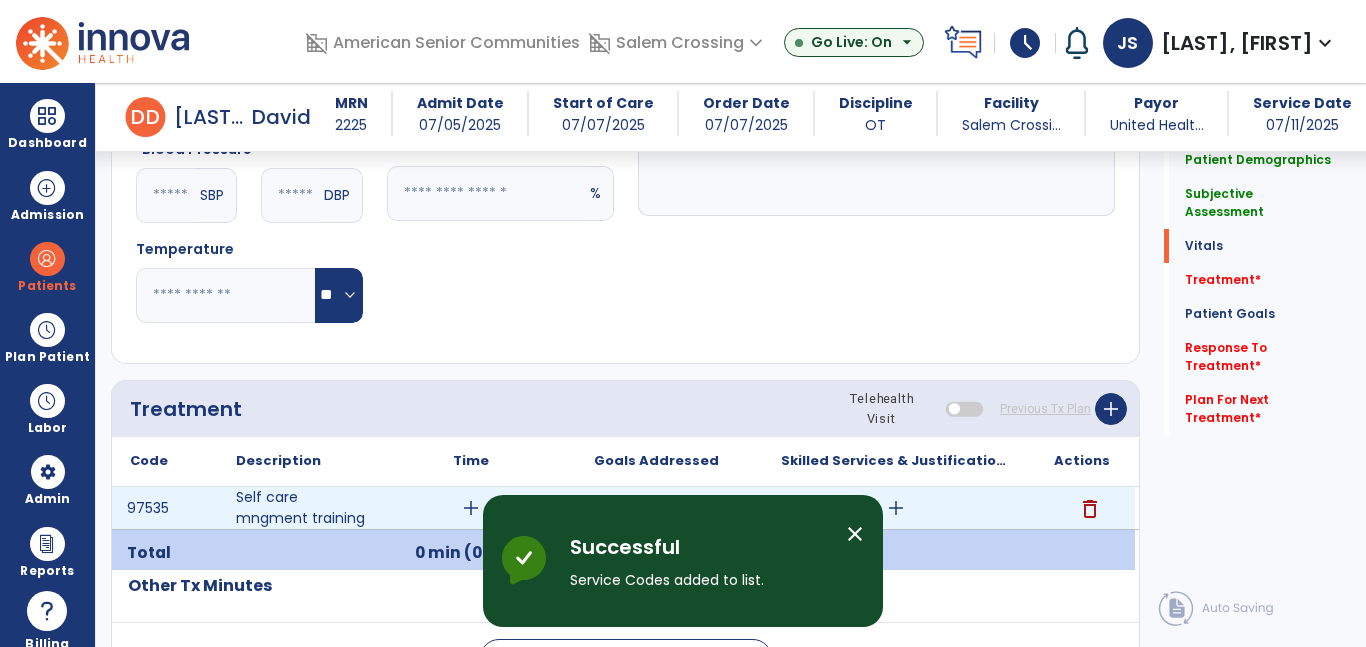 click on "add" at bounding box center (896, 508) 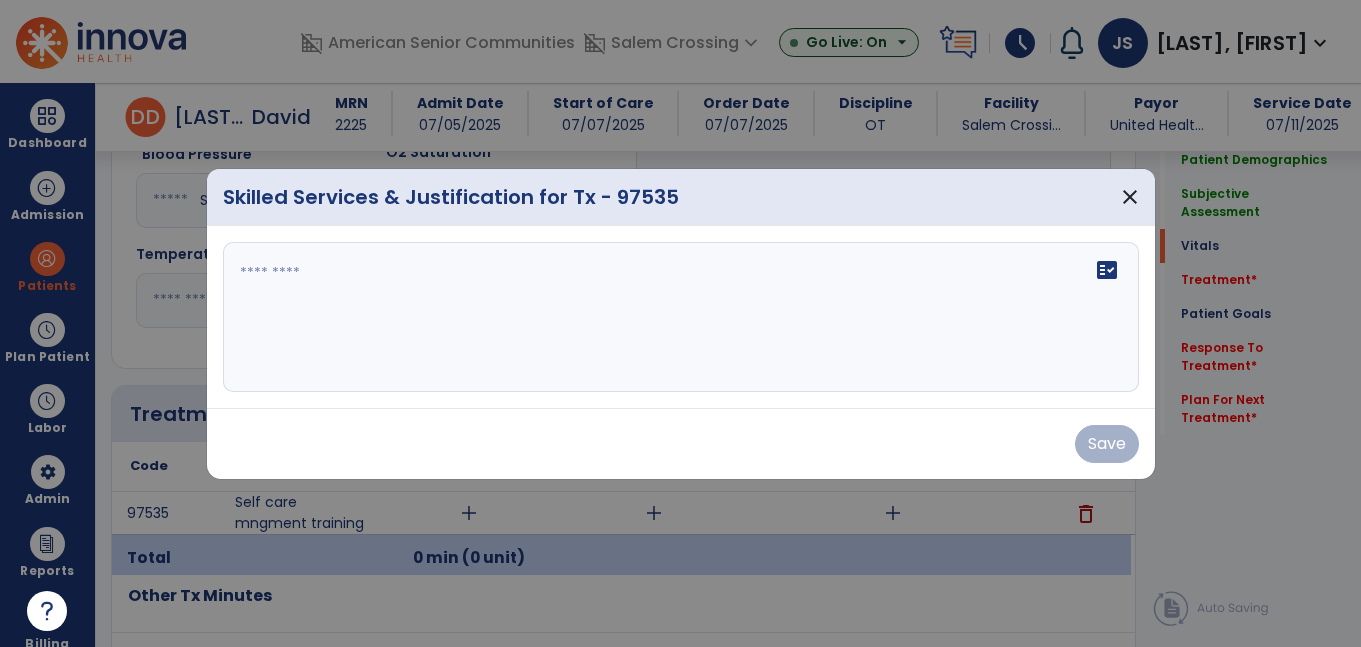 click on "fact_check" at bounding box center (681, 317) 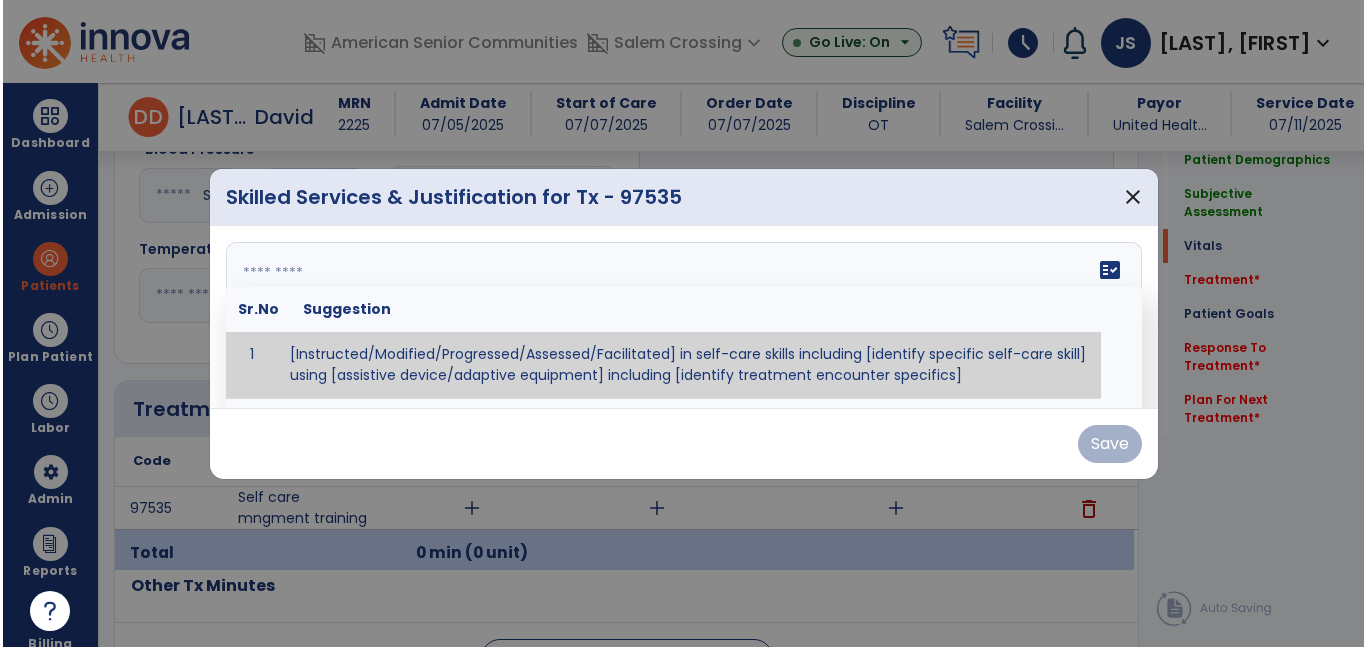 scroll, scrollTop: 1429, scrollLeft: 0, axis: vertical 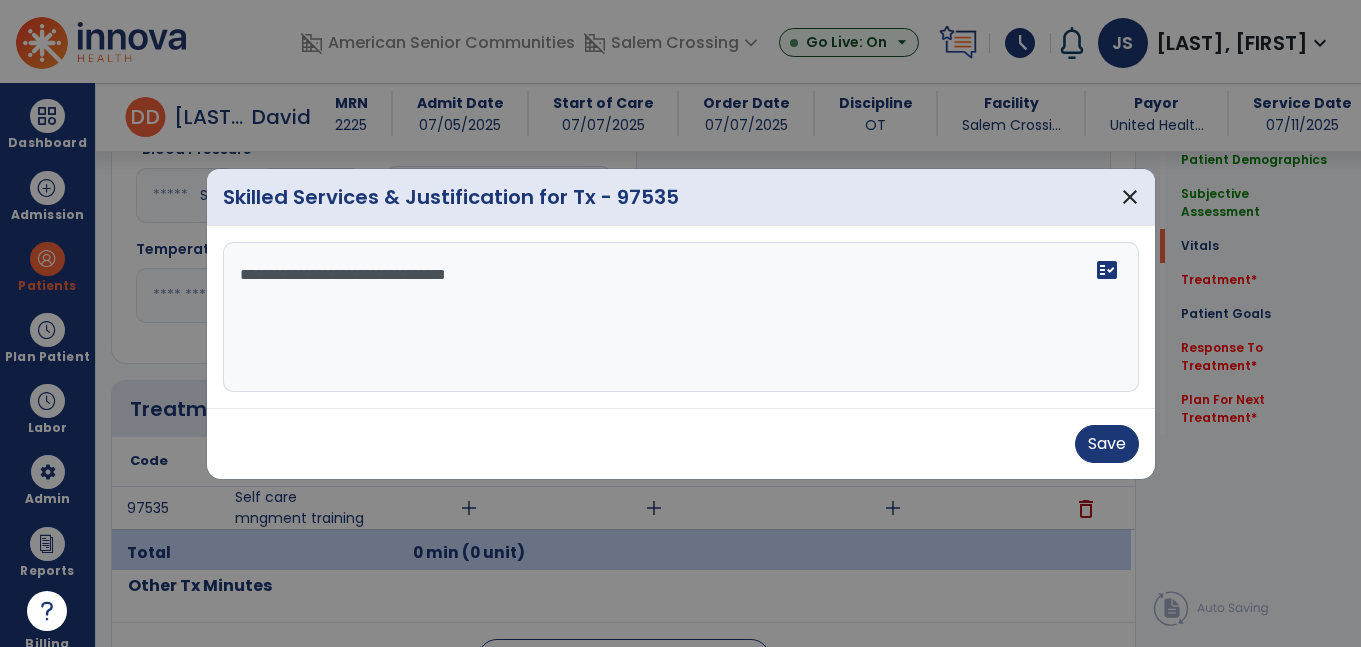 type on "**********" 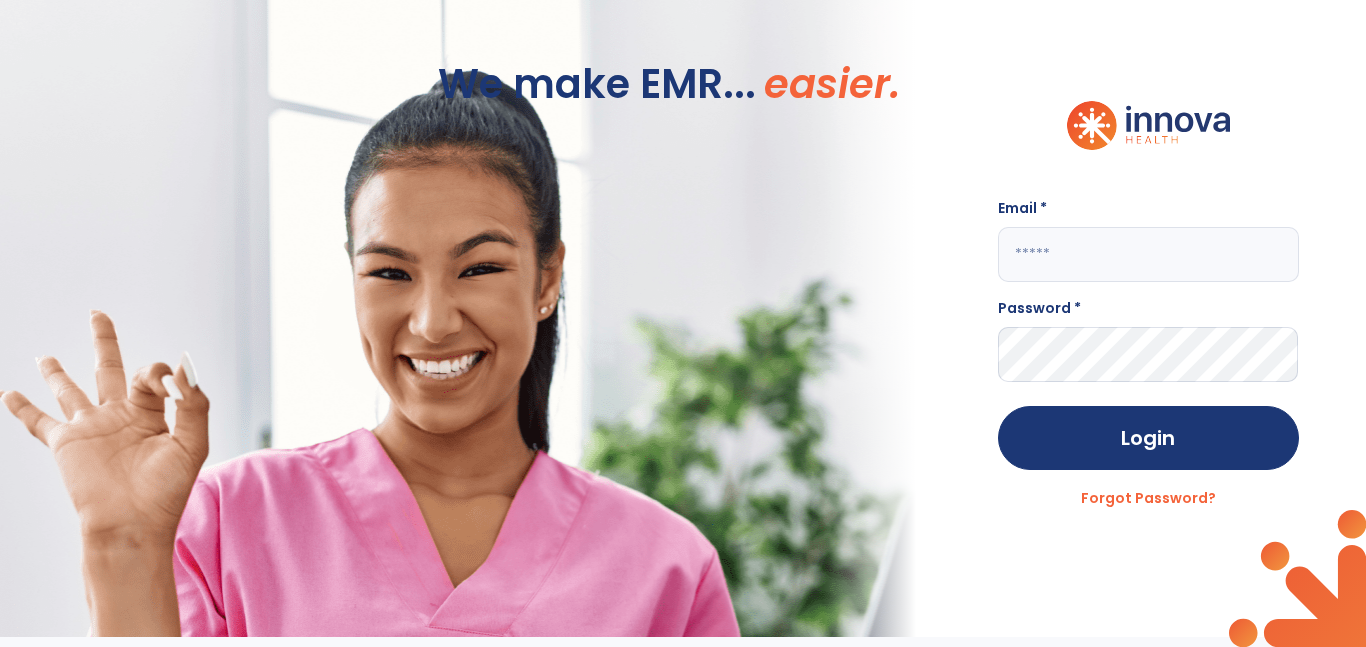 scroll, scrollTop: 0, scrollLeft: 0, axis: both 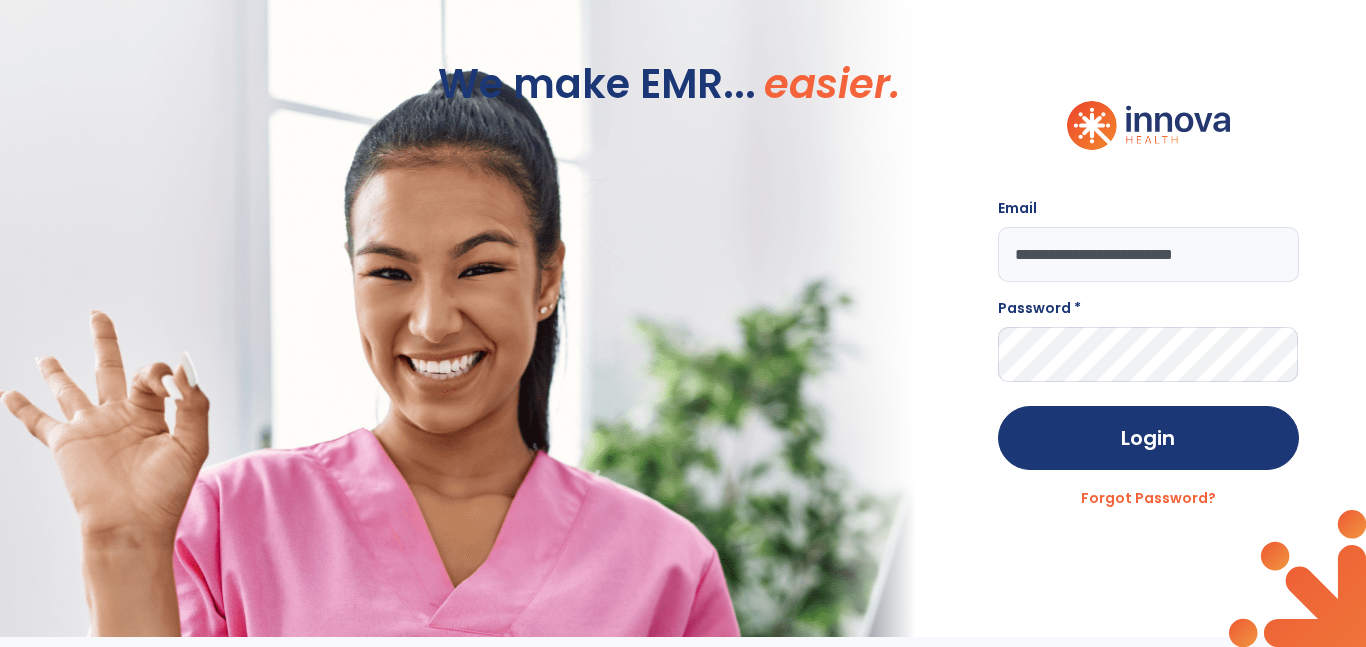 type on "**********" 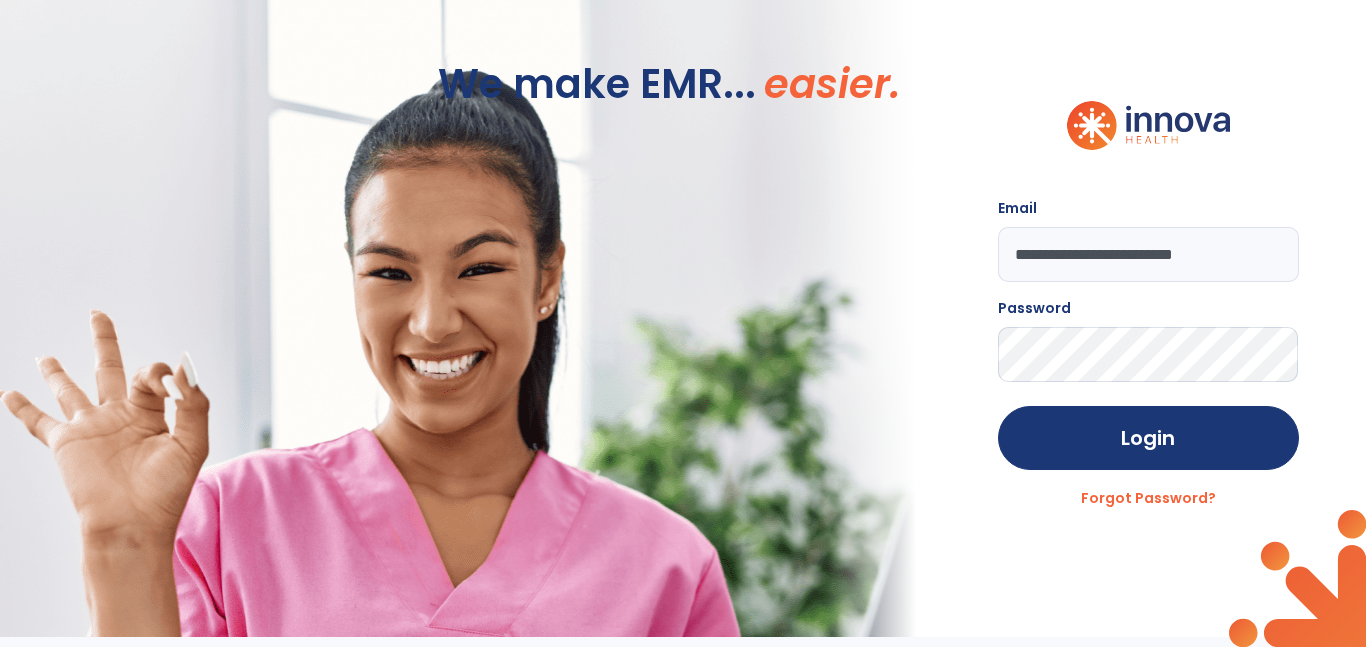 click on "Login" 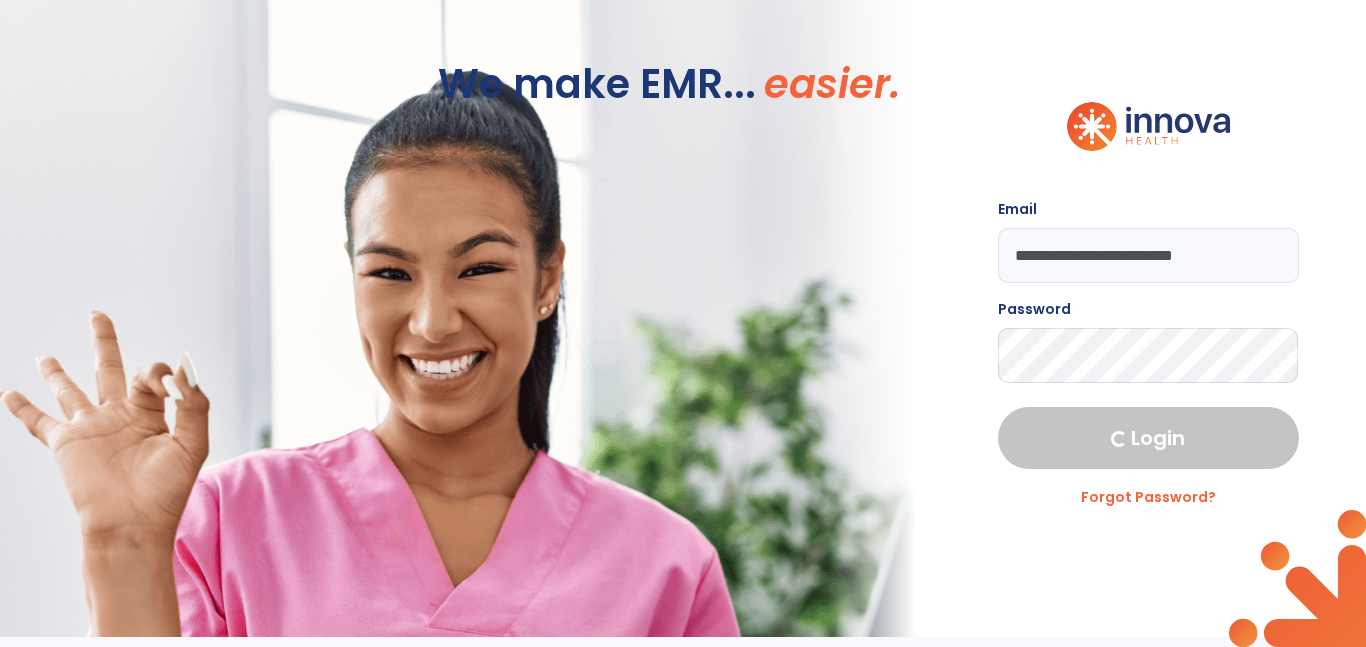 select on "***" 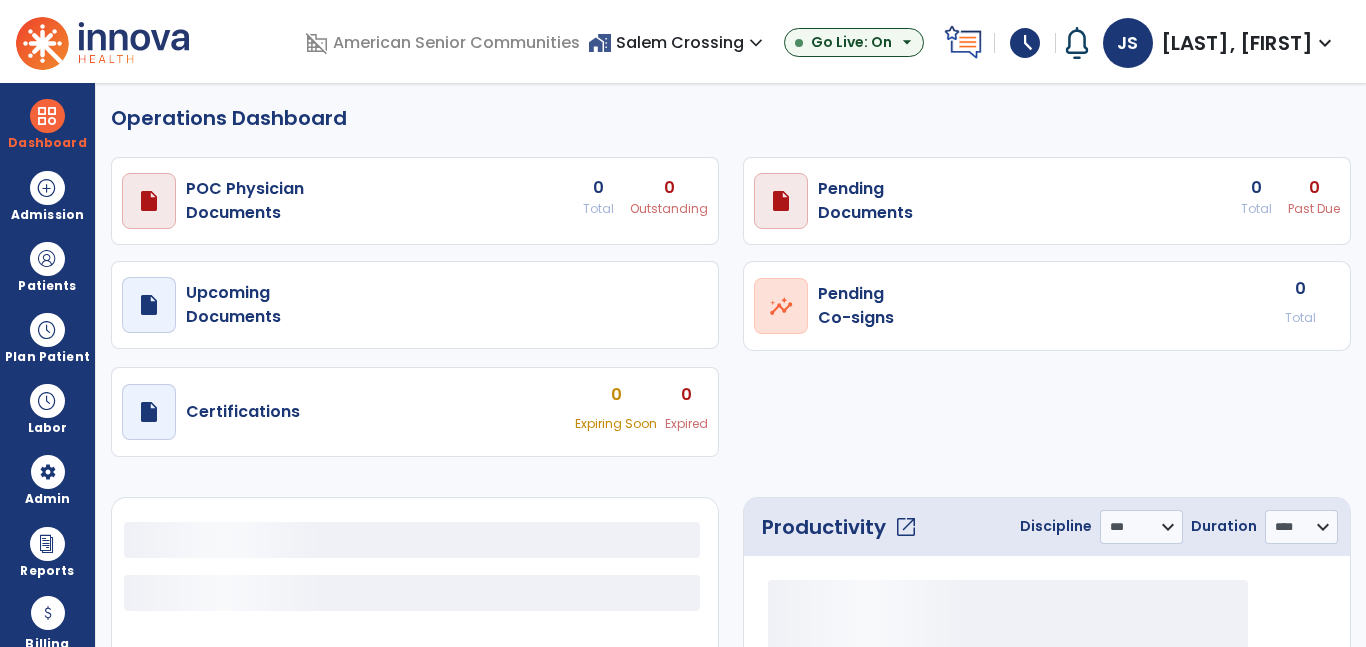 select on "***" 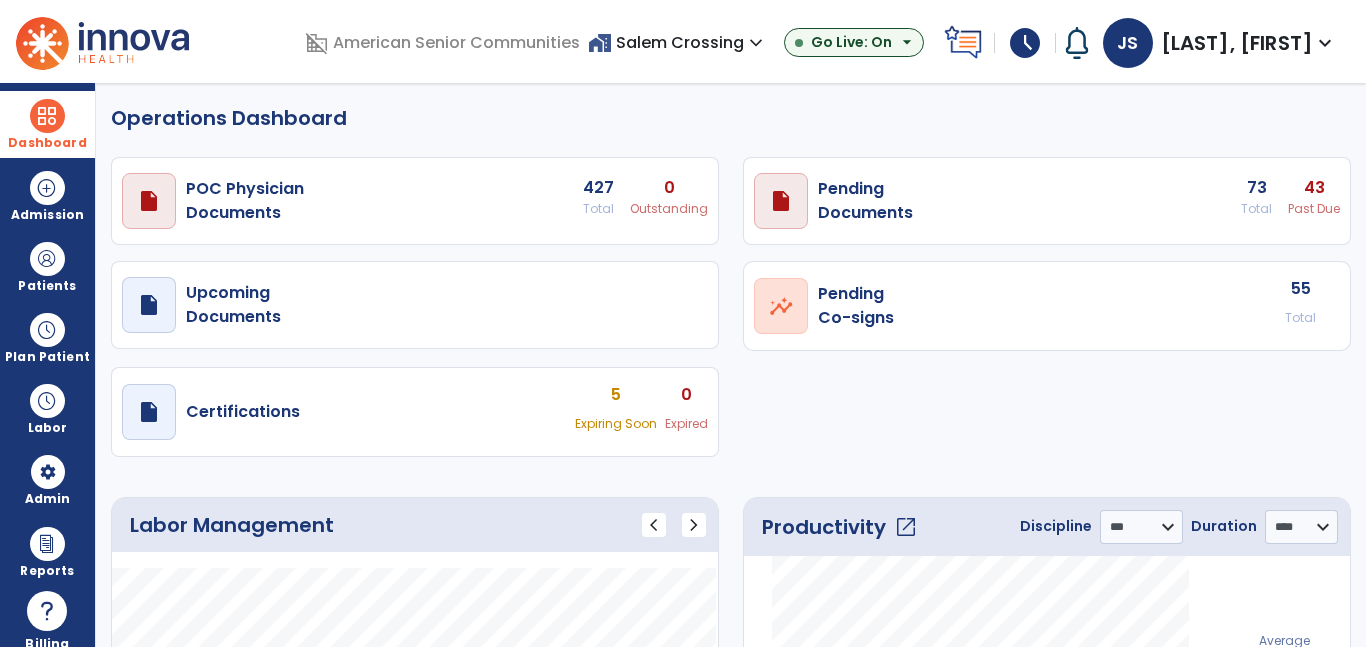 click at bounding box center [47, 116] 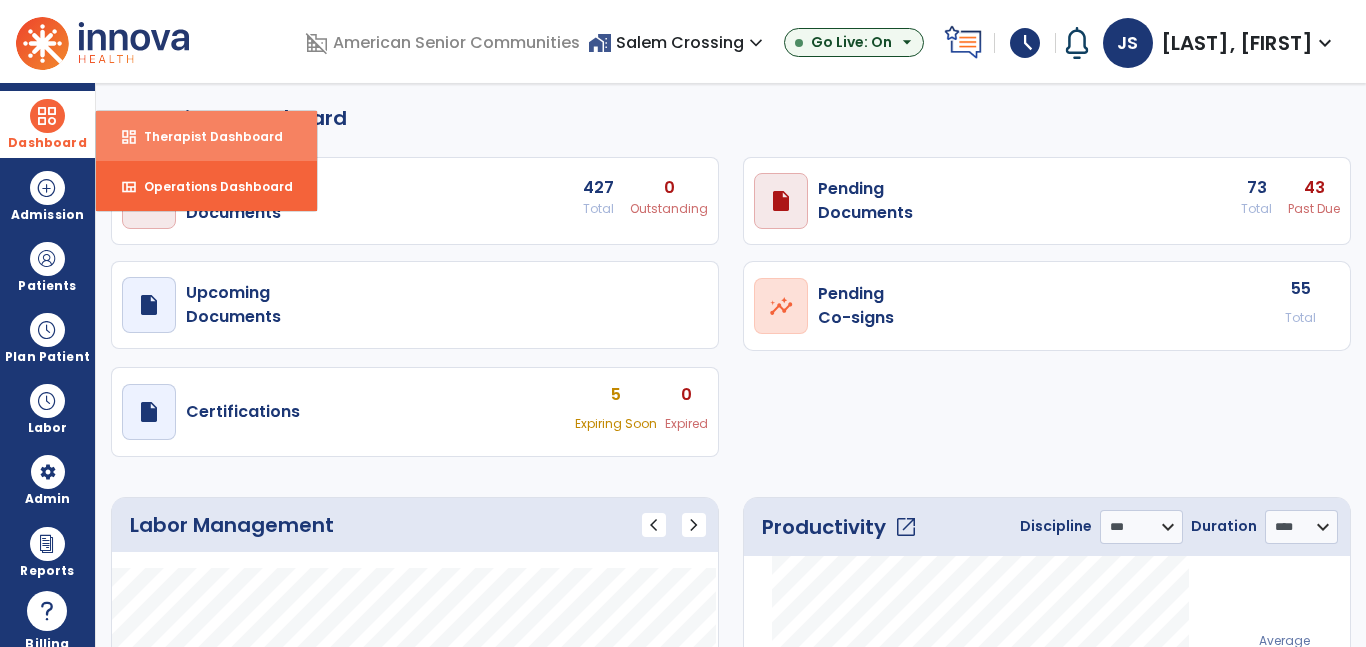 click on "Therapist Dashboard" at bounding box center [205, 136] 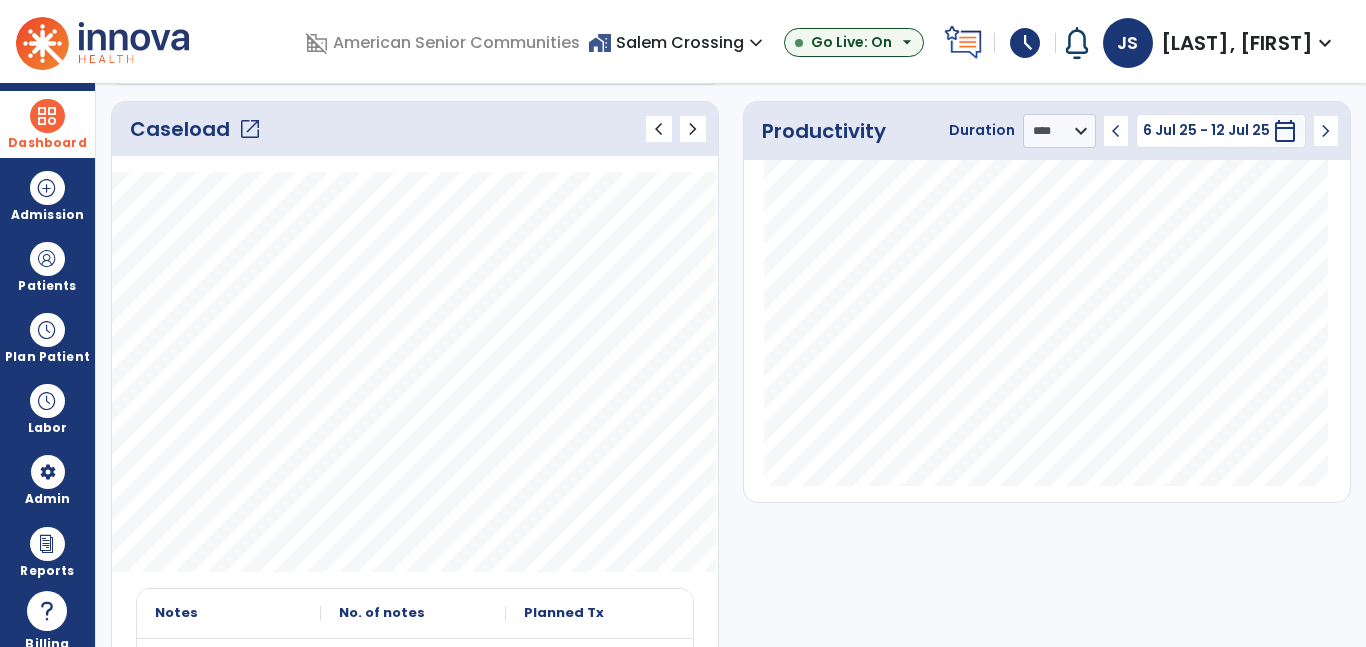 scroll, scrollTop: 276, scrollLeft: 0, axis: vertical 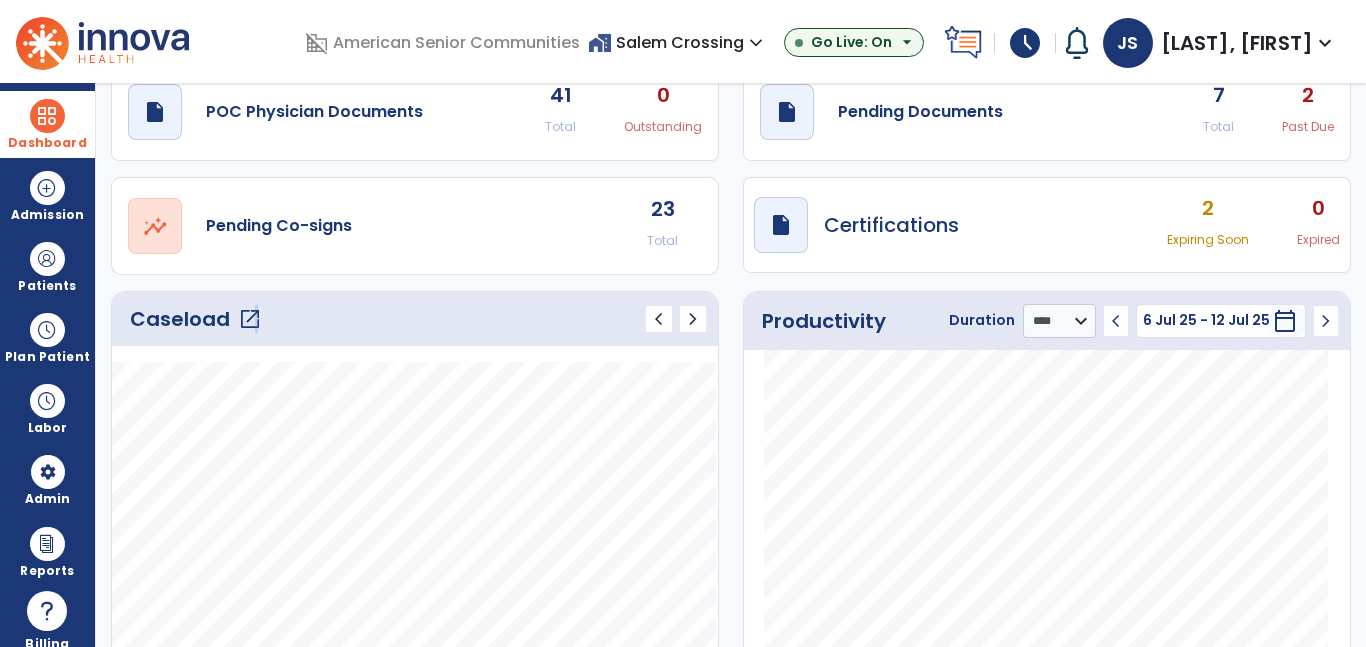click on "open_in_new" 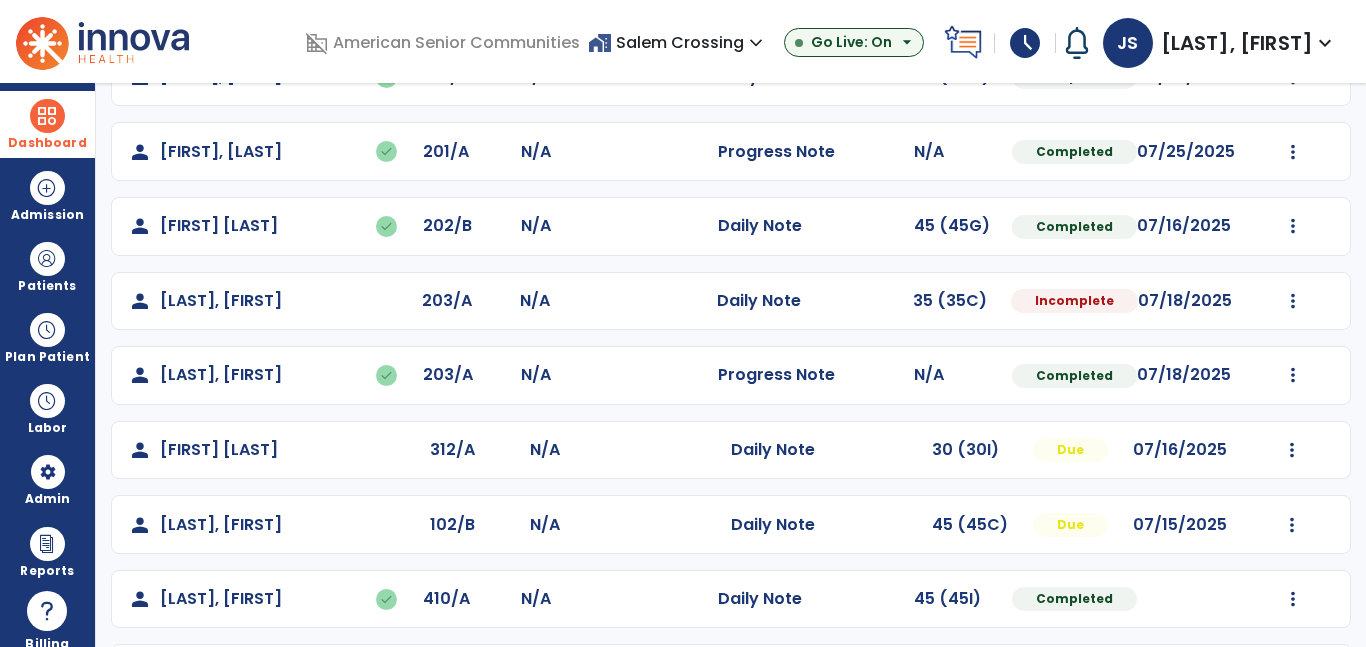 scroll, scrollTop: 365, scrollLeft: 0, axis: vertical 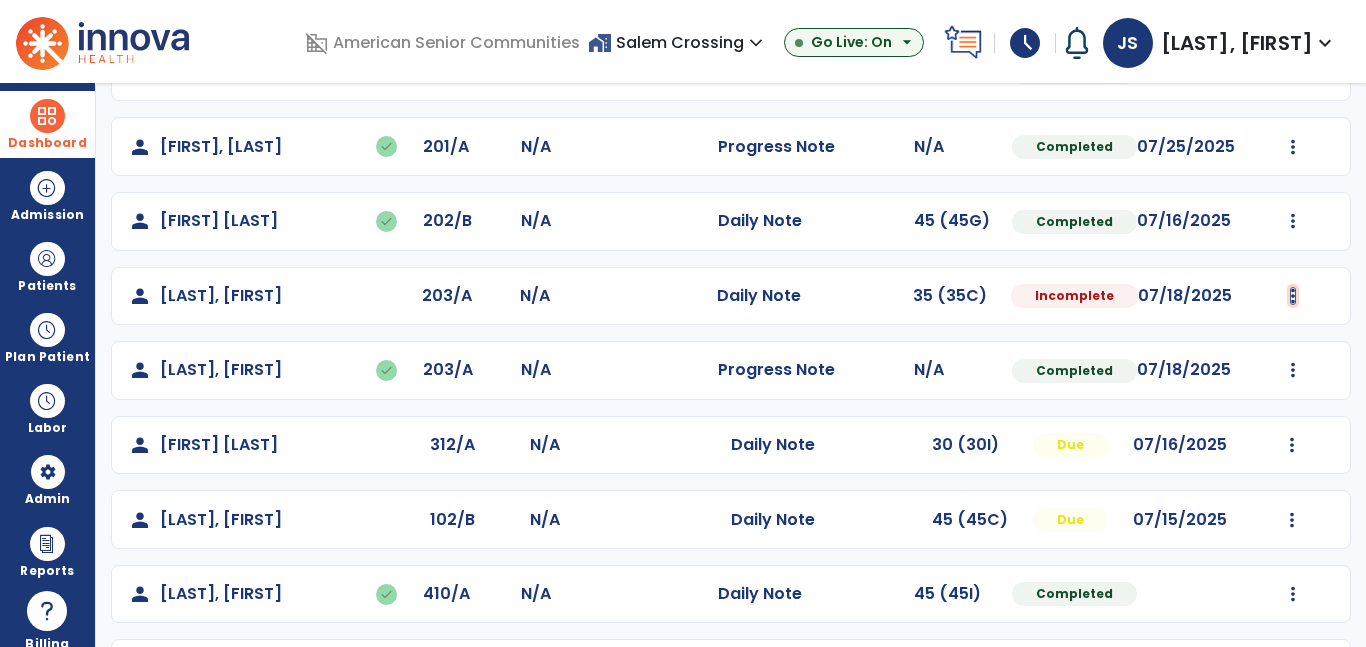 click at bounding box center (1293, -77) 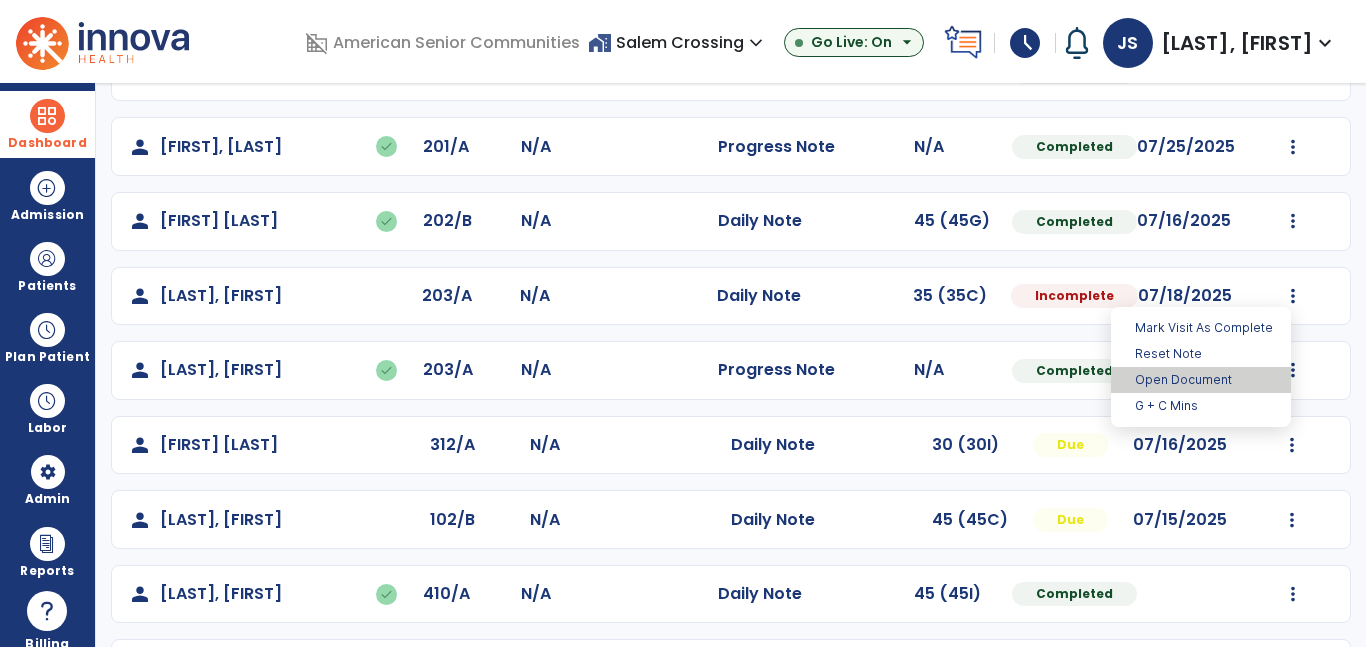 click on "Open Document" at bounding box center [1201, 380] 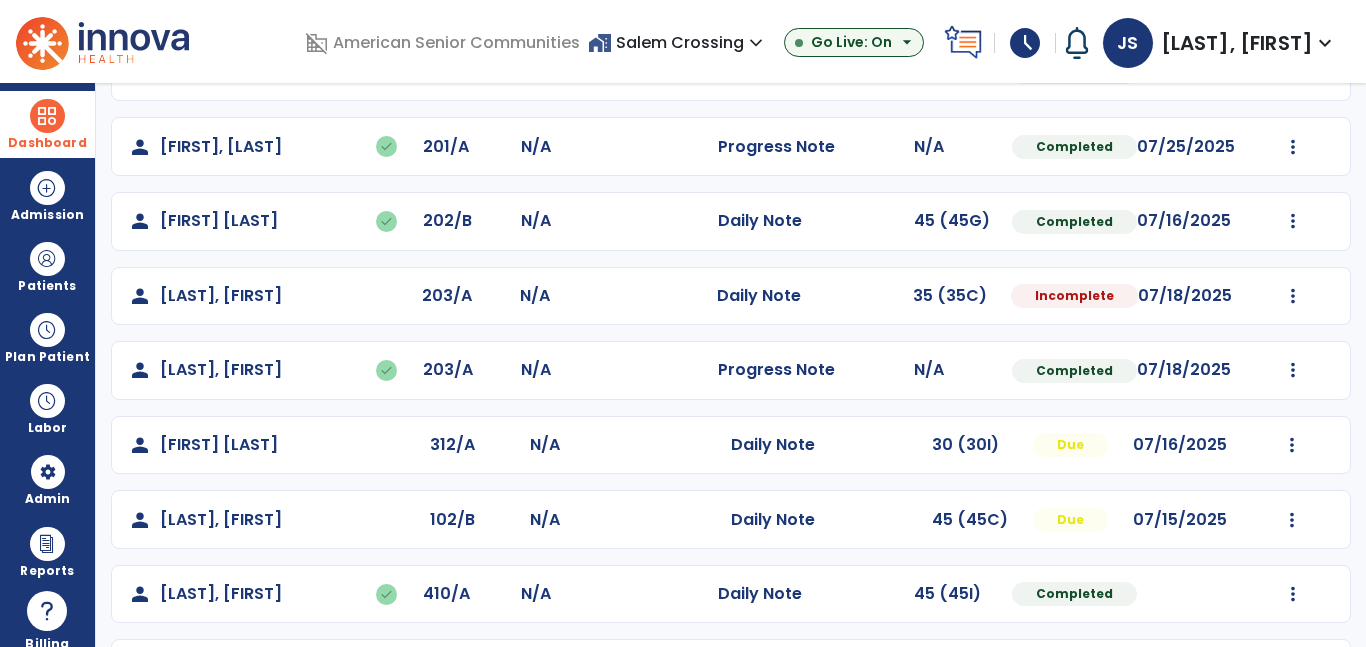 select on "*" 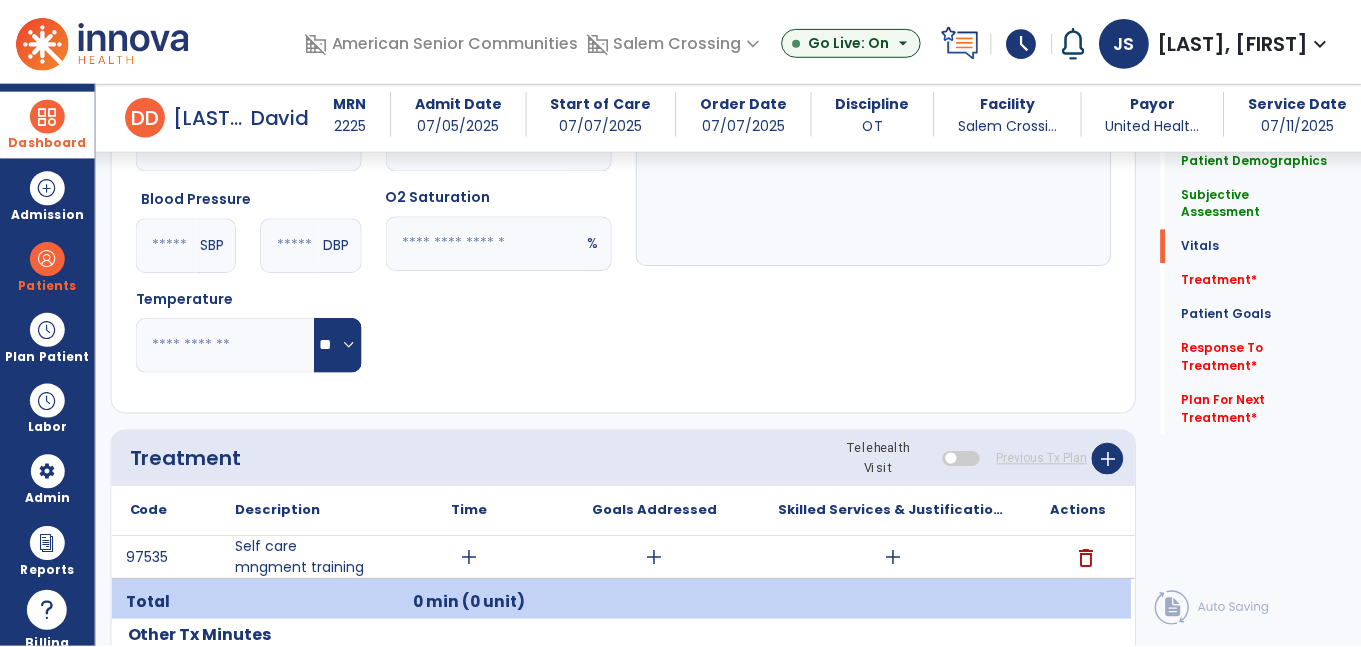 scroll, scrollTop: 1412, scrollLeft: 0, axis: vertical 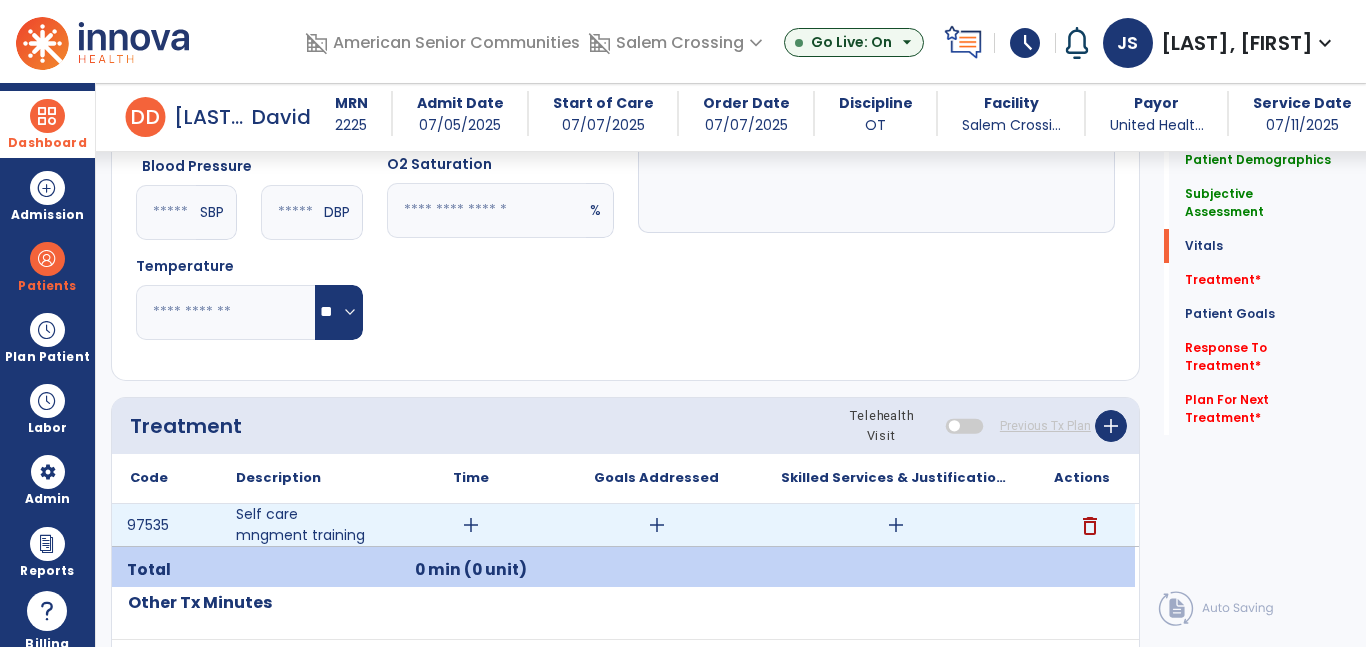 click on "add" at bounding box center (896, 525) 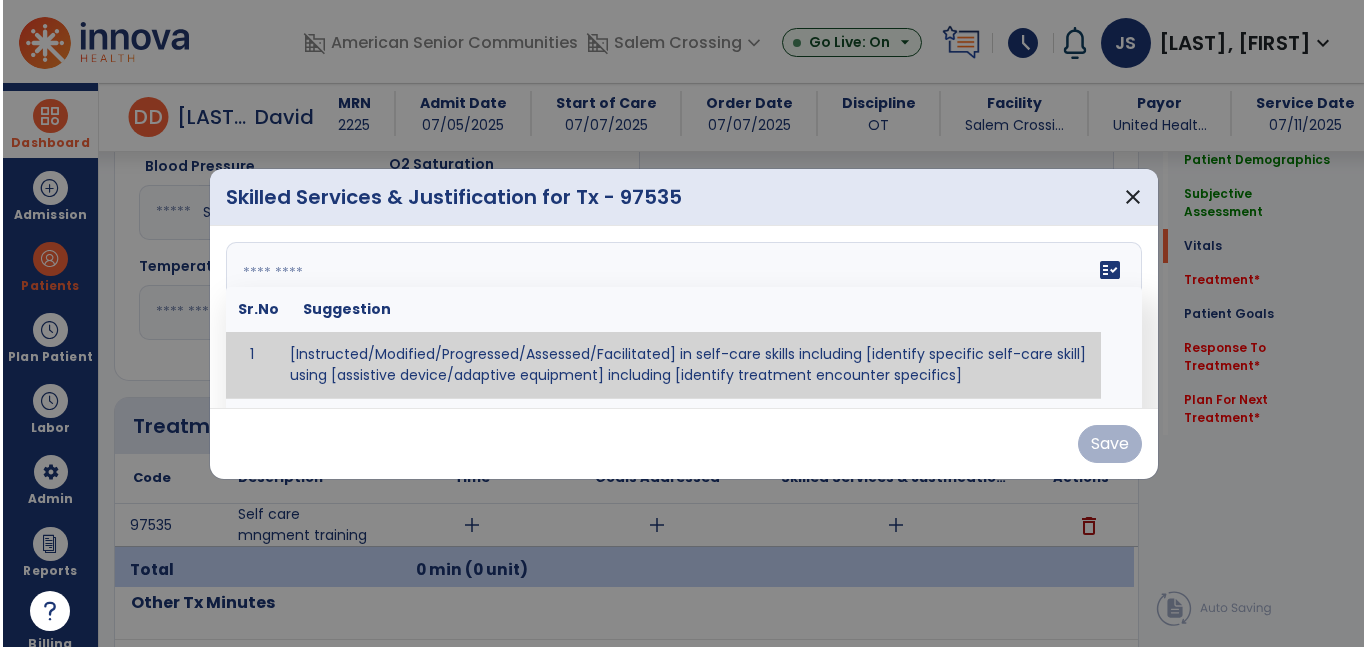 scroll, scrollTop: 1412, scrollLeft: 0, axis: vertical 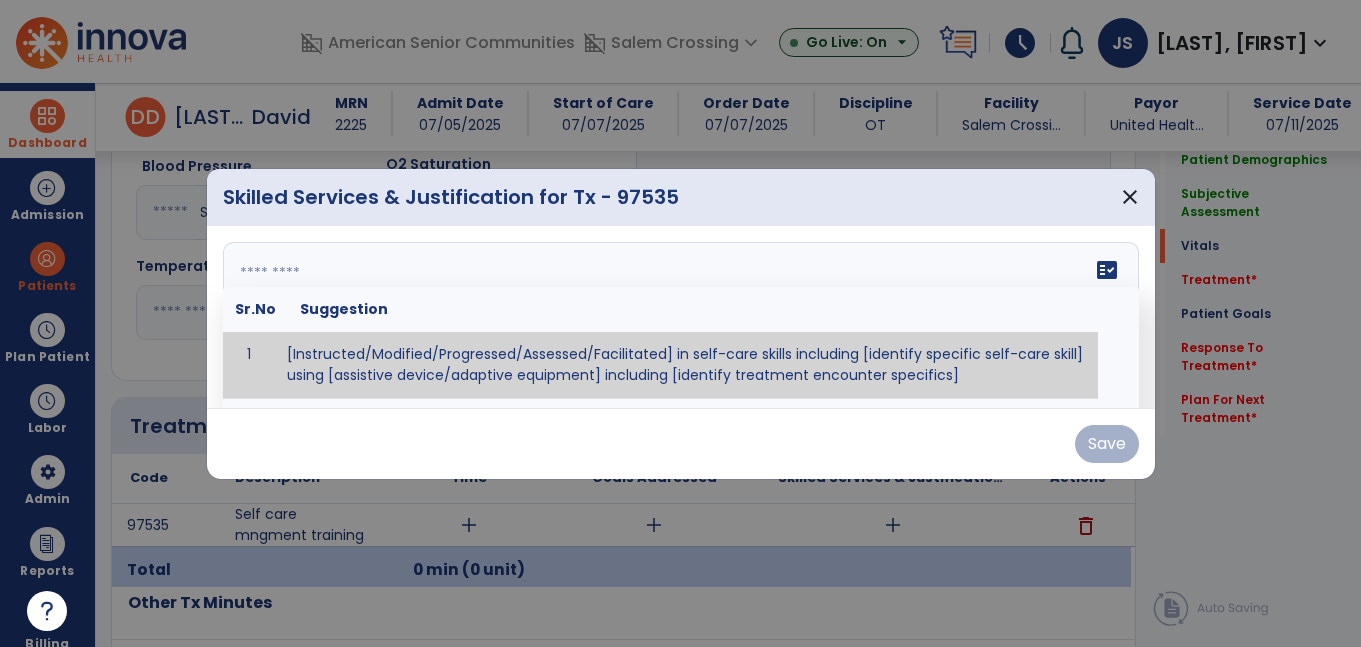 click on "fact_check  Sr.No Suggestion 1 [Instructed/Modified/Progressed/Assessed/Facilitated] in self-care skills including [identify specific self-care skill] using [assistive device/adaptive equipment] including [identify treatment encounter specifics]" at bounding box center (681, 317) 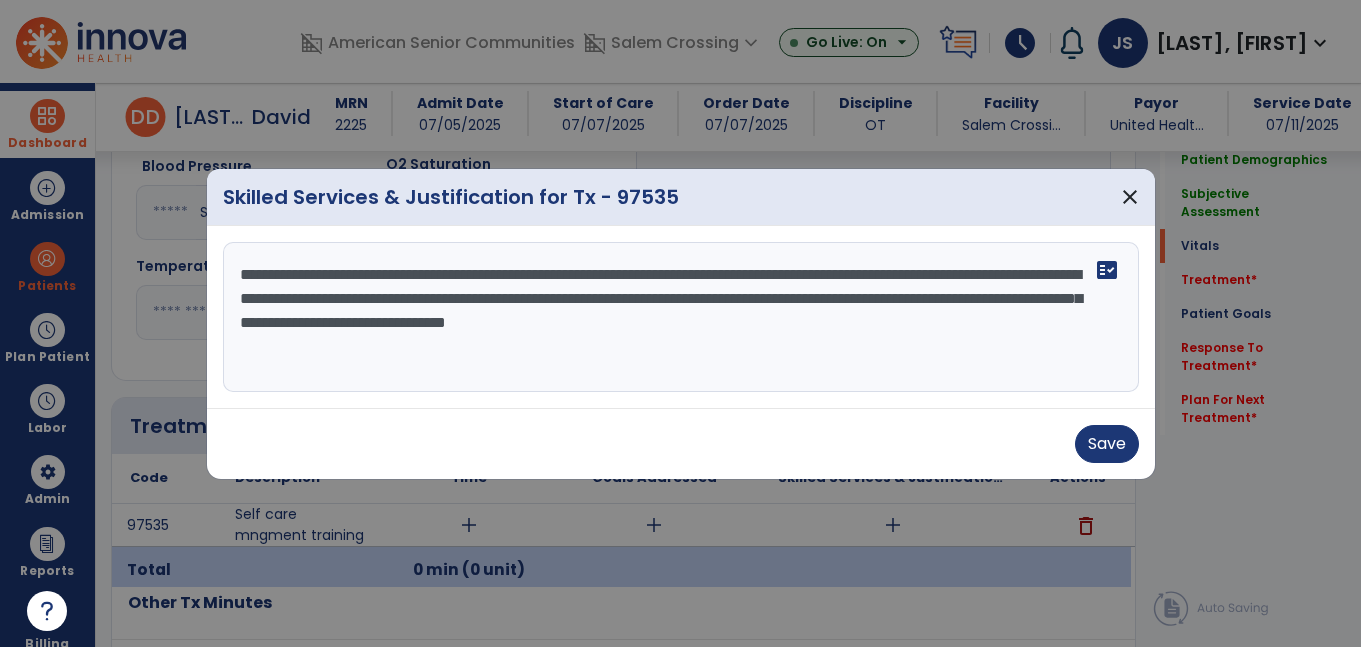 click on "**********" at bounding box center (681, 317) 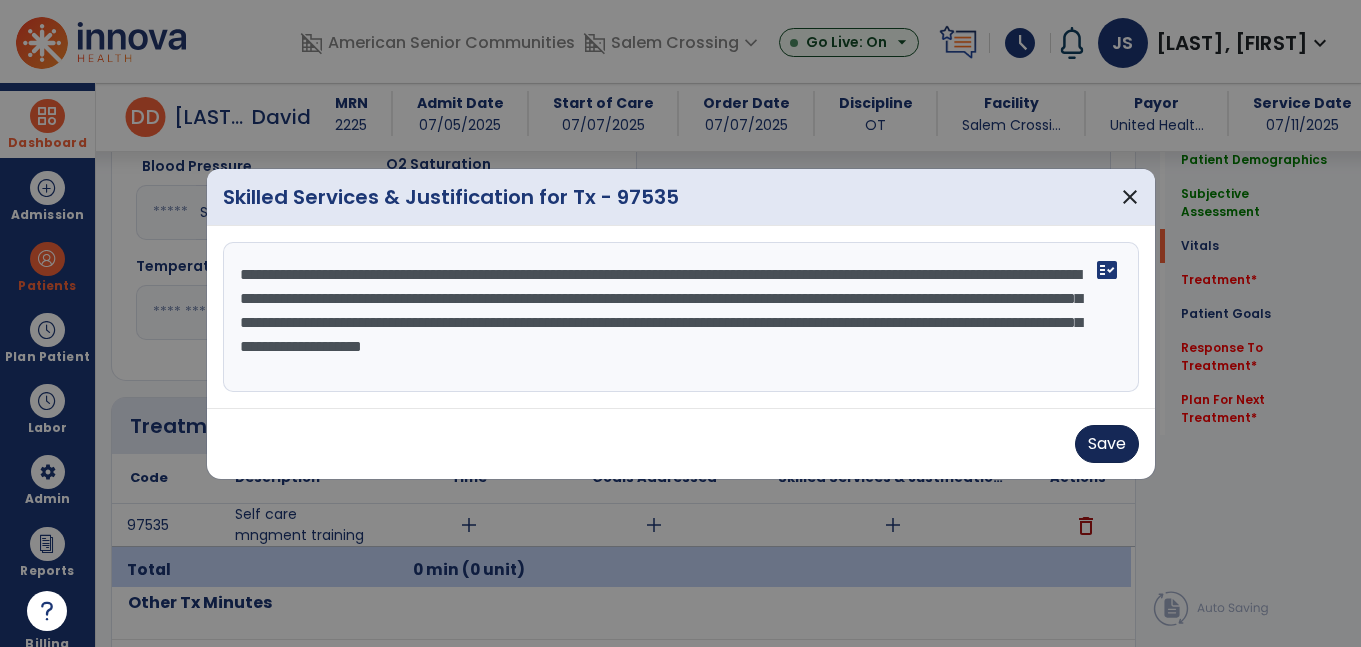 type on "**********" 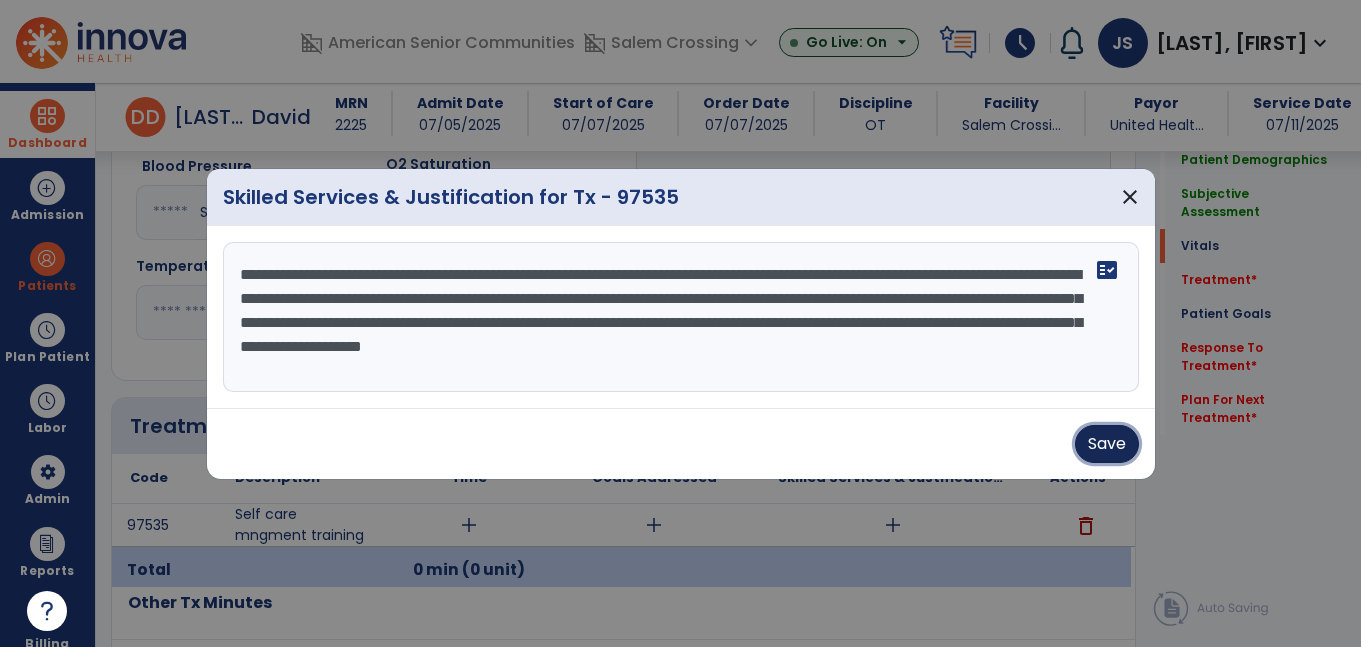click on "Save" at bounding box center [1107, 444] 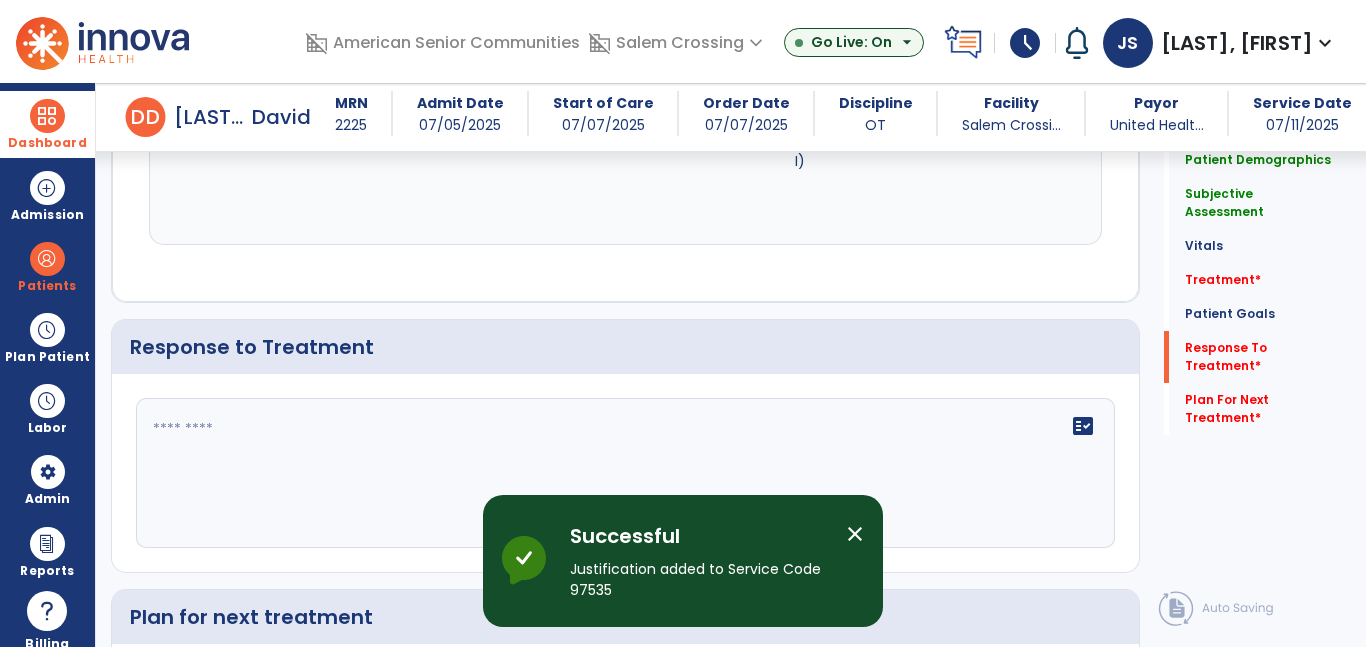 scroll, scrollTop: 2934, scrollLeft: 0, axis: vertical 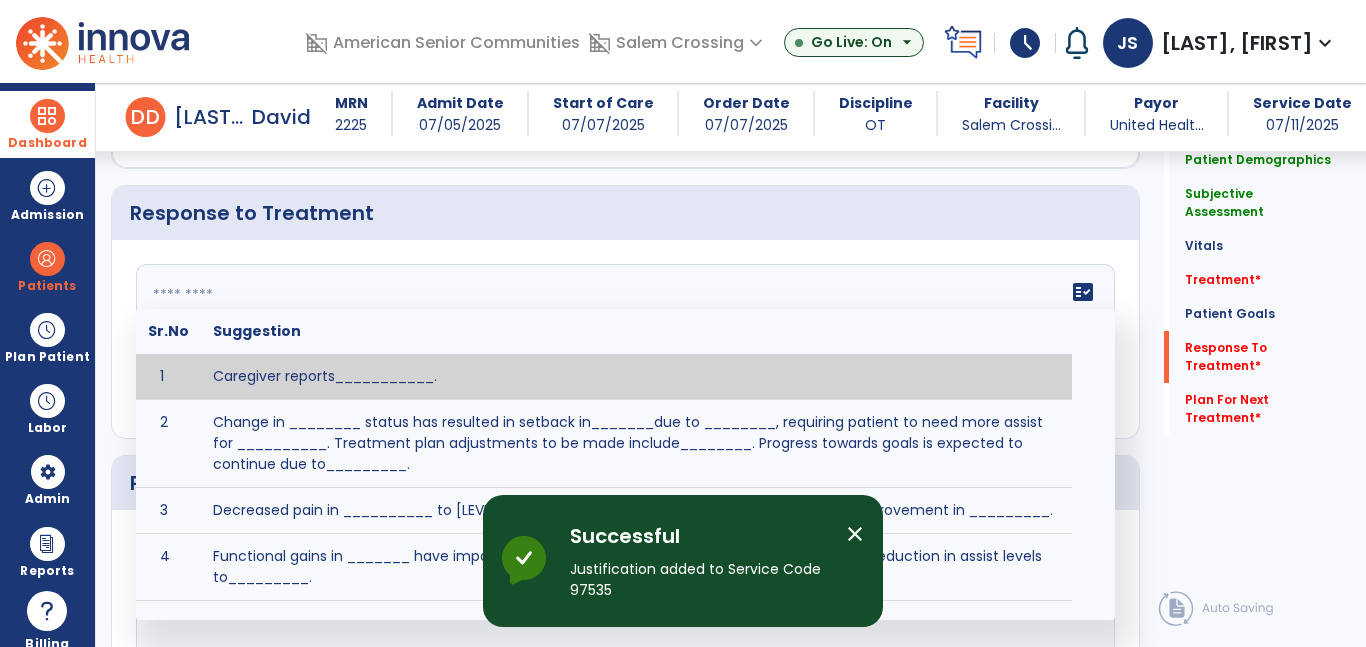 click 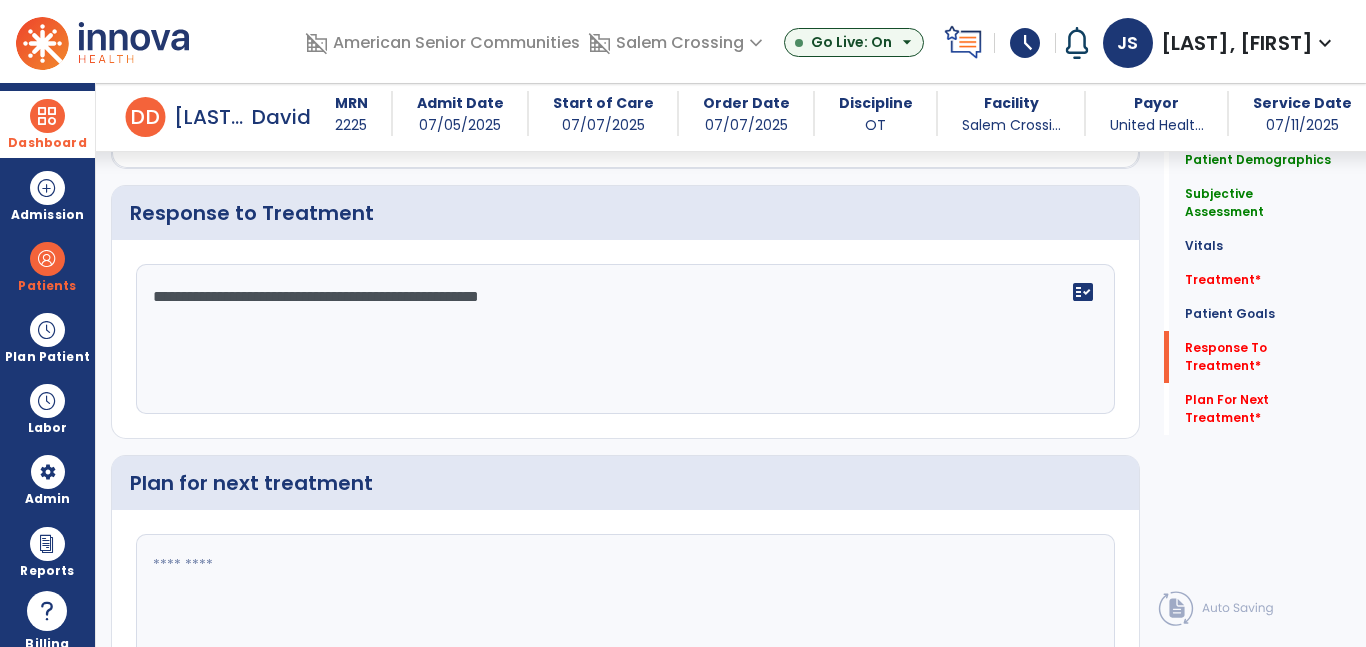 type on "**********" 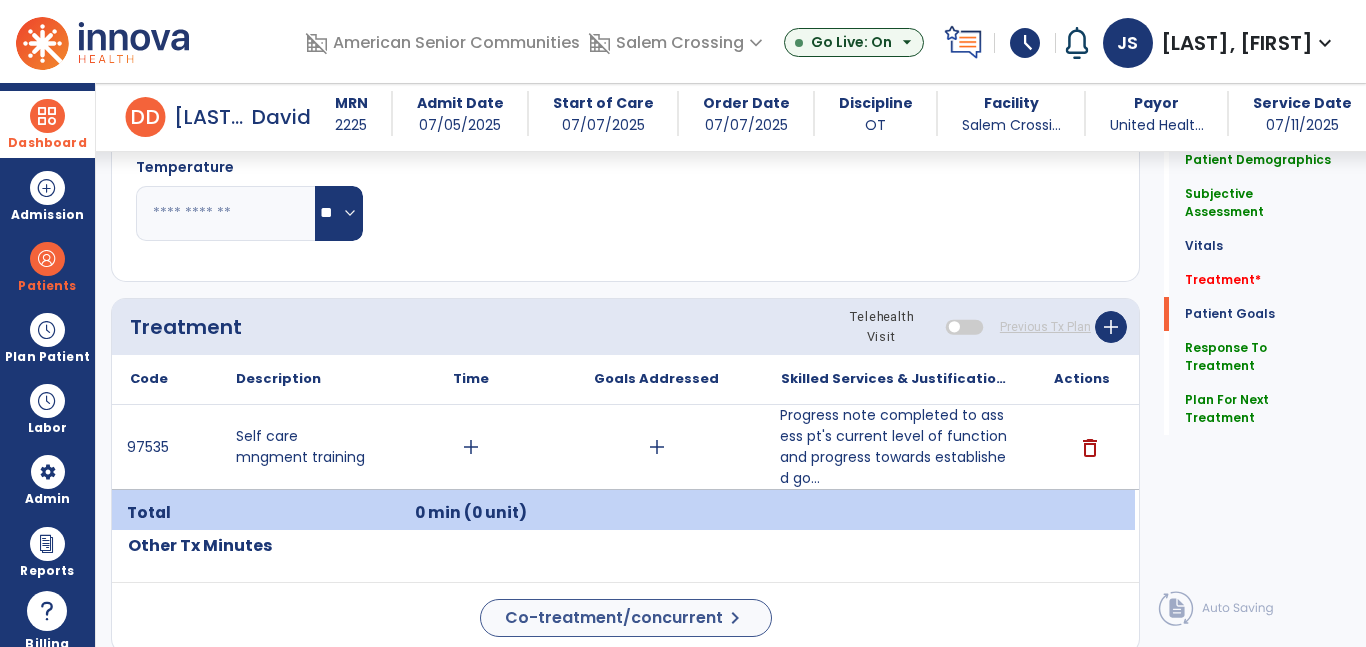 scroll, scrollTop: 1491, scrollLeft: 0, axis: vertical 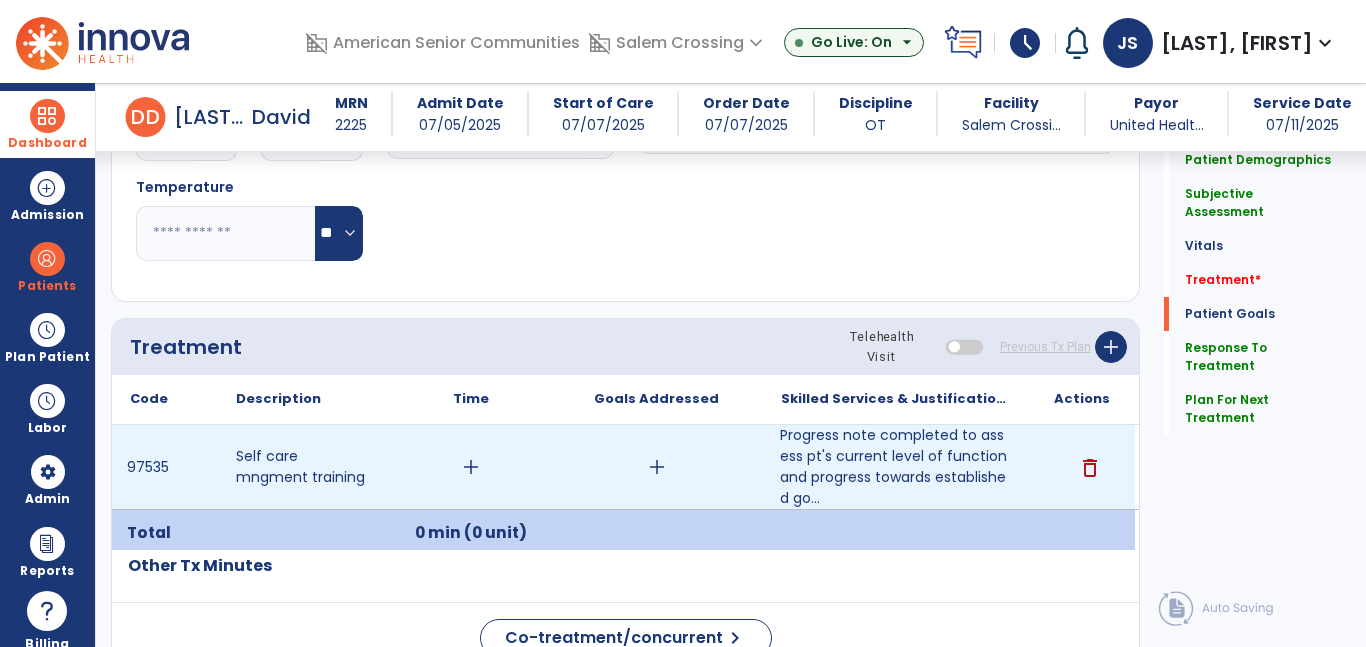 type on "**********" 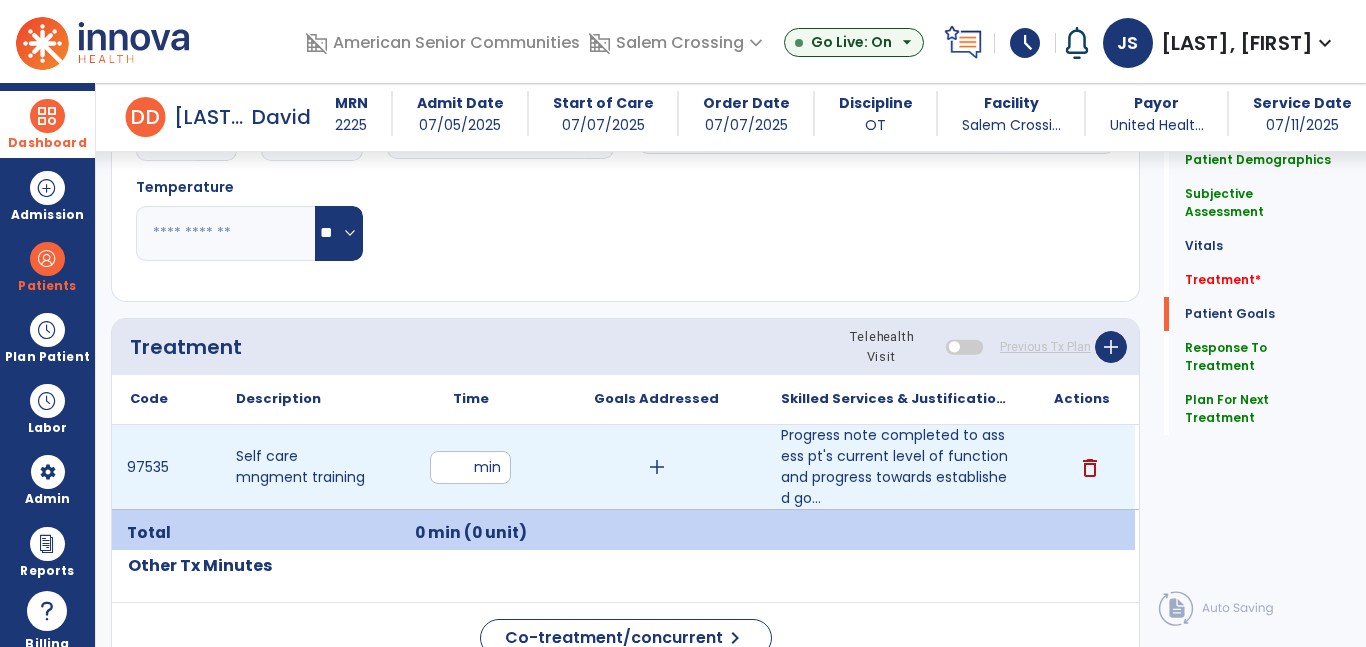 type on "**" 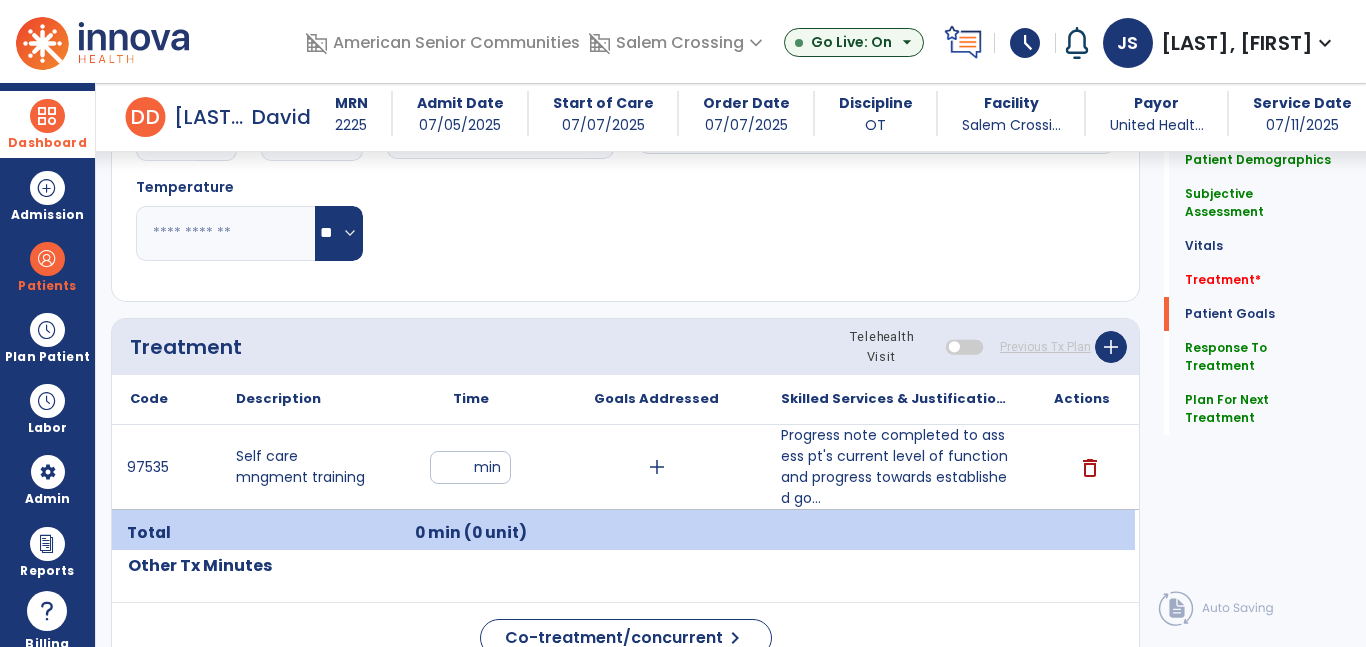 click on "Quick Links  Patient Demographics   Patient Demographics   Subjective Assessment   Subjective Assessment   Vitals   Vitals   Treatment   *  Treatment   *  Patient Goals   Patient Goals   Response To Treatment   Response To Treatment   Plan For Next Treatment   Plan For Next Treatment" 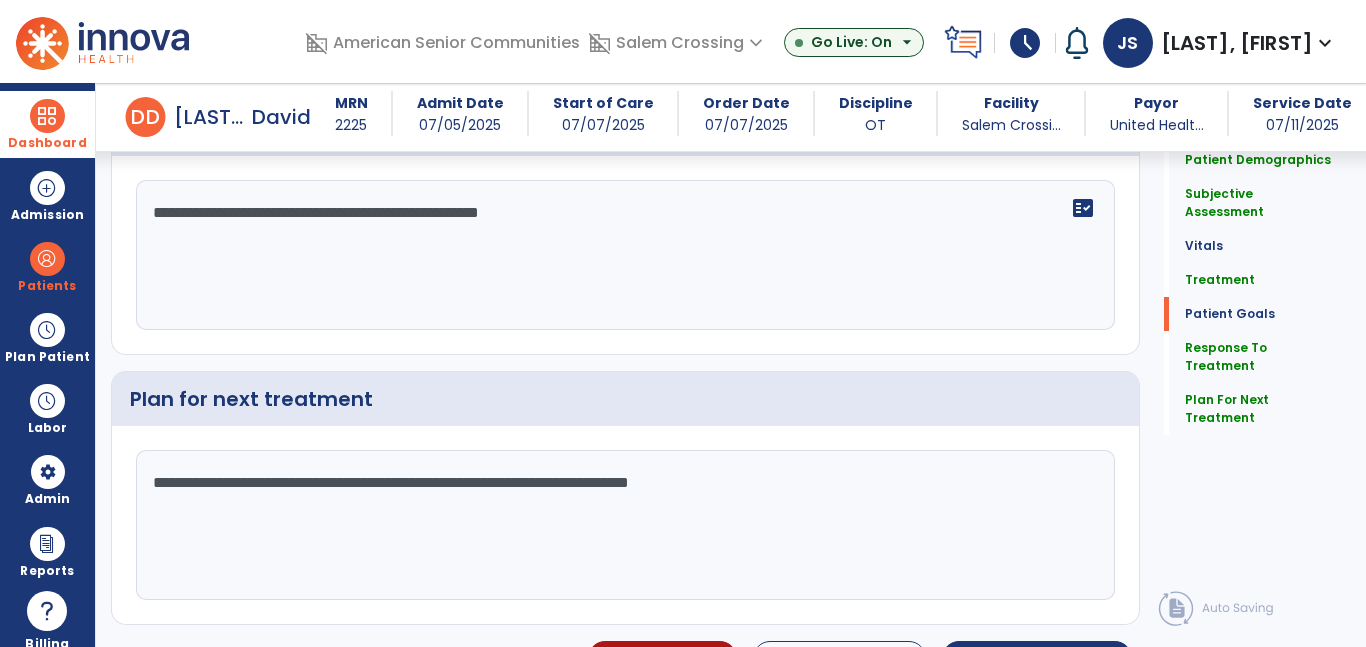 click on "Patient Demographics Medical Diagnosis Treatment Diagnosis Precautions Contraindications
Code
Description
Pdpm Clinical Category
G47.00" 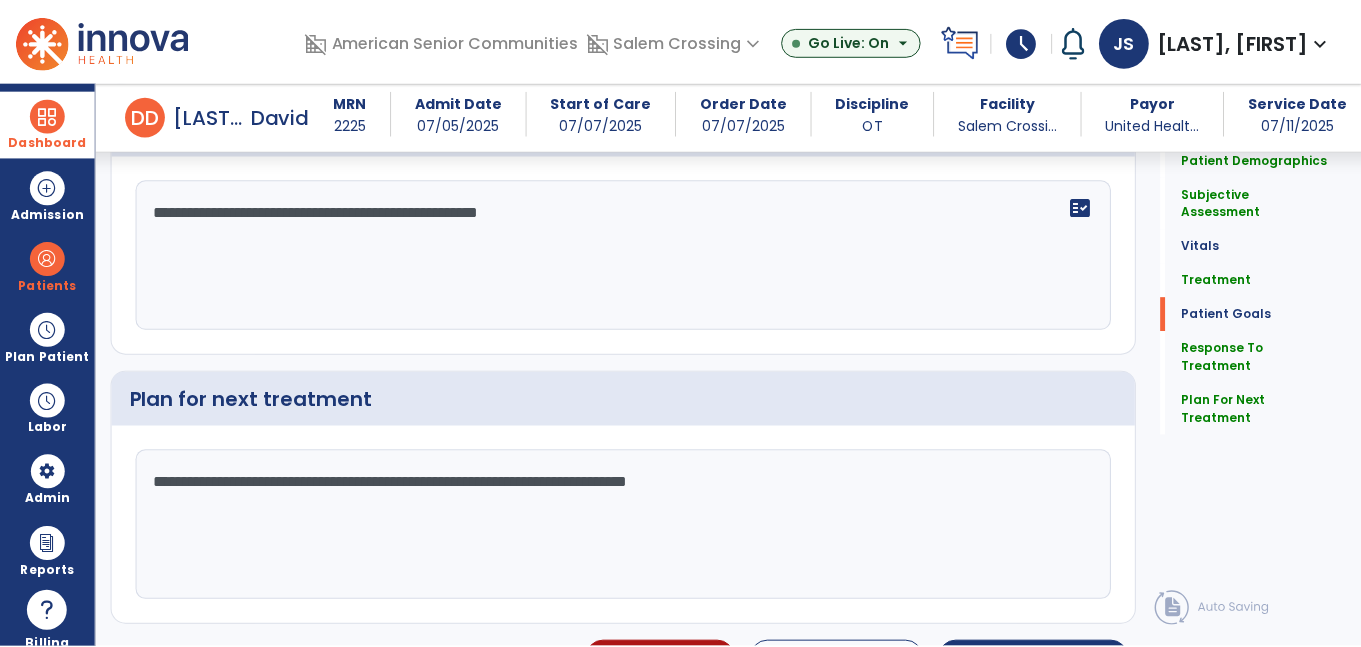 scroll, scrollTop: 3062, scrollLeft: 0, axis: vertical 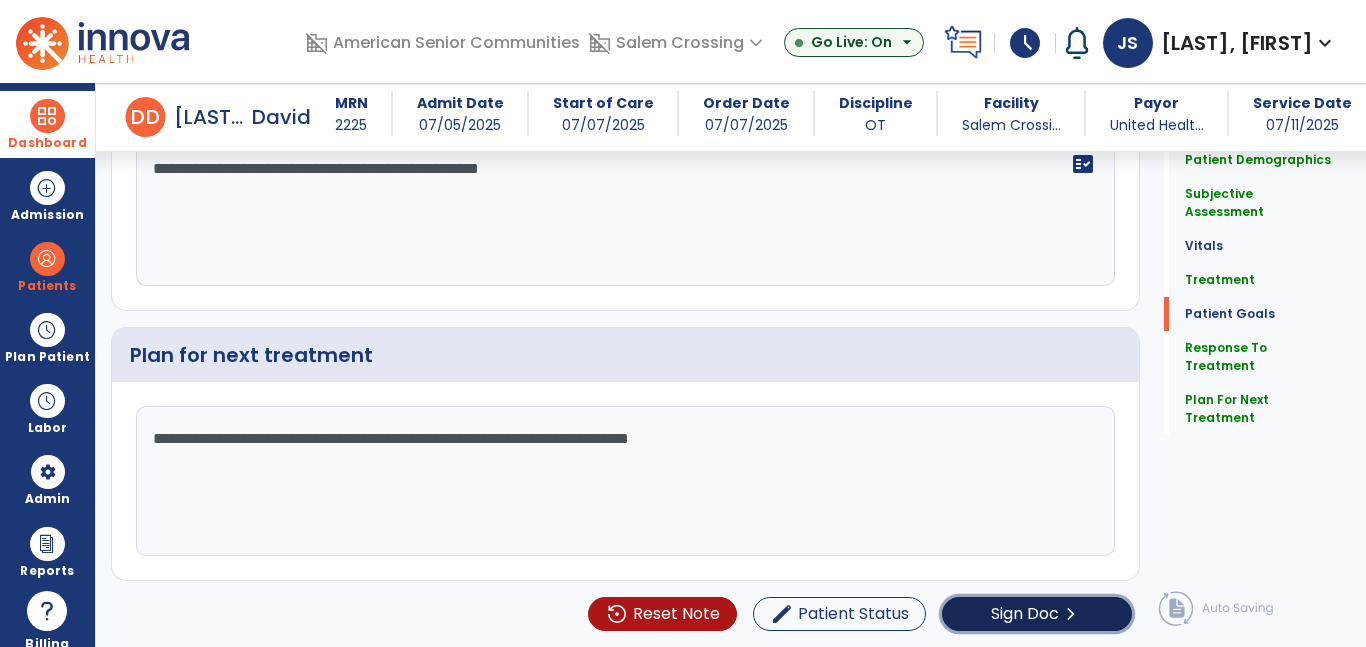 click on "Sign Doc" 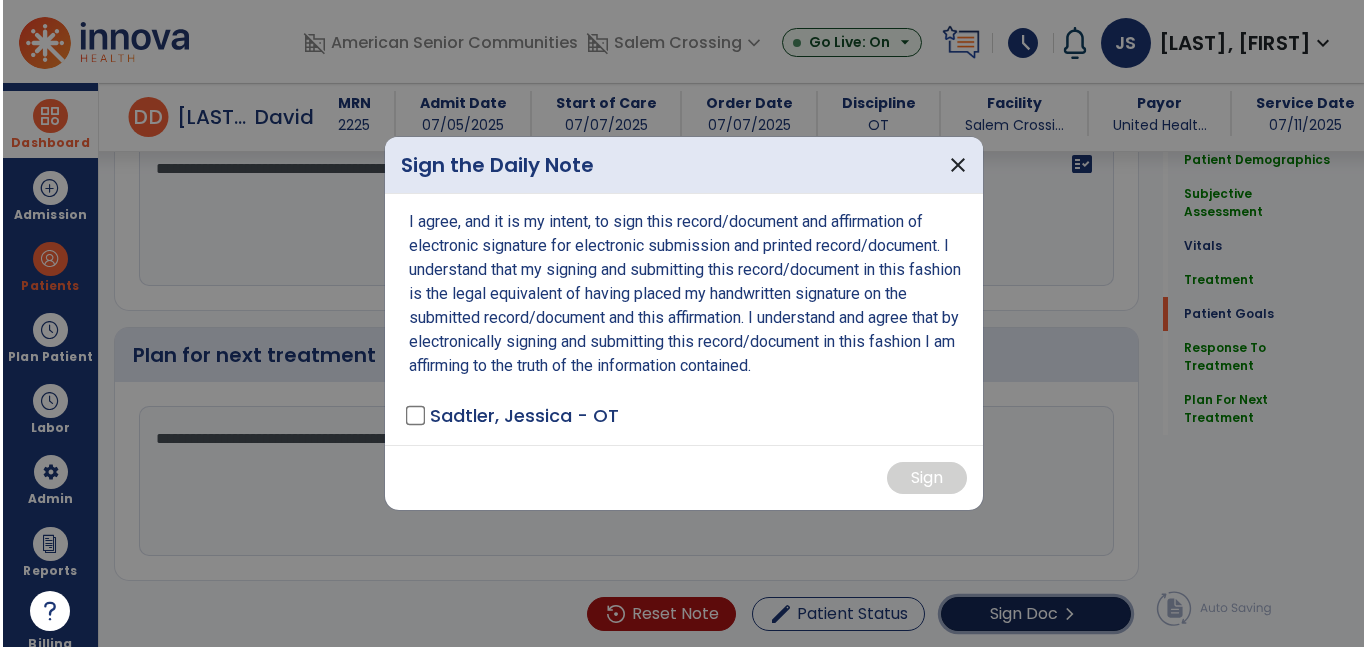 scroll, scrollTop: 3062, scrollLeft: 0, axis: vertical 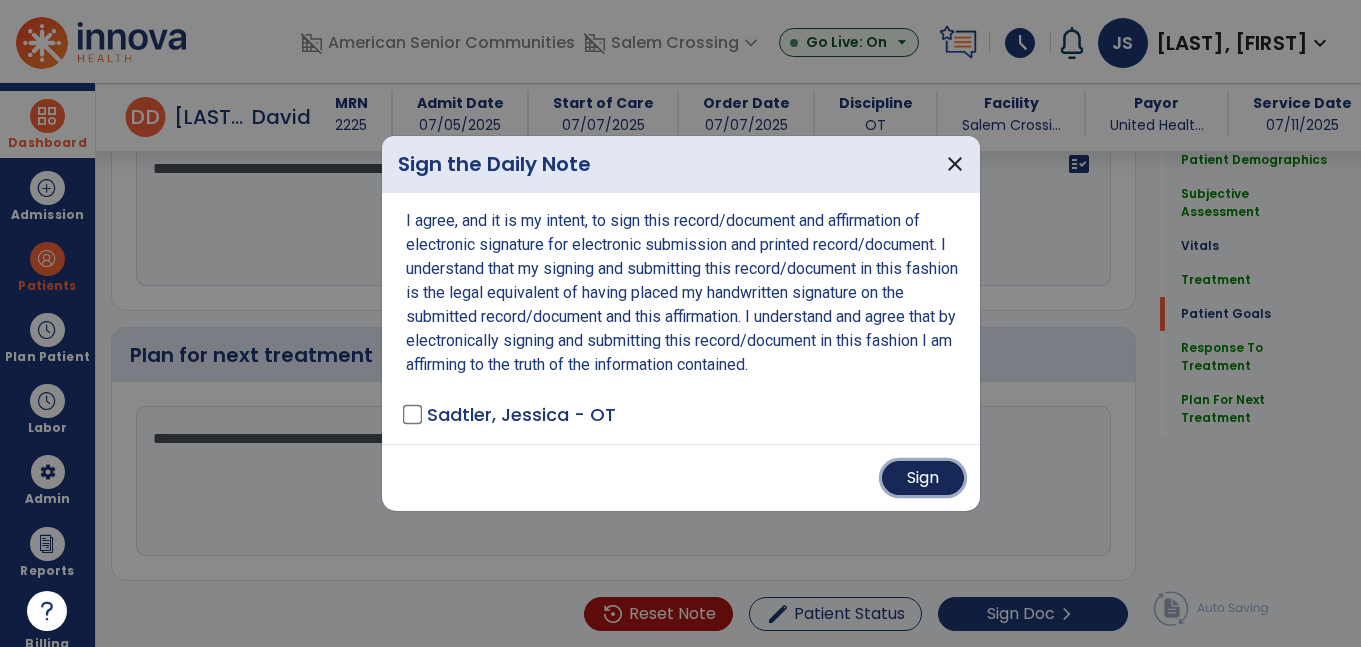 click on "Sign" at bounding box center (923, 478) 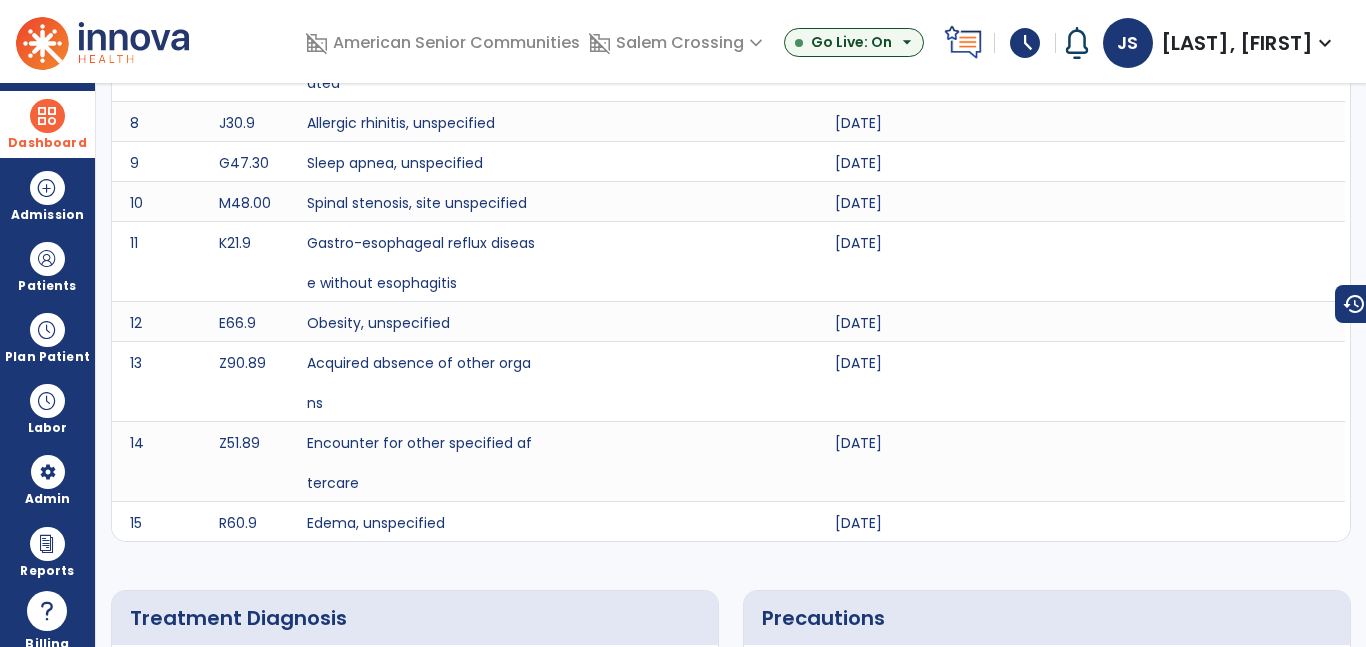 scroll, scrollTop: 0, scrollLeft: 0, axis: both 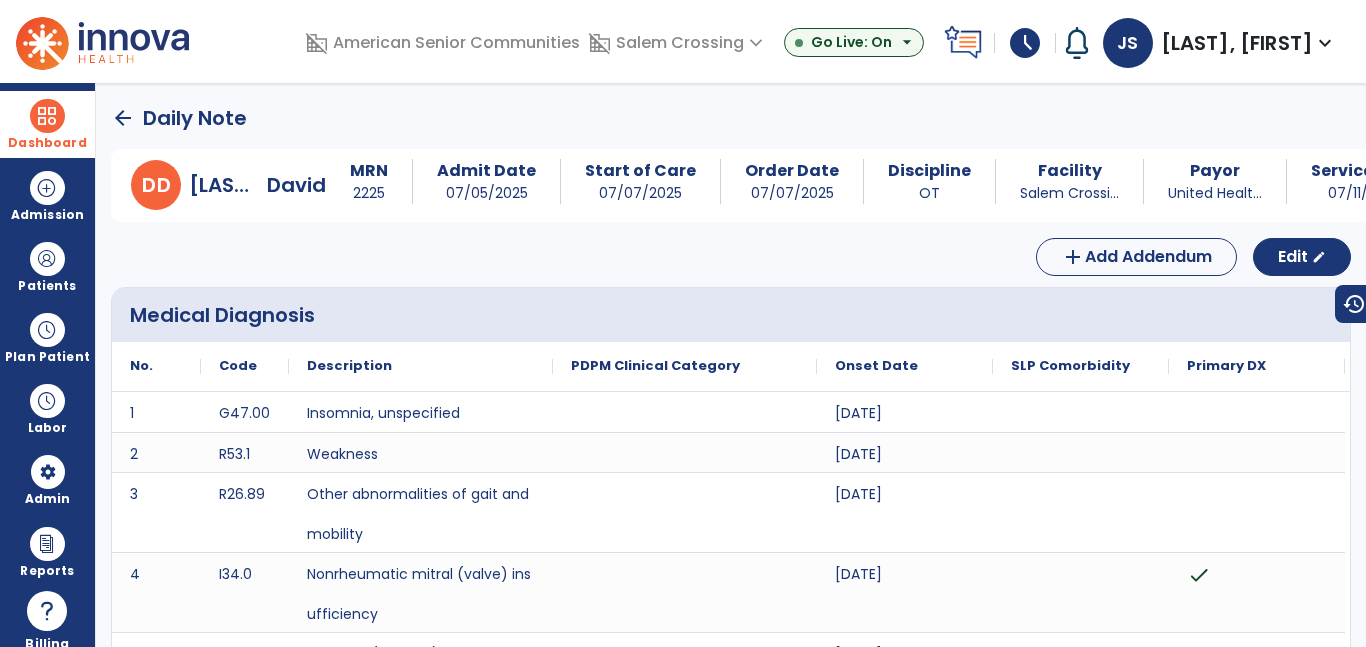 click on "arrow_back" 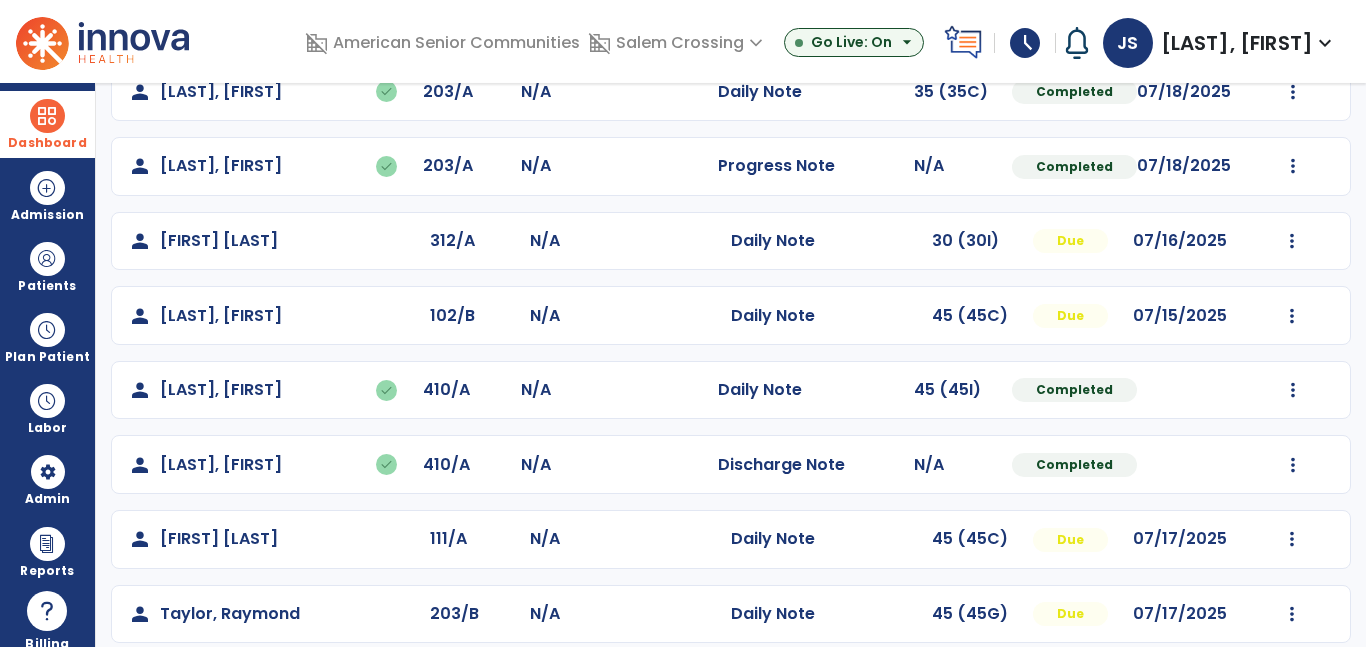 scroll, scrollTop: 589, scrollLeft: 0, axis: vertical 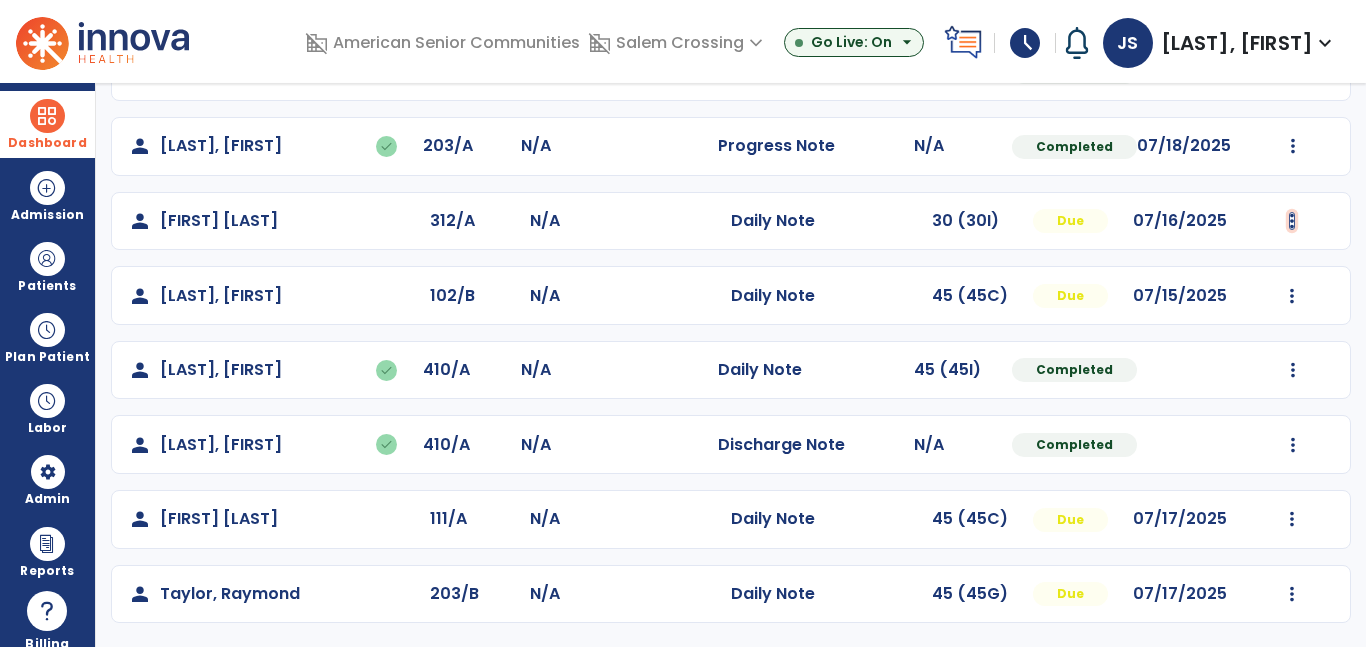 click at bounding box center [1293, -301] 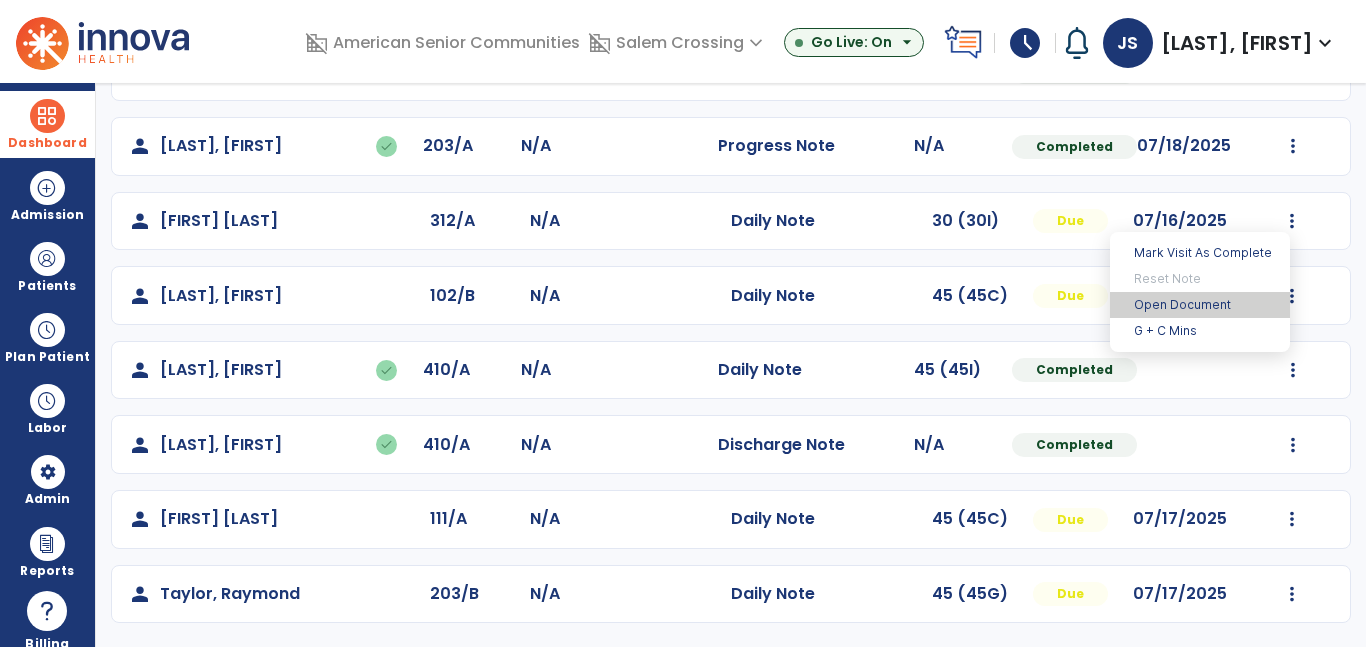 click on "Open Document" at bounding box center [1200, 305] 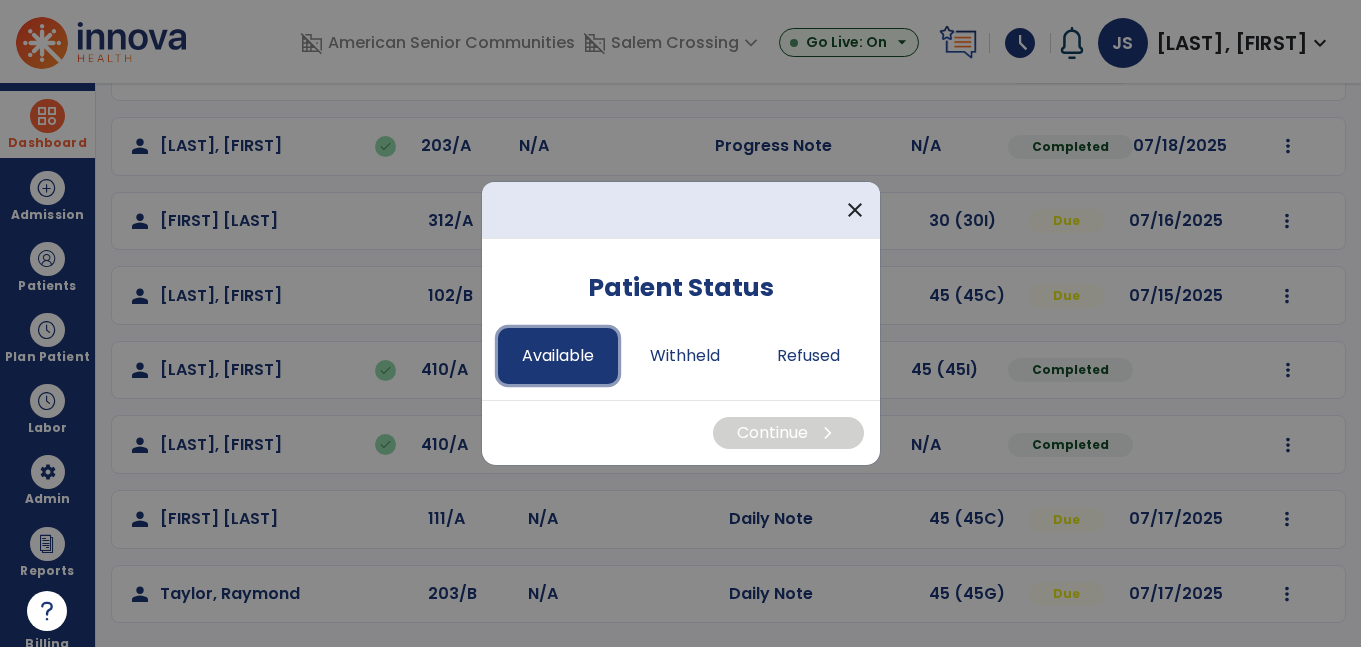 click on "Available" at bounding box center [558, 356] 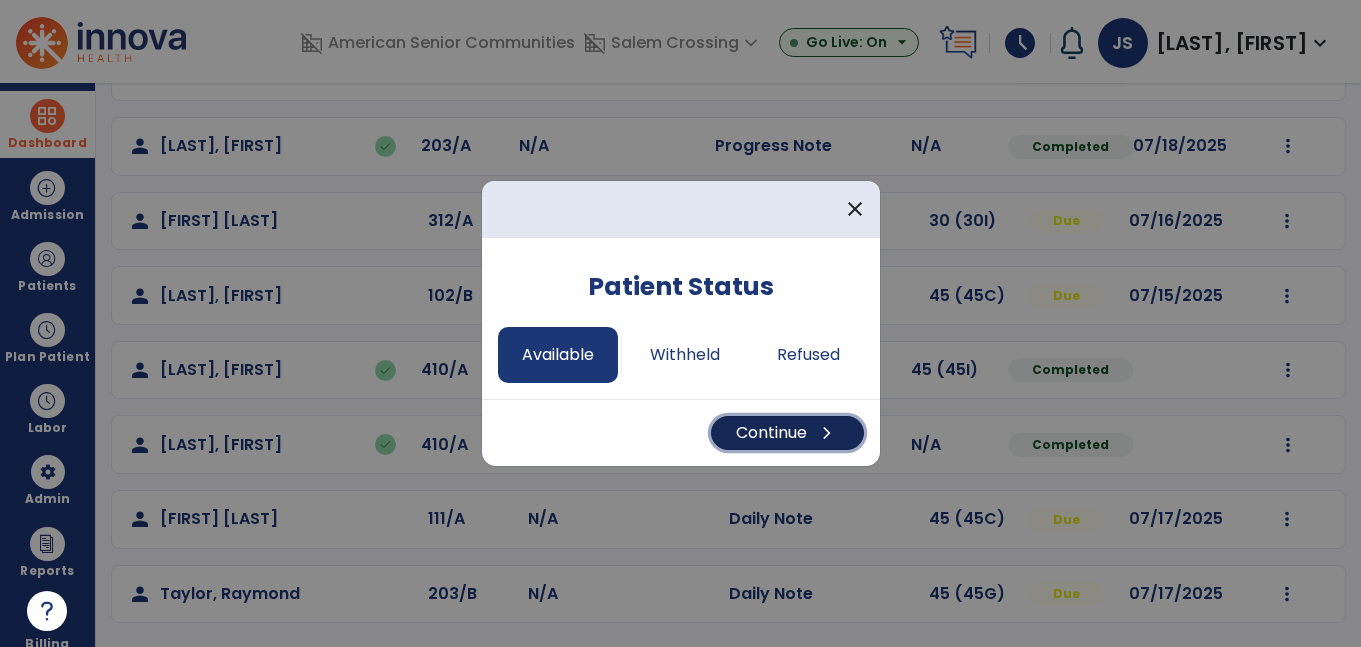 click on "Continue   chevron_right" at bounding box center (787, 433) 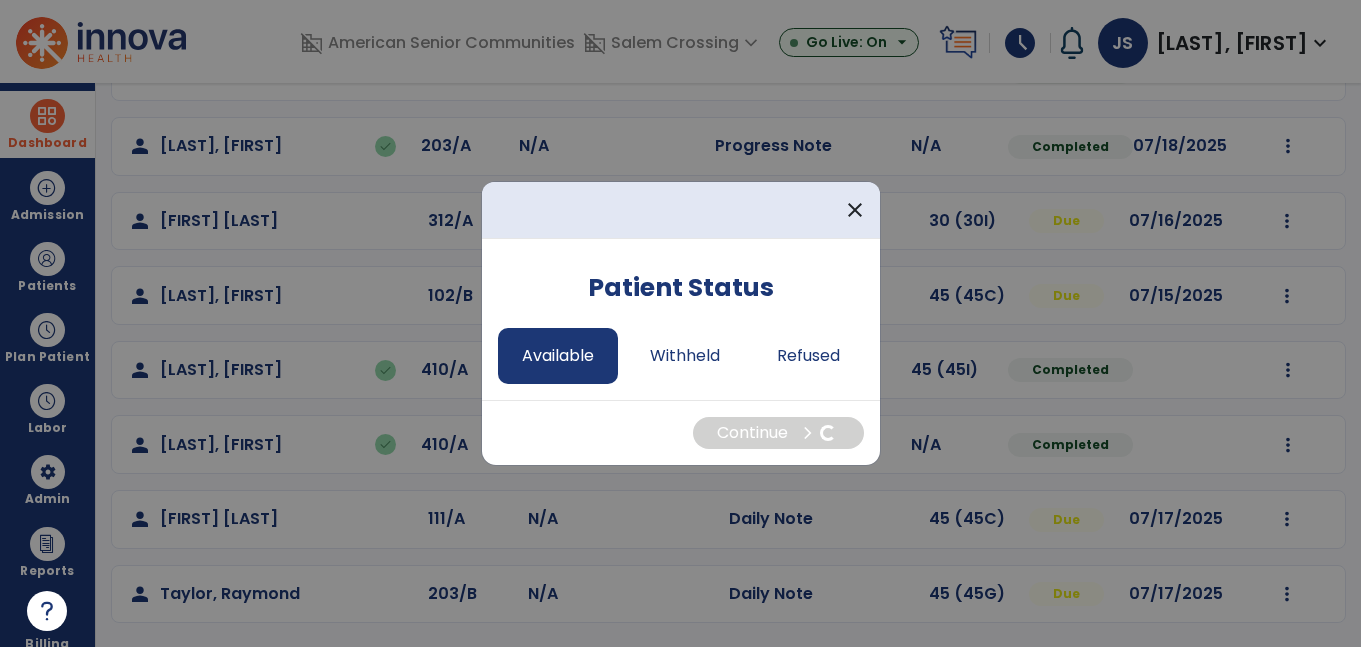 select on "*" 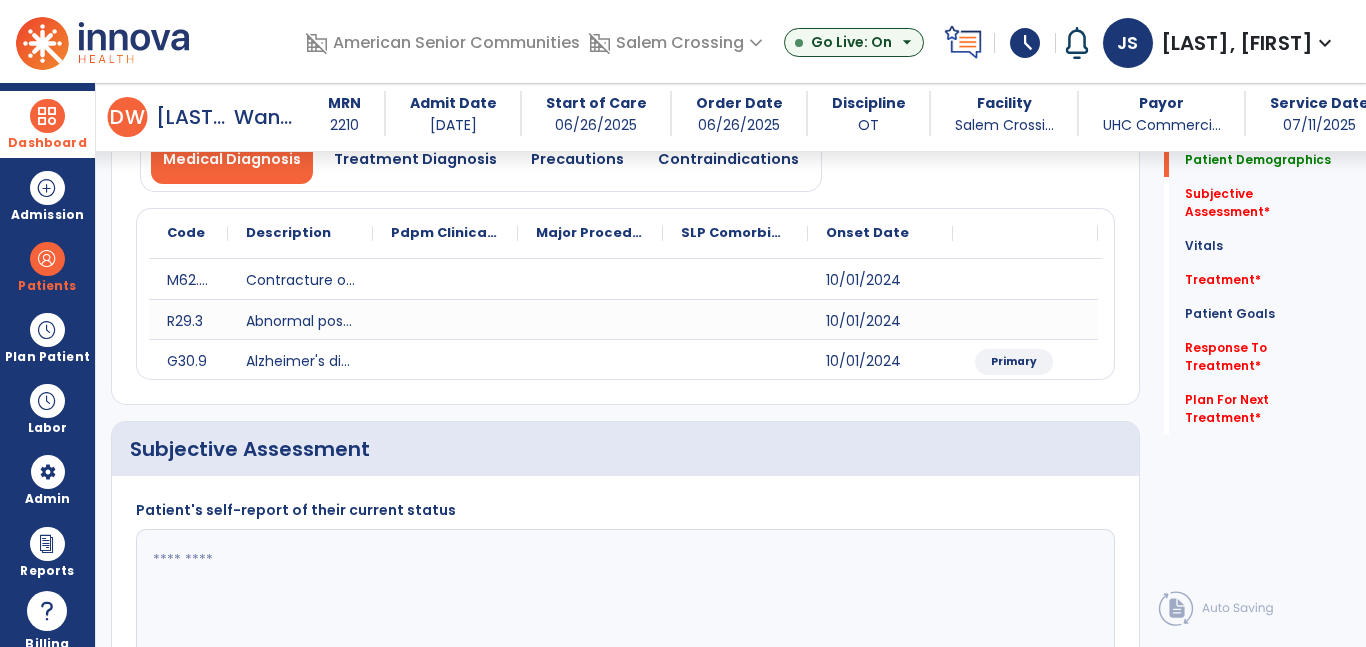 scroll, scrollTop: 460, scrollLeft: 0, axis: vertical 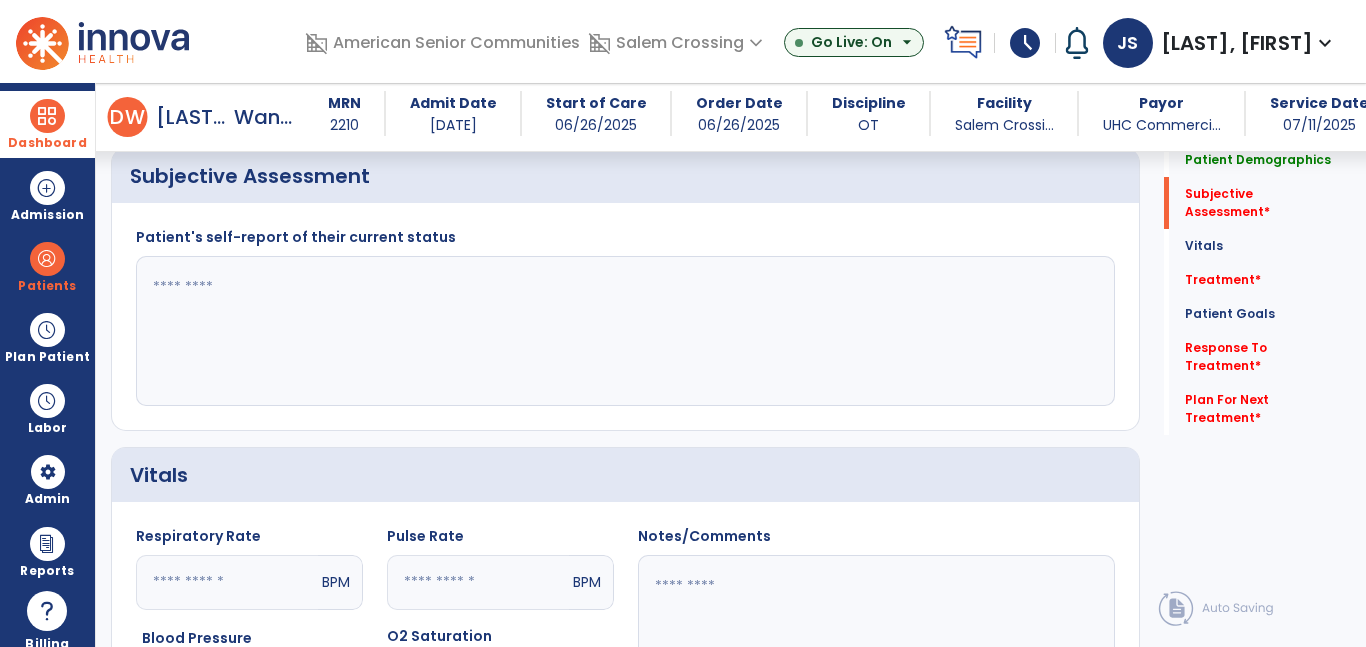 click 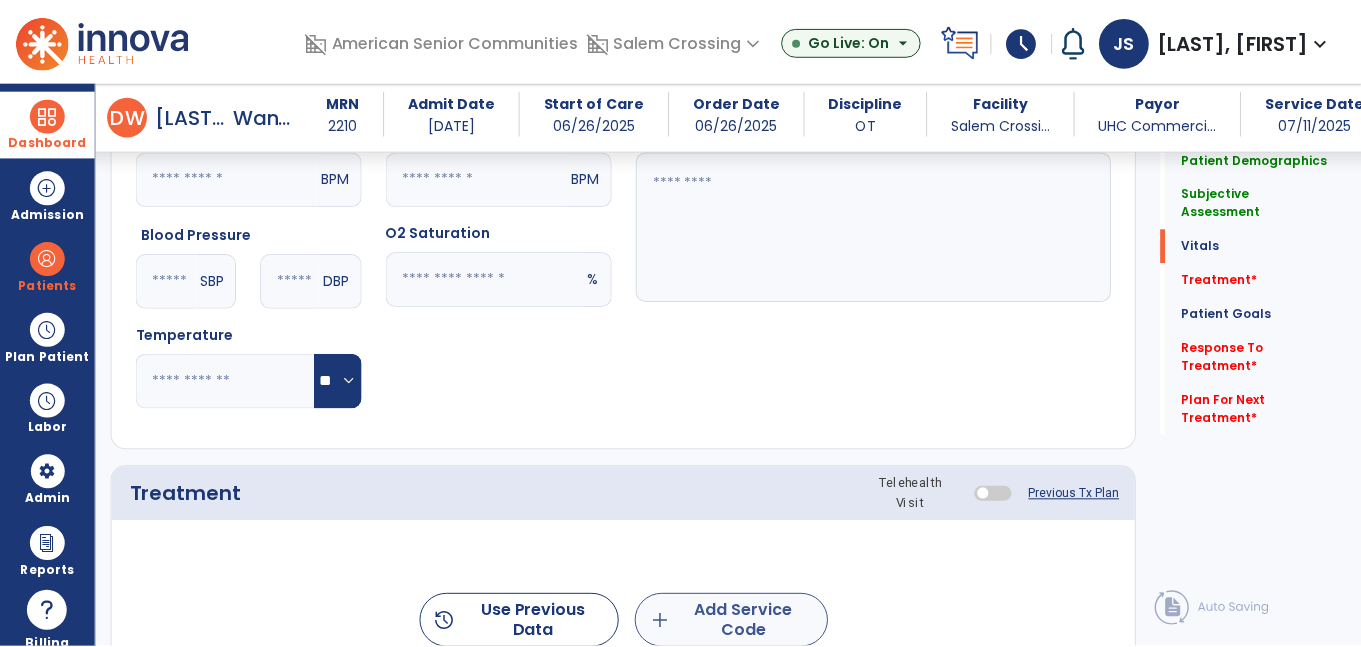 scroll, scrollTop: 903, scrollLeft: 0, axis: vertical 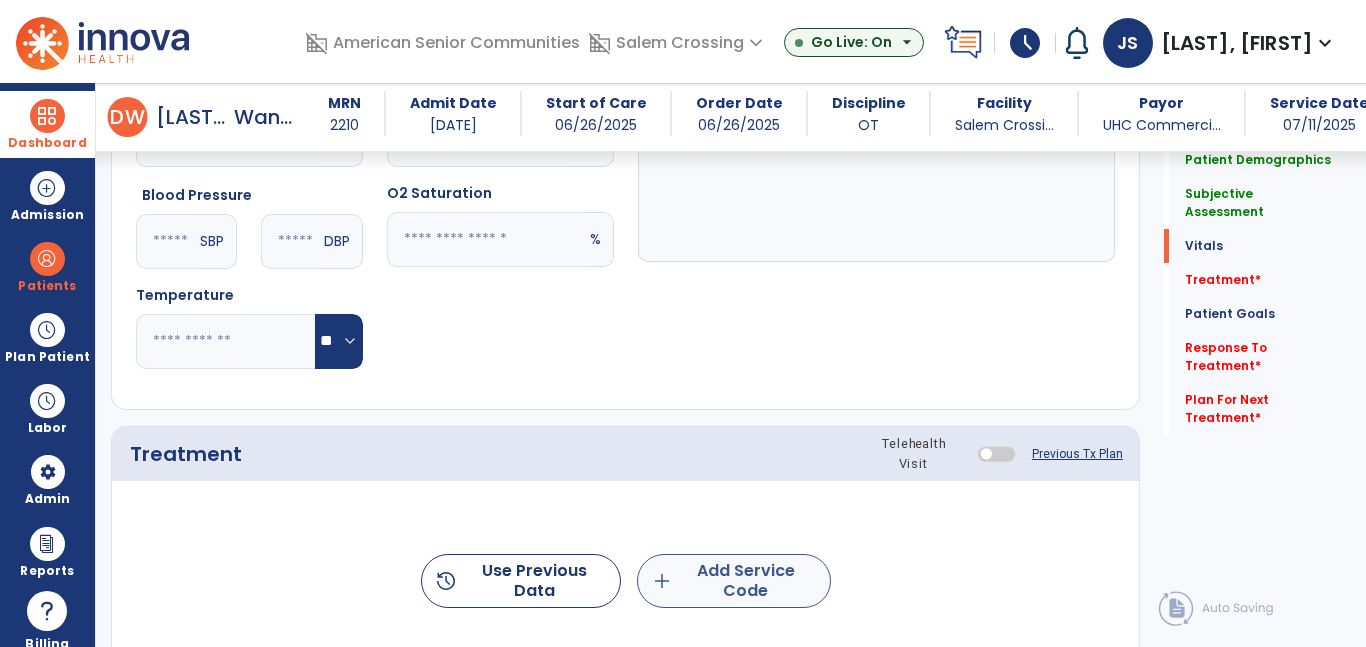 type on "**********" 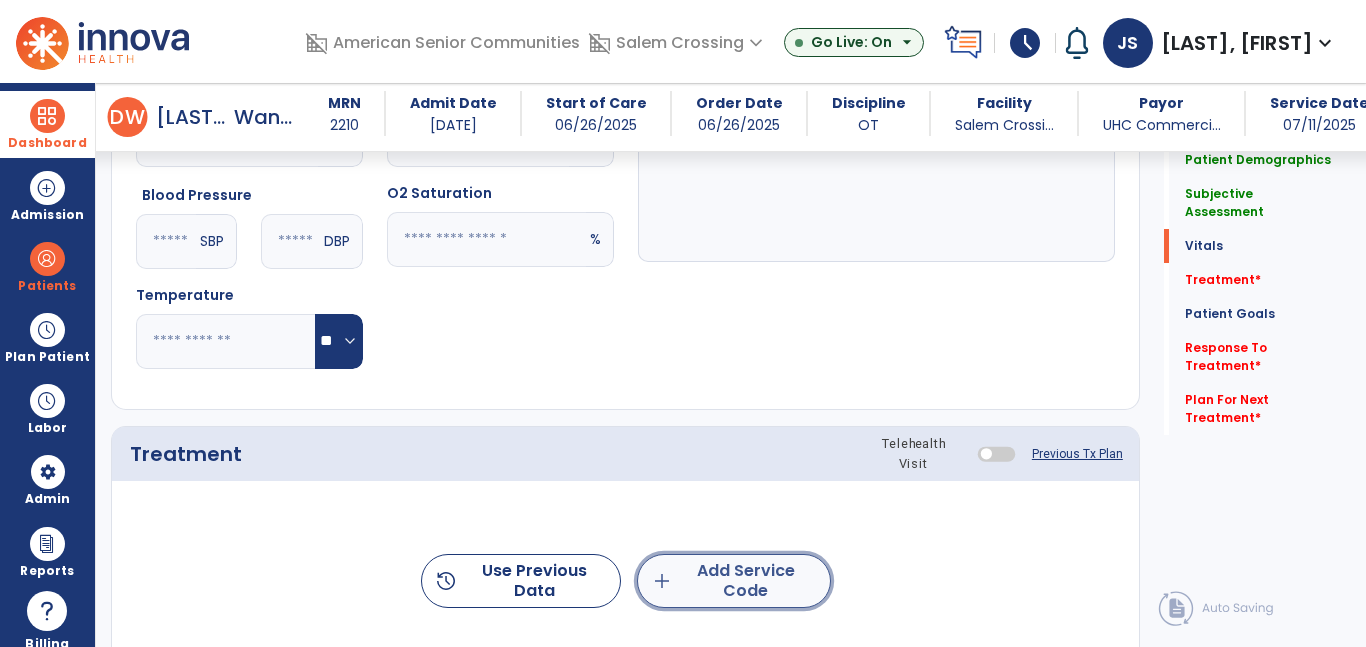 click on "add  Add Service Code" 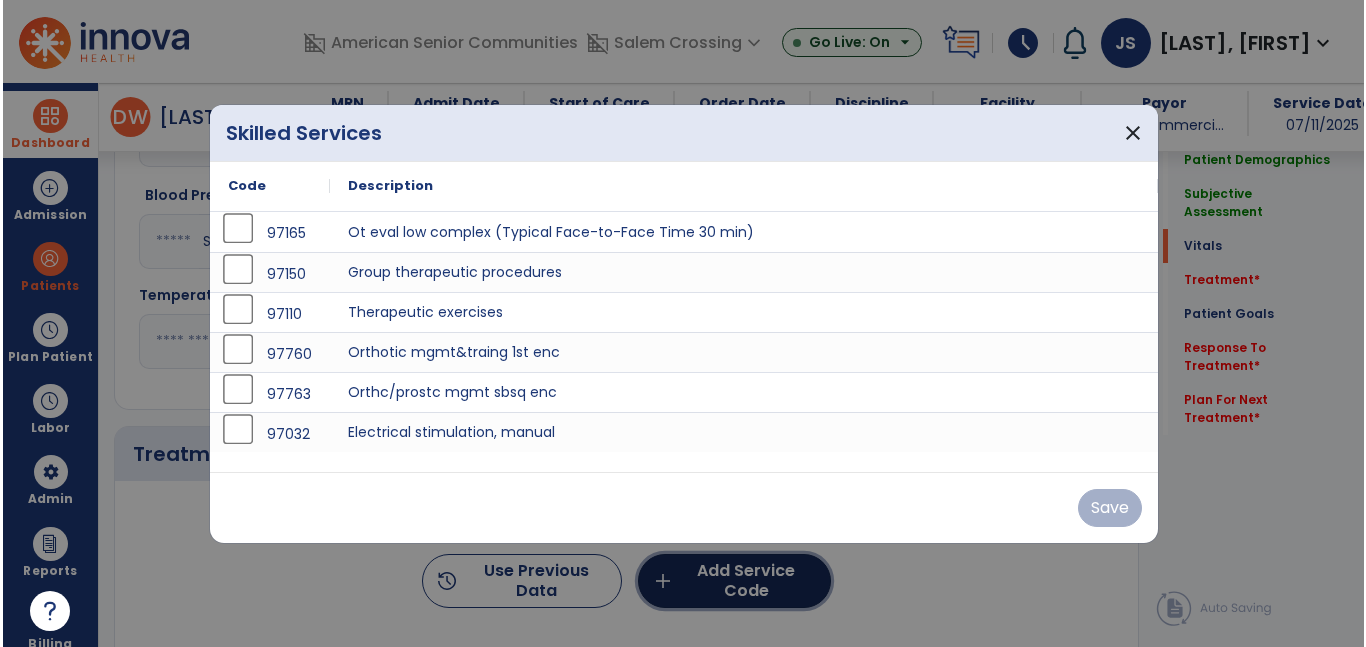 scroll, scrollTop: 903, scrollLeft: 0, axis: vertical 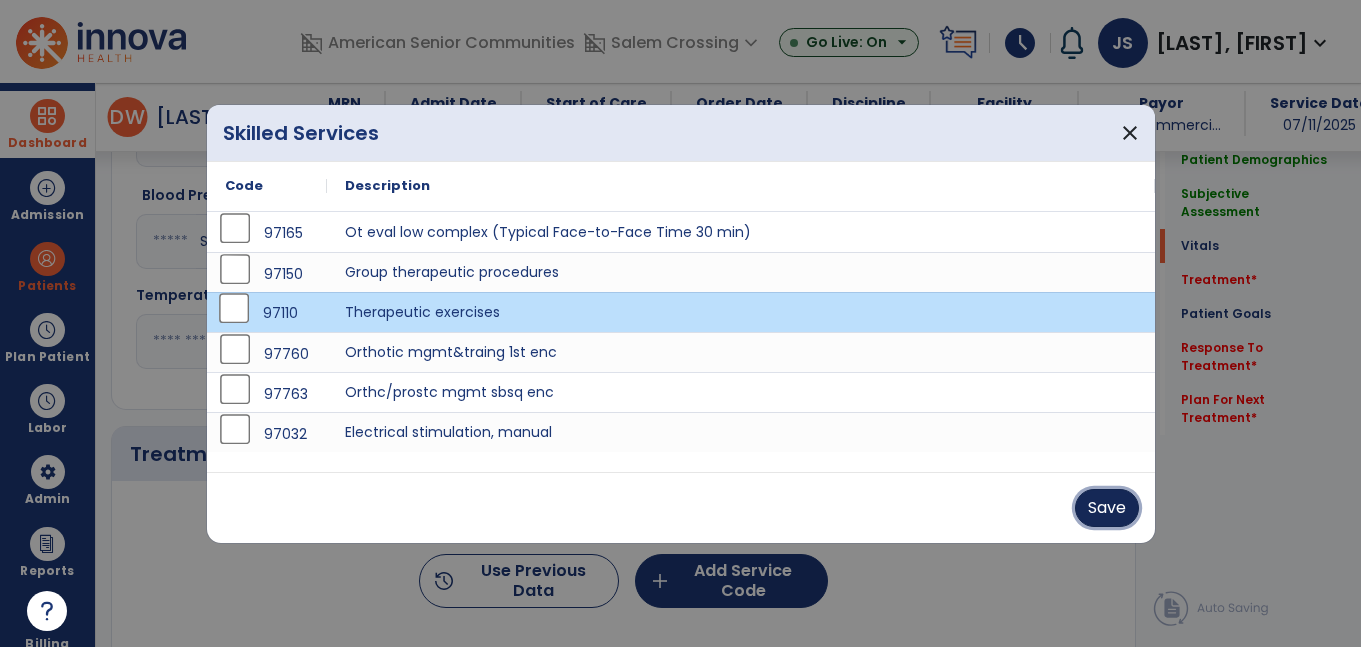 click on "Save" at bounding box center (1107, 508) 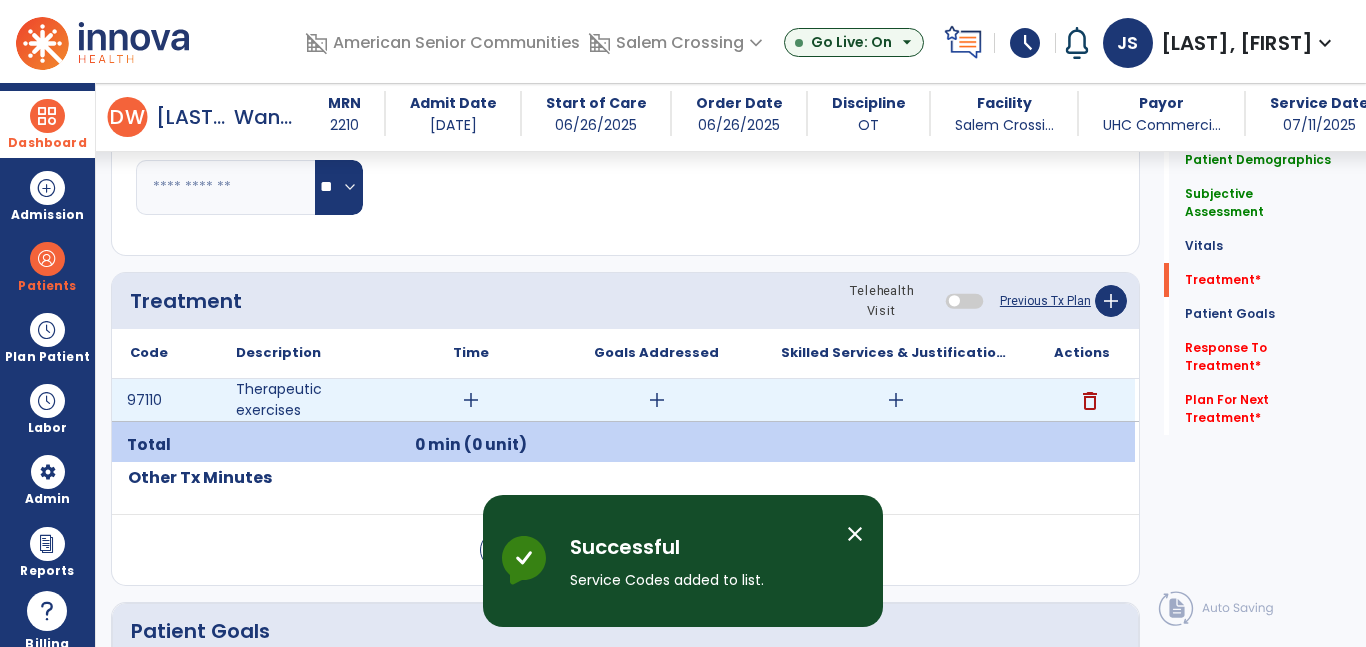 click on "add" at bounding box center [896, 400] 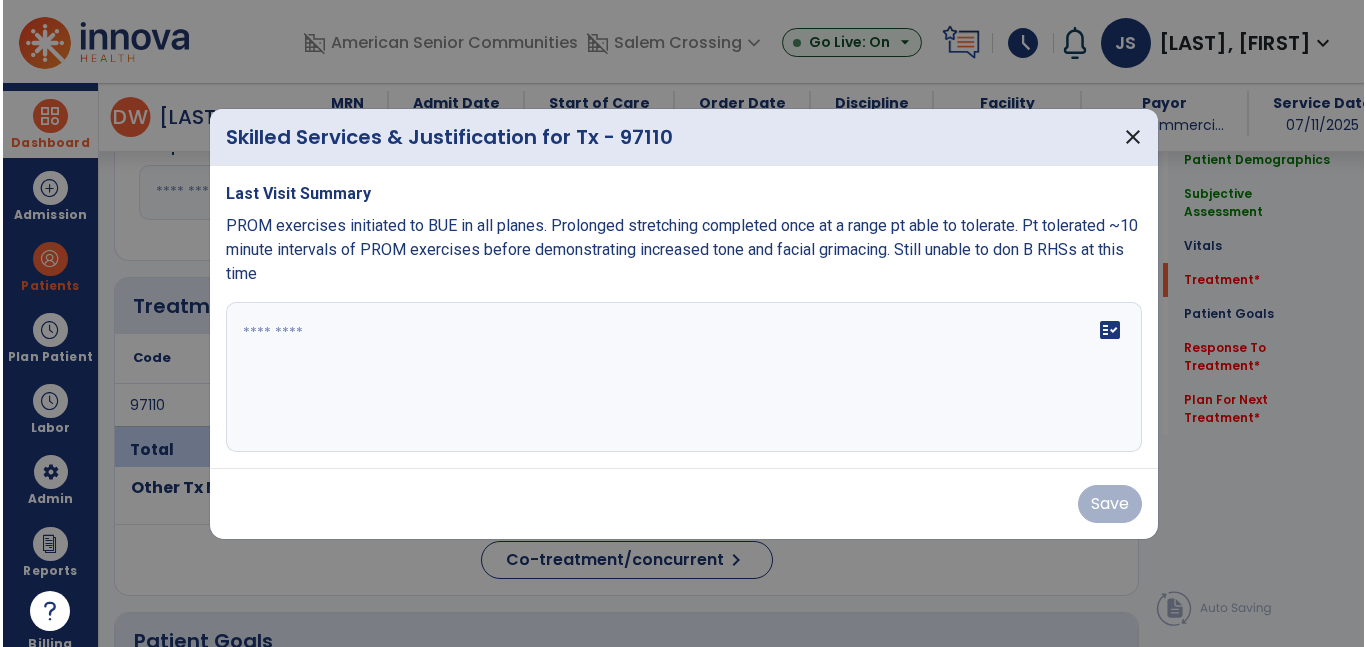 scroll, scrollTop: 1057, scrollLeft: 0, axis: vertical 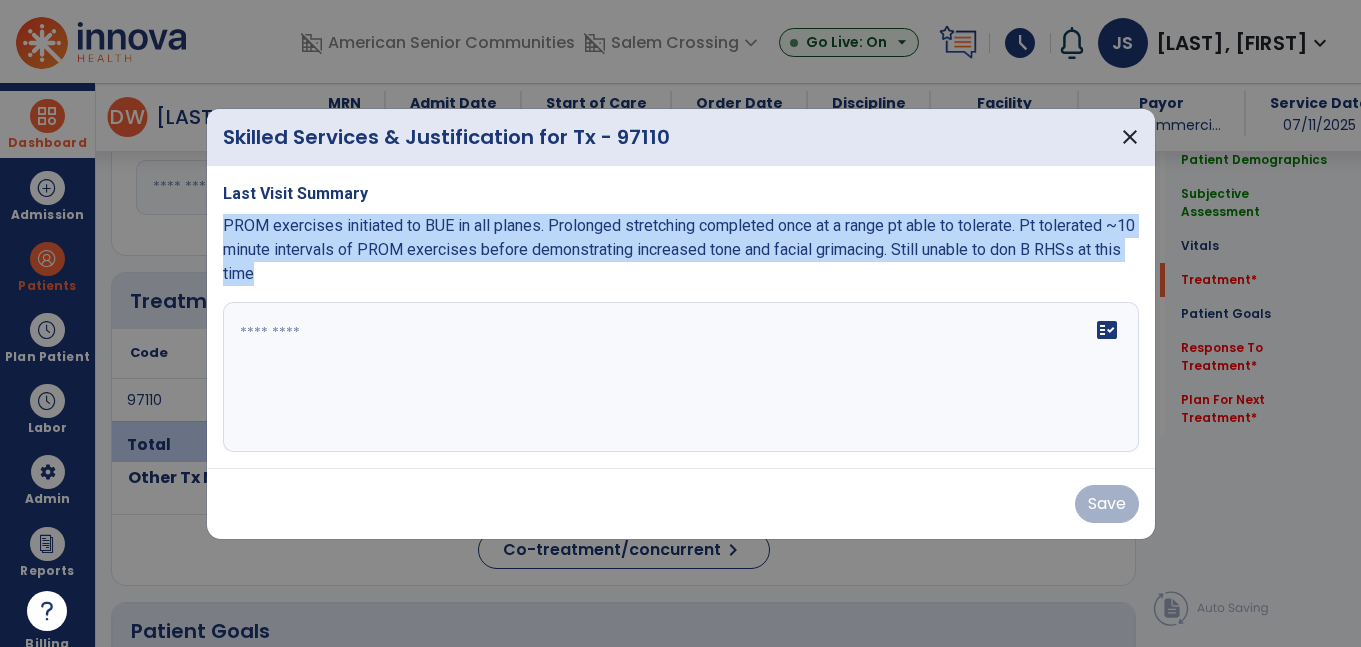 drag, startPoint x: 295, startPoint y: 267, endPoint x: 219, endPoint y: 207, distance: 96.82975 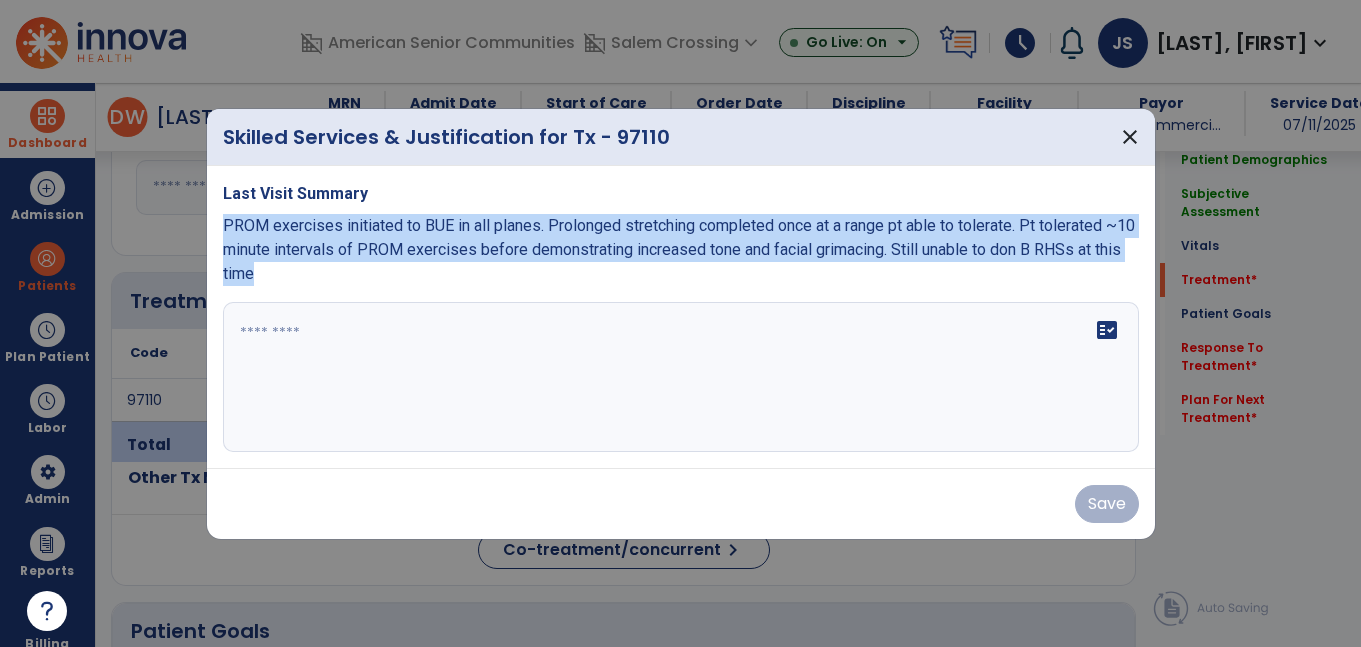 click on "Last Visit Summary PROM exercises initiated to BUE in all planes. Prolonged stretching completed once at a range pt able to tolerate. Pt tolerated ~10 minute intervals of PROM exercises before demonstrating increased tone and facial grimacing. Still unable to don B RHSs at this time fact_check" at bounding box center (681, 317) 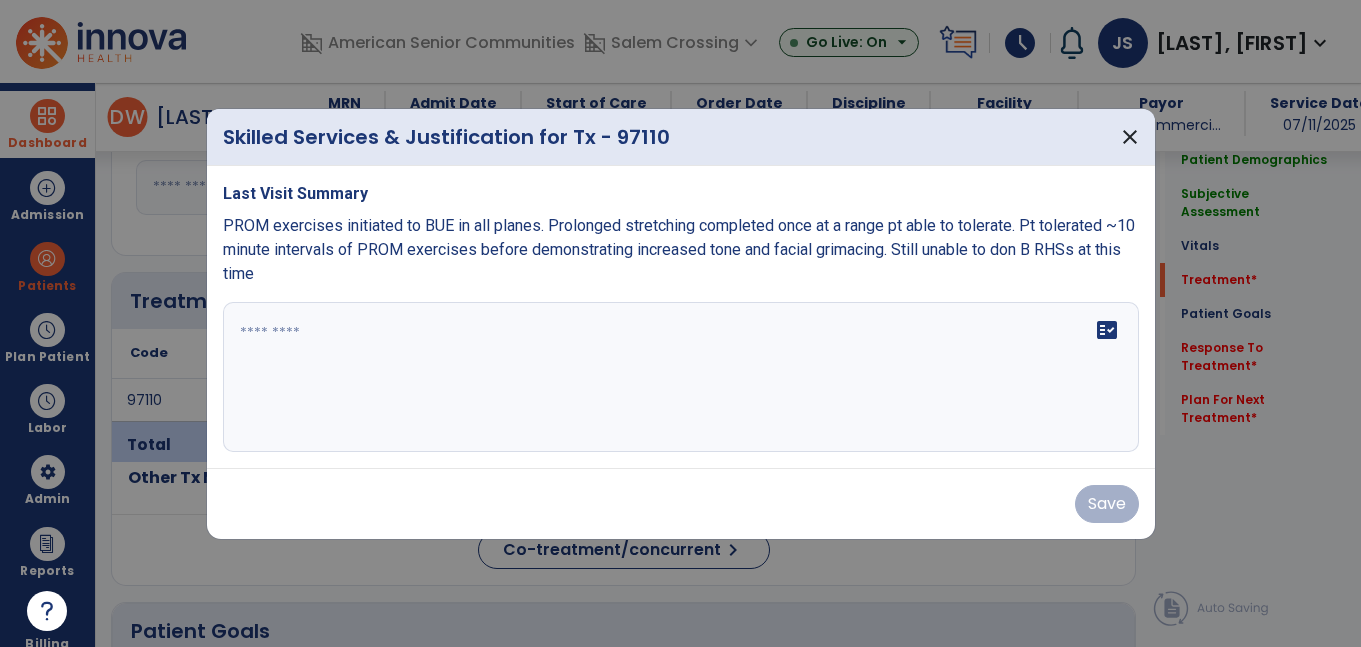 paste on "**********" 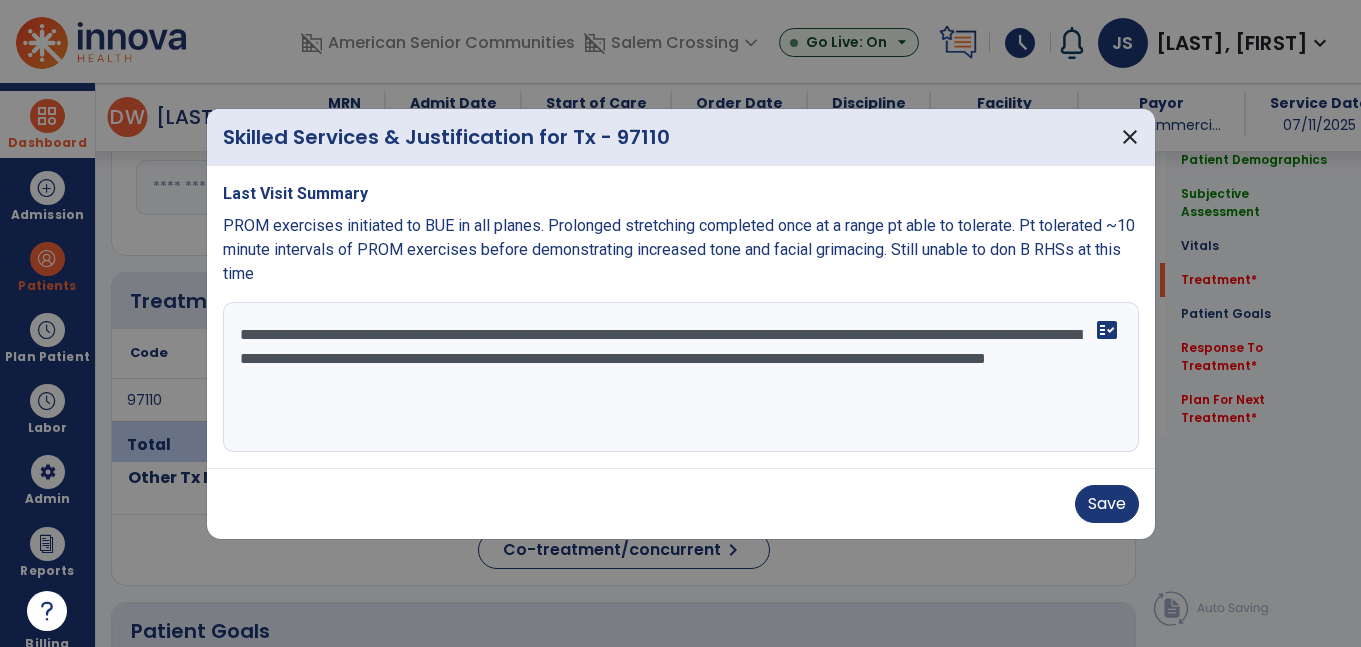 click on "**********" at bounding box center (681, 377) 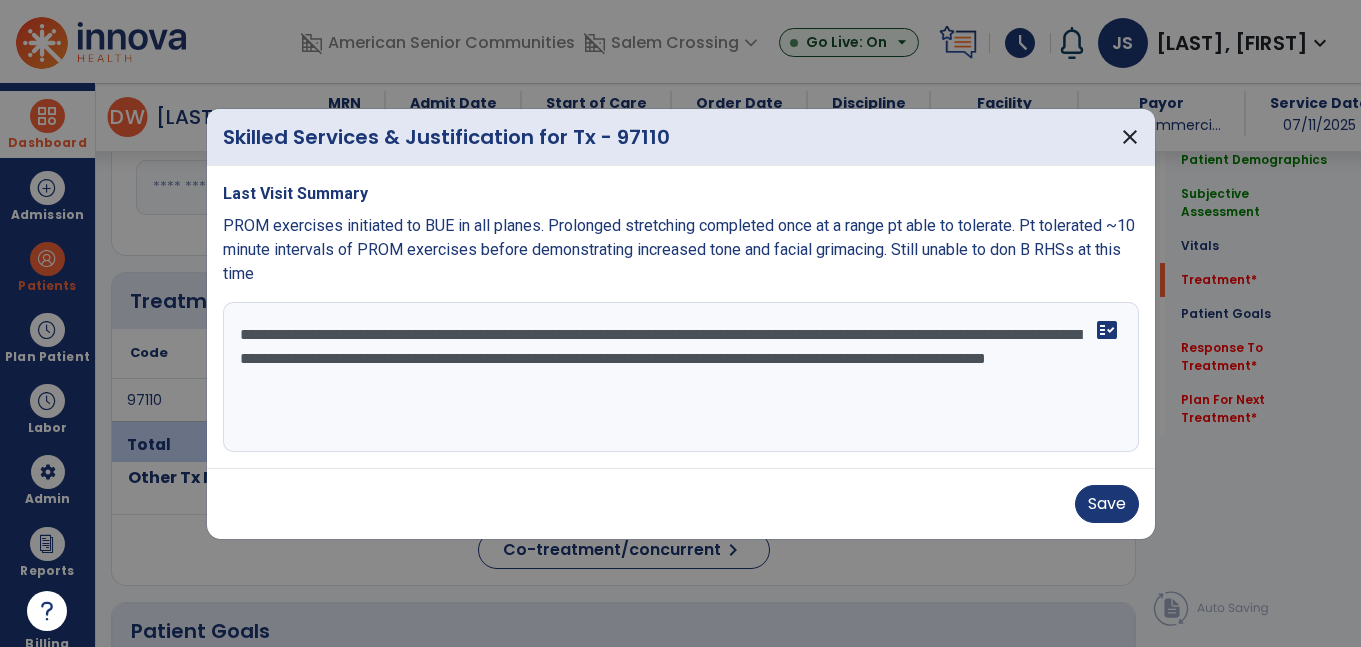 drag, startPoint x: 661, startPoint y: 384, endPoint x: 397, endPoint y: 375, distance: 264.15335 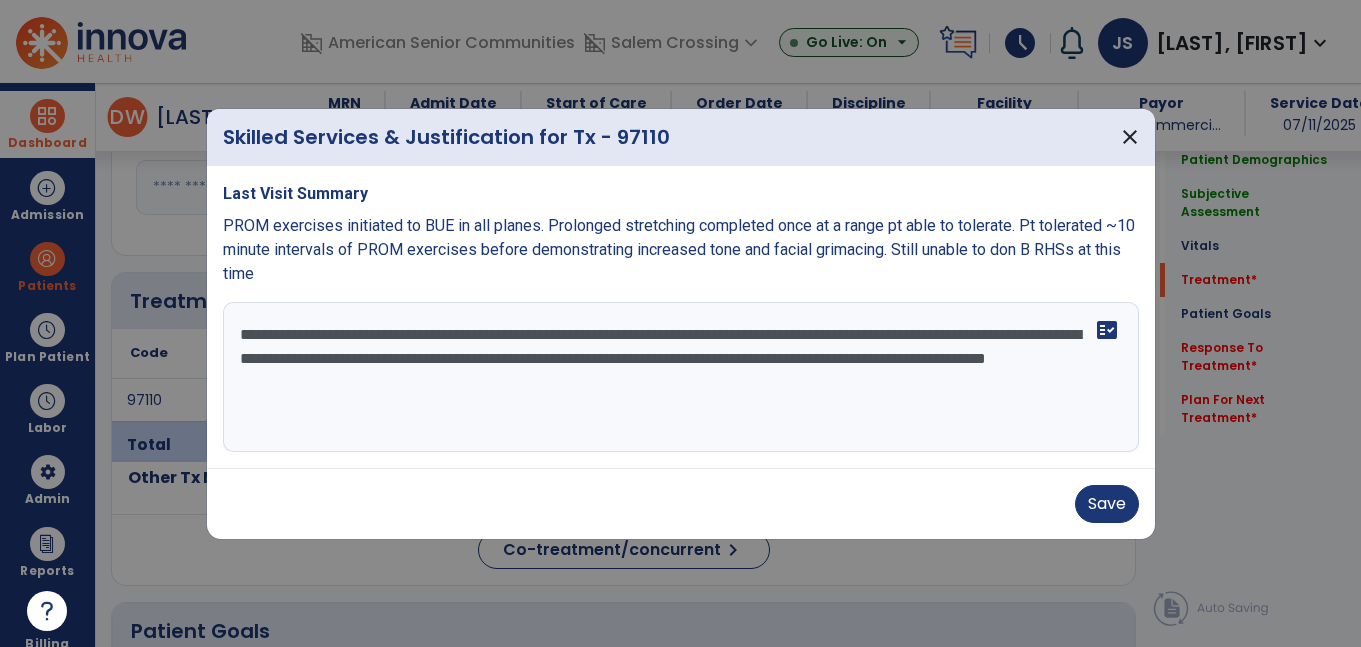 click on "**********" at bounding box center [681, 377] 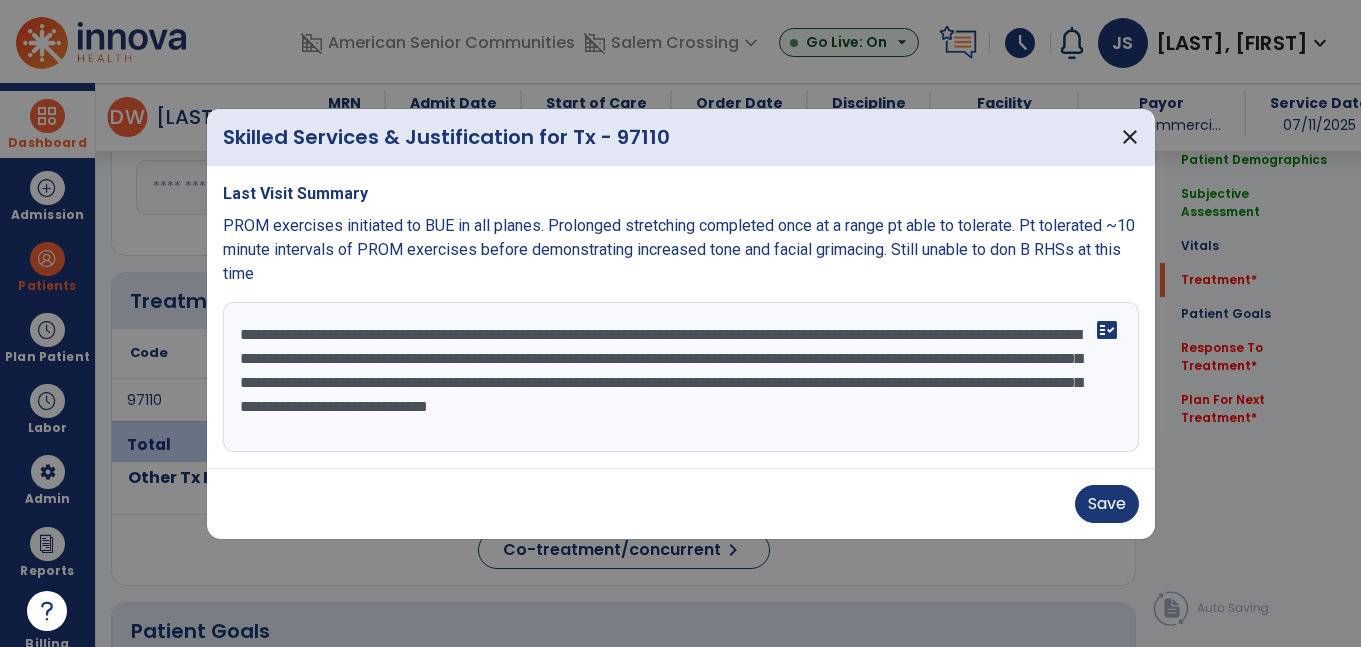 type on "**********" 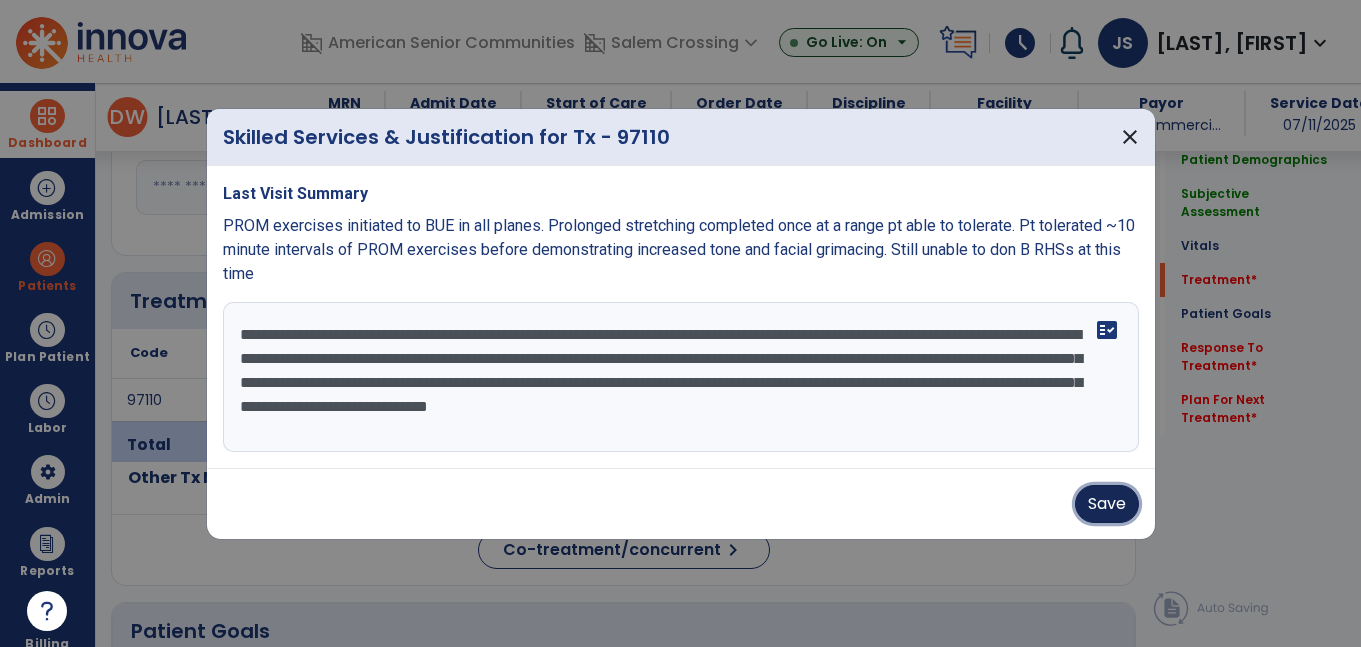 click on "Save" at bounding box center (1107, 504) 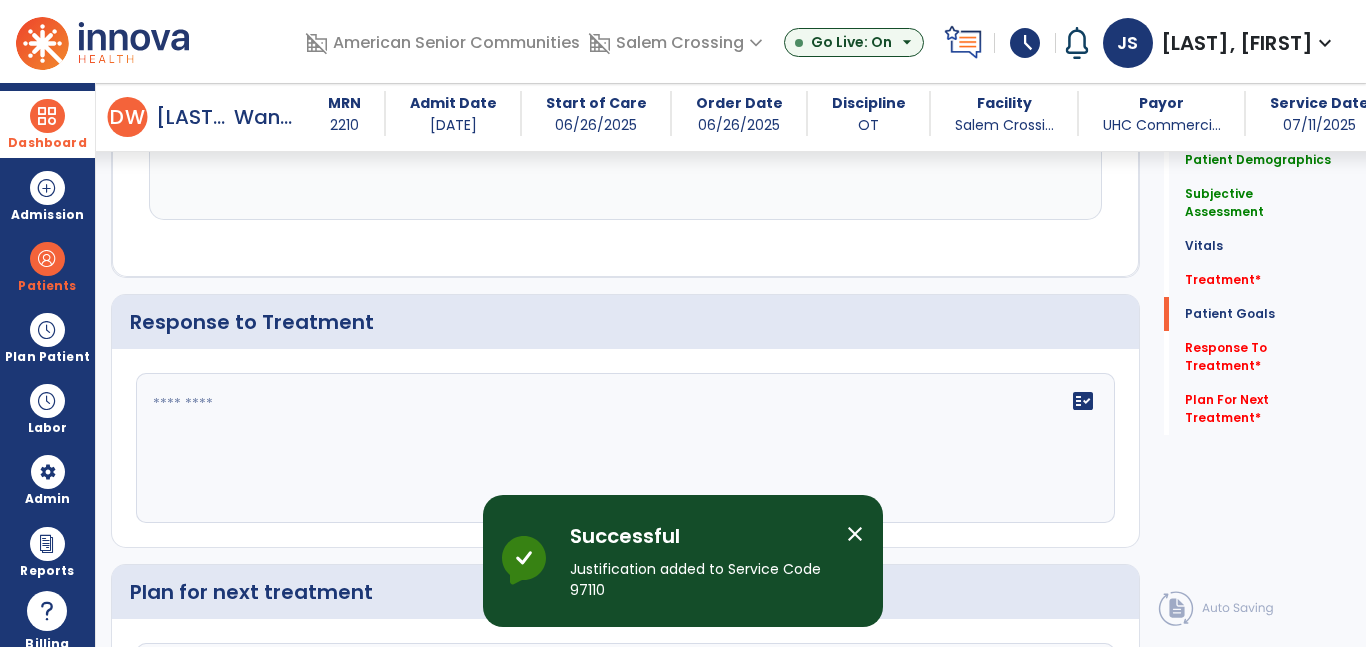 scroll, scrollTop: 2533, scrollLeft: 0, axis: vertical 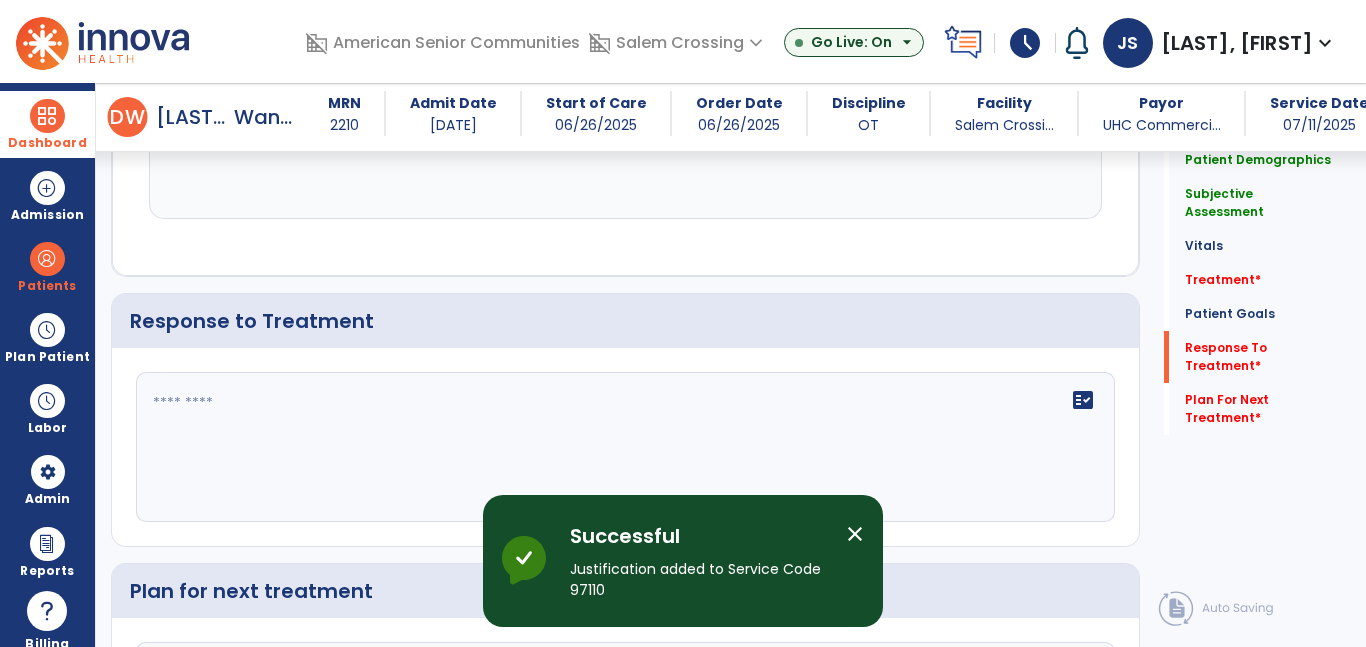 click on "fact_check" 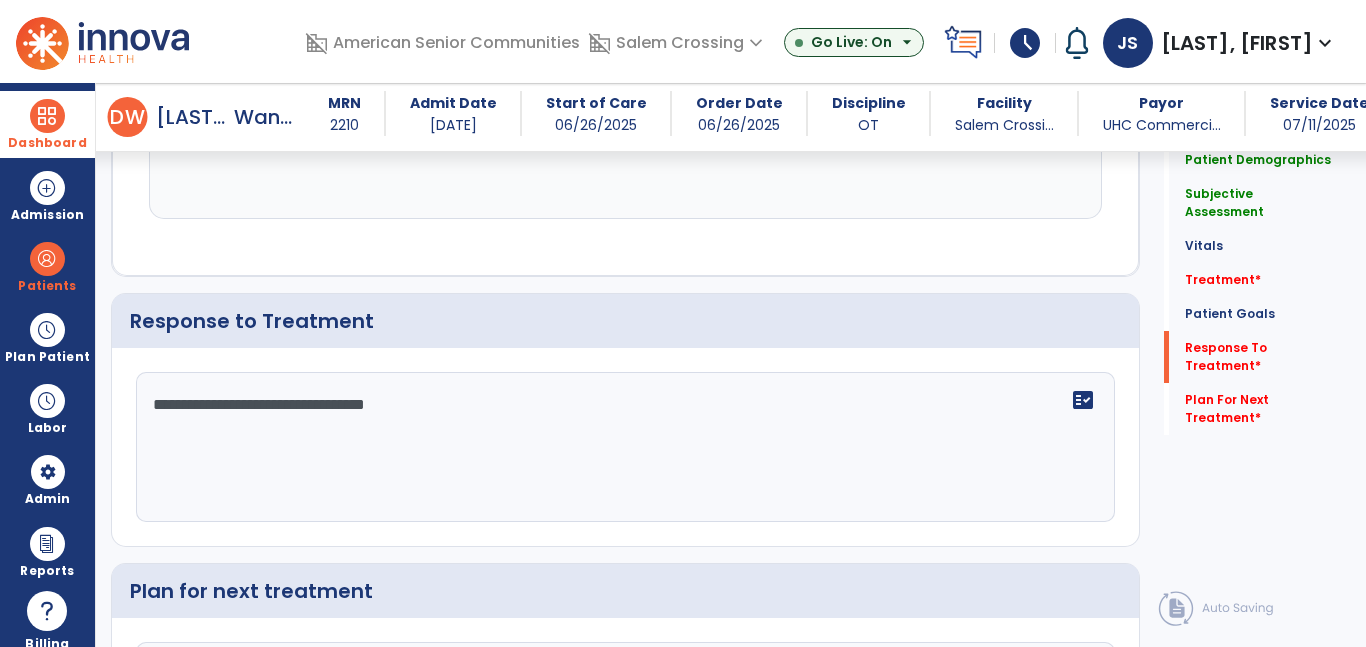scroll, scrollTop: 2769, scrollLeft: 0, axis: vertical 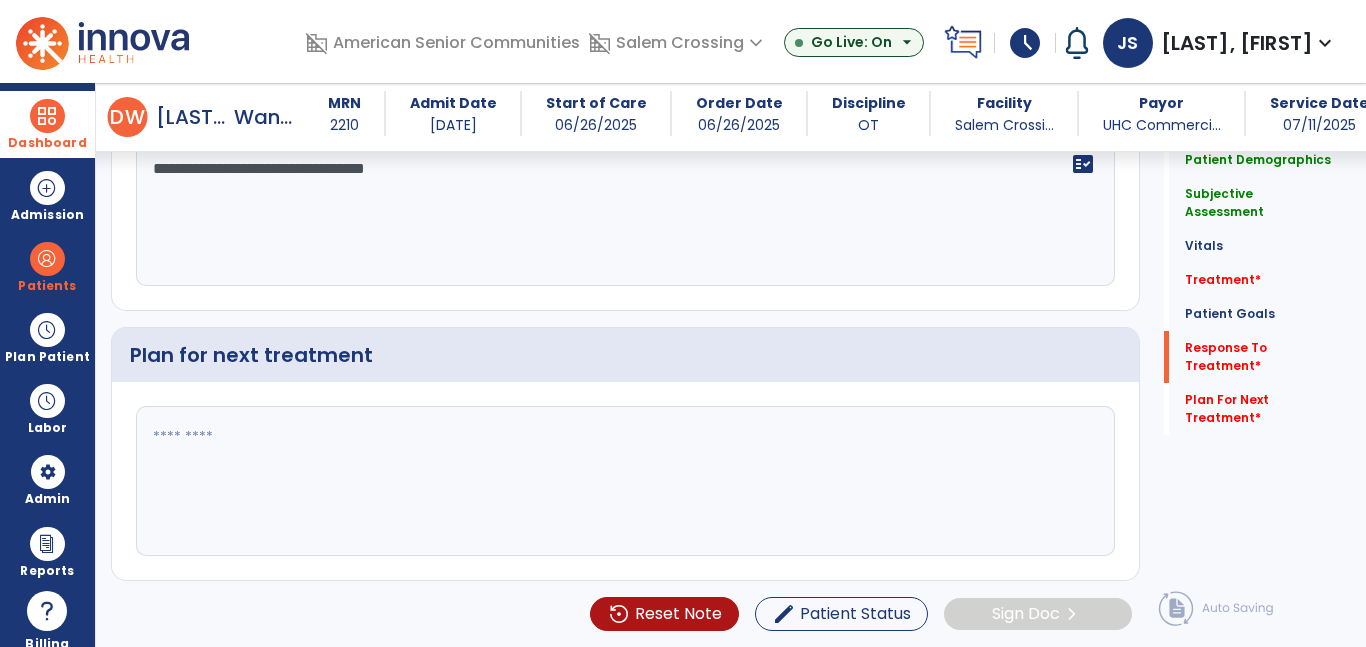 type on "**********" 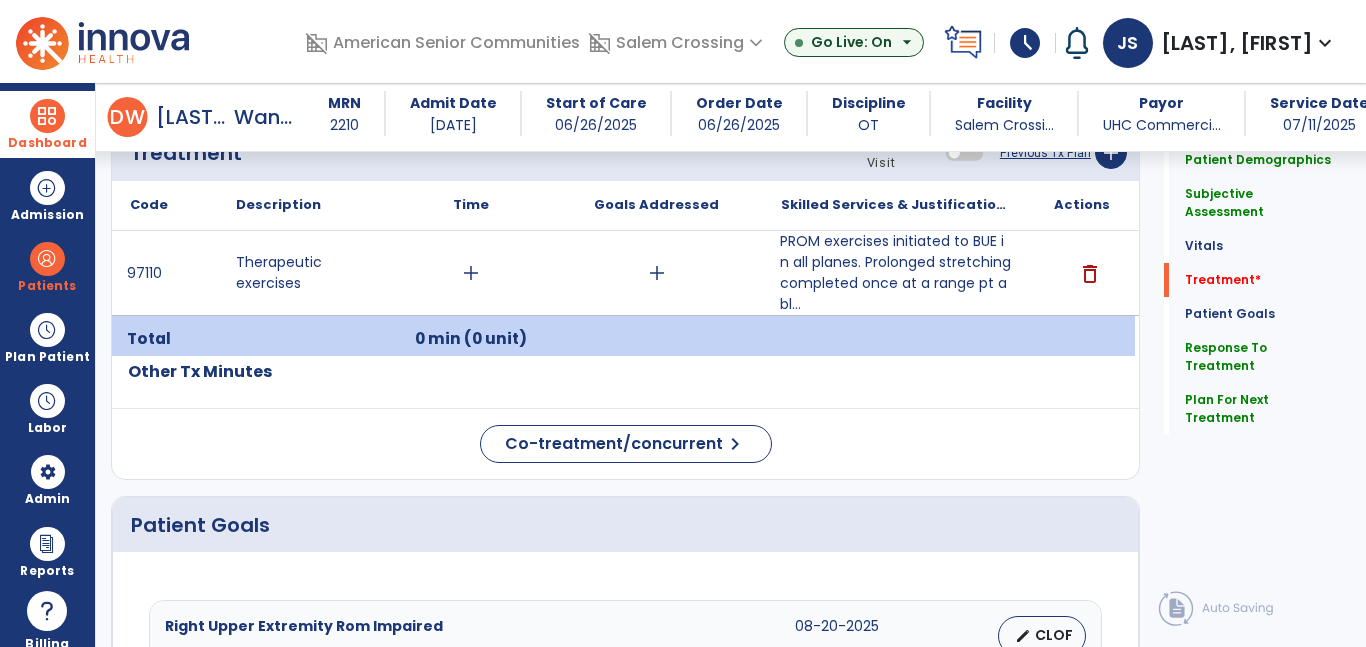 scroll, scrollTop: 1200, scrollLeft: 0, axis: vertical 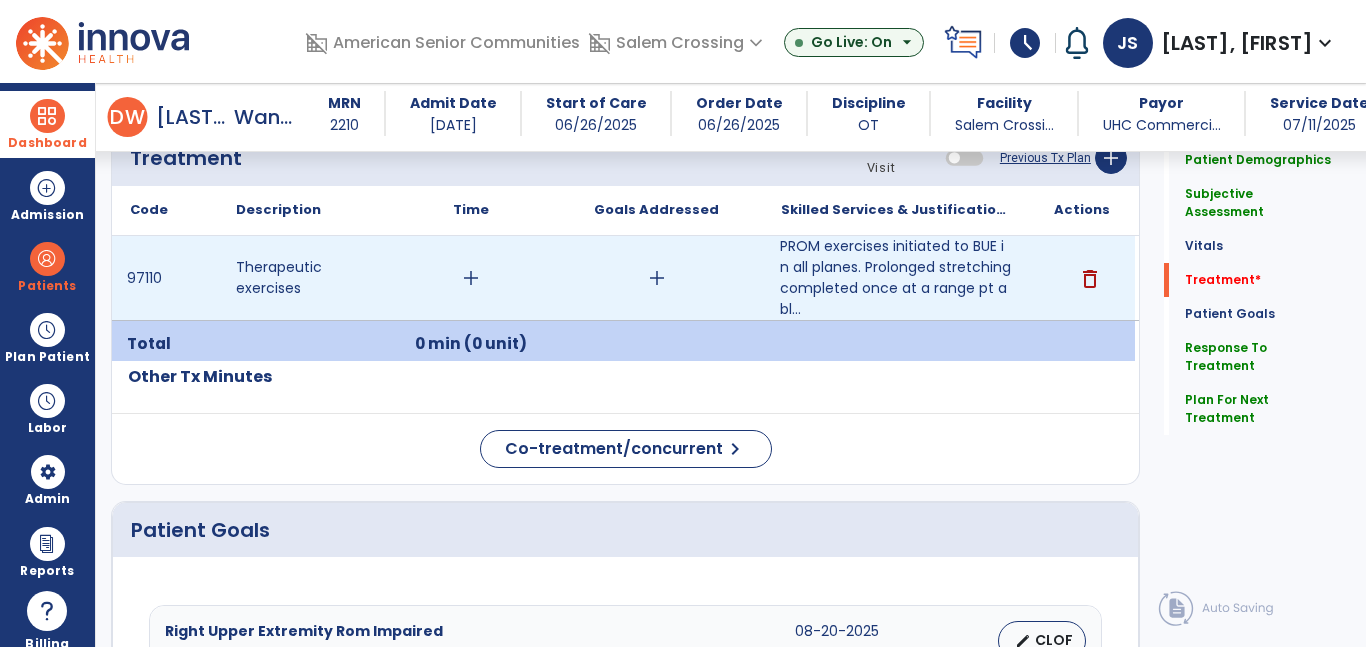 type on "**********" 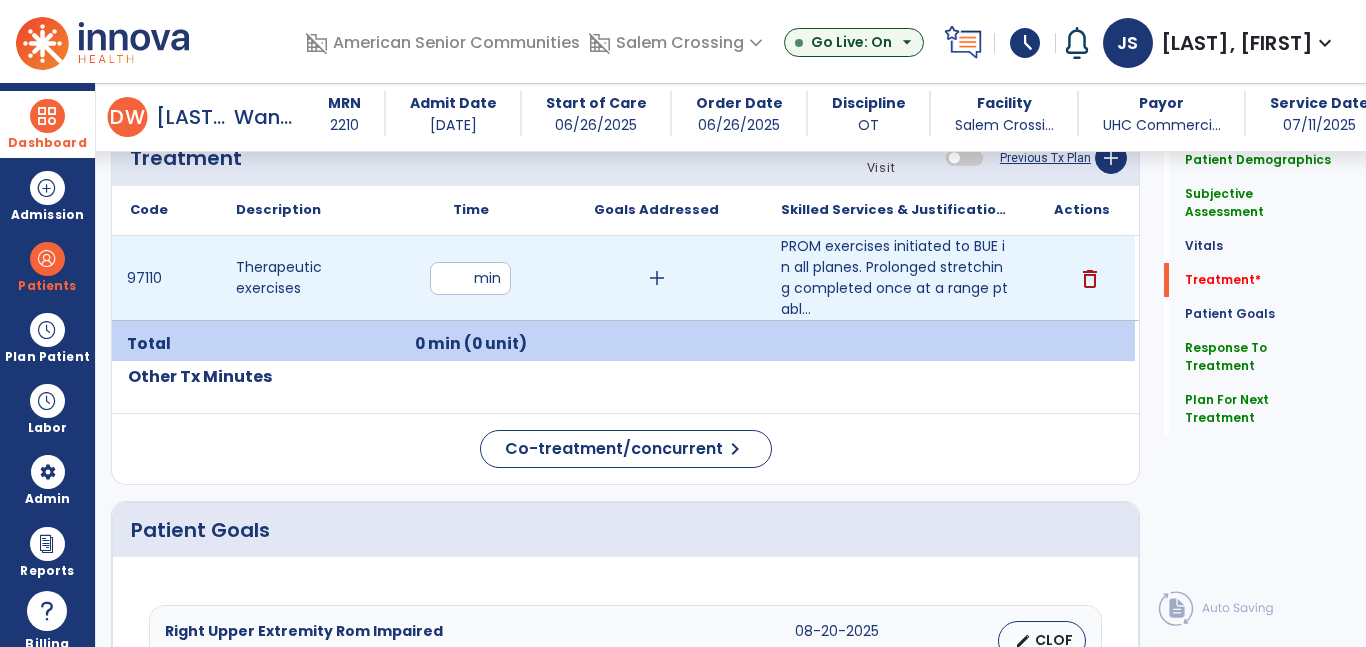 type on "**" 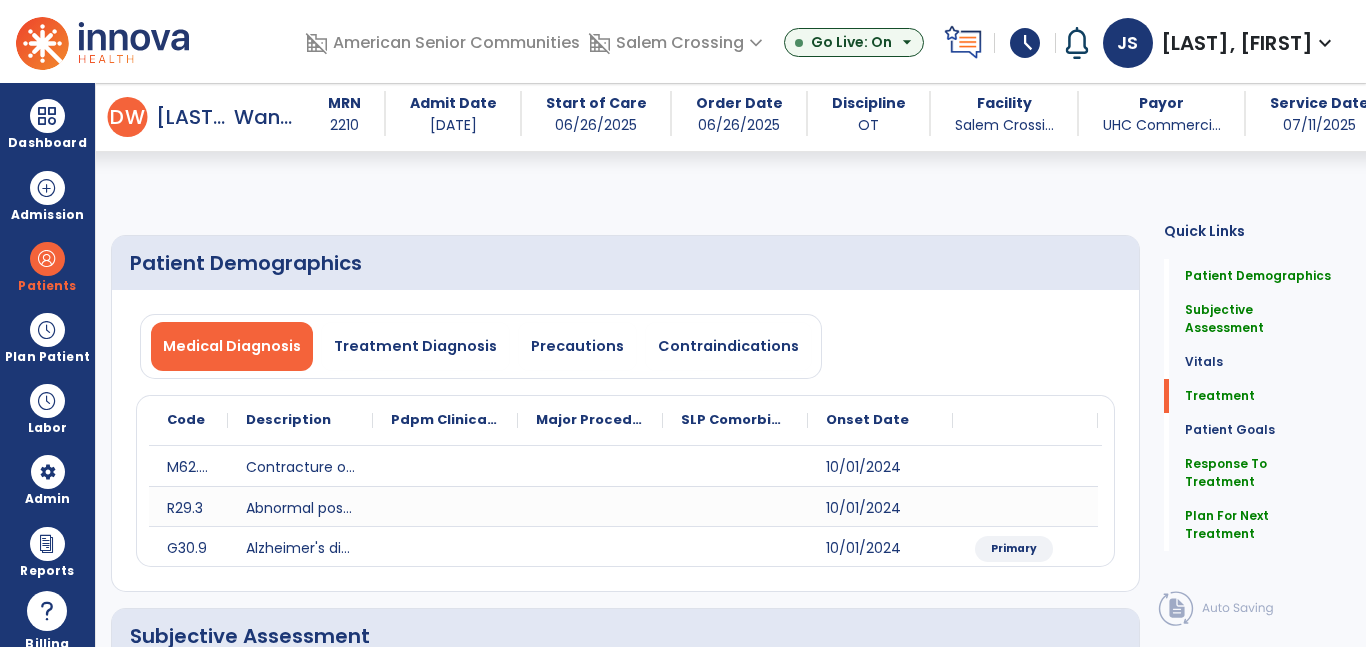 select on "*" 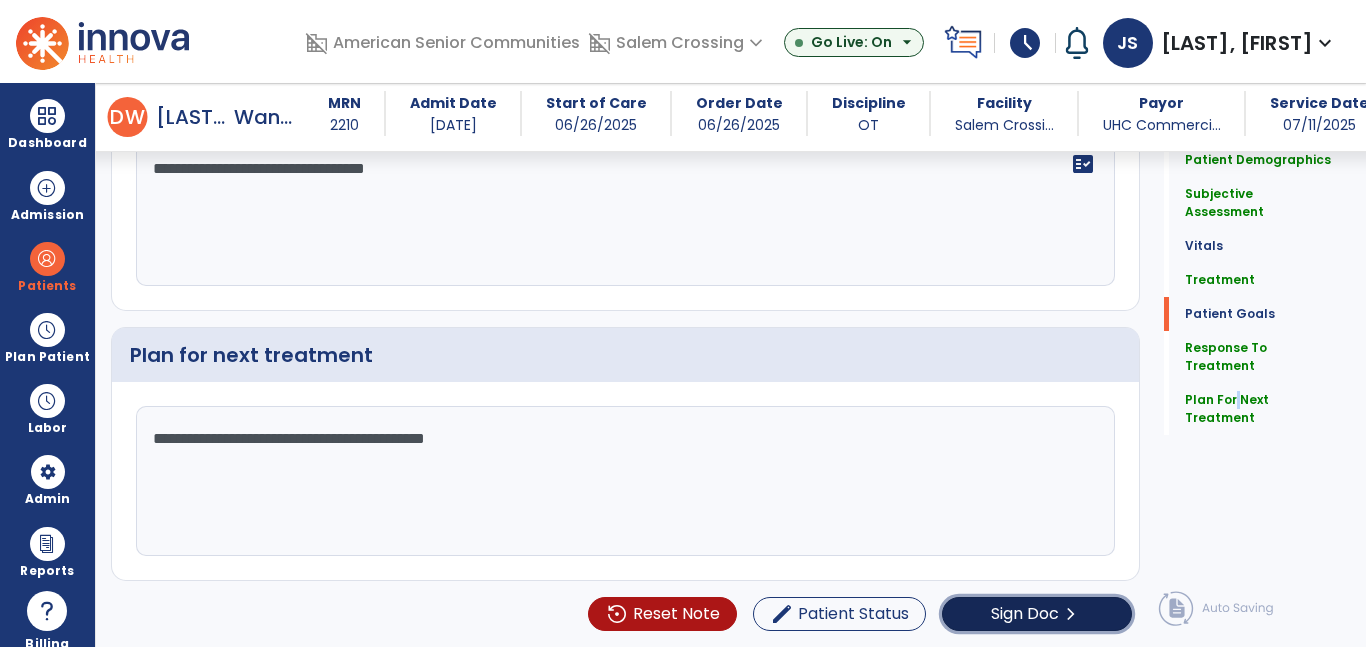click on "Sign Doc" 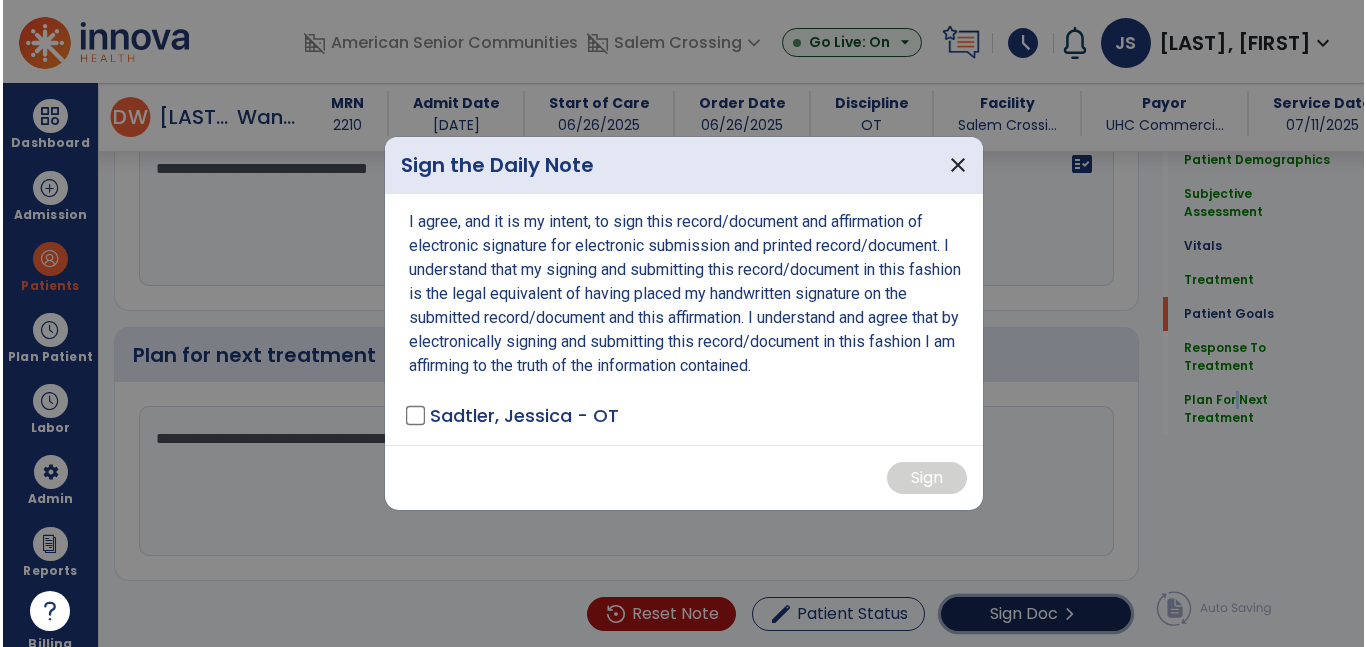 scroll, scrollTop: 2769, scrollLeft: 0, axis: vertical 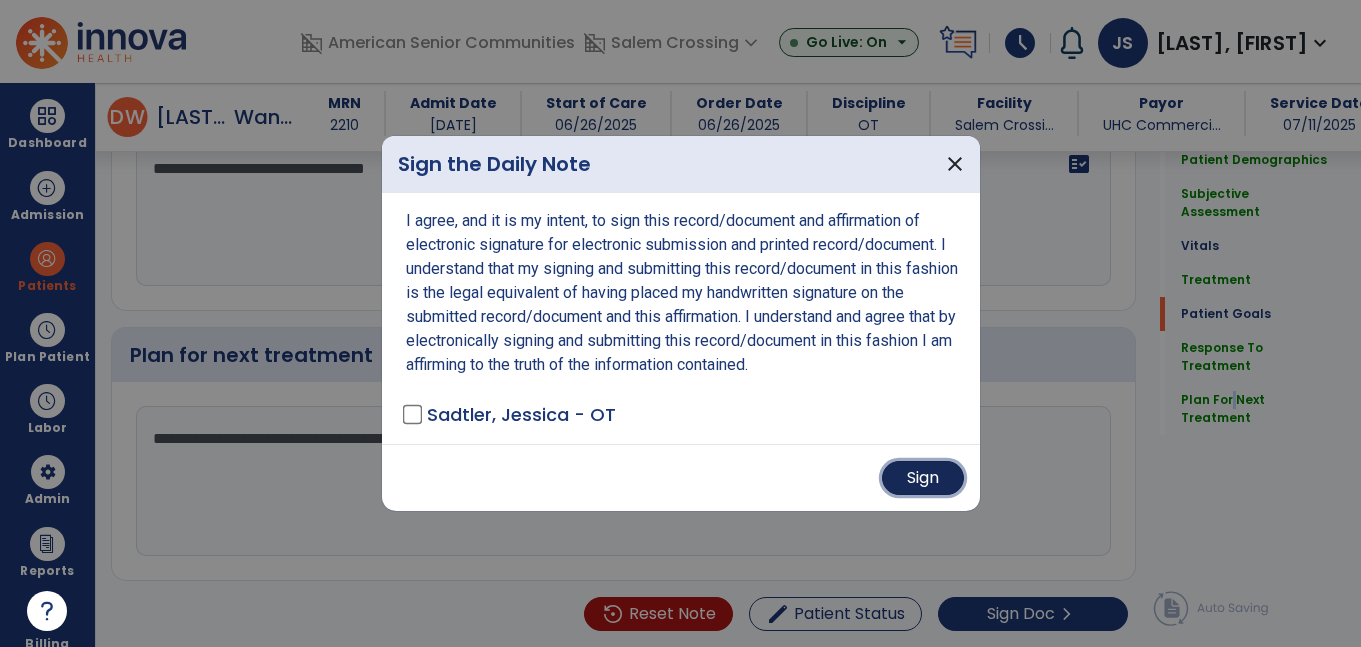 click on "Sign" at bounding box center [923, 478] 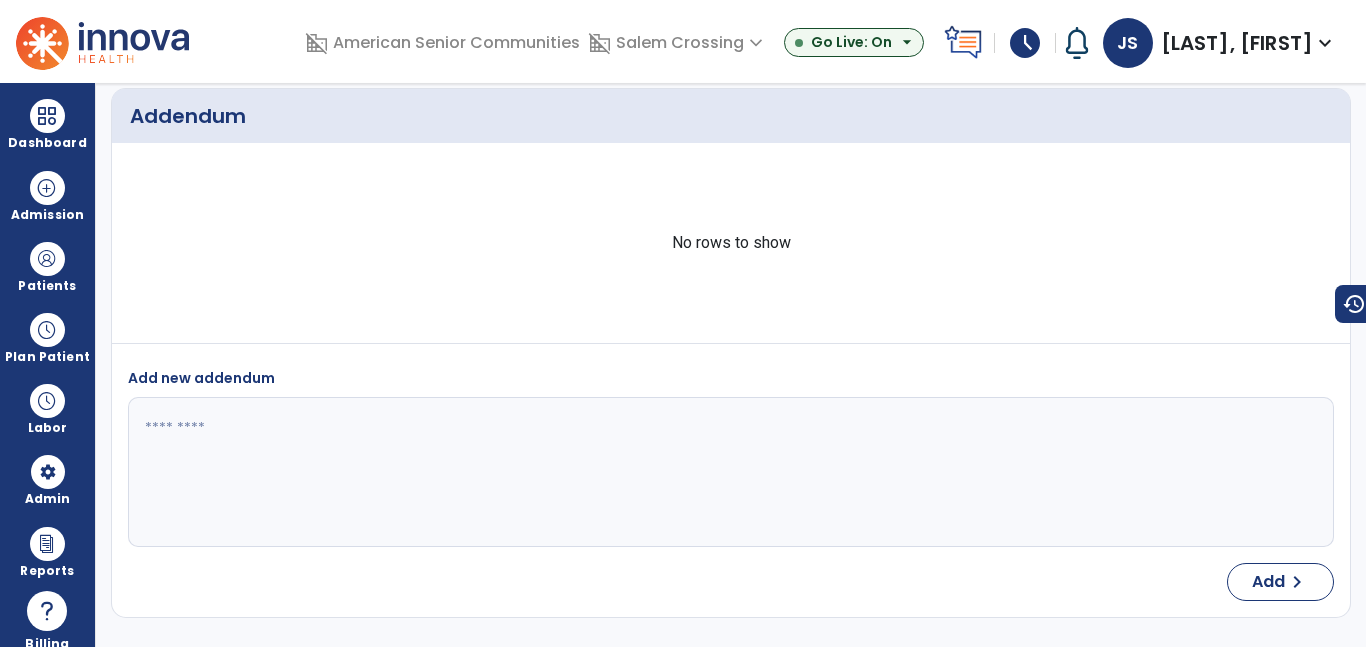 scroll, scrollTop: 0, scrollLeft: 0, axis: both 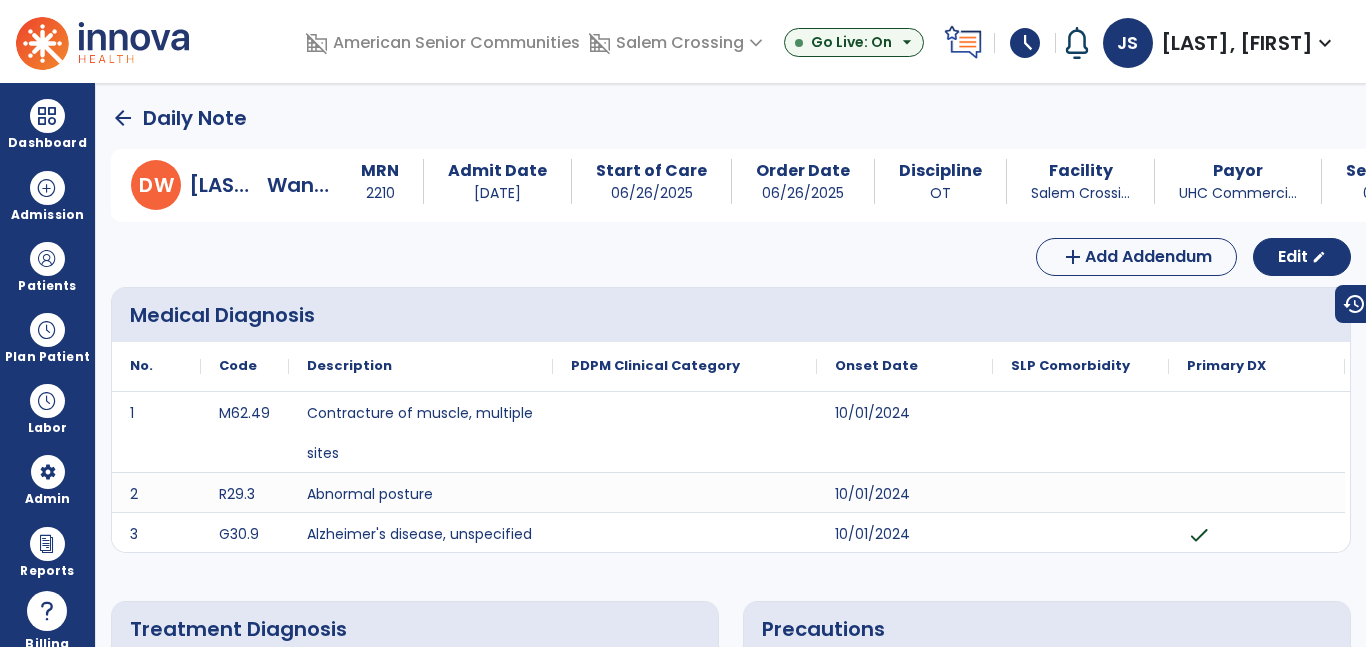 click on "arrow_back   Daily Note" 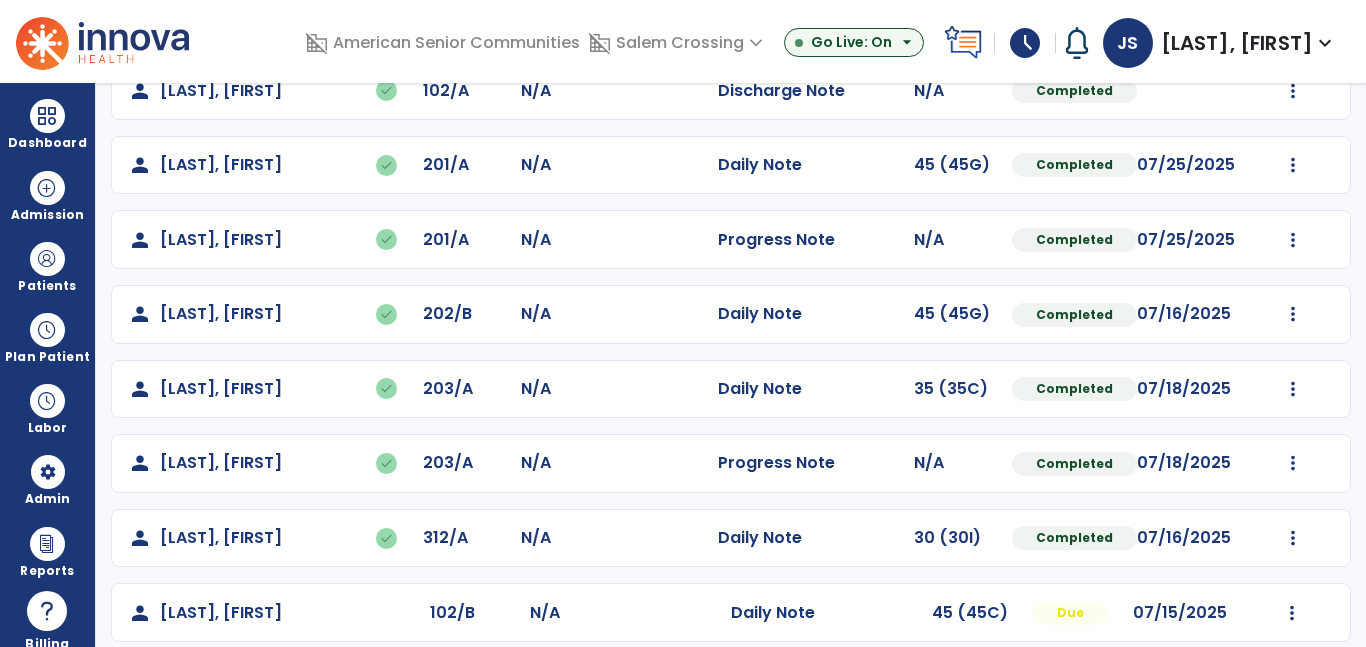 scroll, scrollTop: 271, scrollLeft: 0, axis: vertical 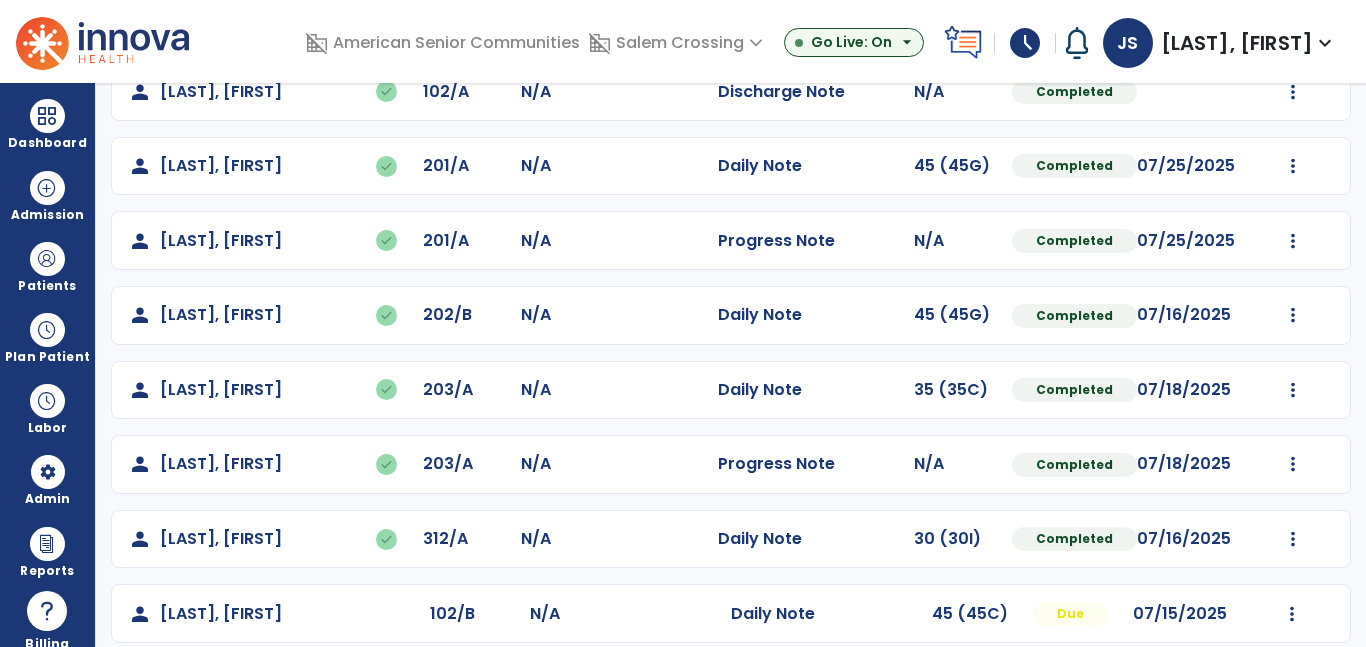 click on "person   Dennis, Donna   done  201/A N/A  Daily Note   45 (45G)  Completed 07/25/2025  Undo Visit Status   Reset Note   Open Document   G + C Mins" 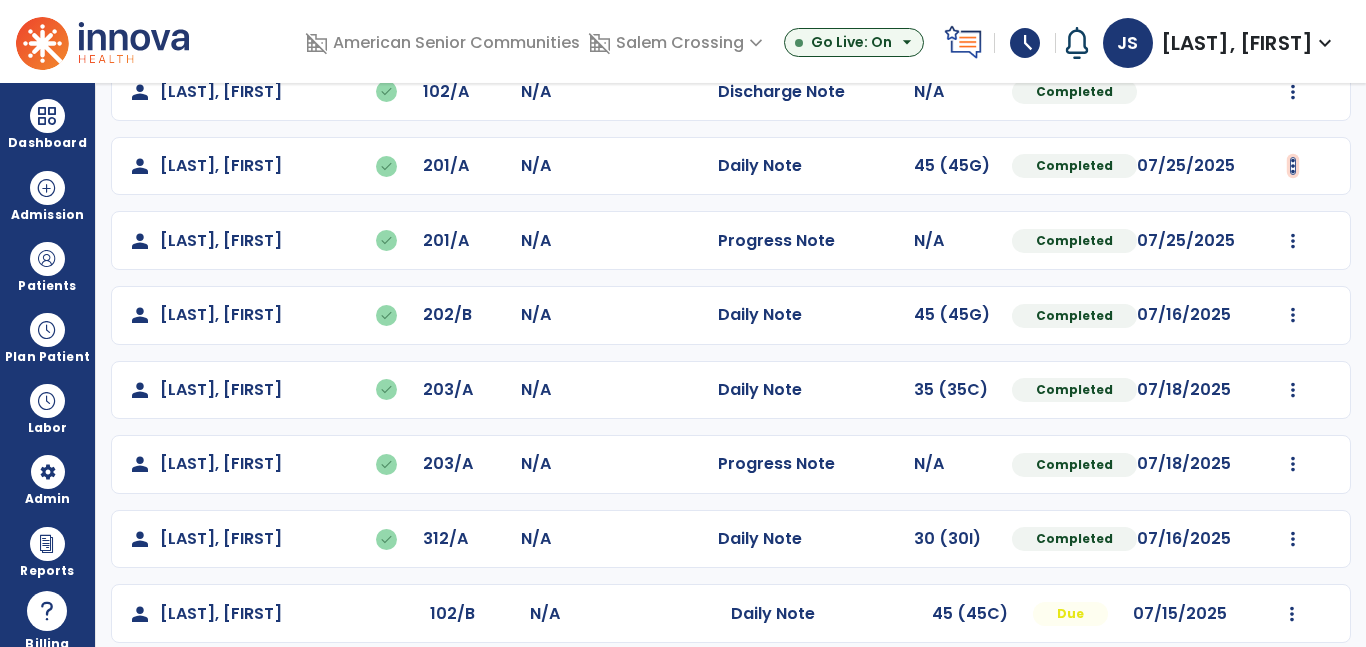 click at bounding box center [1293, 17] 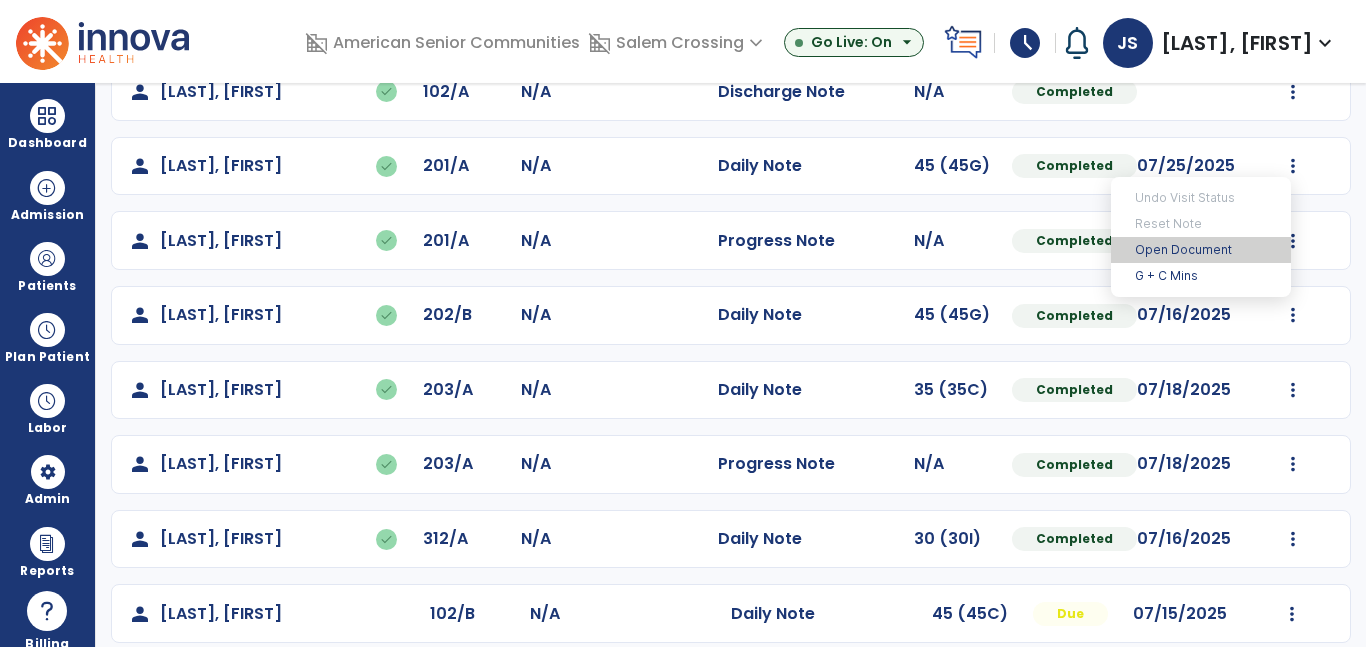 click on "Open Document" at bounding box center [1201, 250] 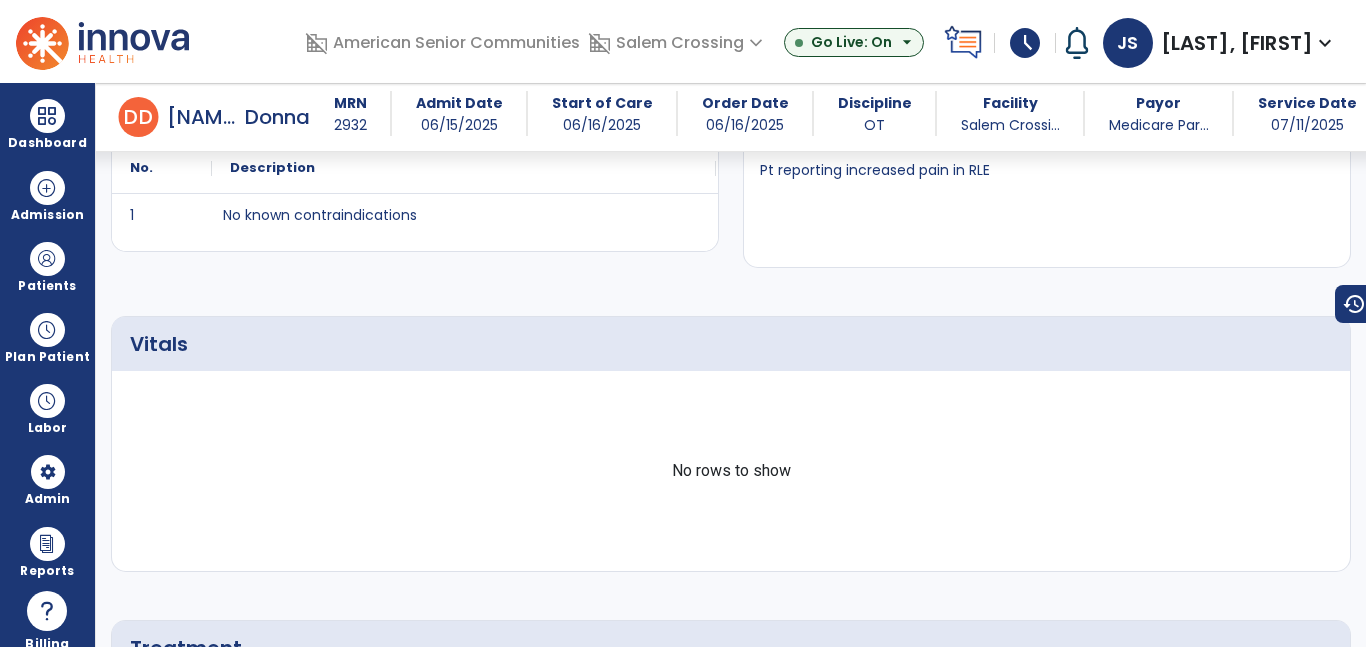 scroll, scrollTop: 1220, scrollLeft: 0, axis: vertical 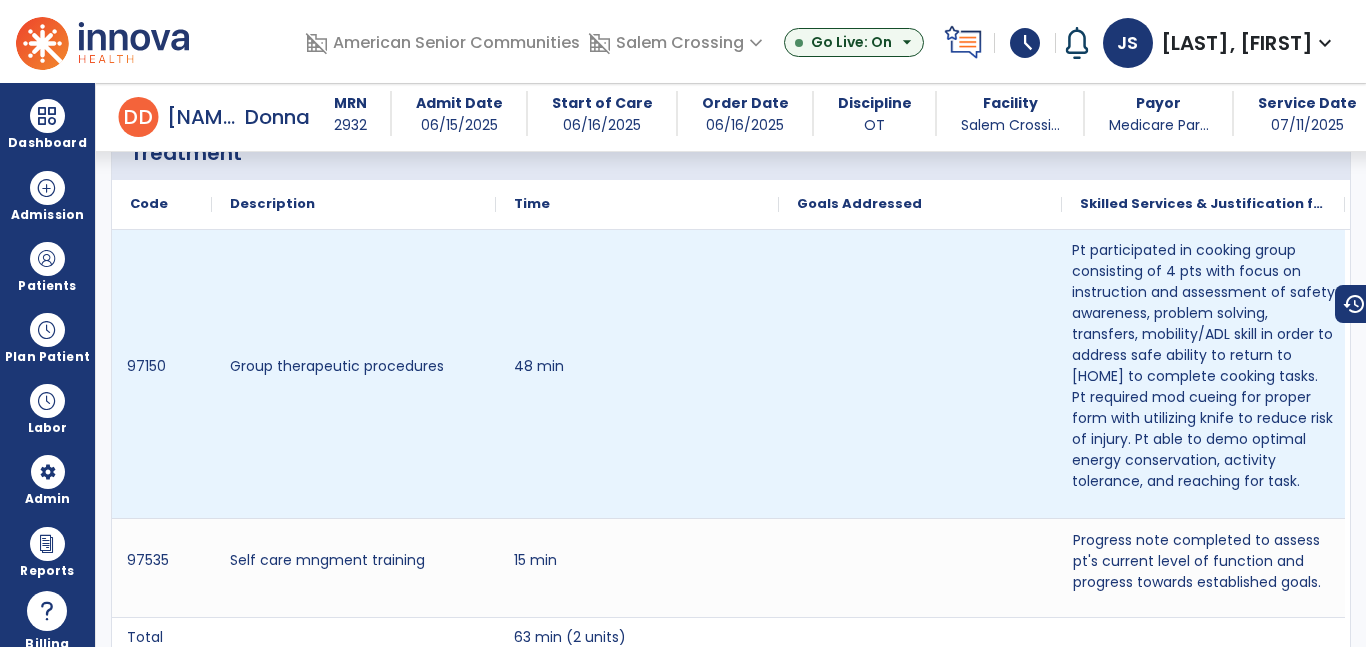 click on "Pt participated in cooking group consisting of 4 pts with focus on instruction and assessment of safety awareness, problem solving, transfers, mobility/ADL skill in order to address safe ability to return to home to complete cooking tasks. Pt required mod cueing for proper form with utilizing knife to reduce risk of injury. Pt able to demo optimal energy conservation, activity tolerance, and reaching for task." at bounding box center (1203, 366) 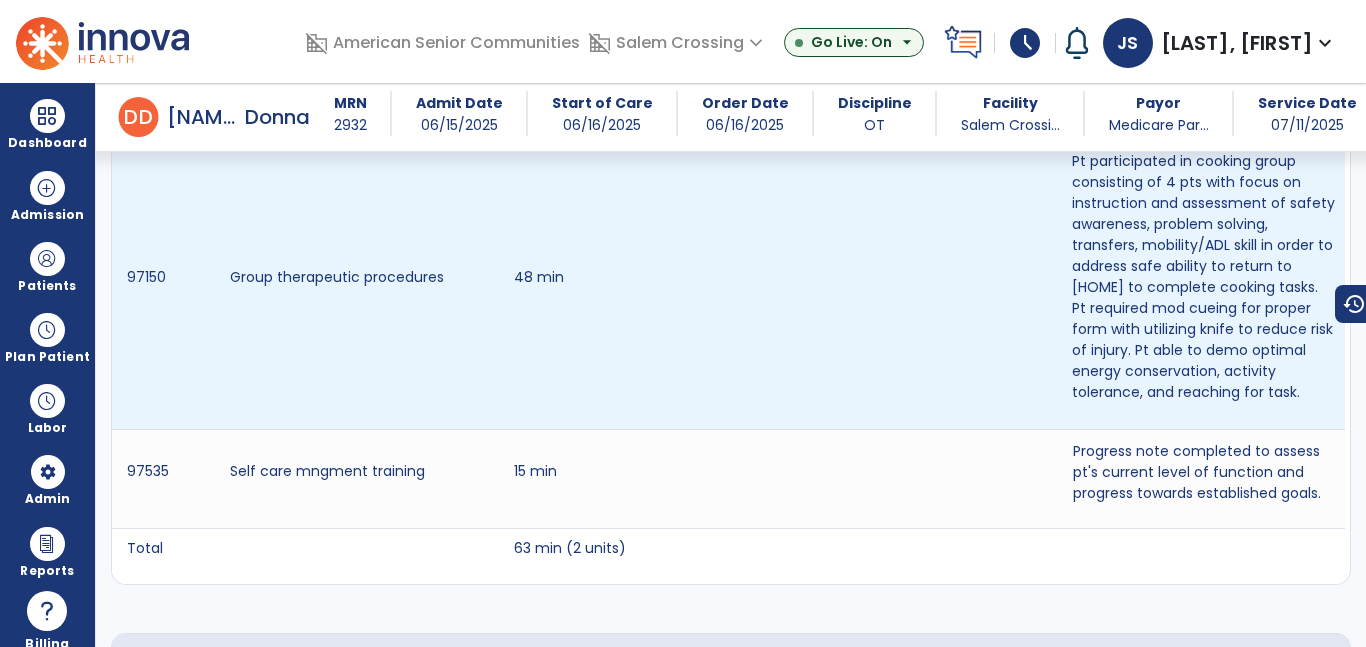 scroll, scrollTop: 1311, scrollLeft: 0, axis: vertical 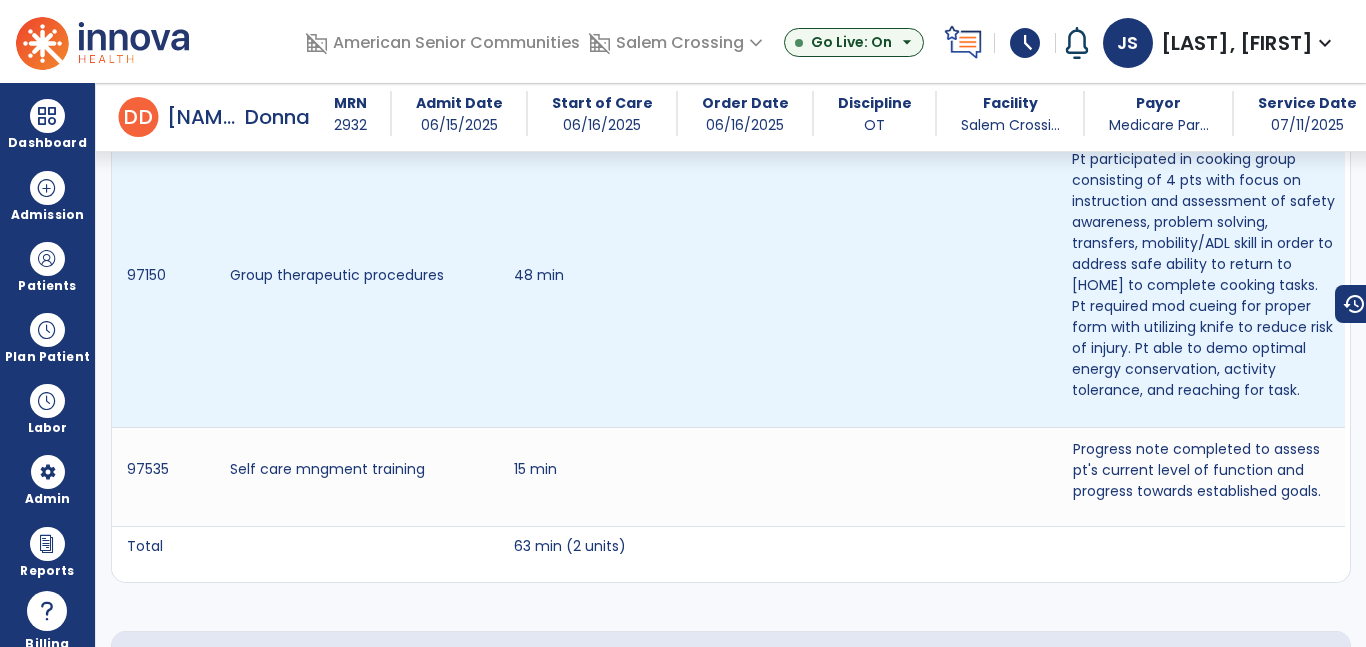 click on "Pt participated in cooking group consisting of 4 pts with focus on instruction and assessment of safety awareness, problem solving, transfers, mobility/ADL skill in order to address safe ability to return to home to complete cooking tasks. Pt required mod cueing for proper form with utilizing knife to reduce risk of injury. Pt able to demo optimal energy conservation, activity tolerance, and reaching for task." at bounding box center [1203, 275] 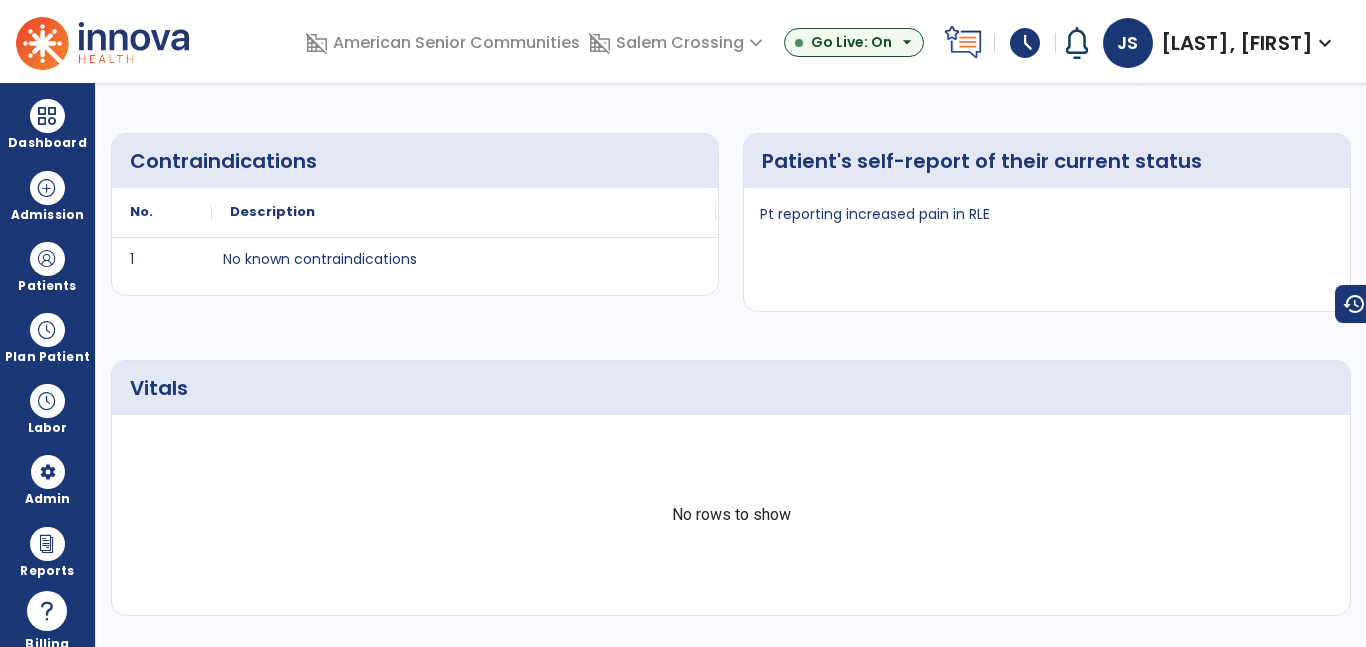 scroll, scrollTop: 0, scrollLeft: 0, axis: both 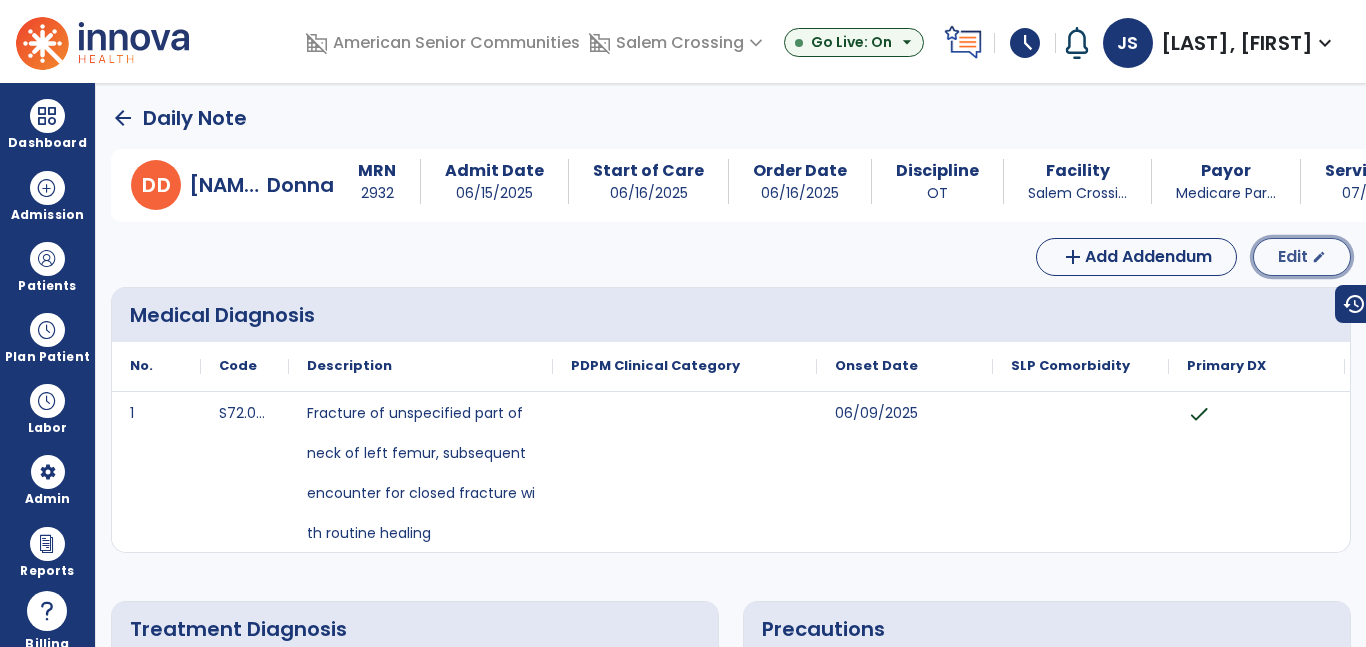 click on "Edit" 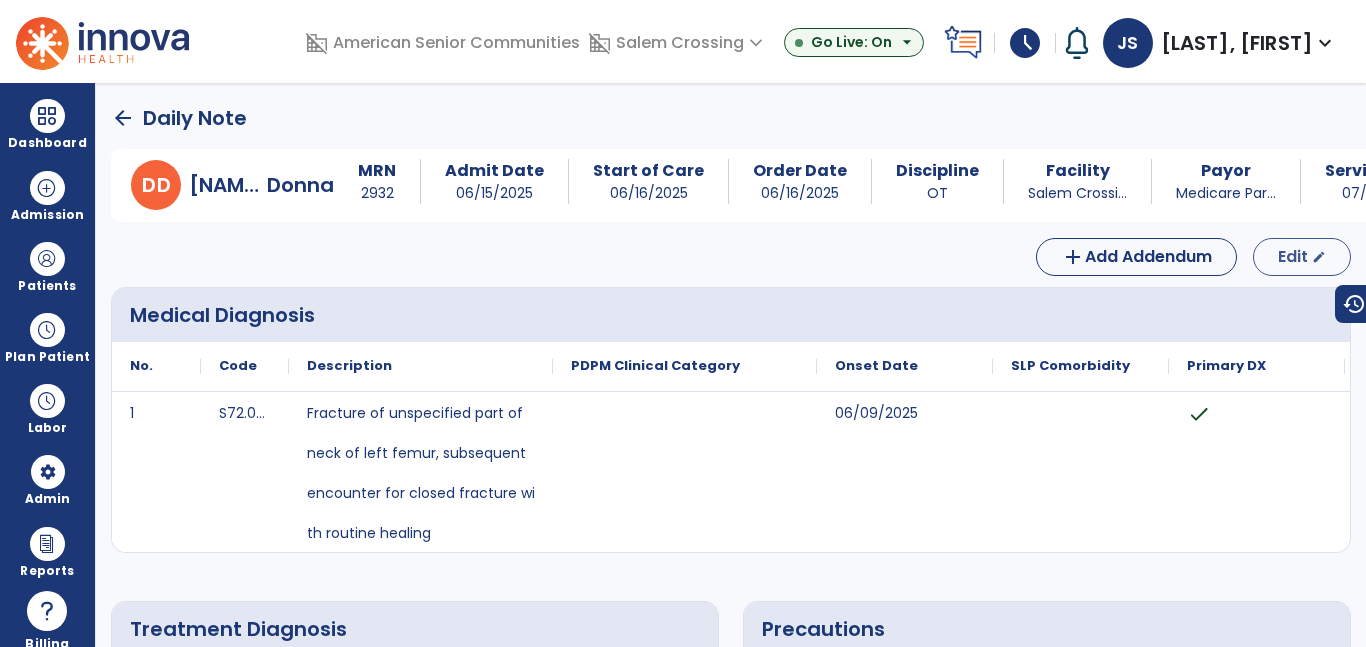 select on "*" 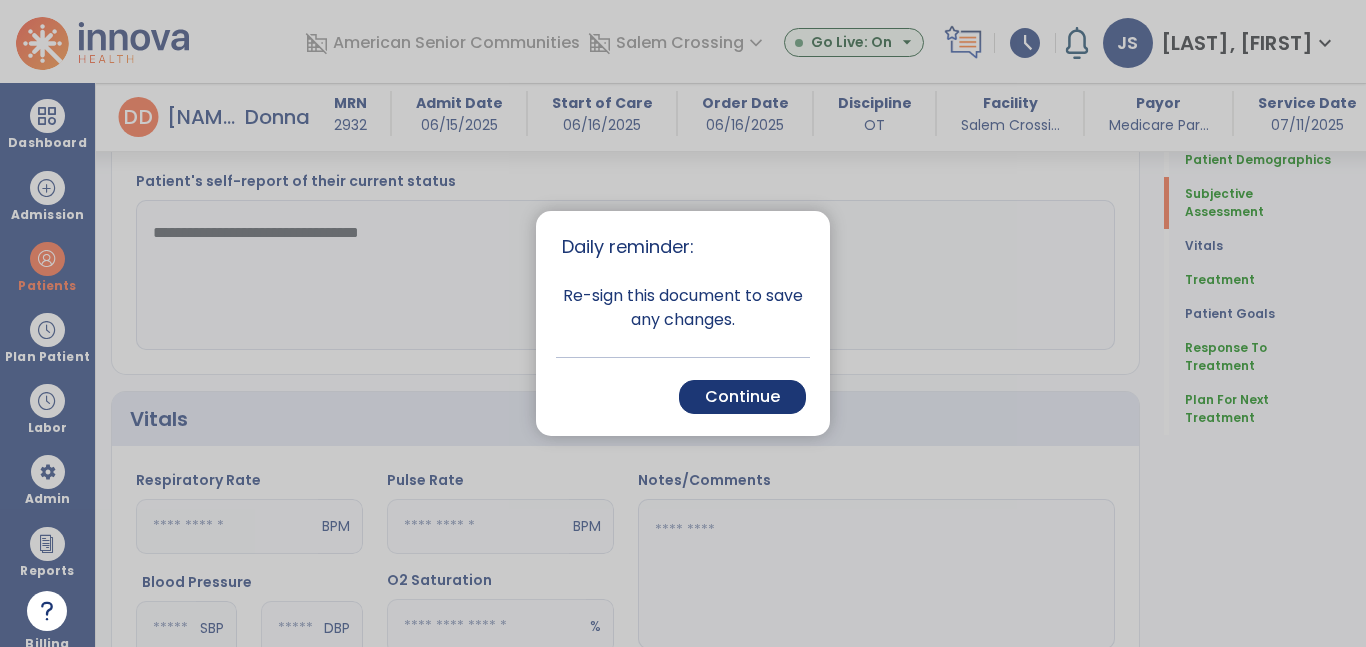 scroll, scrollTop: 463, scrollLeft: 0, axis: vertical 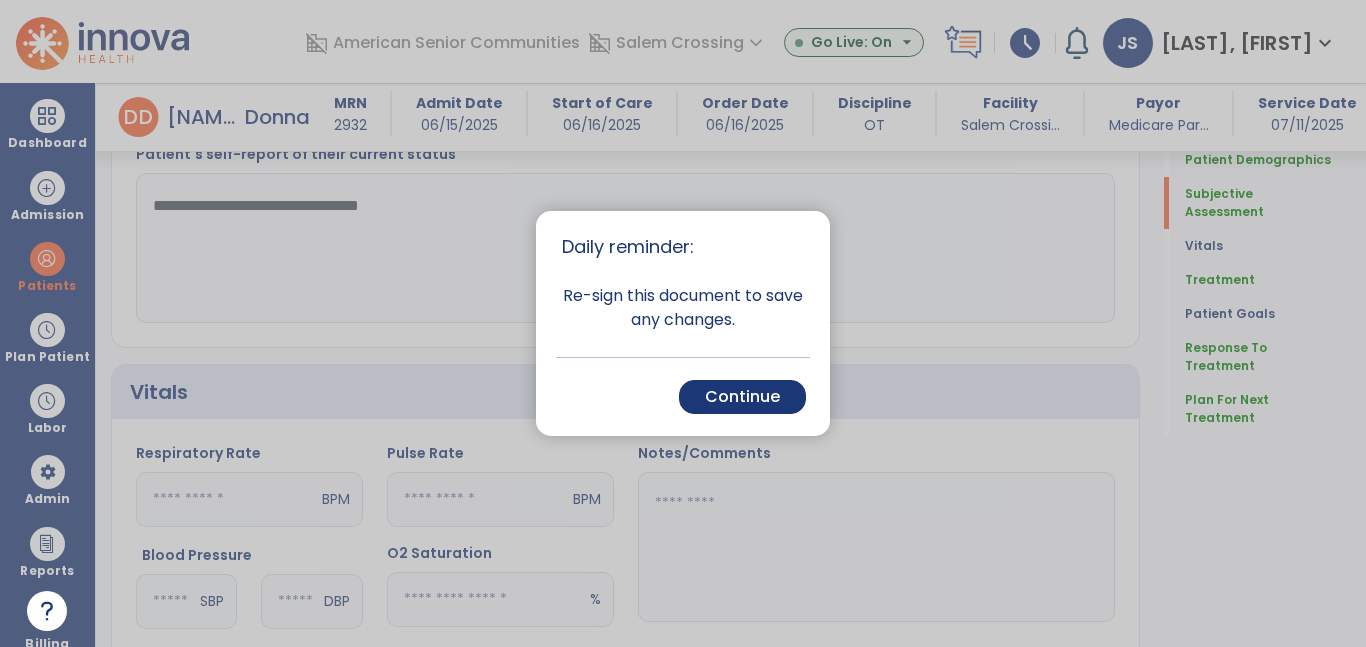 click on "Continue" at bounding box center [742, 397] 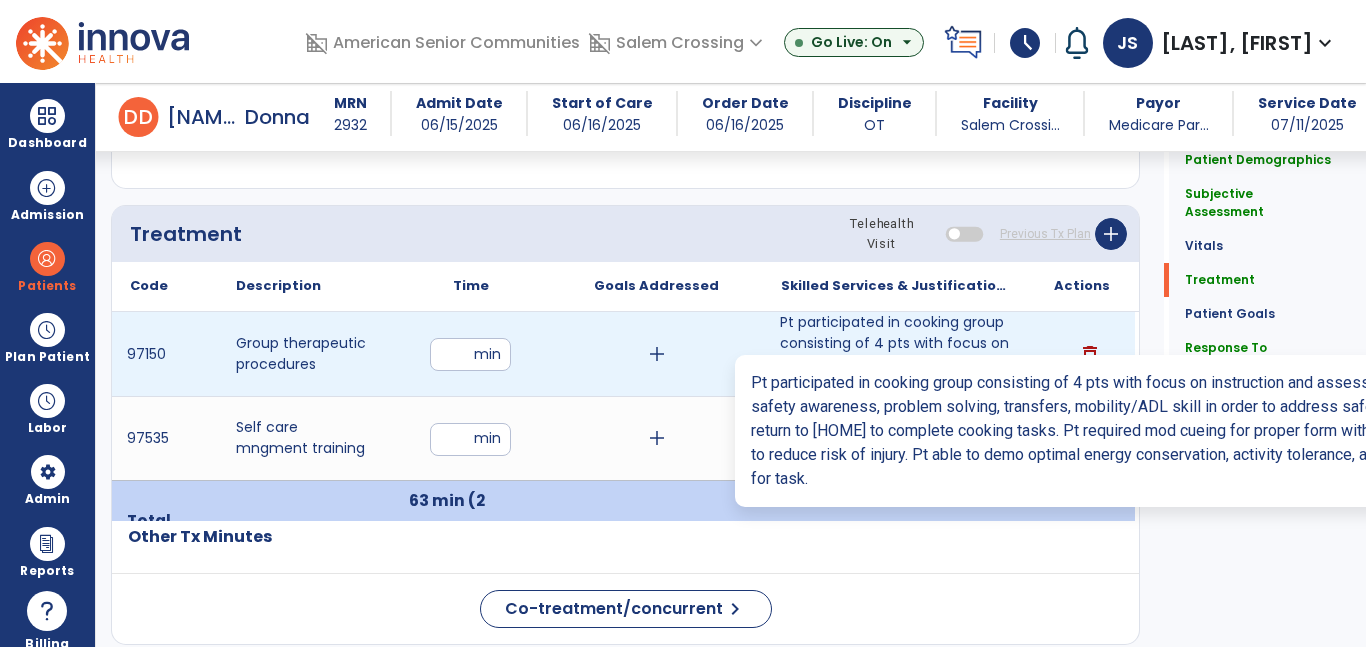 click on "Pt participated in cooking group consisting of 4 pts with focus on instruction and assessment of saf..." at bounding box center (896, 354) 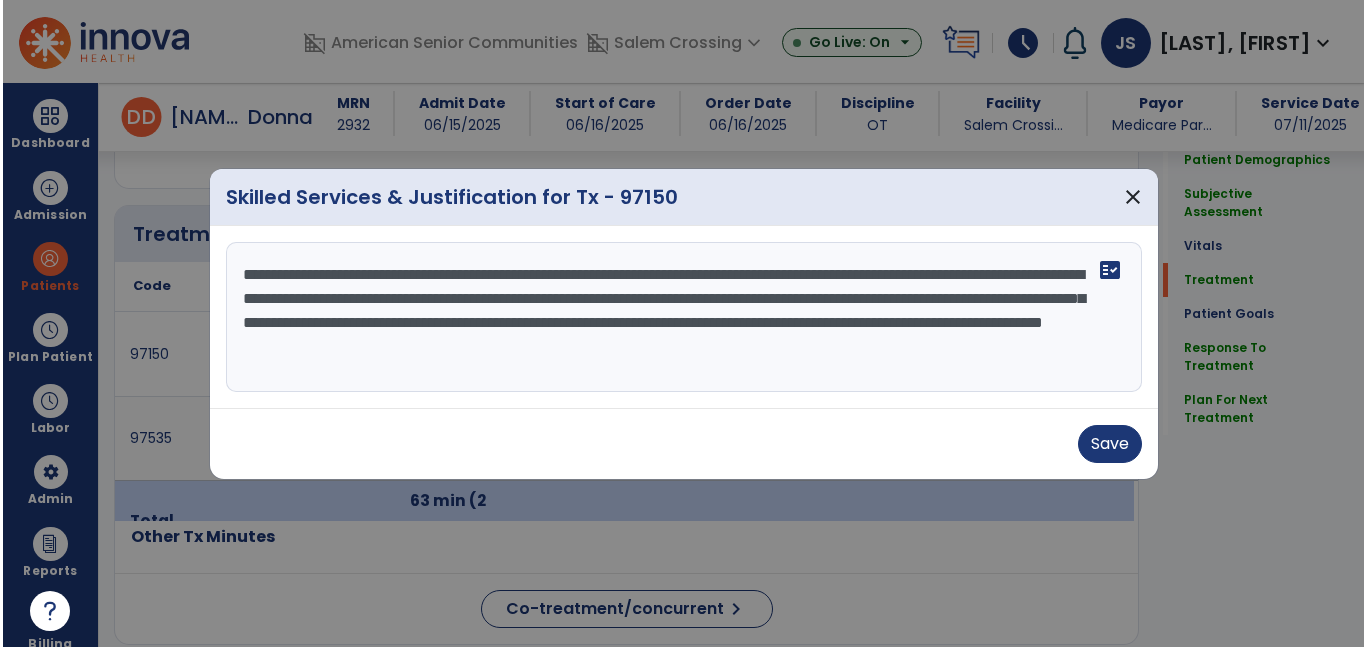 scroll, scrollTop: 1044, scrollLeft: 0, axis: vertical 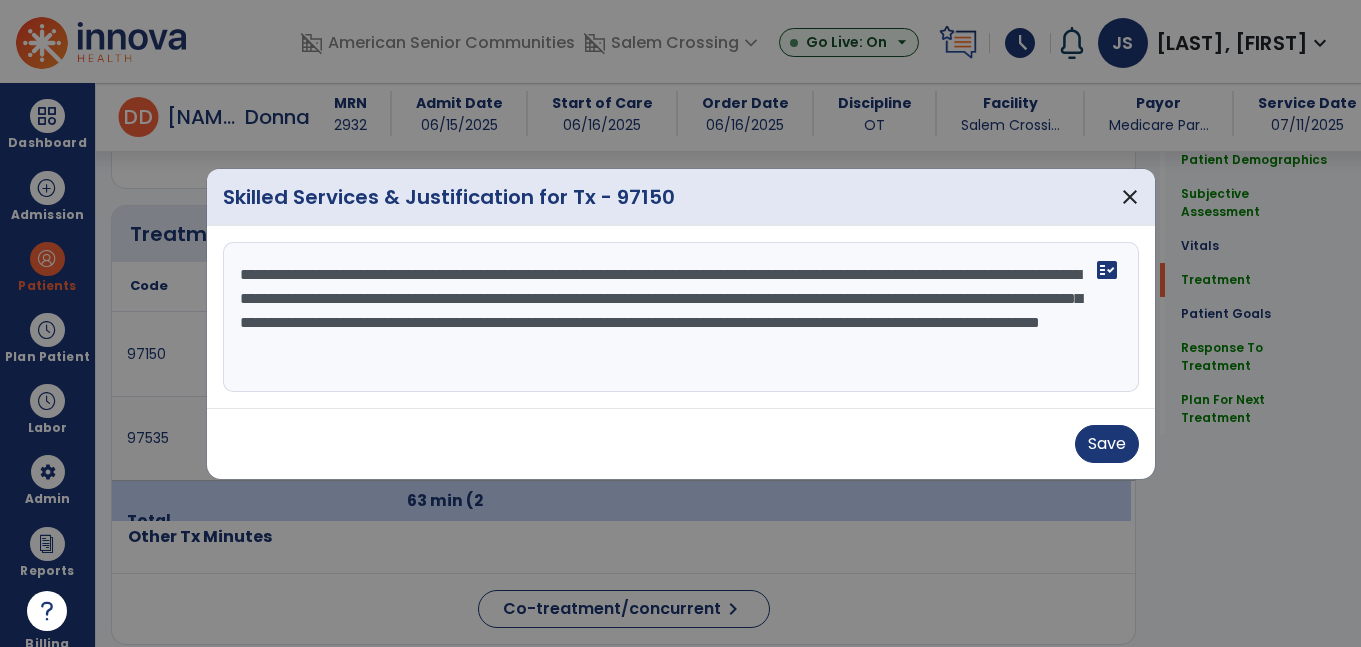 drag, startPoint x: 979, startPoint y: 350, endPoint x: 173, endPoint y: 250, distance: 812.1798 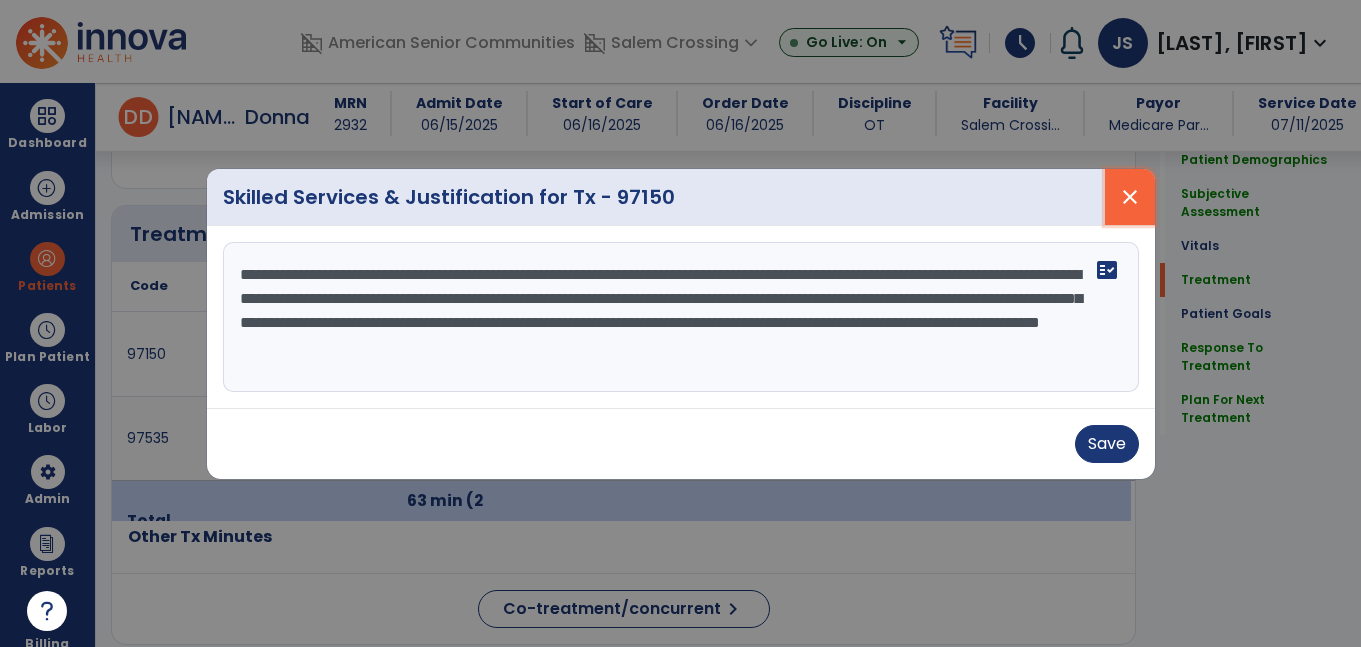 click on "close" at bounding box center (1130, 197) 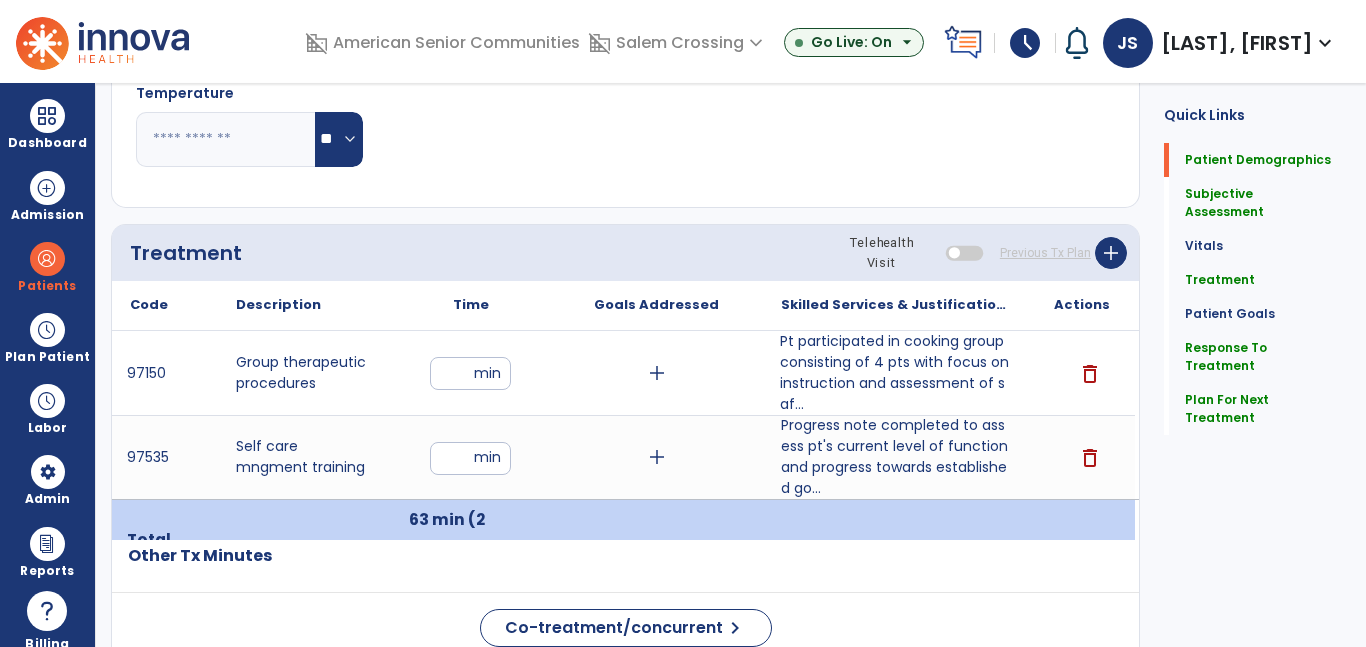 scroll, scrollTop: 0, scrollLeft: 0, axis: both 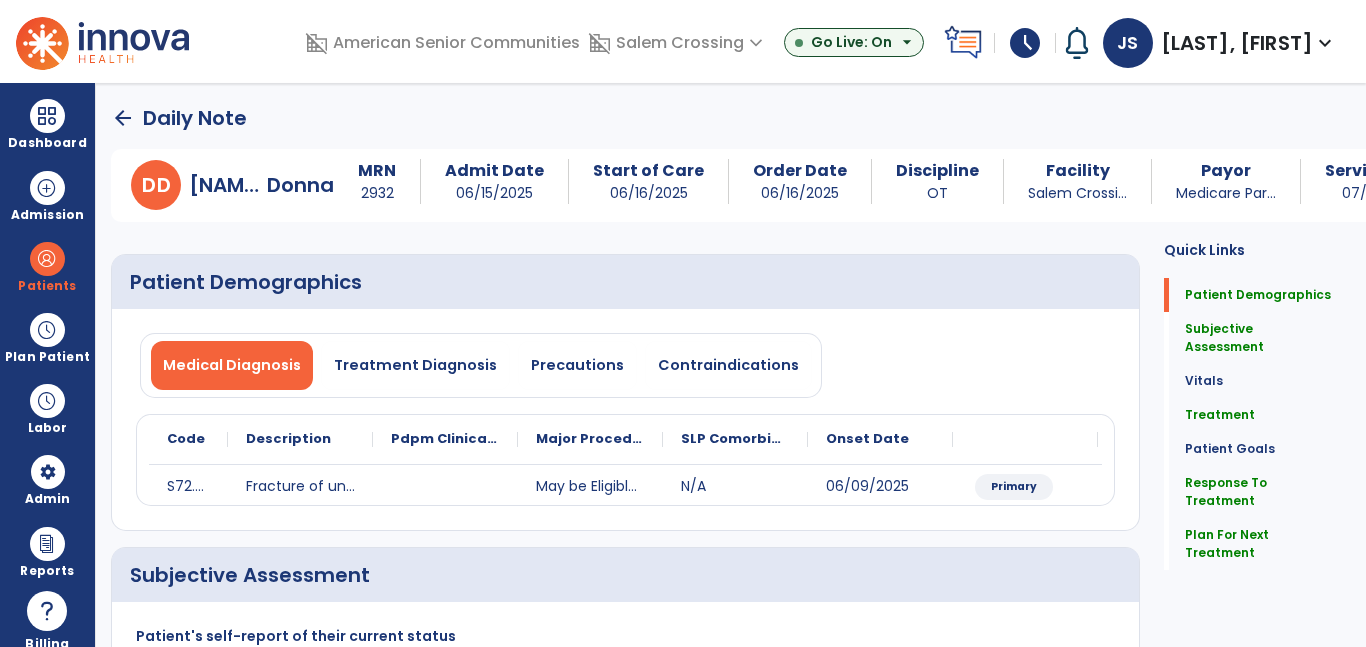 click on "arrow_back" 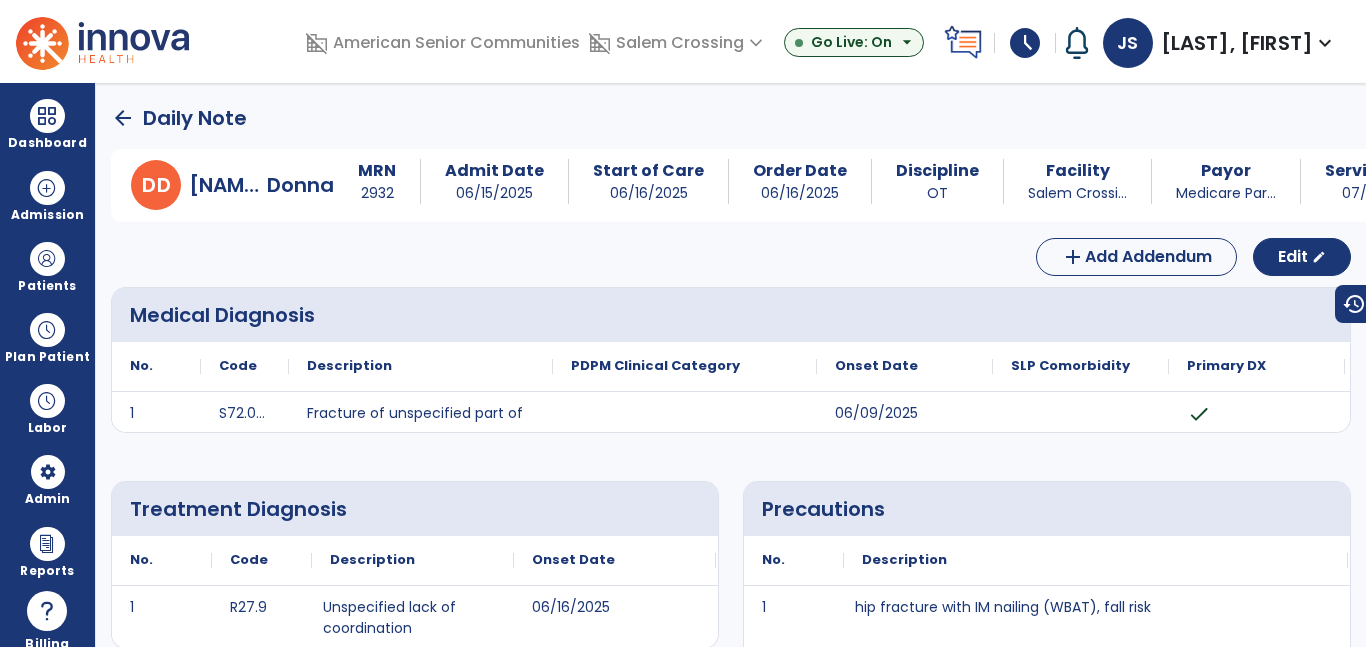 click on "arrow_back" 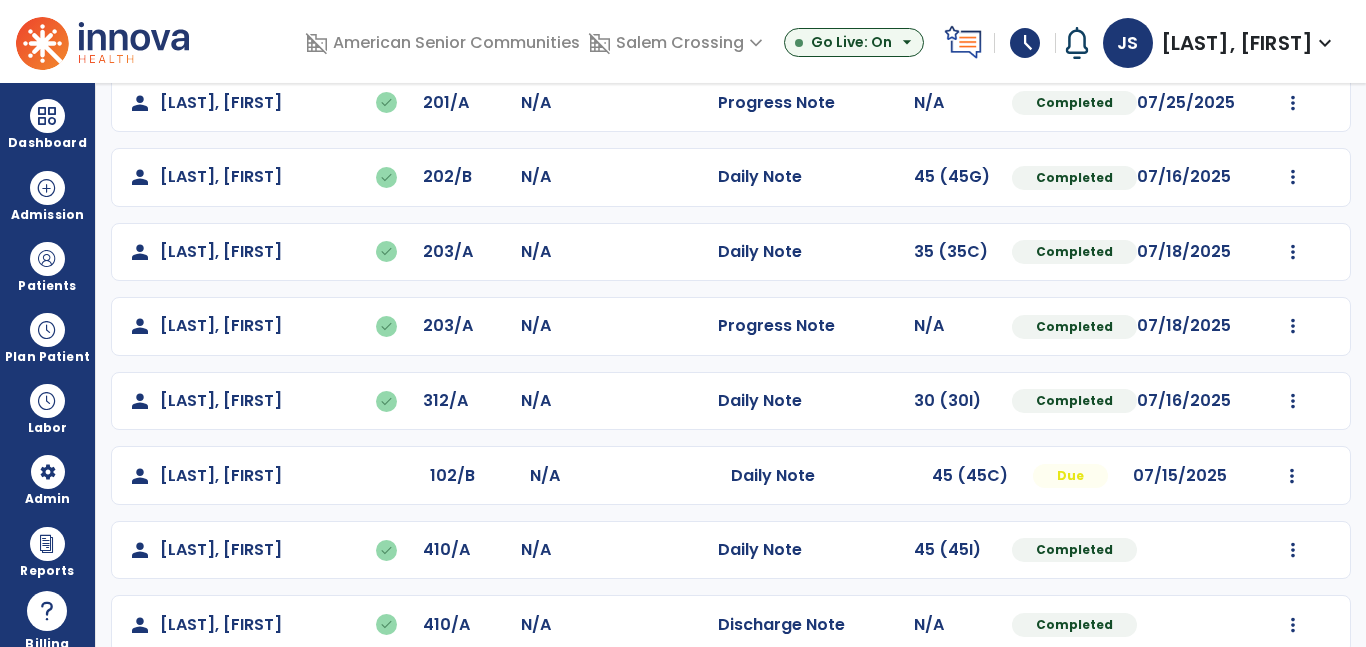 scroll, scrollTop: 456, scrollLeft: 0, axis: vertical 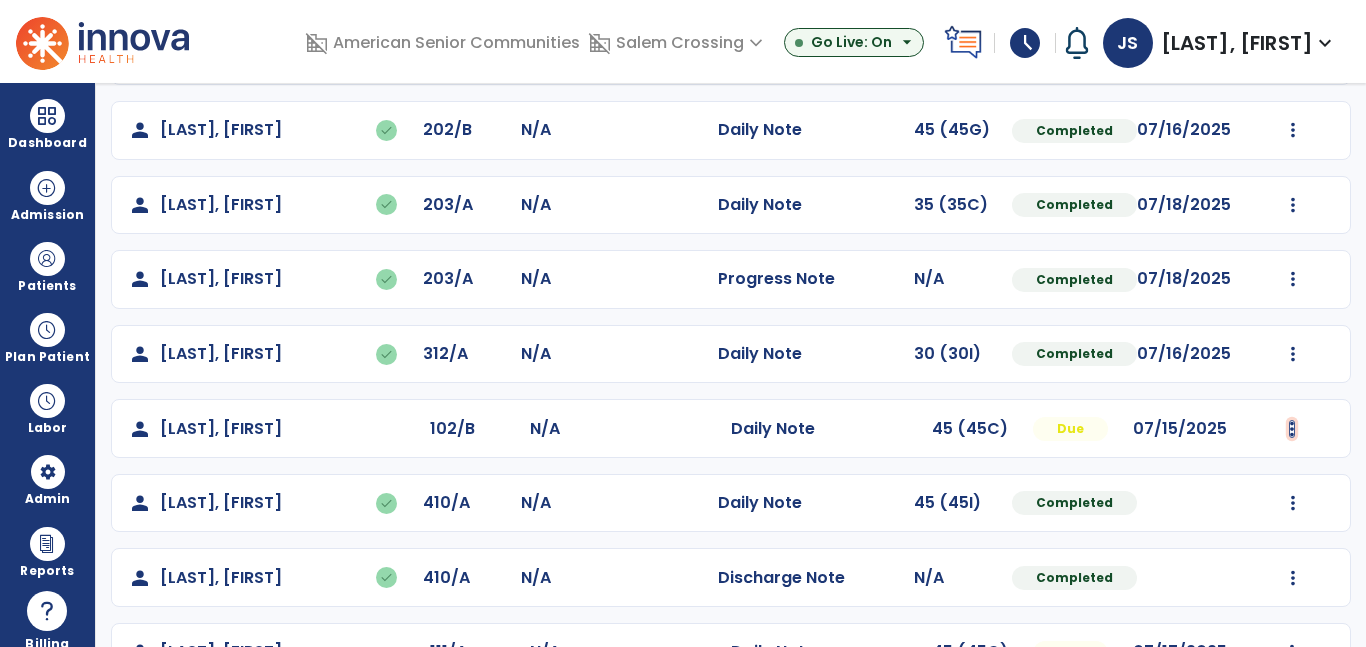 click at bounding box center [1293, -168] 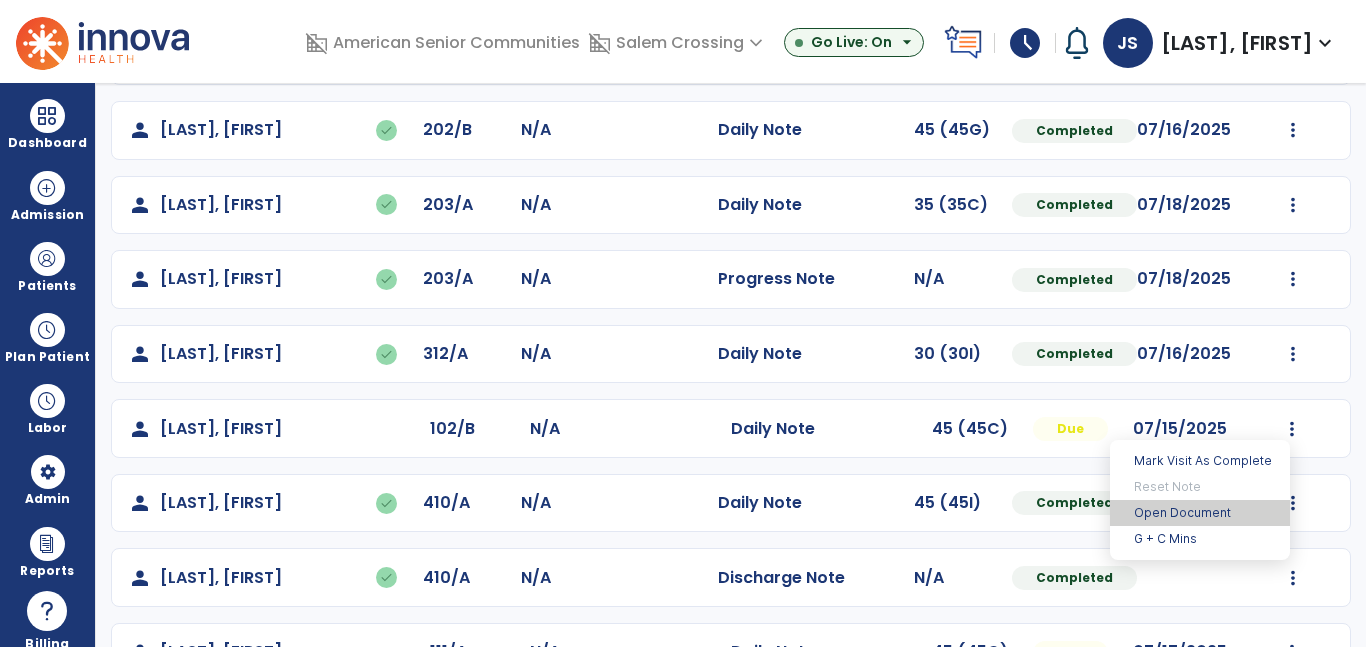 click on "Open Document" at bounding box center (1200, 513) 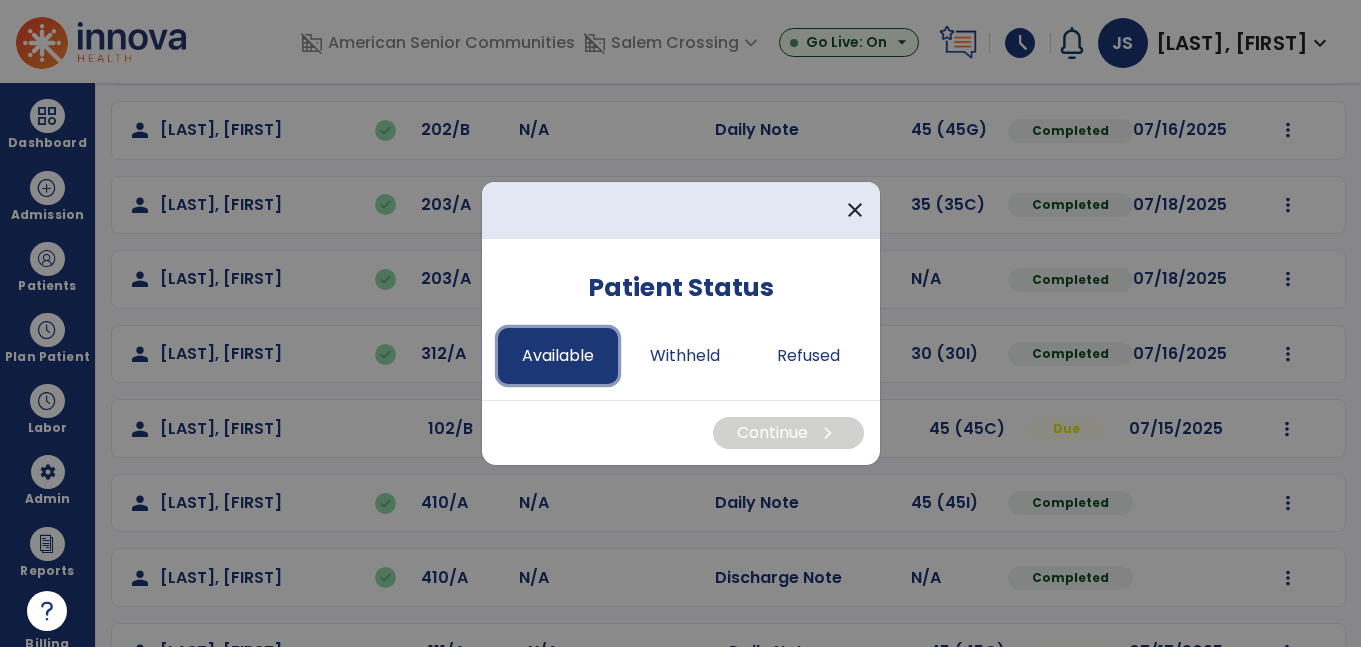 click on "Available" at bounding box center [558, 356] 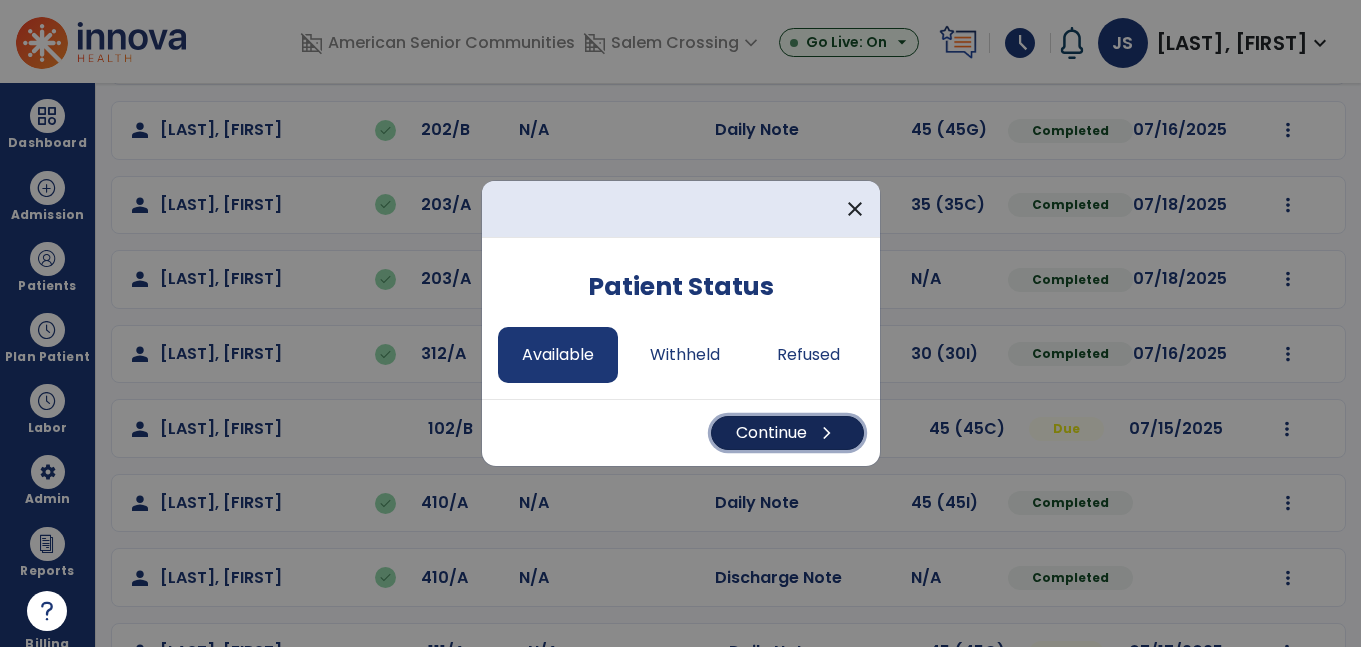 click on "Continue   chevron_right" at bounding box center (787, 433) 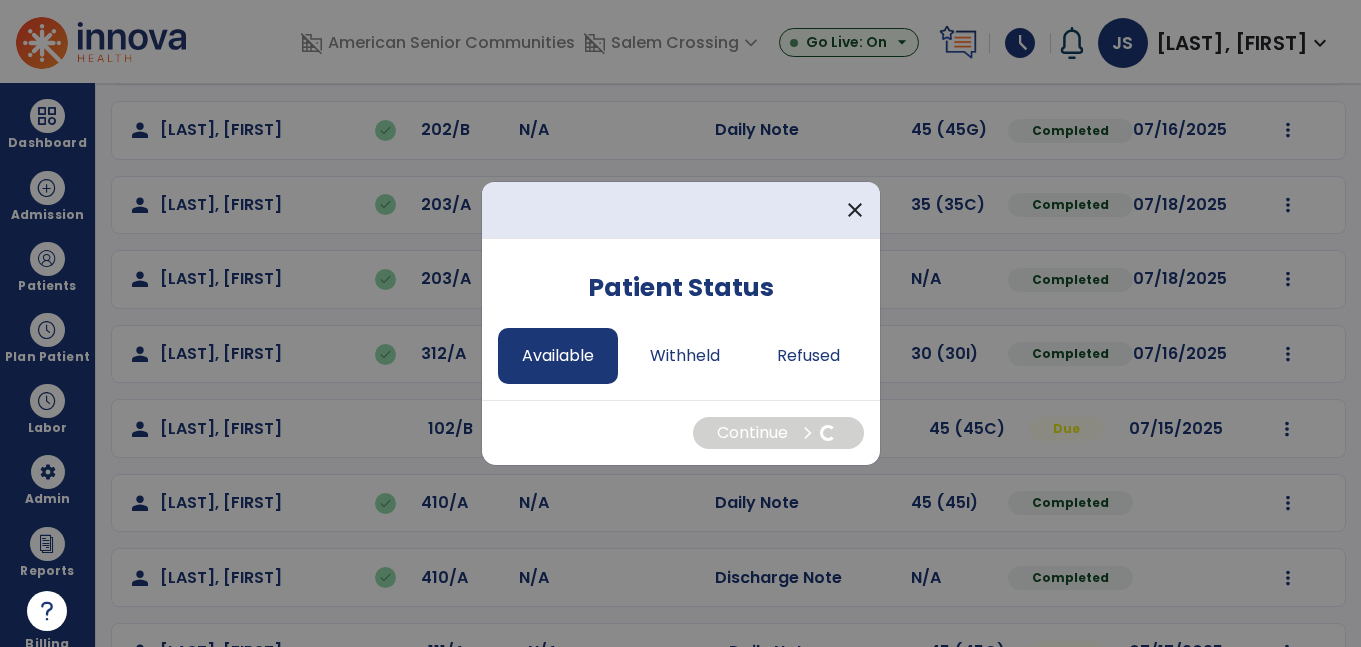 select on "*" 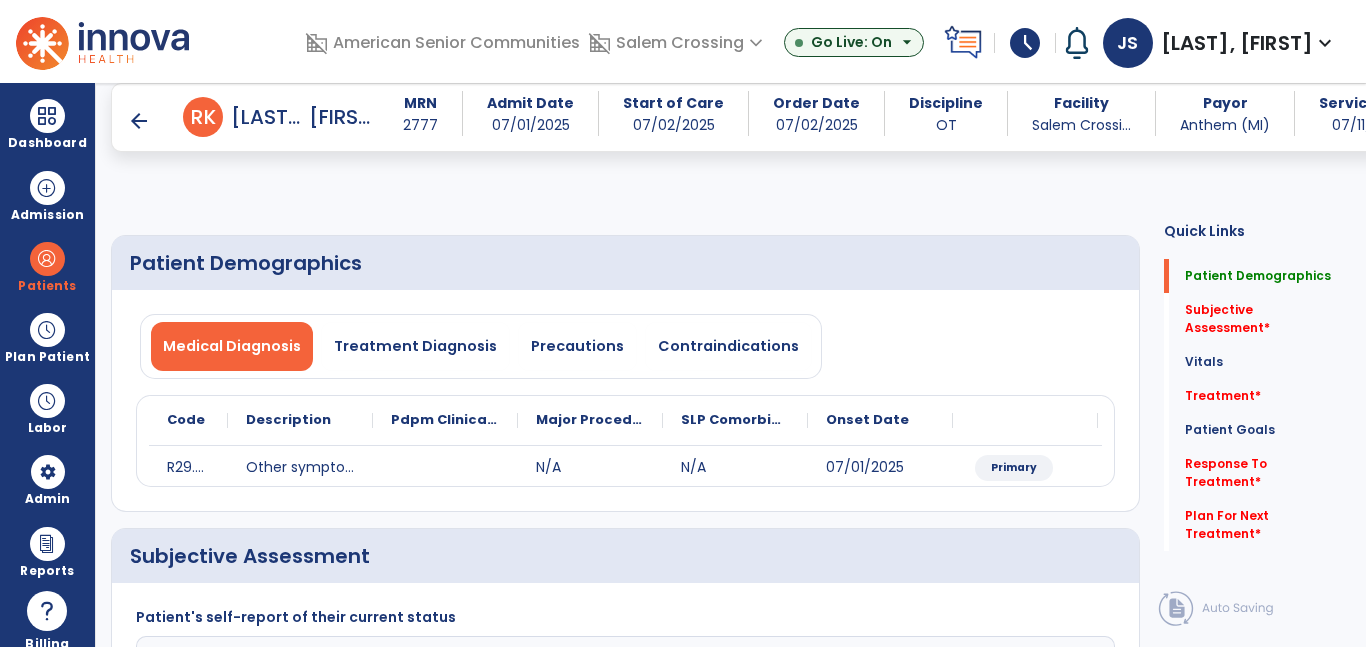 scroll, scrollTop: 233, scrollLeft: 0, axis: vertical 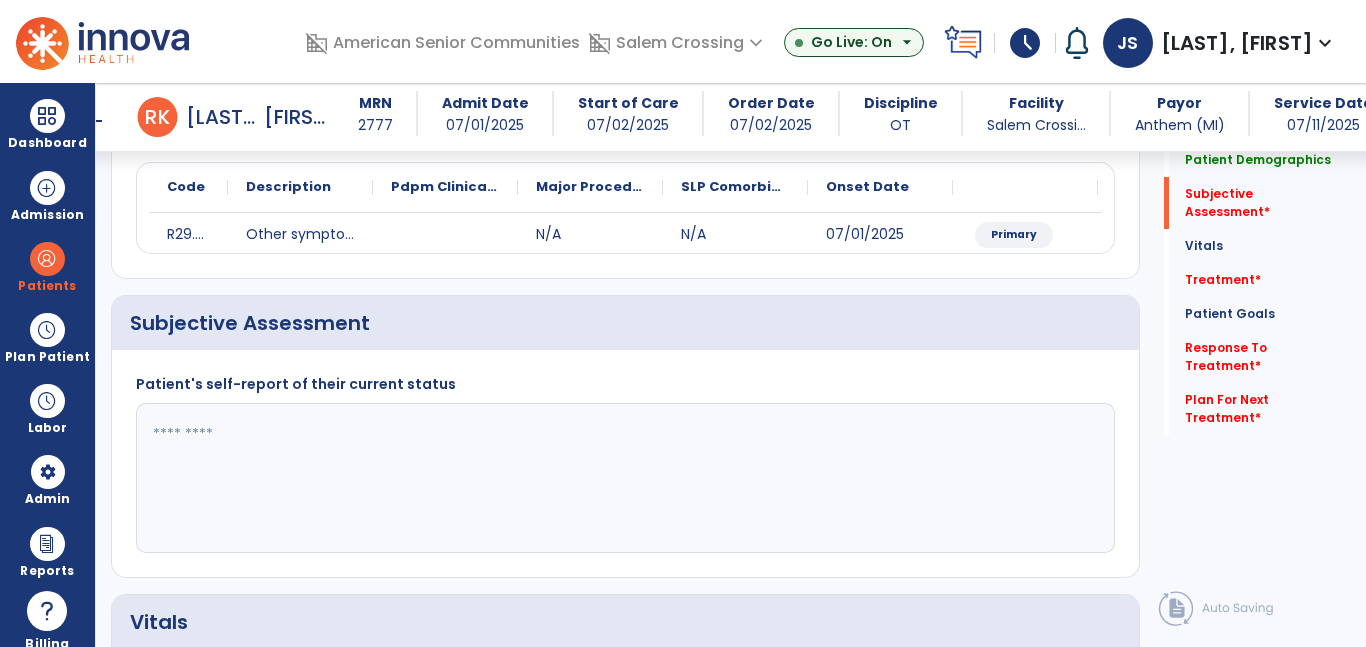 click 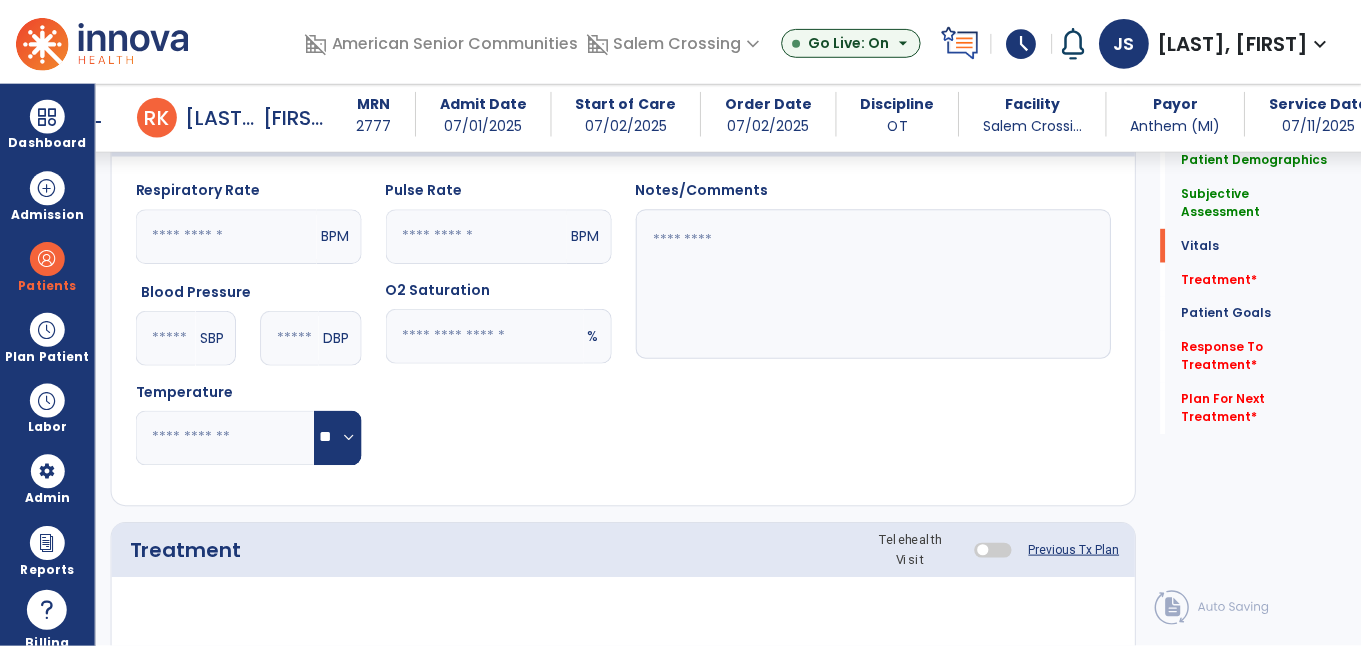 scroll, scrollTop: 778, scrollLeft: 0, axis: vertical 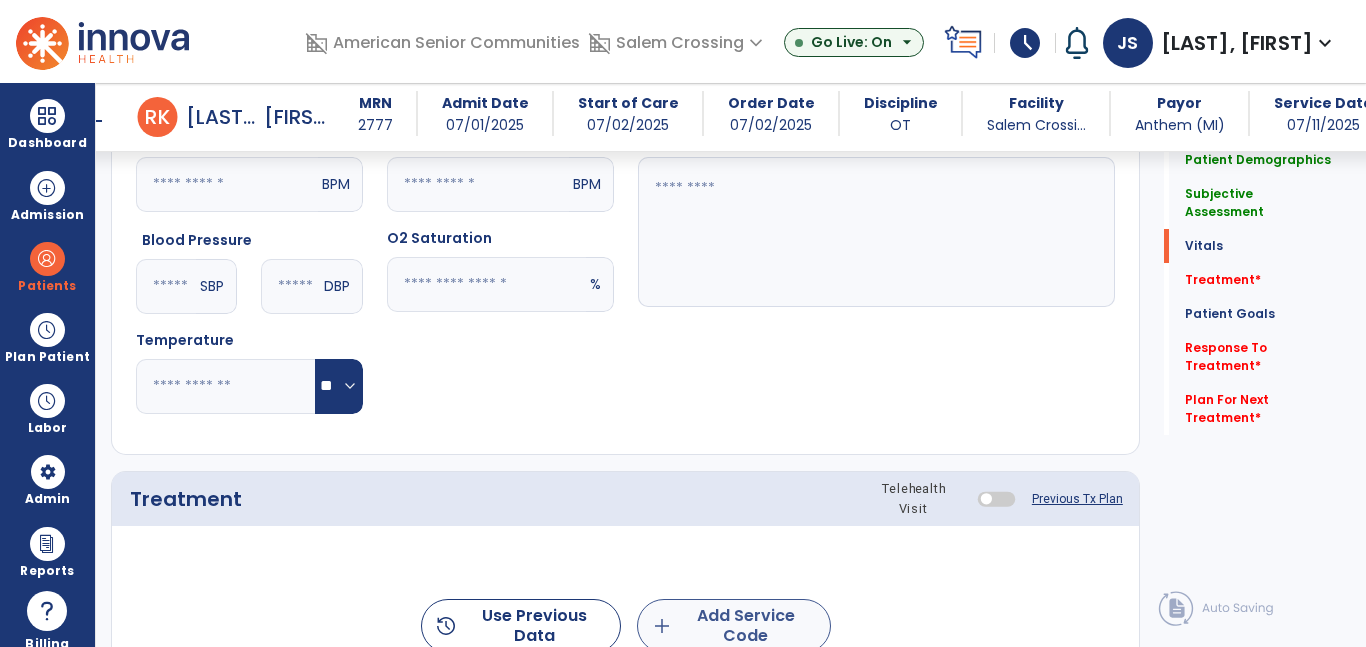 type on "**********" 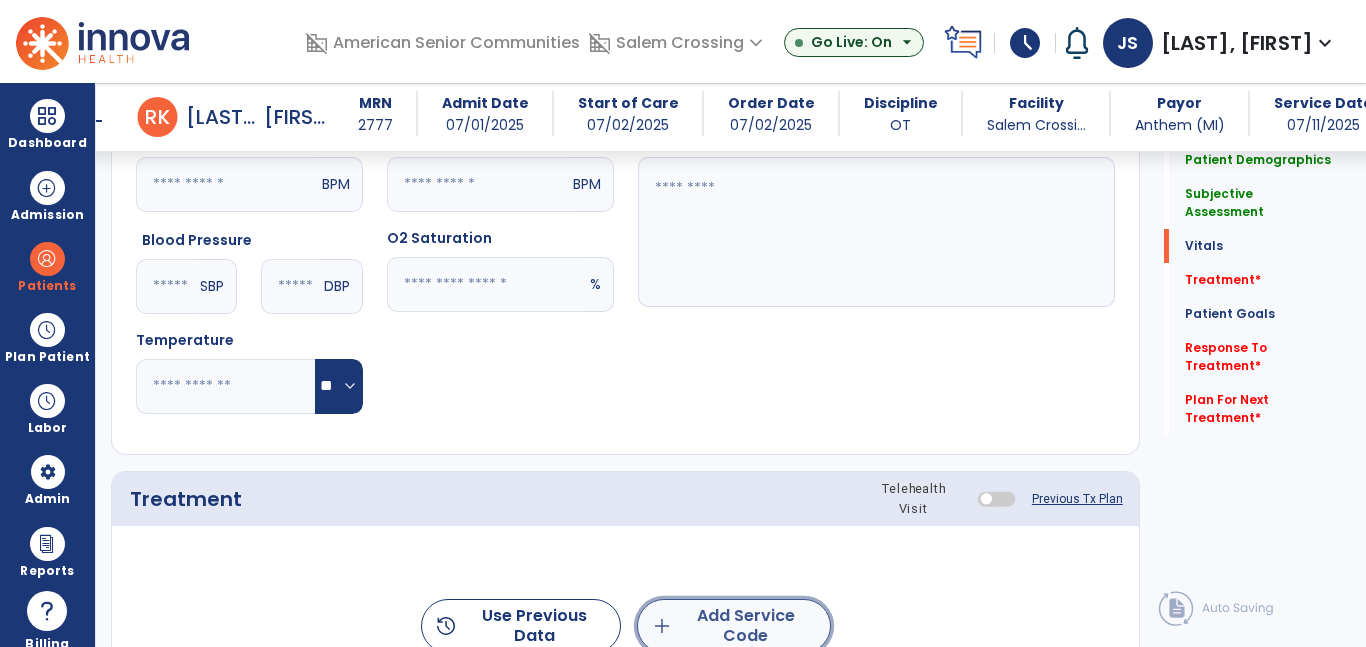 click on "add  Add Service Code" 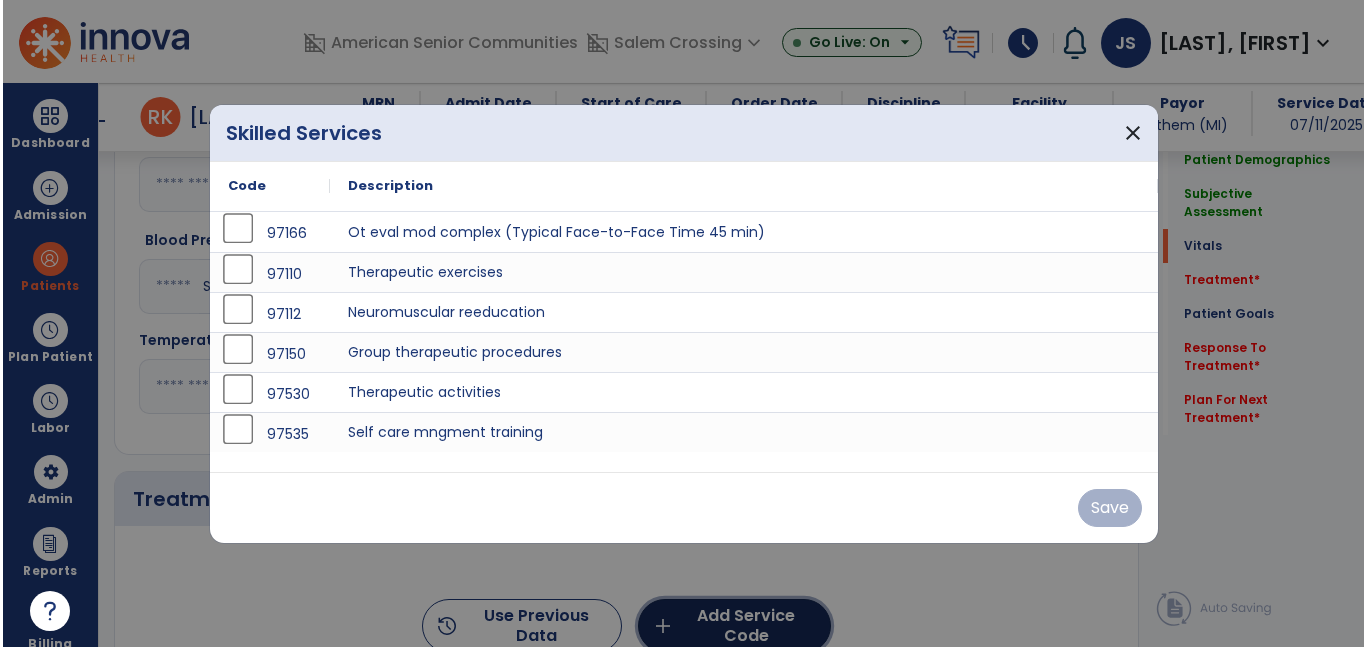 scroll, scrollTop: 778, scrollLeft: 0, axis: vertical 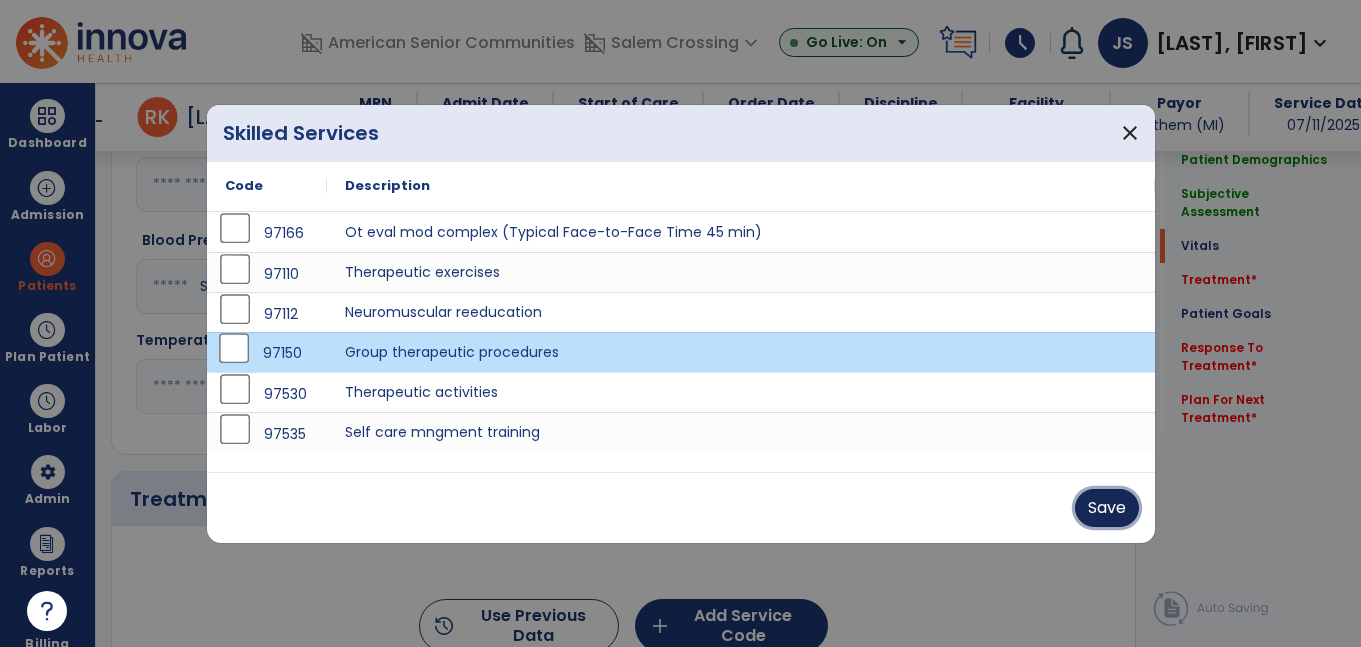 click on "Save" at bounding box center [1107, 508] 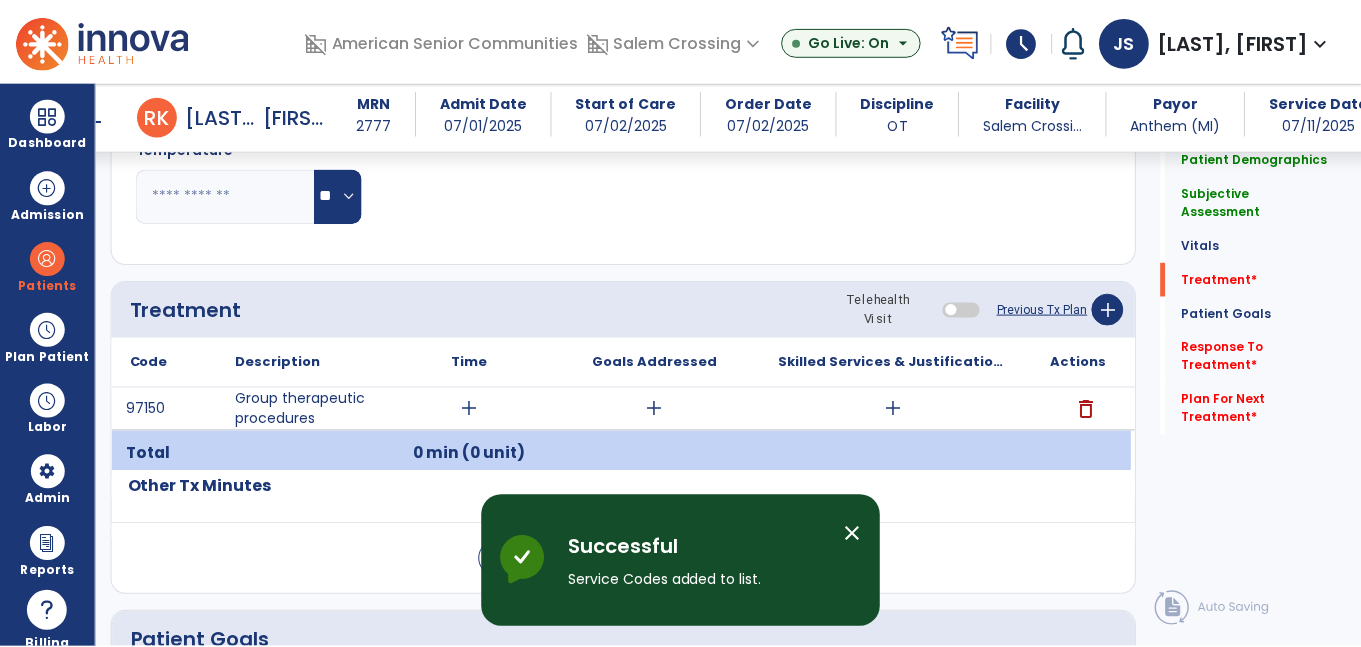 scroll, scrollTop: 973, scrollLeft: 0, axis: vertical 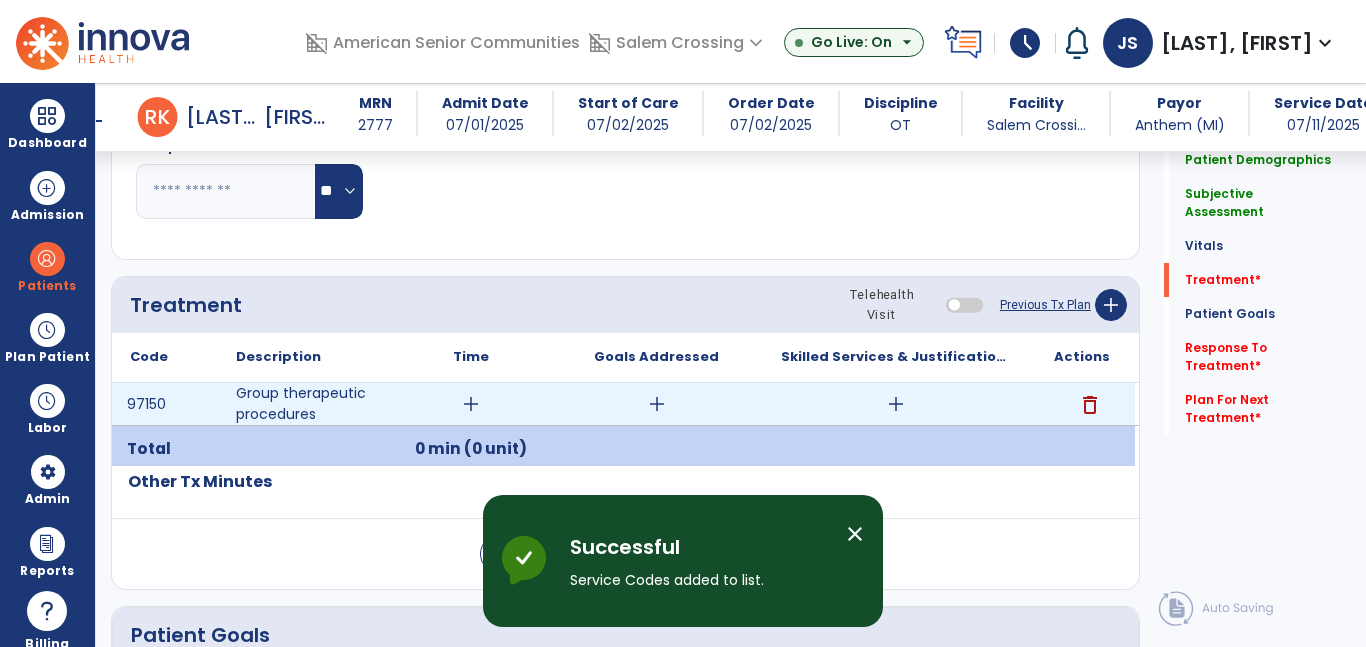 click on "add" at bounding box center (896, 404) 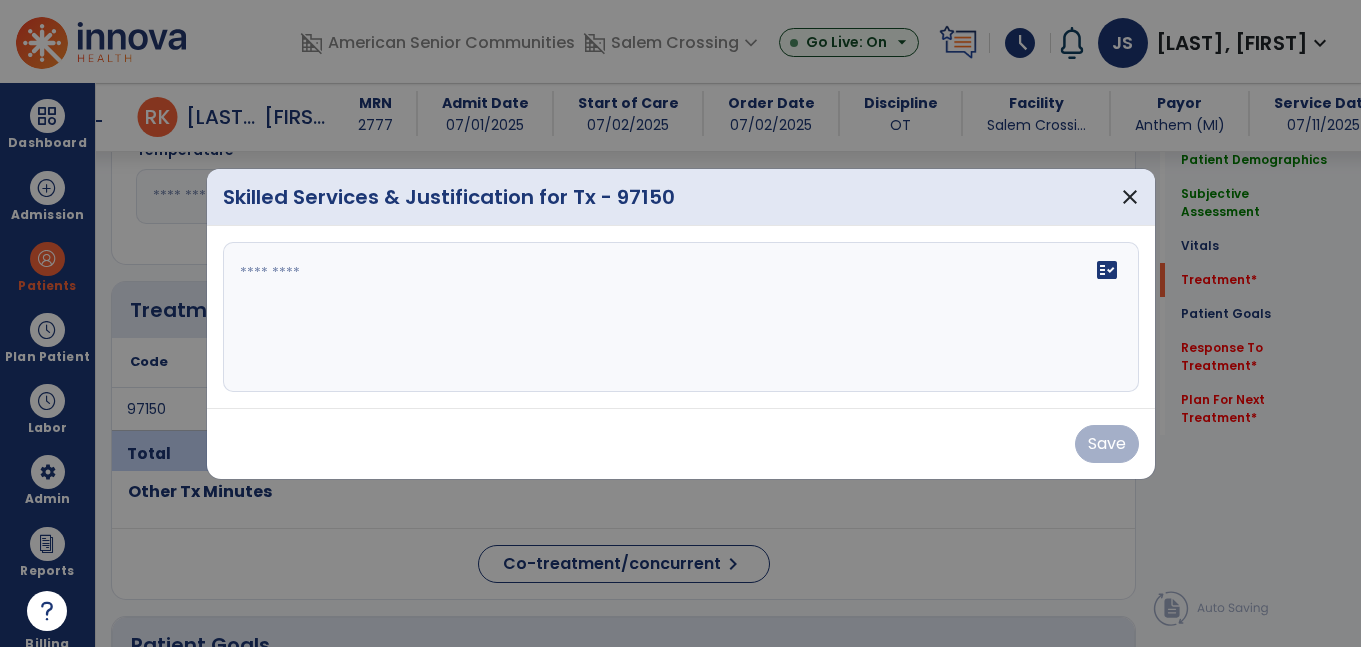 scroll, scrollTop: 973, scrollLeft: 0, axis: vertical 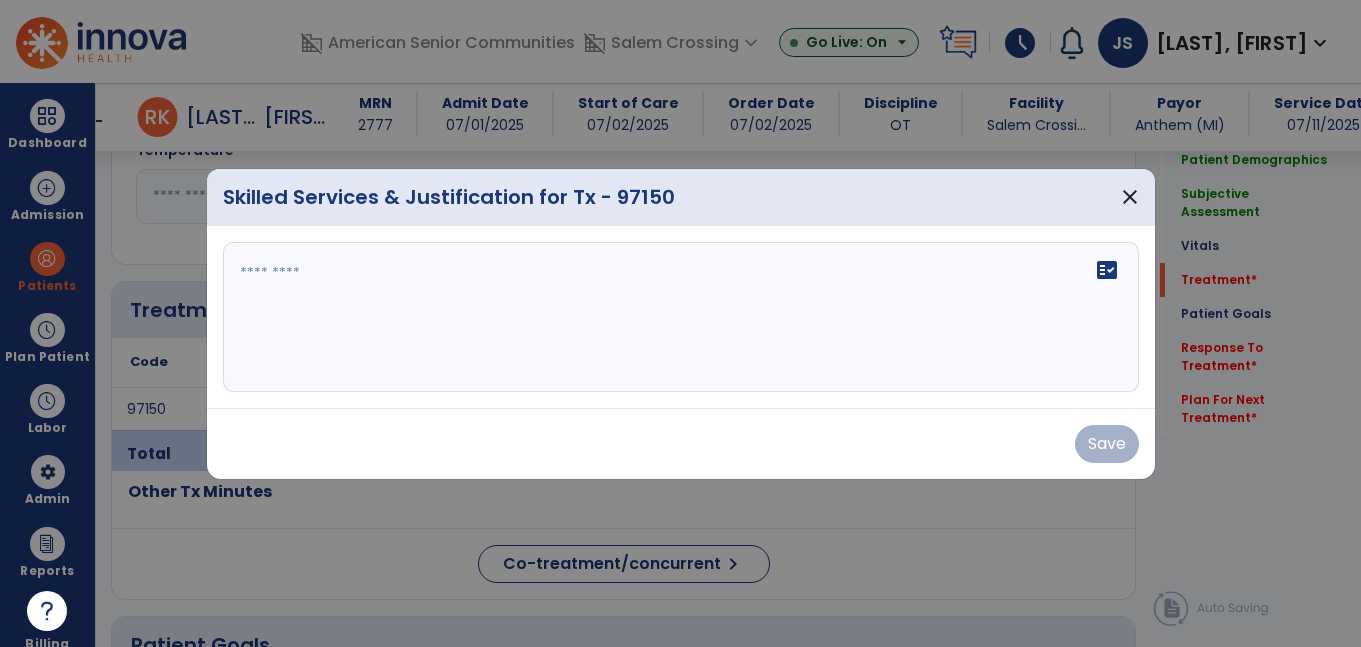 click on "fact_check" at bounding box center [681, 317] 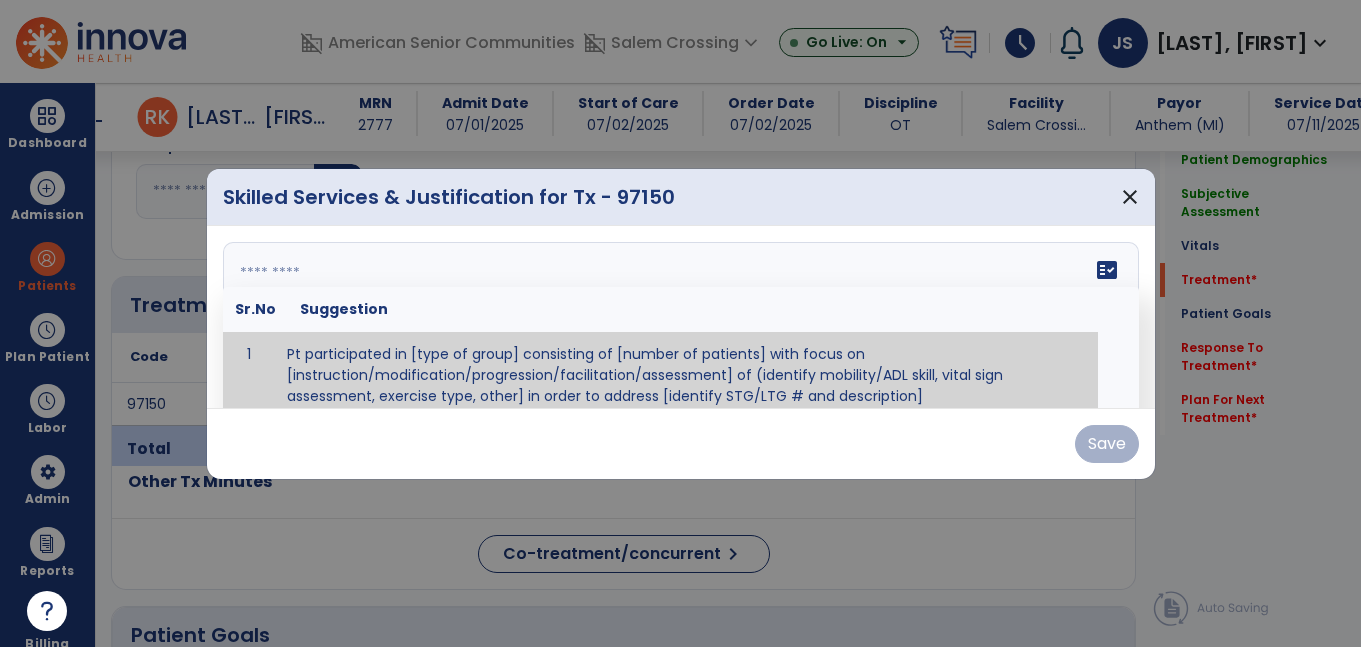 paste on "**********" 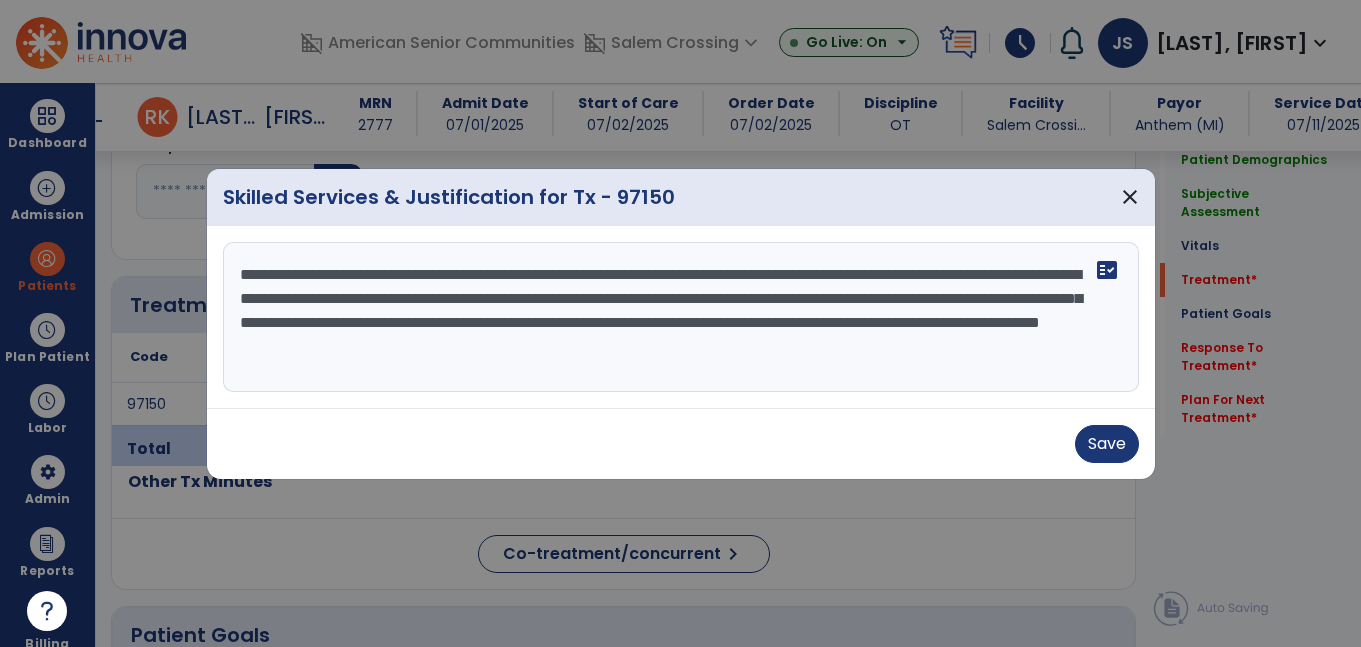 scroll, scrollTop: 0, scrollLeft: 0, axis: both 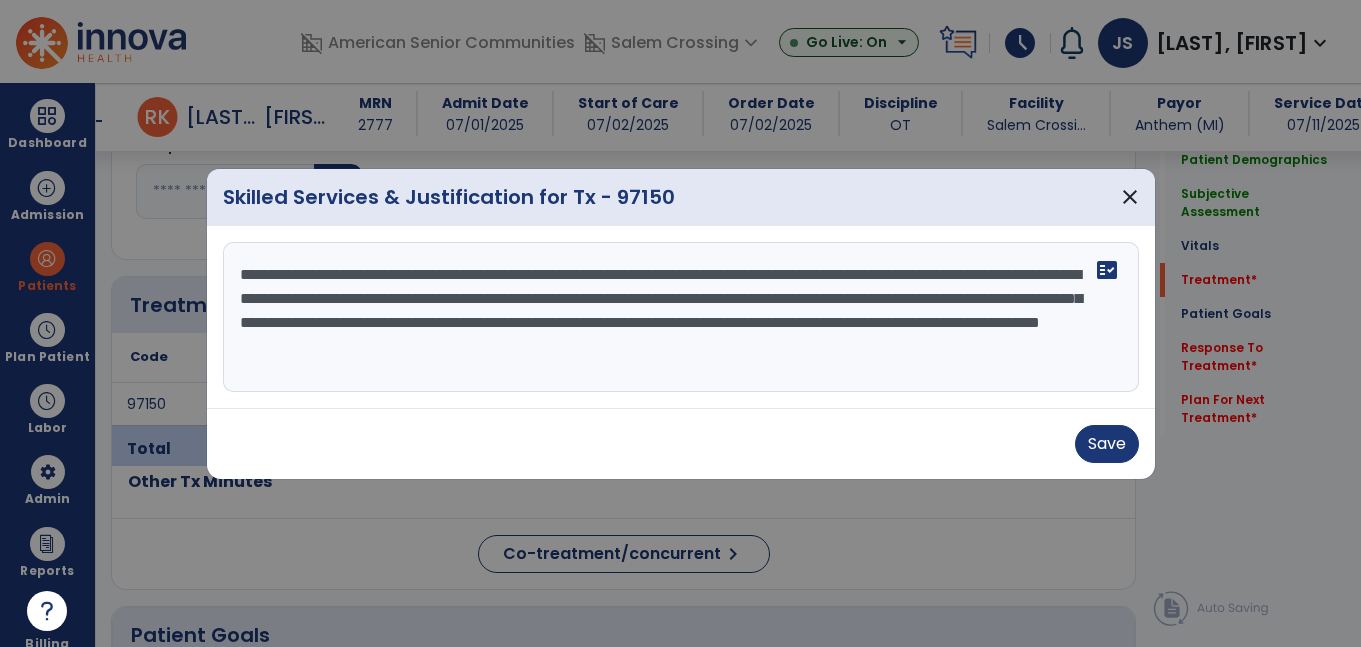 drag, startPoint x: 989, startPoint y: 349, endPoint x: 548, endPoint y: 325, distance: 441.6526 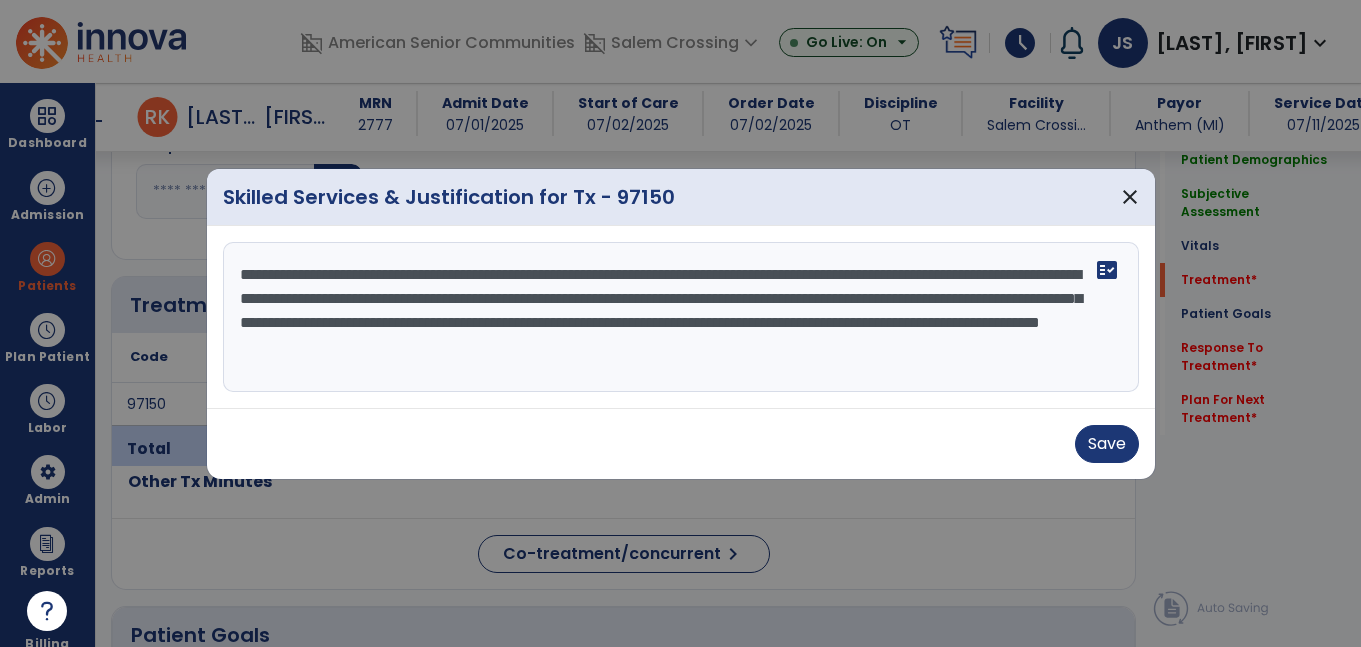 click on "**********" at bounding box center (681, 317) 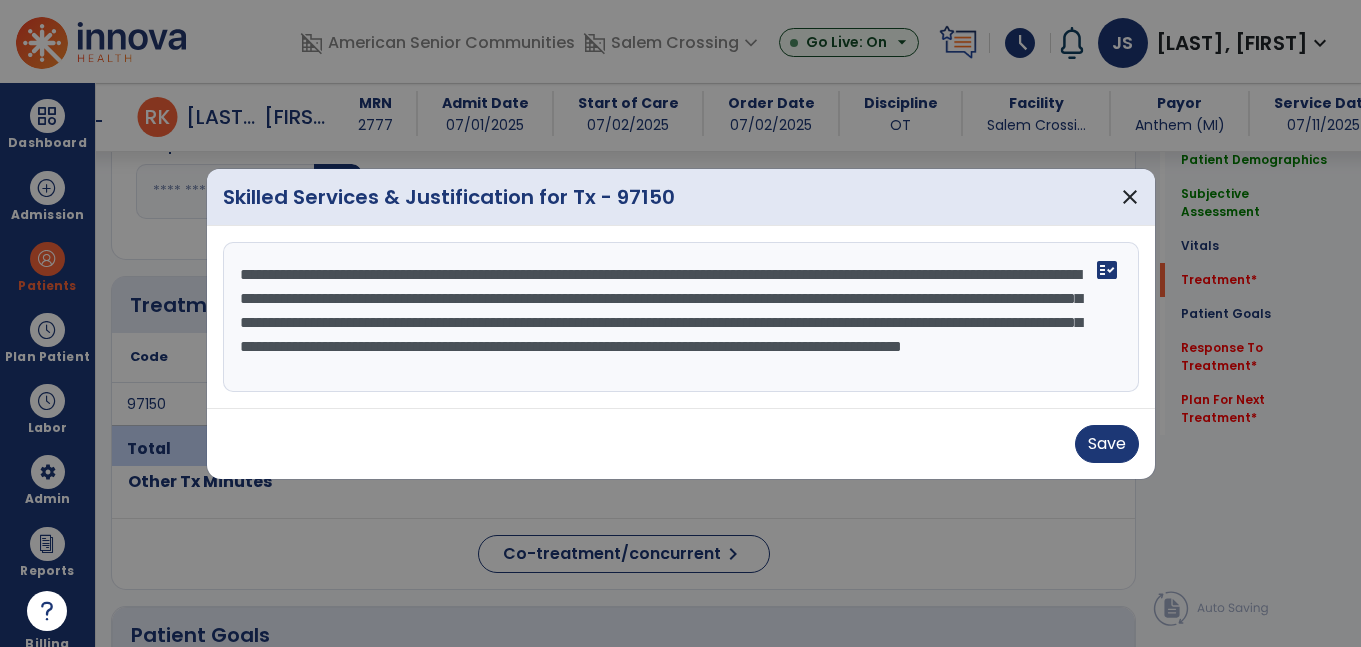 scroll, scrollTop: 16, scrollLeft: 0, axis: vertical 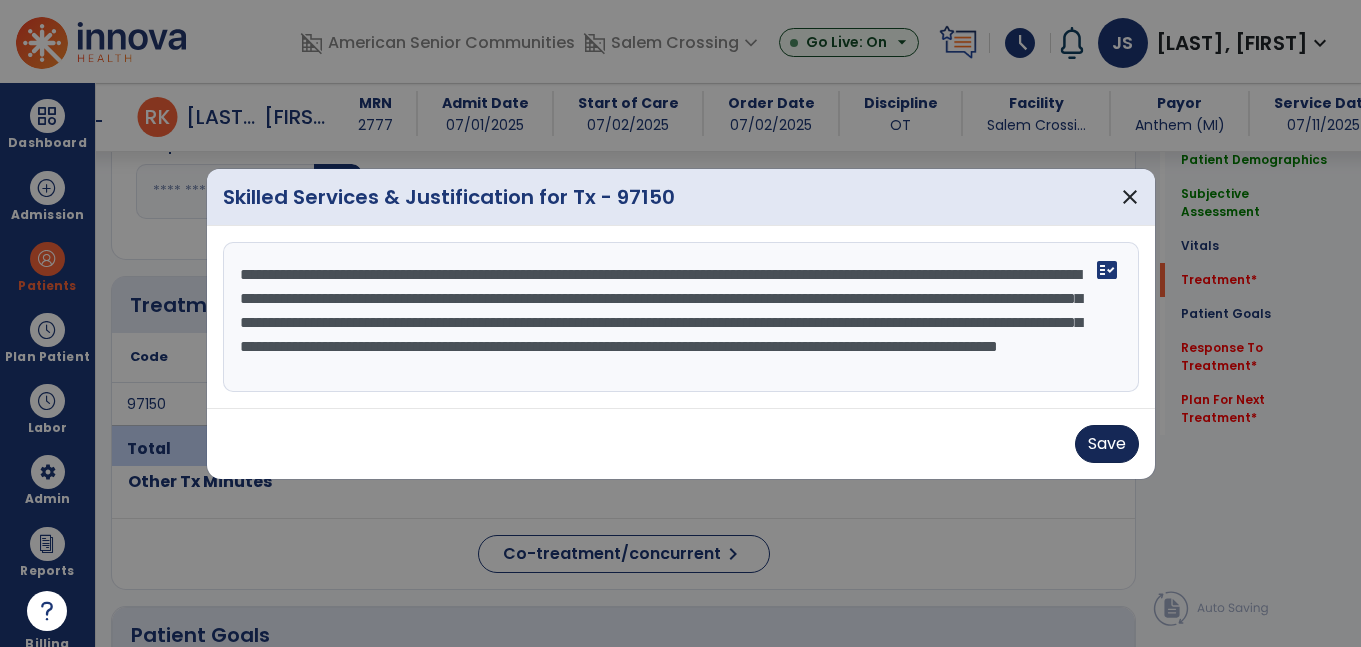 type on "**********" 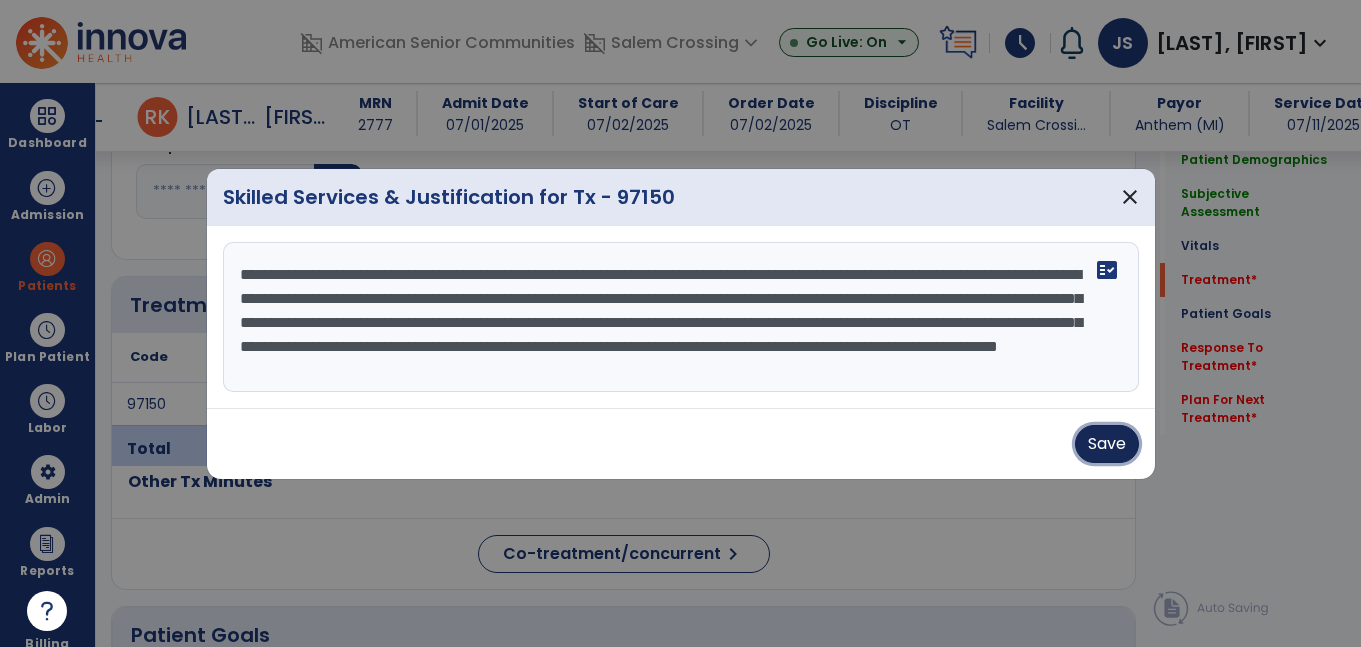 click on "Save" at bounding box center [1107, 444] 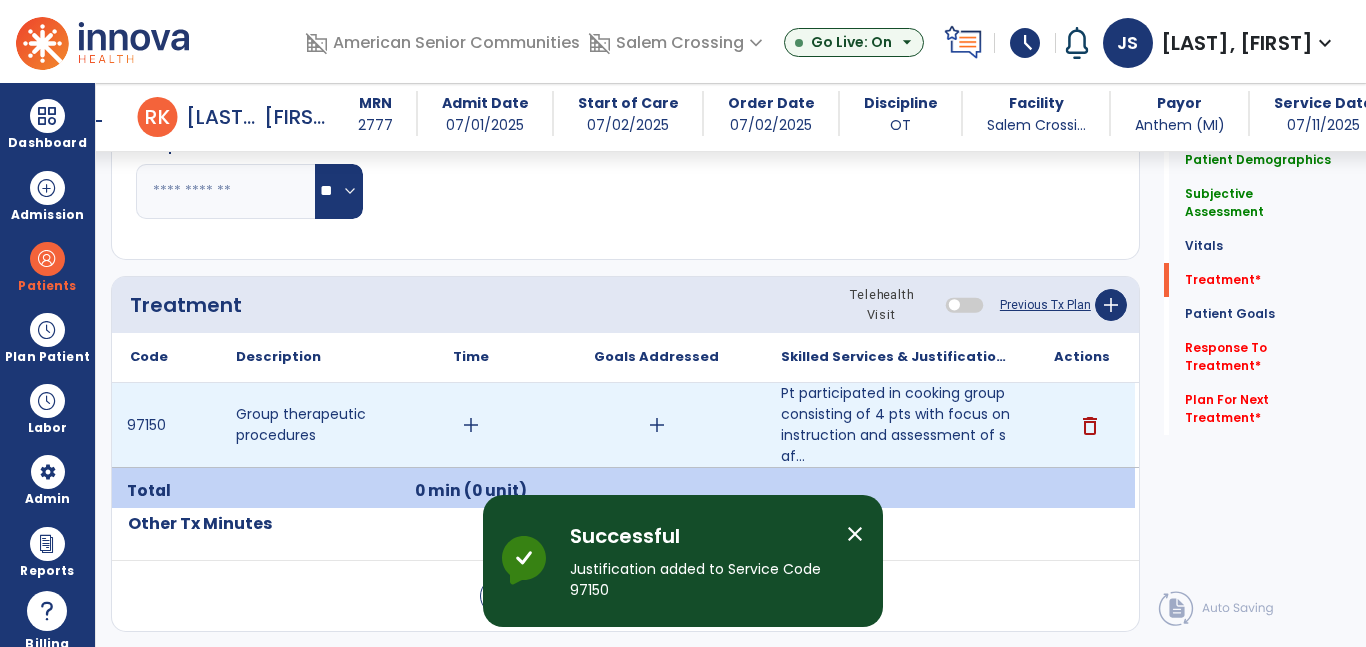 click on "add" at bounding box center (471, 425) 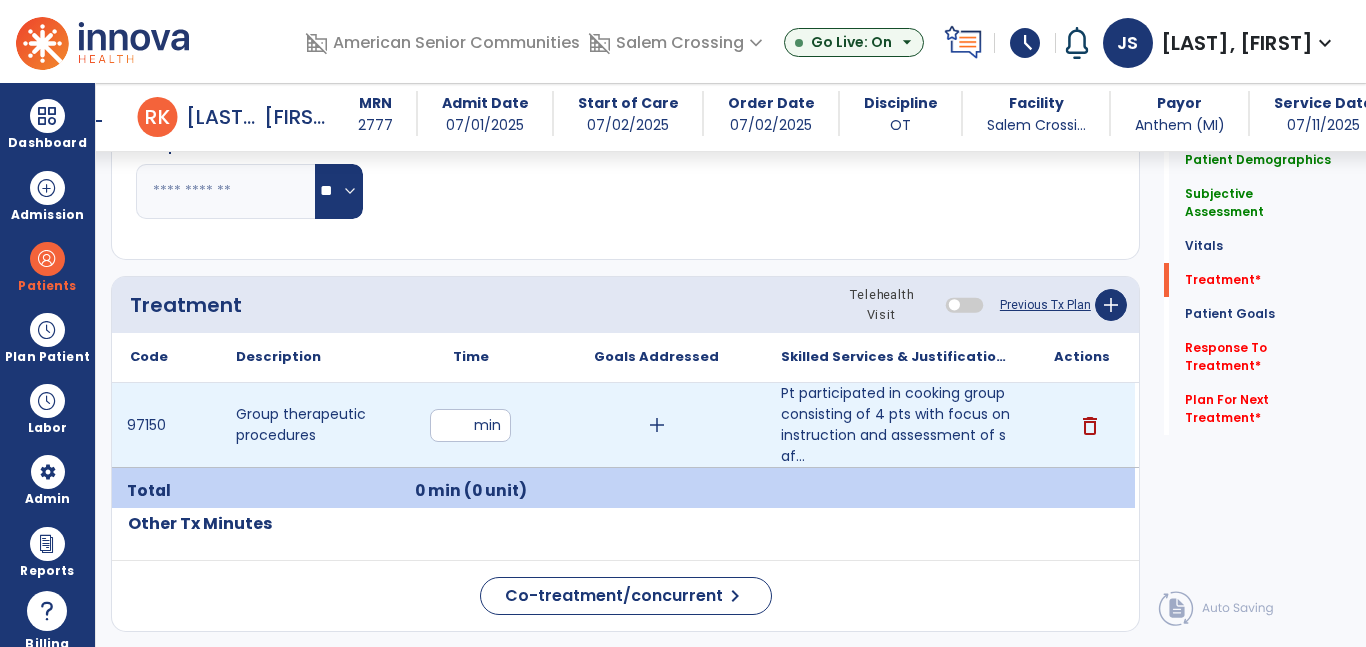 type on "**" 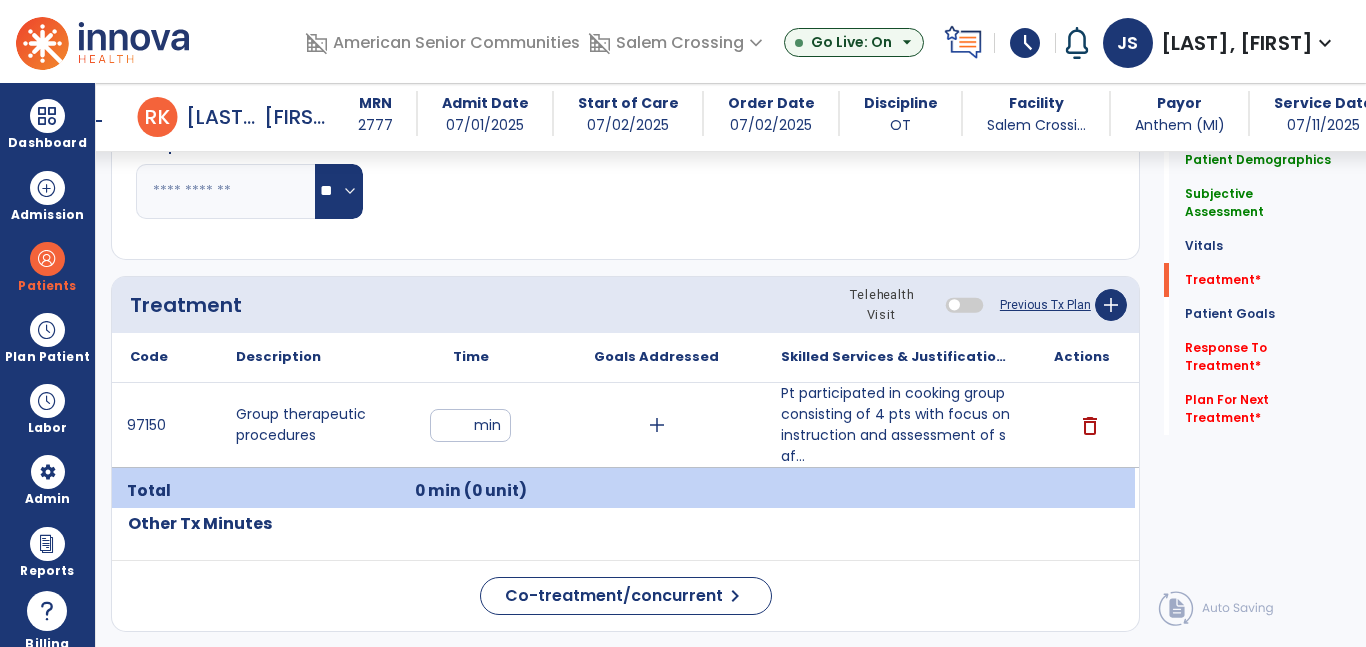 click on "Treatment Telehealth Visit  Previous Tx Plan   add
Code
Description
Time" 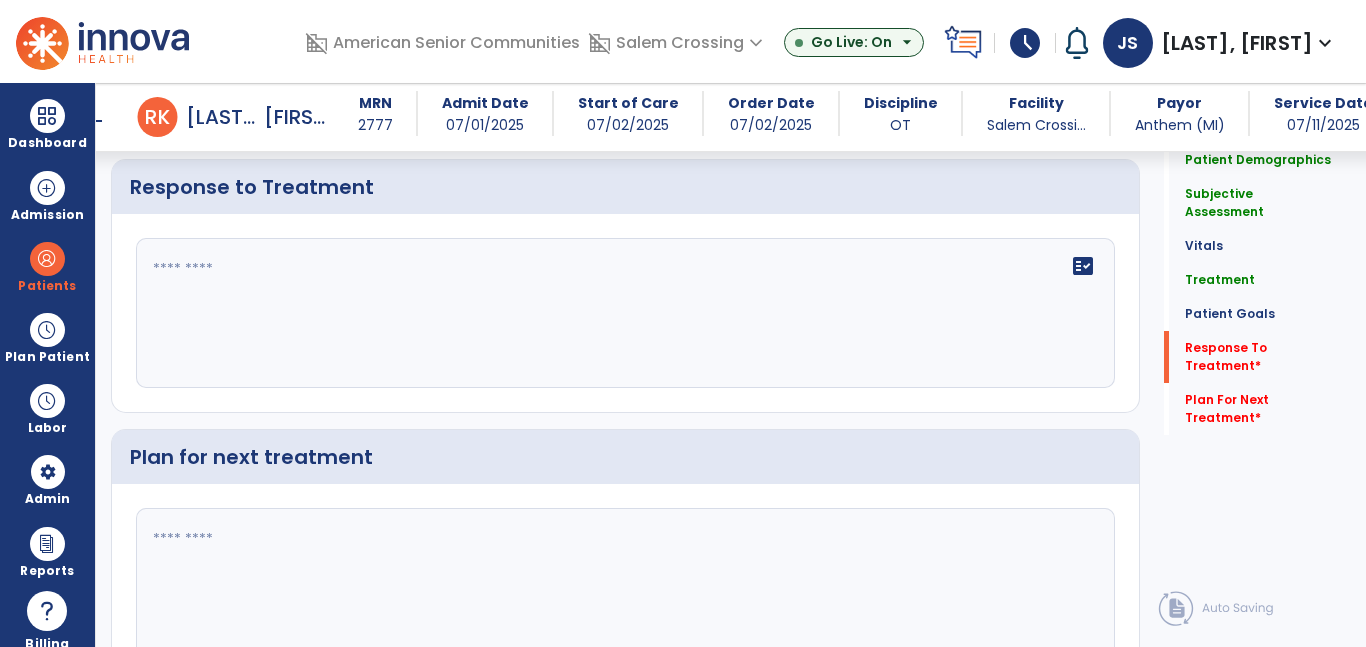 scroll, scrollTop: 2721, scrollLeft: 0, axis: vertical 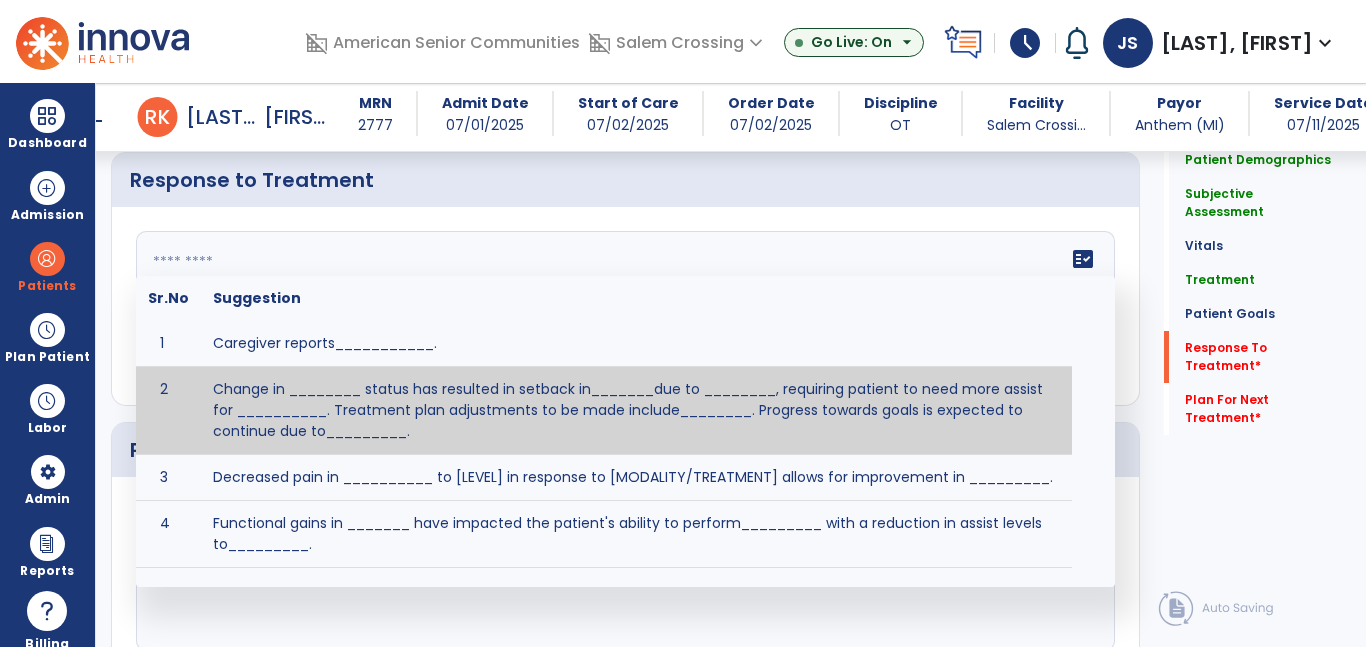 click on "fact_check  Sr.No Suggestion 1 Caregiver reports___________. 2 Change in ________ status has resulted in setback in_______due to ________, requiring patient to need more assist for __________.   Treatment plan adjustments to be made include________.  Progress towards goals is expected to continue due to_________. 3 Decreased pain in __________ to [LEVEL] in response to [MODALITY/TREATMENT] allows for improvement in _________. 4 Functional gains in _______ have impacted the patient's ability to perform_________ with a reduction in assist levels to_________. 5 Functional progress this week has been significant due to__________. 6 Gains in ________ have improved the patient's ability to perform ______with decreased levels of assist to___________. 7 Improvement in ________allows patient to tolerate higher levels of challenges in_________. 8 Pain in [AREA] has decreased to [LEVEL] in response to [TREATMENT/MODALITY], allowing fore ease in completing__________. 9 10 11 12 13 14 15 16 17 18 19 20 21" 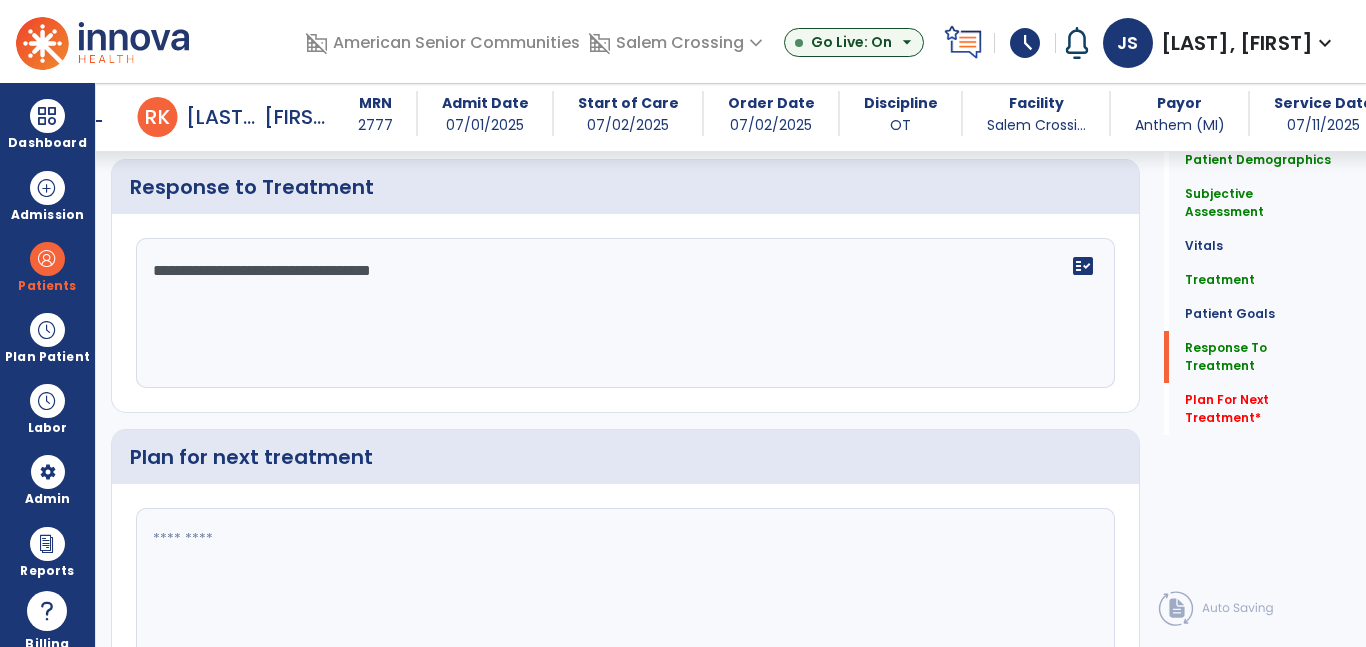 scroll, scrollTop: 2773, scrollLeft: 0, axis: vertical 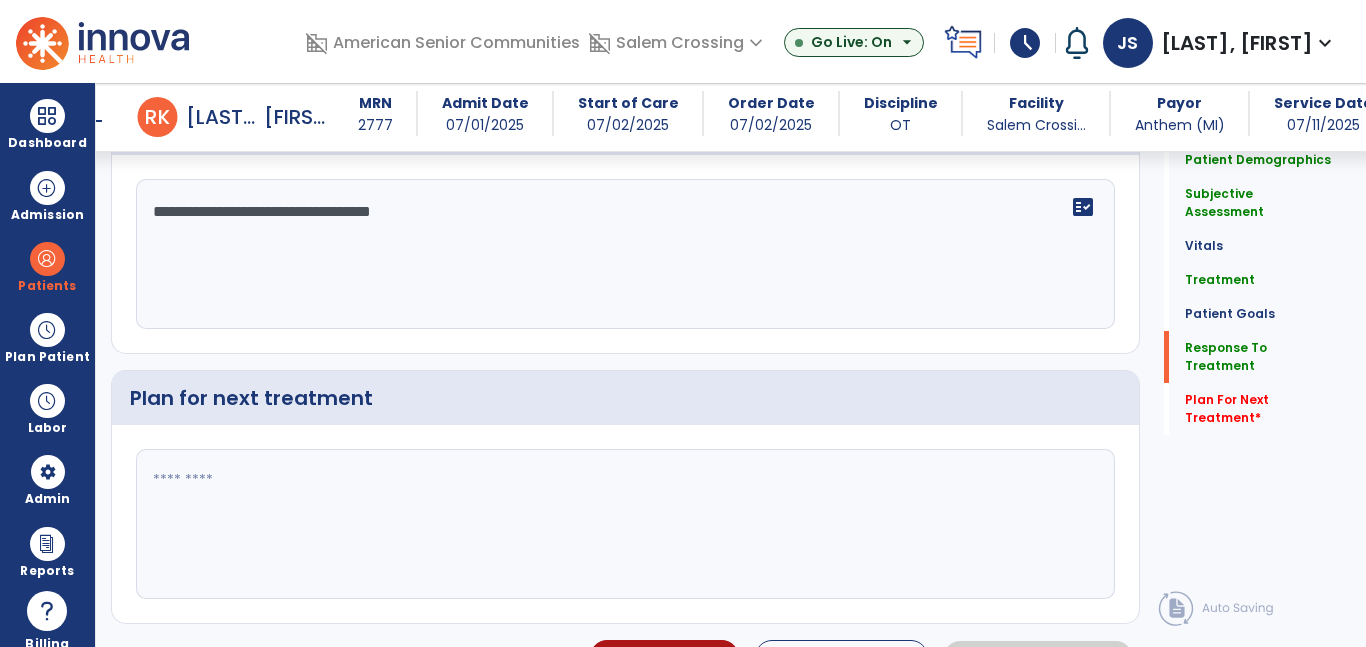 type on "**********" 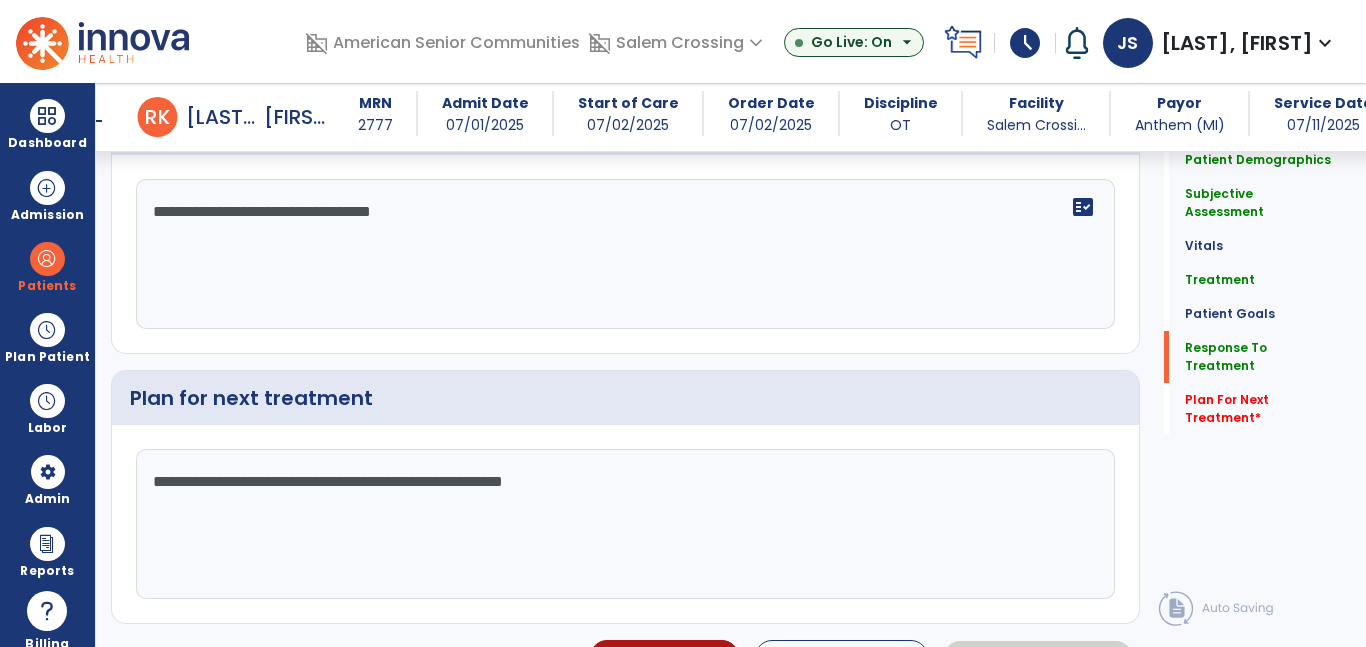 scroll, scrollTop: 2795, scrollLeft: 0, axis: vertical 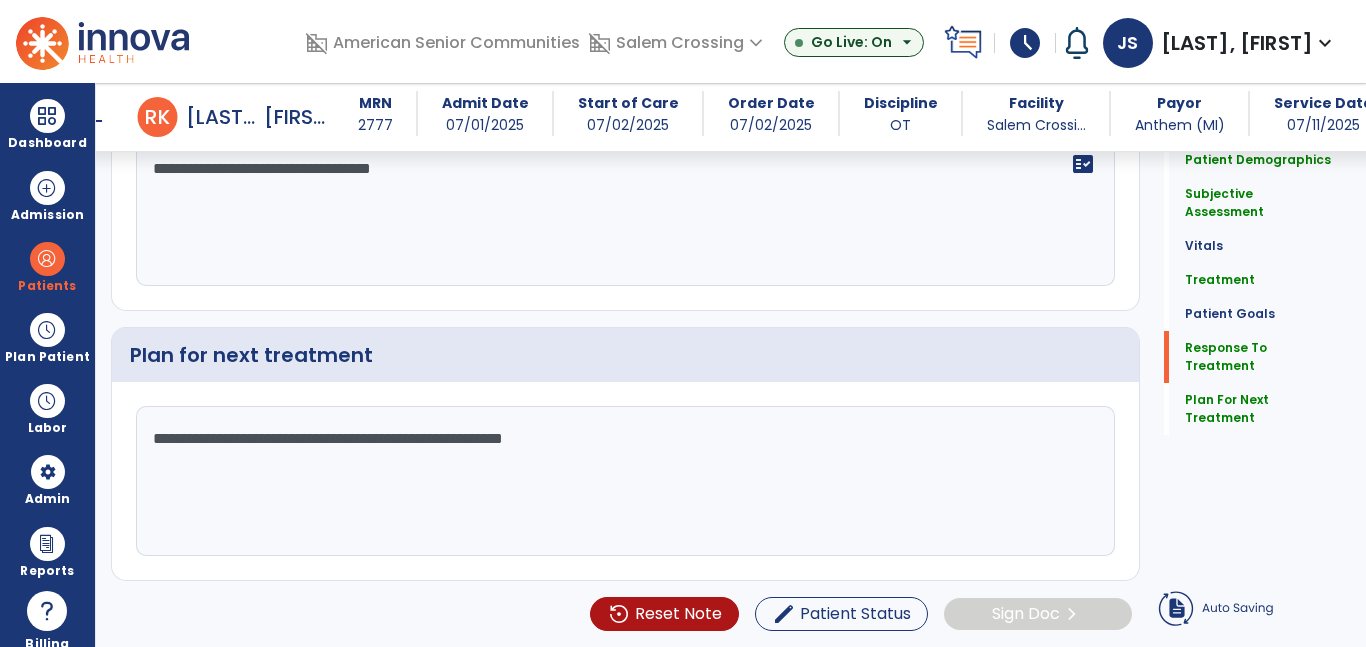 type on "**********" 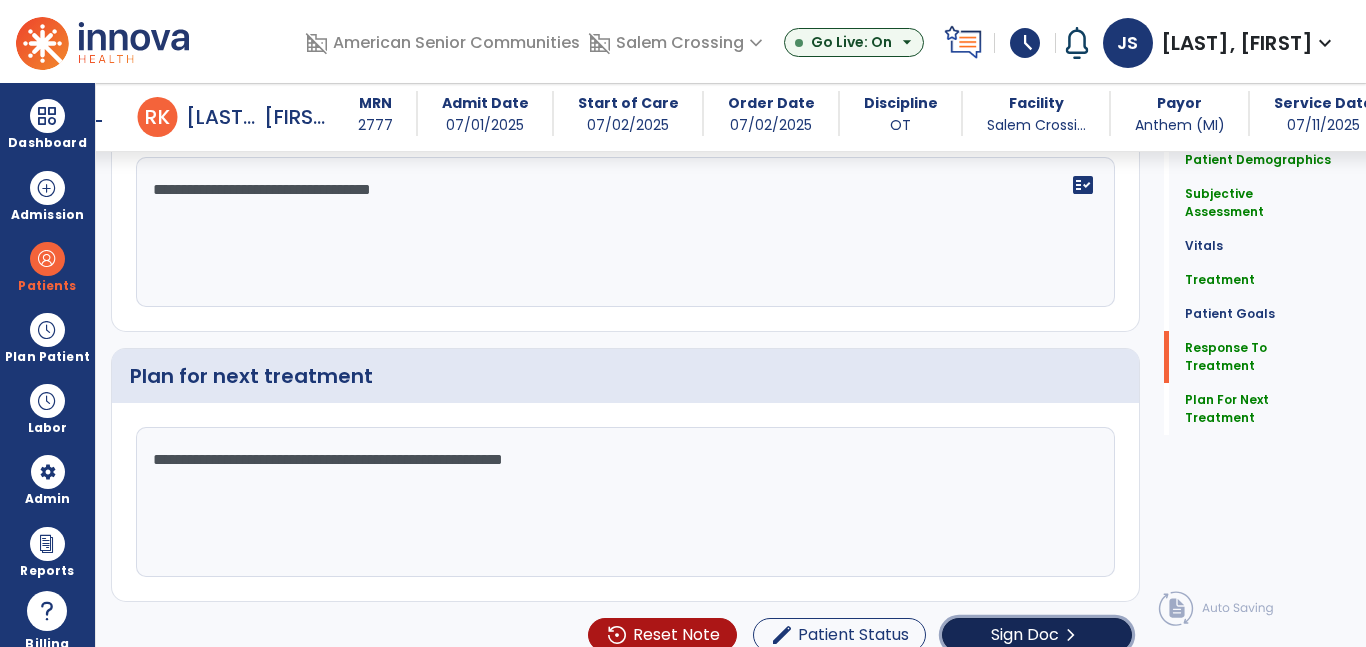 click on "Sign Doc" 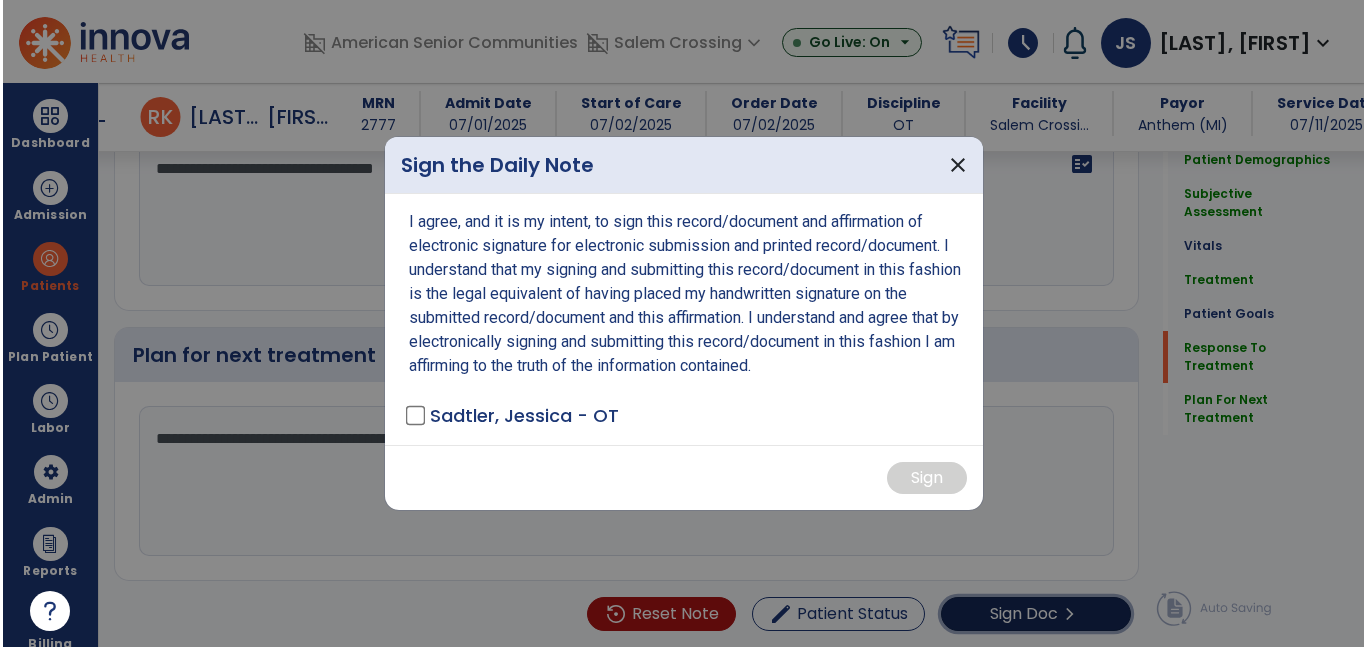 scroll, scrollTop: 2816, scrollLeft: 0, axis: vertical 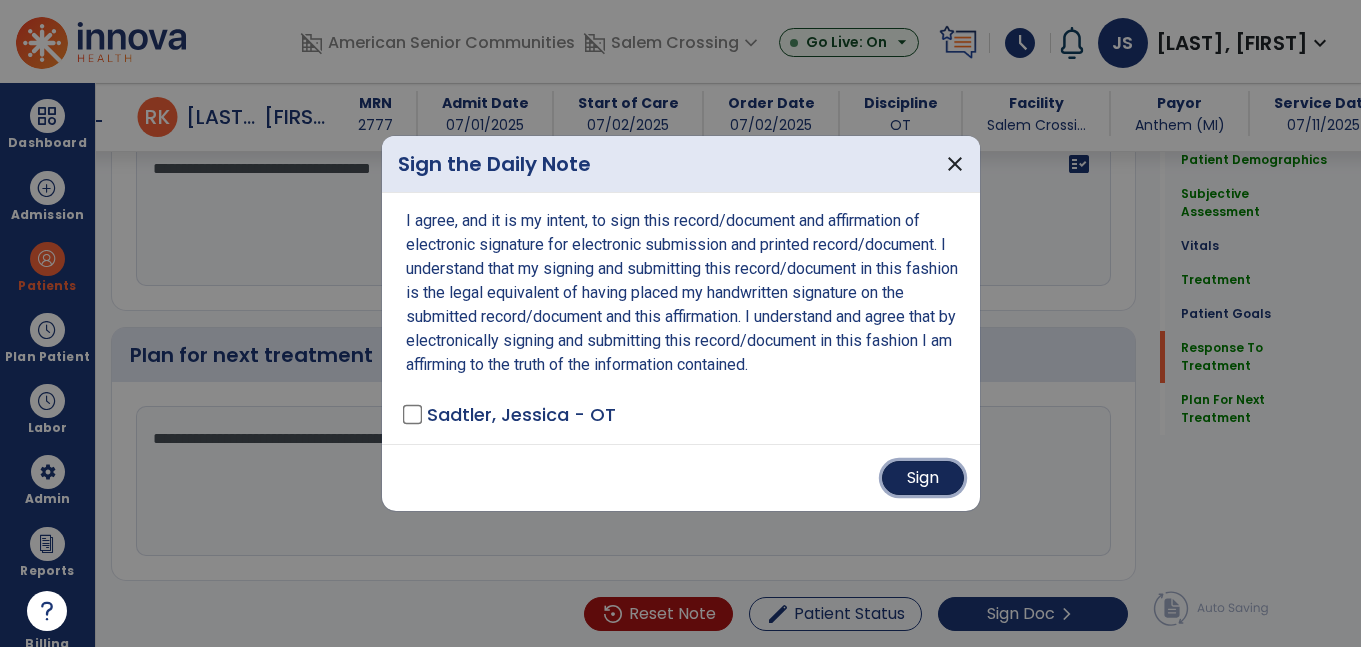 click on "Sign" at bounding box center (923, 478) 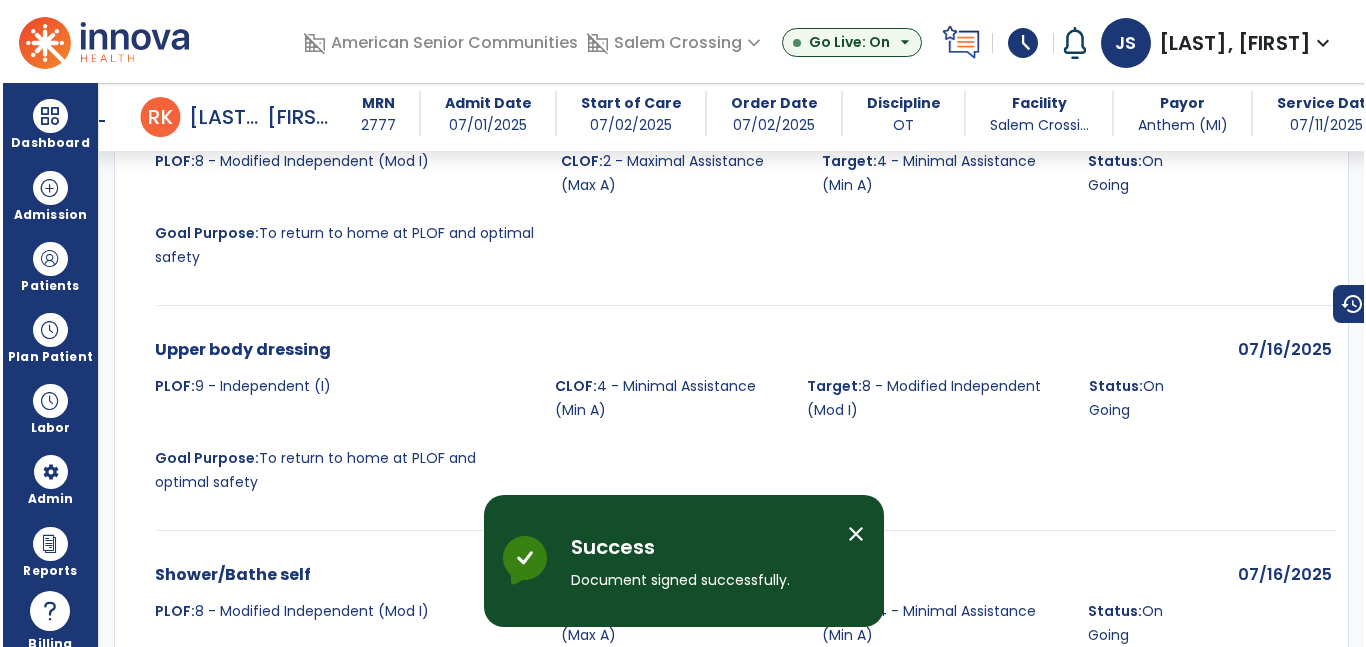 scroll, scrollTop: 3881, scrollLeft: 0, axis: vertical 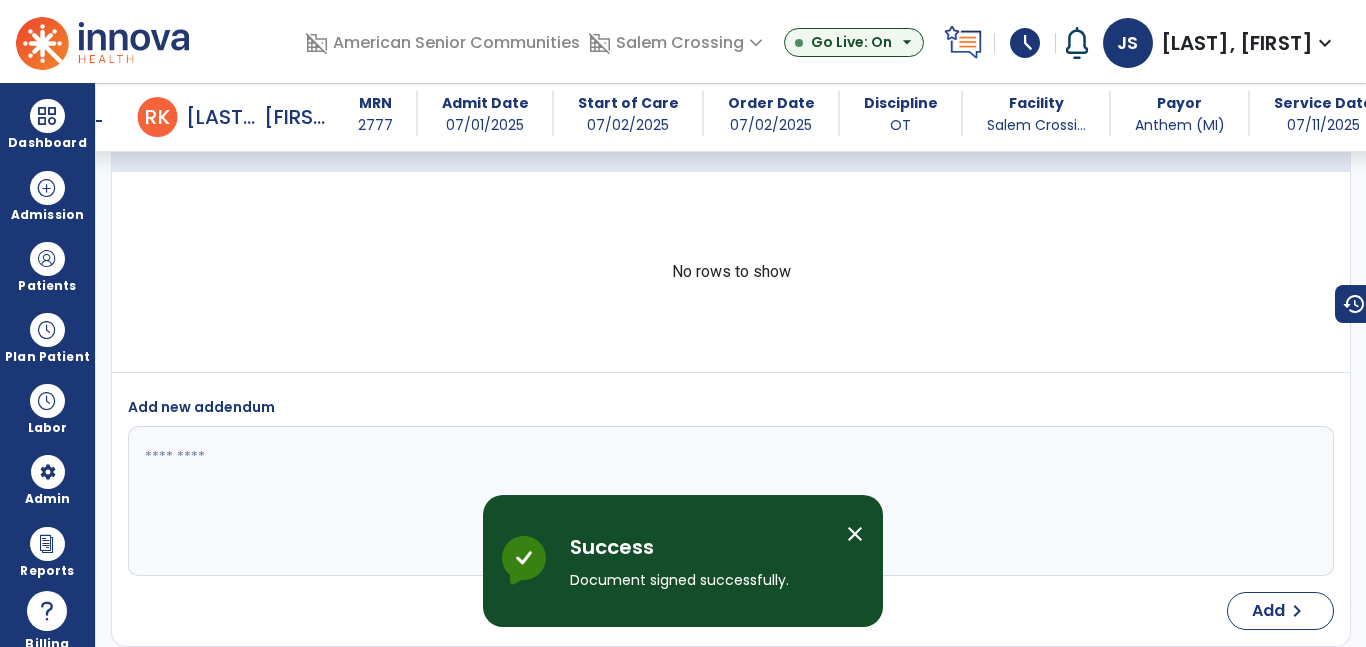 click on "close" at bounding box center [855, 534] 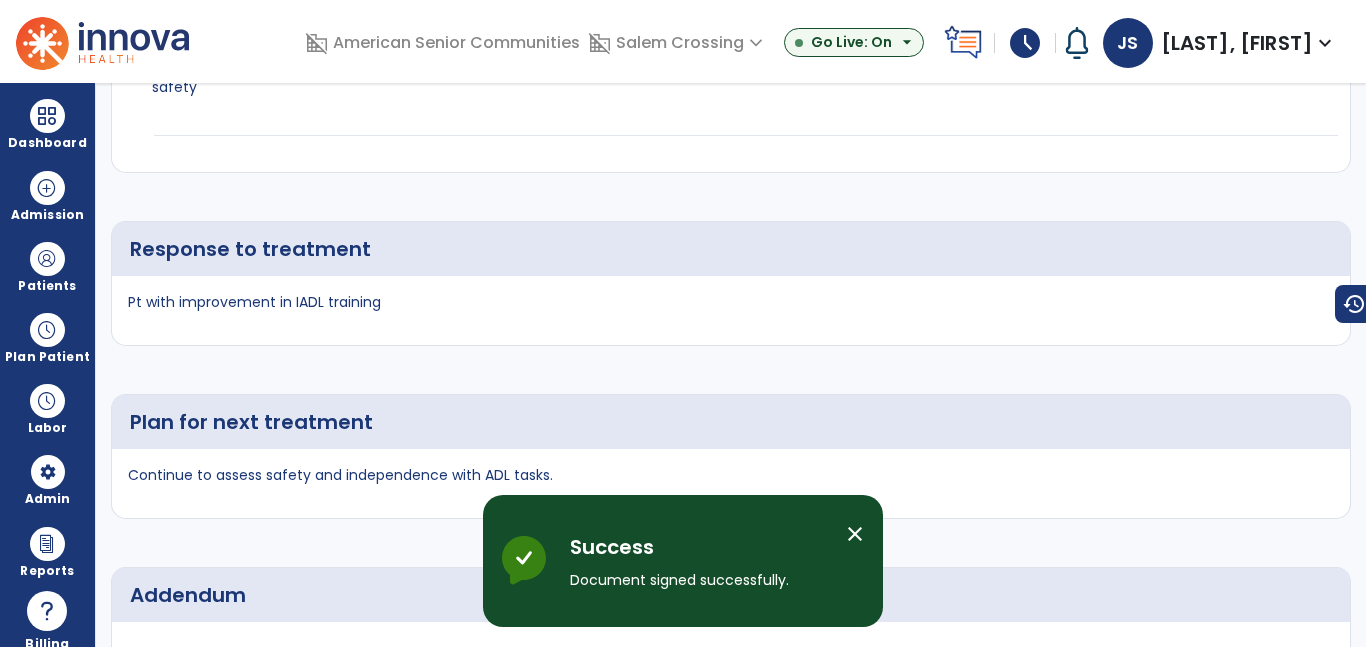 scroll, scrollTop: 0, scrollLeft: 0, axis: both 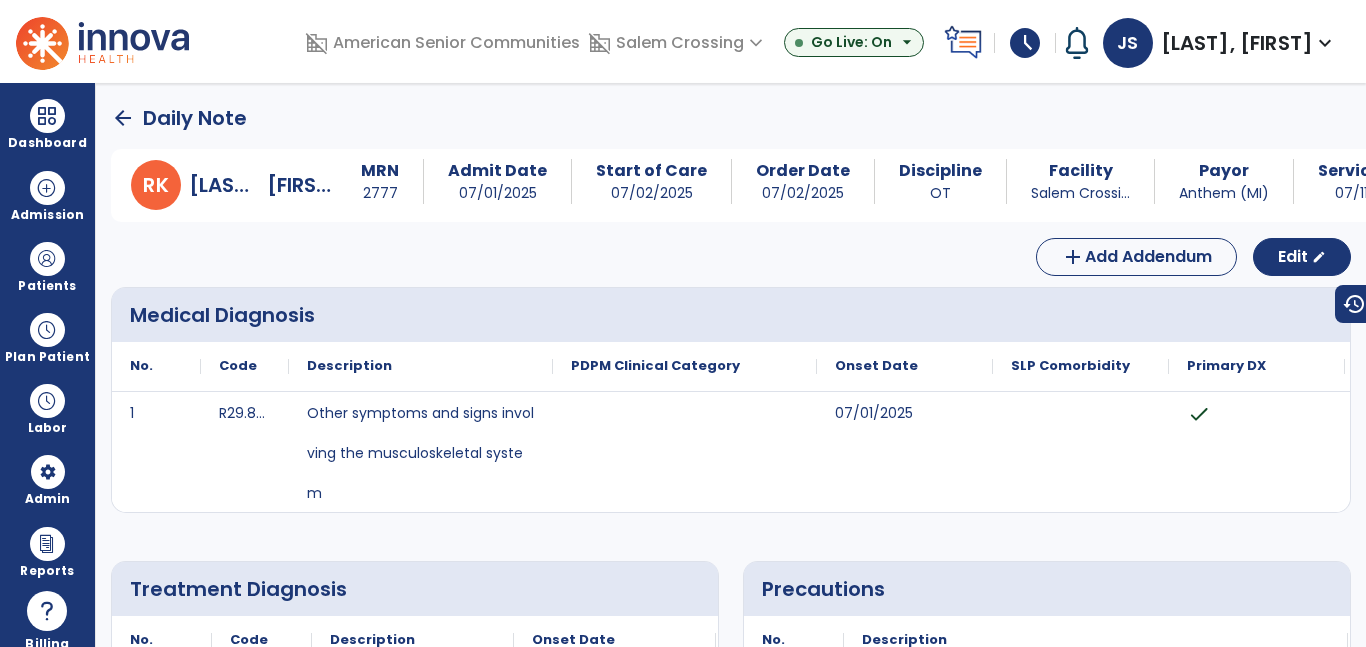 click on "arrow_back" 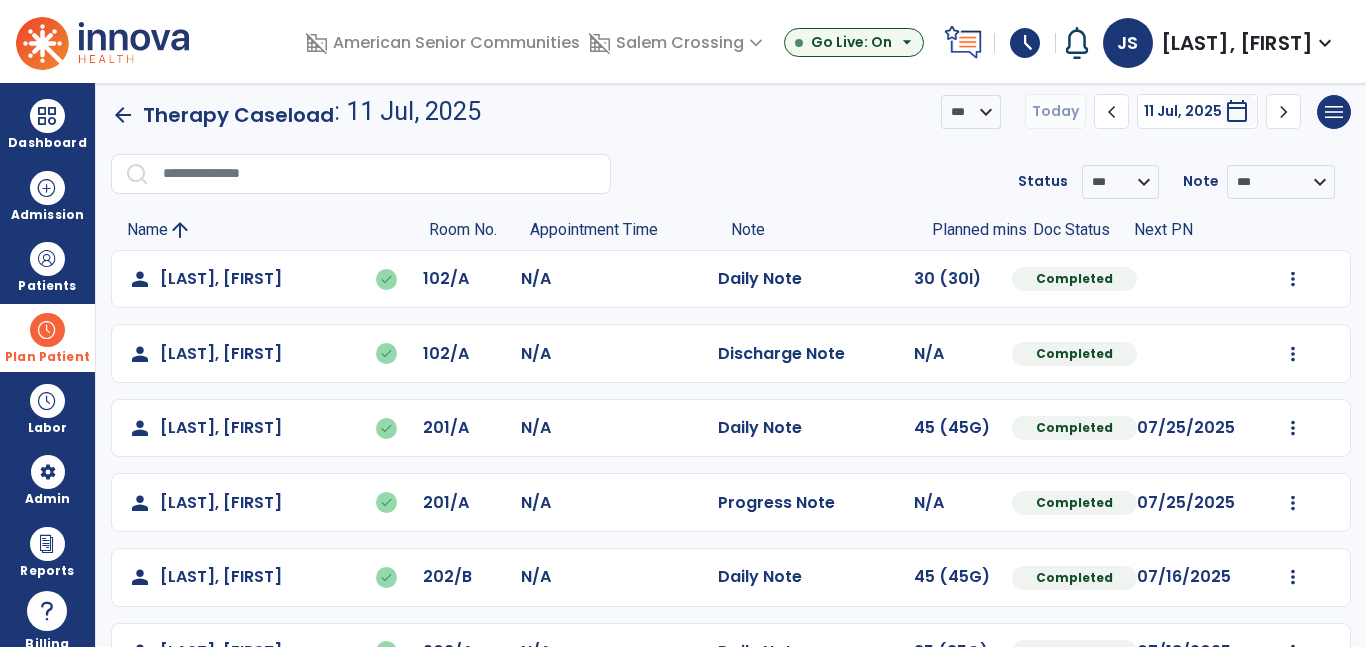 scroll, scrollTop: 0, scrollLeft: 0, axis: both 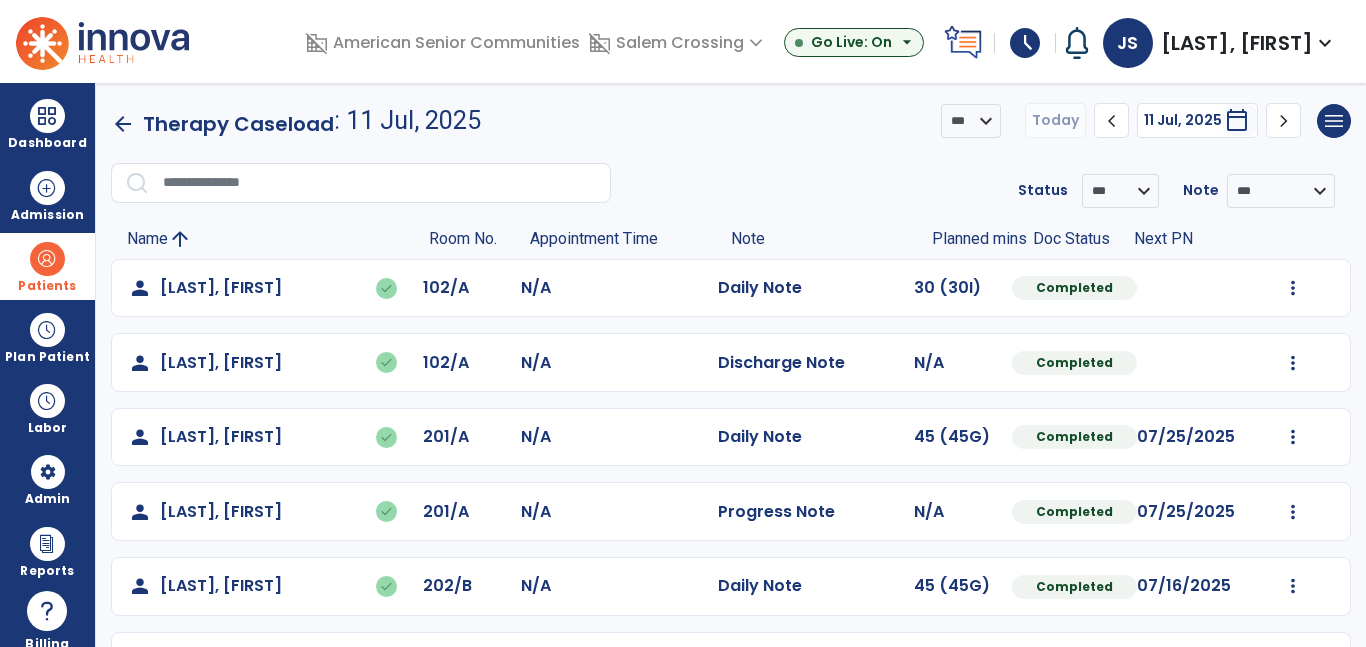 click on "Patients" at bounding box center (47, 266) 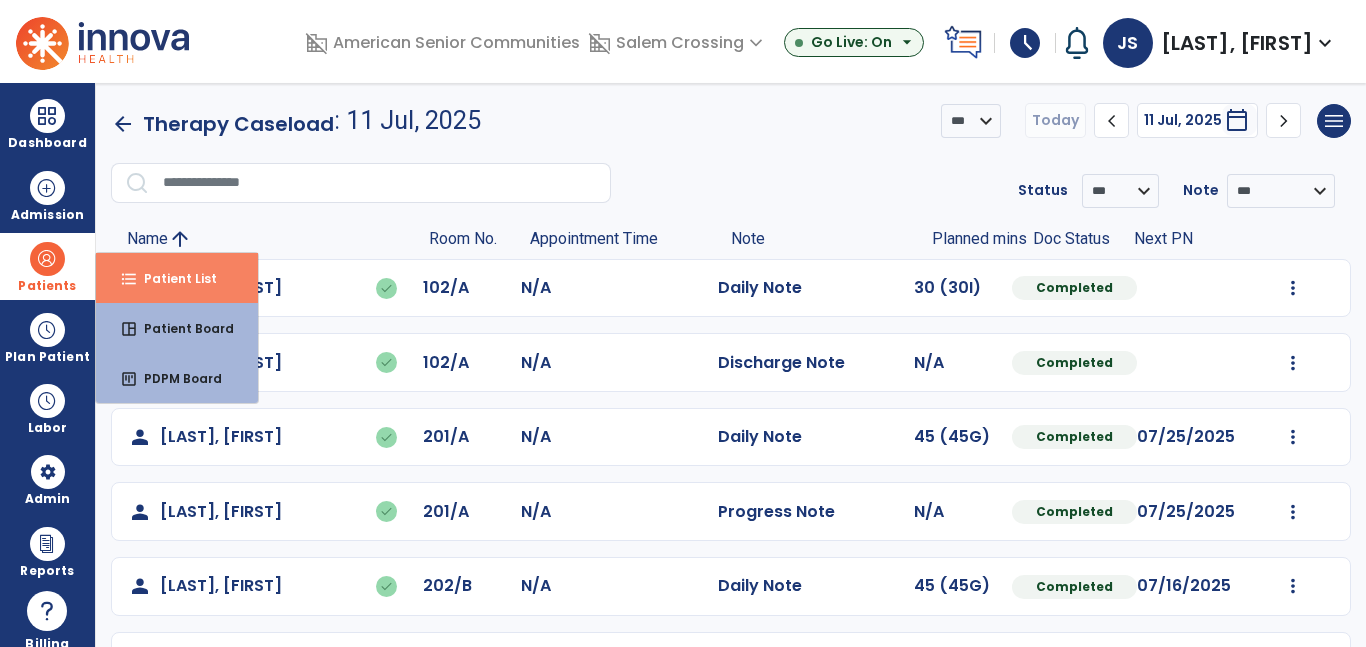click on "format_list_bulleted  Patient List" at bounding box center [177, 278] 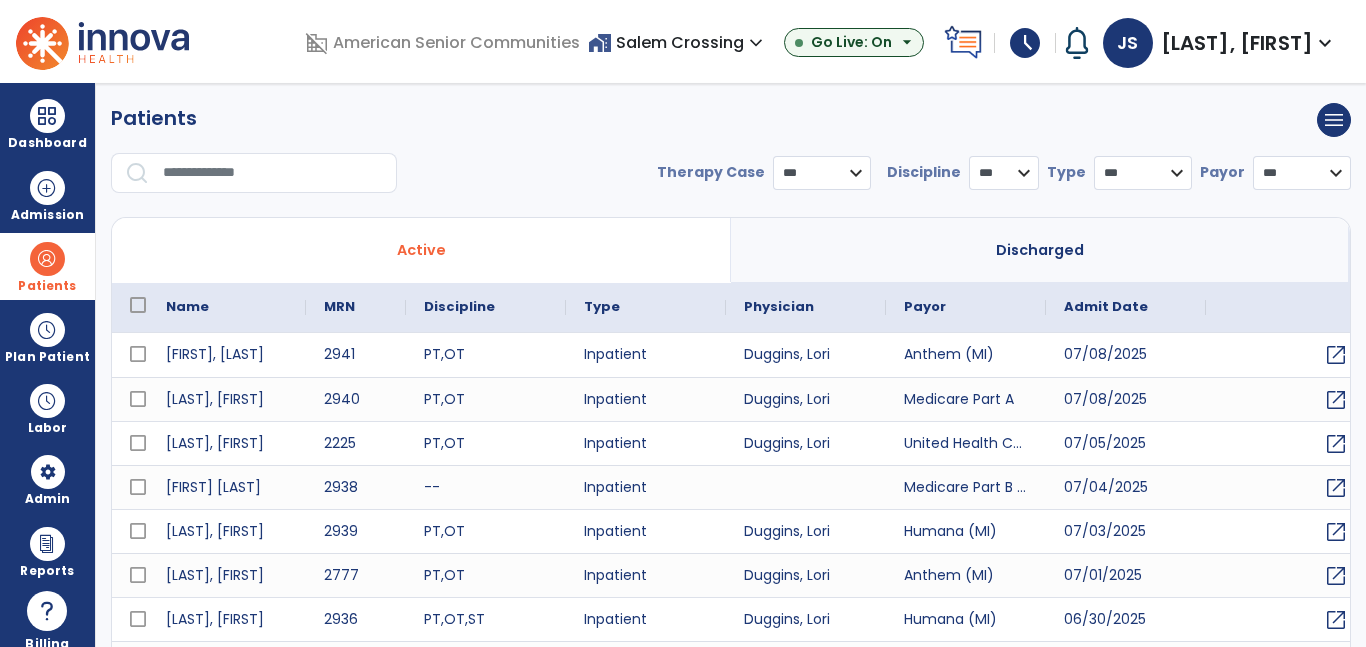 select on "***" 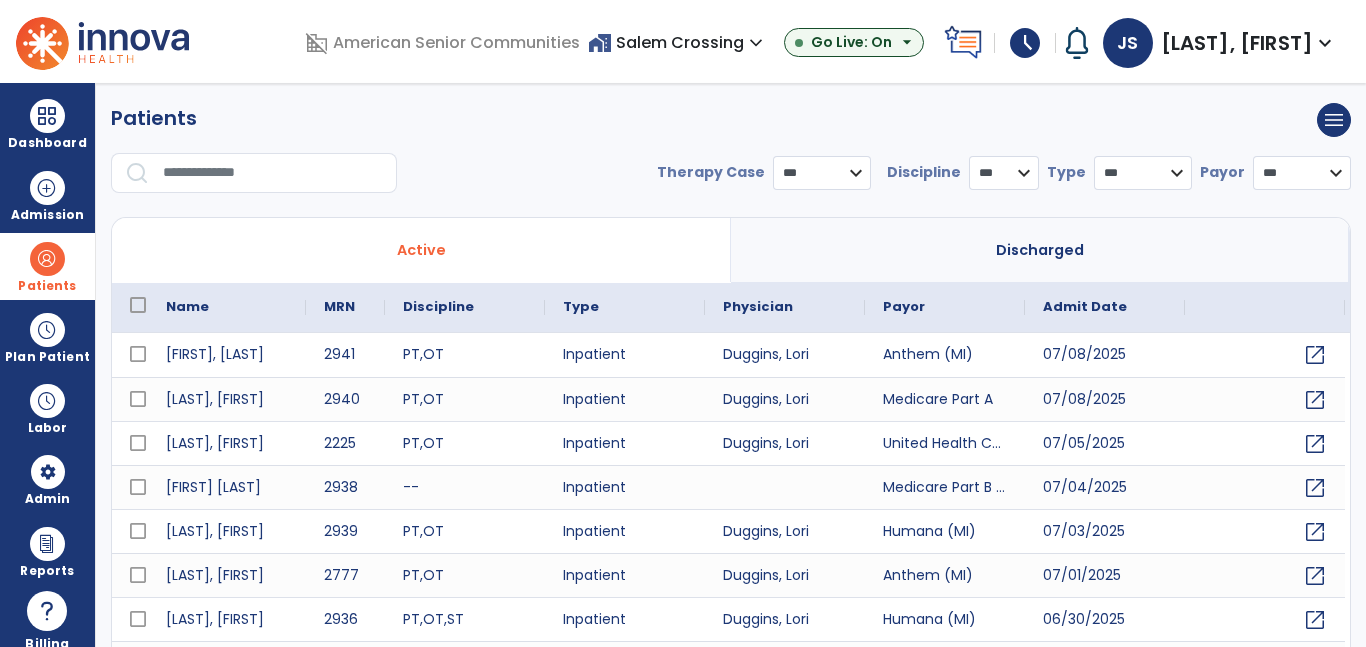 click at bounding box center [273, 173] 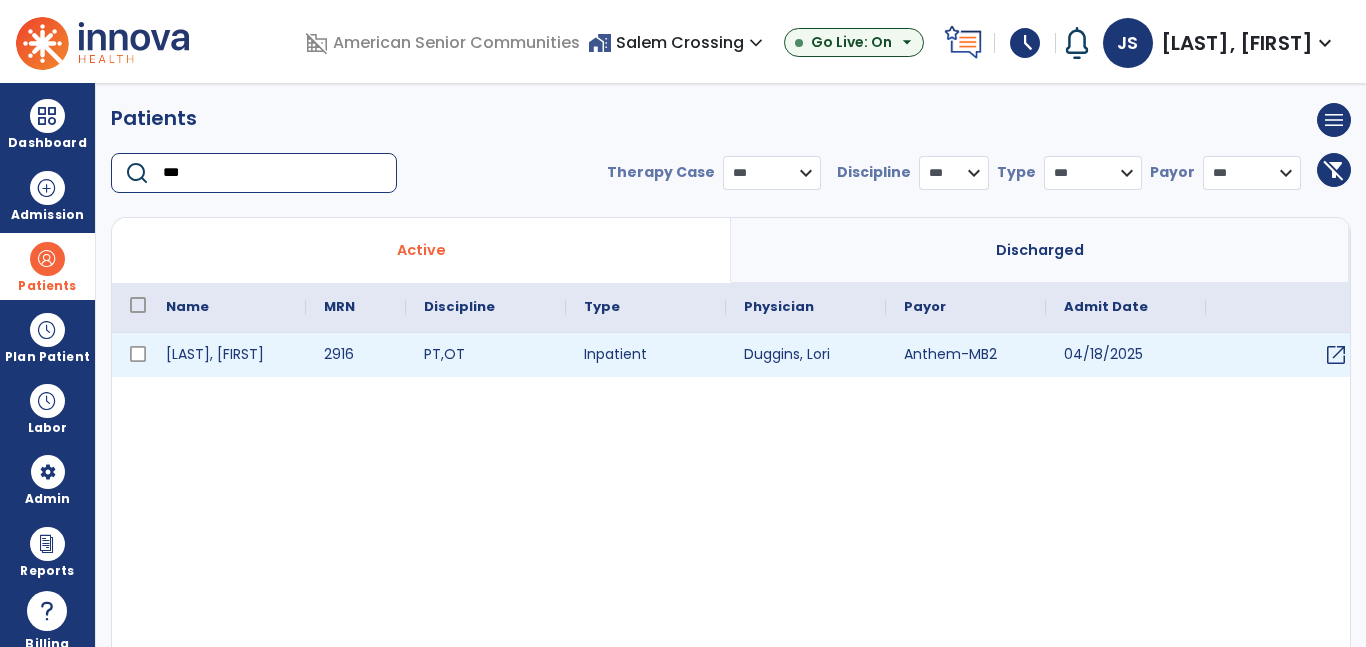 type on "***" 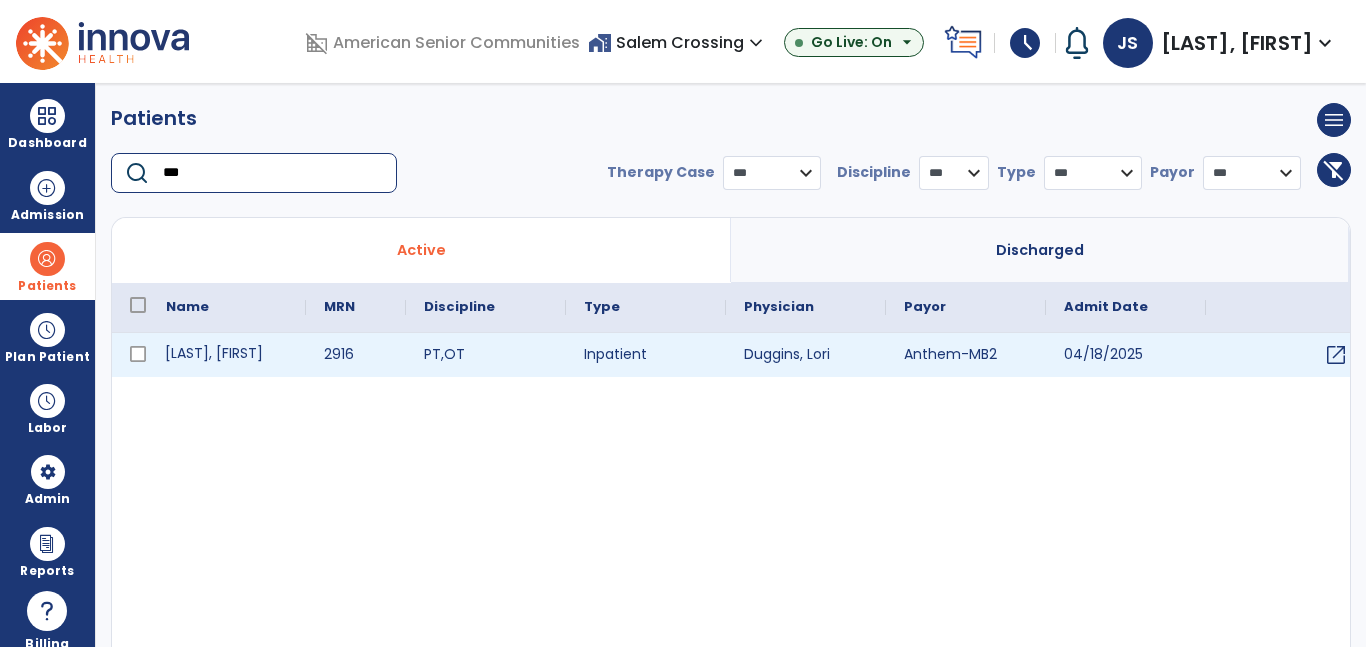 click on "Loucks, Judith" at bounding box center [227, 355] 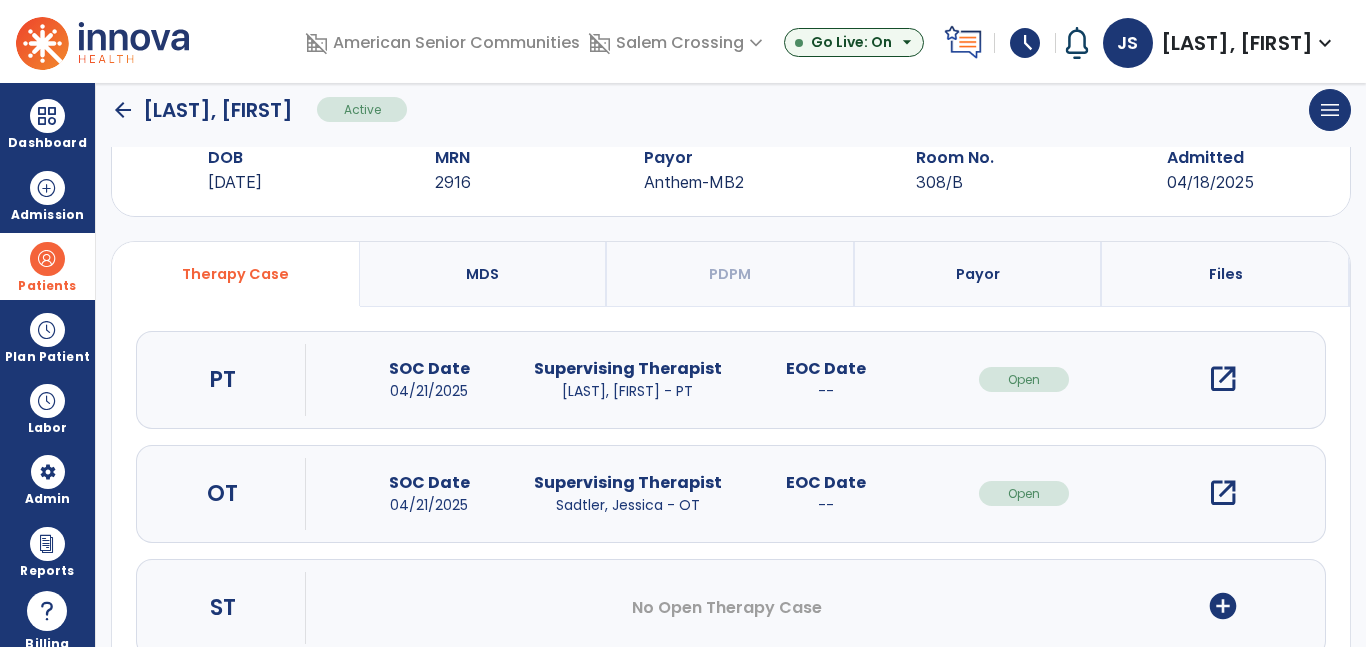 scroll, scrollTop: 101, scrollLeft: 0, axis: vertical 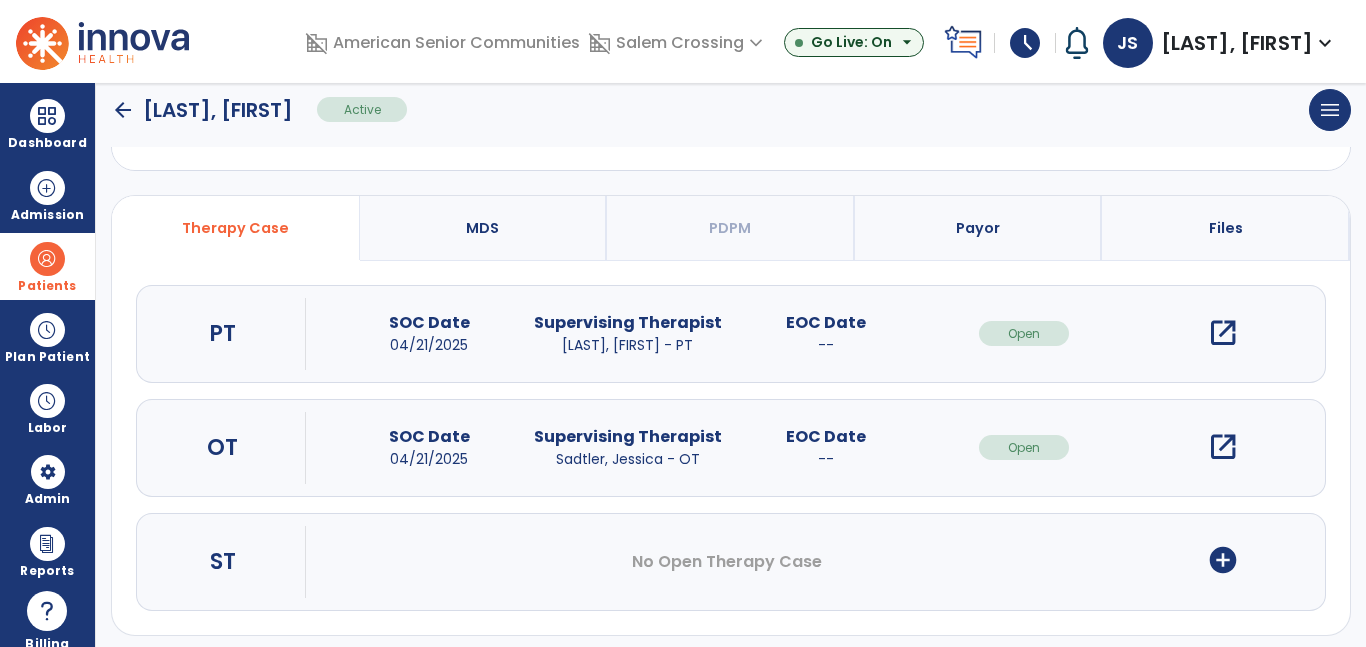 click on "open_in_new" at bounding box center [1223, 447] 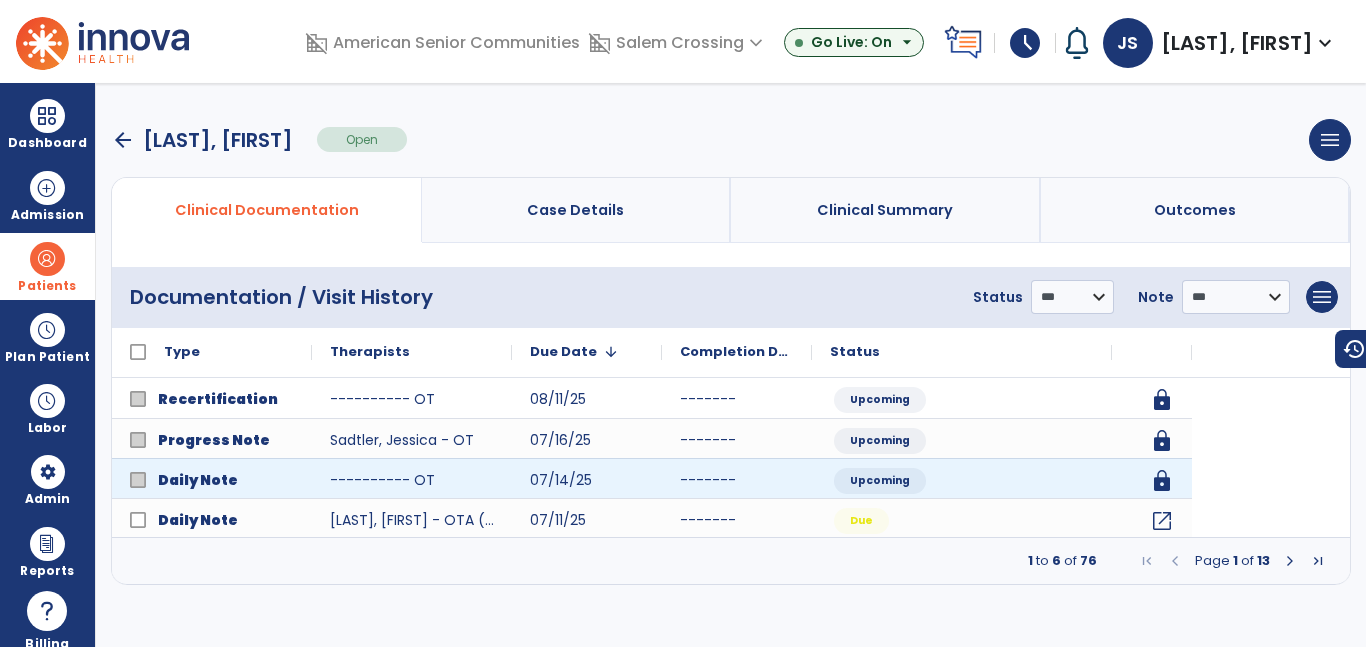 scroll, scrollTop: 0, scrollLeft: 0, axis: both 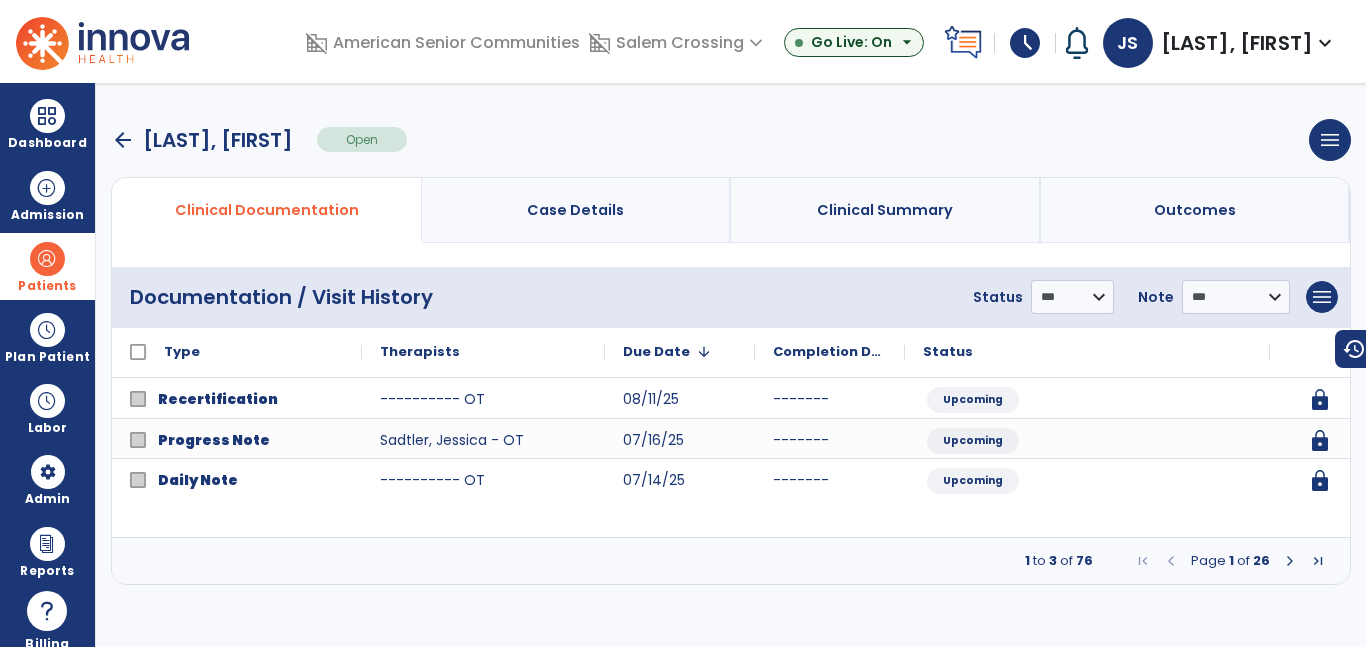 click at bounding box center [1290, 561] 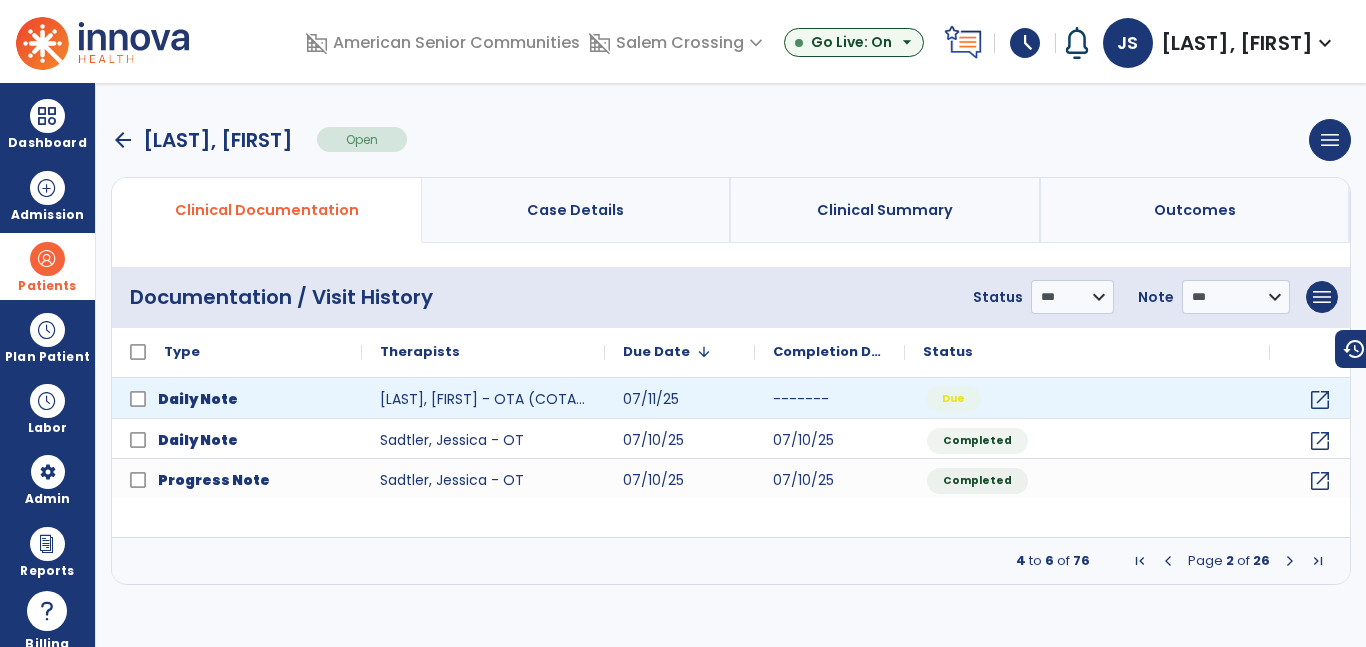 click on "Due" 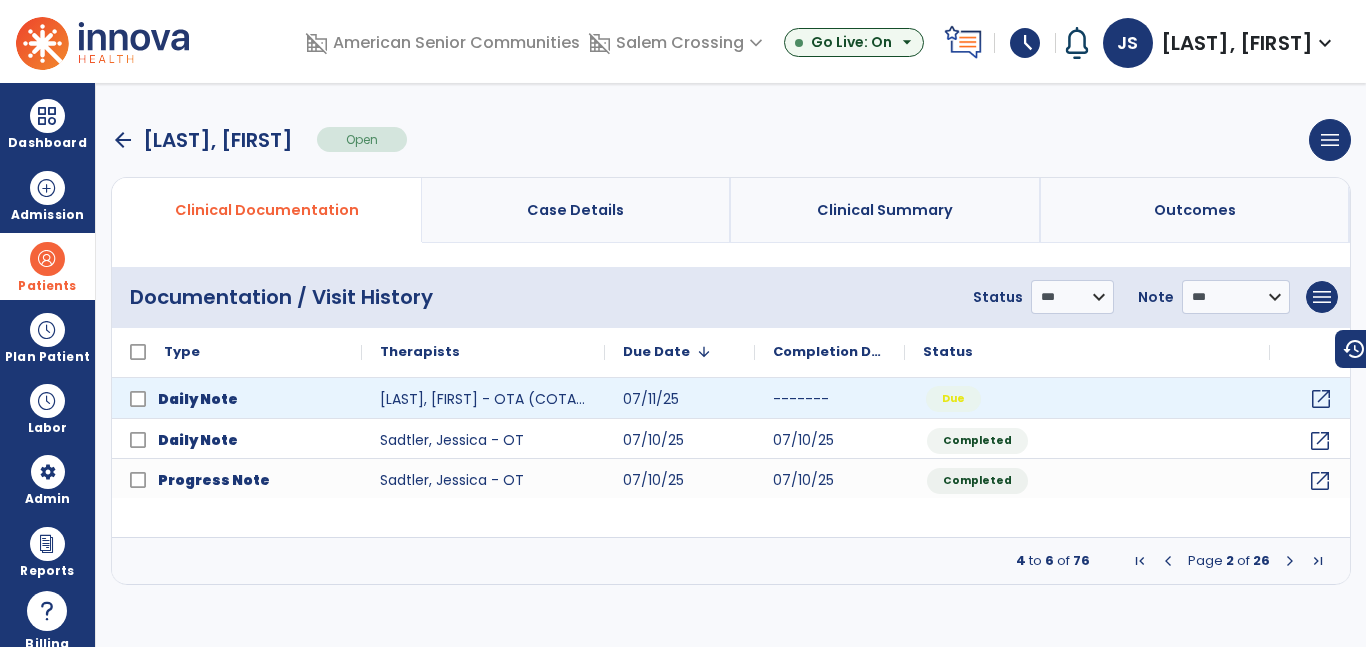 click on "open_in_new" 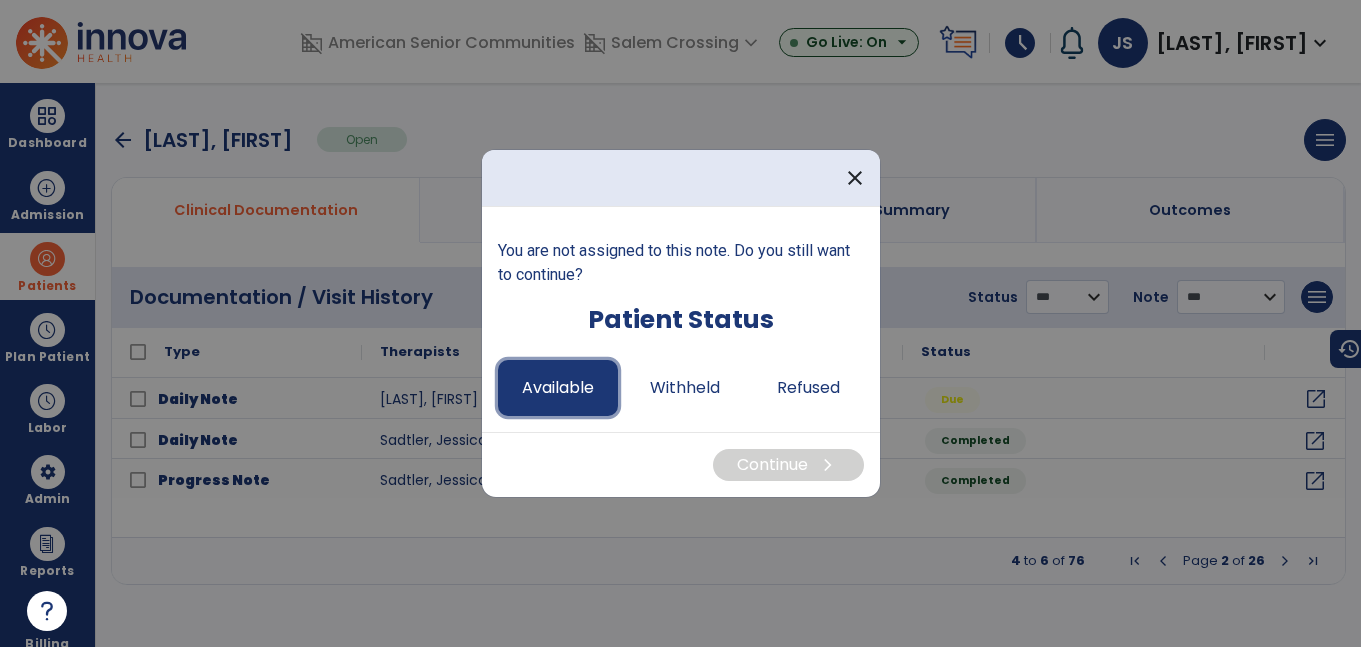 click on "Available" at bounding box center [558, 388] 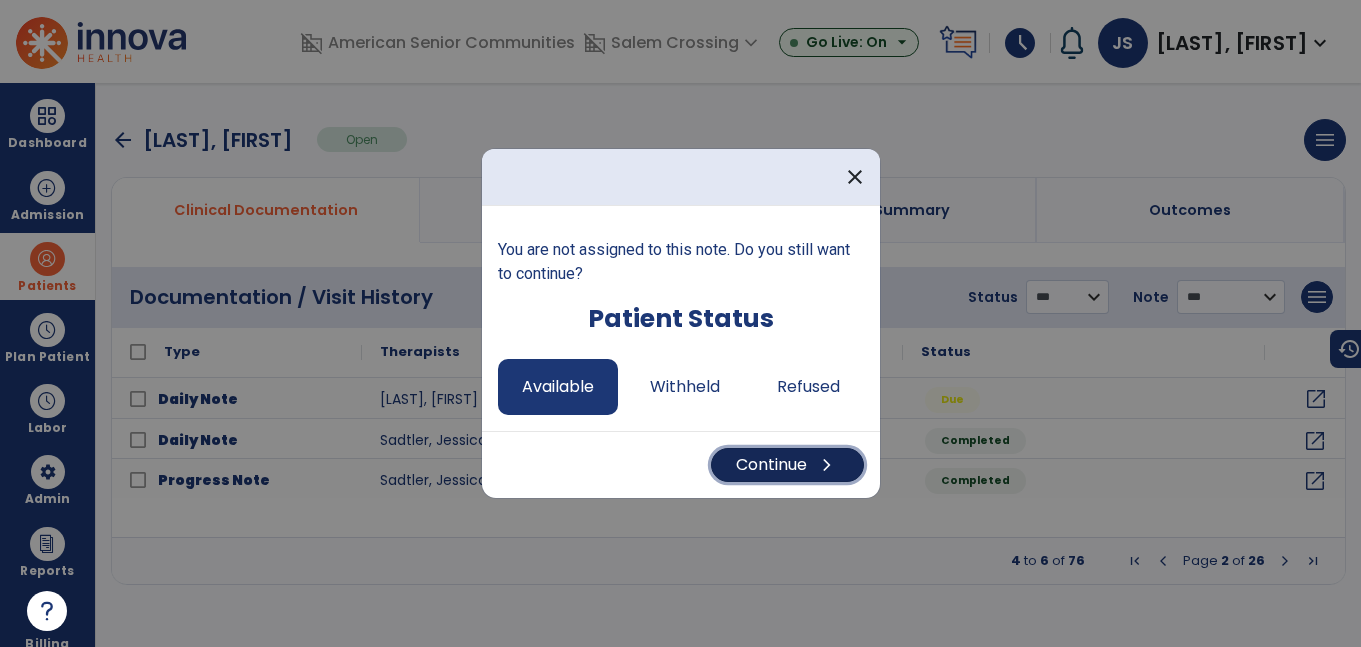 click on "Continue   chevron_right" at bounding box center [787, 465] 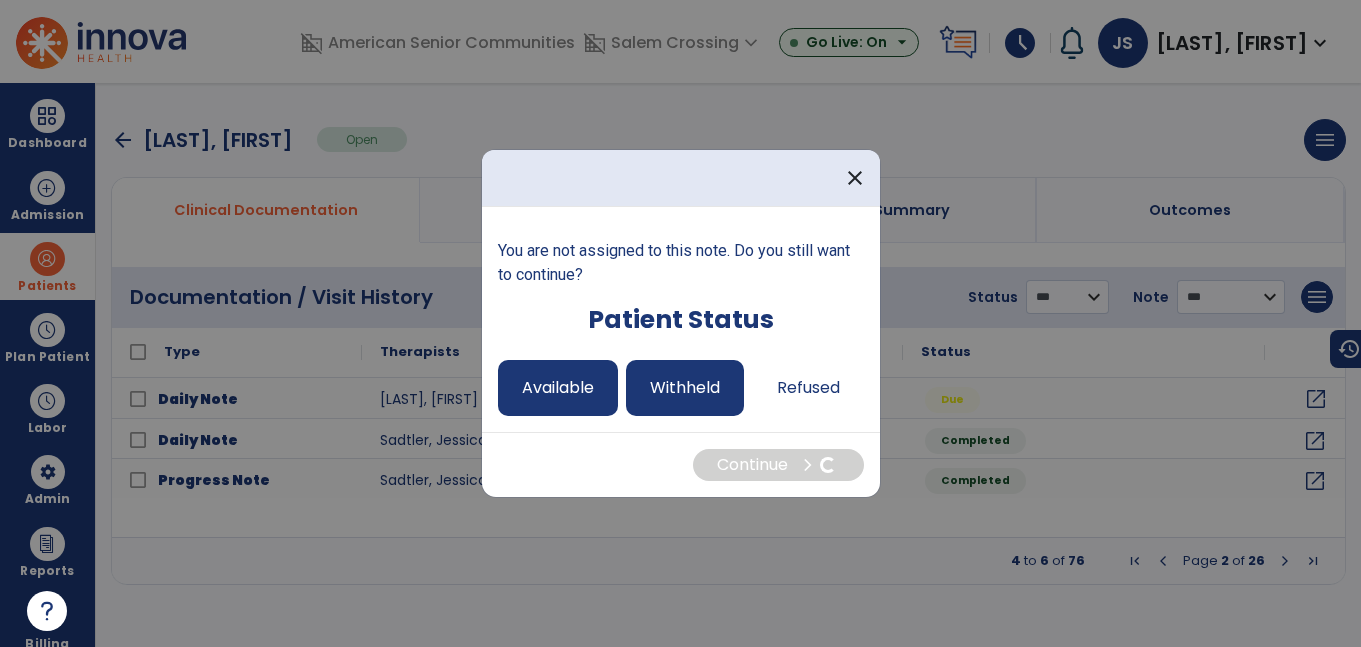 select on "*" 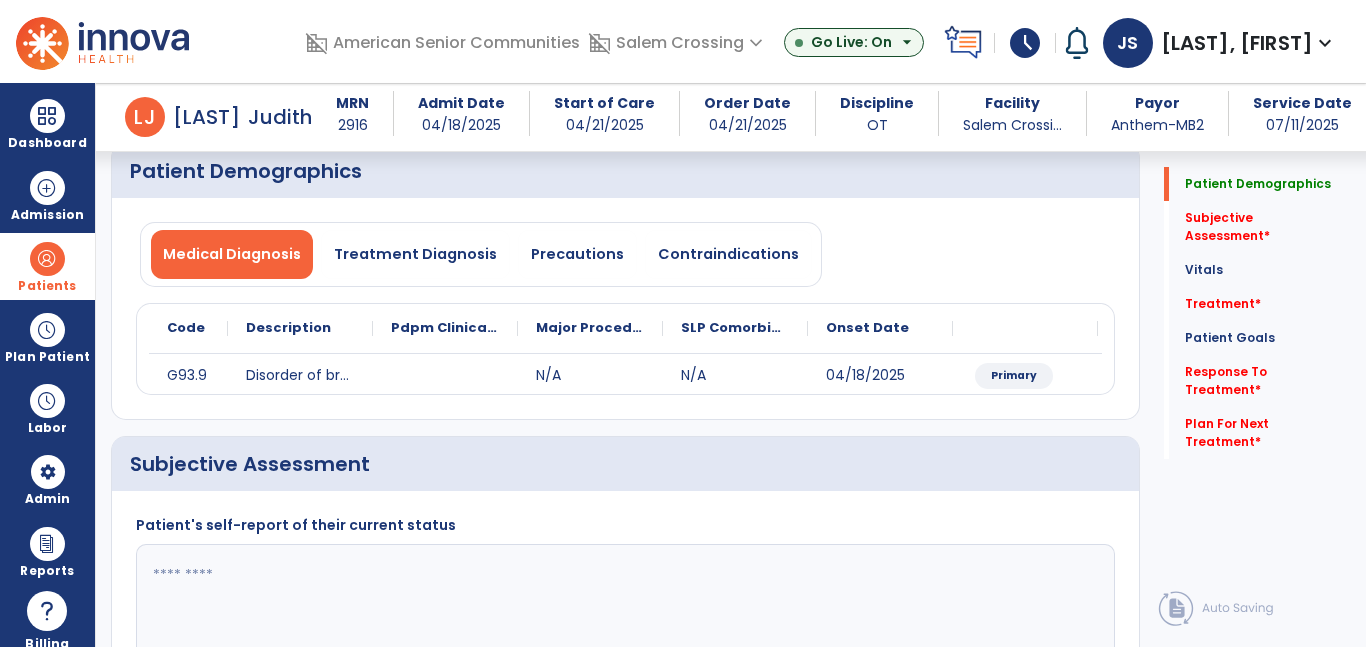 scroll, scrollTop: 227, scrollLeft: 0, axis: vertical 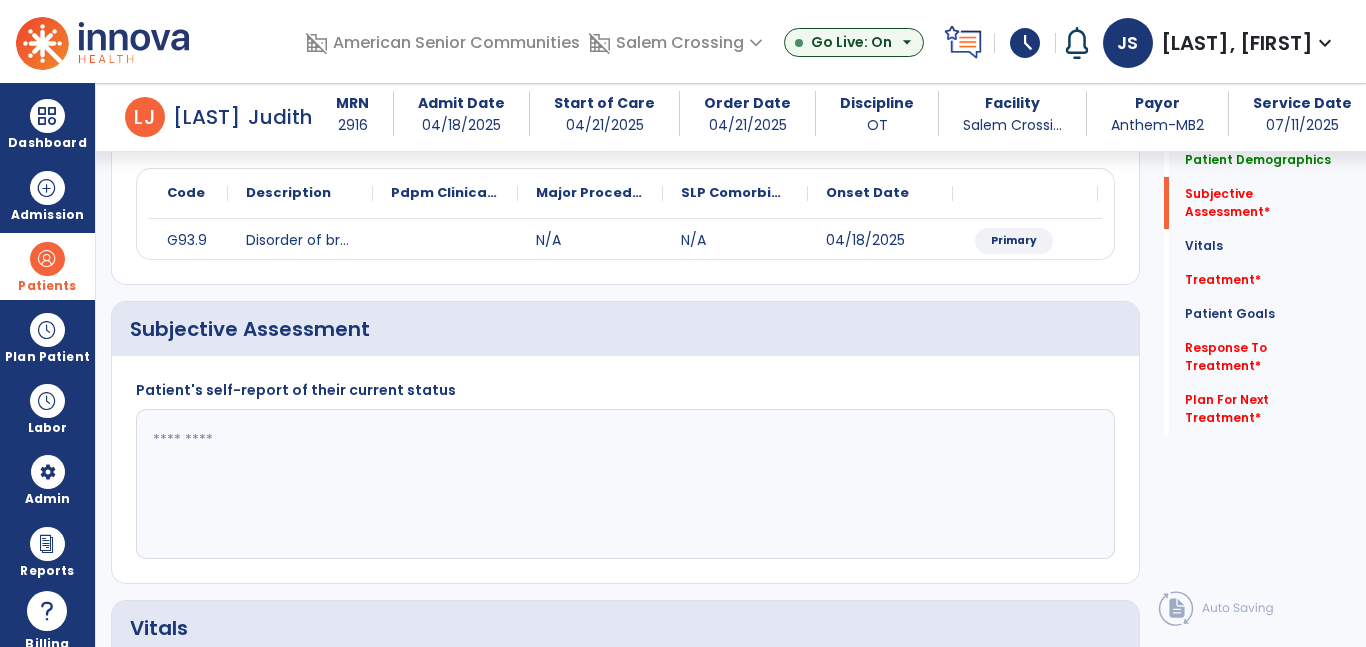 click 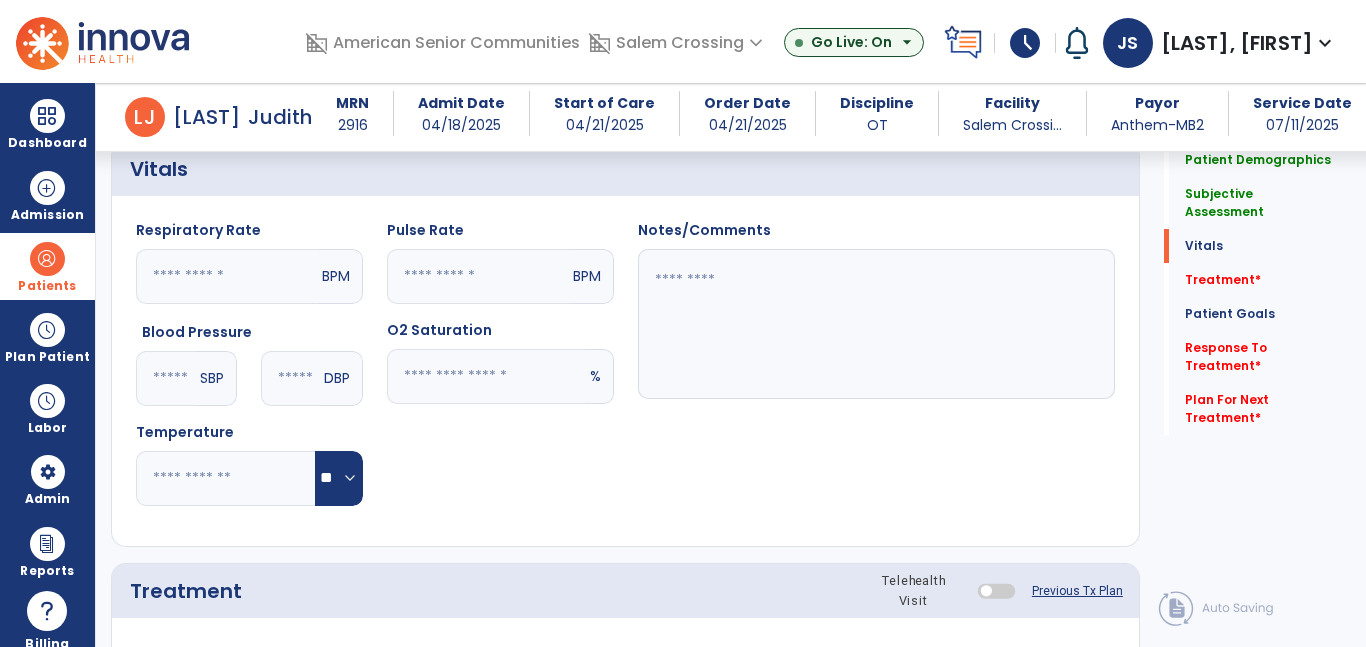 scroll, scrollTop: 688, scrollLeft: 0, axis: vertical 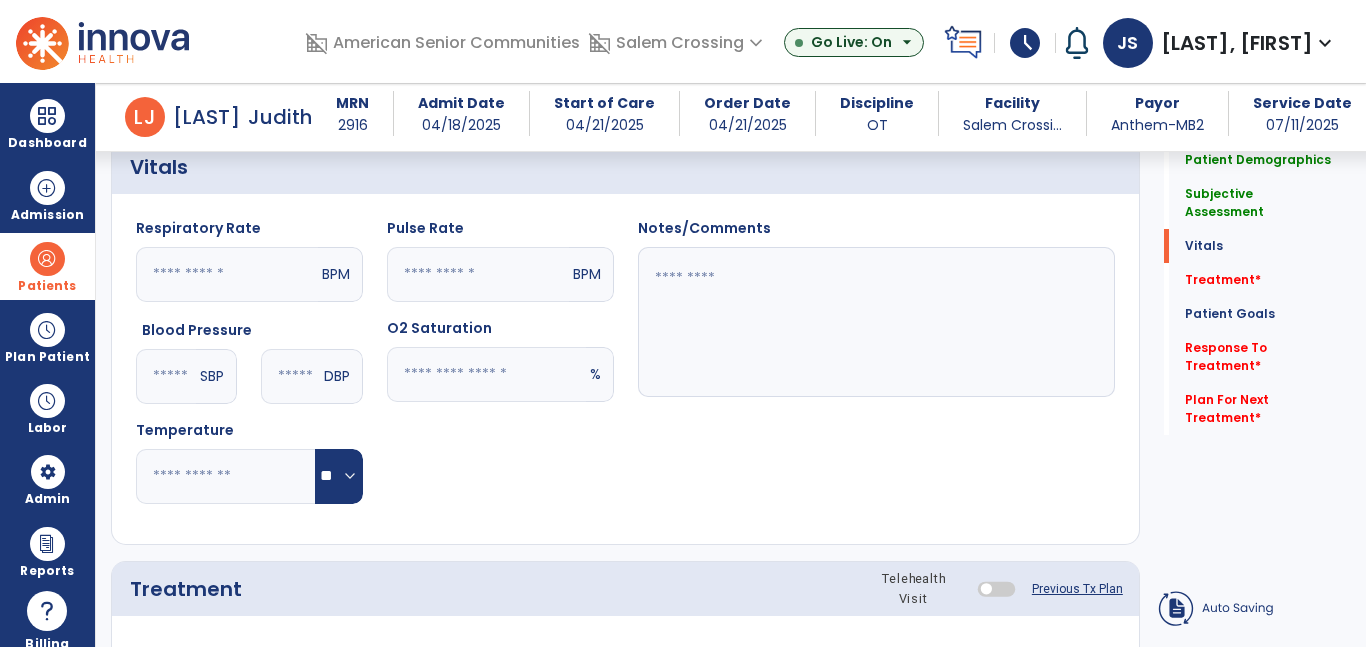 type on "**********" 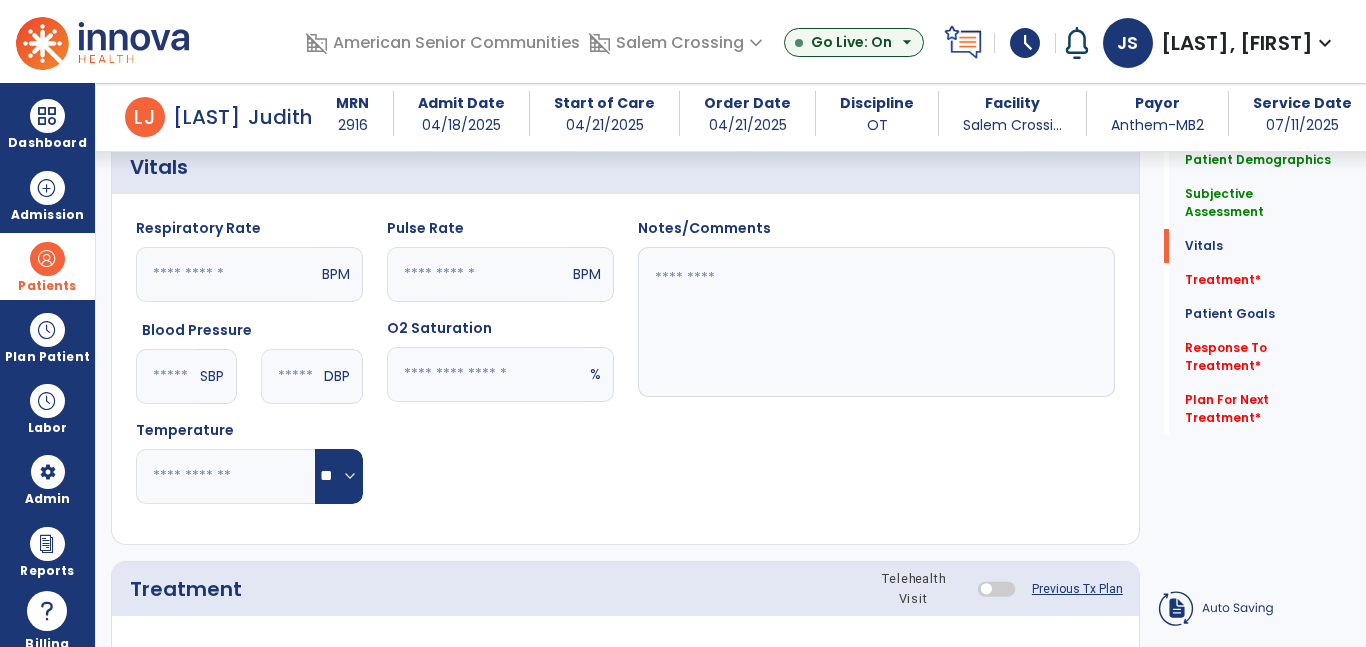click on "add  Add Service Code" 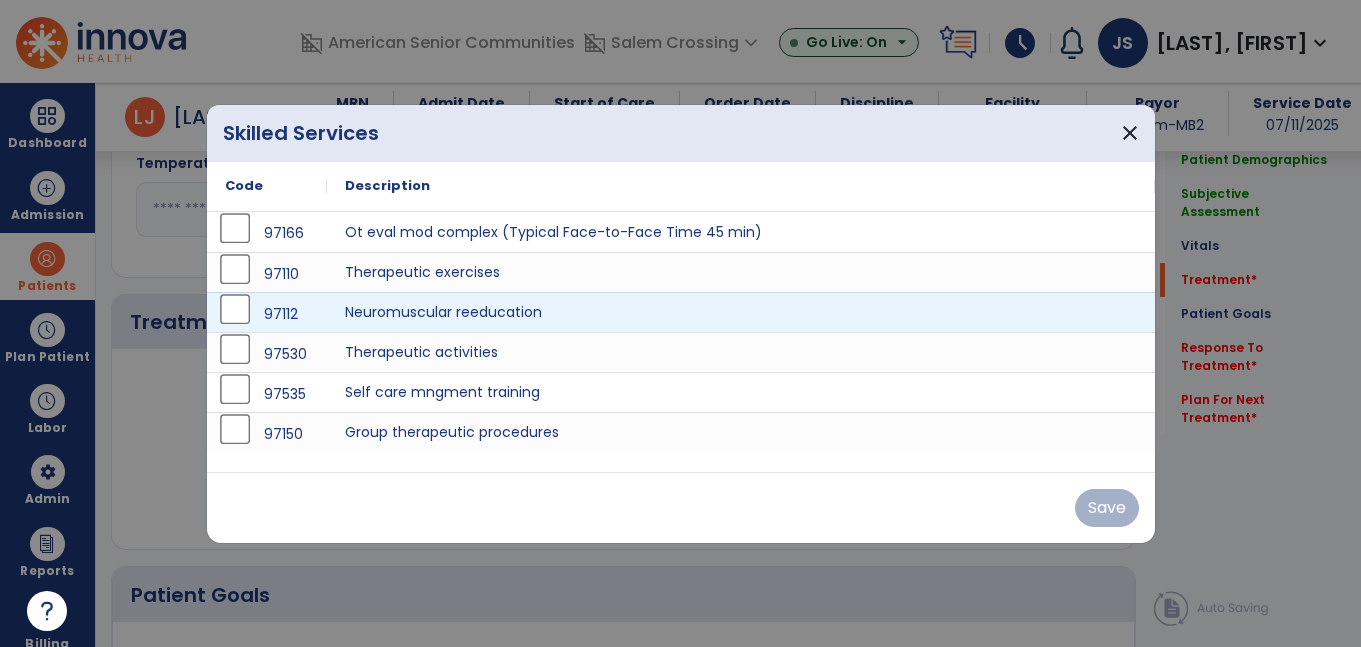 scroll, scrollTop: 950, scrollLeft: 0, axis: vertical 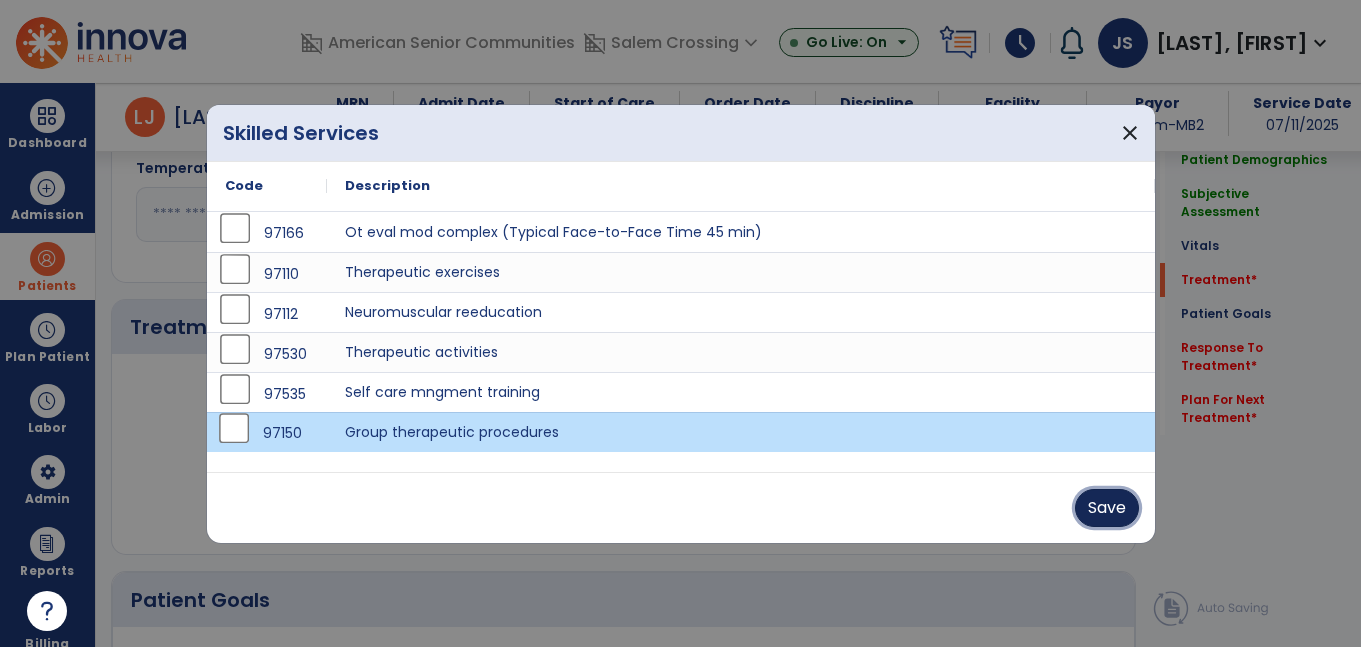 click on "Save" at bounding box center [1107, 508] 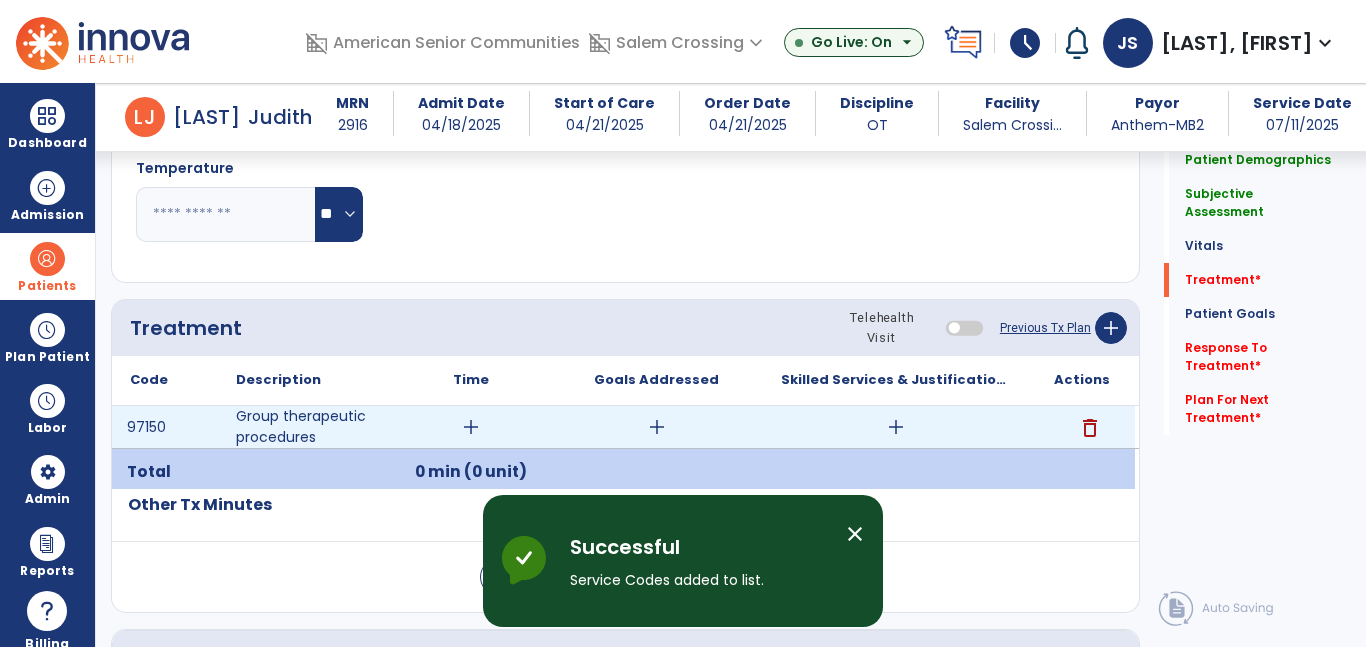 drag, startPoint x: 896, startPoint y: 425, endPoint x: 872, endPoint y: 416, distance: 25.632011 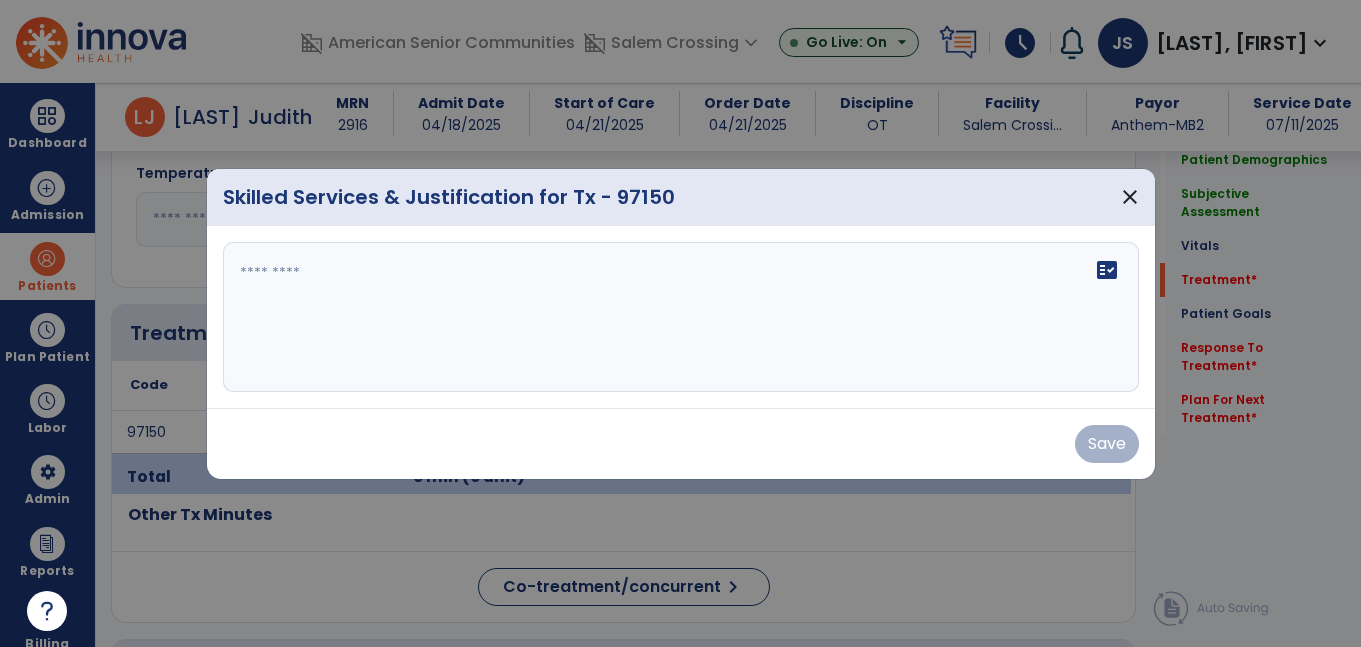 scroll, scrollTop: 950, scrollLeft: 0, axis: vertical 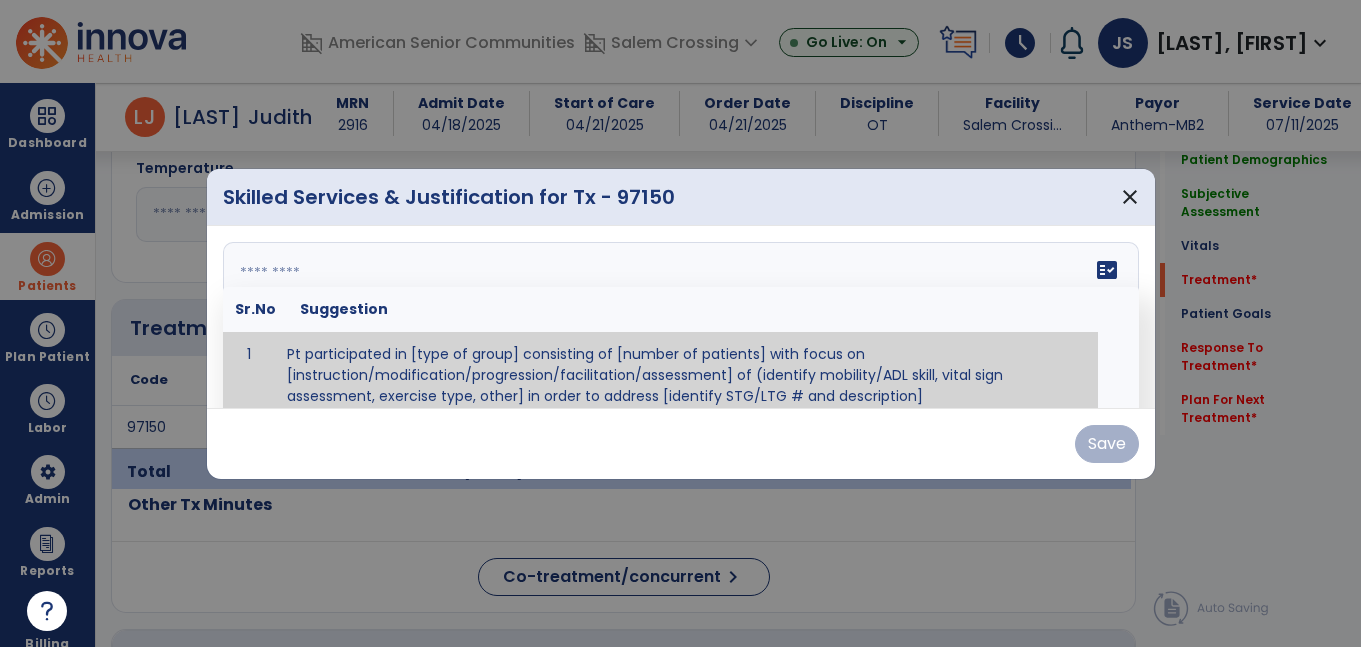 click on "fact_check  Sr.No Suggestion 1 Pt participated in [type of group] consisting of [number of patients] with focus on [instruction/modification/progression/facilitation/assessment] of (identify mobility/ADL skill, vital sign assessment, exercise type, other] in order to address [identify STG/LTG # and description]" at bounding box center [681, 317] 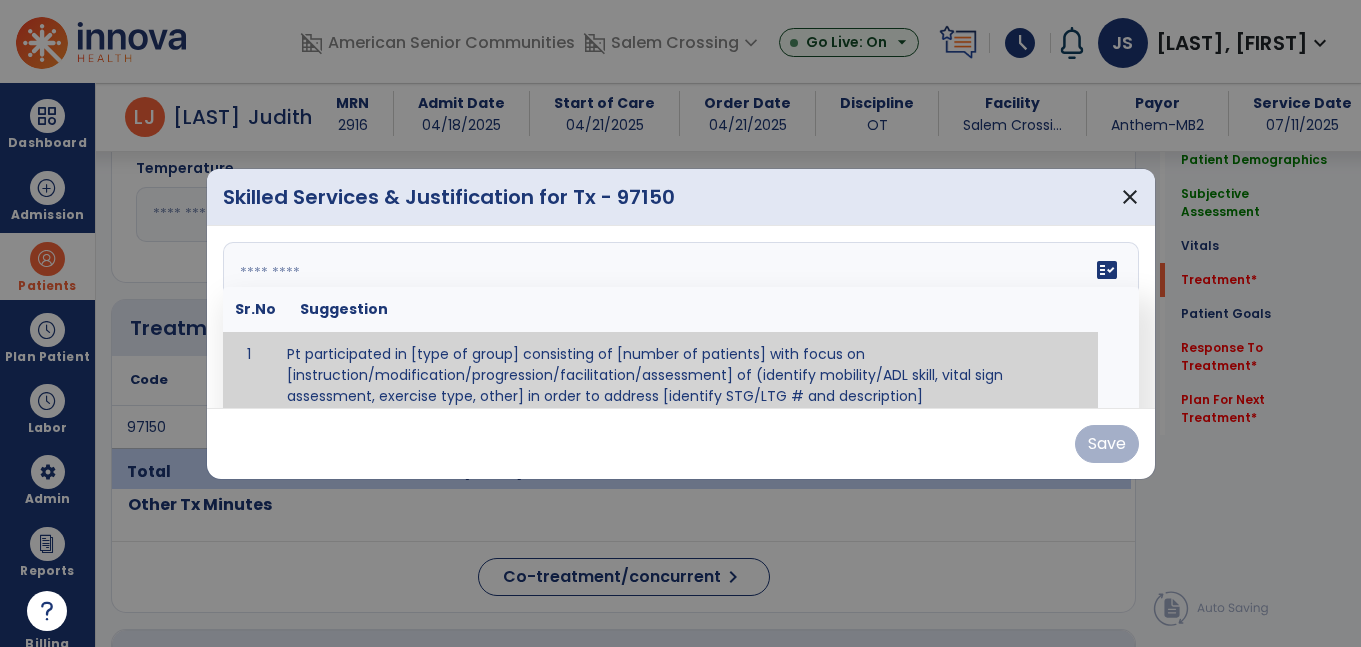 paste on "**********" 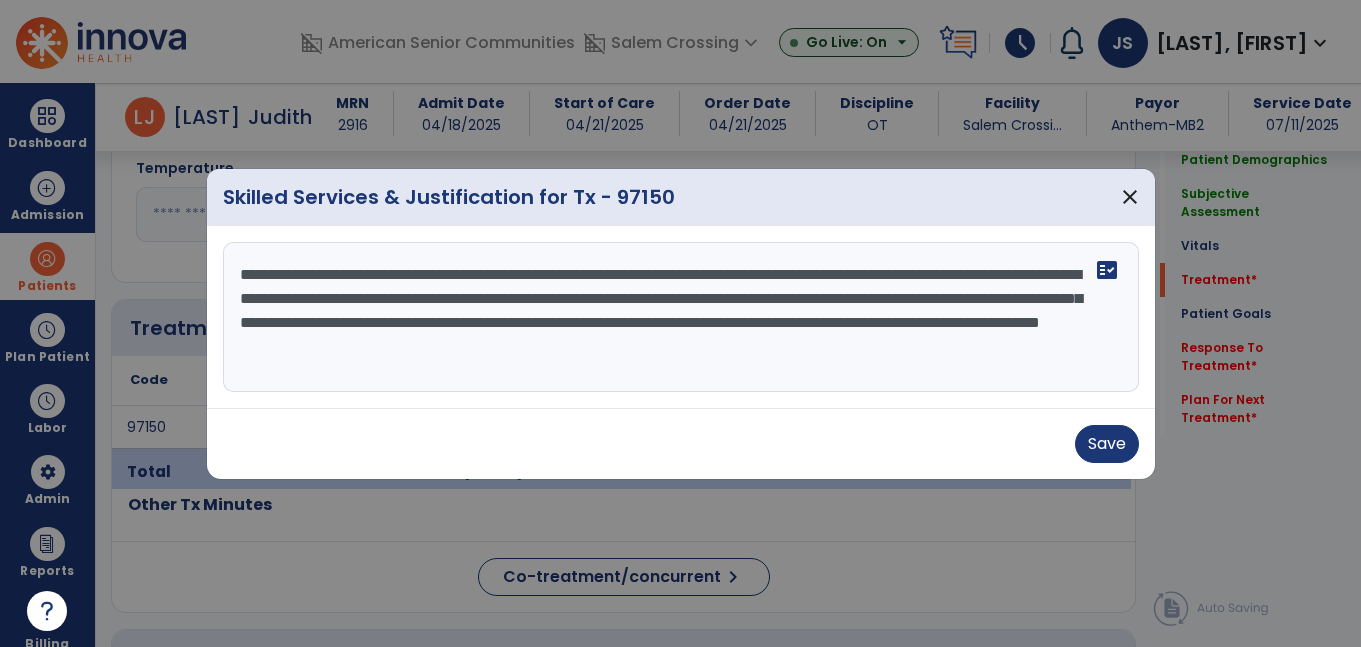 drag, startPoint x: 1012, startPoint y: 357, endPoint x: 470, endPoint y: 328, distance: 542.77527 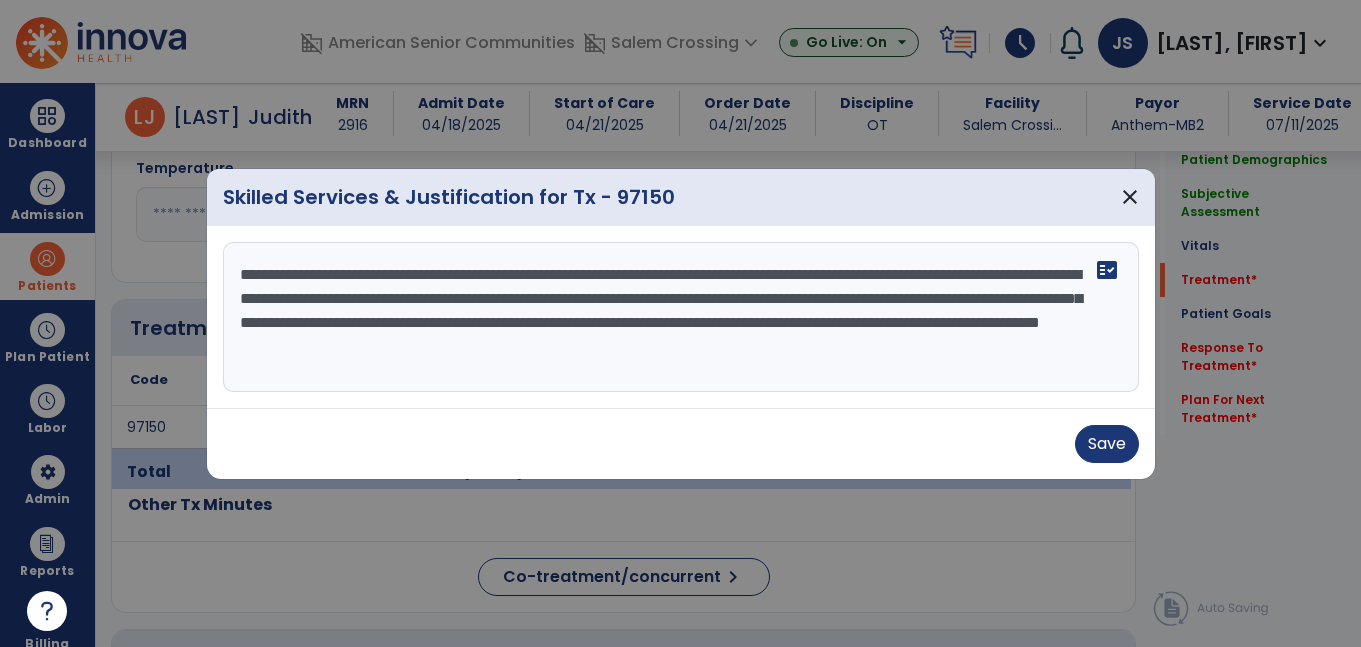 click on "**********" at bounding box center (681, 317) 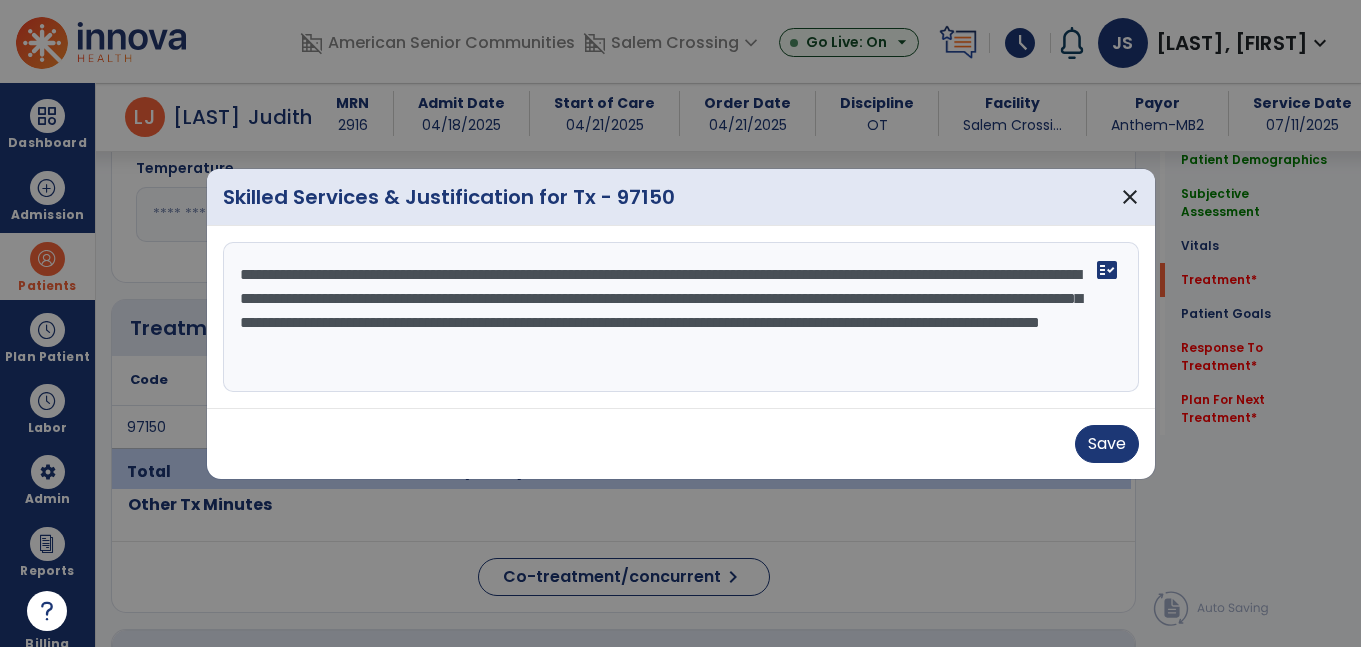 click on "**********" at bounding box center (681, 317) 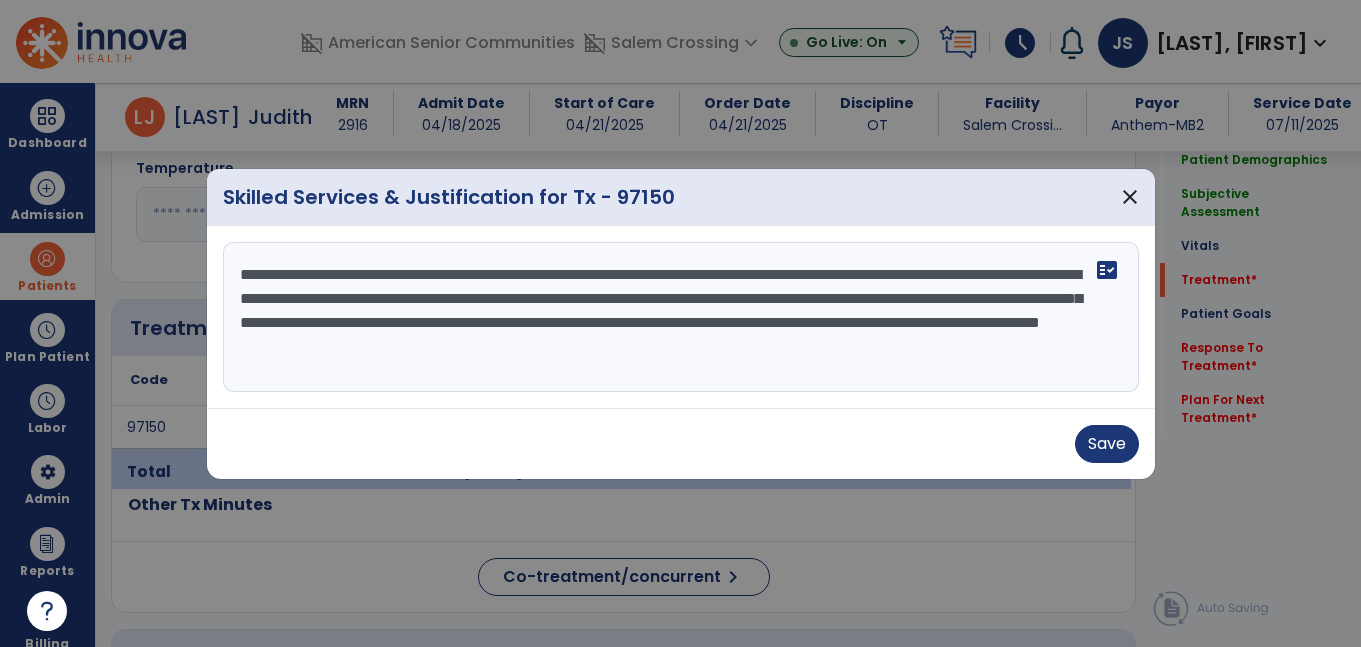 drag, startPoint x: 1020, startPoint y: 362, endPoint x: 562, endPoint y: 330, distance: 459.11655 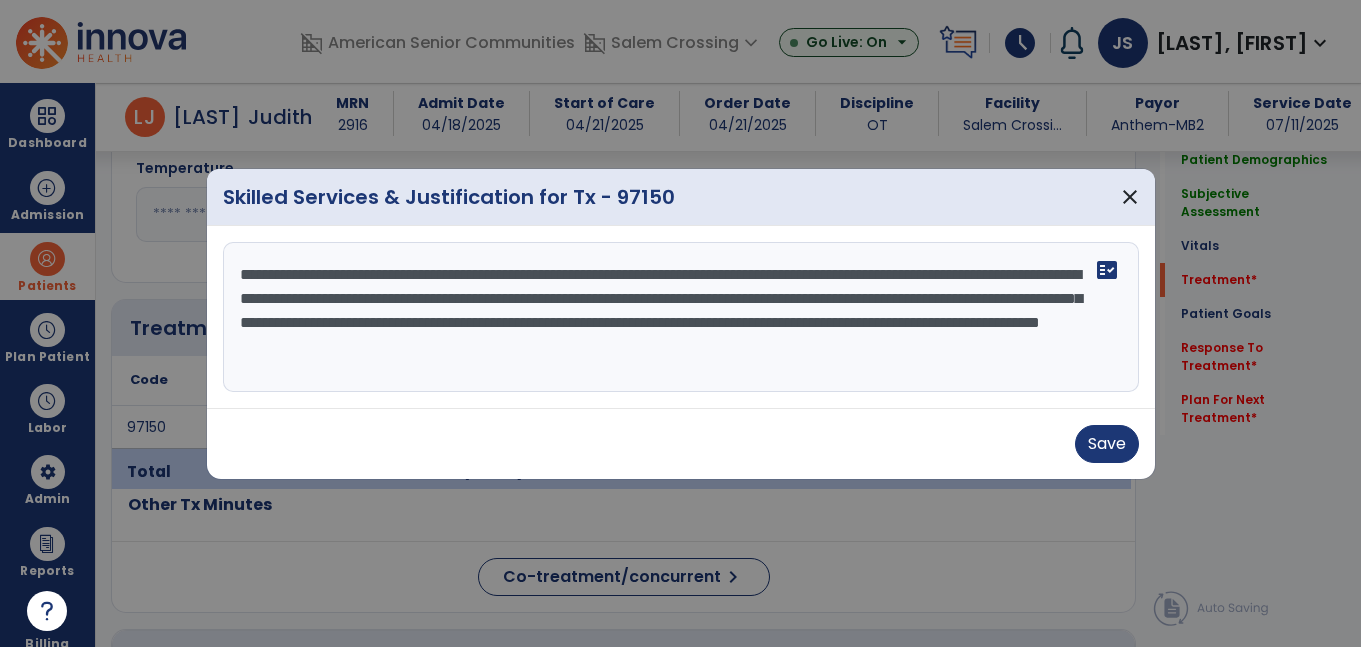 click on "**********" at bounding box center (681, 317) 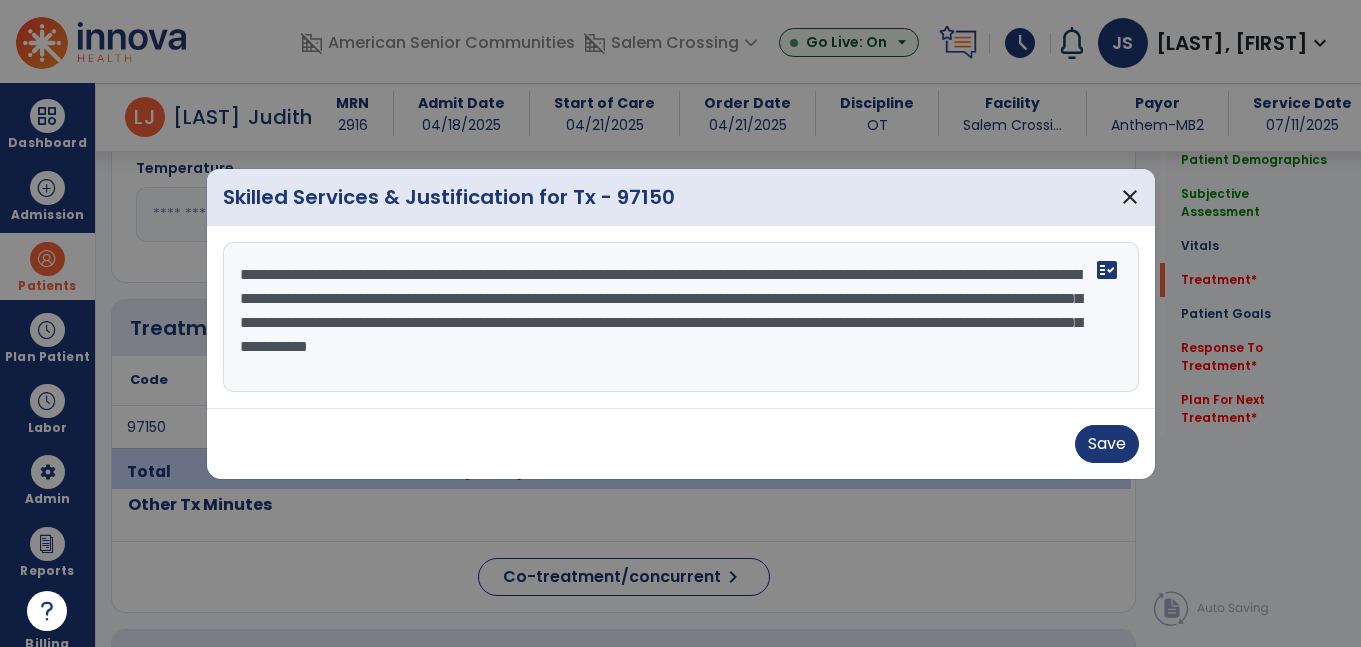 click on "**********" at bounding box center (681, 317) 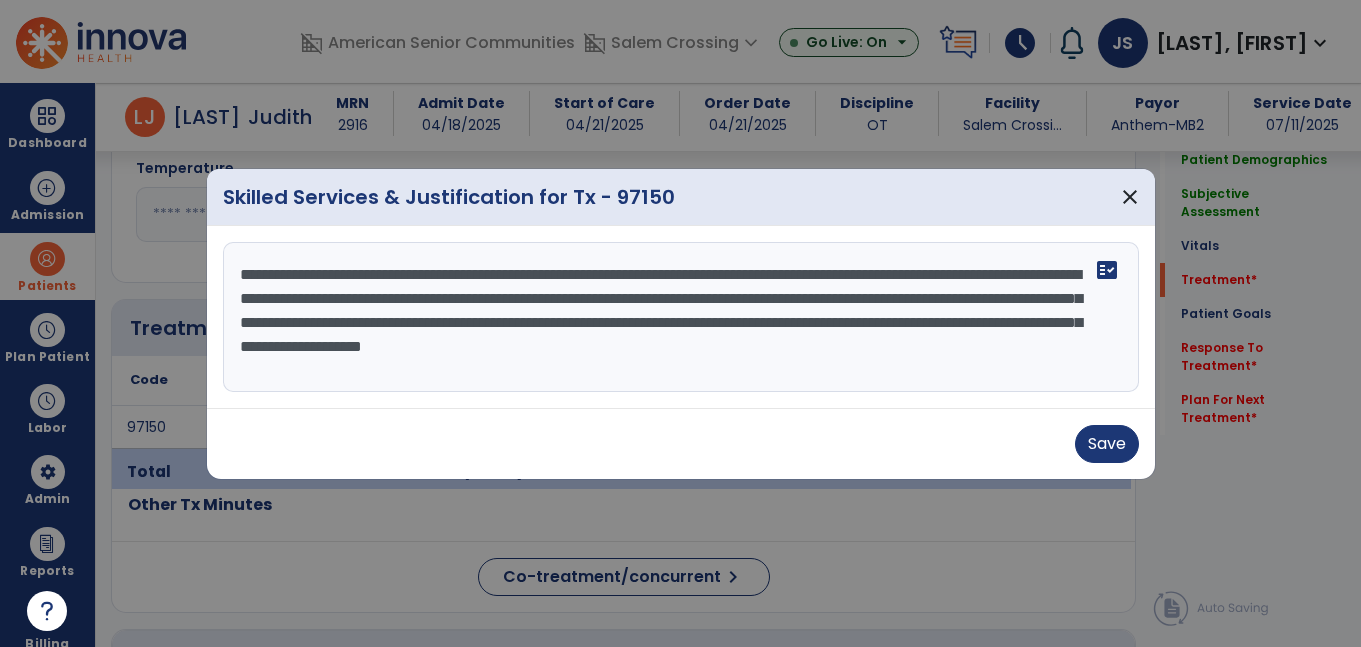 click on "**********" at bounding box center (681, 317) 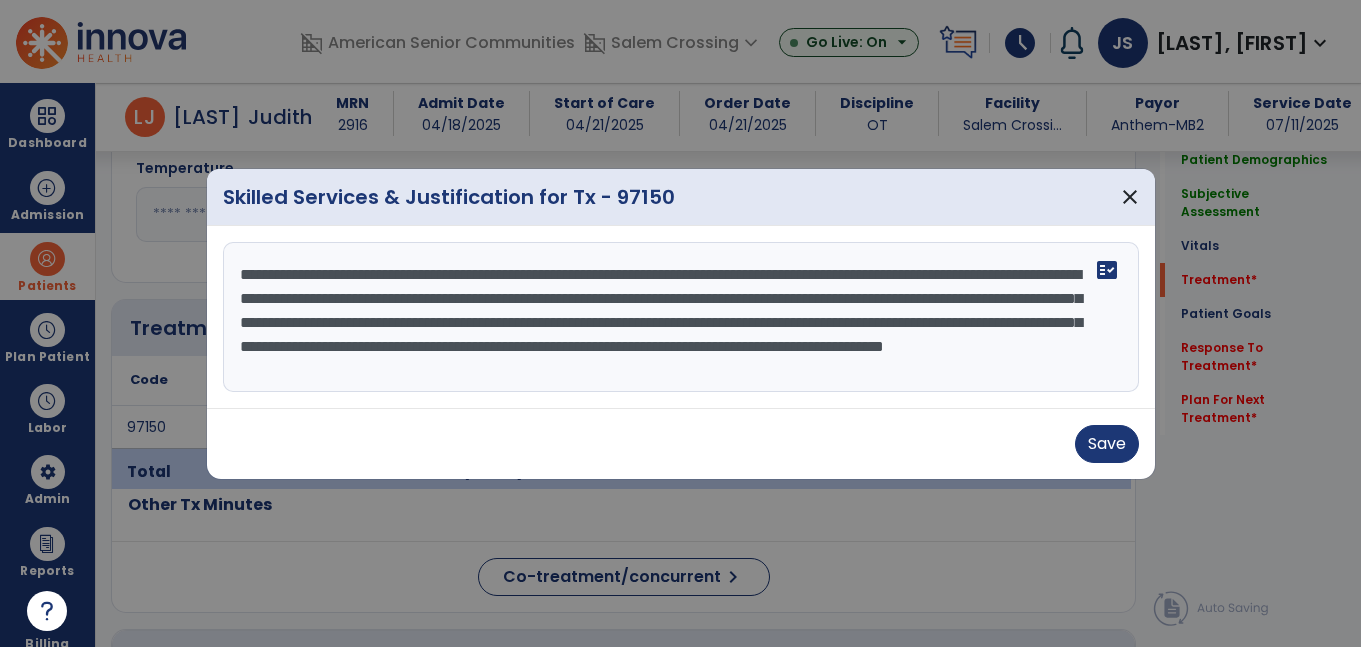 type on "**********" 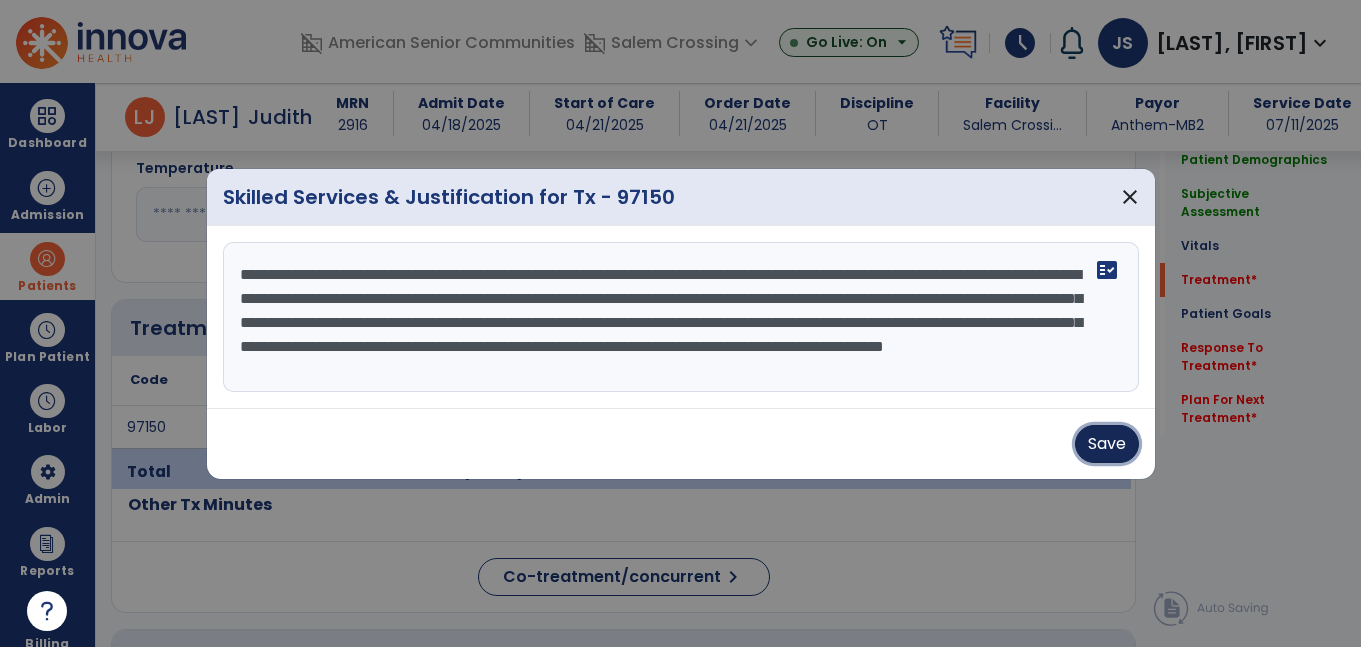 click on "Save" at bounding box center (1107, 444) 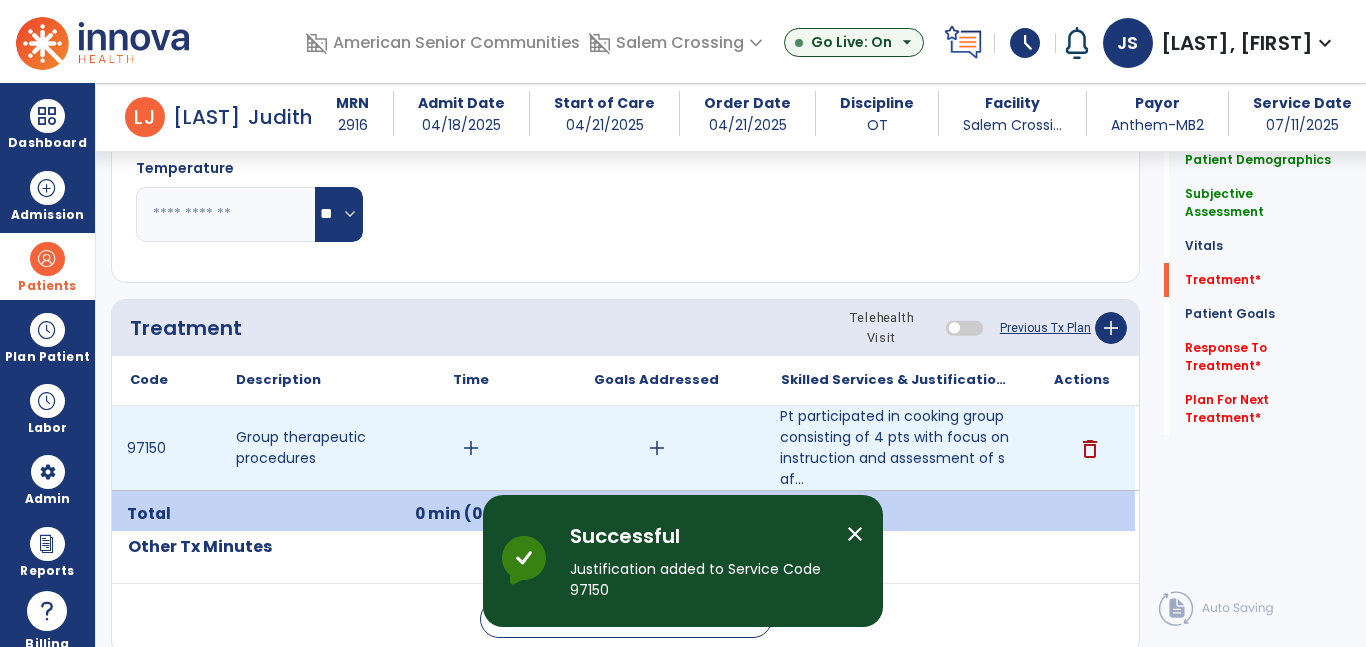 click on "add" at bounding box center [471, 448] 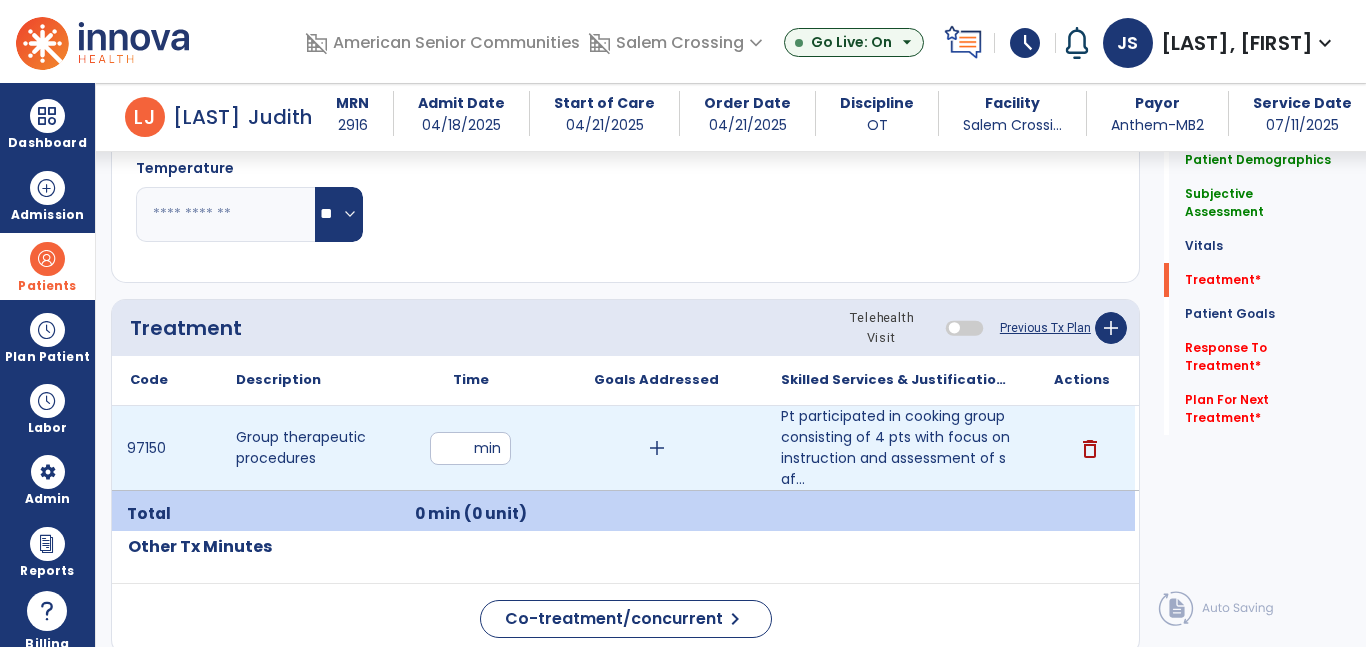 type on "**" 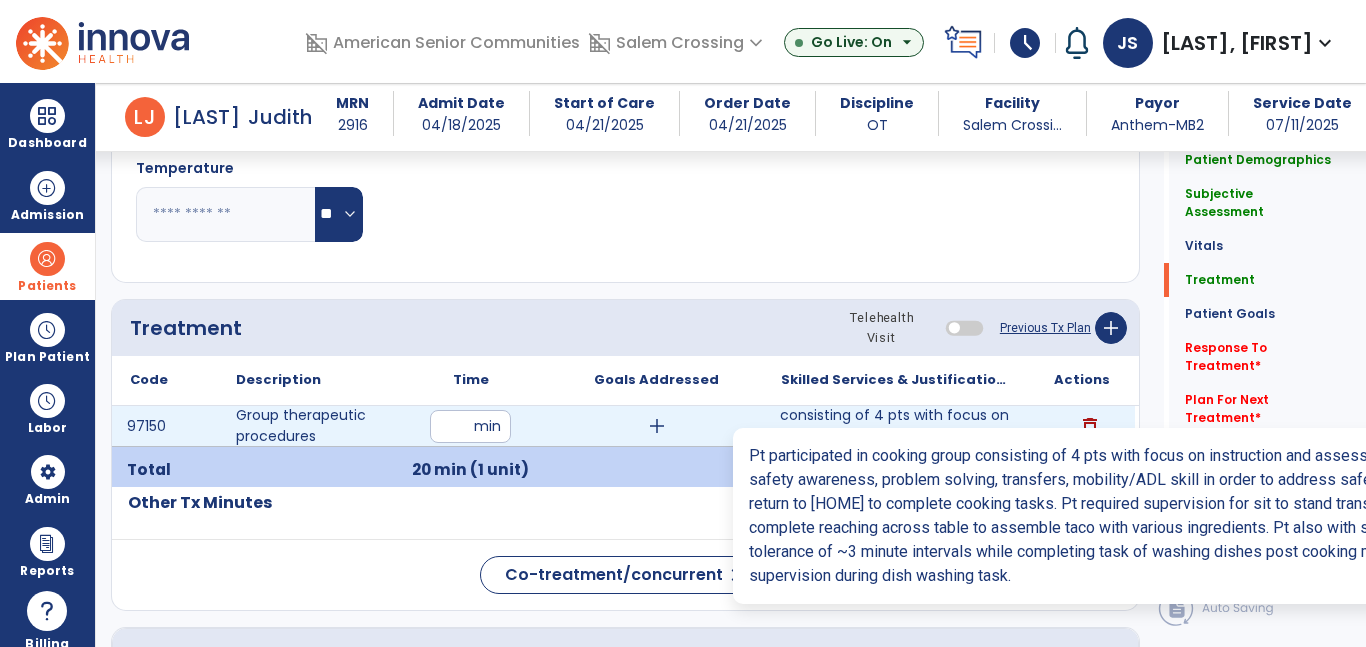 click on "Pt participated in cooking group consisting of 4 pts with focus on instruction and assessment of saf..." at bounding box center [896, 426] 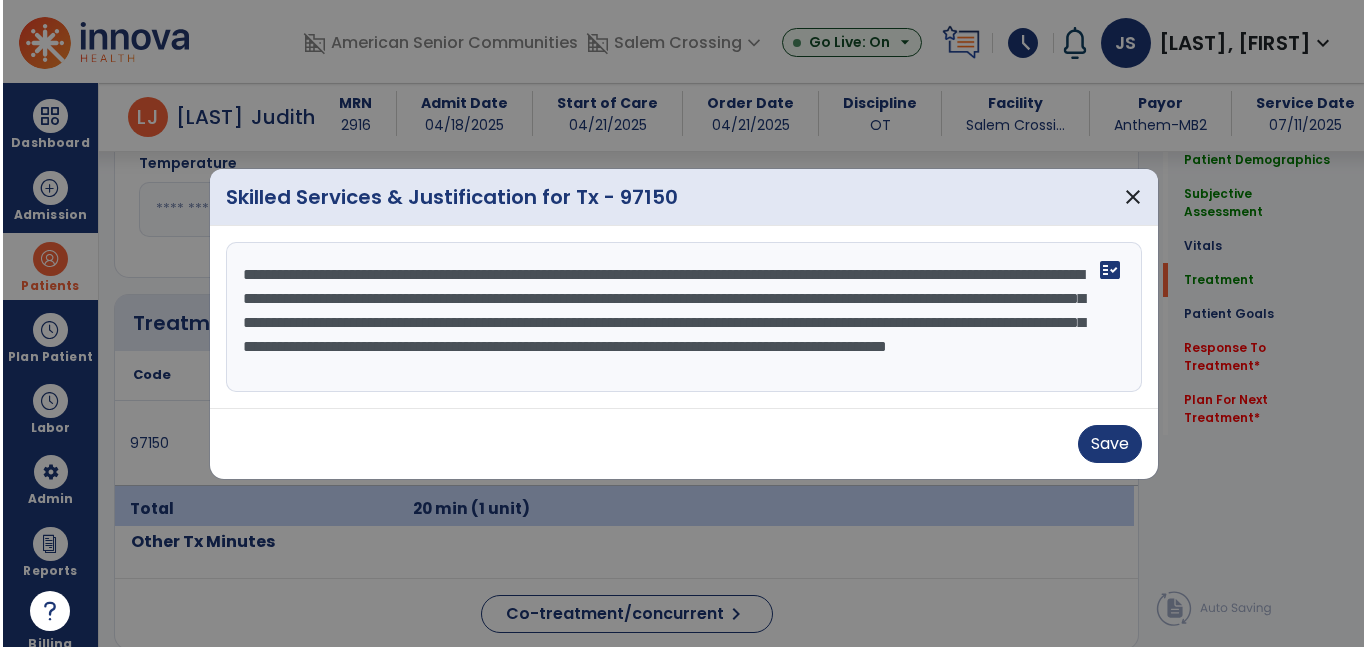 scroll, scrollTop: 950, scrollLeft: 0, axis: vertical 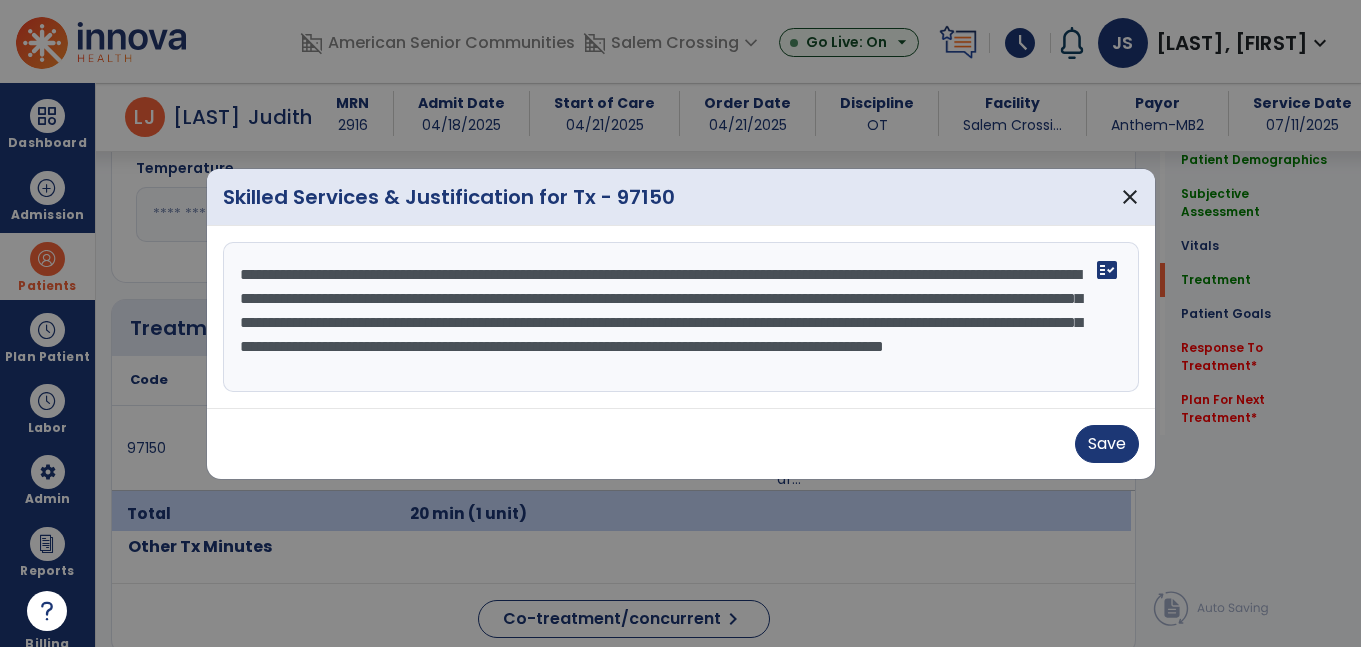 drag, startPoint x: 634, startPoint y: 348, endPoint x: 887, endPoint y: 361, distance: 253.33377 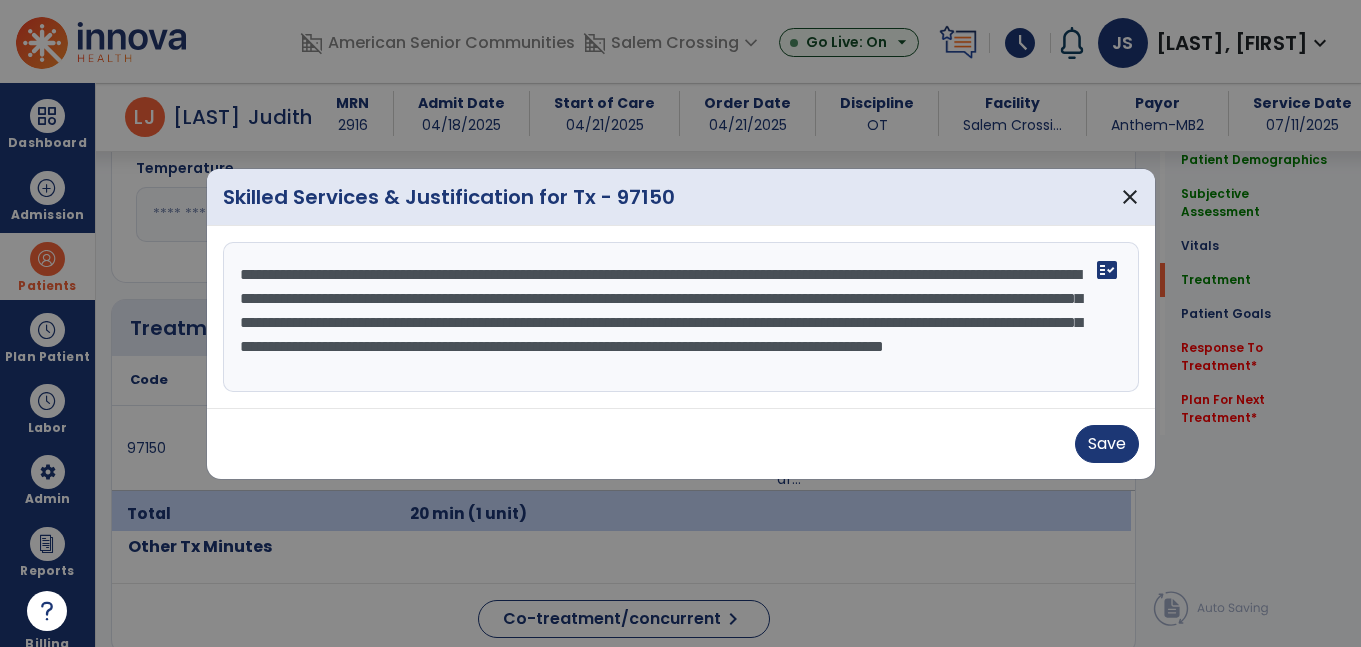 drag, startPoint x: 631, startPoint y: 345, endPoint x: 1204, endPoint y: 419, distance: 577.7586 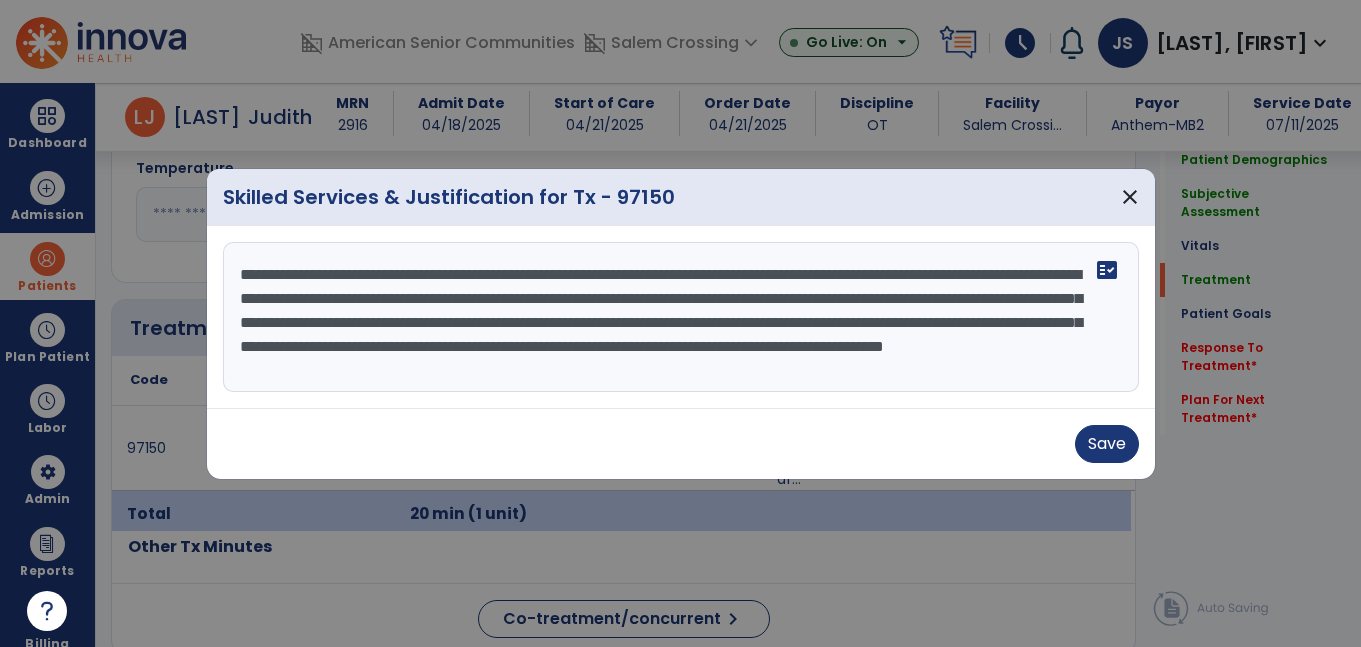 click on "Skilled Services & Justification for Tx - 97150   close  Pt participated in cooking group consisting of 4 pts with focus on instruction and assessment of safety awareness, problem solving, transfers, mobility/ADL skill in order to address safe ability to return to home to complete cooking tasks. Pt required supervision for sit to stand transfers to complete reaching across table to assemble taco with various ingredients. Pt also with standing tolerance of ~3 minute intervals while completing task of washing dishes post cooking meal. Pt with supervision during dish washing task.  fact_check   Save" at bounding box center [680, 323] 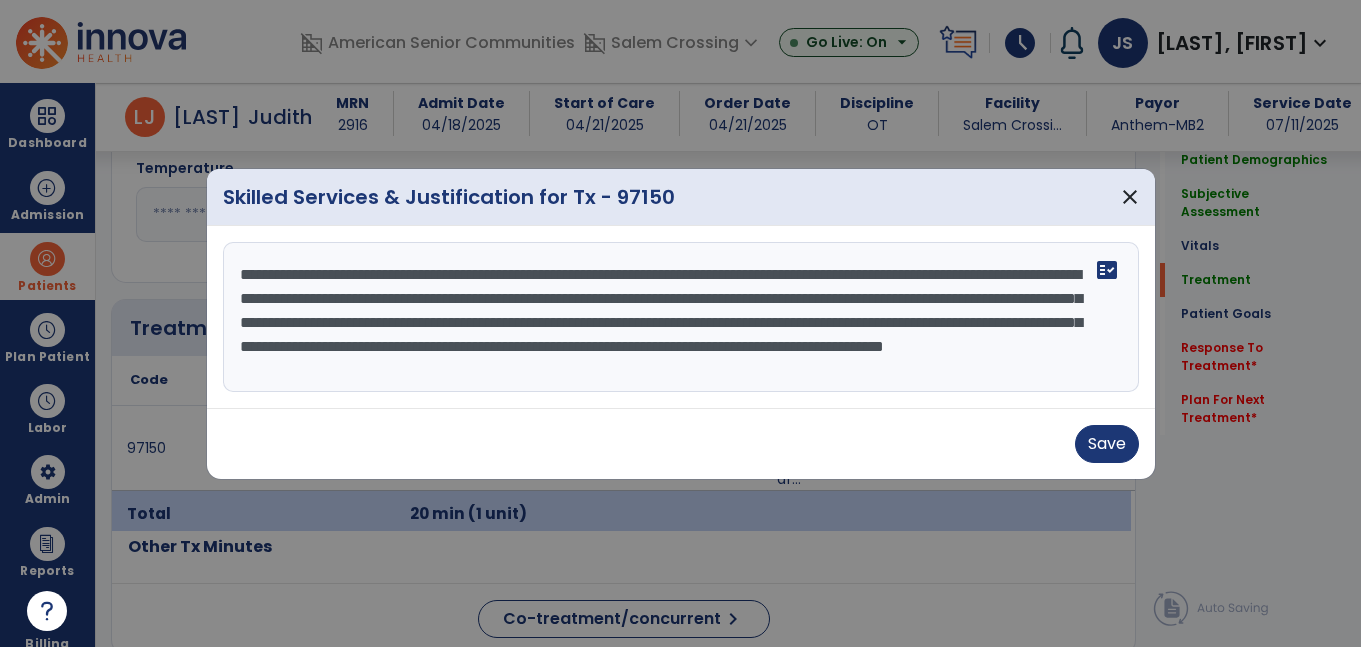 type on "**********" 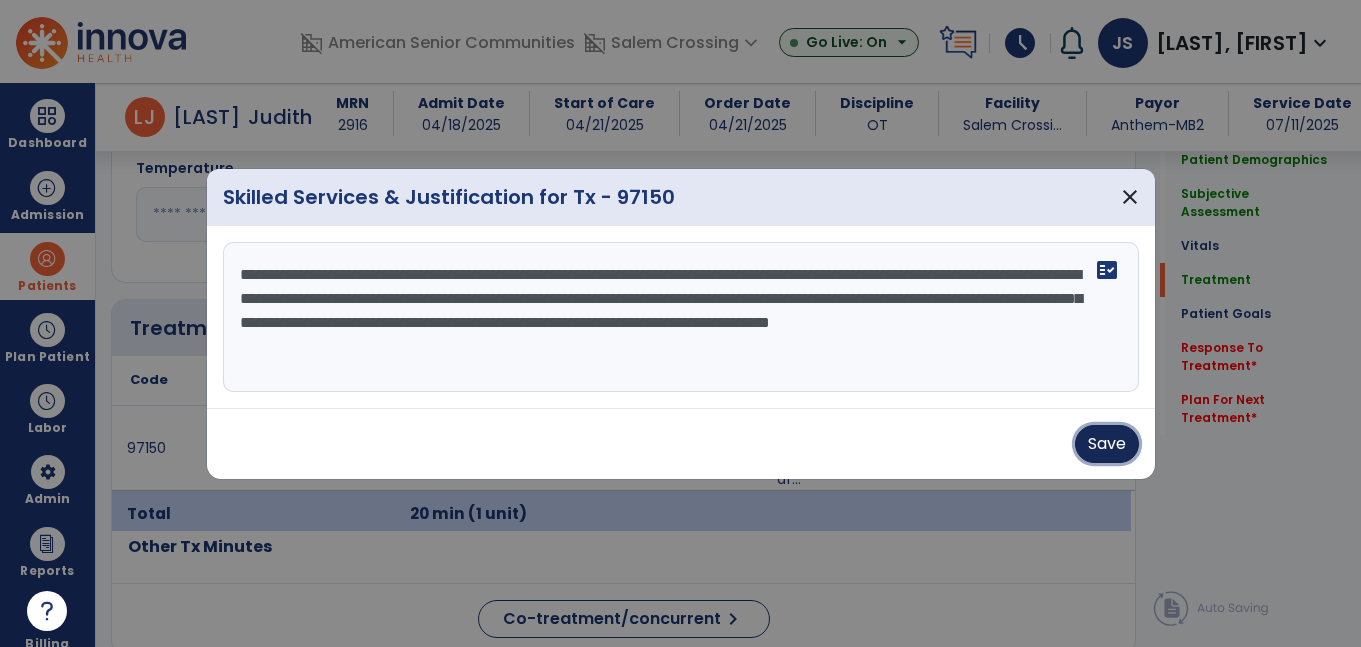 click on "Save" at bounding box center (1107, 444) 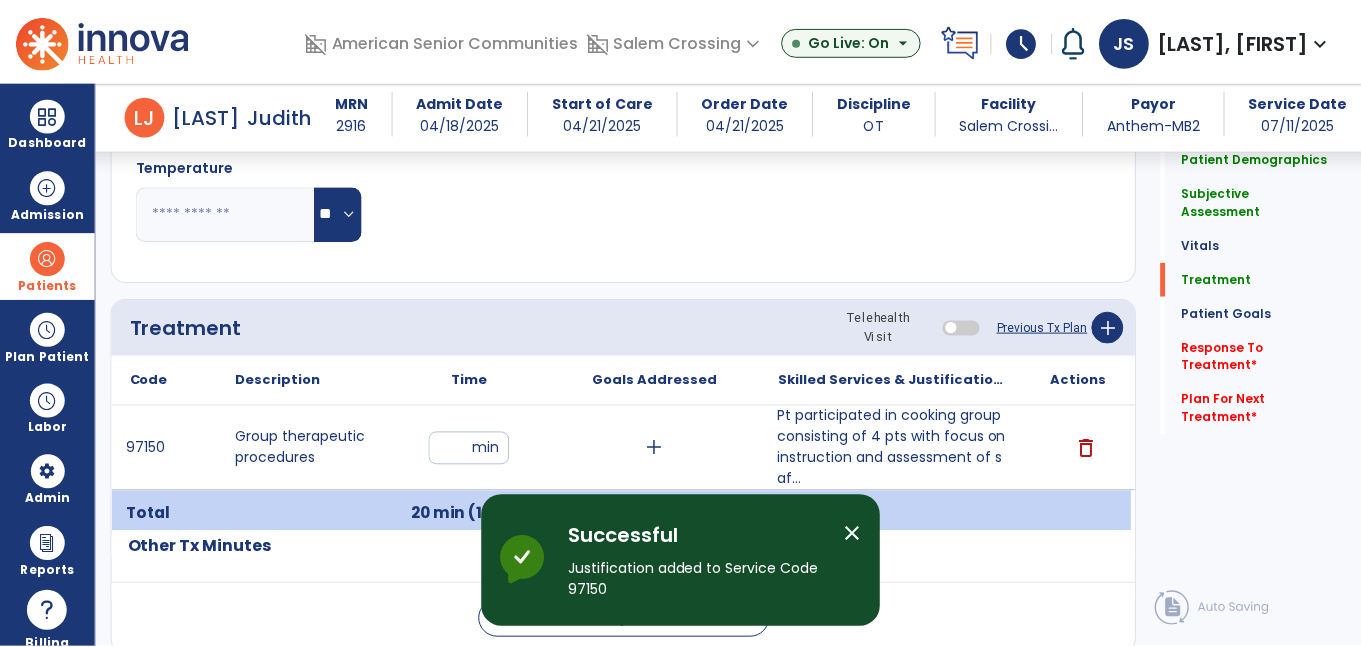 scroll, scrollTop: 981, scrollLeft: 0, axis: vertical 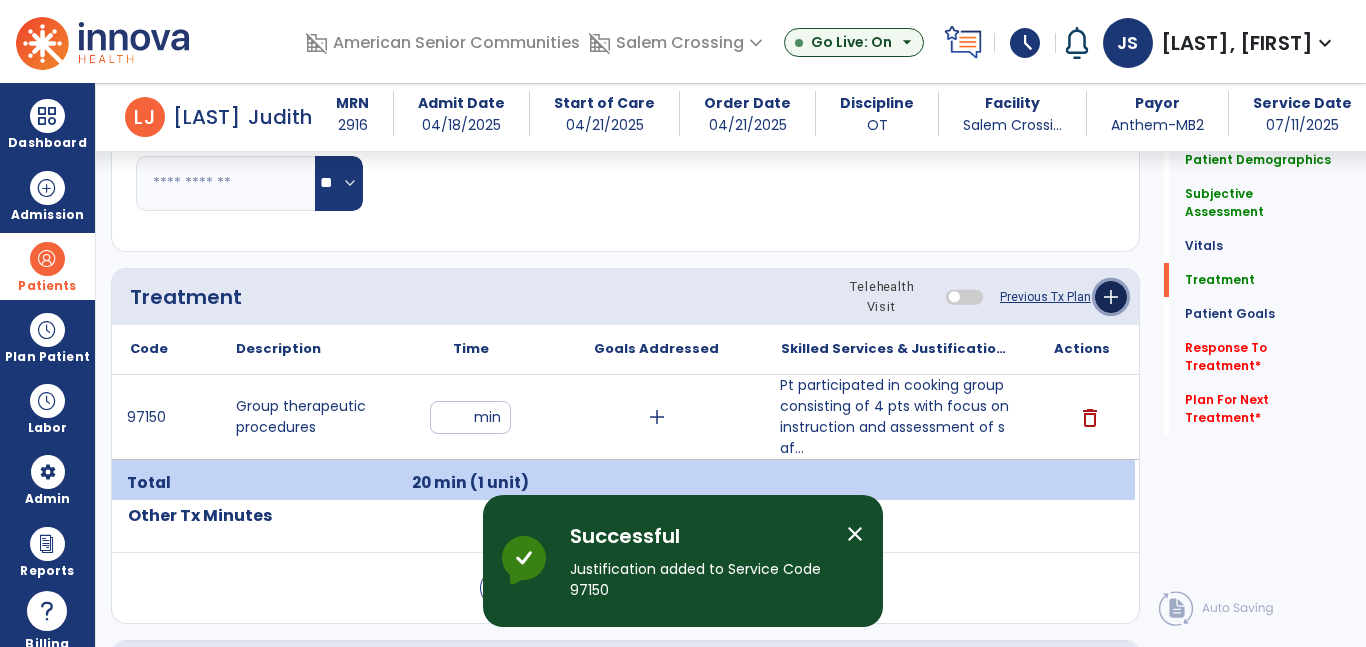 click on "add" 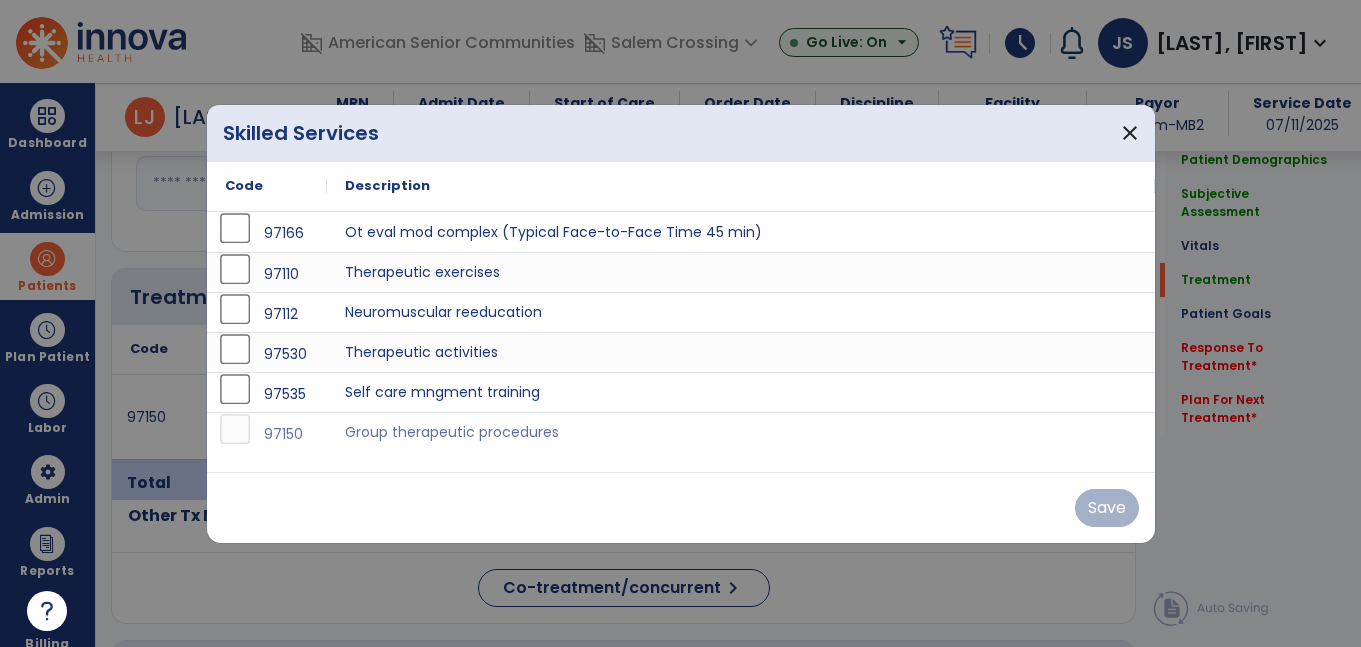 scroll, scrollTop: 981, scrollLeft: 0, axis: vertical 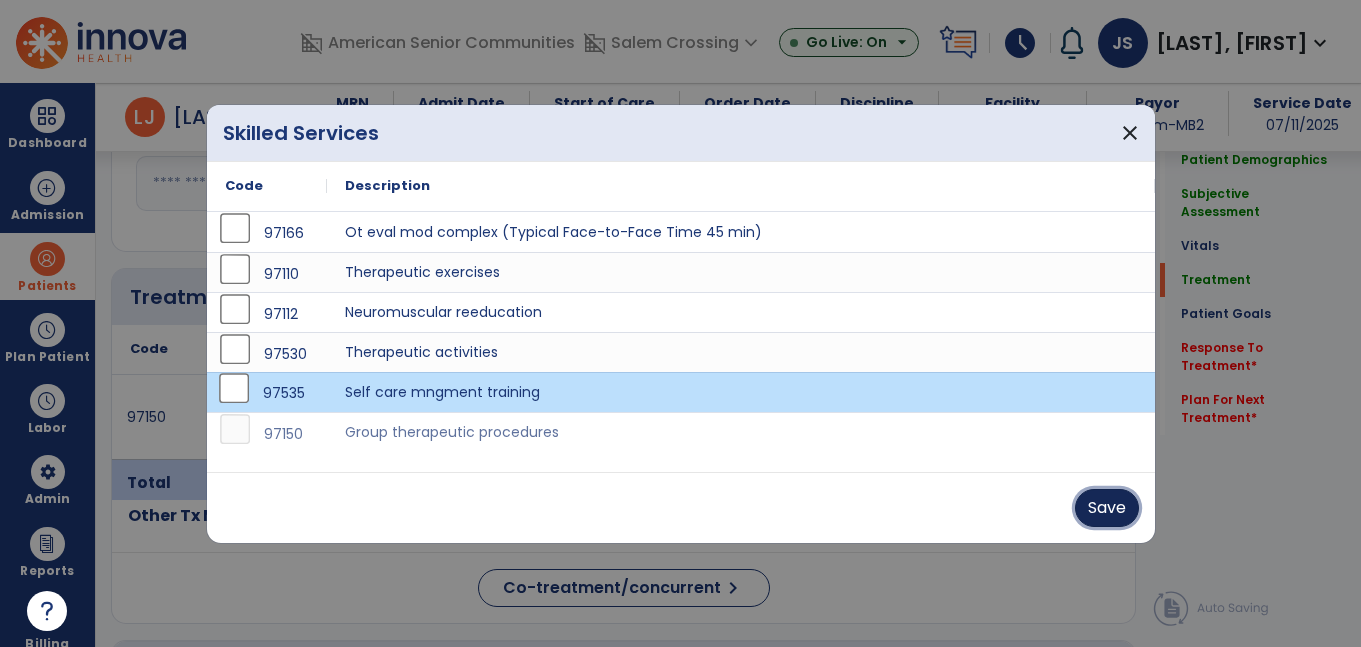 click on "Save" at bounding box center (1107, 508) 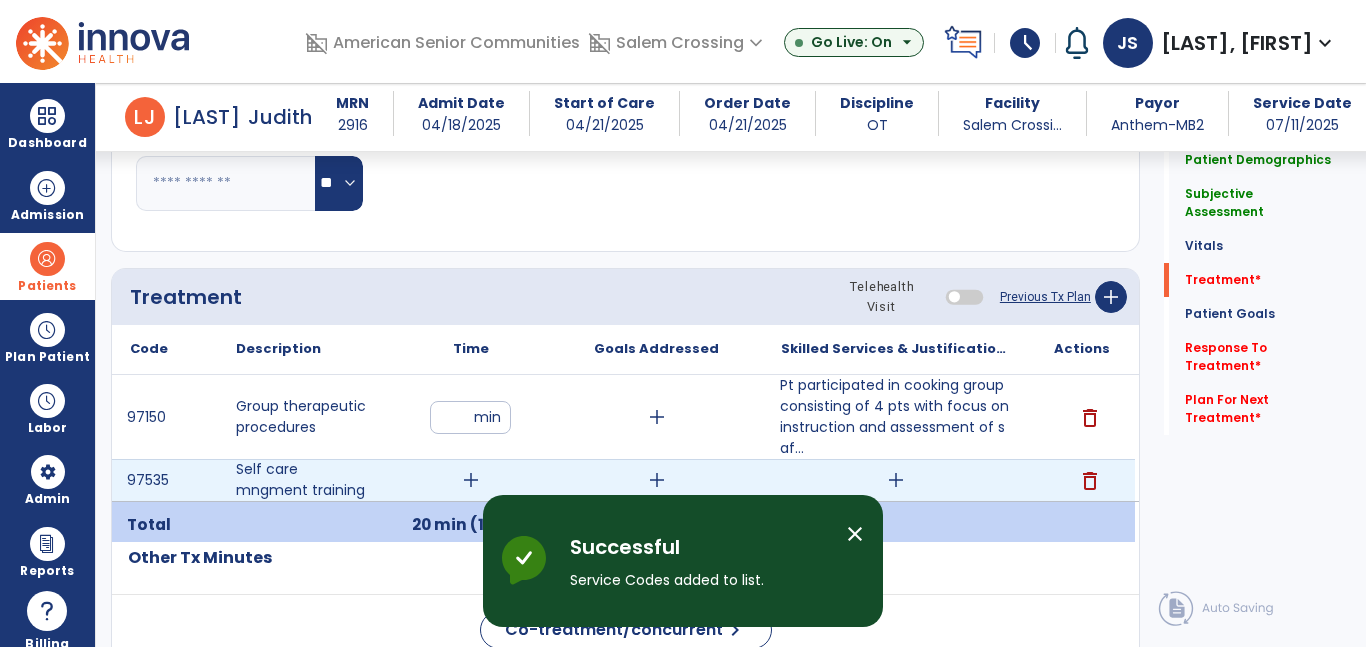 click on "add" at bounding box center (896, 480) 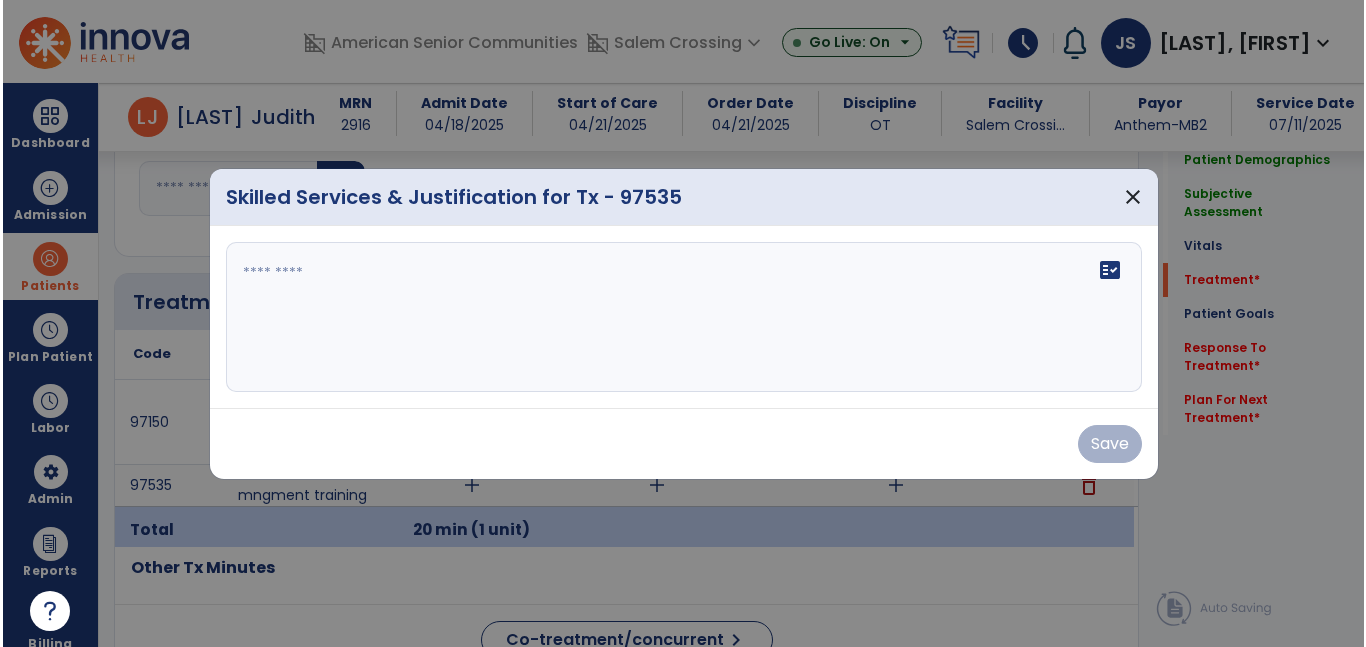 scroll, scrollTop: 981, scrollLeft: 0, axis: vertical 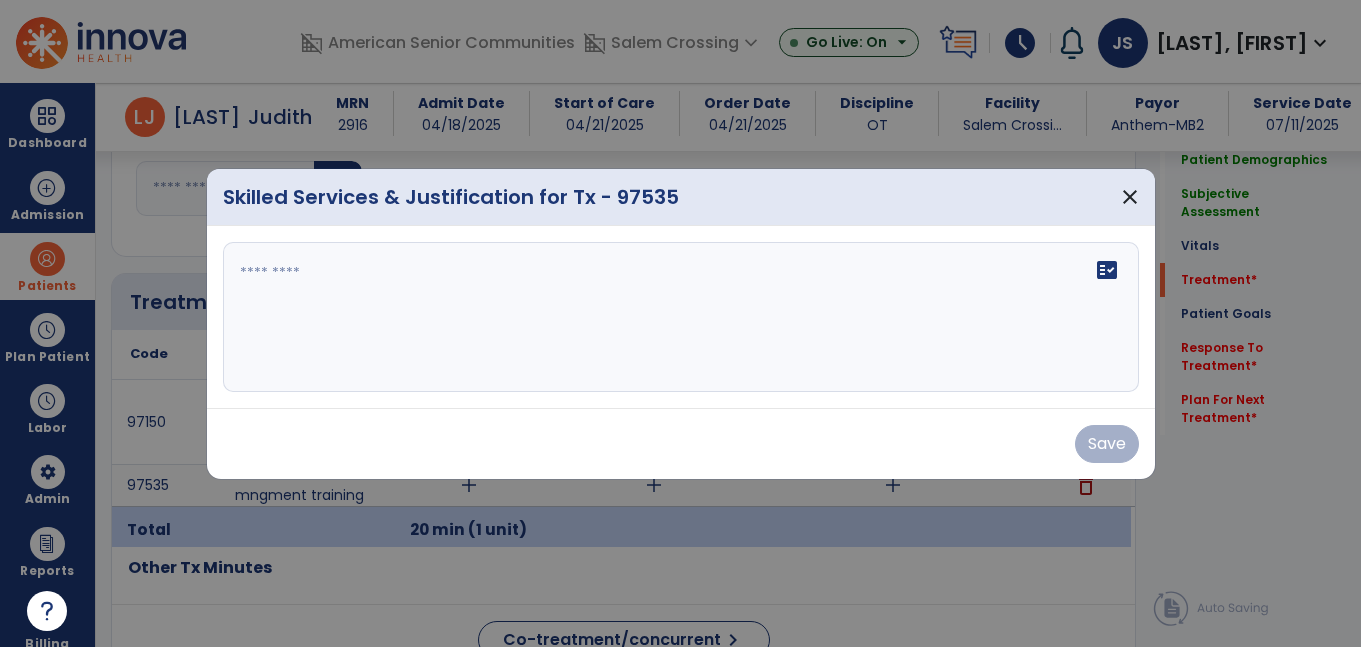 click on "fact_check" at bounding box center (681, 317) 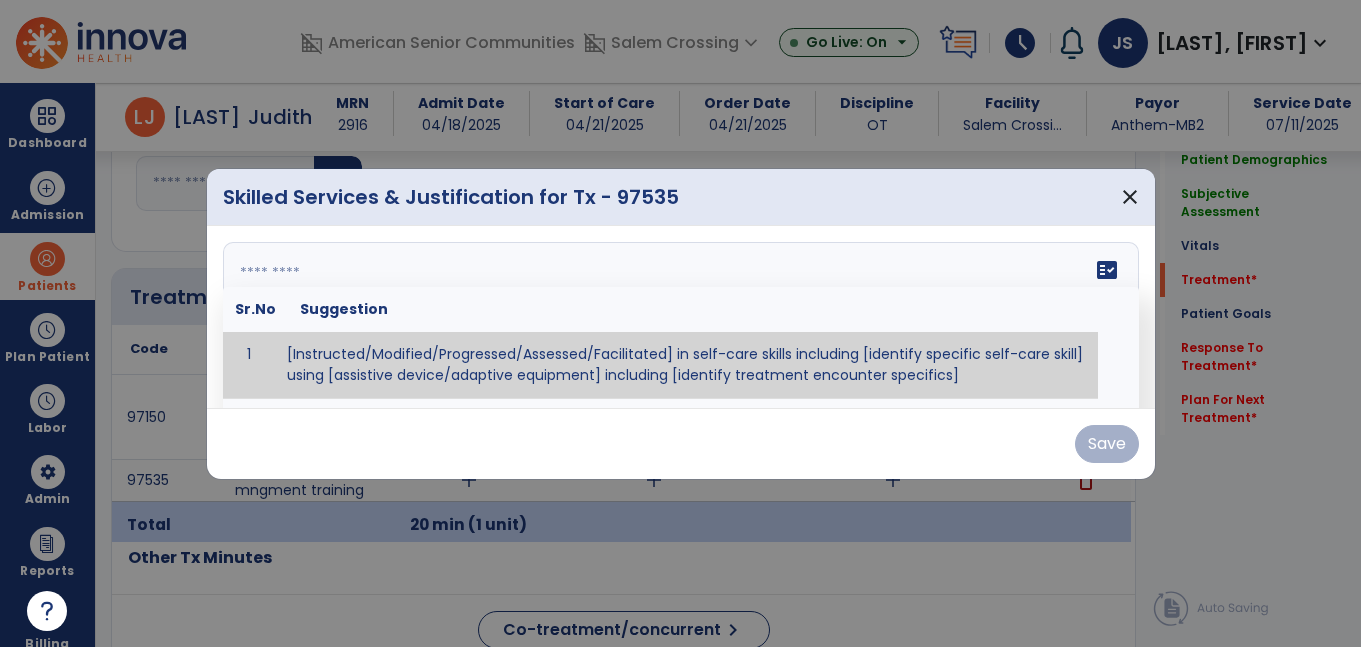 paste on "**********" 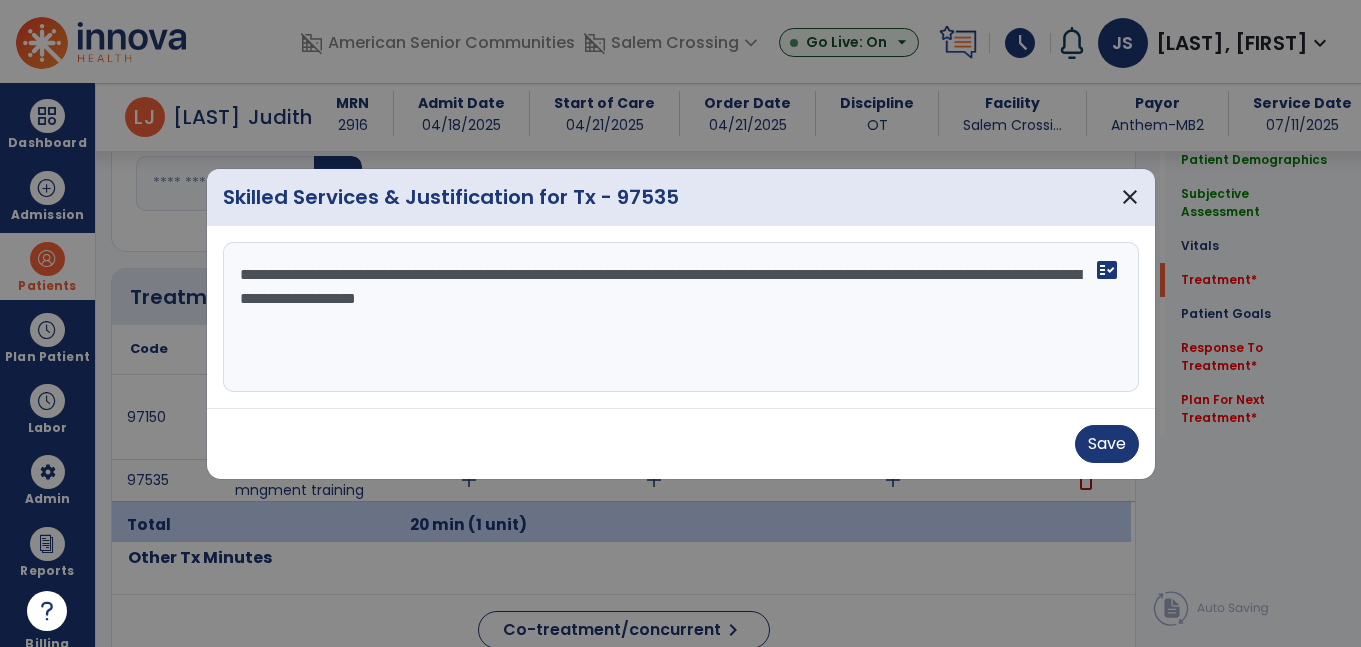 click on "**********" at bounding box center [681, 317] 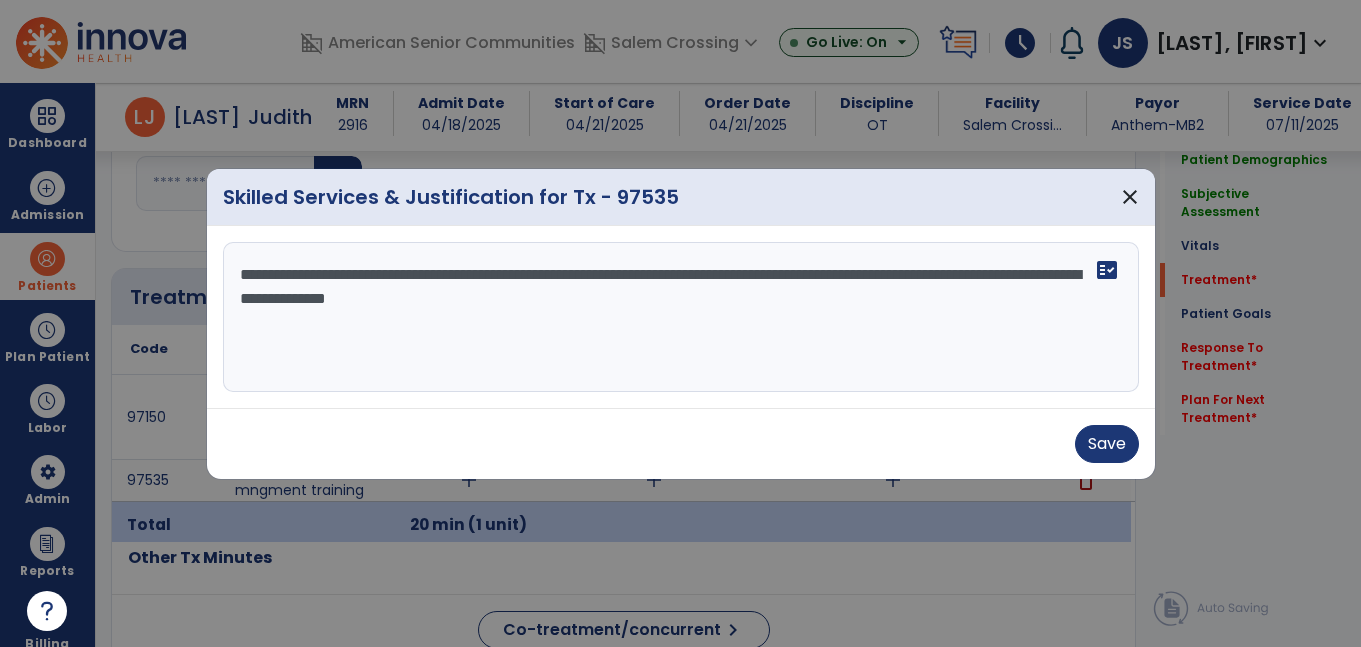 click on "**********" at bounding box center (681, 317) 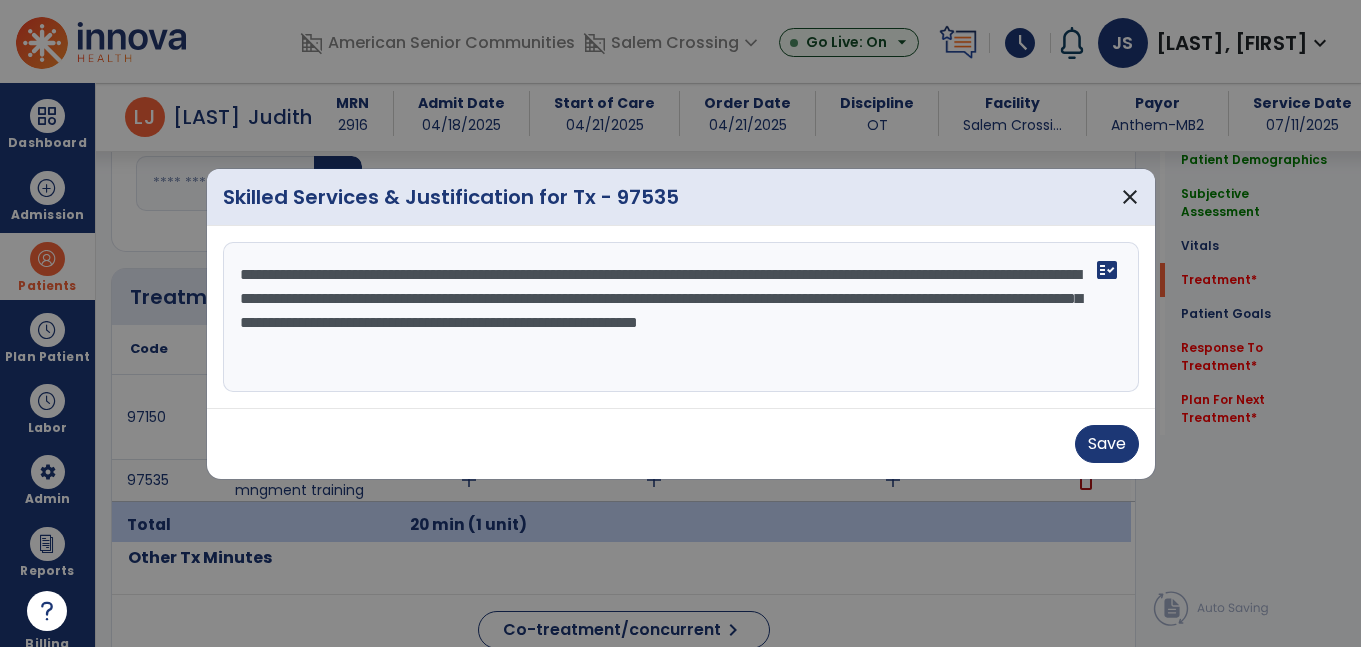 type on "**********" 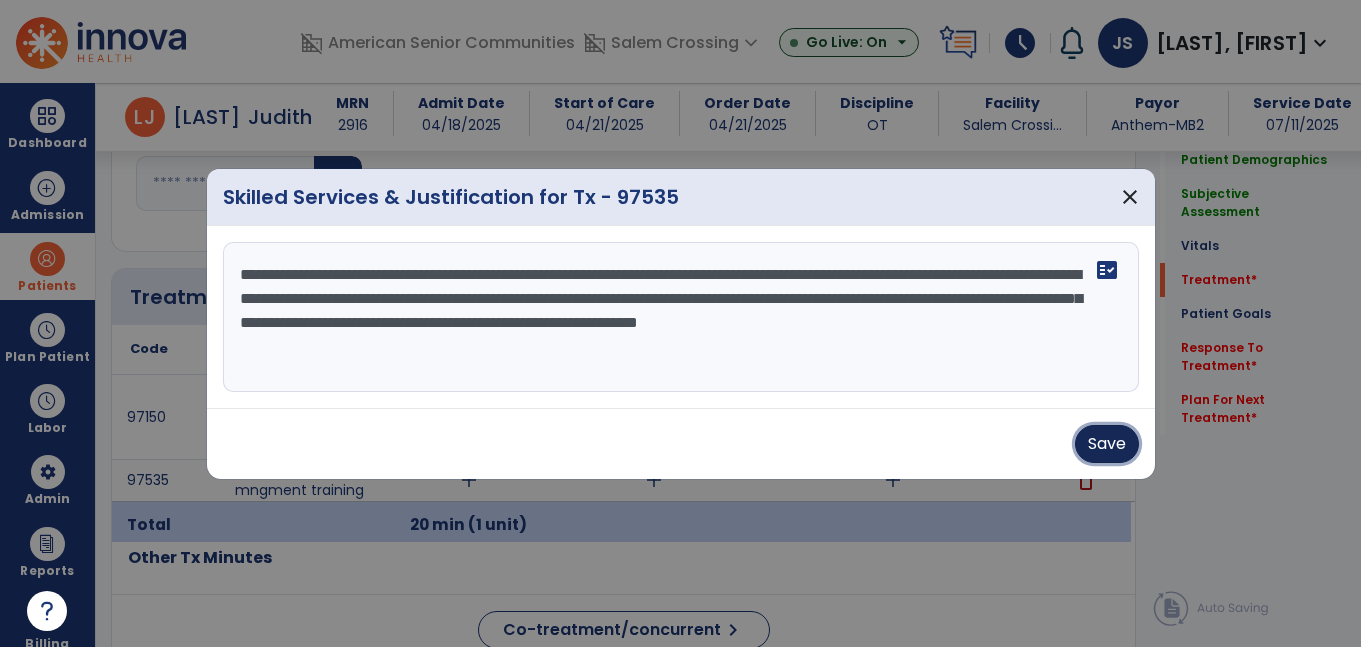 click on "Save" at bounding box center (1107, 444) 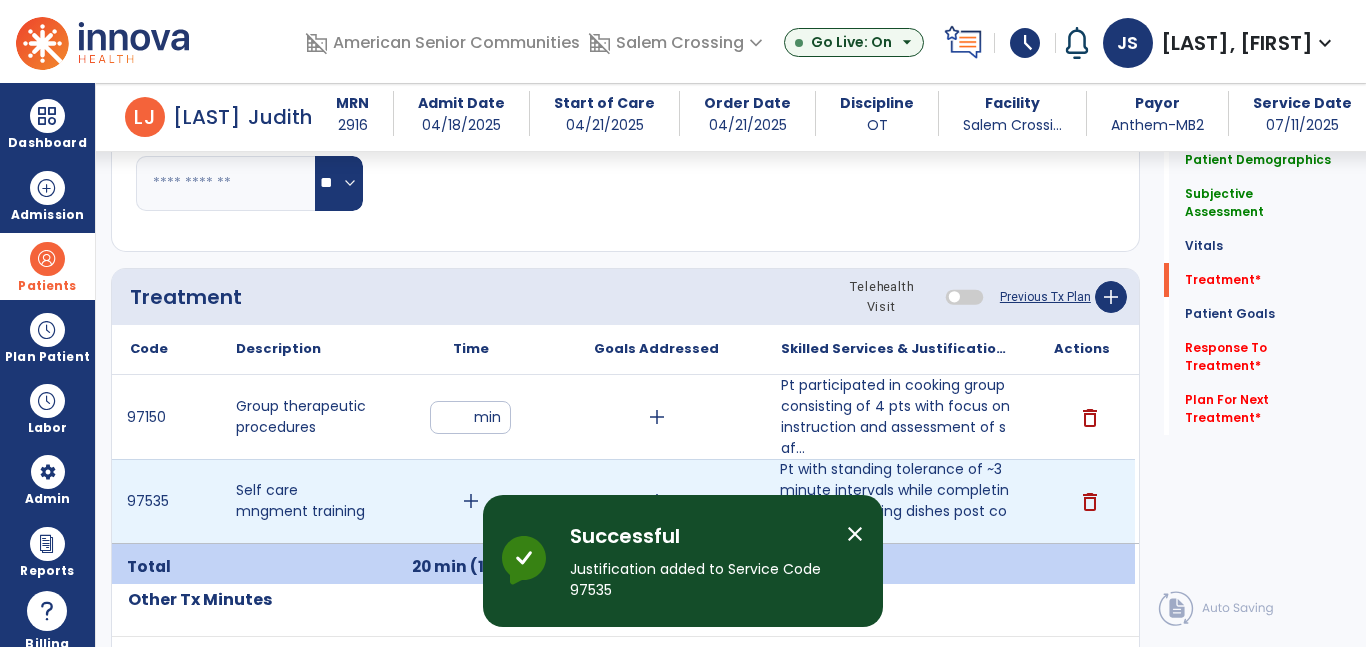 click on "add" at bounding box center [471, 501] 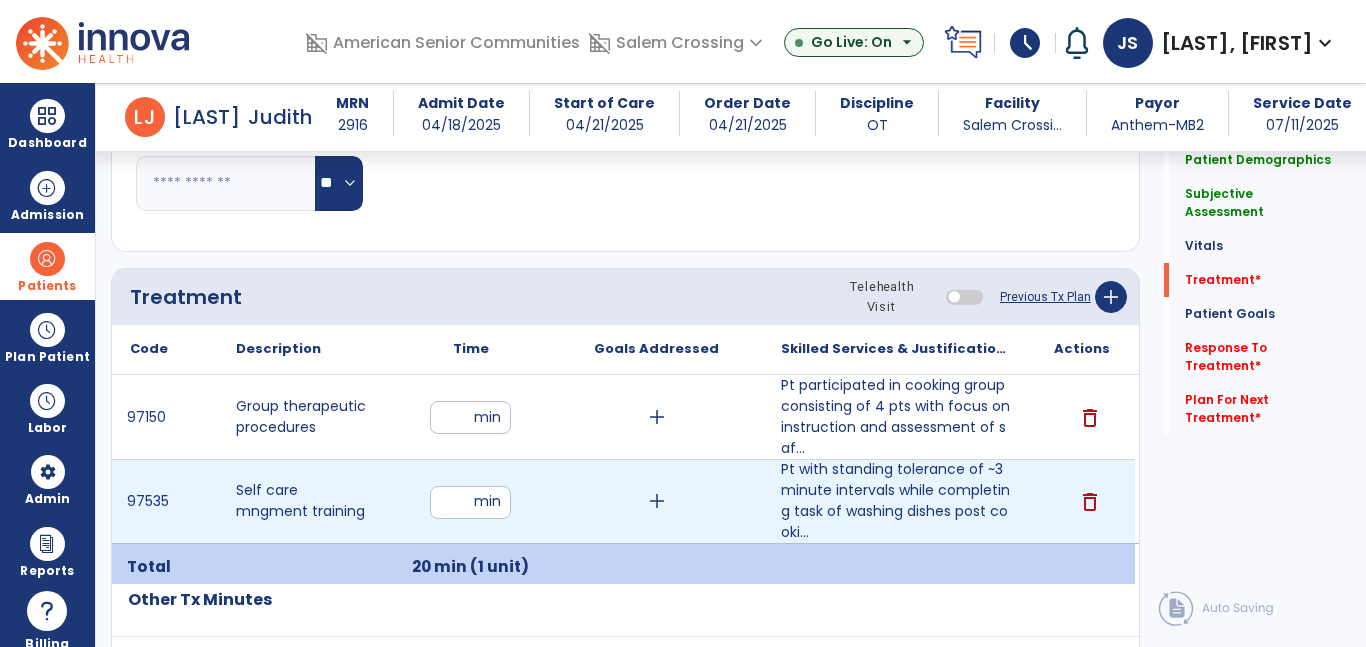 type on "**" 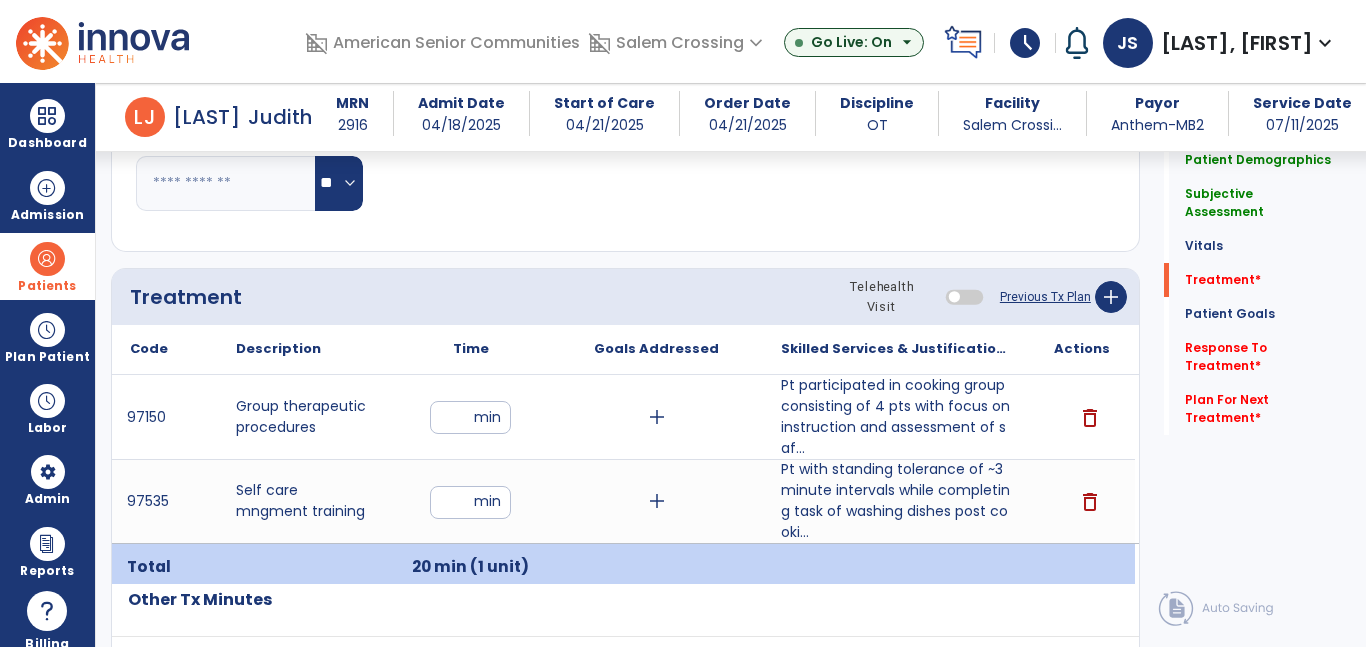 click on "Treatment Telehealth Visit  Previous Tx Plan   add
Code
Description
Time" 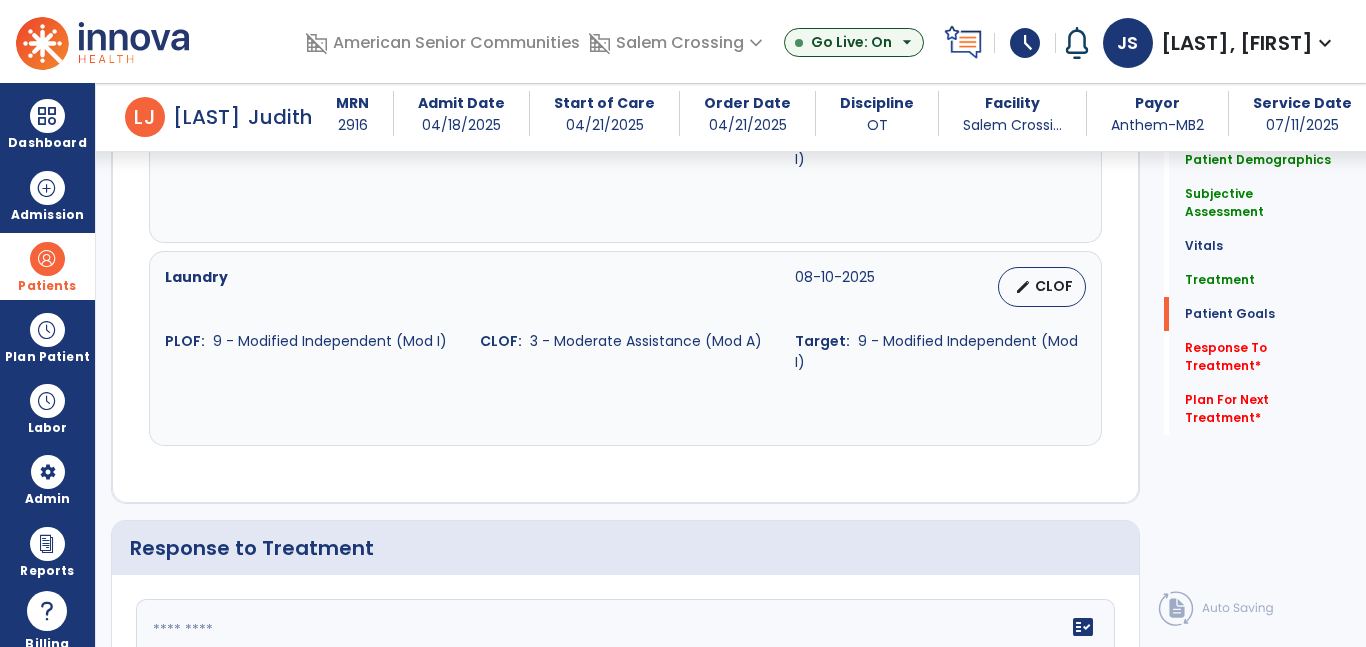 scroll, scrollTop: 3134, scrollLeft: 0, axis: vertical 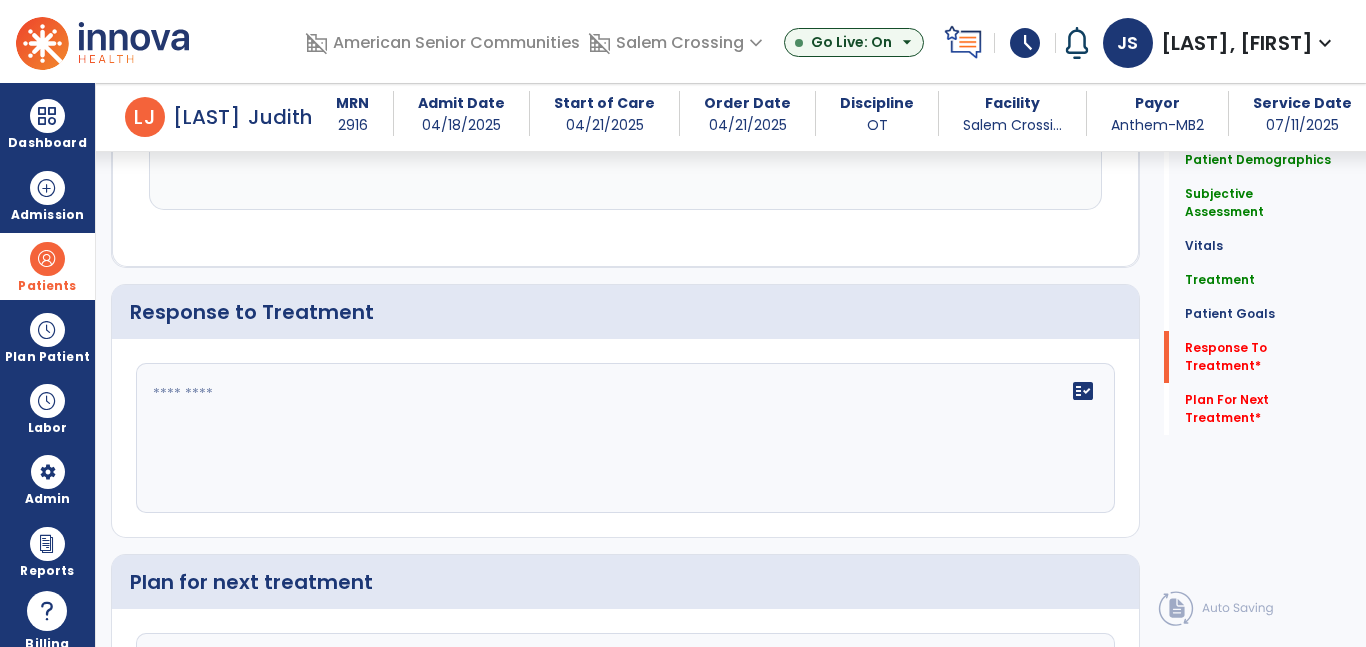 click on "fact_check" 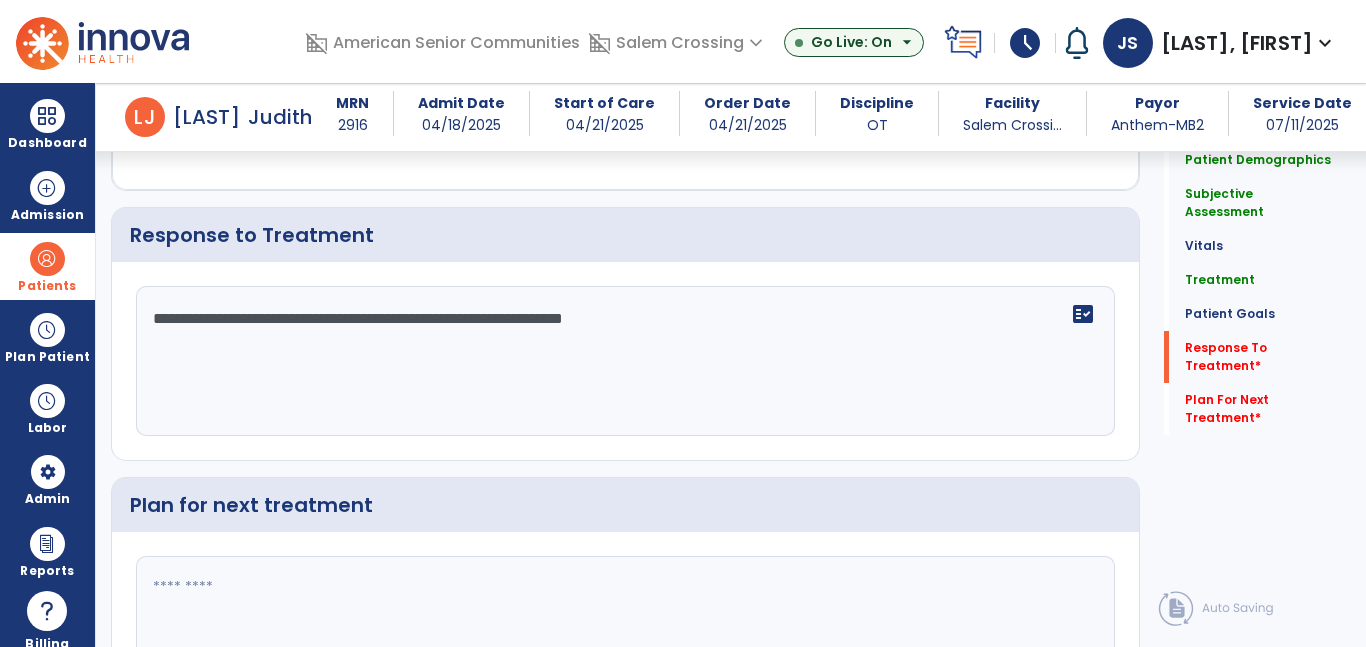 scroll, scrollTop: 3247, scrollLeft: 0, axis: vertical 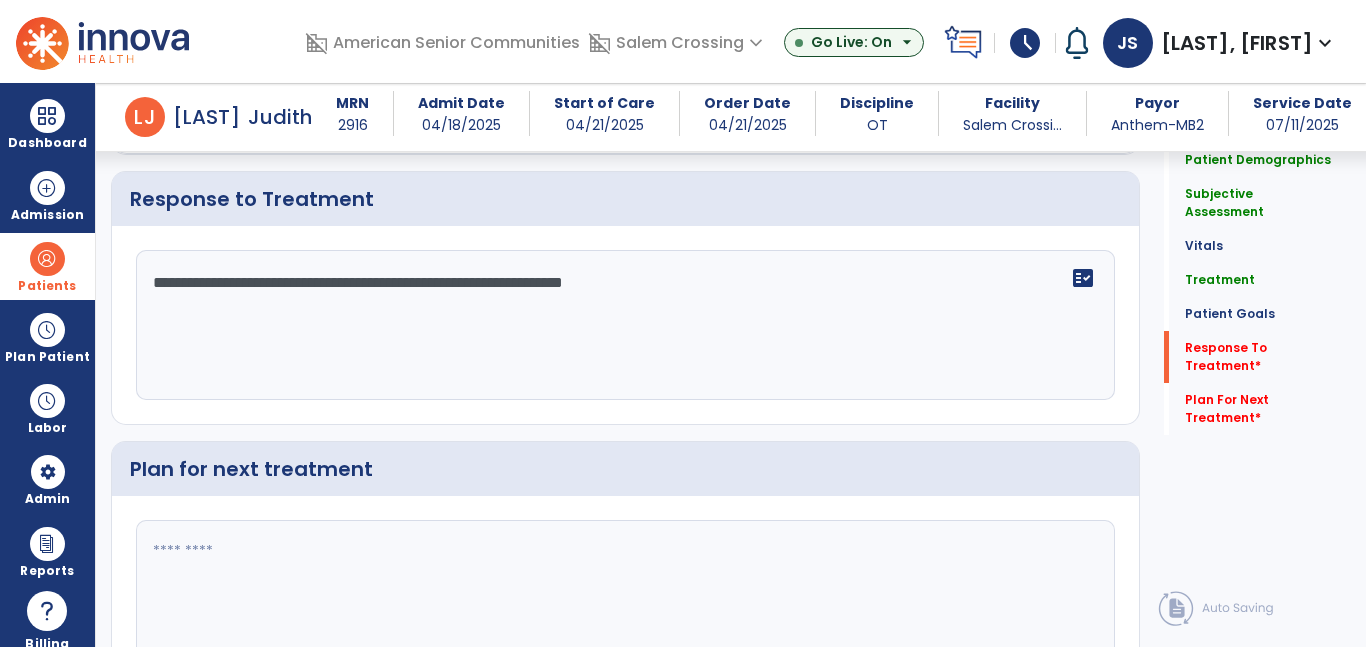 type on "**********" 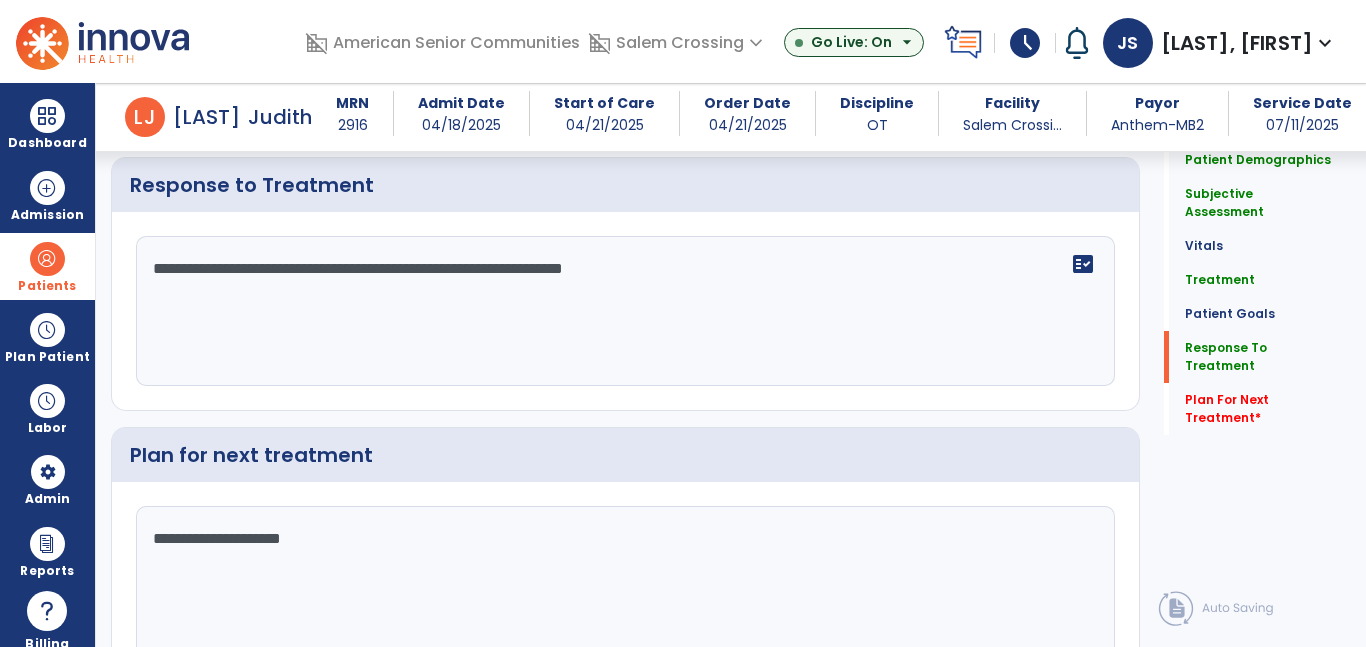 scroll, scrollTop: 3231, scrollLeft: 0, axis: vertical 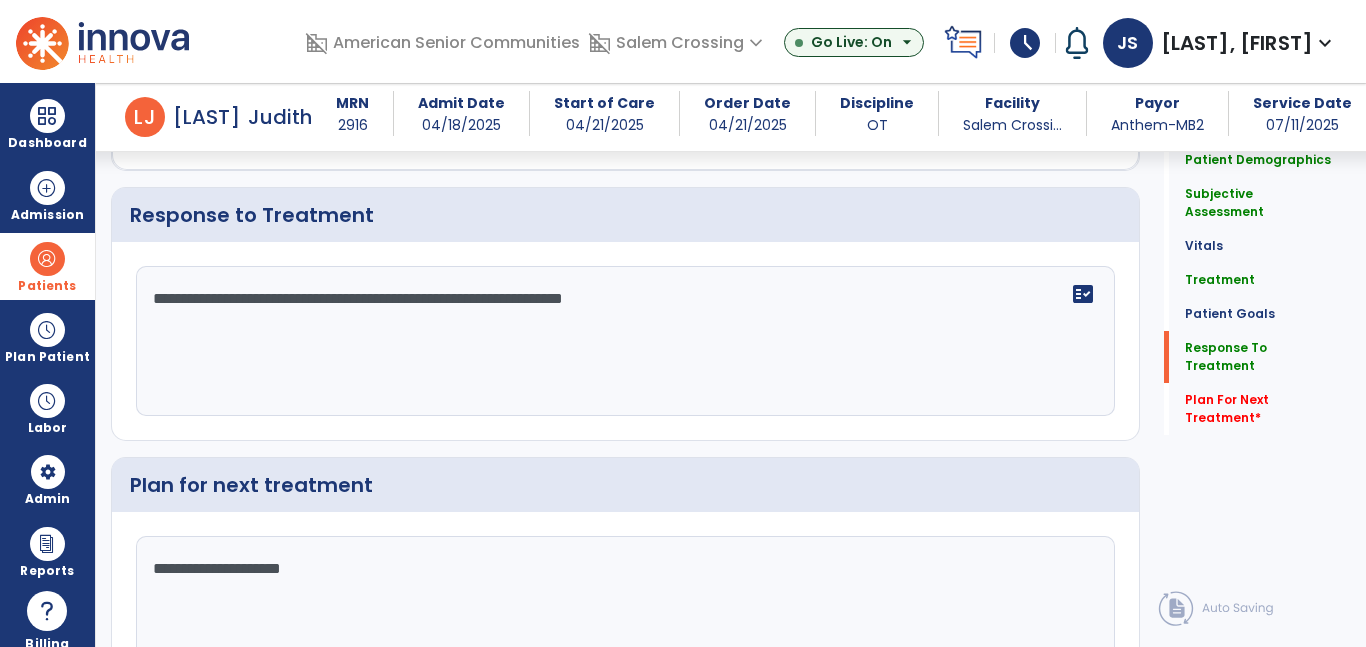 type on "**********" 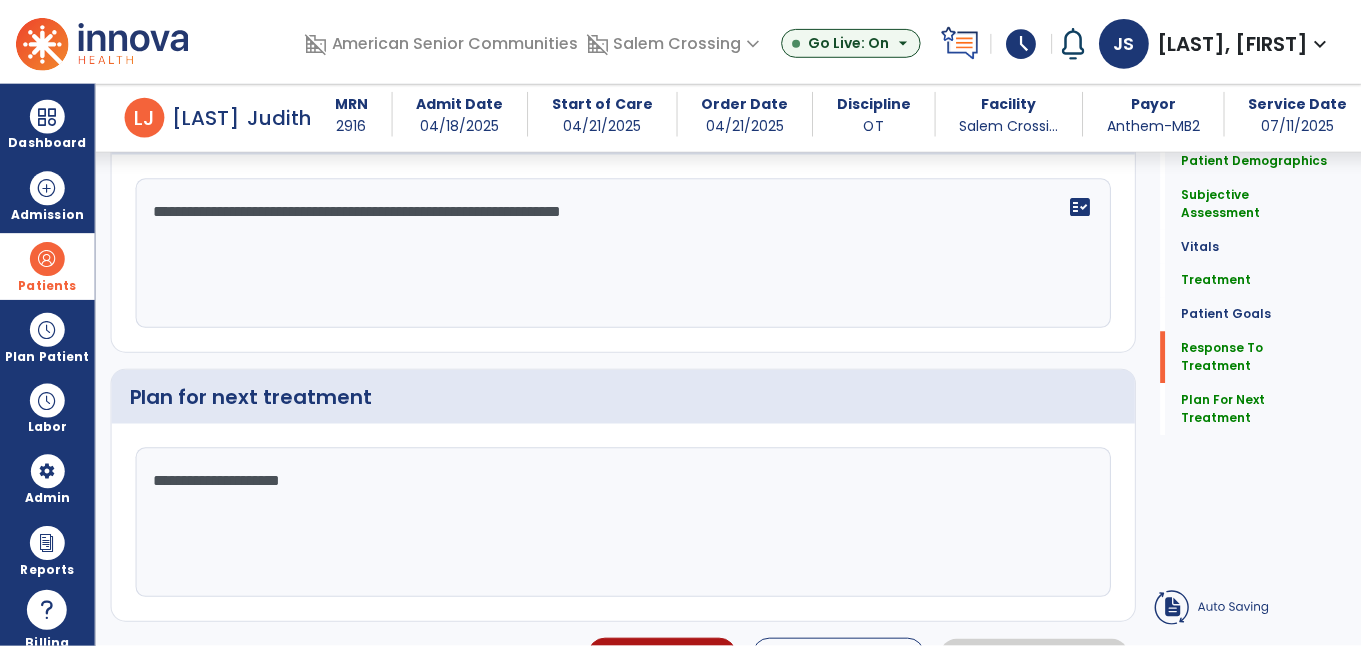 scroll, scrollTop: 3231, scrollLeft: 0, axis: vertical 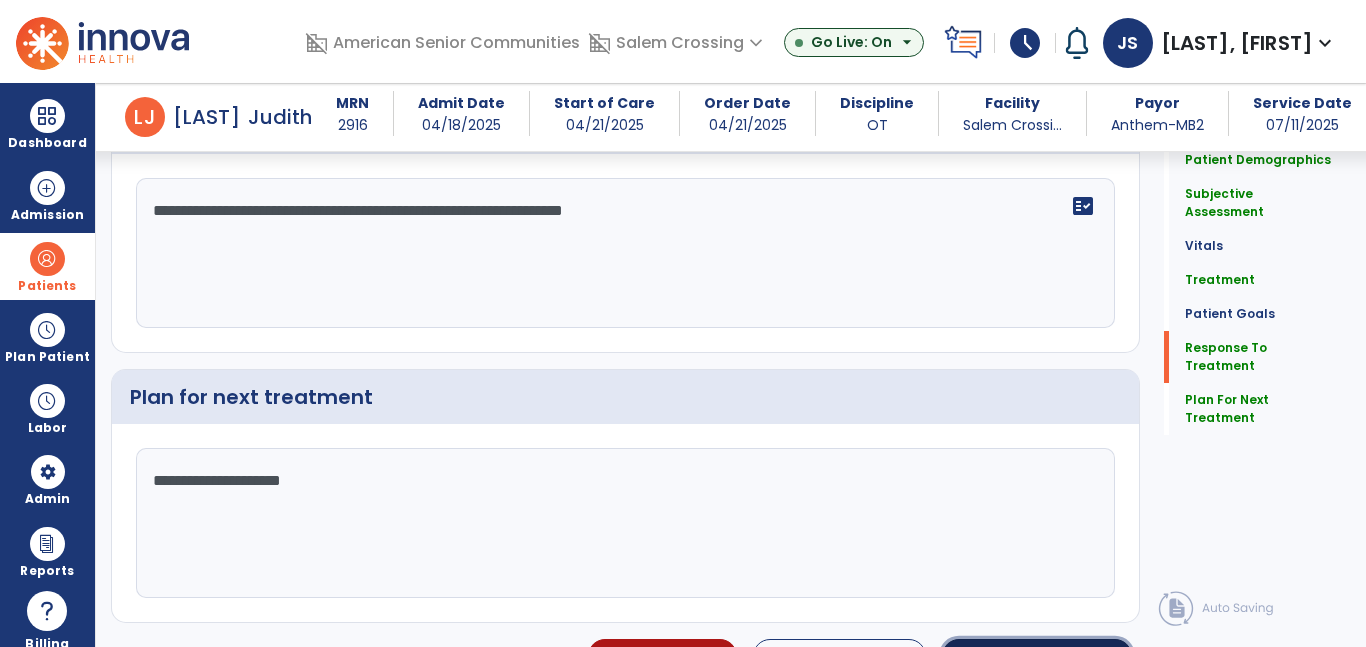 click on "Sign Doc" 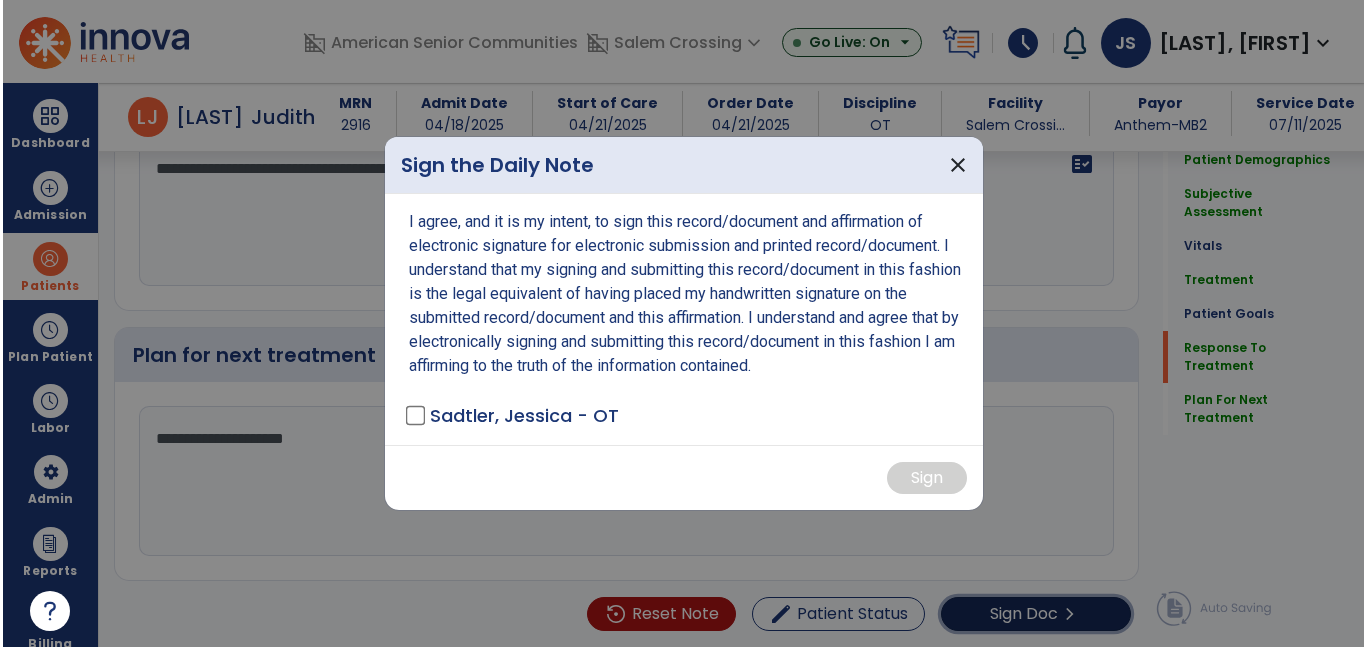 scroll, scrollTop: 3361, scrollLeft: 0, axis: vertical 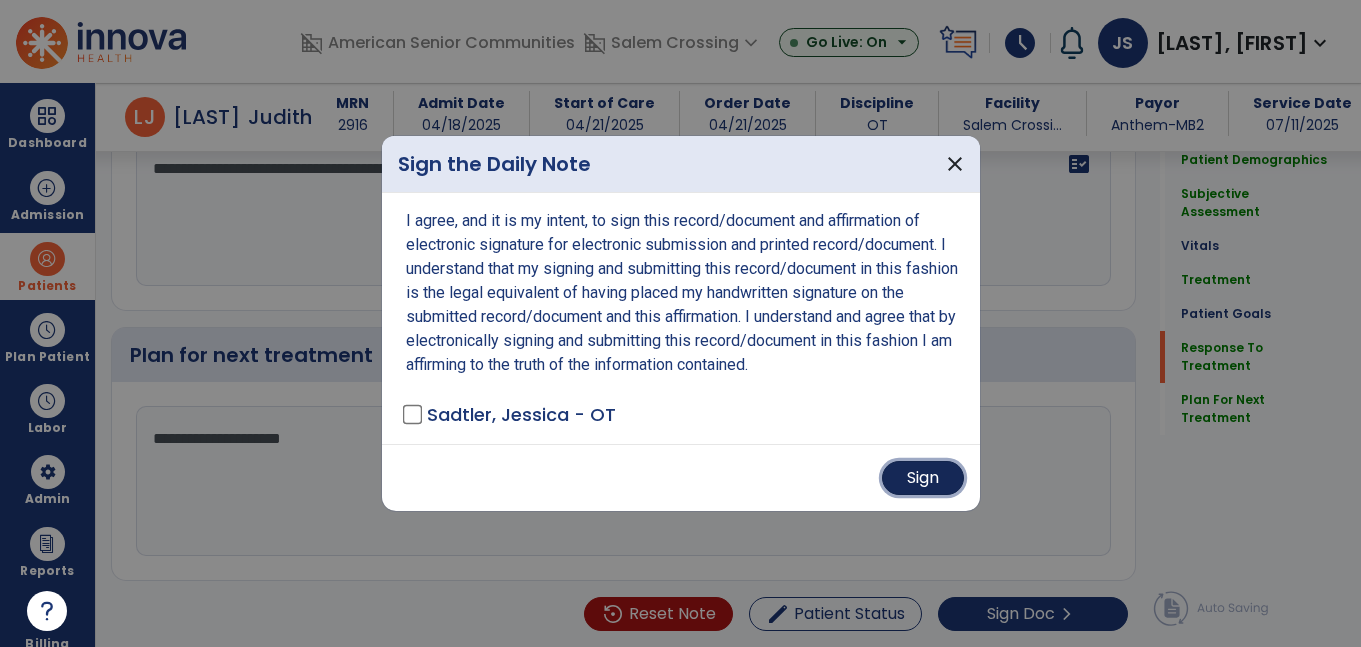 click on "Sign" at bounding box center (923, 478) 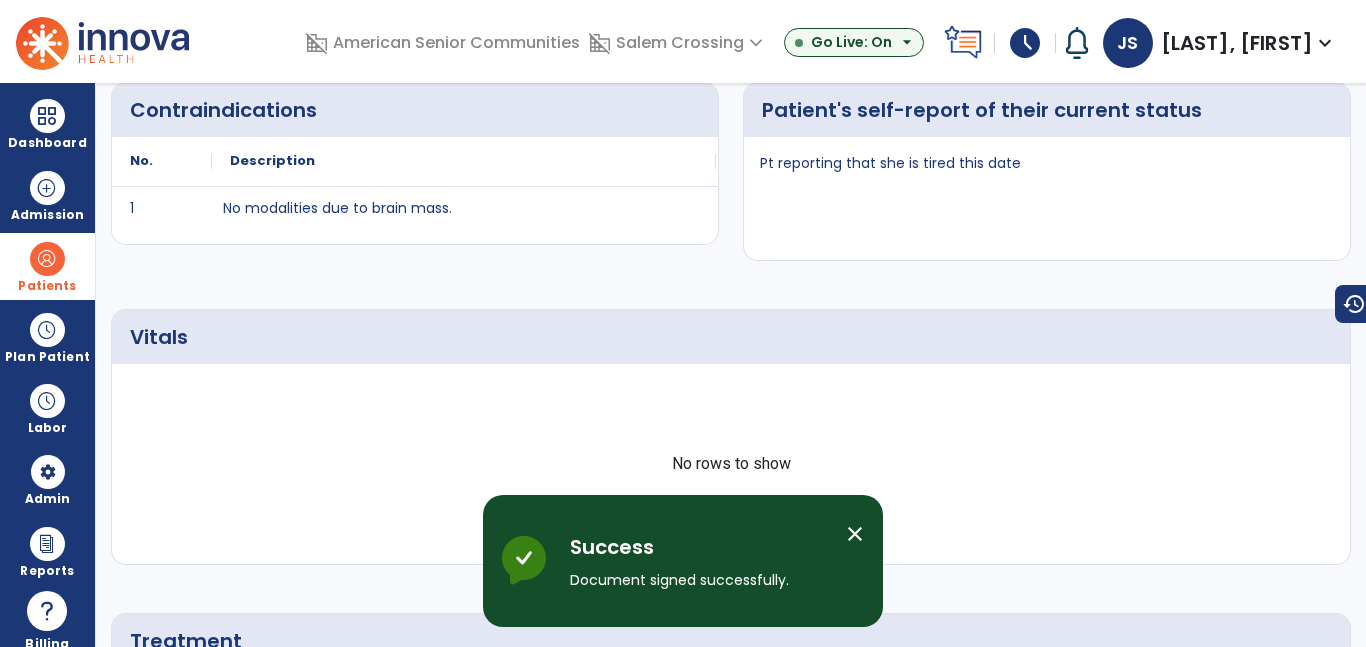 scroll, scrollTop: 0, scrollLeft: 0, axis: both 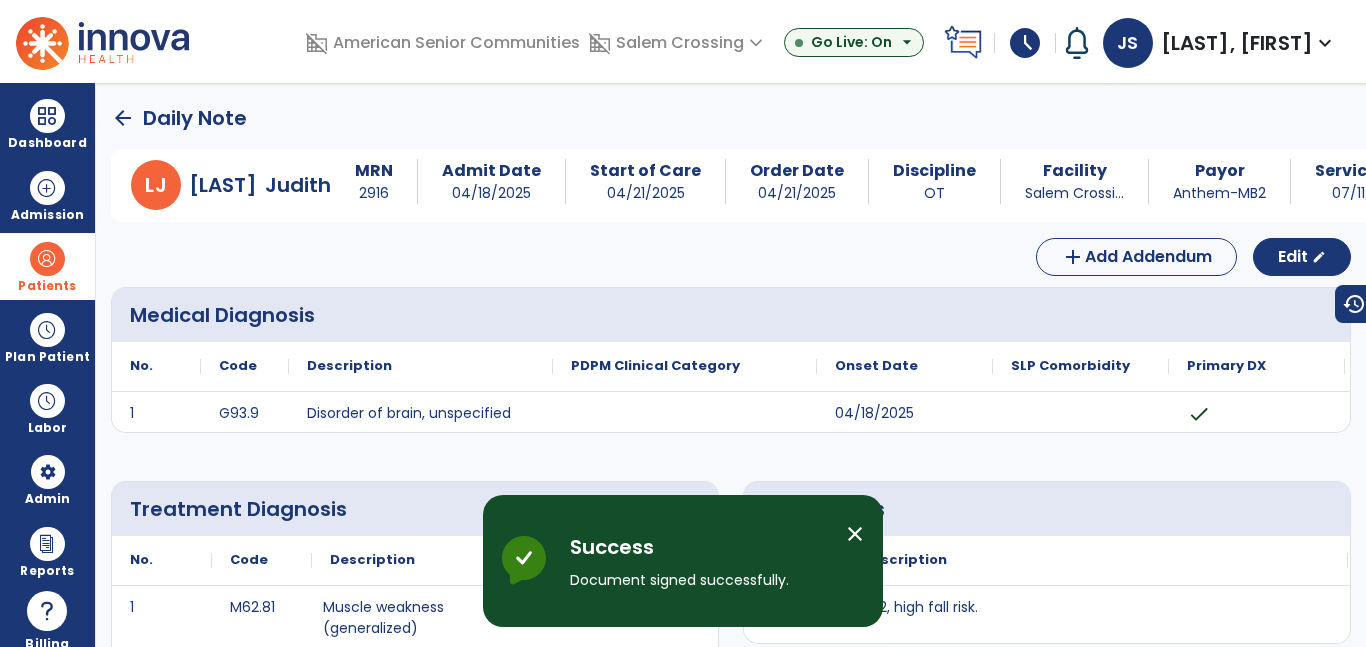 click on "arrow_back" 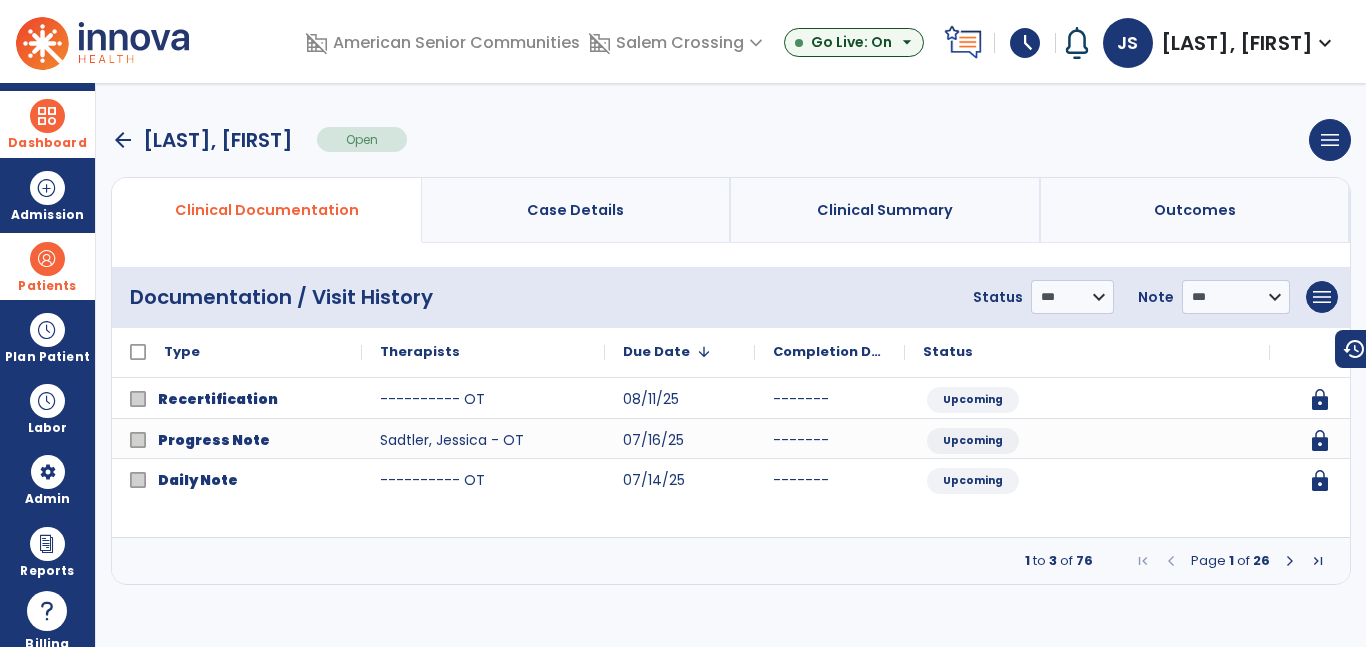 click at bounding box center (47, 116) 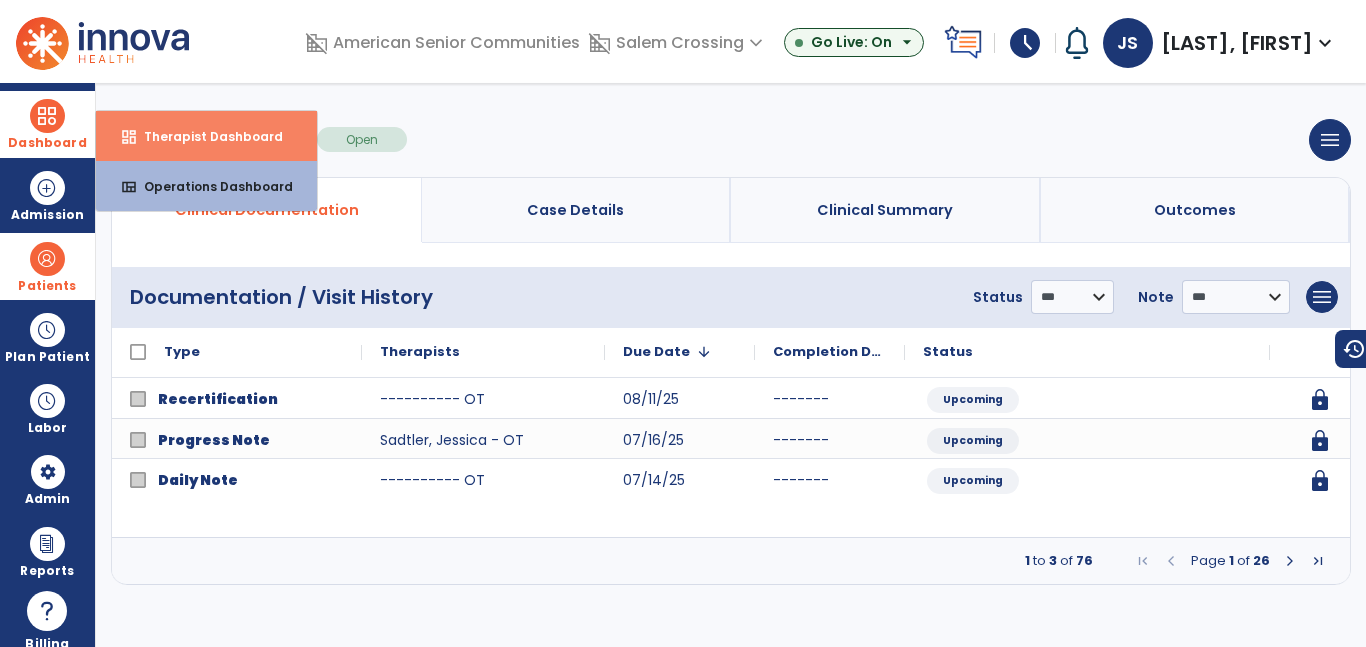 click on "Therapist Dashboard" at bounding box center (205, 136) 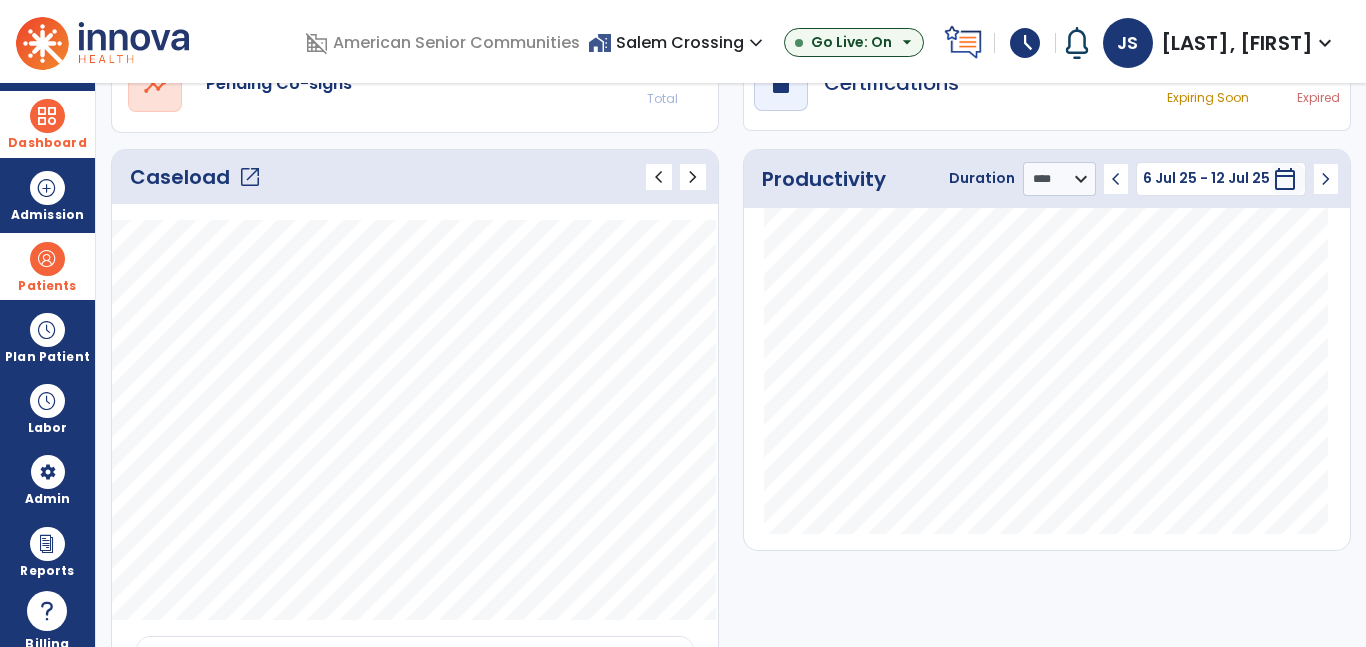 click on "open_in_new" 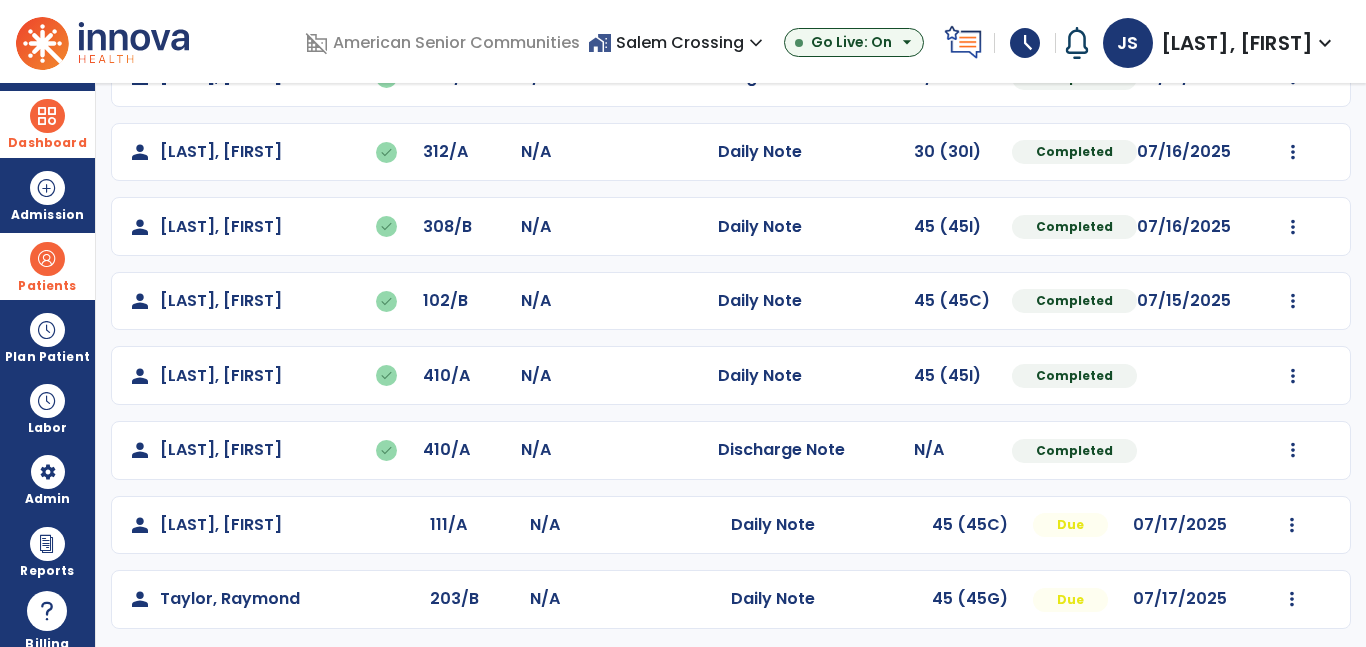 scroll, scrollTop: 664, scrollLeft: 0, axis: vertical 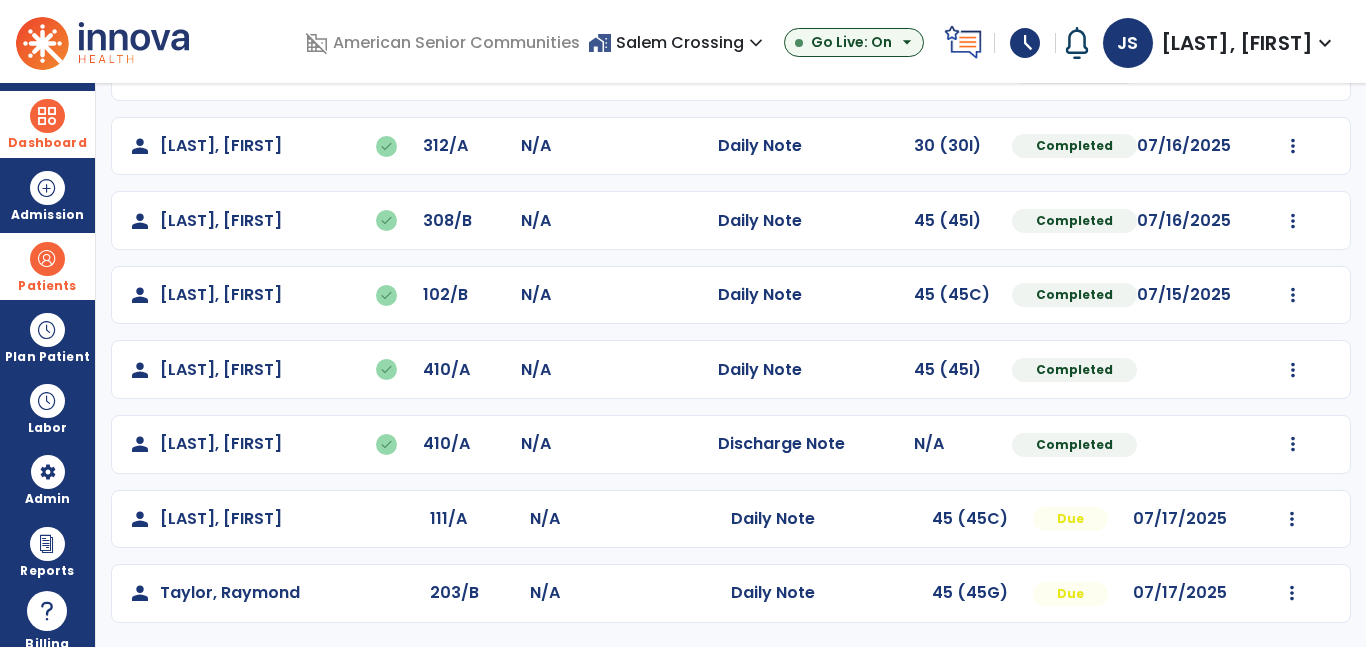 click on "Mark Visit As Complete   Reset Note   Open Document   G + C Mins" 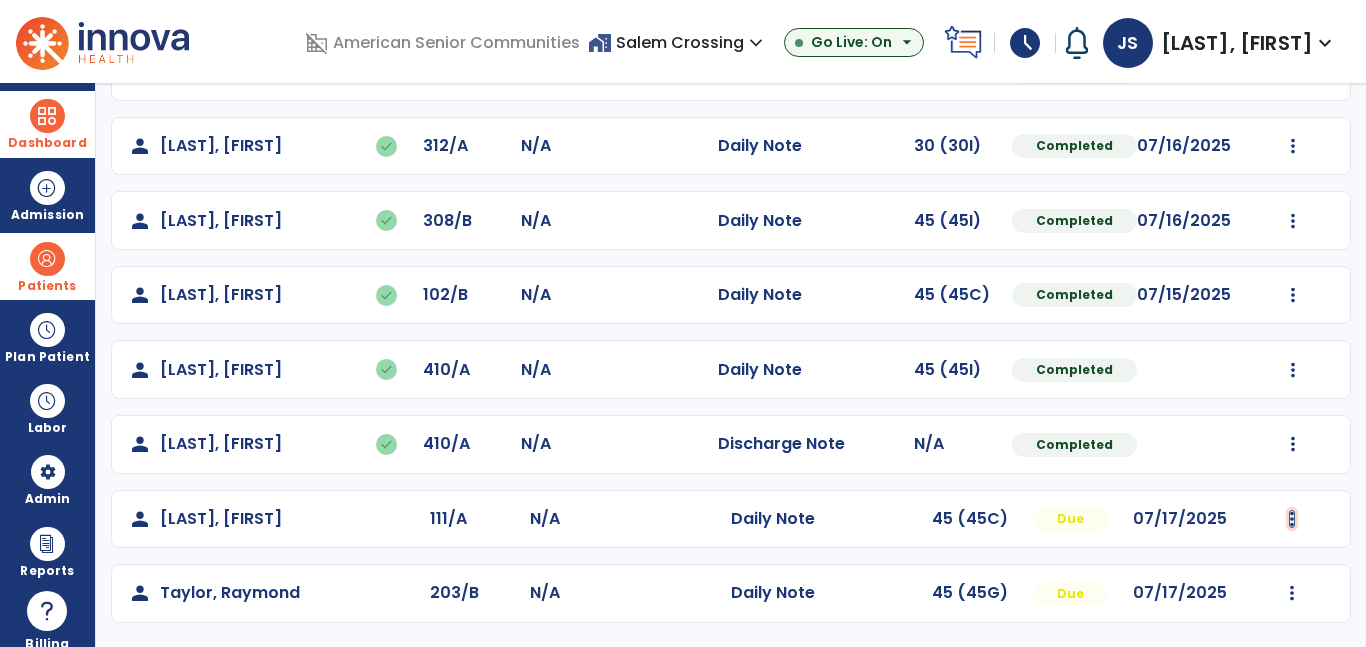 click at bounding box center (1293, -376) 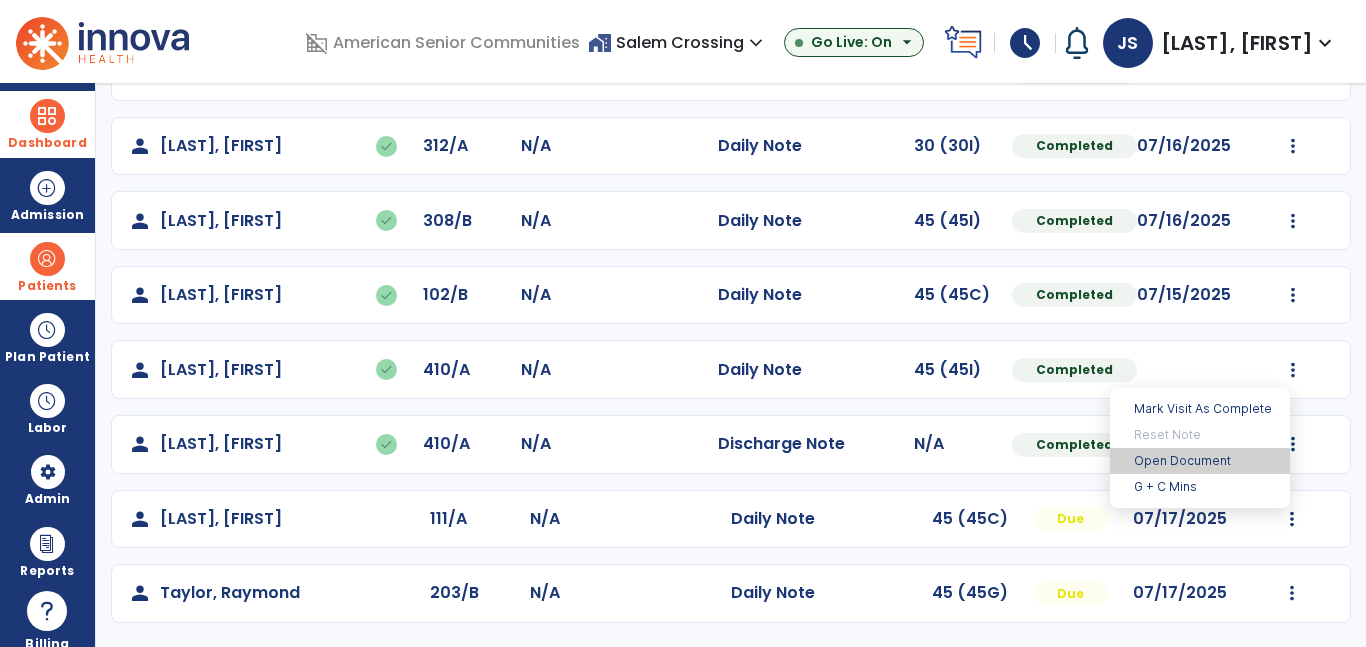 click on "Open Document" at bounding box center [1200, 461] 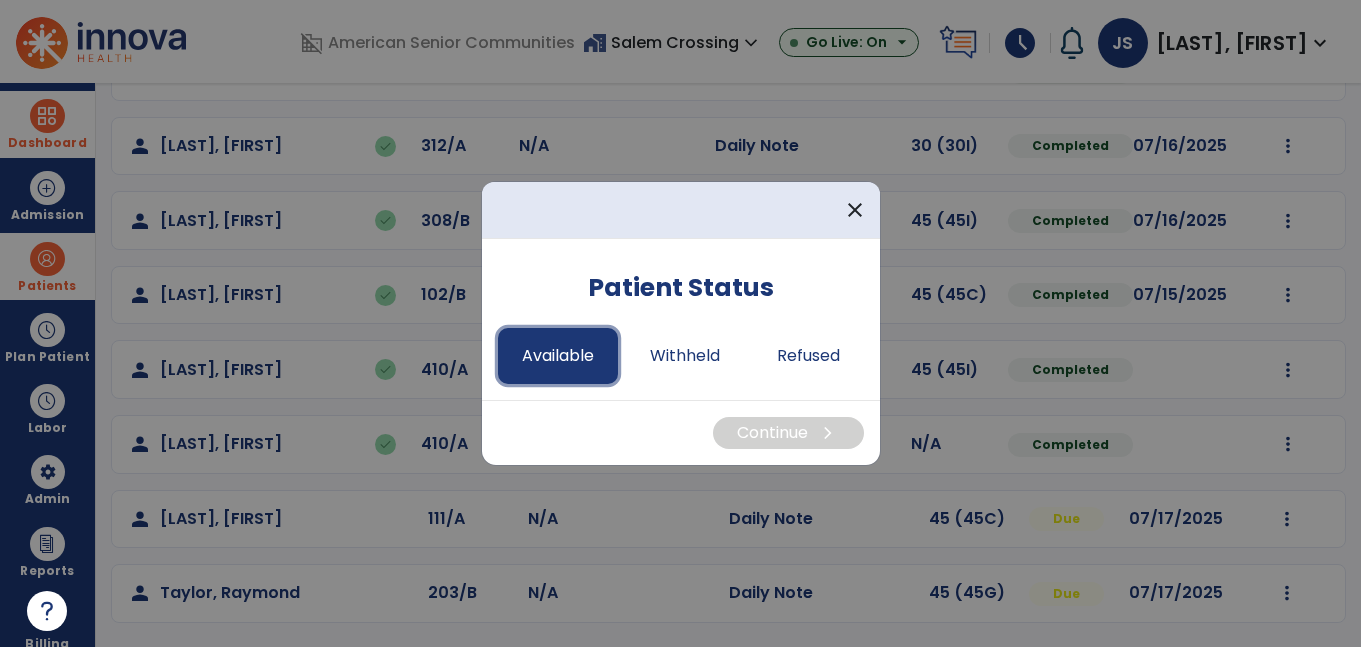 click on "Available" at bounding box center [558, 356] 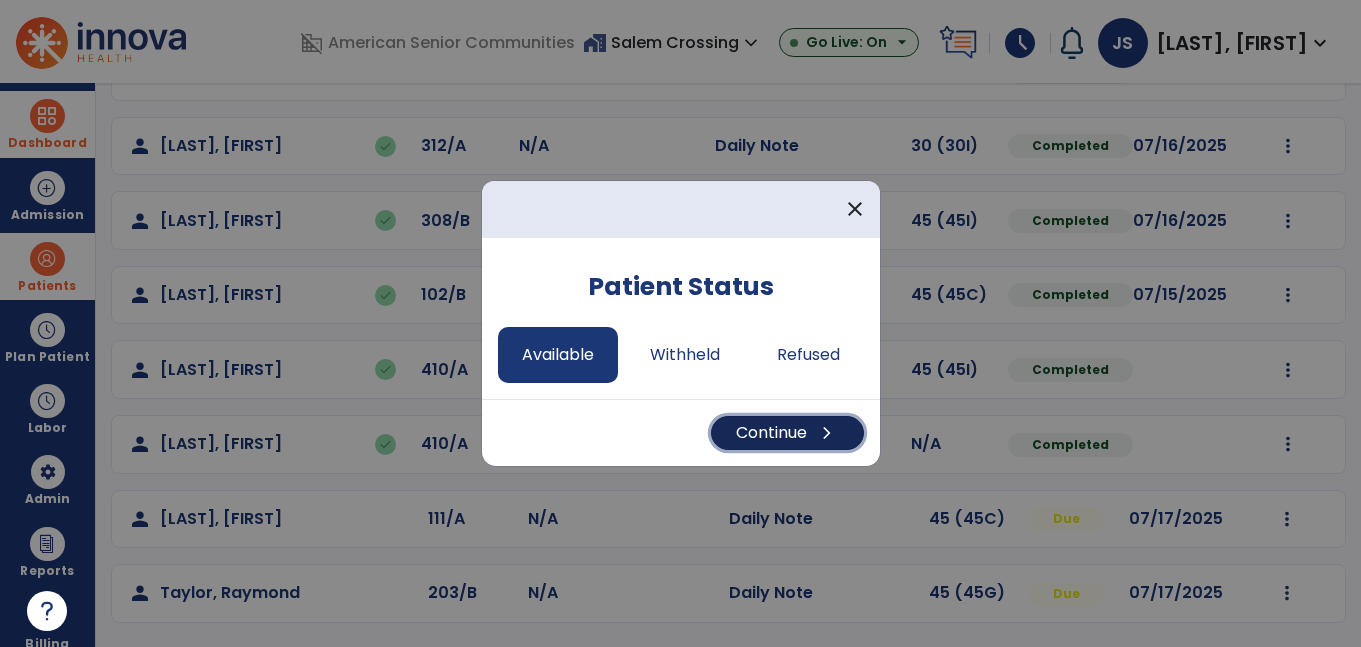 click on "Continue   chevron_right" at bounding box center [787, 433] 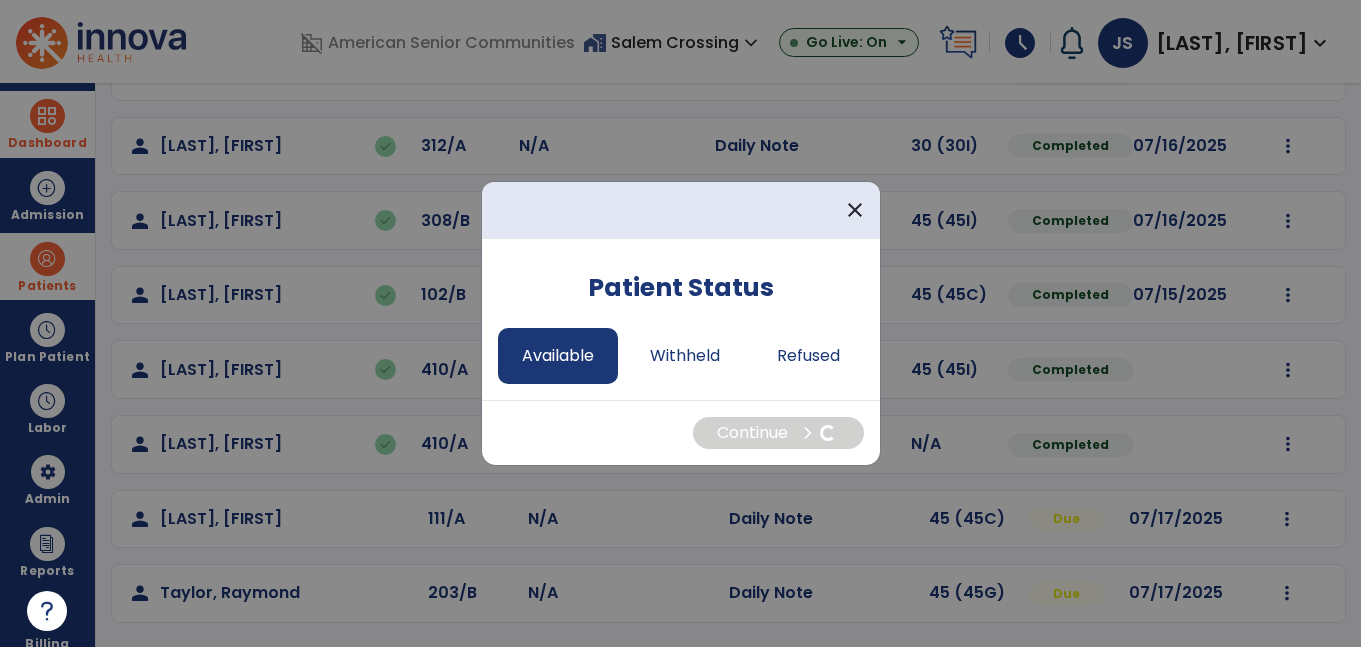 select on "*" 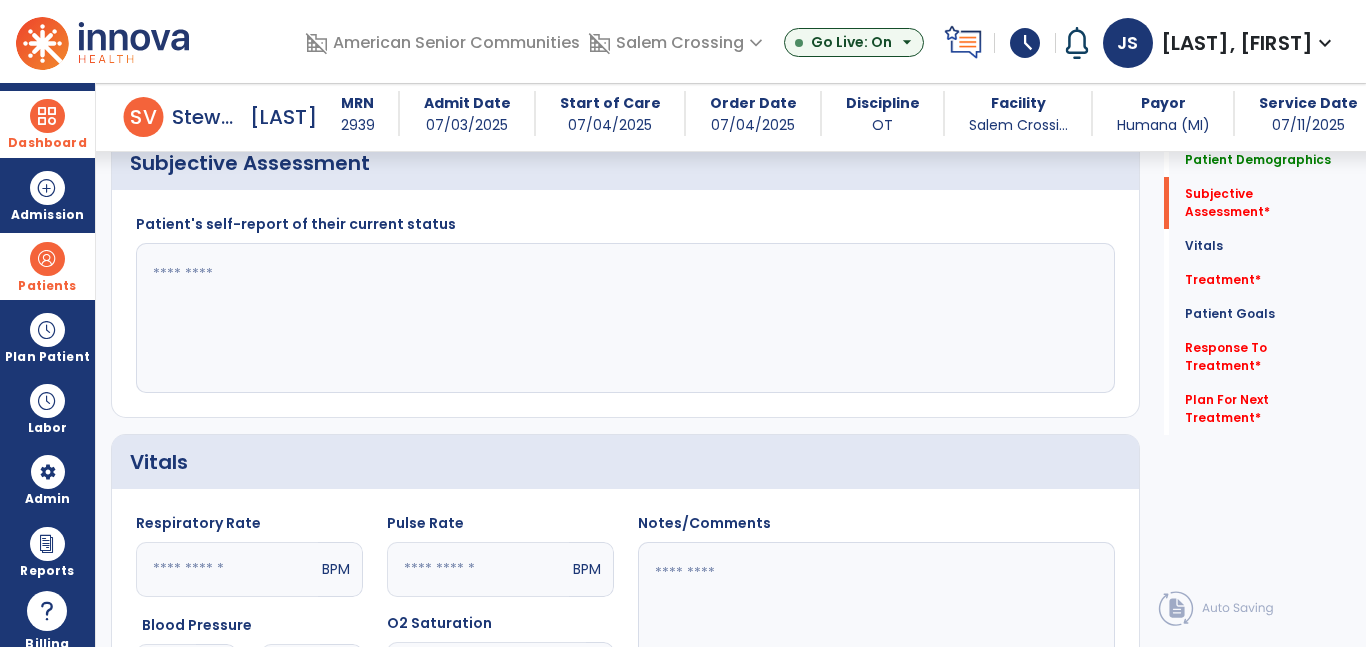 scroll, scrollTop: 572, scrollLeft: 0, axis: vertical 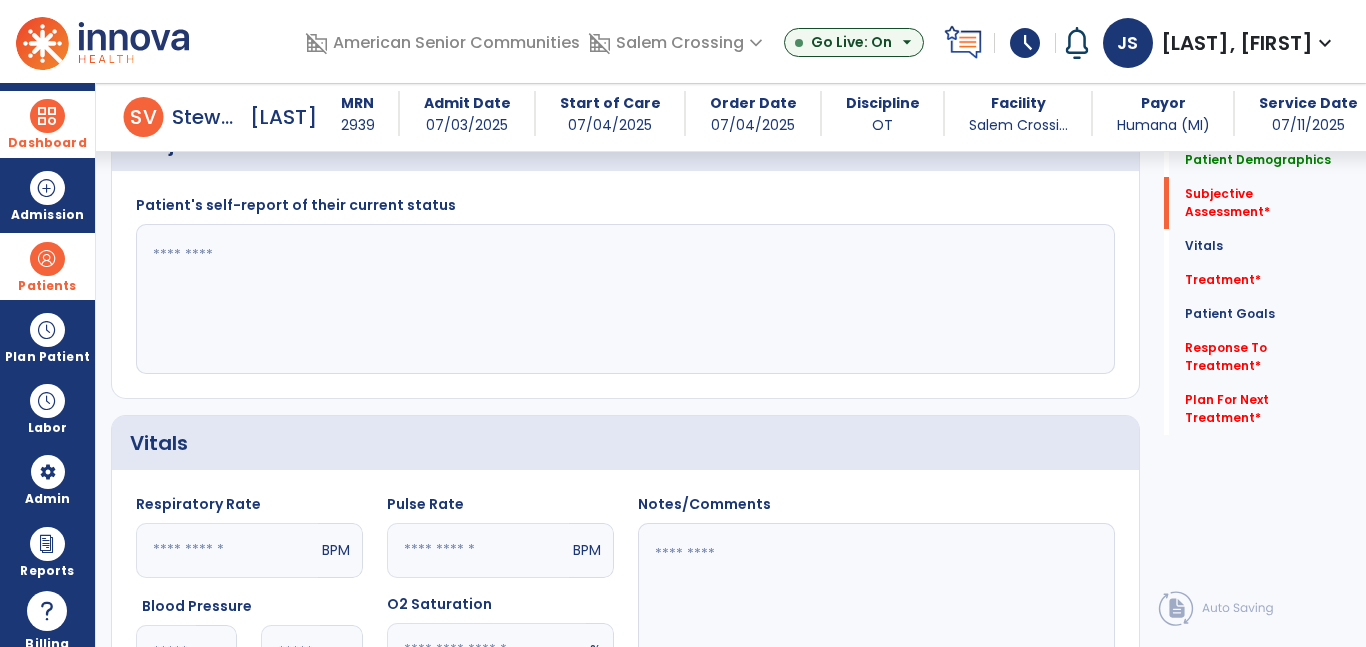 click 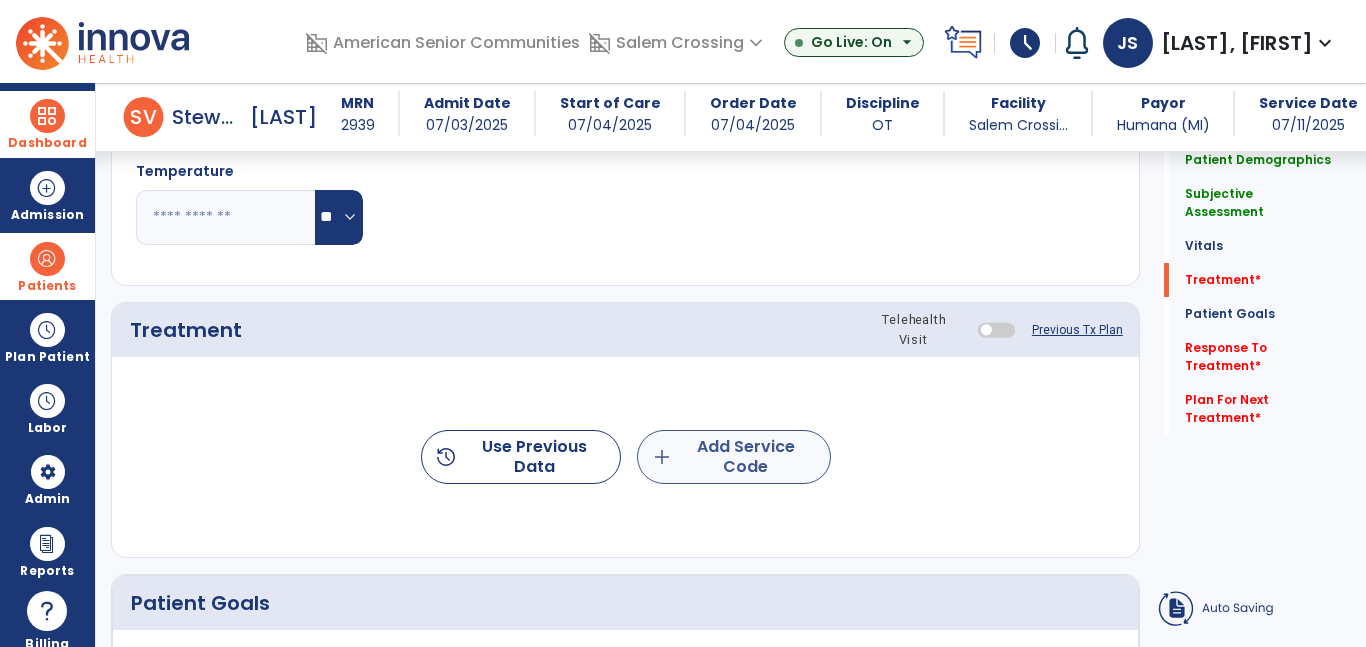 type on "**********" 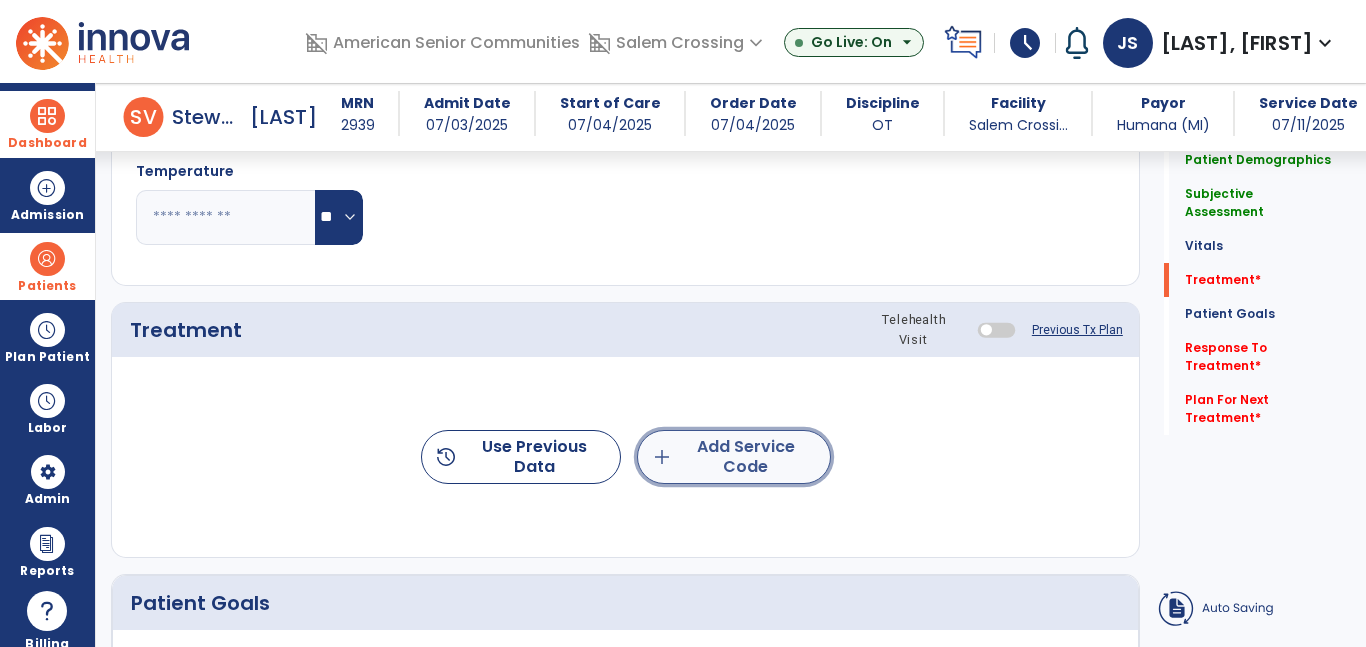 click on "add  Add Service Code" 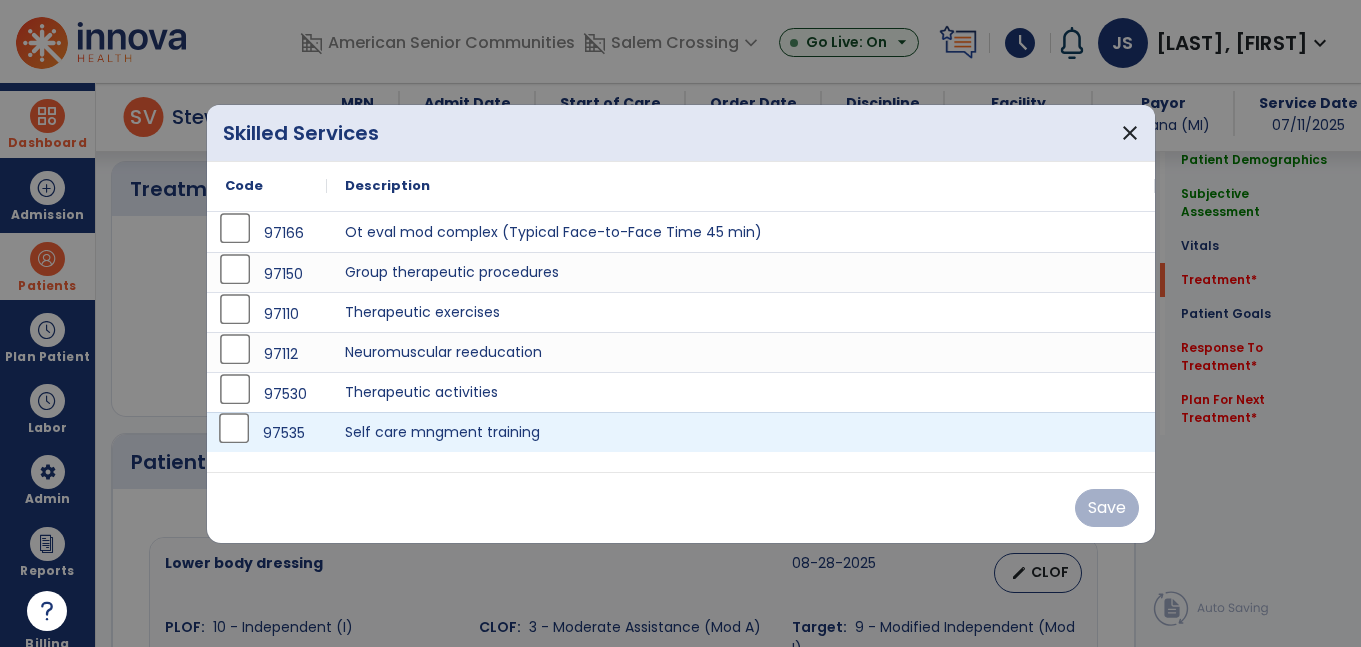 scroll, scrollTop: 1243, scrollLeft: 0, axis: vertical 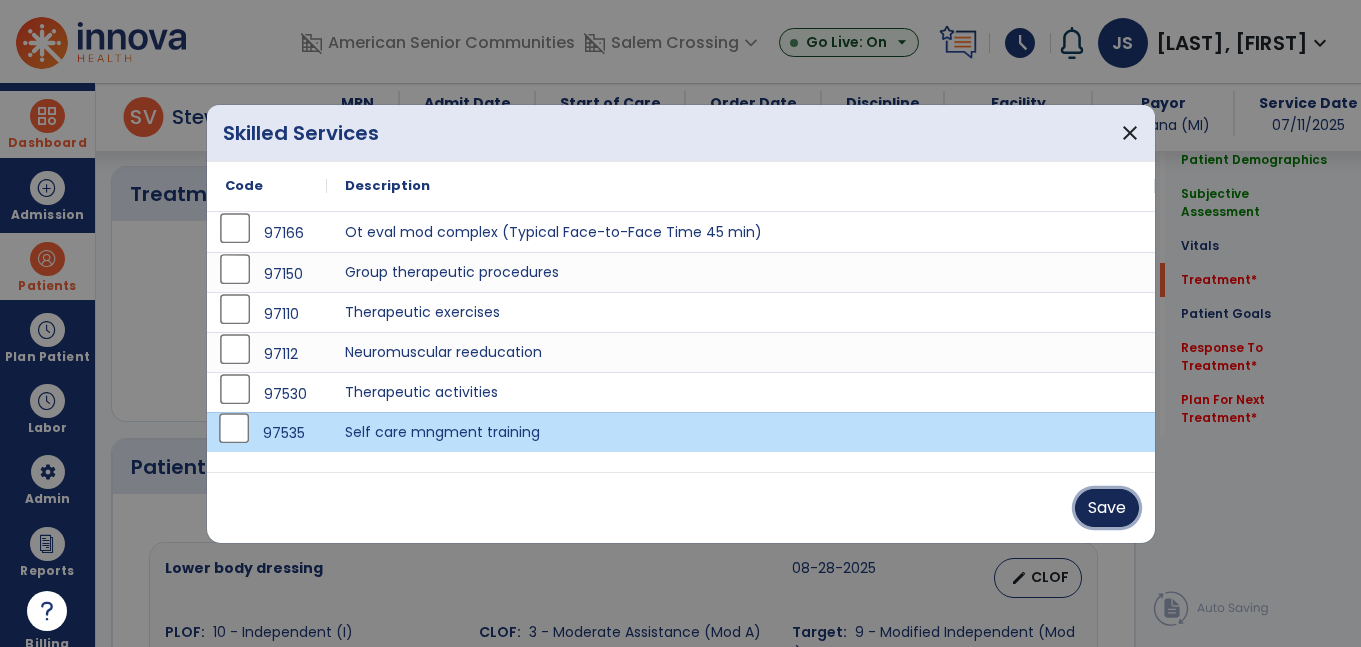 click on "Save" at bounding box center (1107, 508) 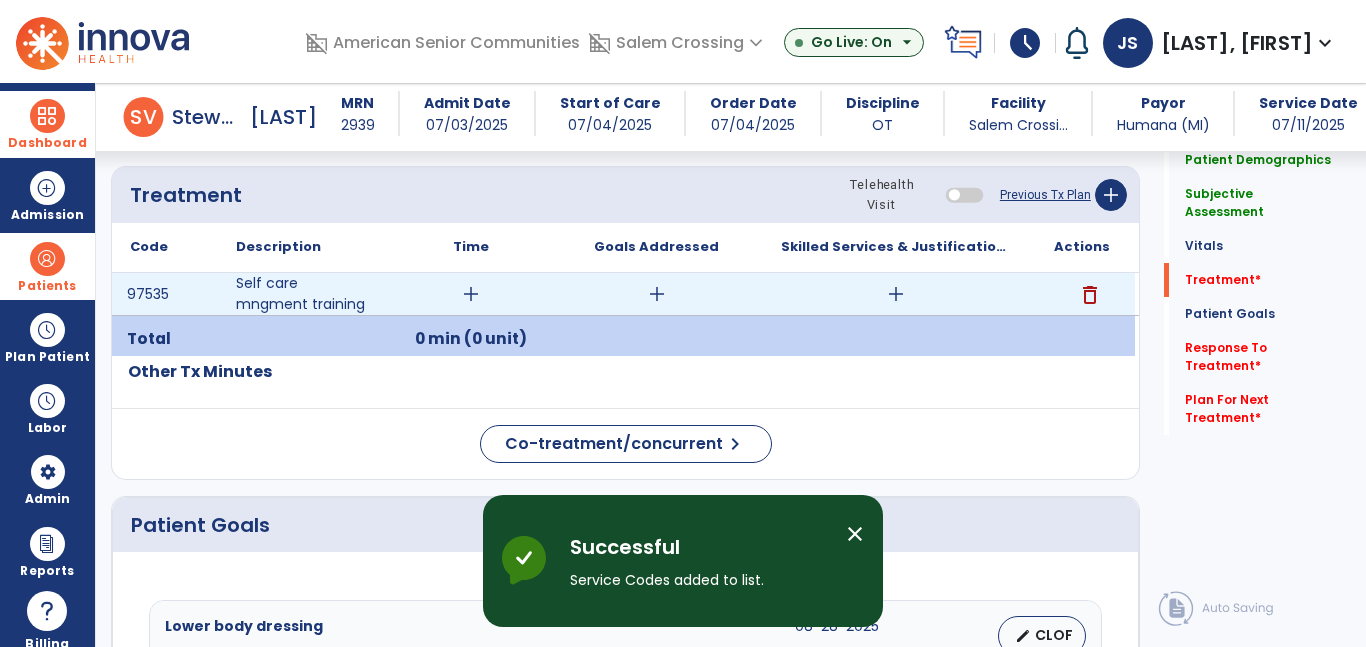 click on "add" at bounding box center [896, 294] 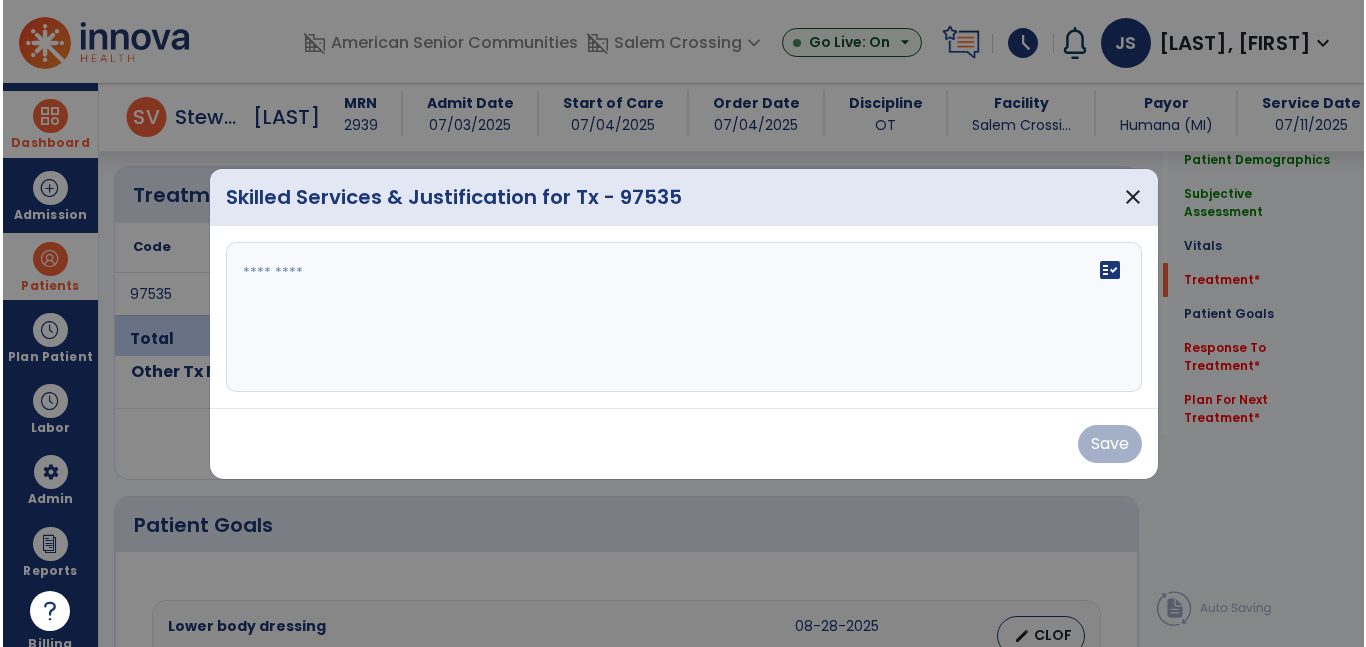 scroll, scrollTop: 1243, scrollLeft: 0, axis: vertical 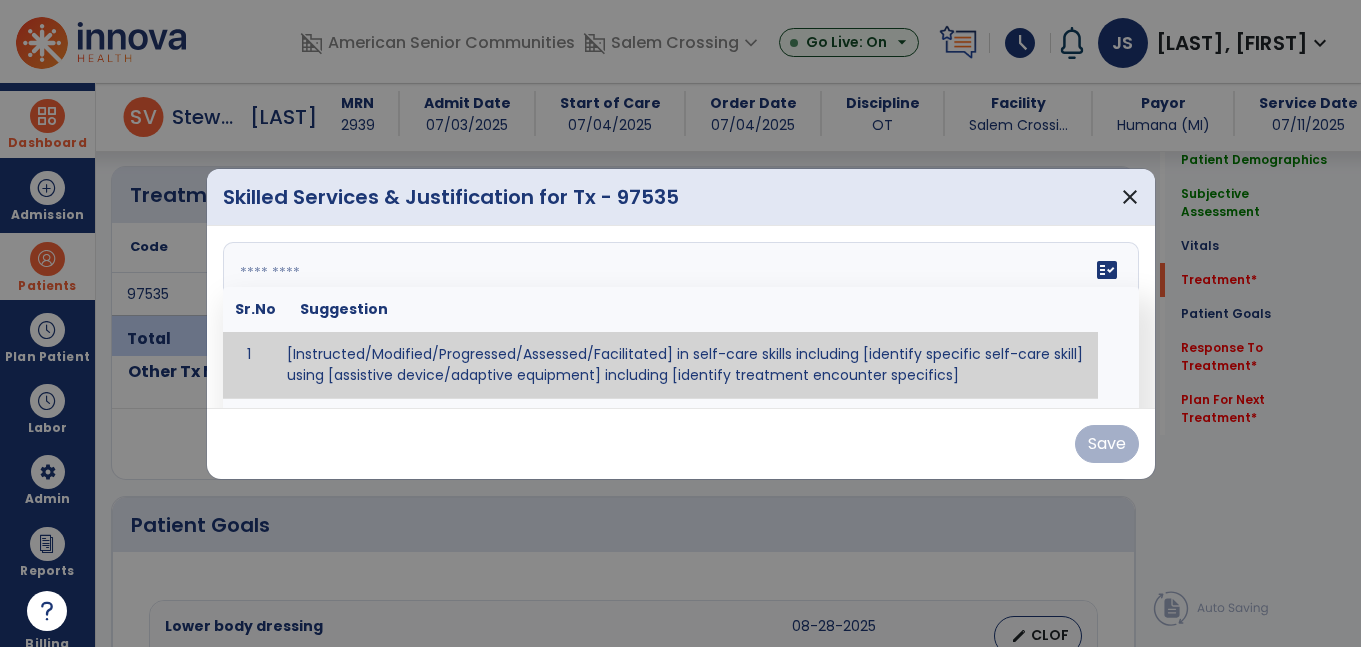 click at bounding box center [678, 317] 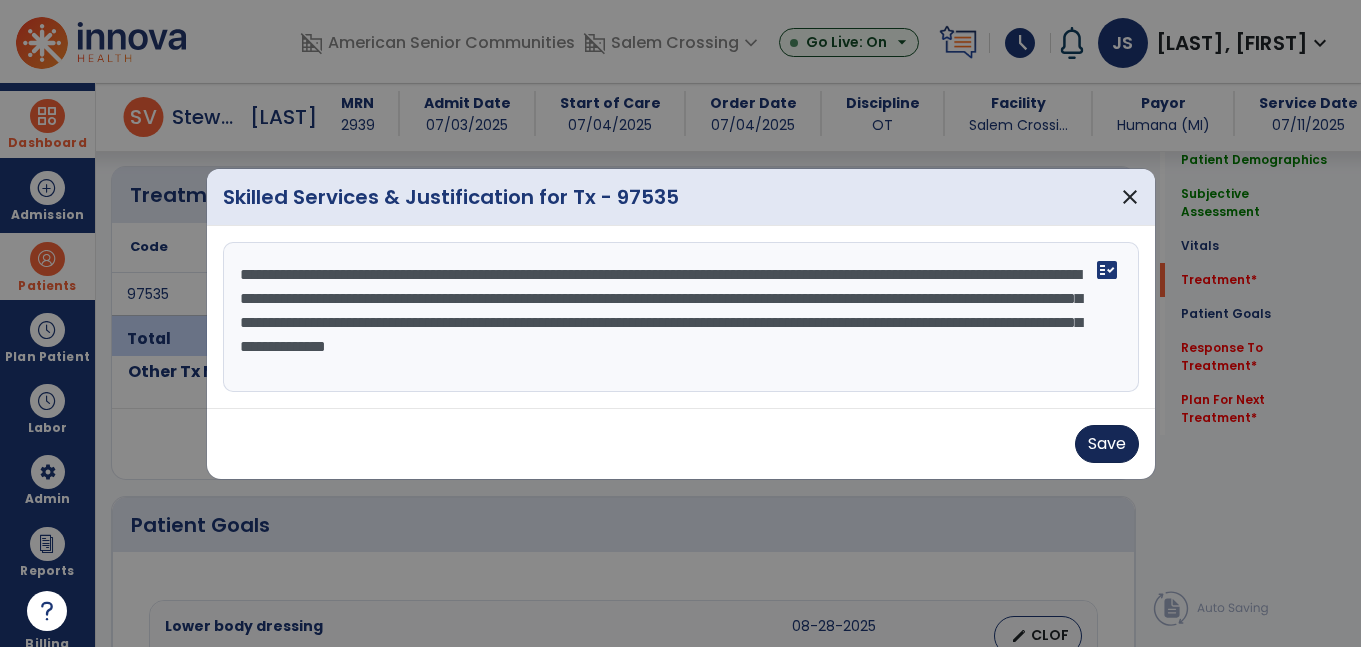type on "**********" 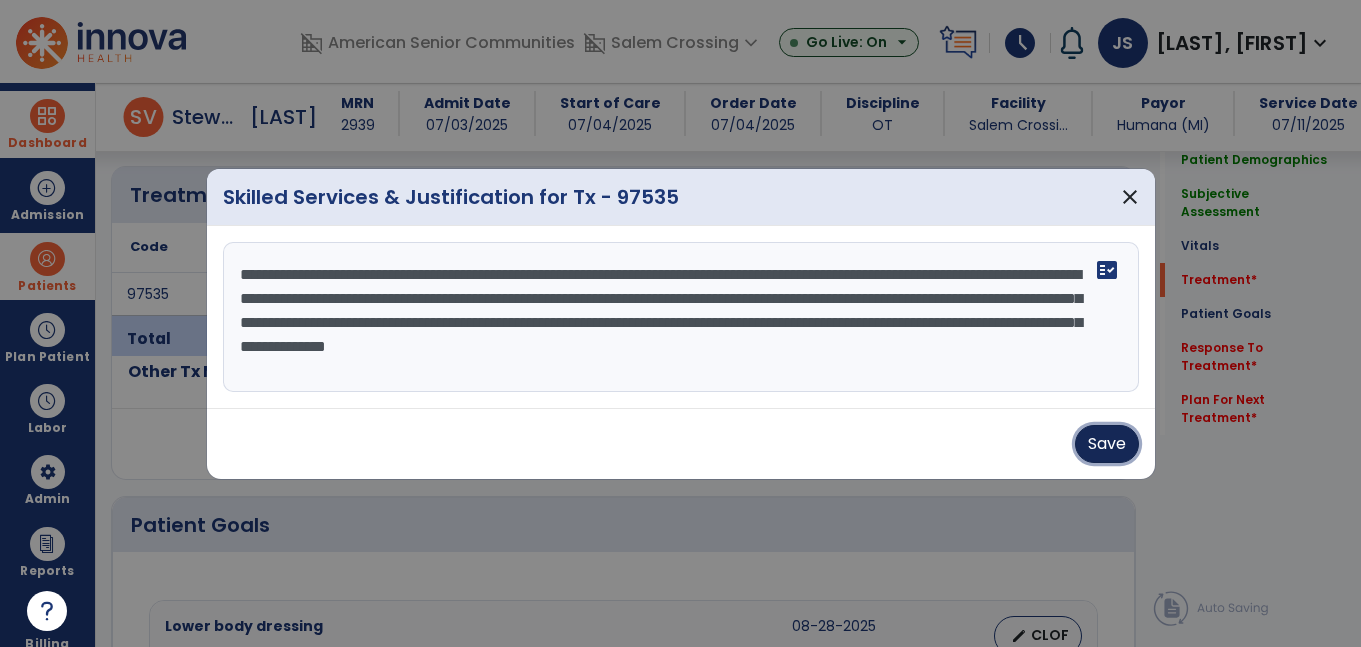 click on "Save" at bounding box center [1107, 444] 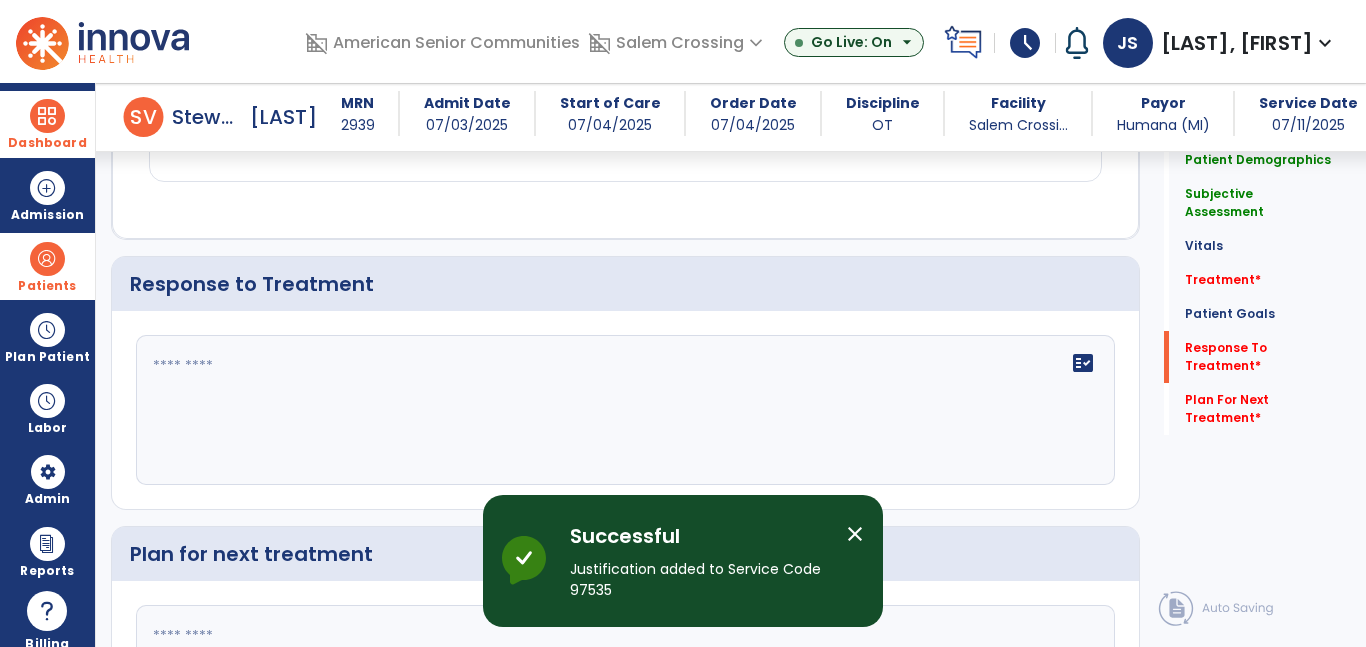 scroll, scrollTop: 2953, scrollLeft: 0, axis: vertical 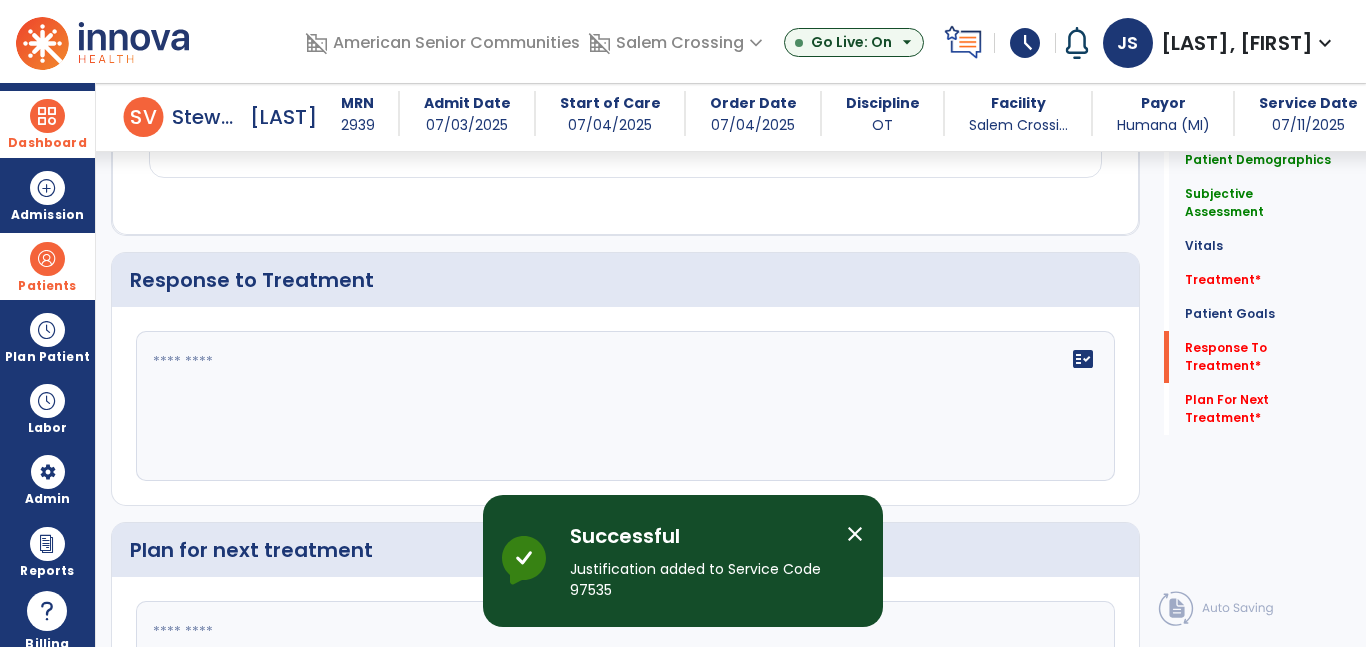 click on "fact_check" 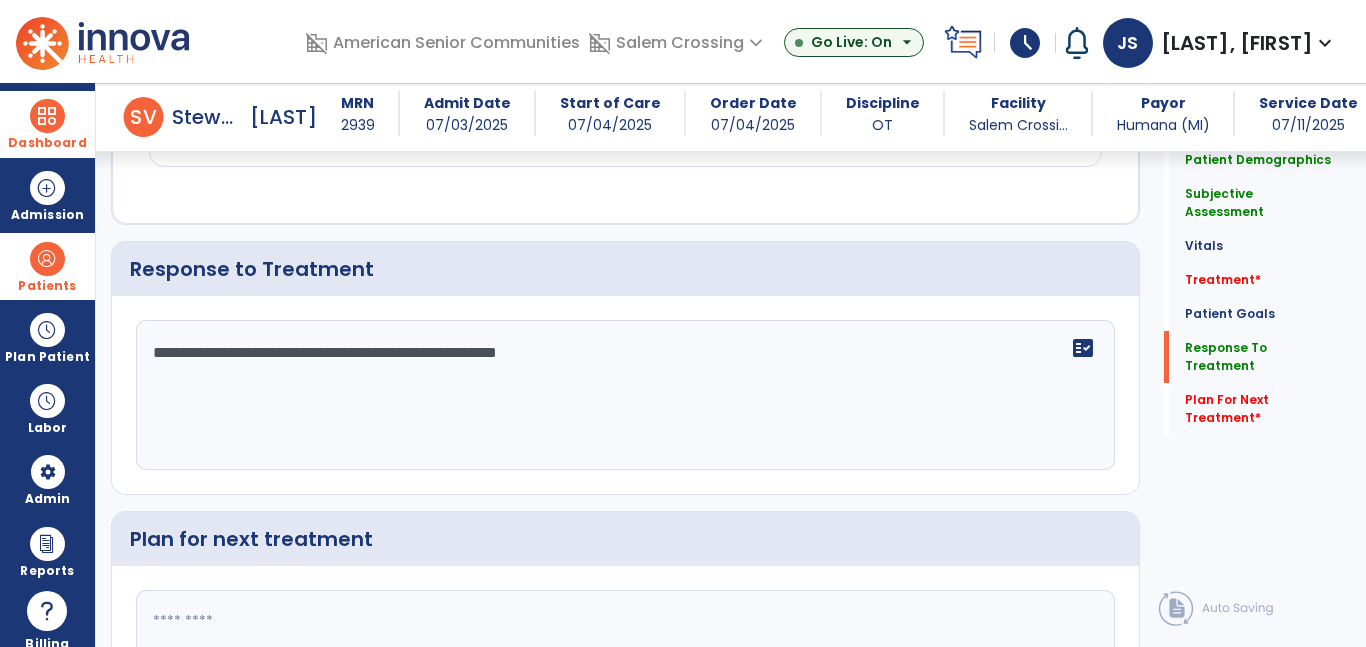scroll, scrollTop: 3022, scrollLeft: 0, axis: vertical 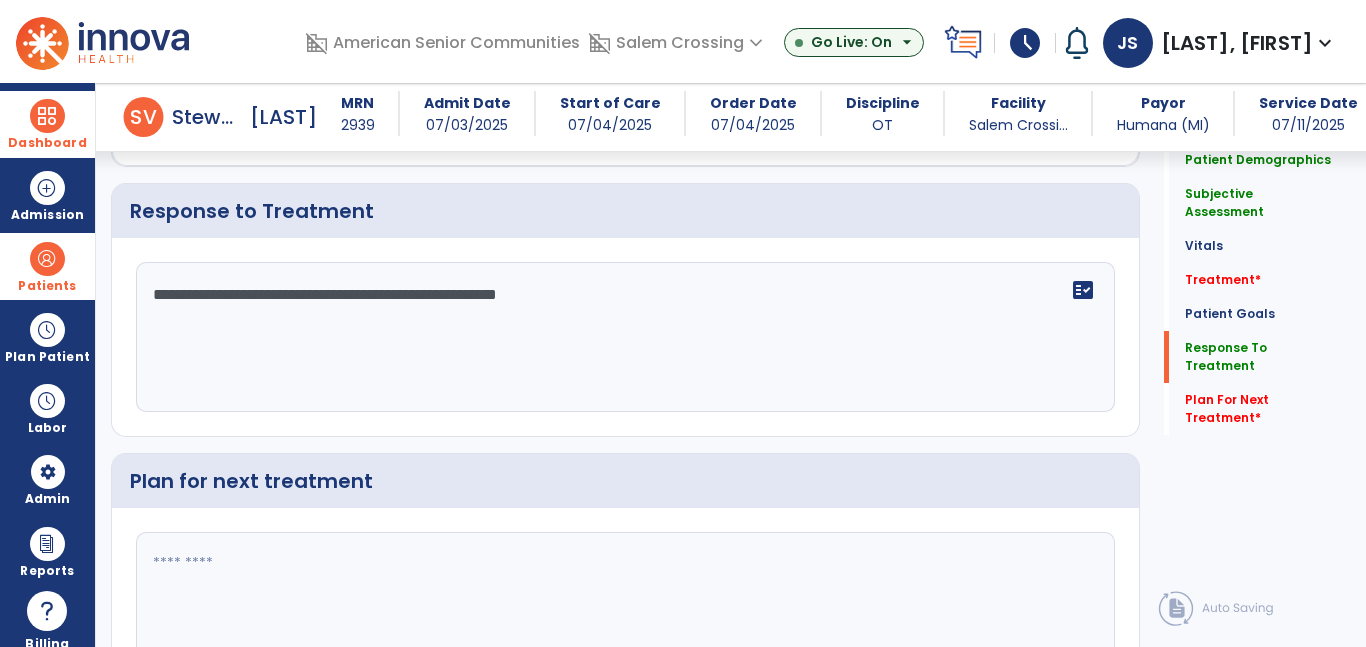 type on "**********" 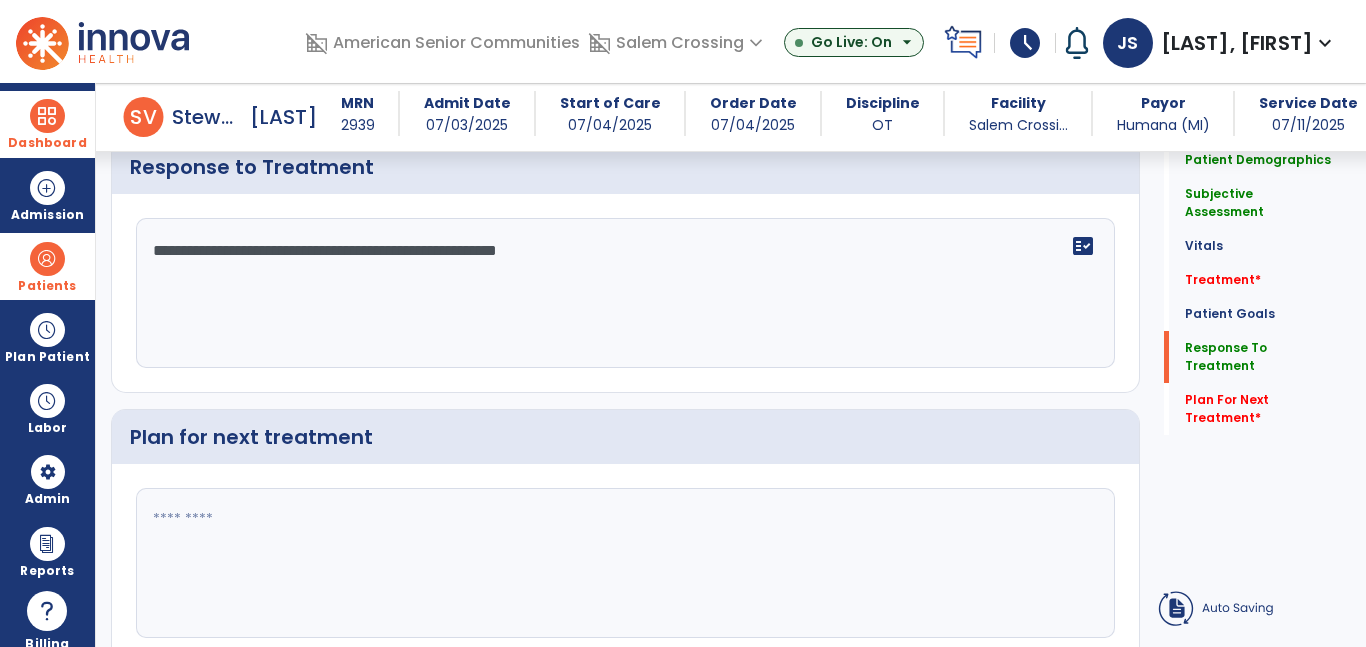 scroll, scrollTop: 3022, scrollLeft: 0, axis: vertical 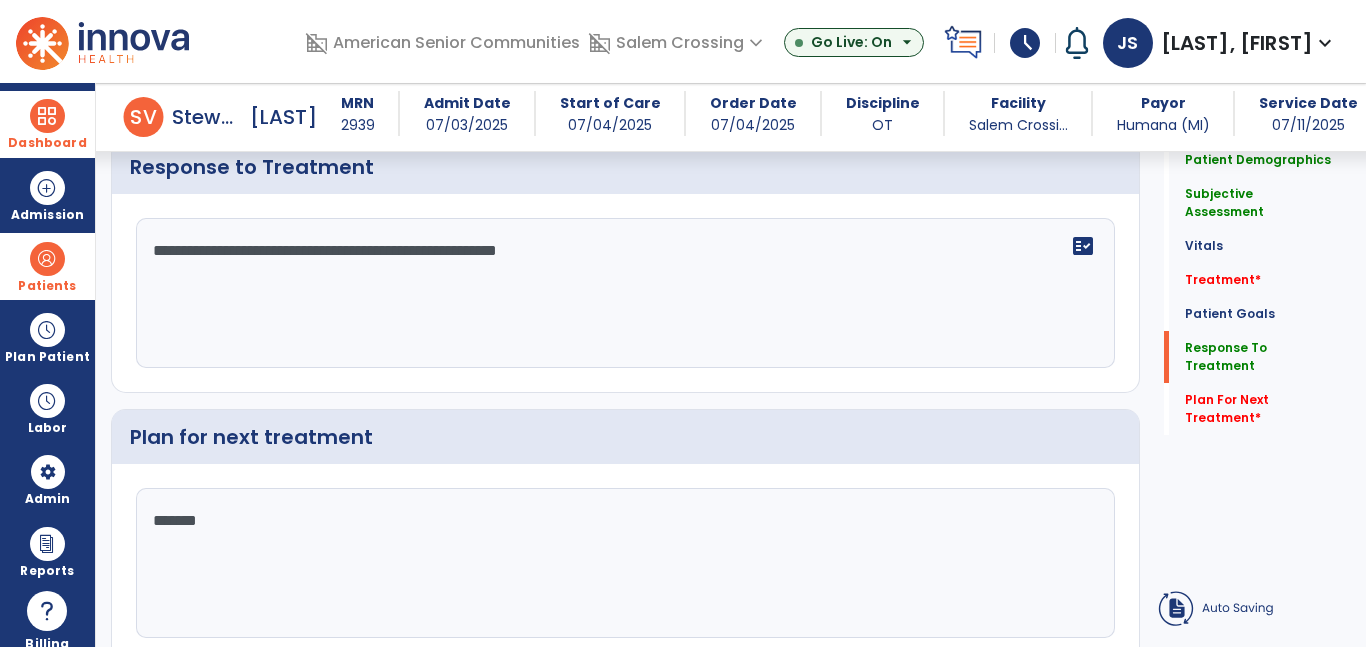 type on "********" 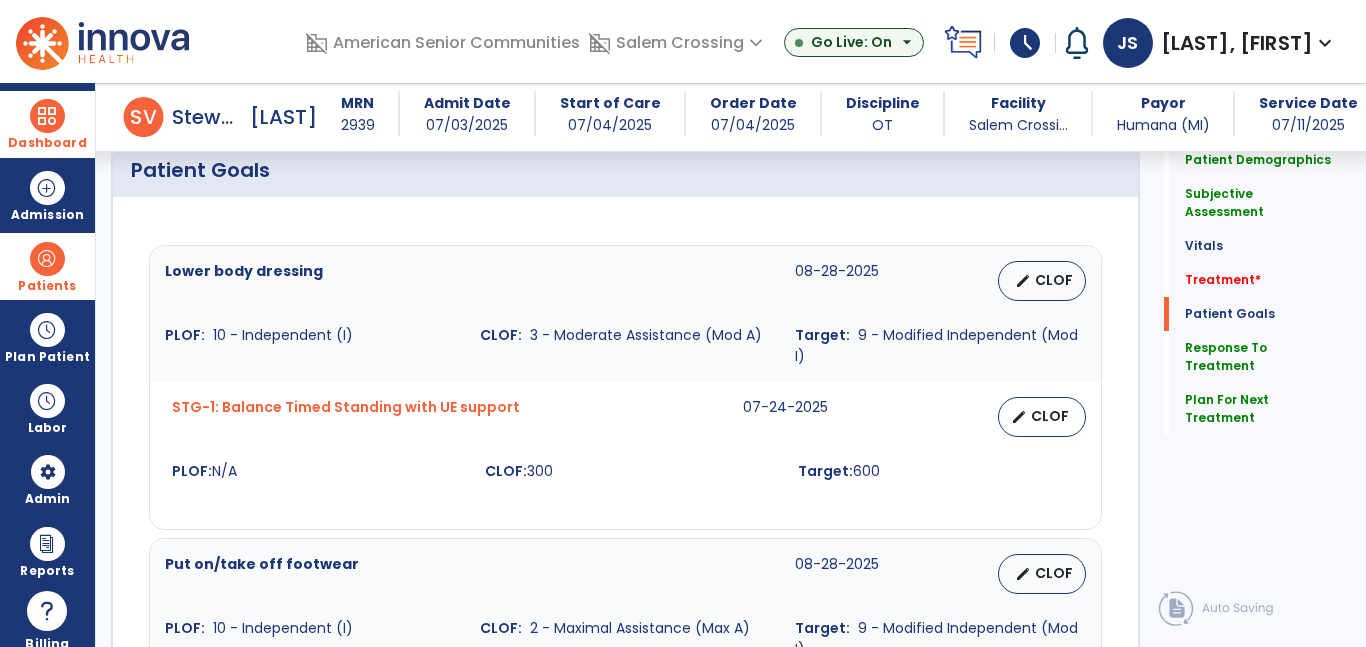scroll, scrollTop: 1173, scrollLeft: 0, axis: vertical 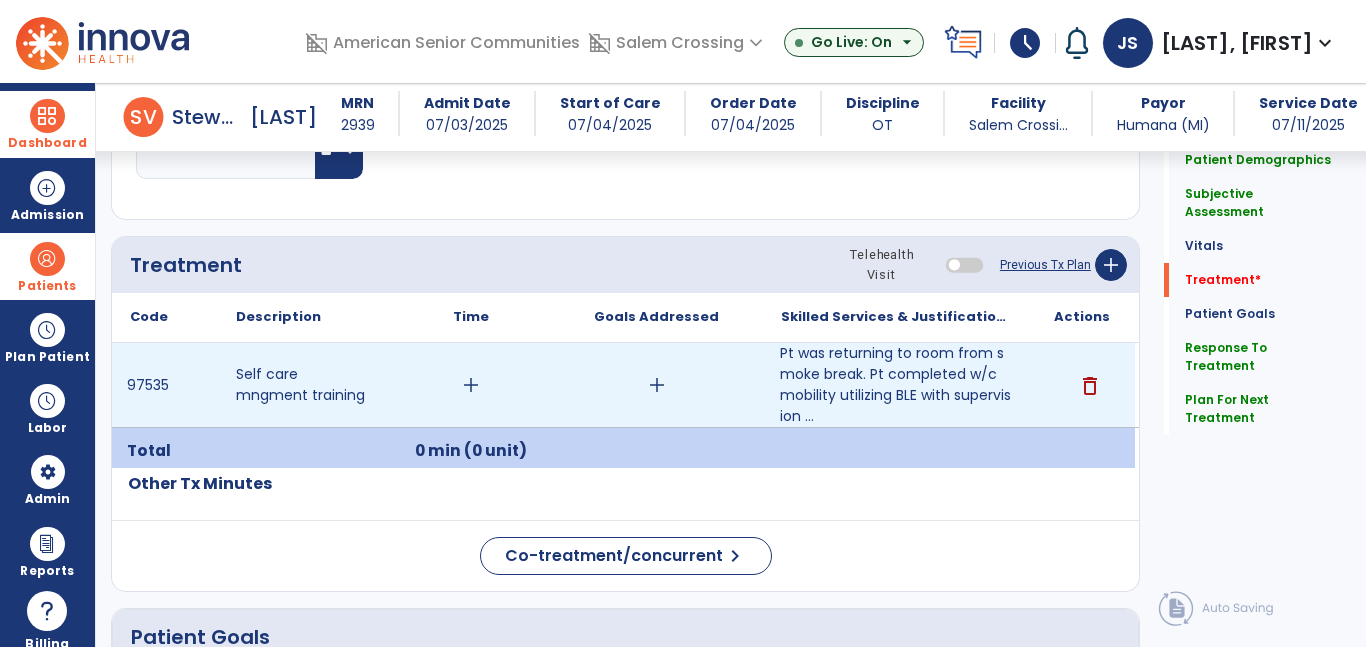 type on "**********" 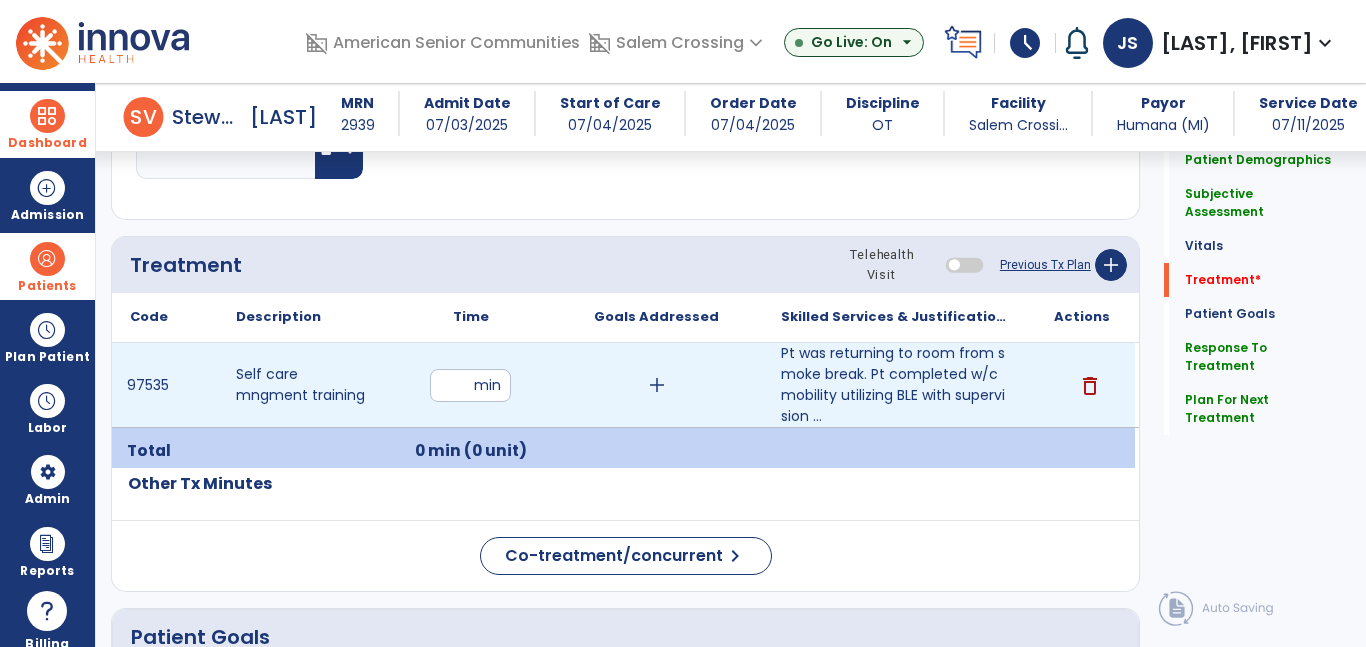 type on "**" 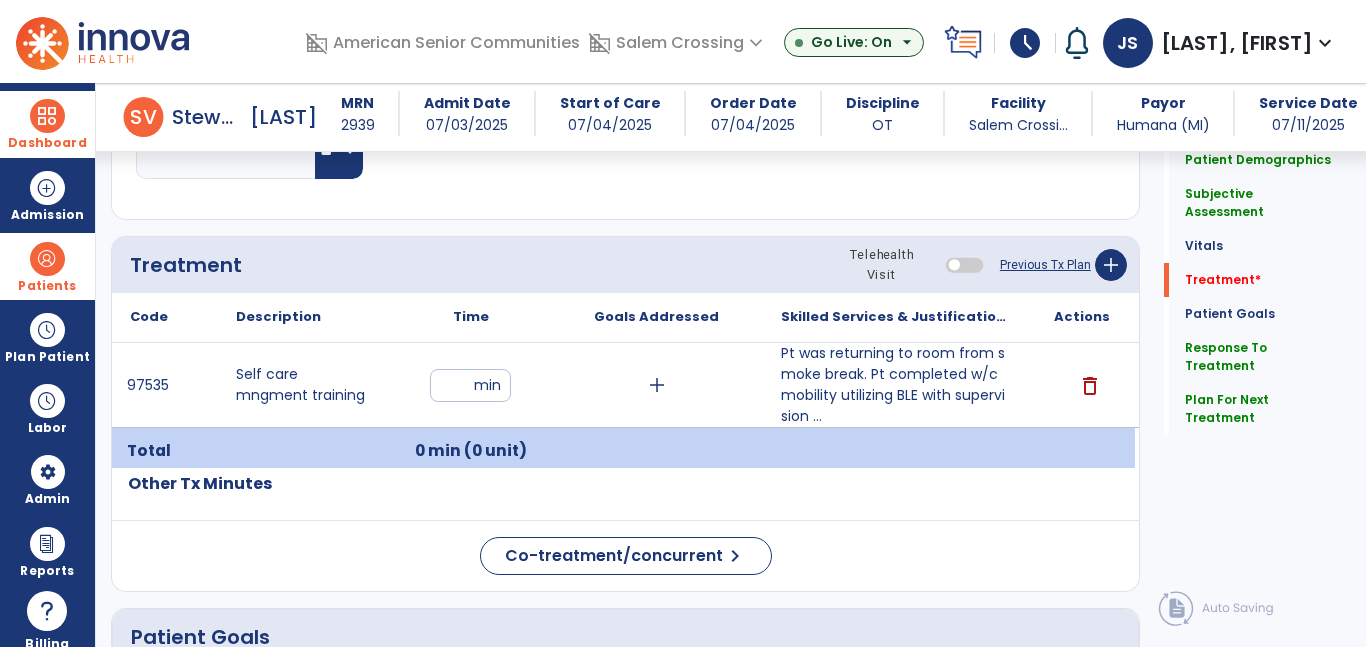 click on "Patient Demographics  Medical Diagnosis   Treatment Diagnosis   Precautions   Contraindications
Code
Description
Pdpm Clinical Category
J30.2 to" 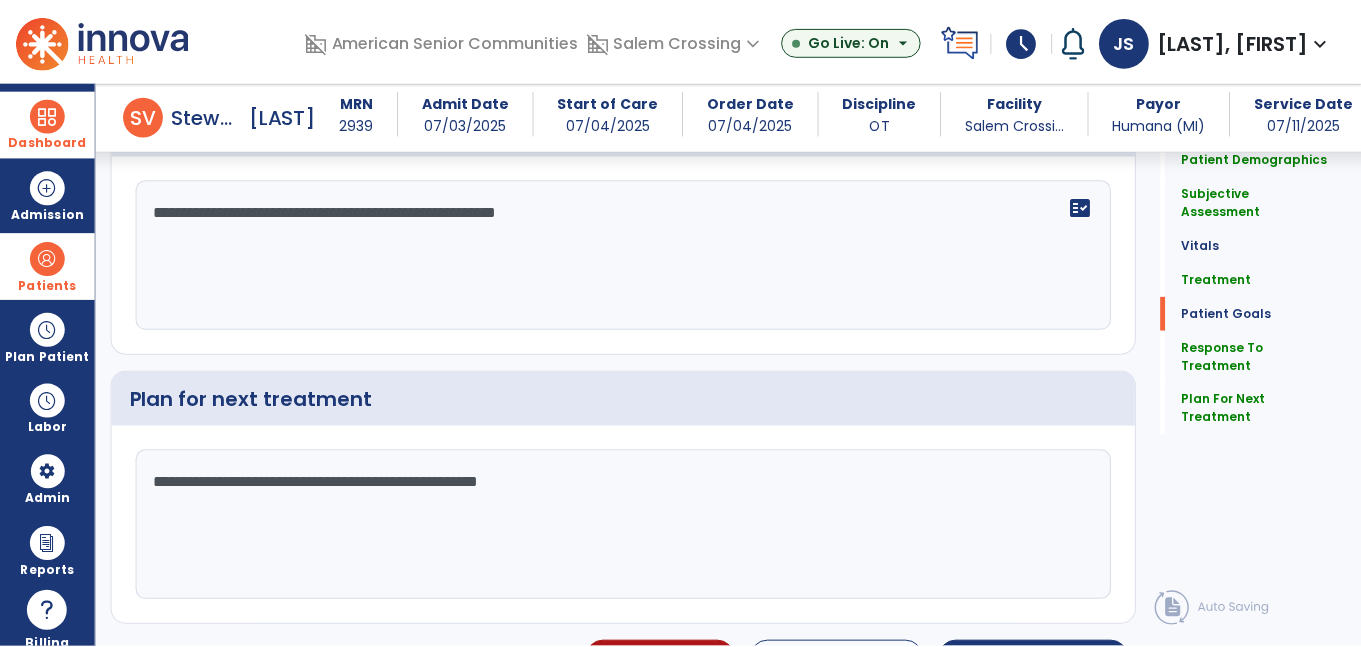 scroll, scrollTop: 3148, scrollLeft: 0, axis: vertical 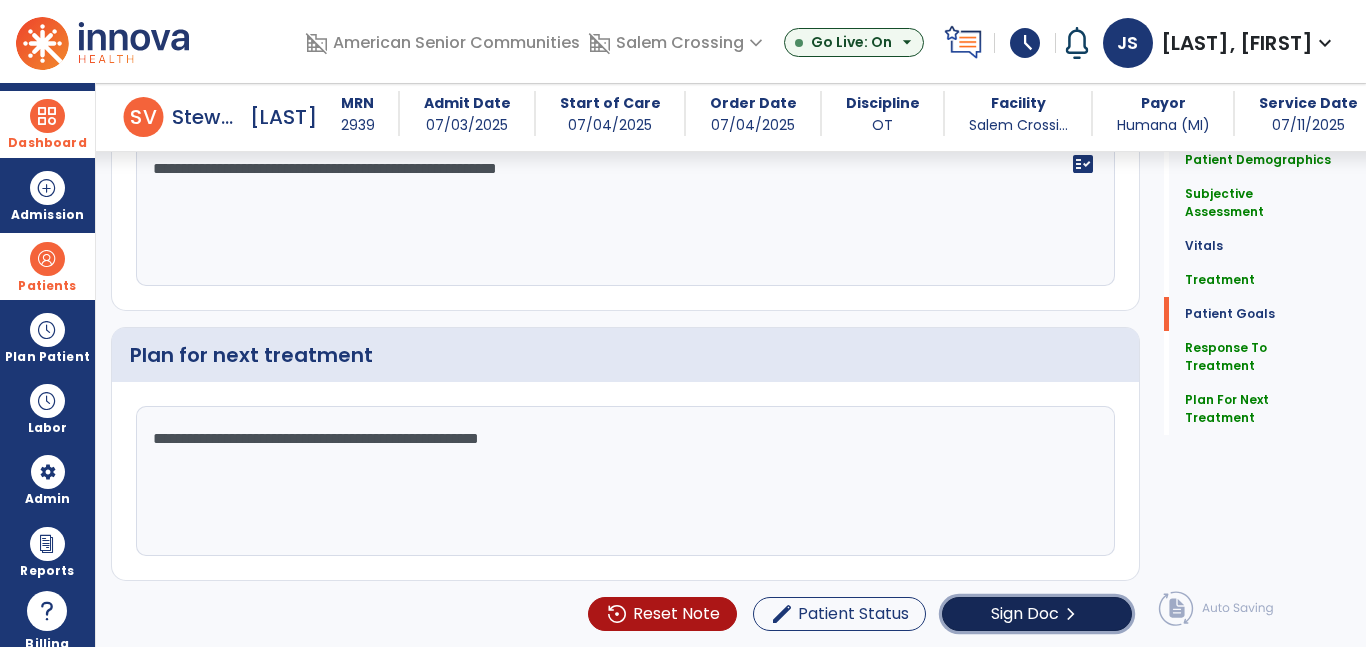 click on "Sign Doc  chevron_right" 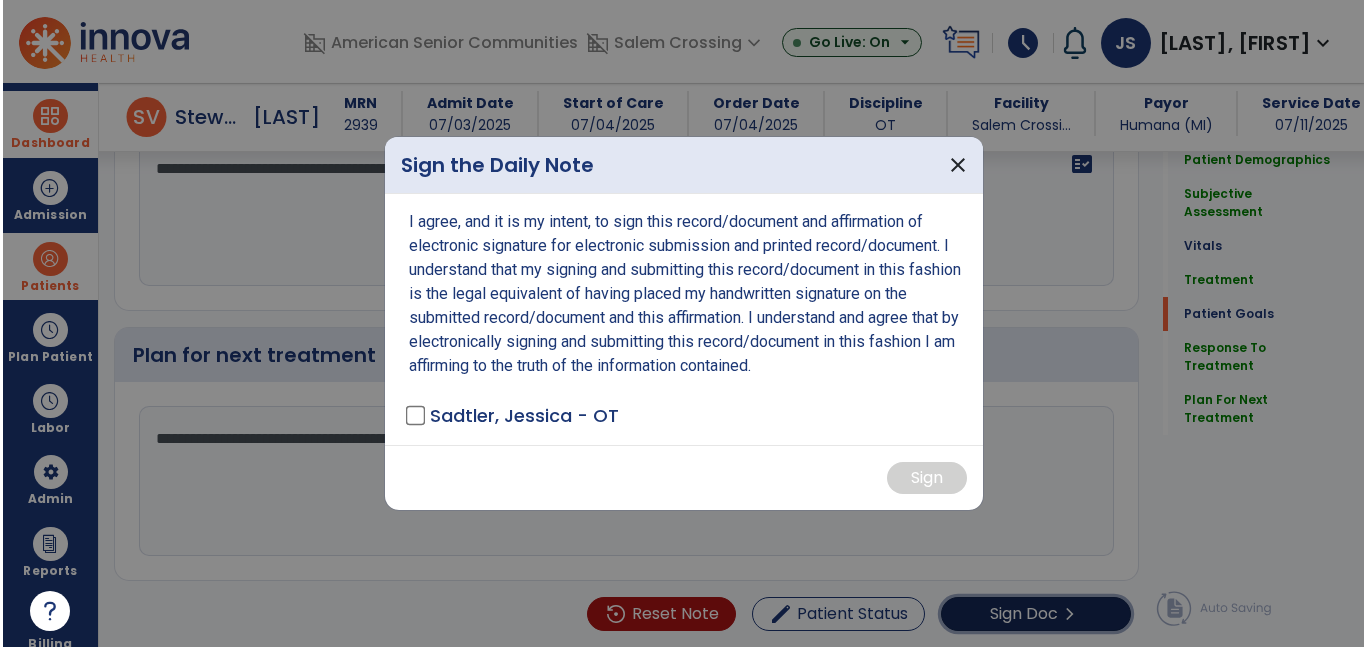 scroll, scrollTop: 3148, scrollLeft: 0, axis: vertical 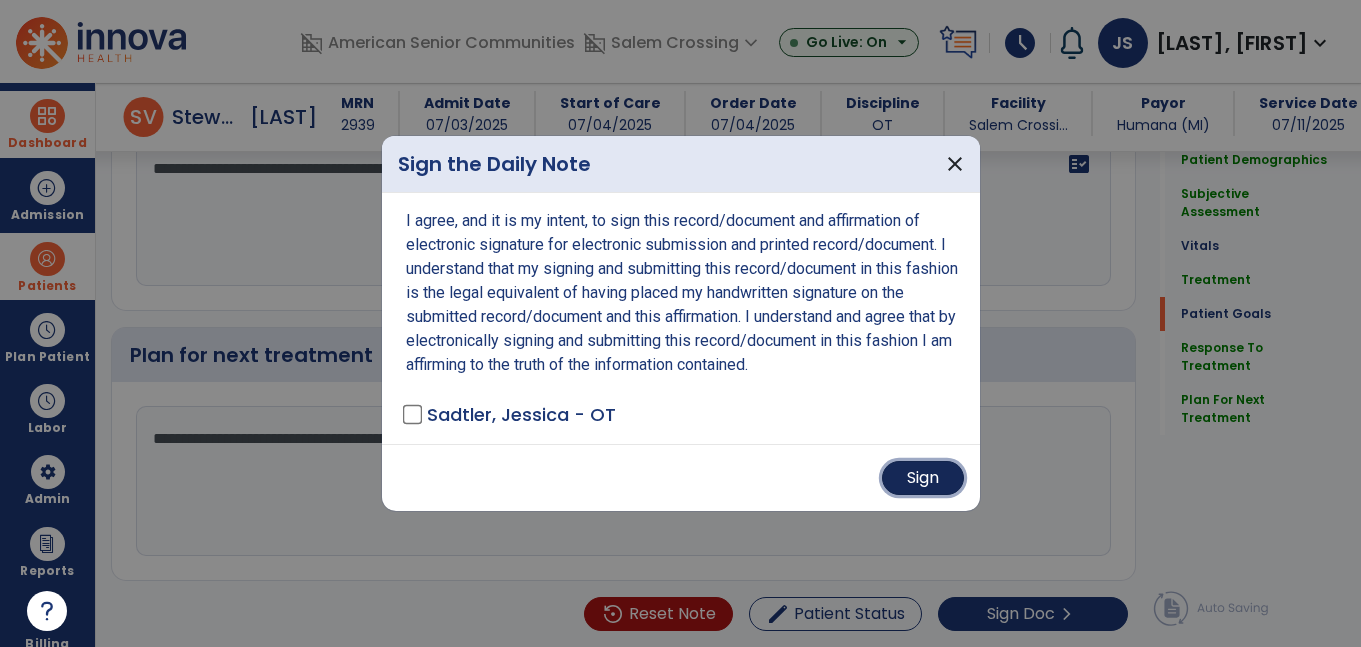 click on "Sign" at bounding box center (923, 478) 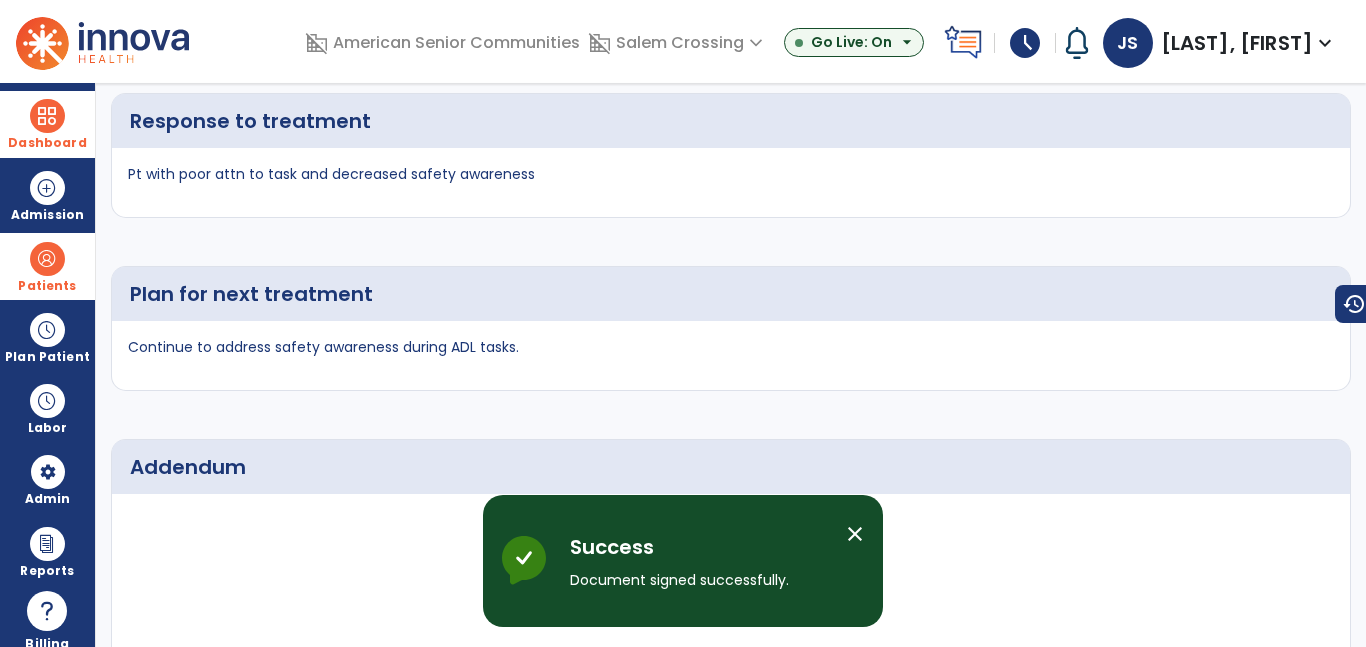 scroll, scrollTop: 0, scrollLeft: 0, axis: both 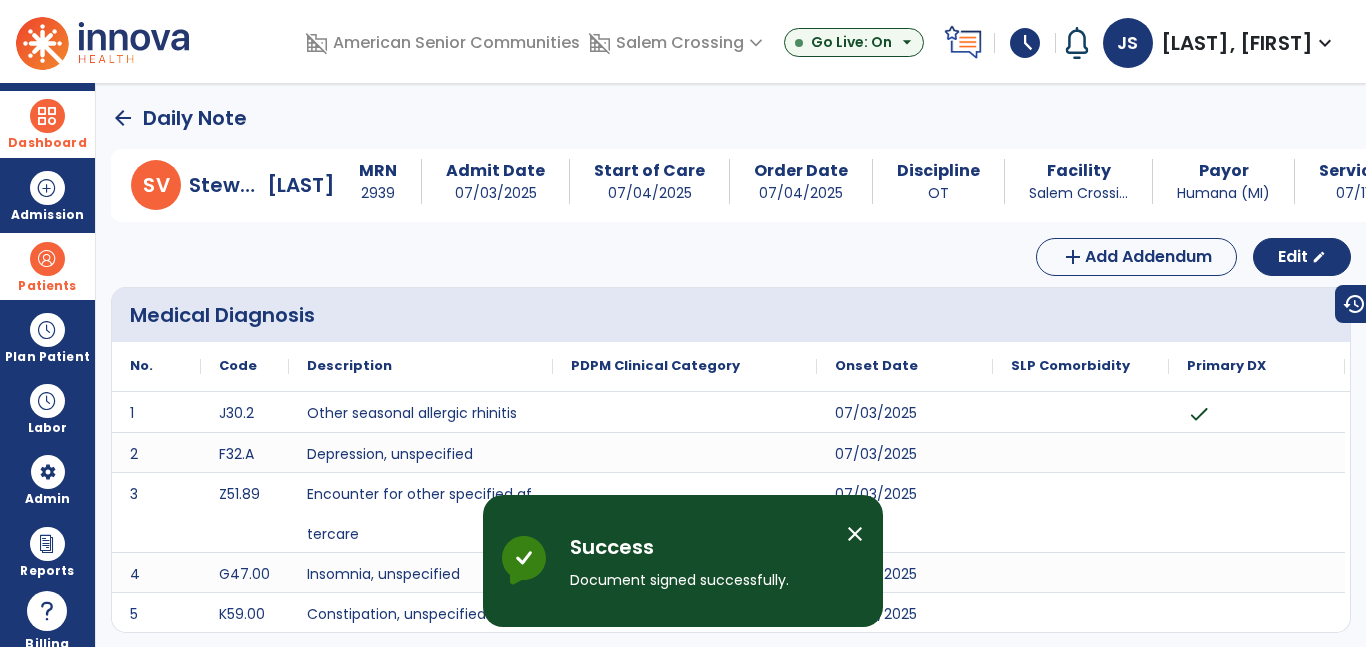 click on "arrow_back" 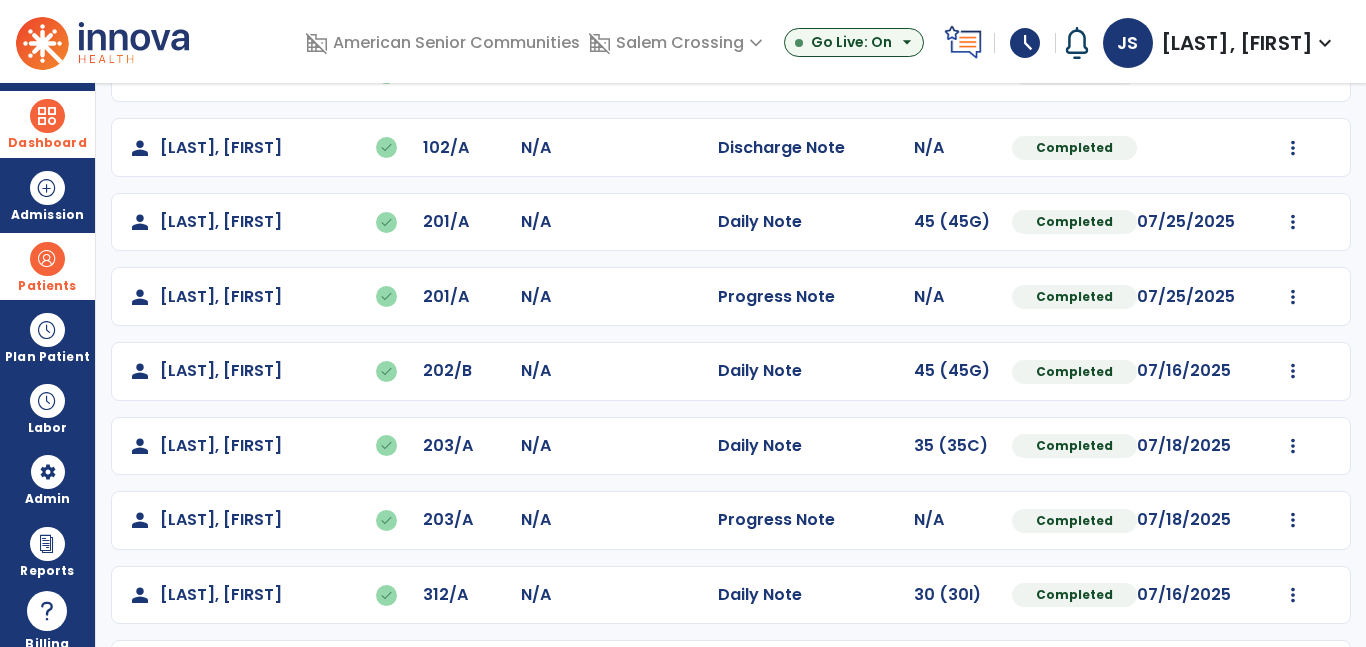scroll, scrollTop: 664, scrollLeft: 0, axis: vertical 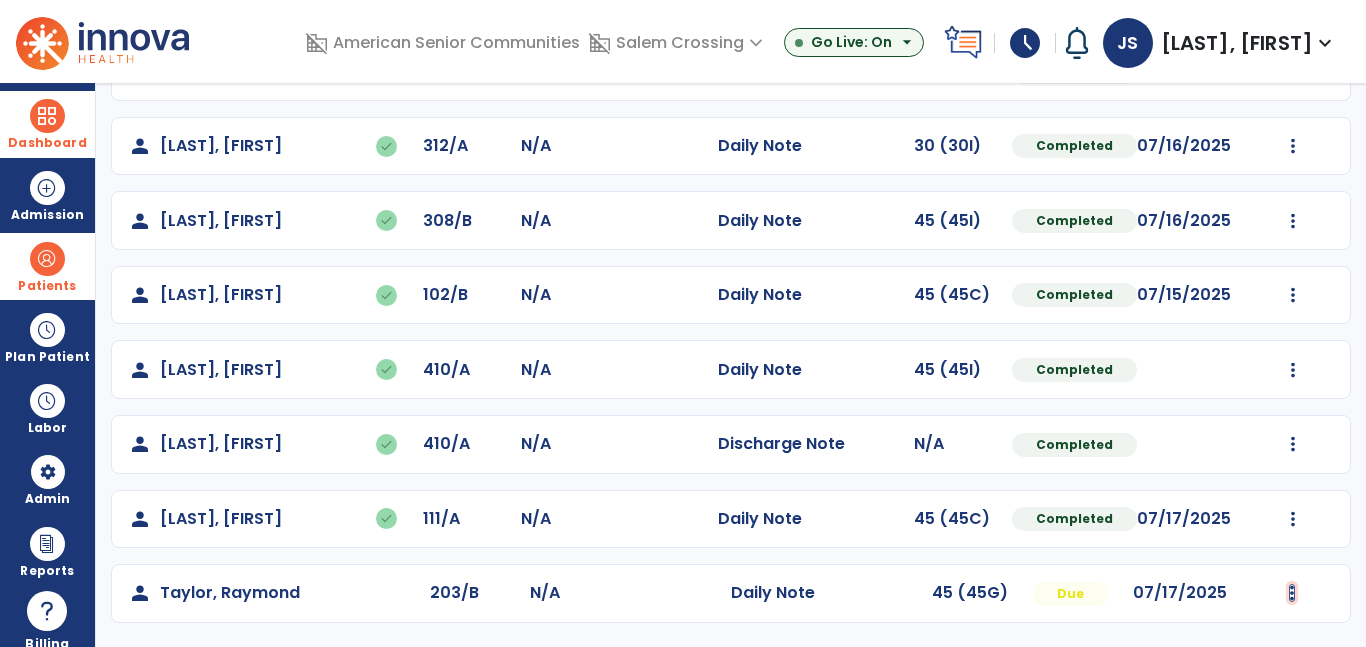 click at bounding box center (1293, -376) 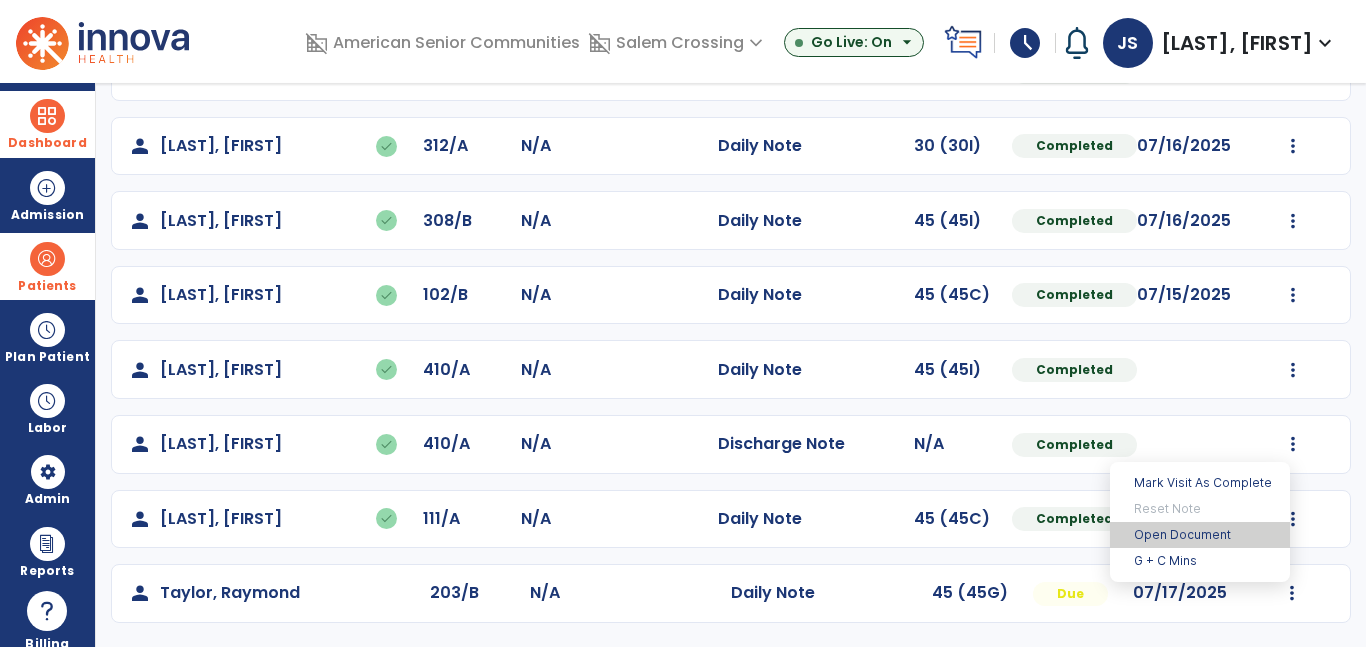click on "Open Document" at bounding box center (1200, 535) 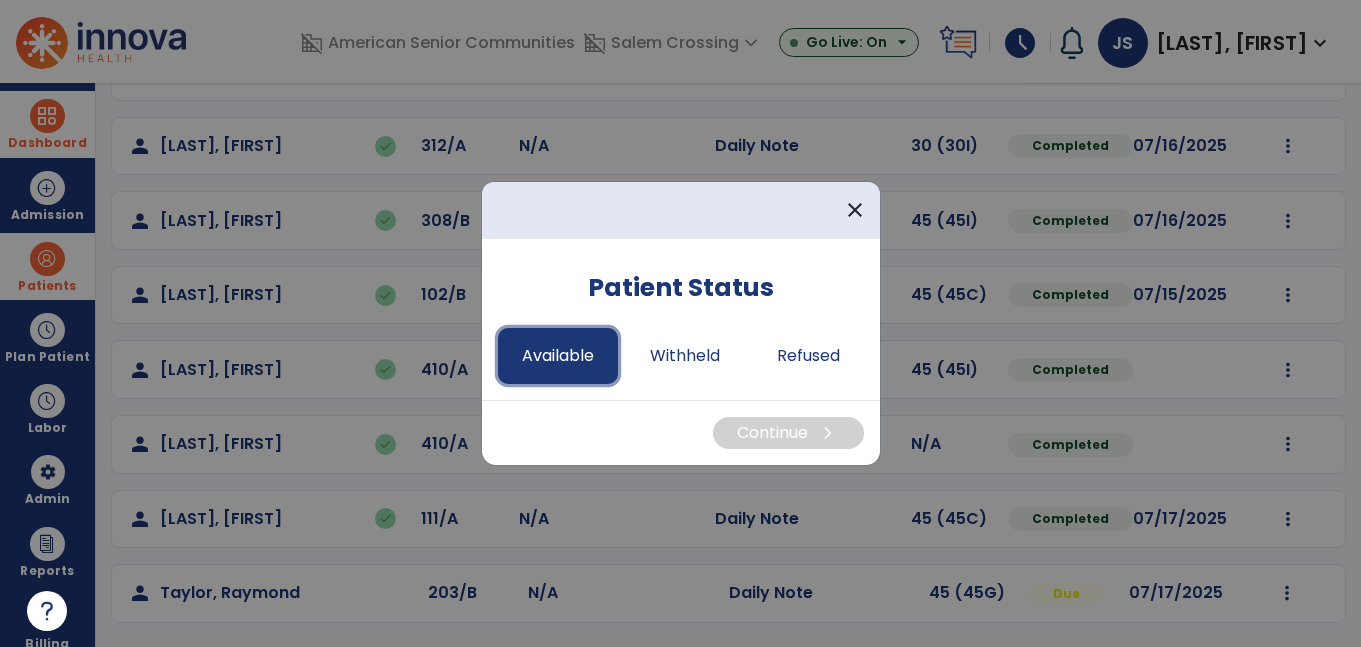 drag, startPoint x: 552, startPoint y: 361, endPoint x: 575, endPoint y: 374, distance: 26.41969 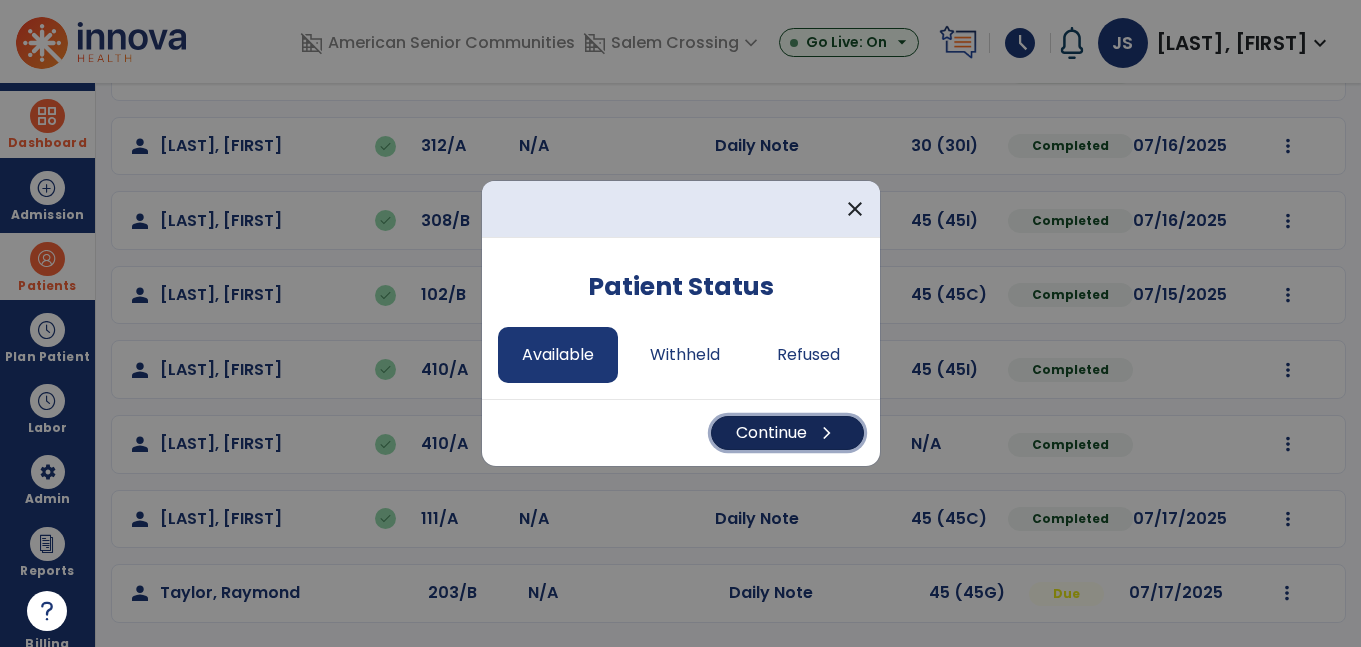 click on "Continue   chevron_right" at bounding box center [787, 433] 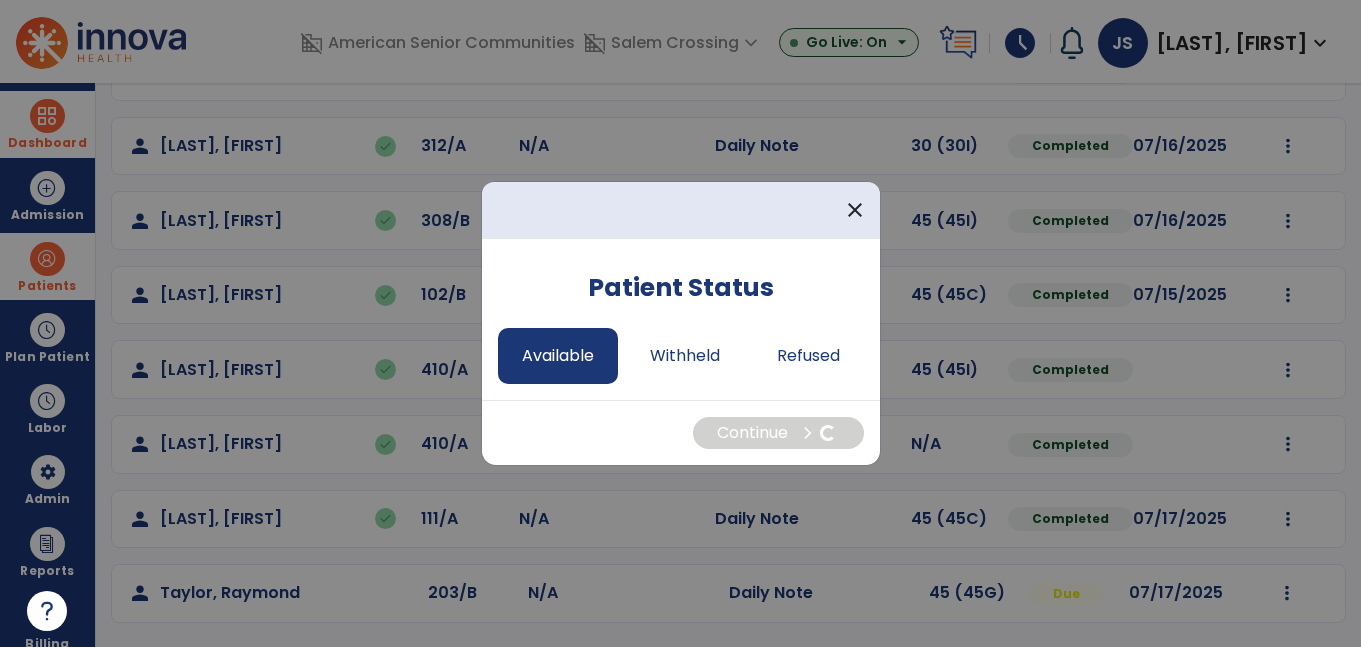 select on "*" 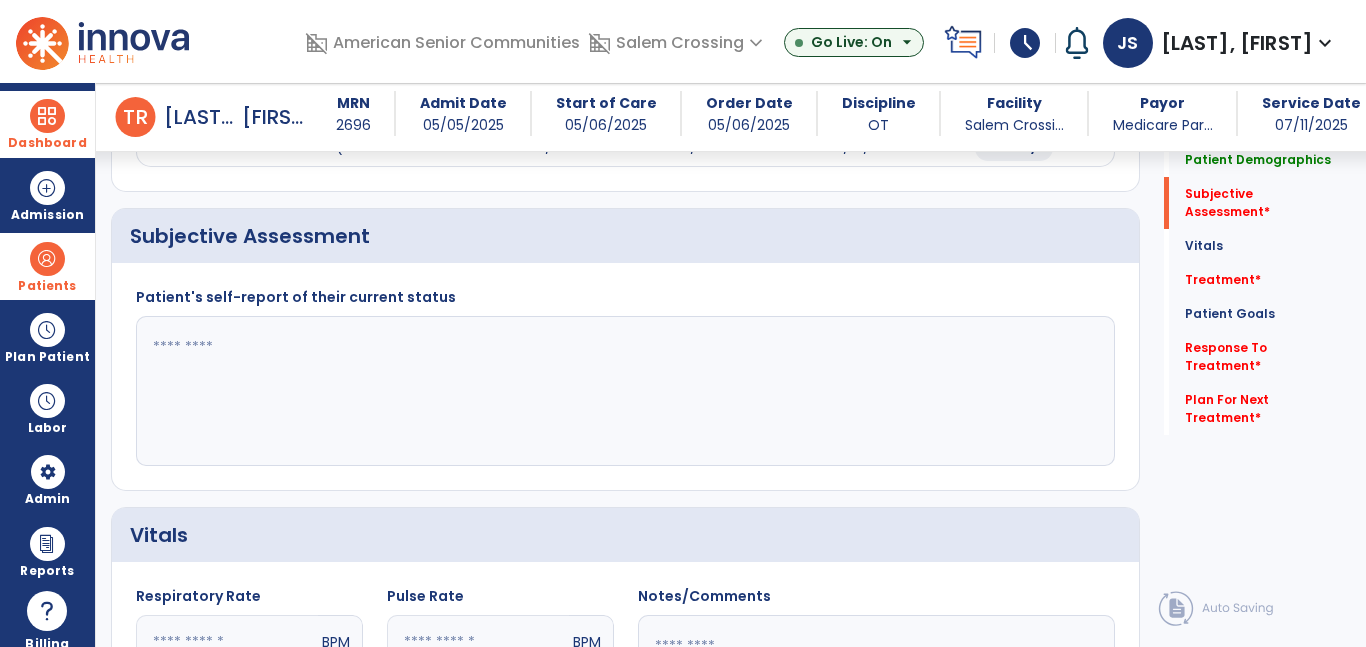 scroll, scrollTop: 319, scrollLeft: 0, axis: vertical 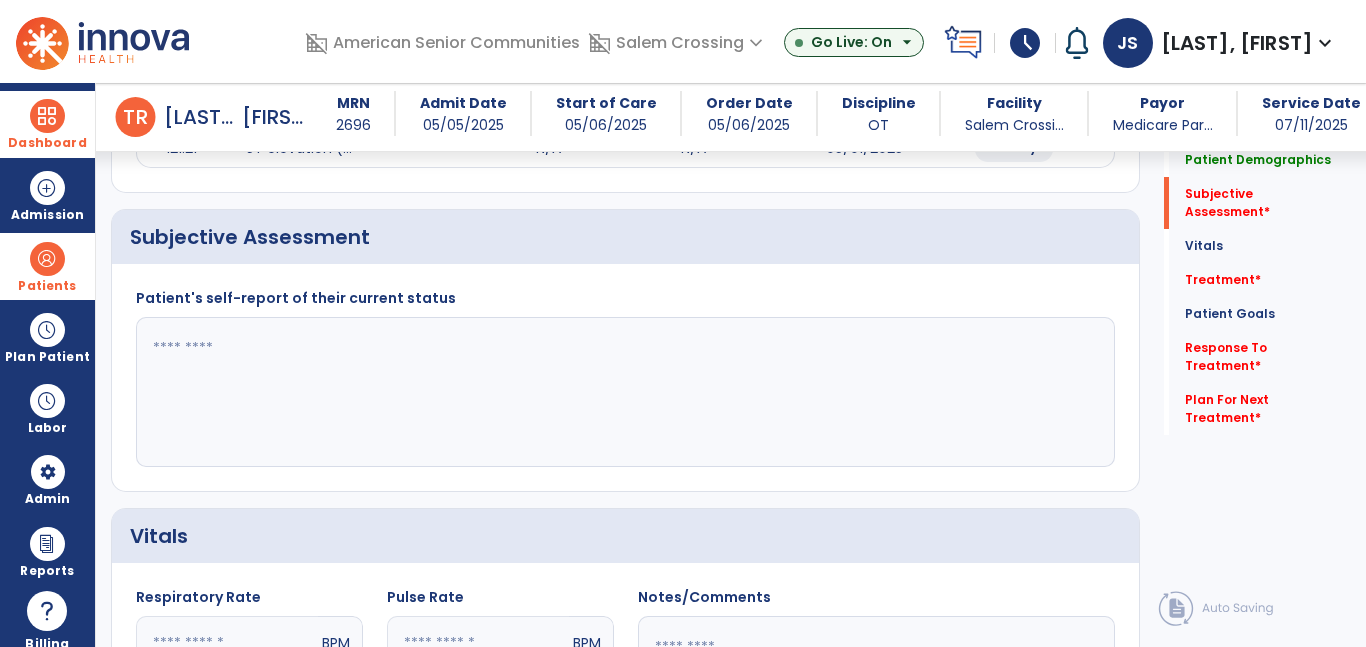 click 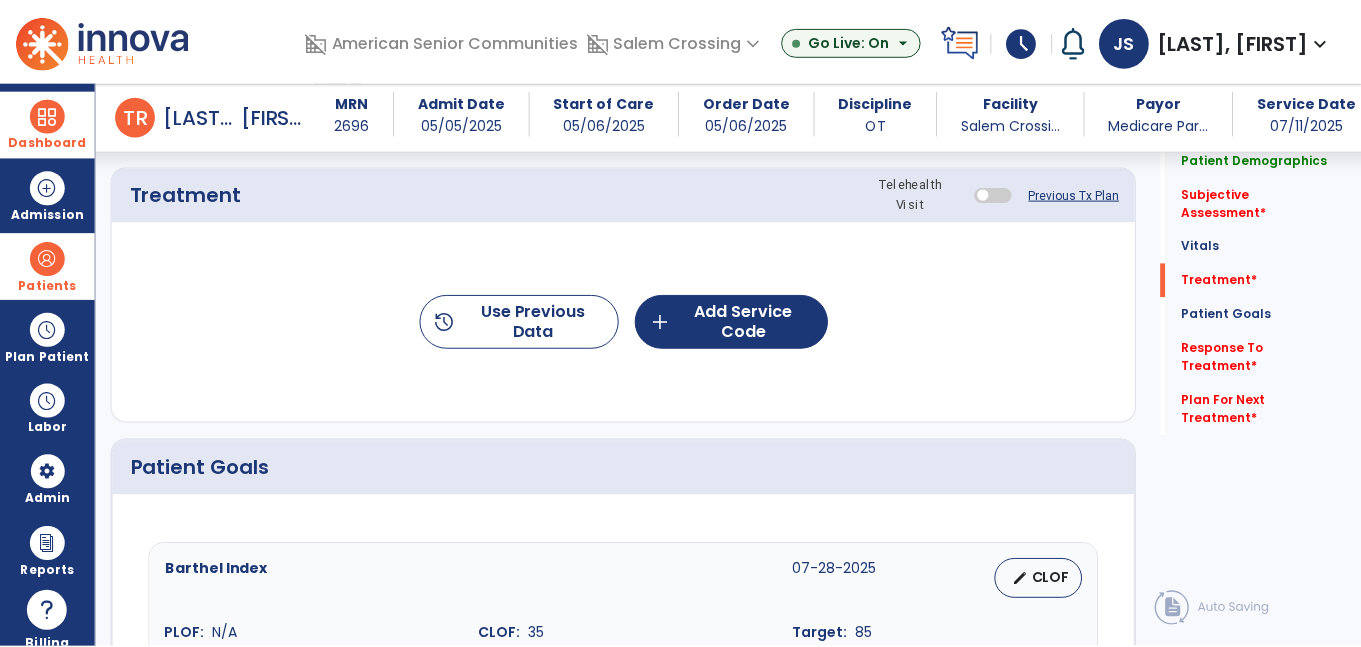 scroll, scrollTop: 1099, scrollLeft: 0, axis: vertical 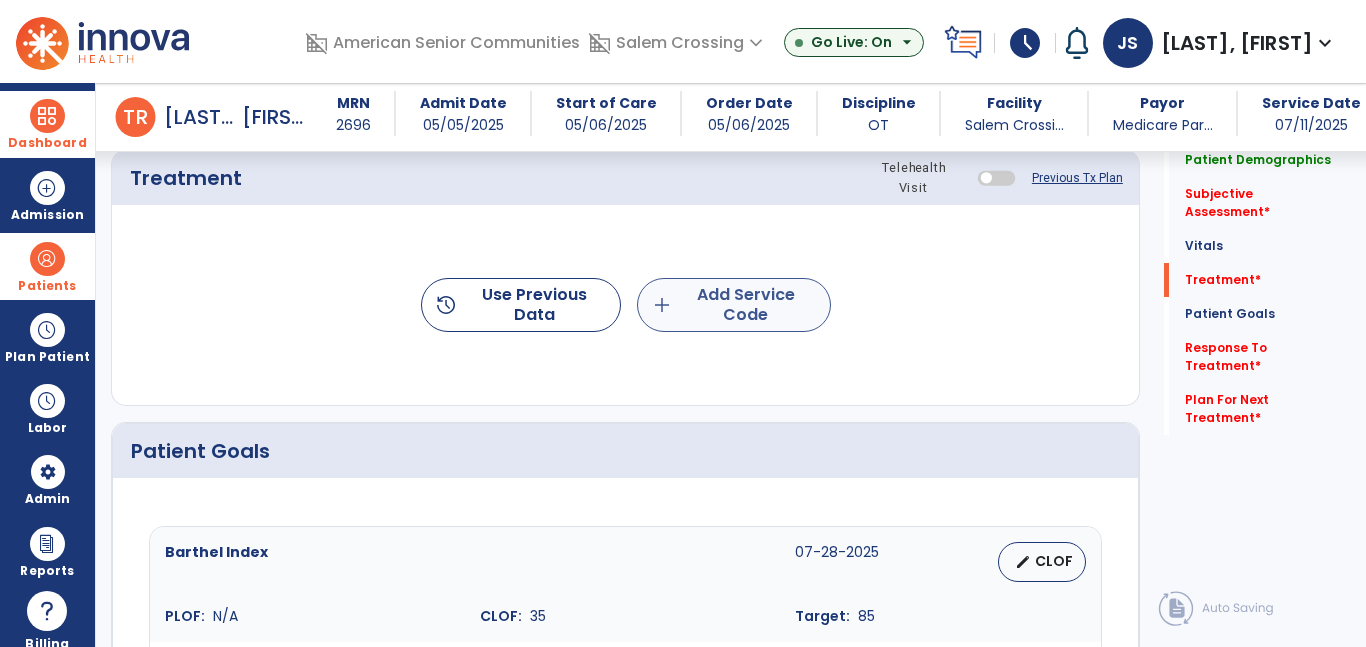 type on "**********" 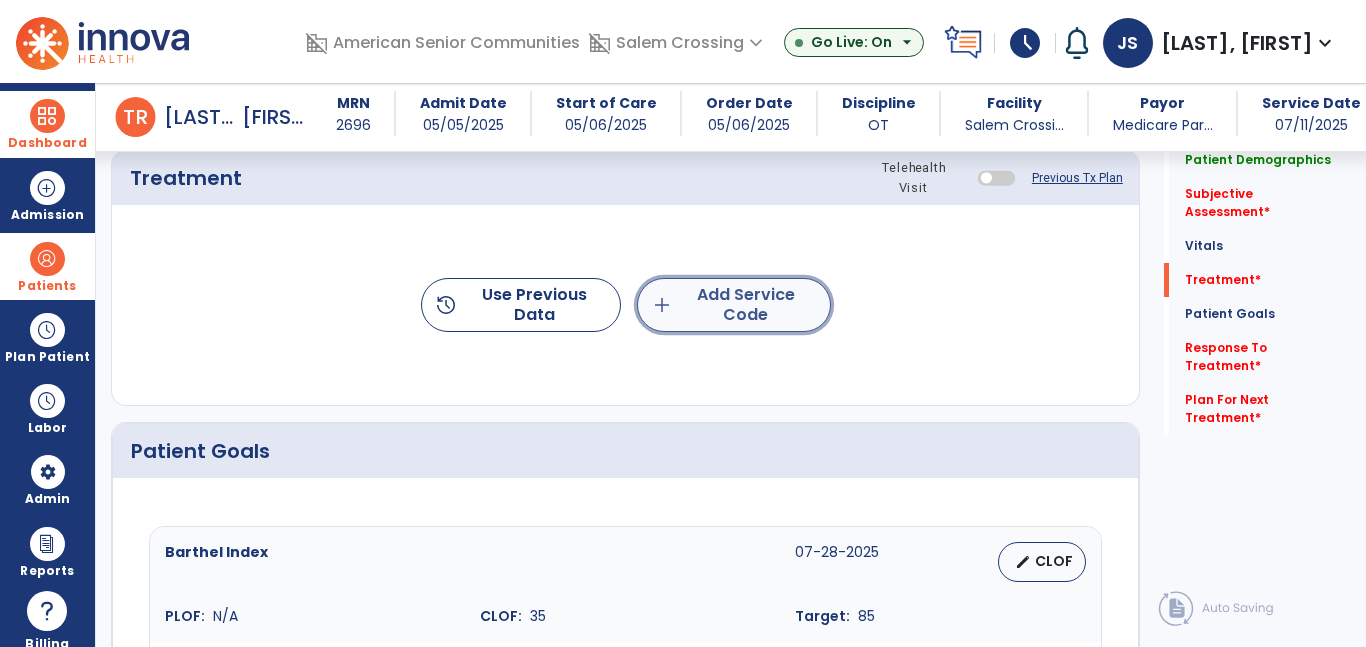 click on "add  Add Service Code" 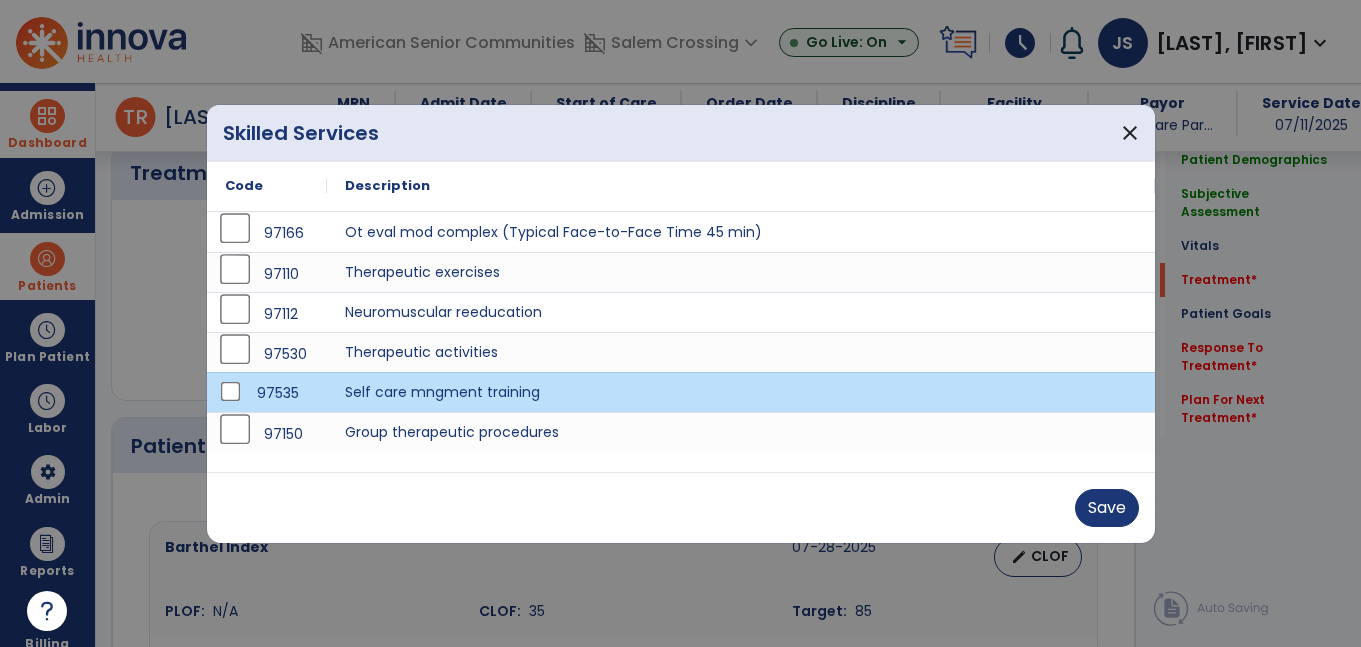 scroll, scrollTop: 1099, scrollLeft: 0, axis: vertical 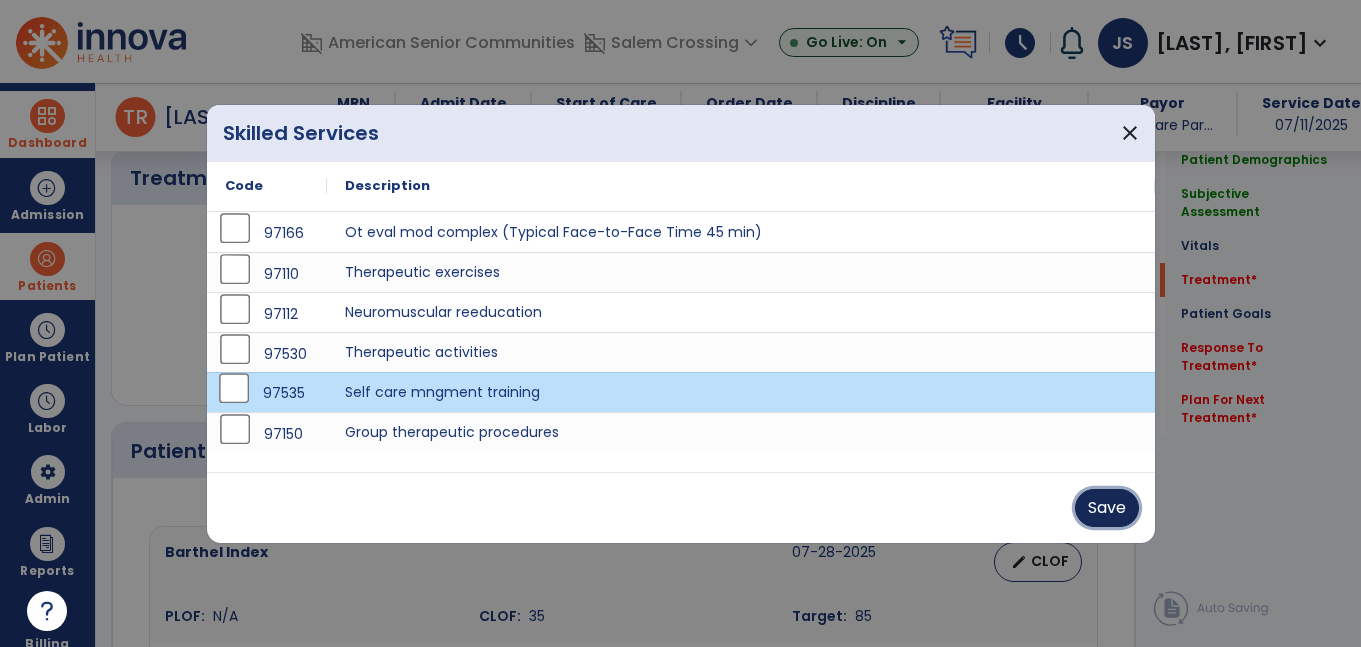 click on "Save" at bounding box center [1107, 508] 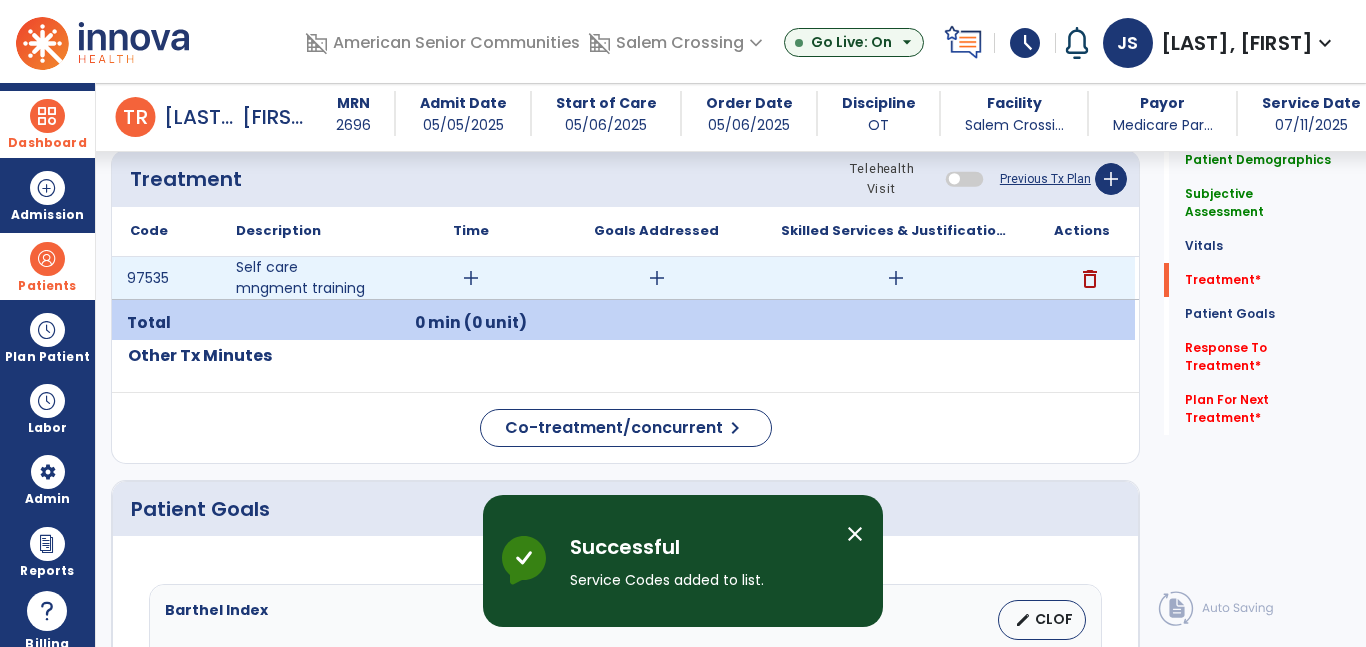 click on "add" at bounding box center (896, 278) 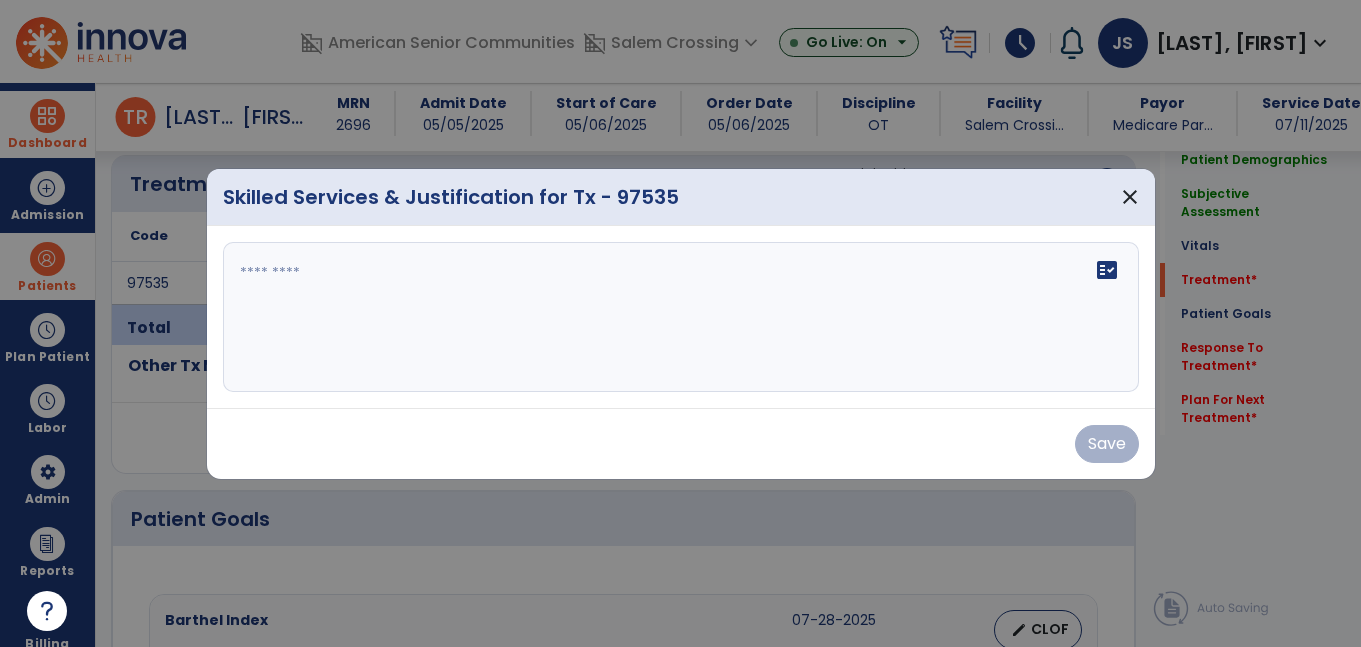 click on "fact_check" at bounding box center (681, 317) 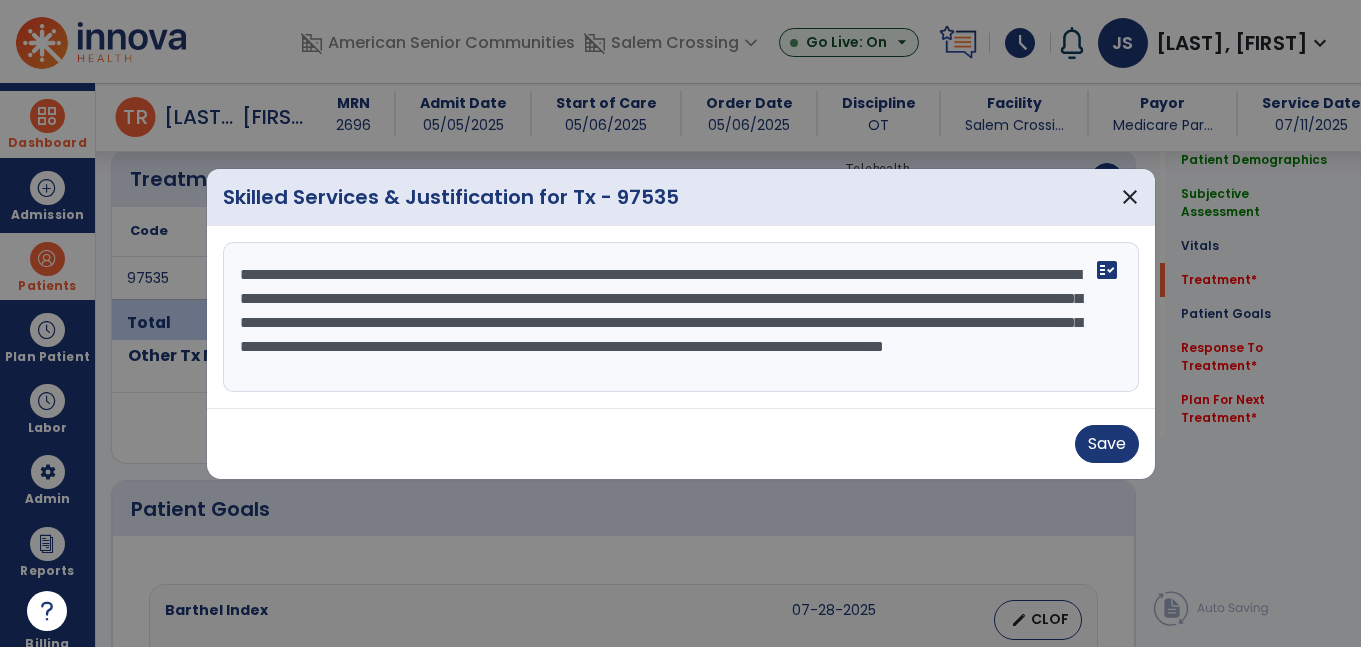 scroll, scrollTop: 16, scrollLeft: 0, axis: vertical 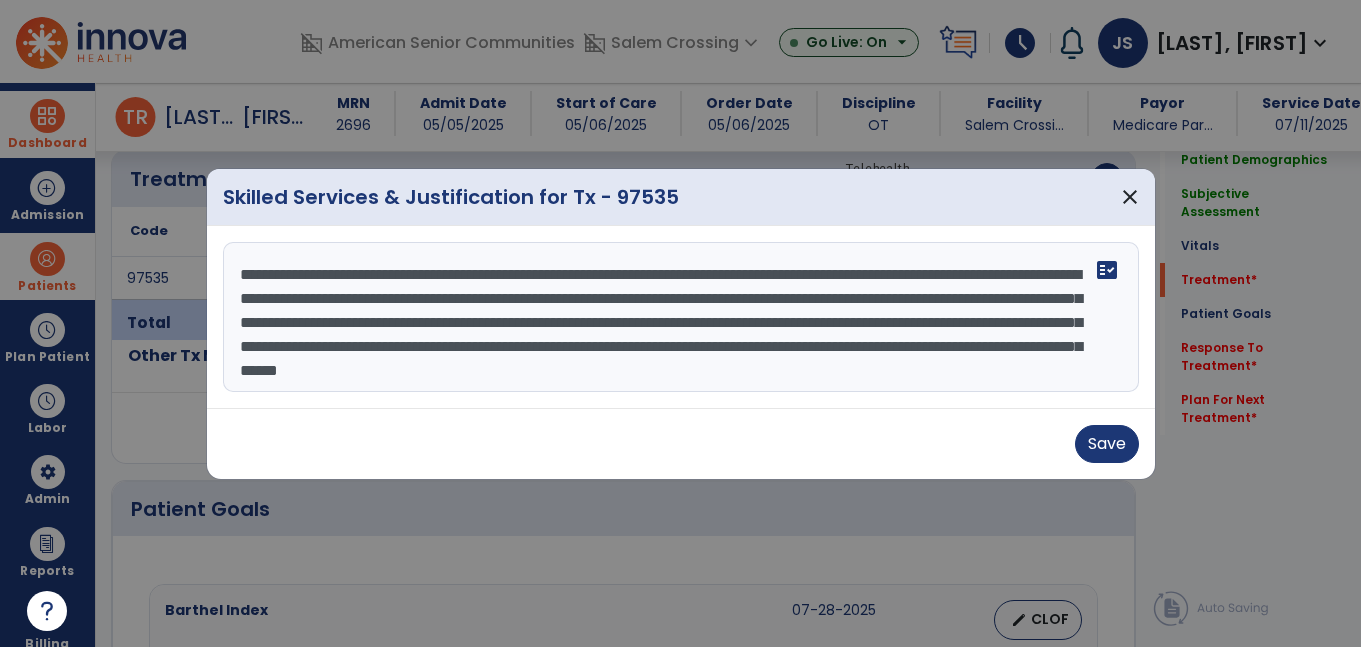 type on "**********" 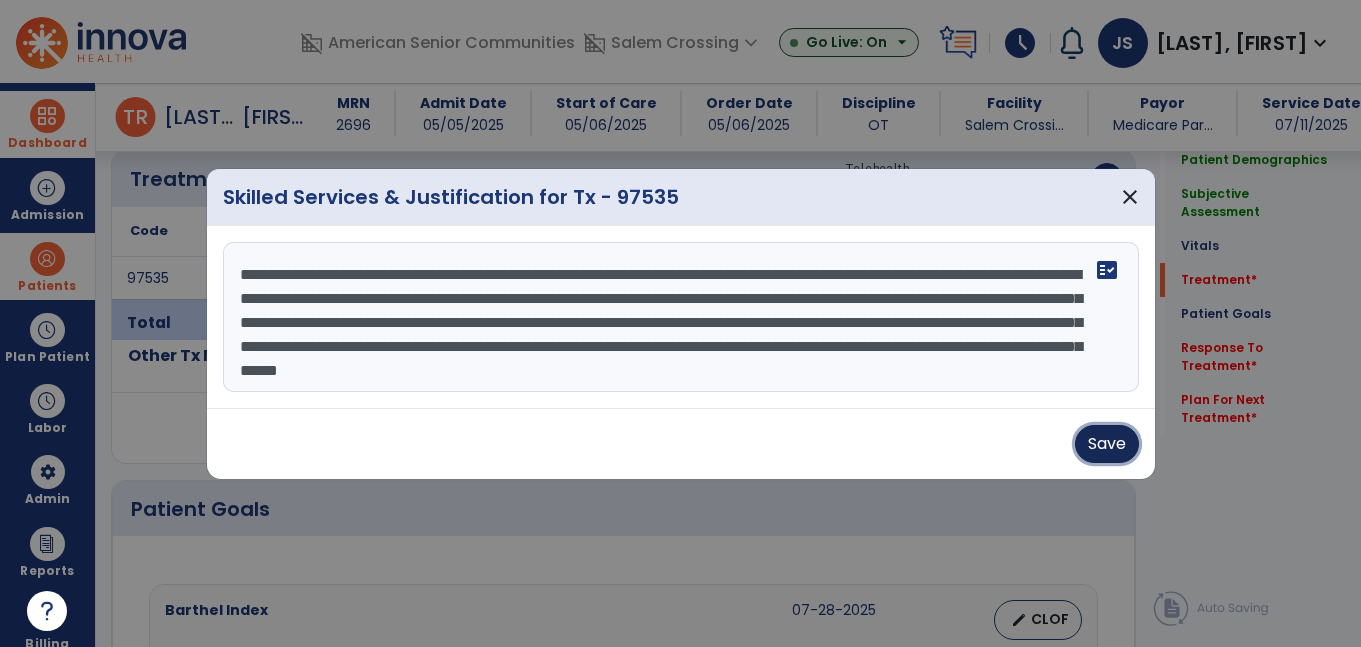 click on "Save" at bounding box center (1107, 444) 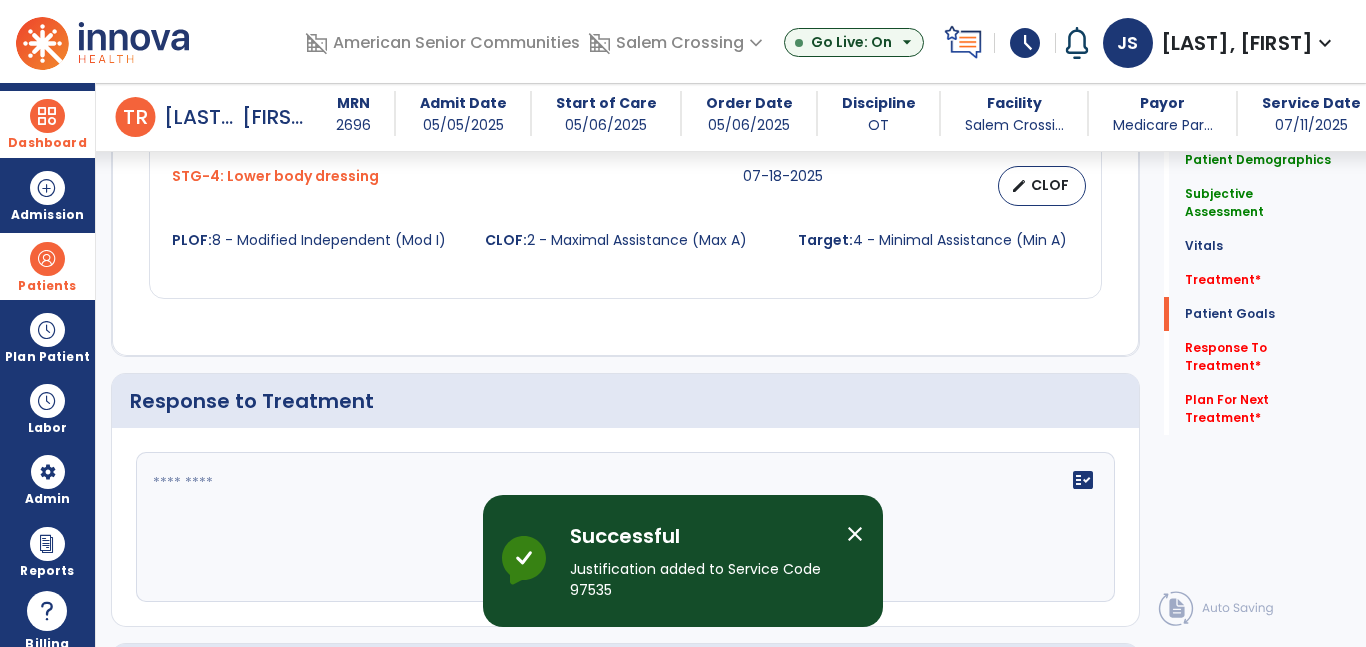 scroll, scrollTop: 2181, scrollLeft: 0, axis: vertical 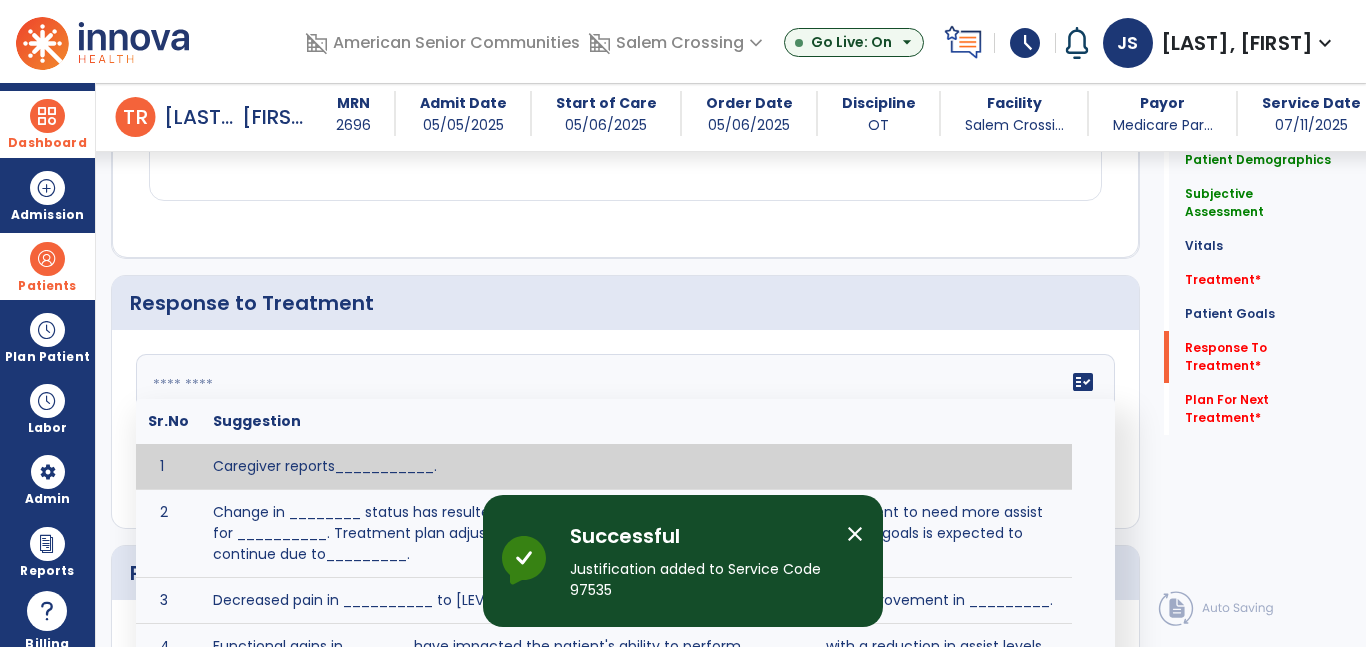 click on "fact_check  Sr.No Suggestion 1 Caregiver reports___________. 2 Change in ________ status has resulted in setback in_______due to ________, requiring patient to need more assist for __________.   Treatment plan adjustments to be made include________.  Progress towards goals is expected to continue due to_________. 3 Decreased pain in __________ to [LEVEL] in response to [MODALITY/TREATMENT] allows for improvement in _________. 4 Functional gains in _______ have impacted the patient's ability to perform_________ with a reduction in assist levels to_________. 5 Functional progress this week has been significant due to__________. 6 Gains in ________ have improved the patient's ability to perform ______with decreased levels of assist to___________. 7 Improvement in ________allows patient to tolerate higher levels of challenges in_________. 8 Pain in [AREA] has decreased to [LEVEL] in response to [TREATMENT/MODALITY], allowing fore ease in completing__________. 9 10 11 12 13 14 15 16 17 18 19 20 21" 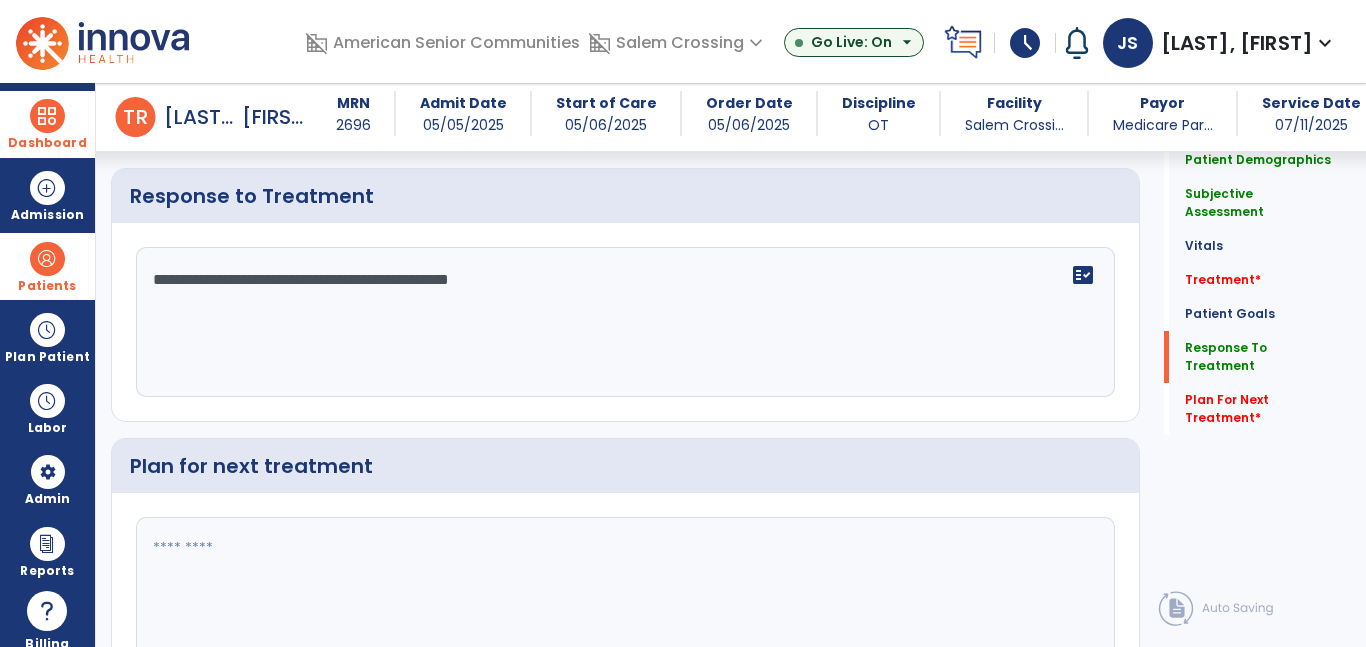scroll, scrollTop: 2378, scrollLeft: 0, axis: vertical 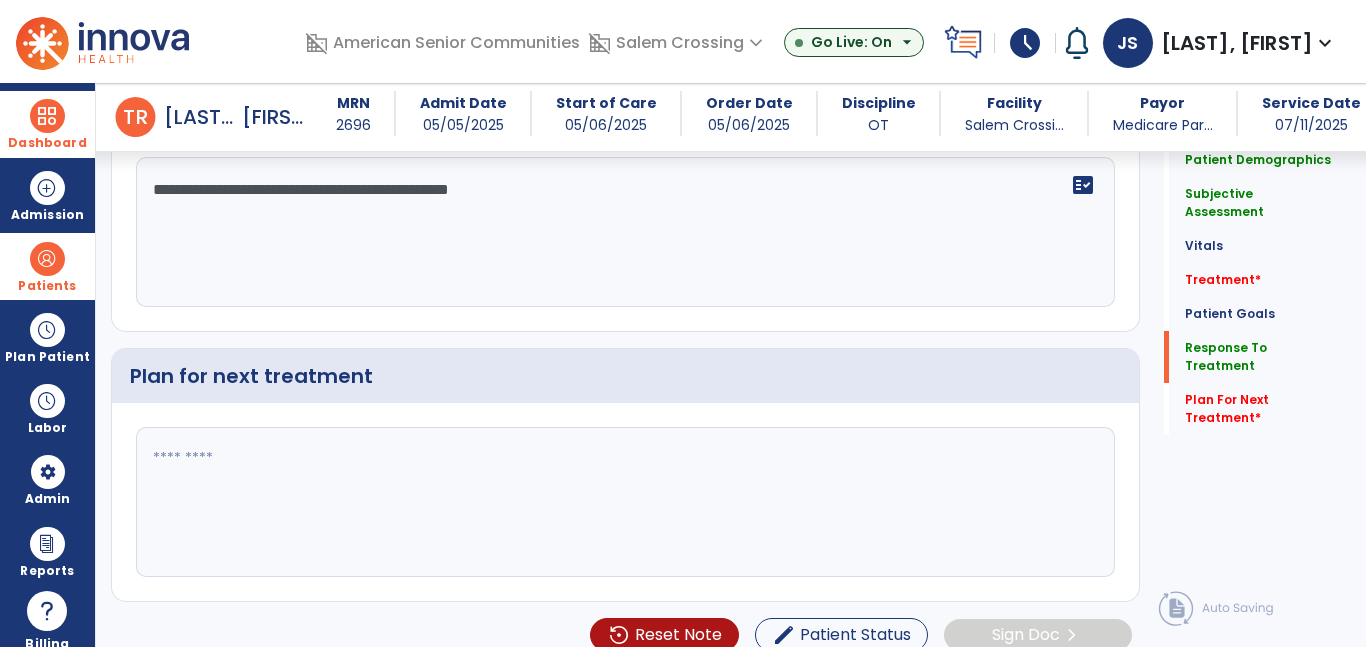 type on "**********" 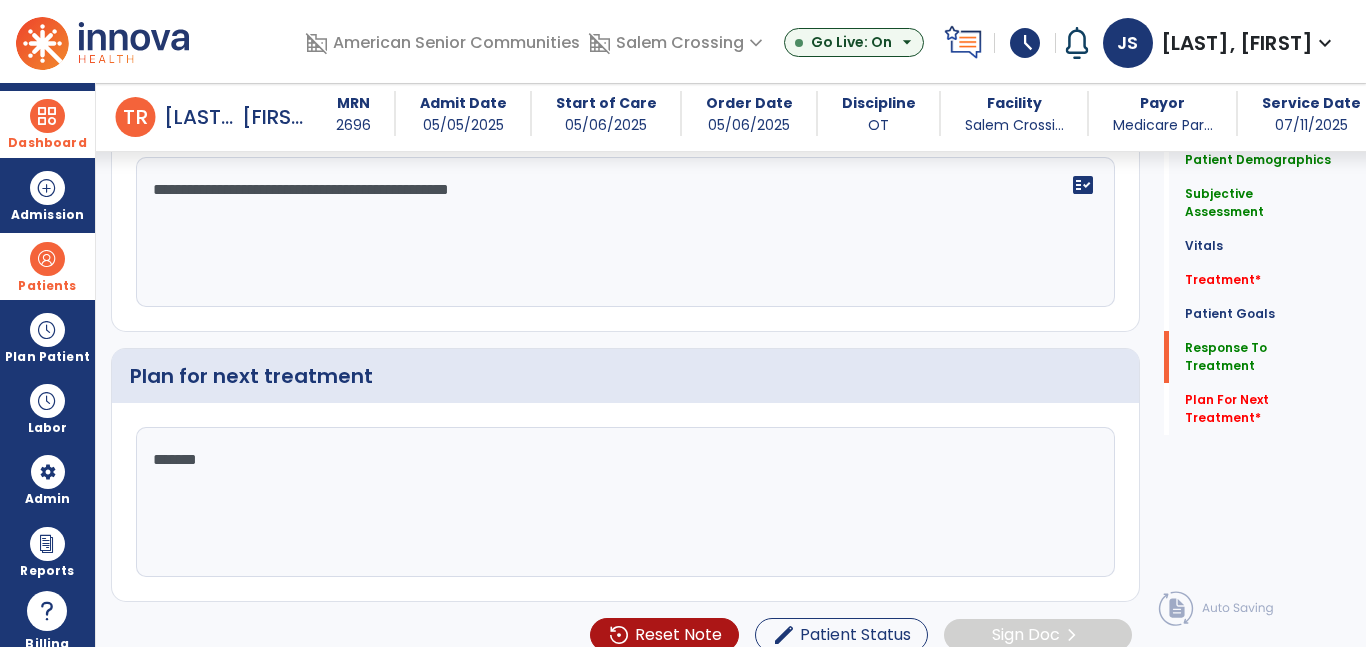 type on "********" 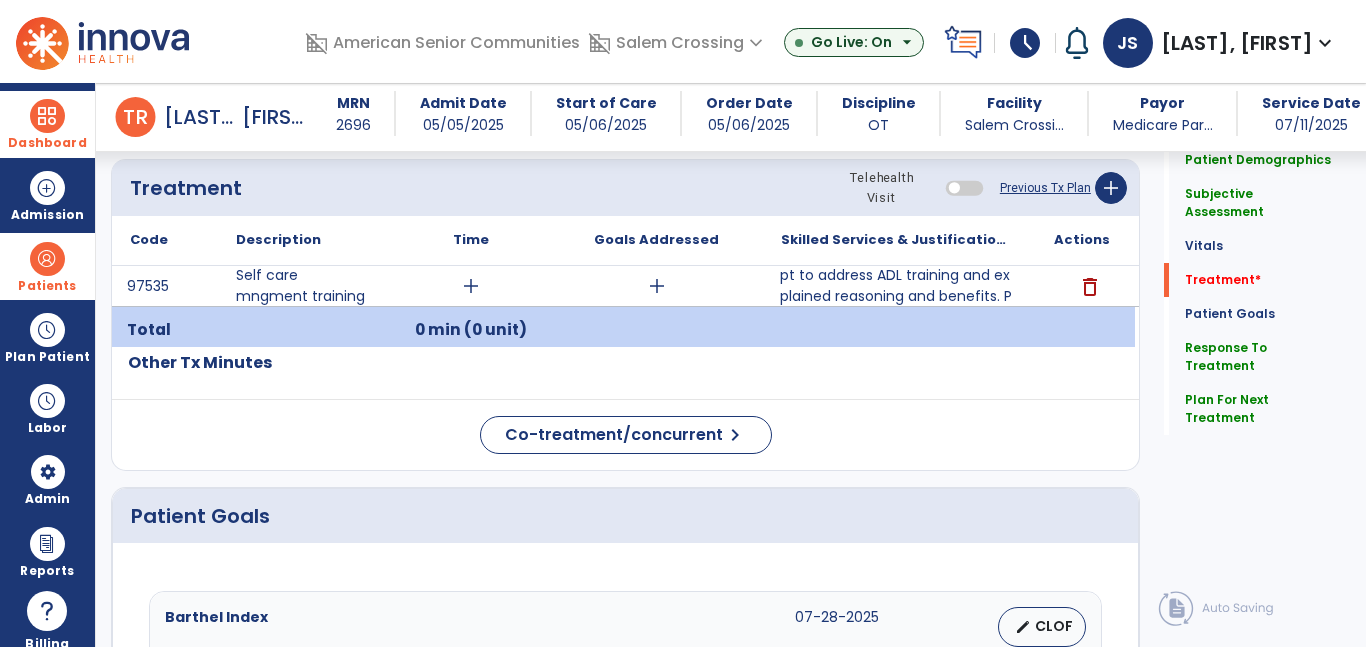 scroll, scrollTop: 1043, scrollLeft: 0, axis: vertical 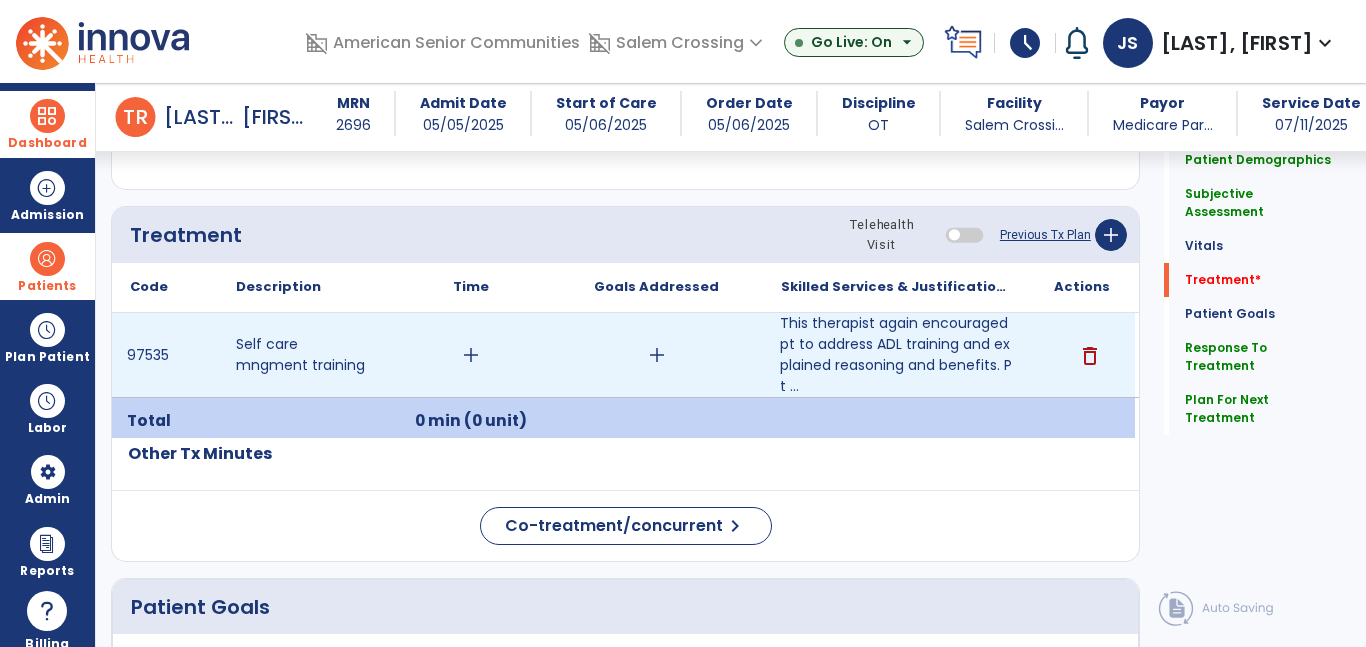 type on "**********" 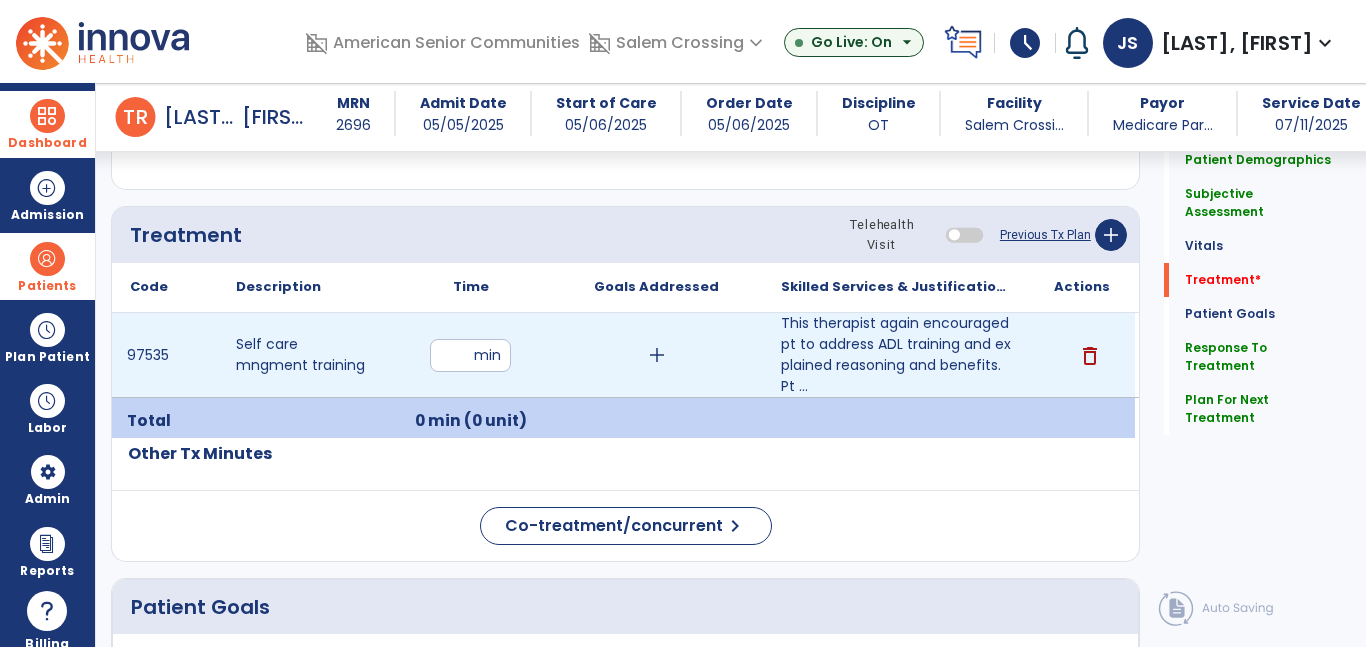 type on "**" 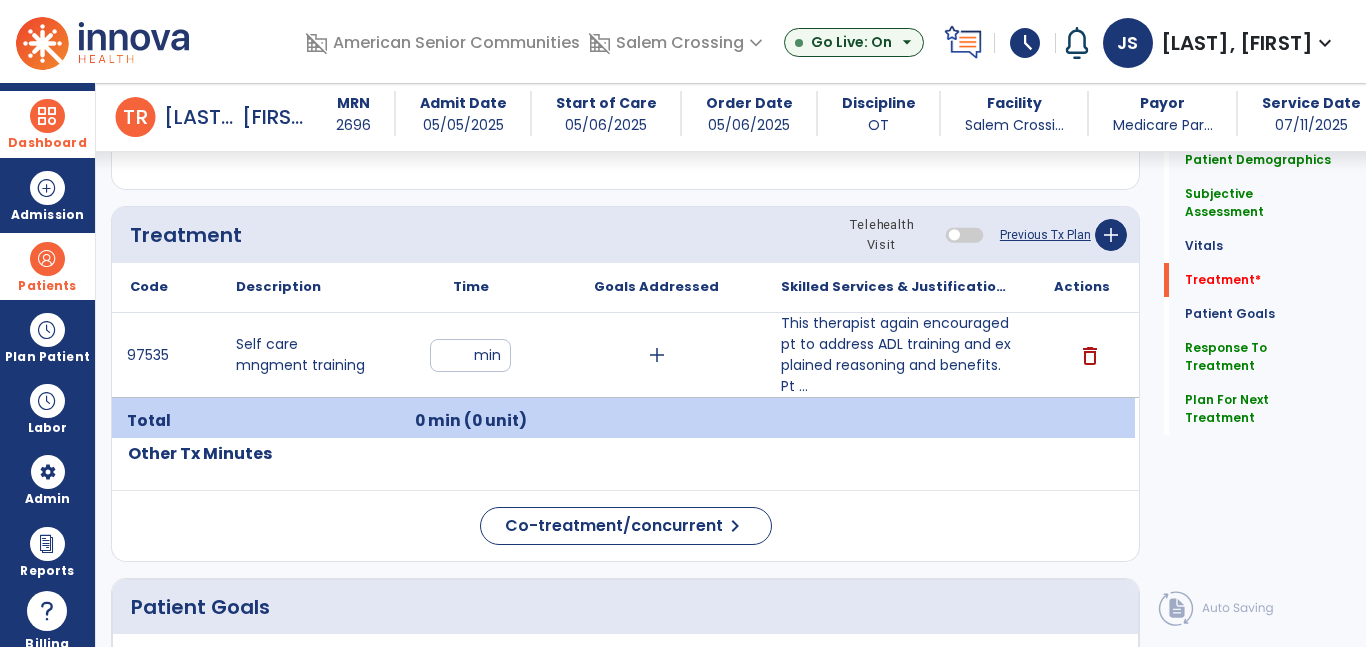 click on "Code
Description
Time" 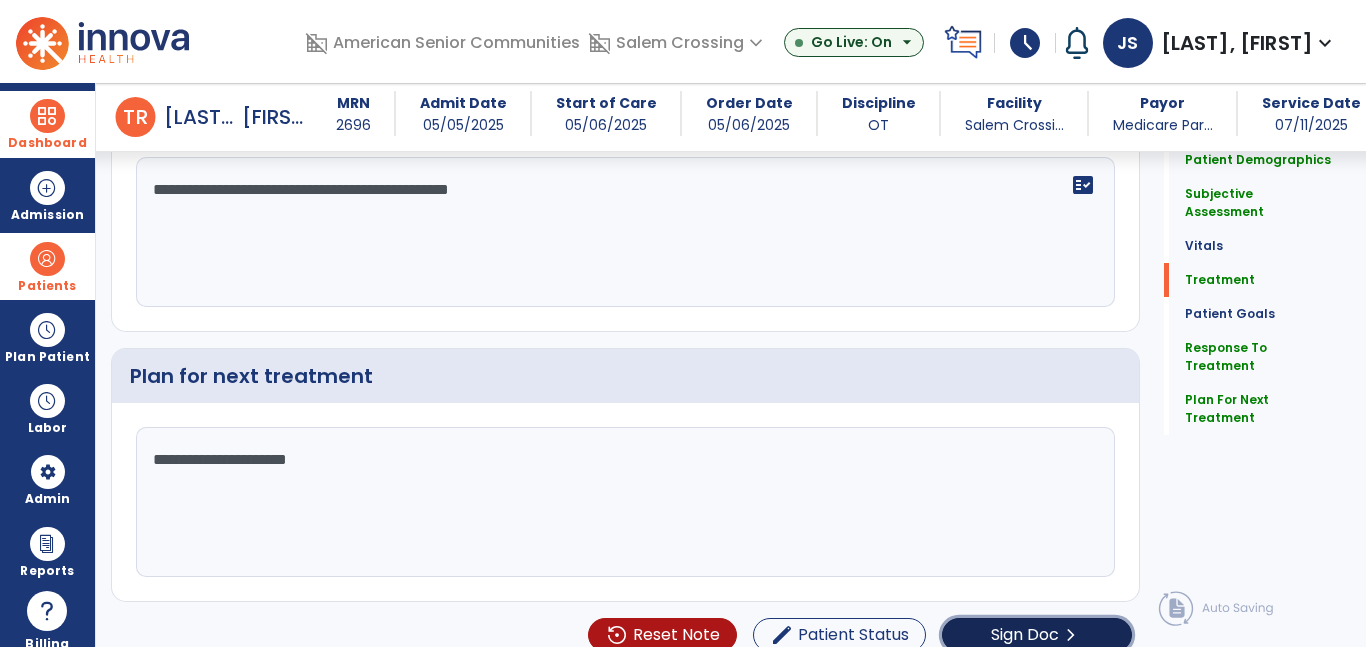 click on "Sign Doc" 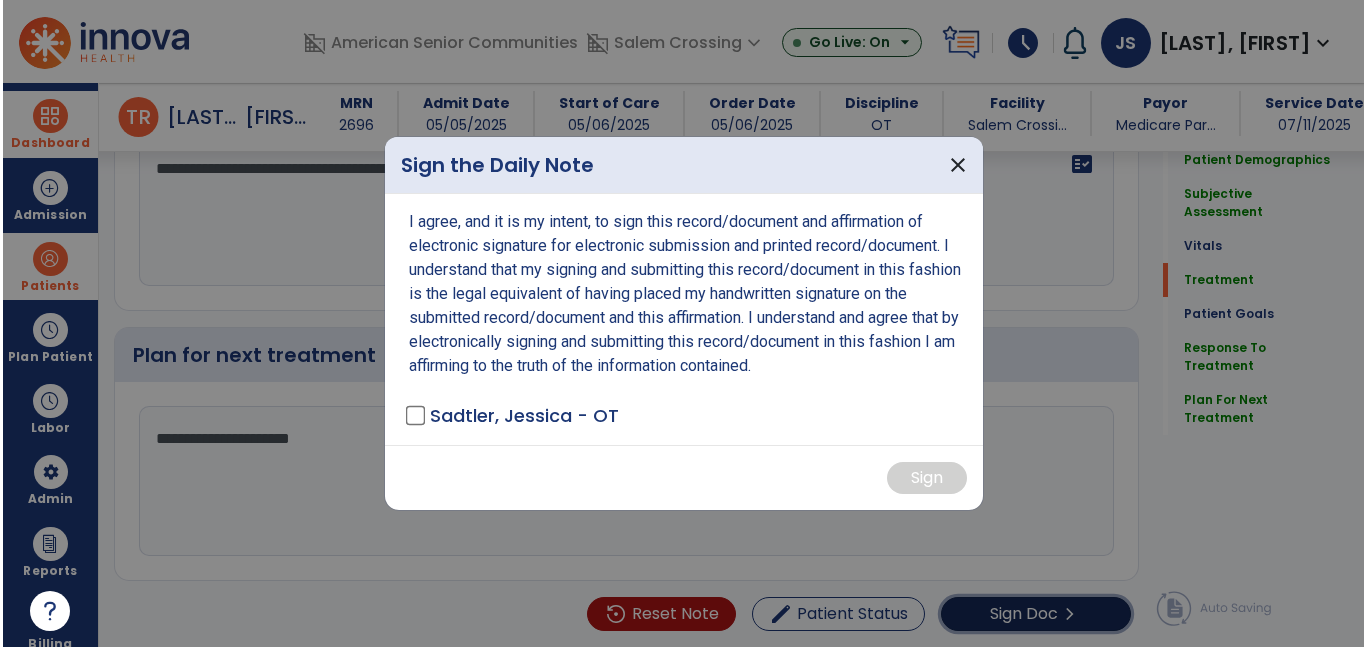 scroll, scrollTop: 2399, scrollLeft: 0, axis: vertical 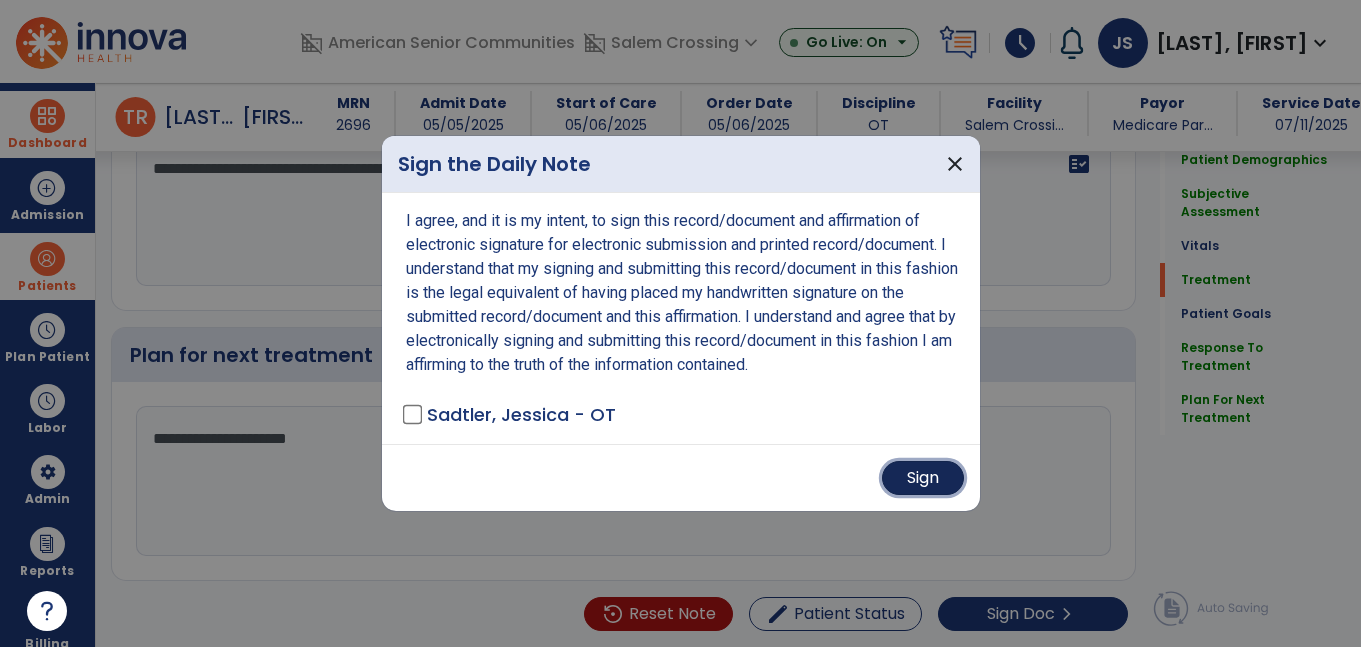 click on "Sign" at bounding box center (923, 478) 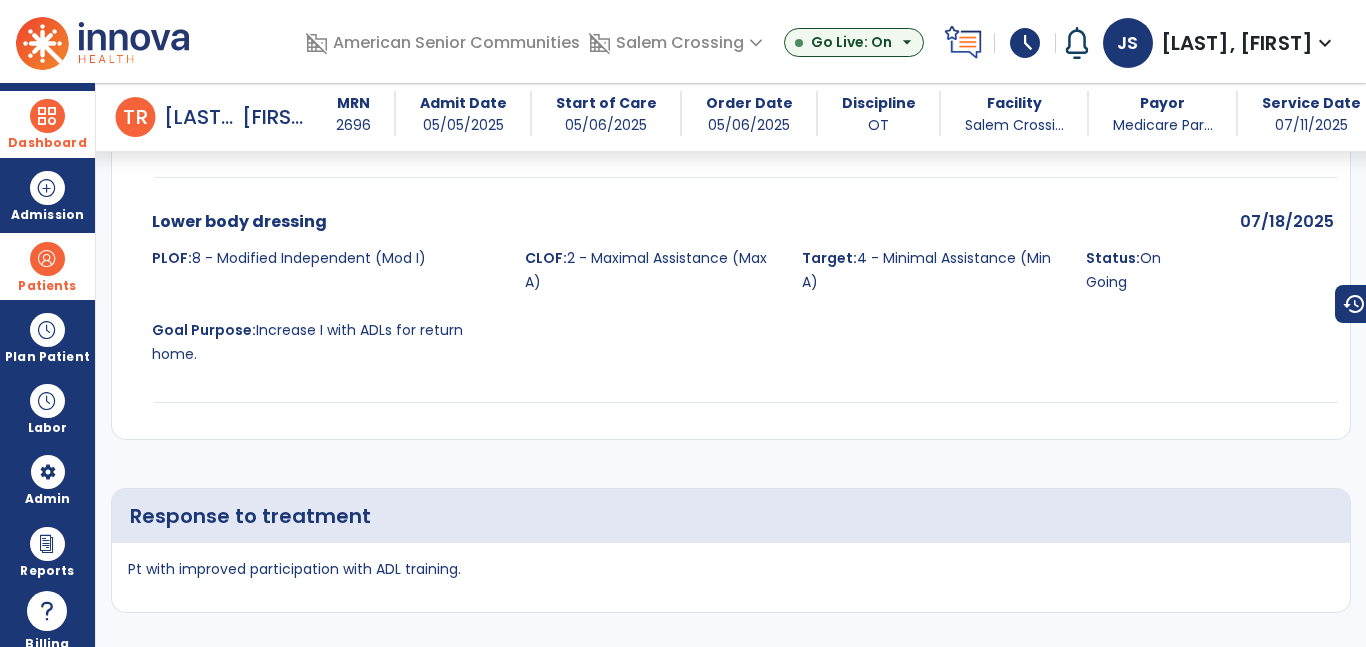 scroll, scrollTop: 0, scrollLeft: 0, axis: both 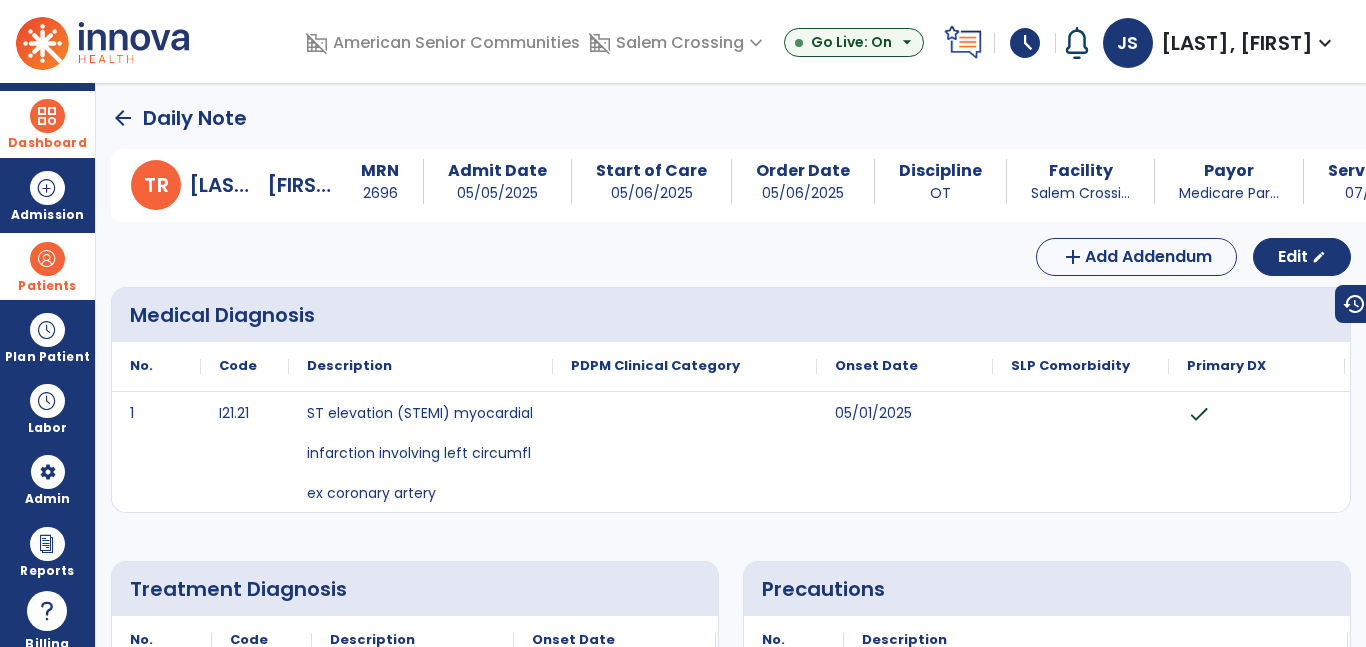 click at bounding box center (47, 116) 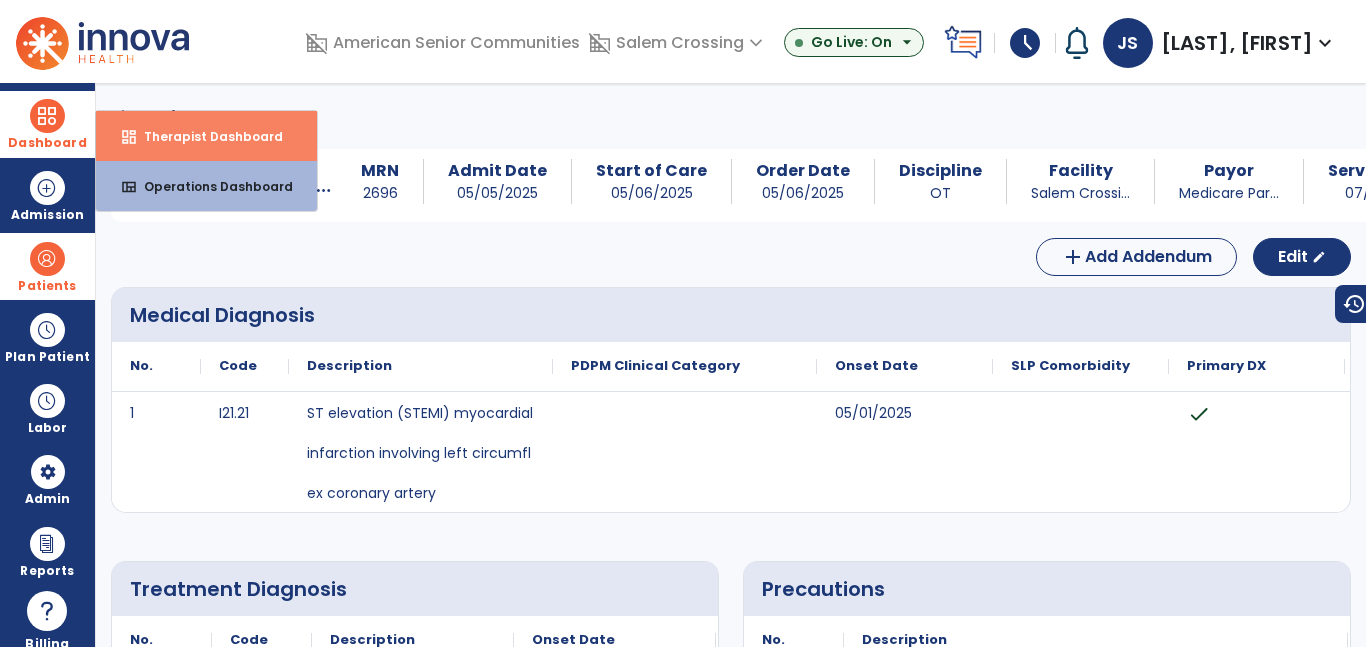 click on "Therapist Dashboard" at bounding box center [205, 136] 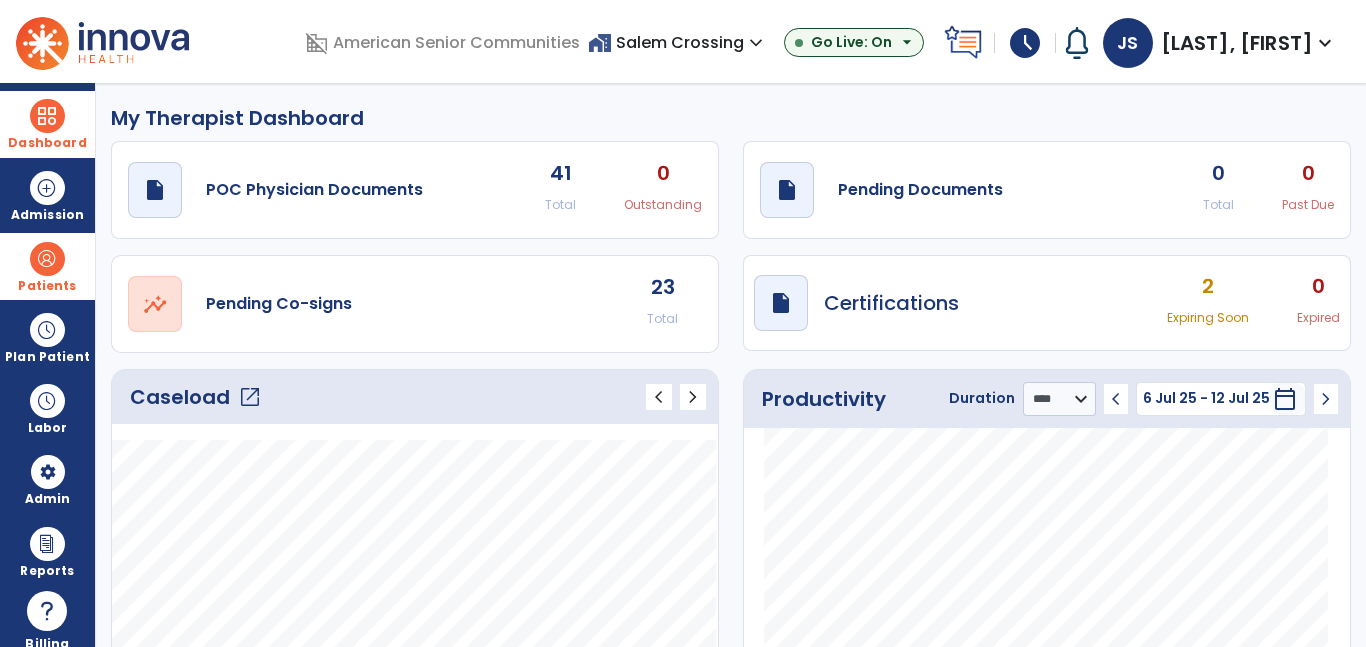 click on "23 Total" 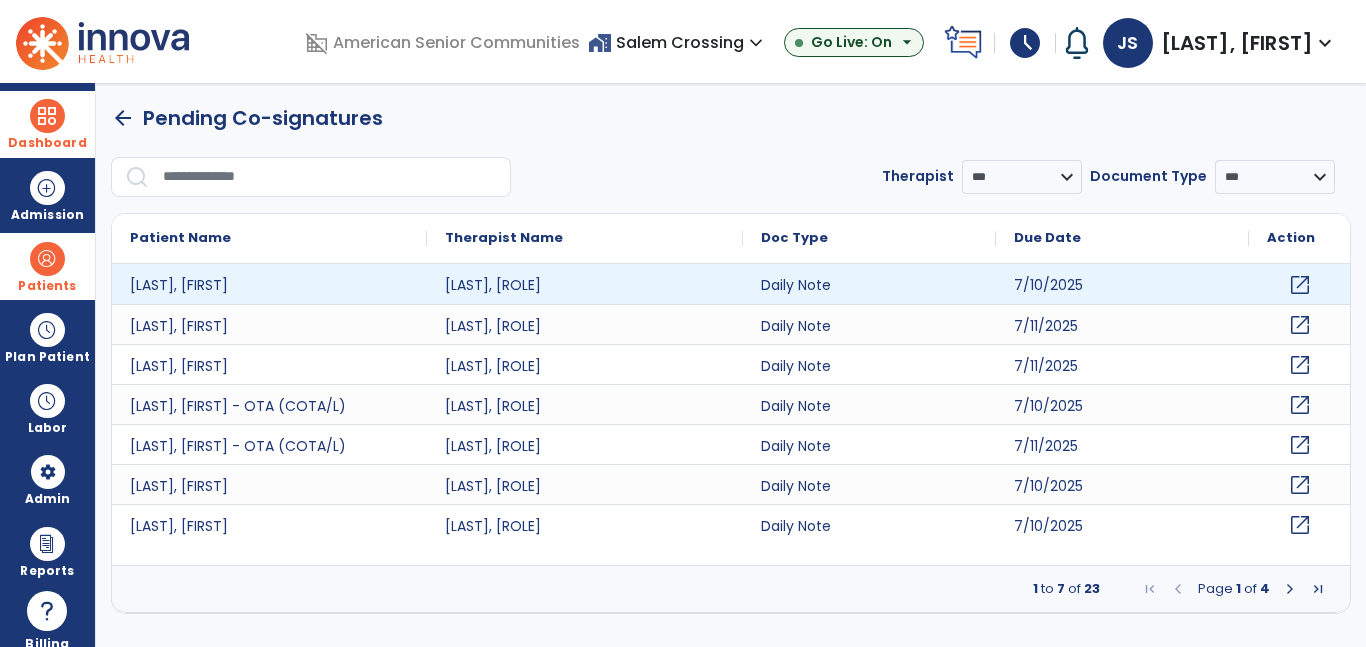 click on "open_in_new" 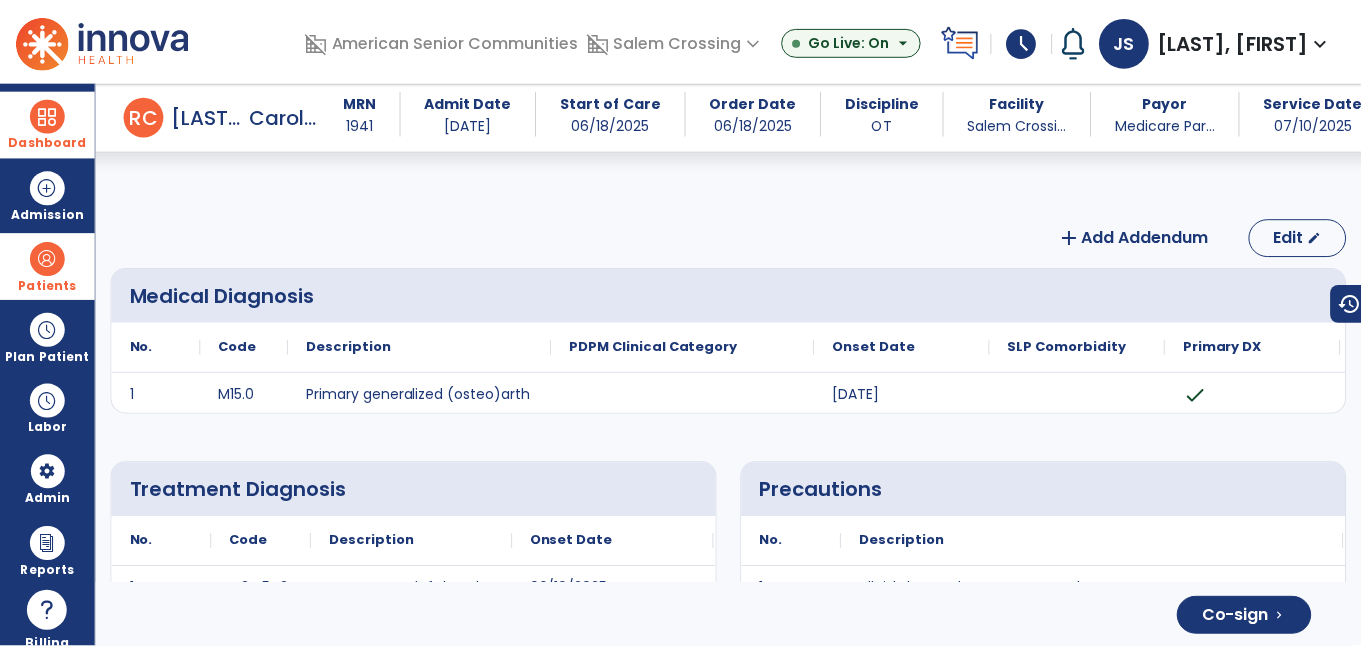 scroll, scrollTop: 3345, scrollLeft: 0, axis: vertical 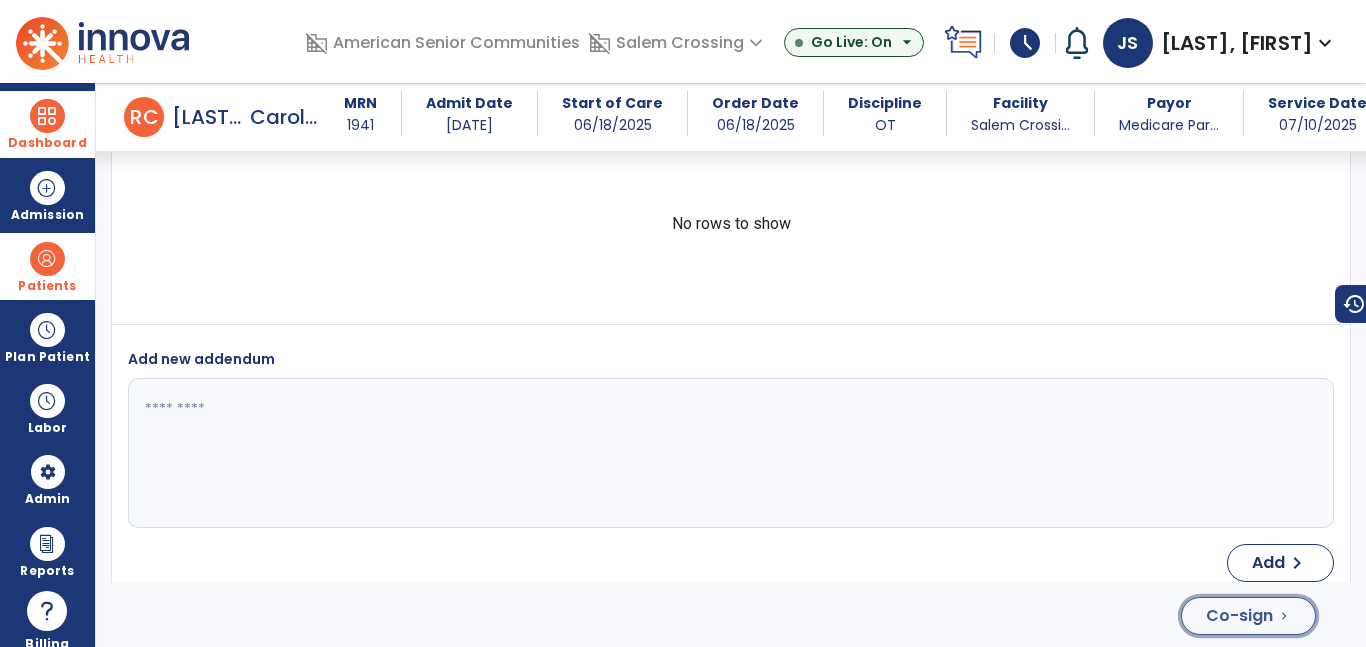 click on "Co-sign" 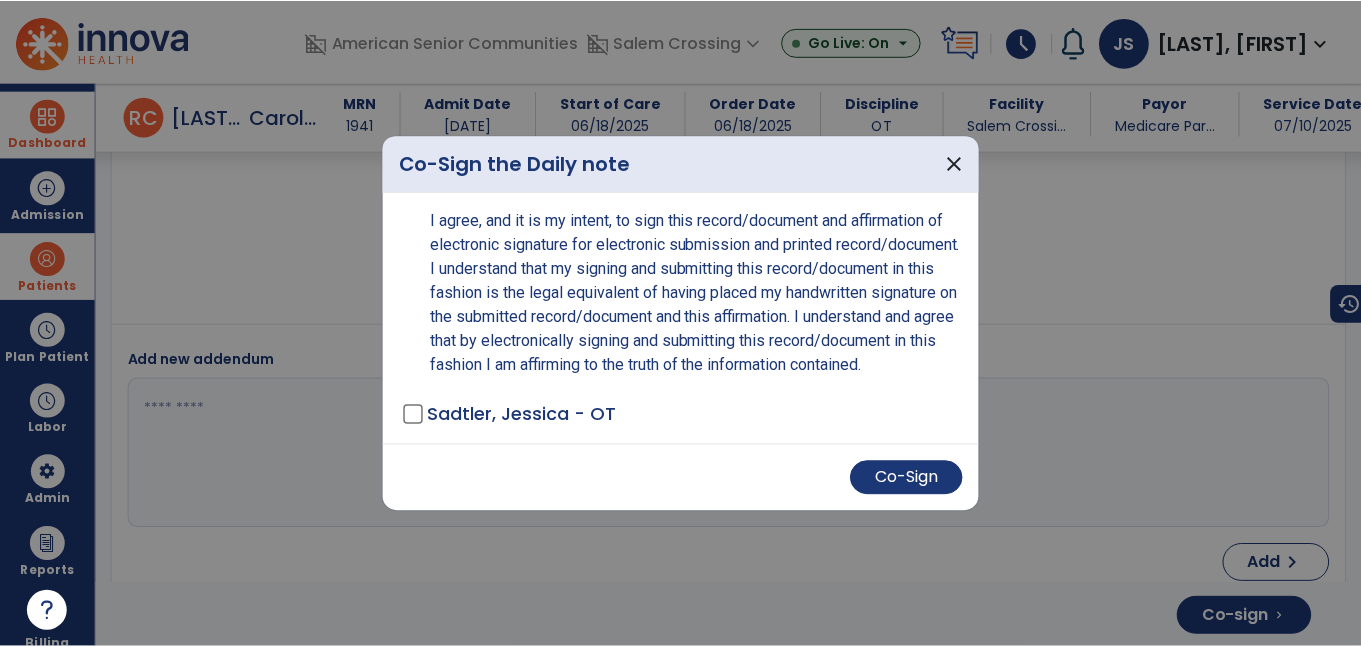 scroll, scrollTop: 3232, scrollLeft: 0, axis: vertical 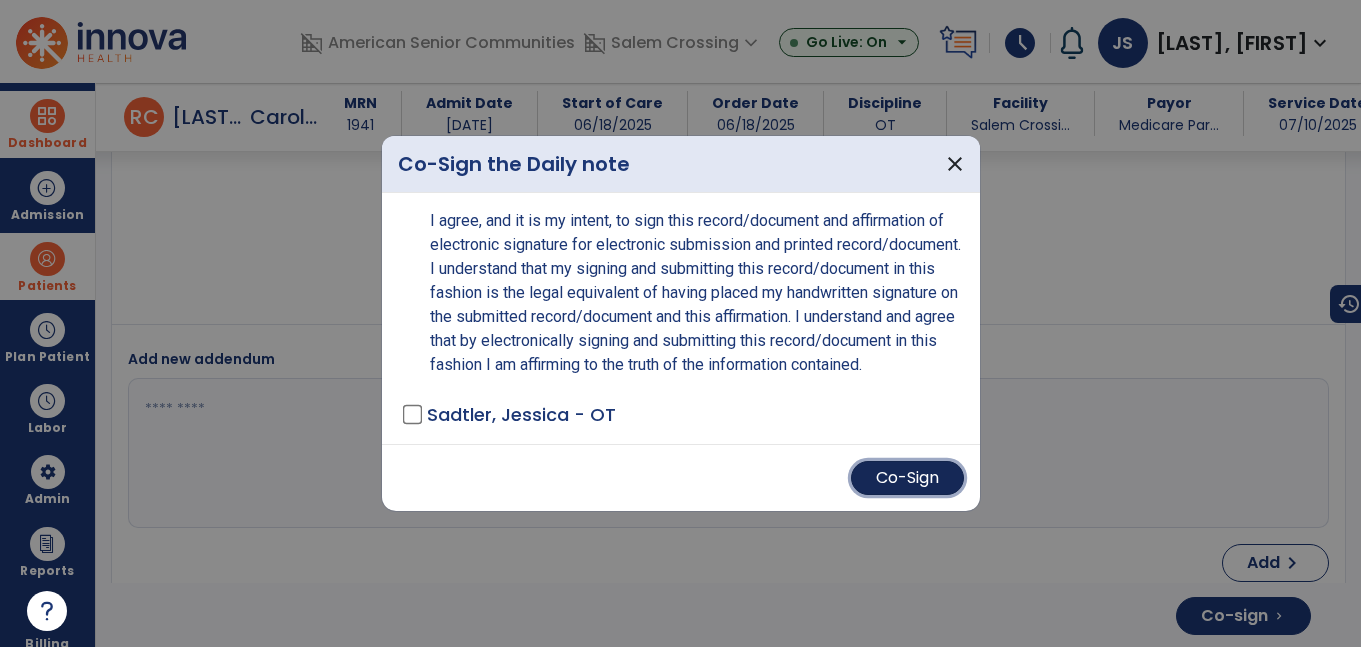 click on "Co-Sign" at bounding box center (907, 478) 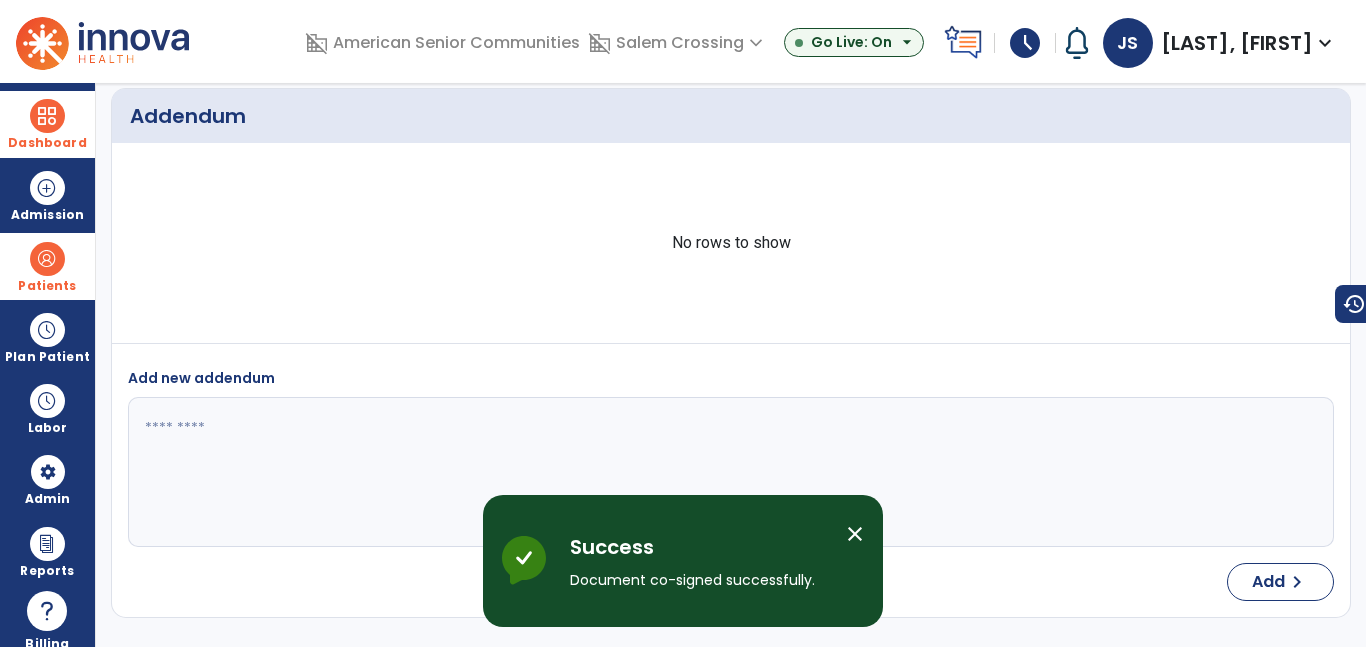 scroll, scrollTop: 0, scrollLeft: 0, axis: both 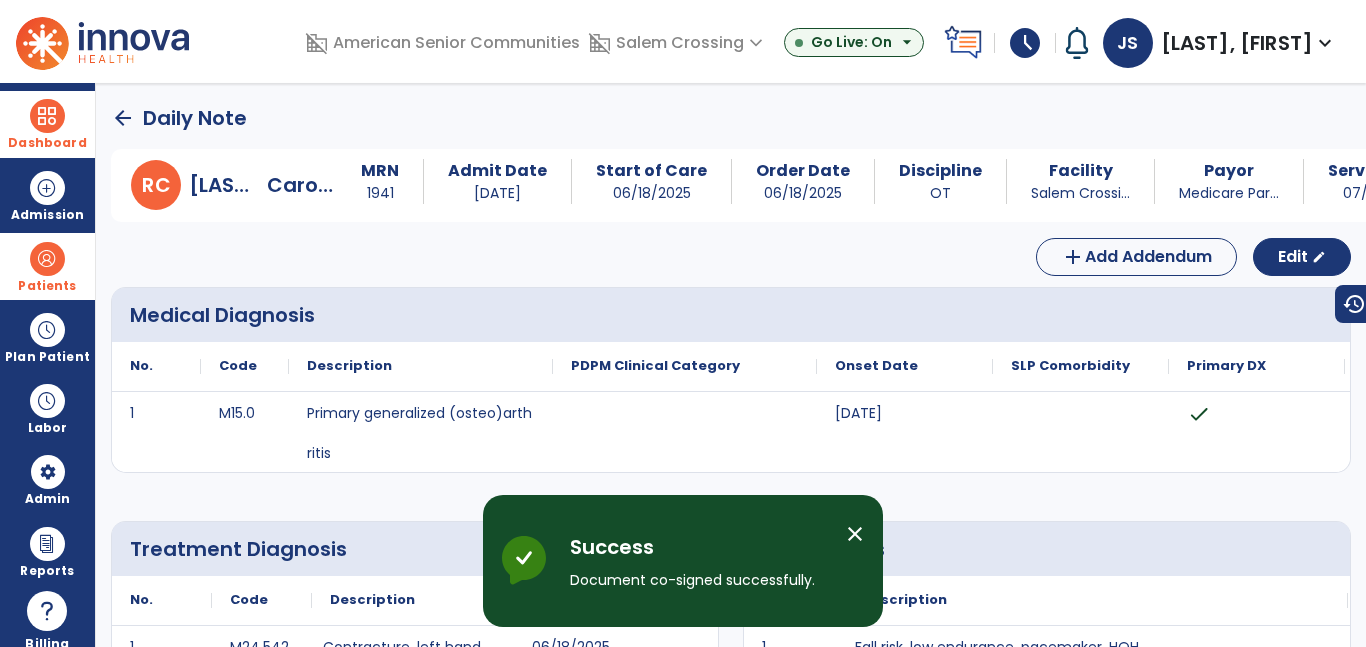 click on "arrow_back" 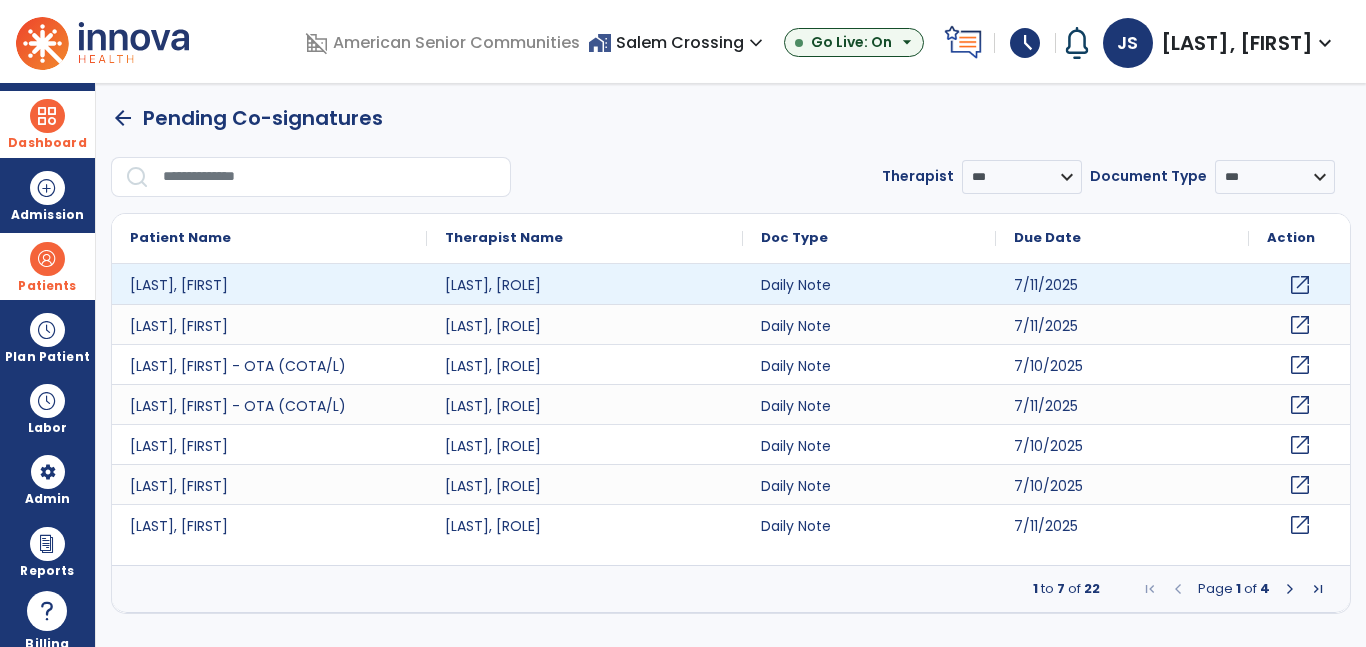 click on "open_in_new" 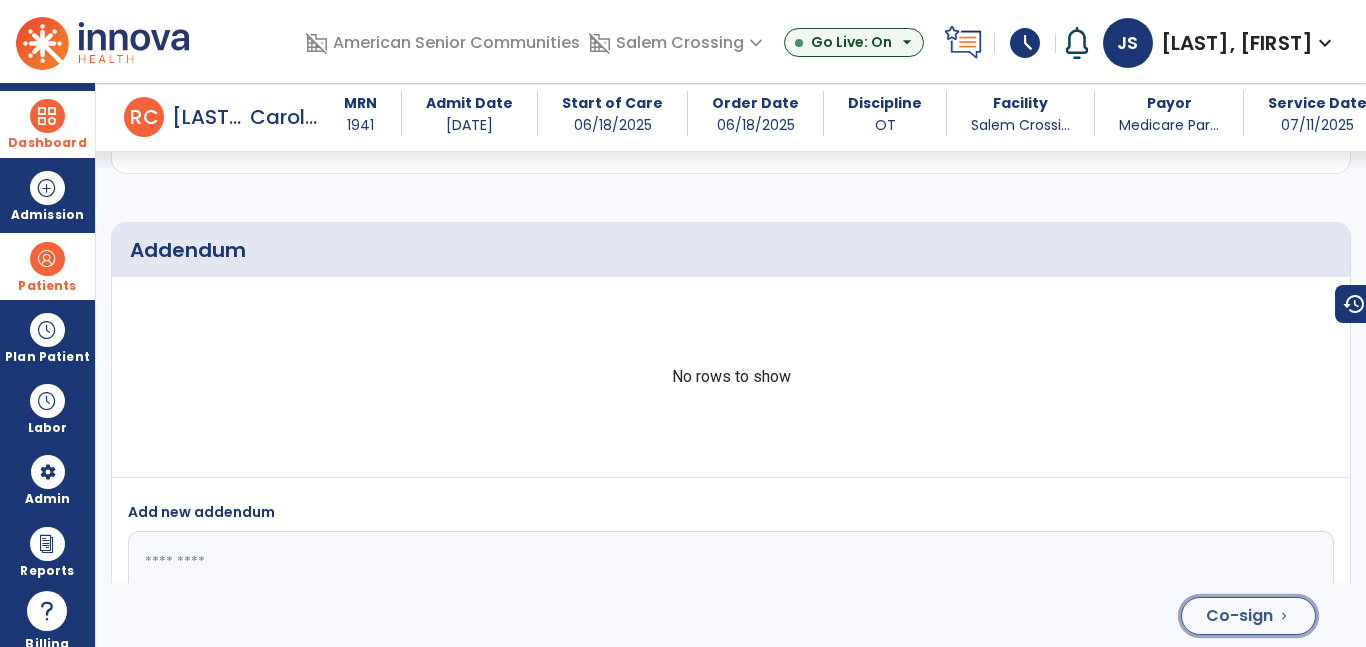 click on "Co-sign" 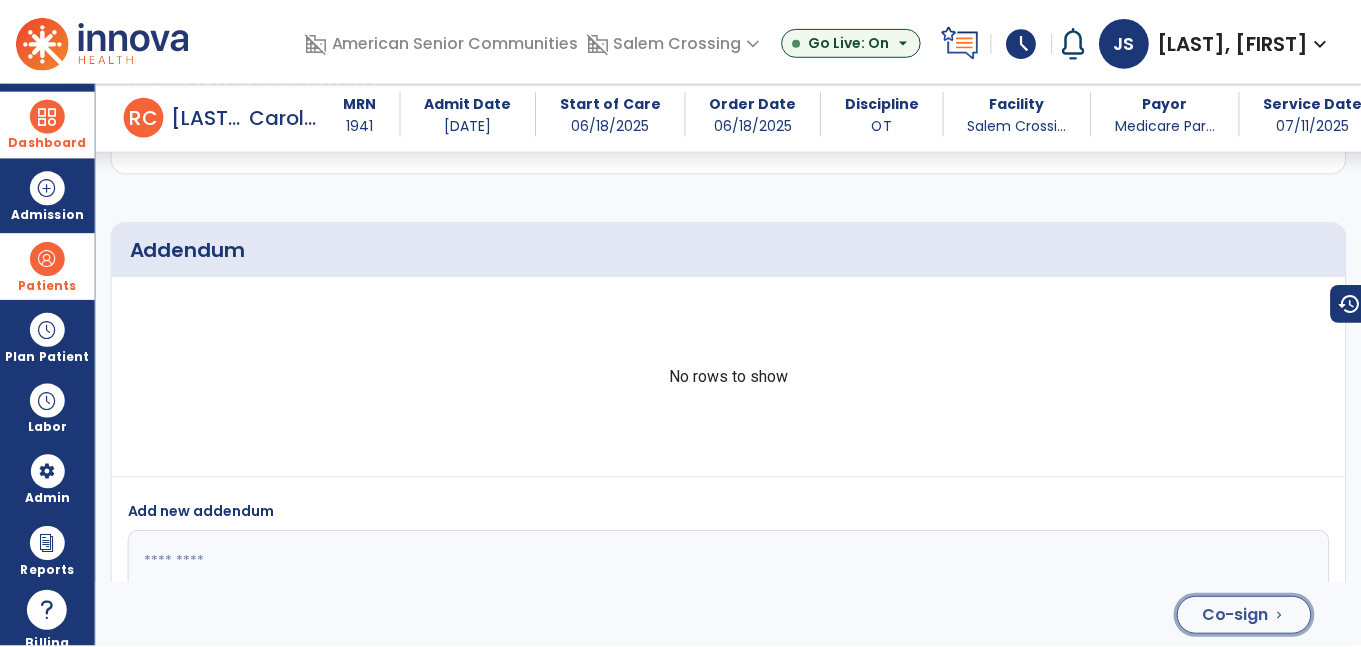 scroll, scrollTop: 2876, scrollLeft: 0, axis: vertical 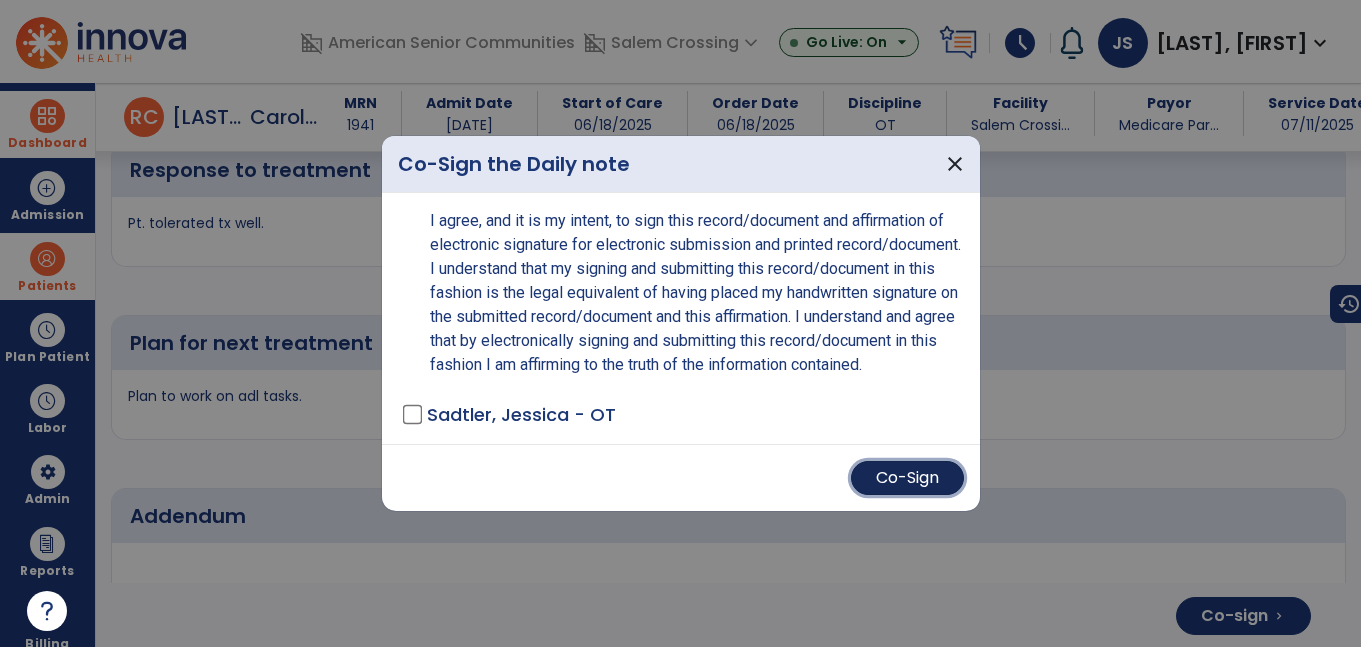 click on "Co-Sign" at bounding box center (907, 478) 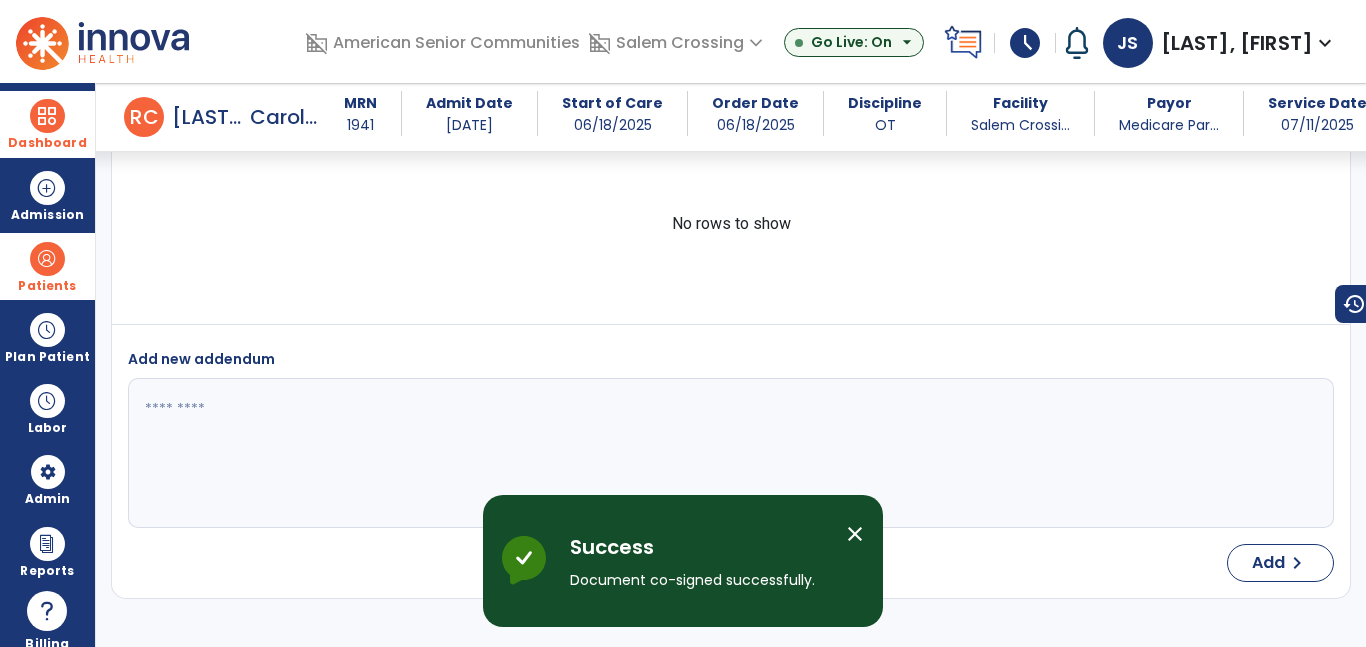 scroll, scrollTop: 0, scrollLeft: 0, axis: both 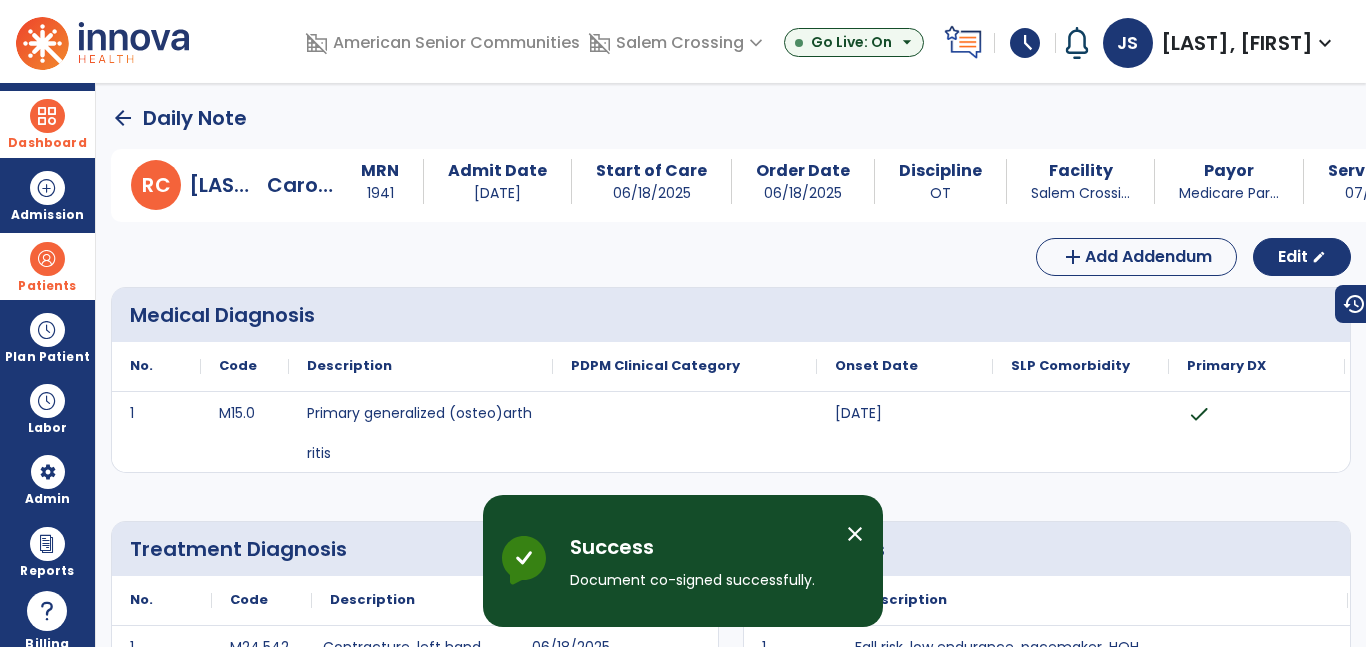 click on "arrow_back" 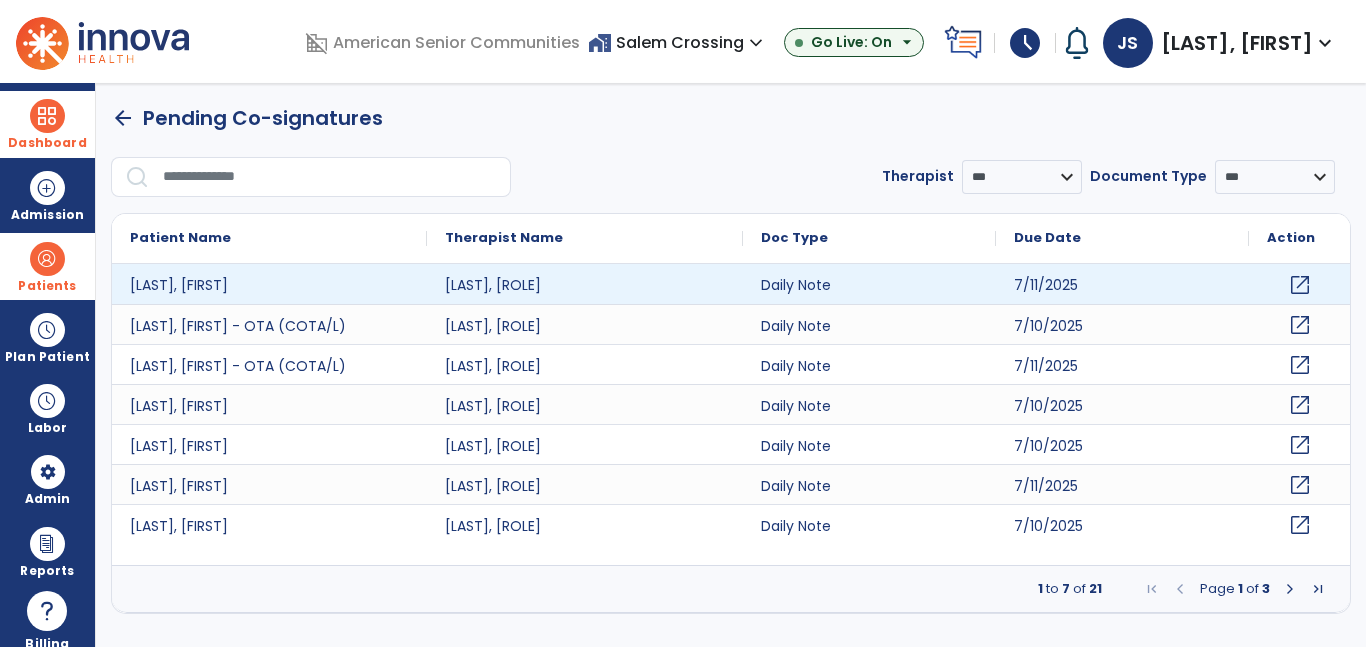 click on "open_in_new" 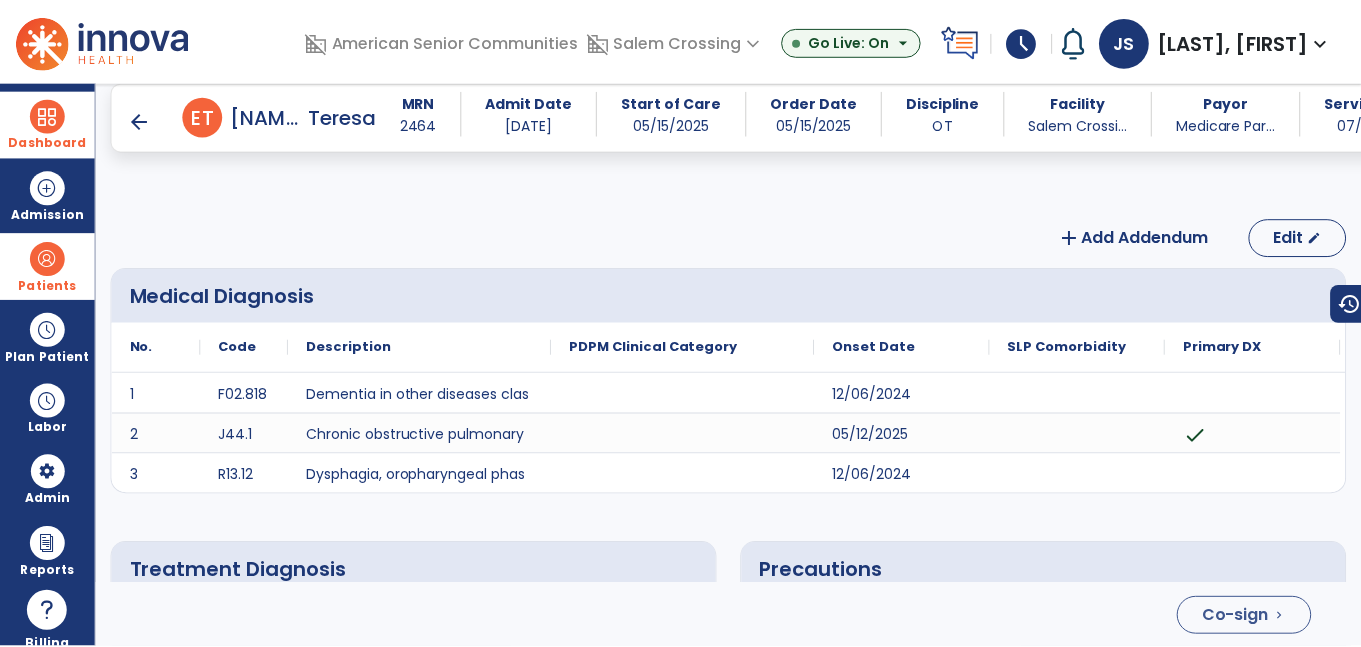 scroll, scrollTop: 3849, scrollLeft: 0, axis: vertical 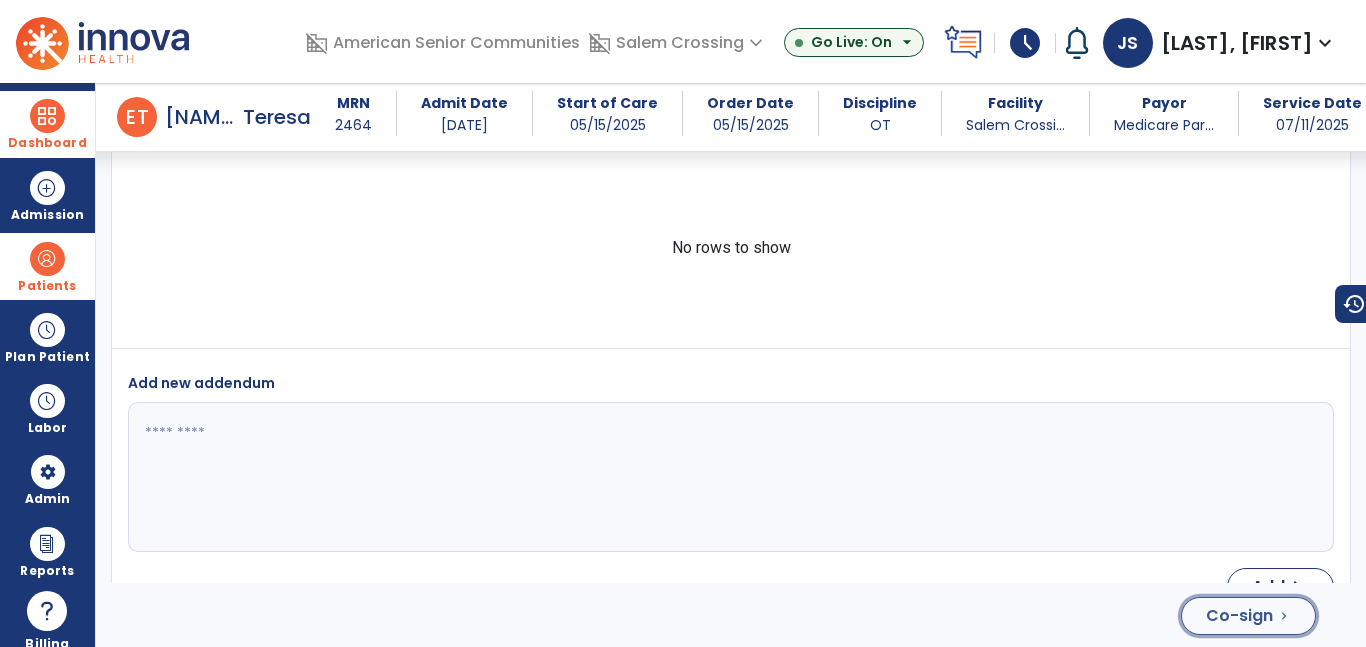 click on "Co-sign" 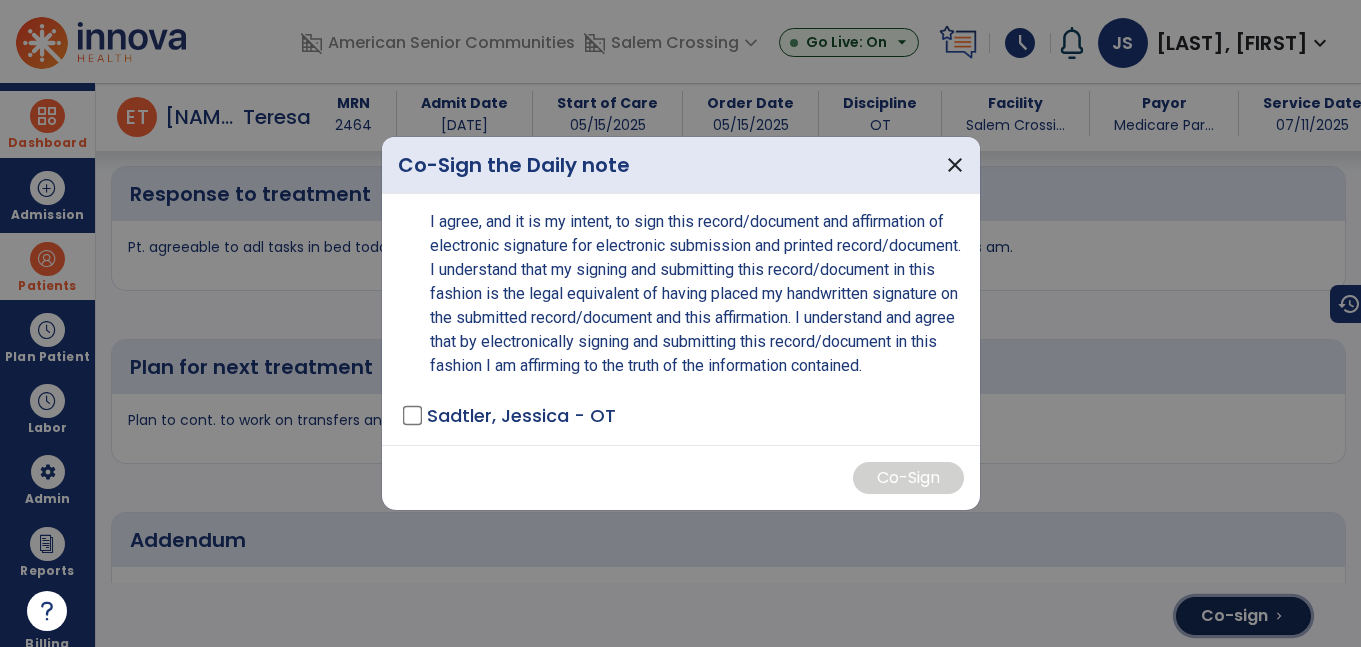 scroll, scrollTop: 4163, scrollLeft: 0, axis: vertical 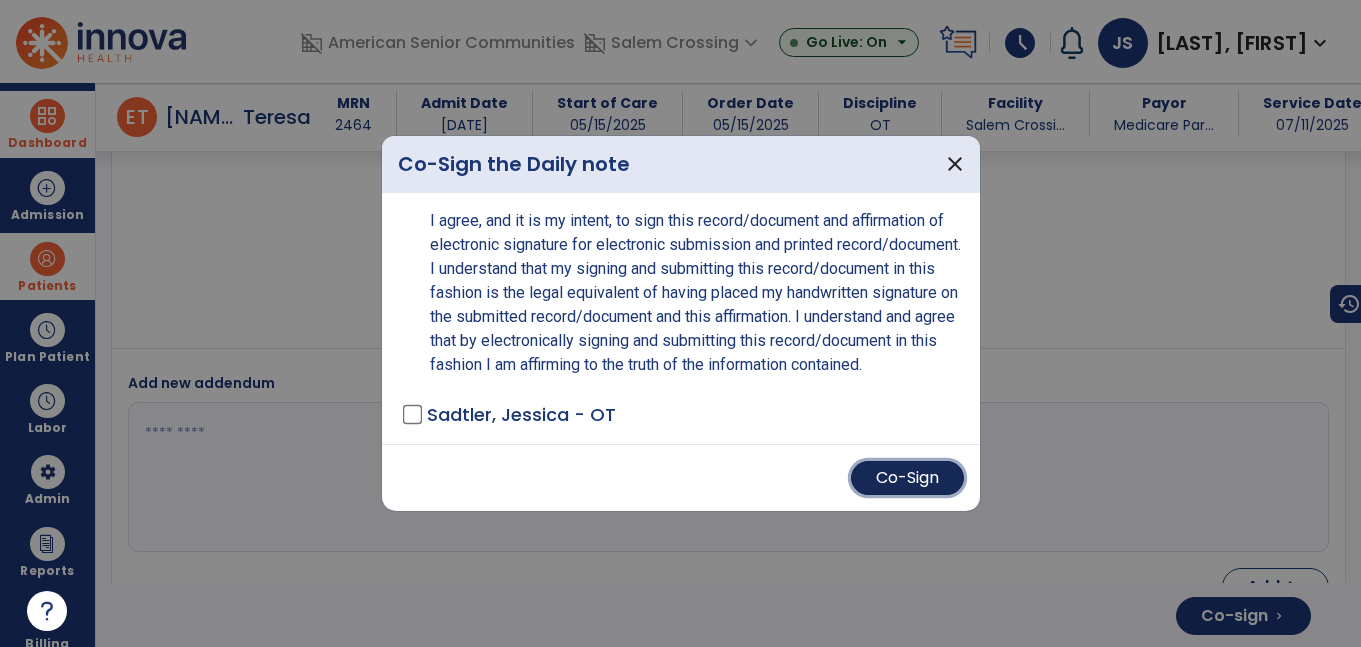 drag, startPoint x: 898, startPoint y: 500, endPoint x: 878, endPoint y: 493, distance: 21.189621 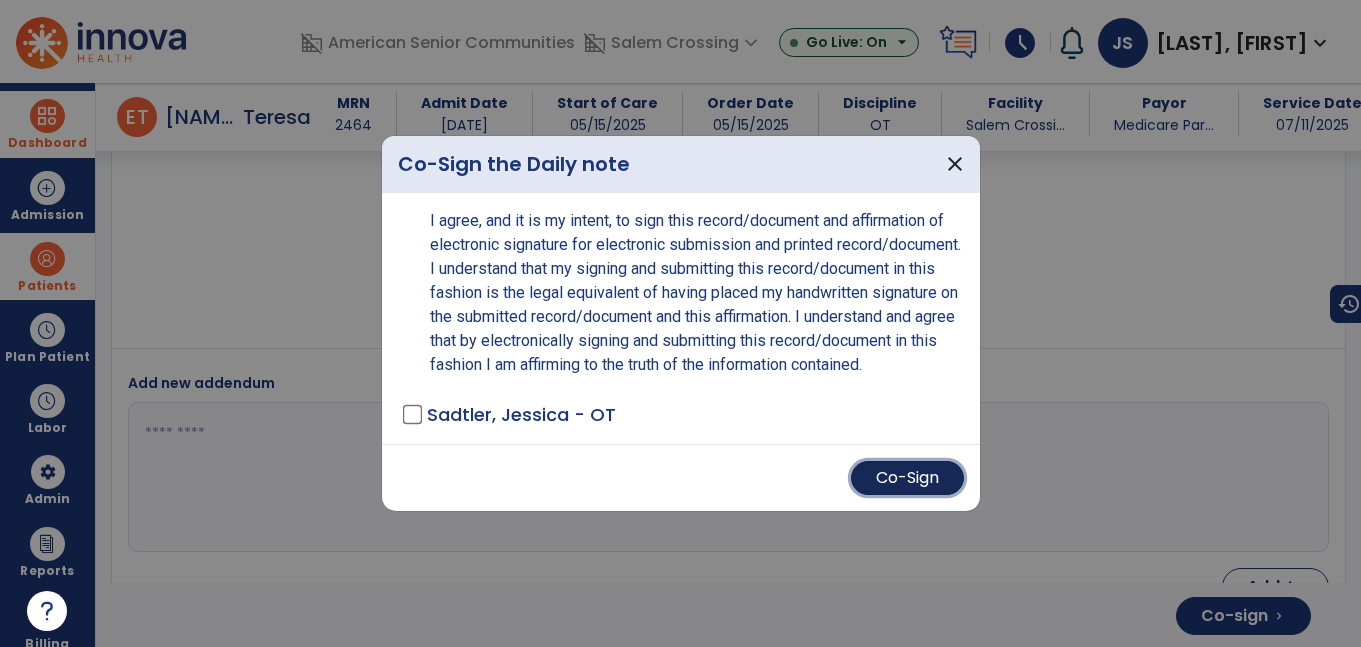 click on "Co-Sign" at bounding box center [907, 478] 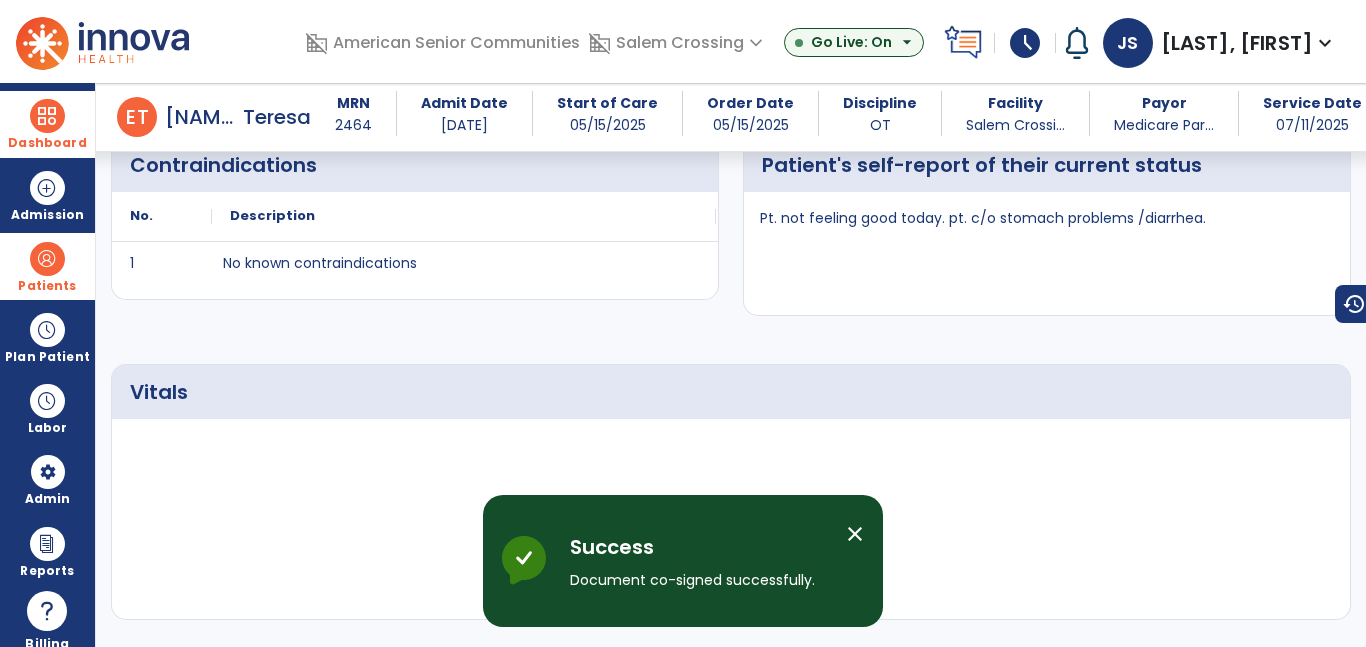 scroll, scrollTop: 0, scrollLeft: 0, axis: both 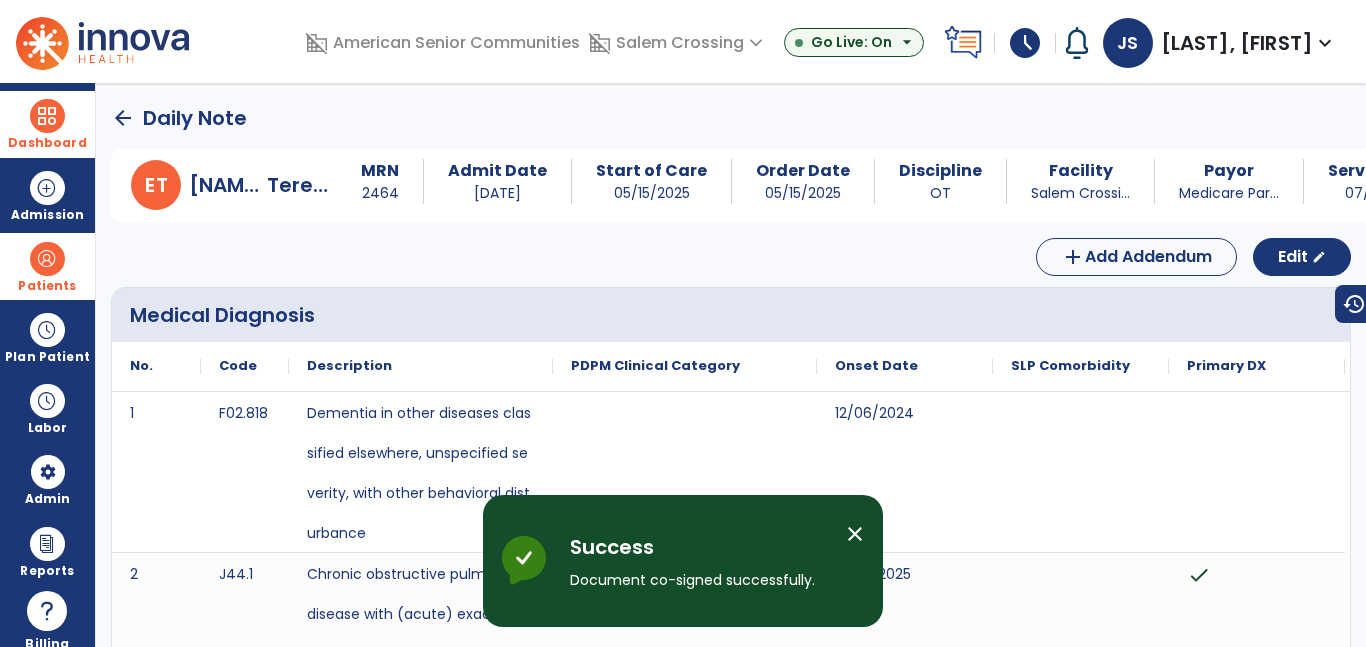 click on "arrow_back" 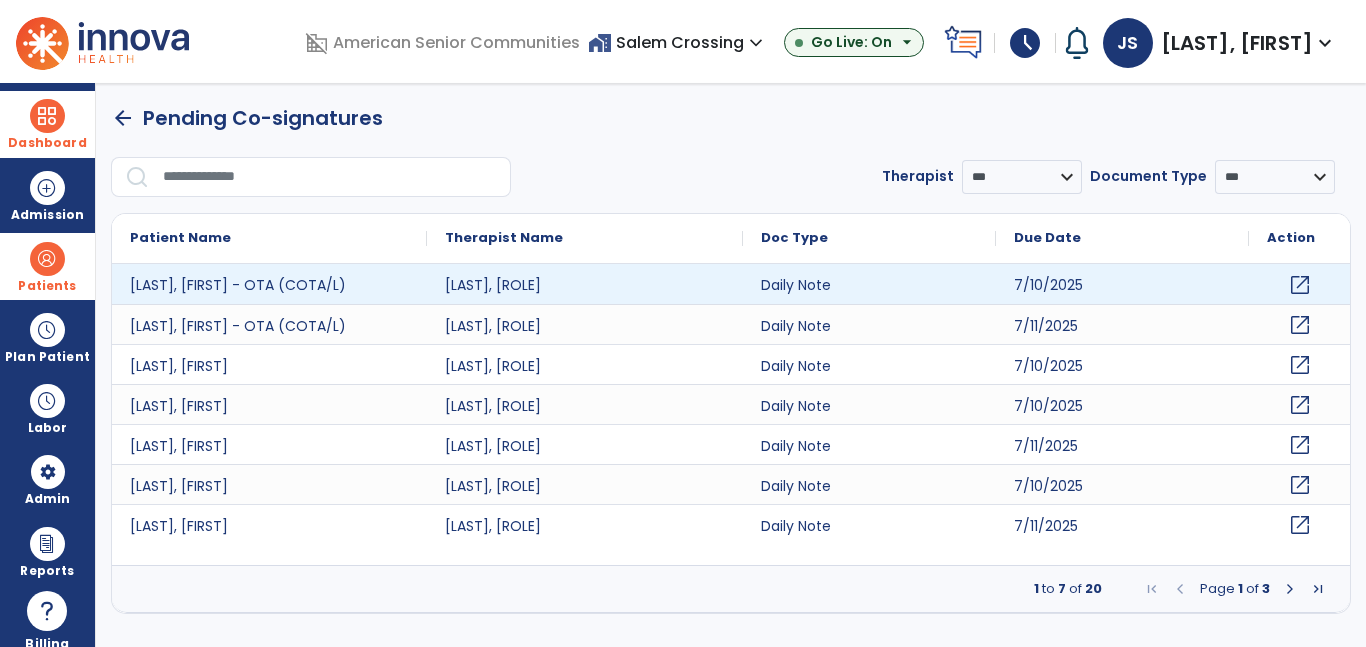 click on "open_in_new" 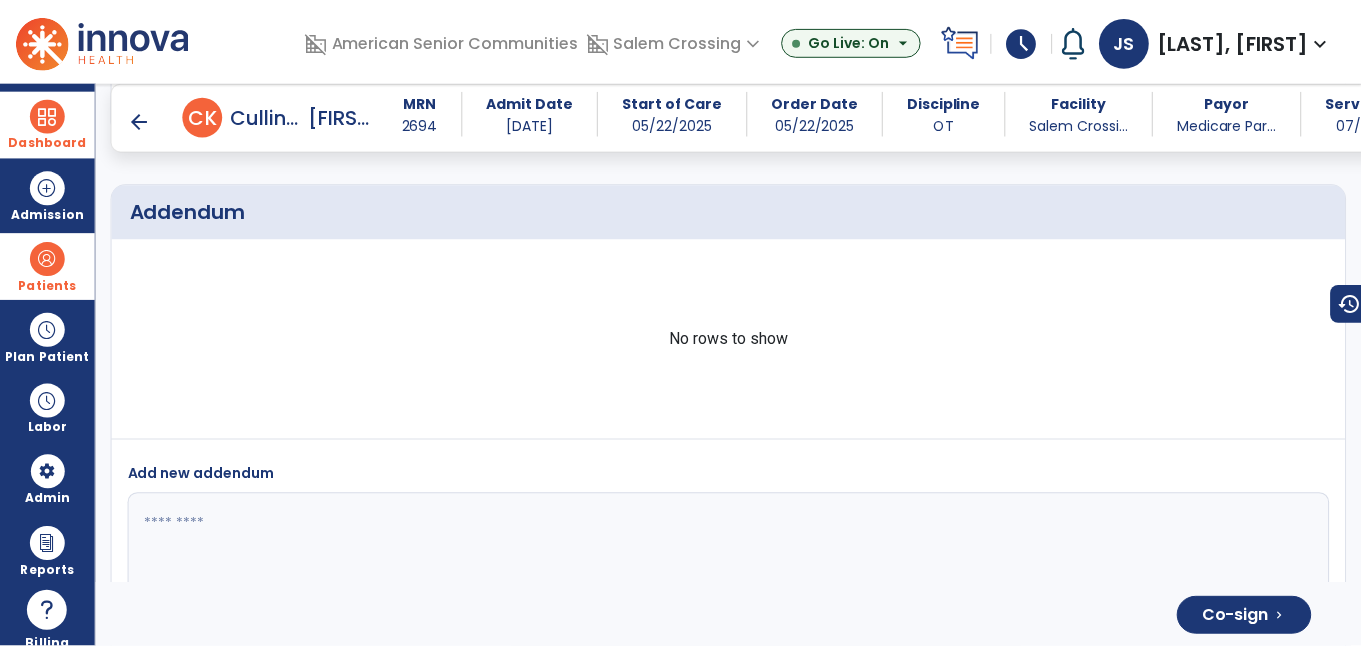 scroll, scrollTop: 2994, scrollLeft: 0, axis: vertical 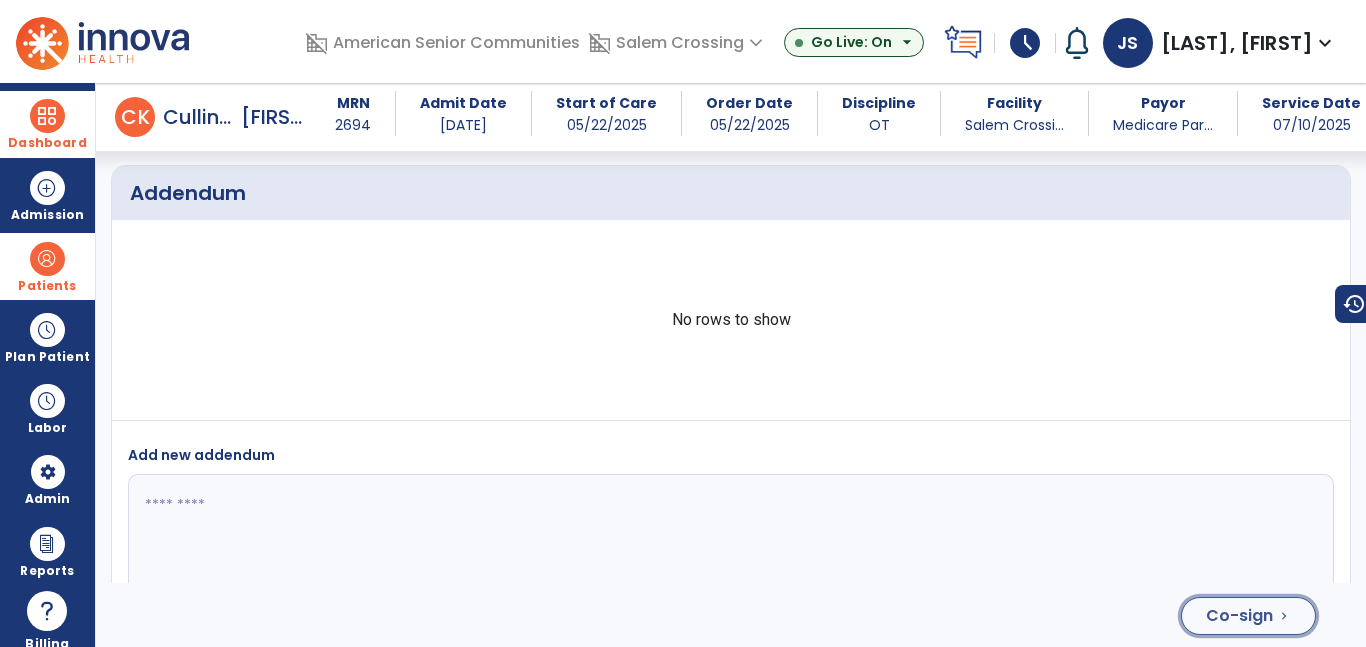 click on "Co-sign" 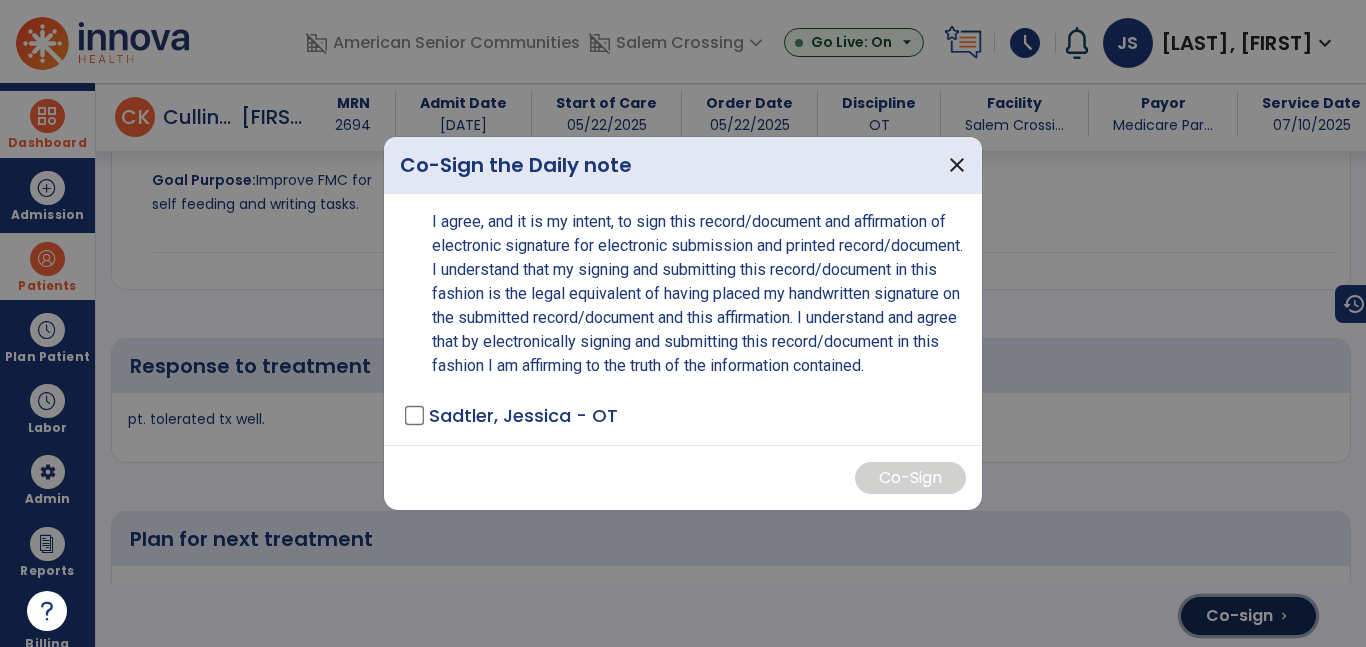 scroll, scrollTop: 3399, scrollLeft: 0, axis: vertical 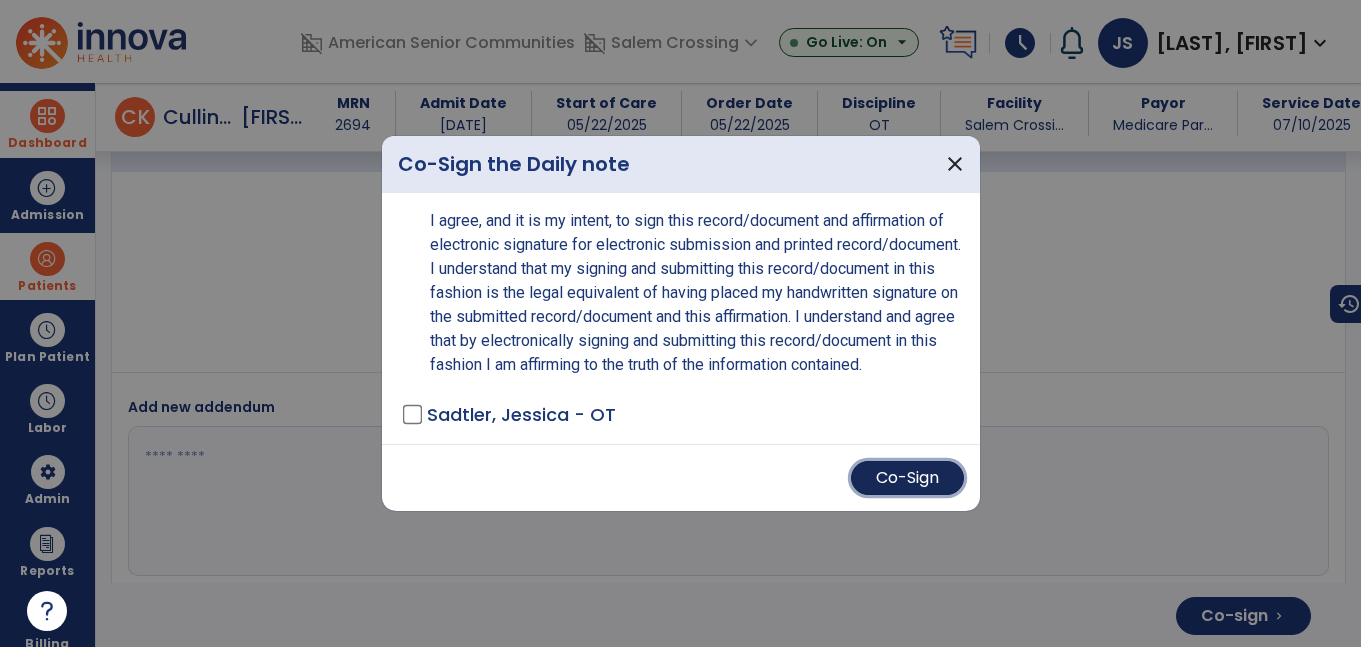 click on "Co-Sign" at bounding box center (907, 478) 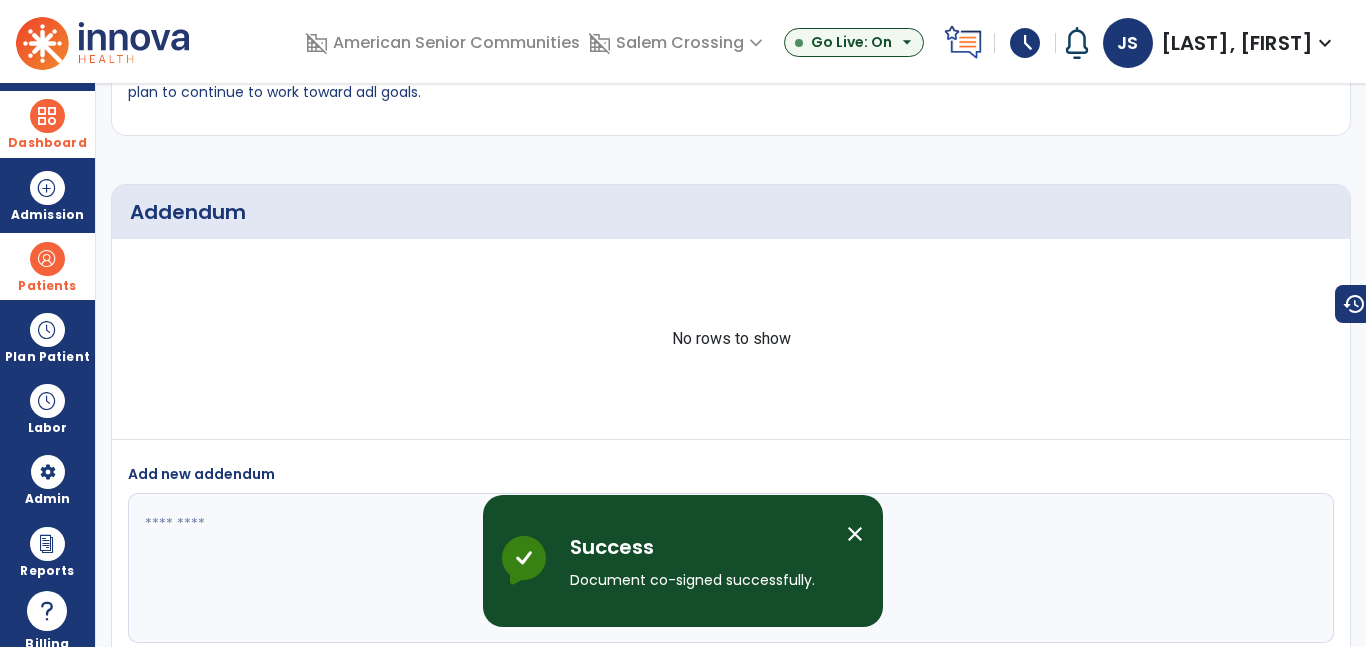 scroll, scrollTop: 0, scrollLeft: 0, axis: both 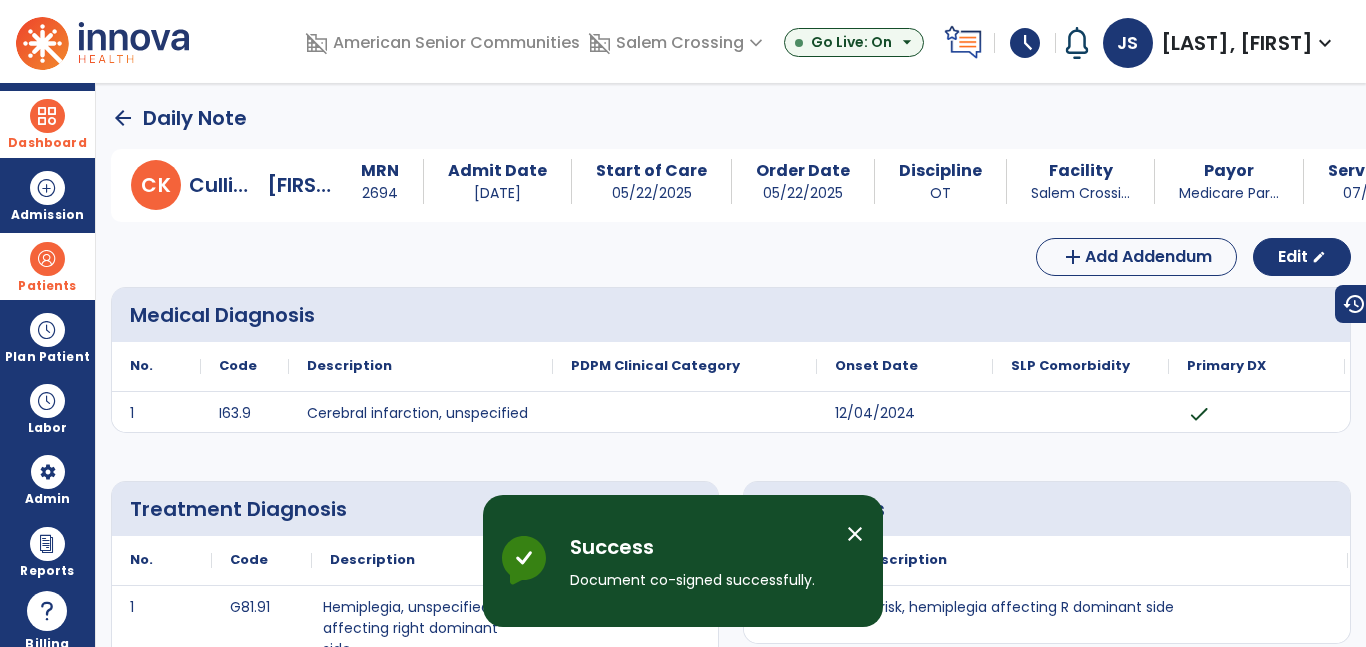 click on "arrow_back" 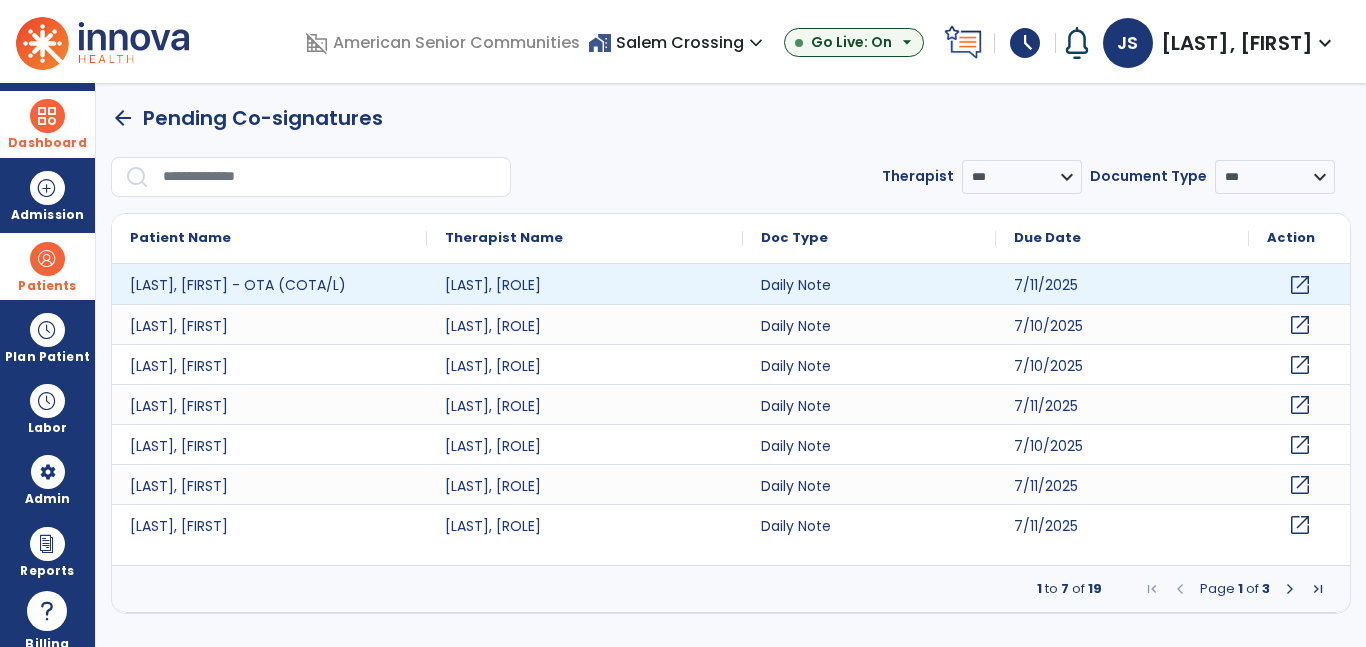 click on "open_in_new" 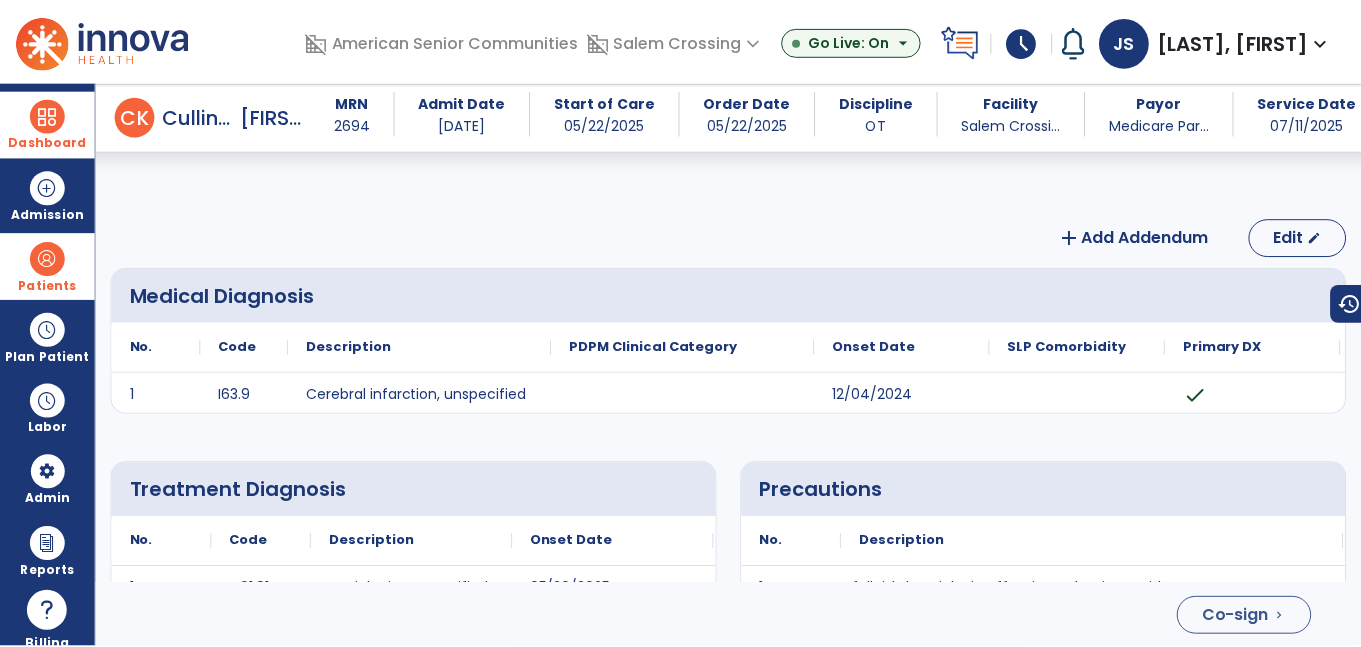 scroll, scrollTop: 3029, scrollLeft: 0, axis: vertical 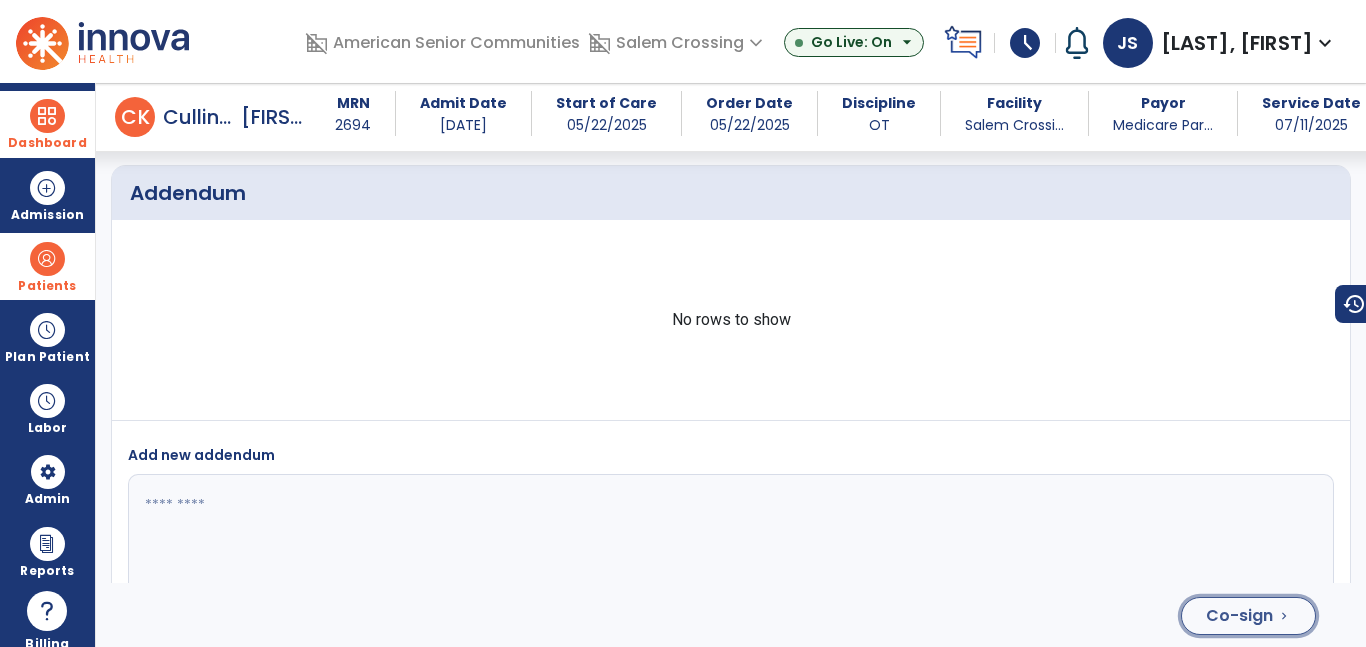 click on "Co-sign" 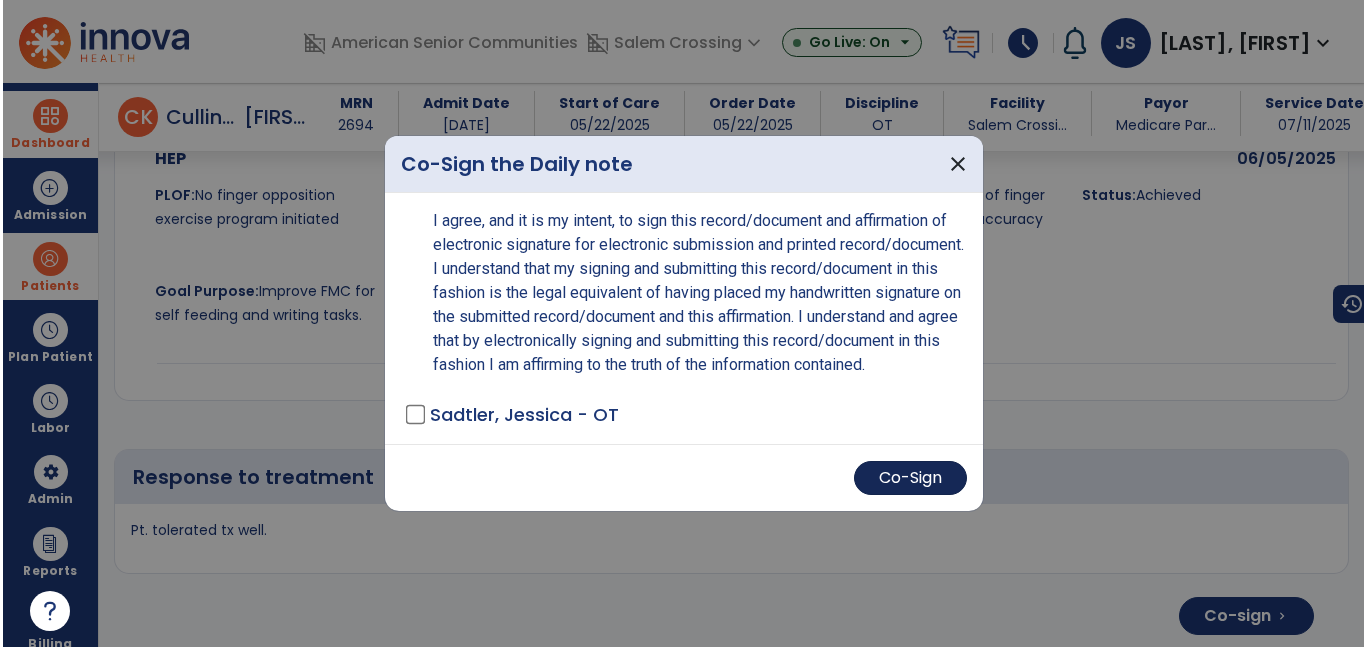 scroll, scrollTop: 3707, scrollLeft: 0, axis: vertical 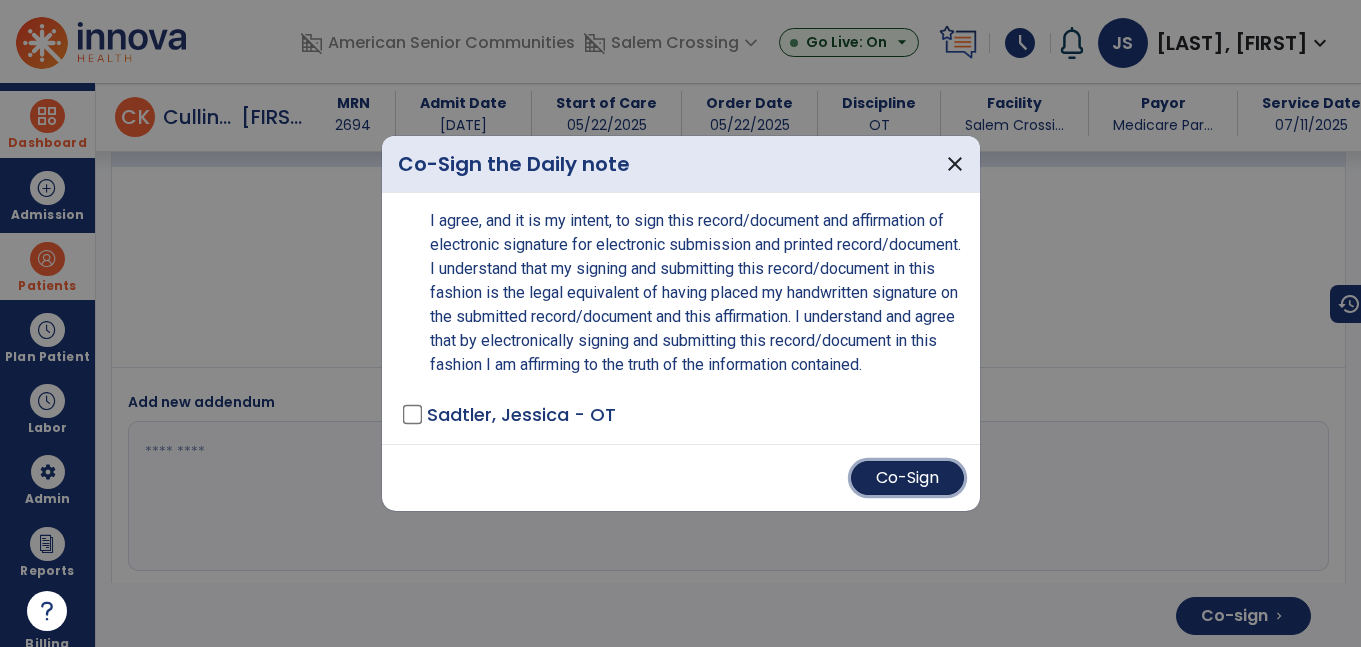 click on "Co-Sign" at bounding box center [907, 478] 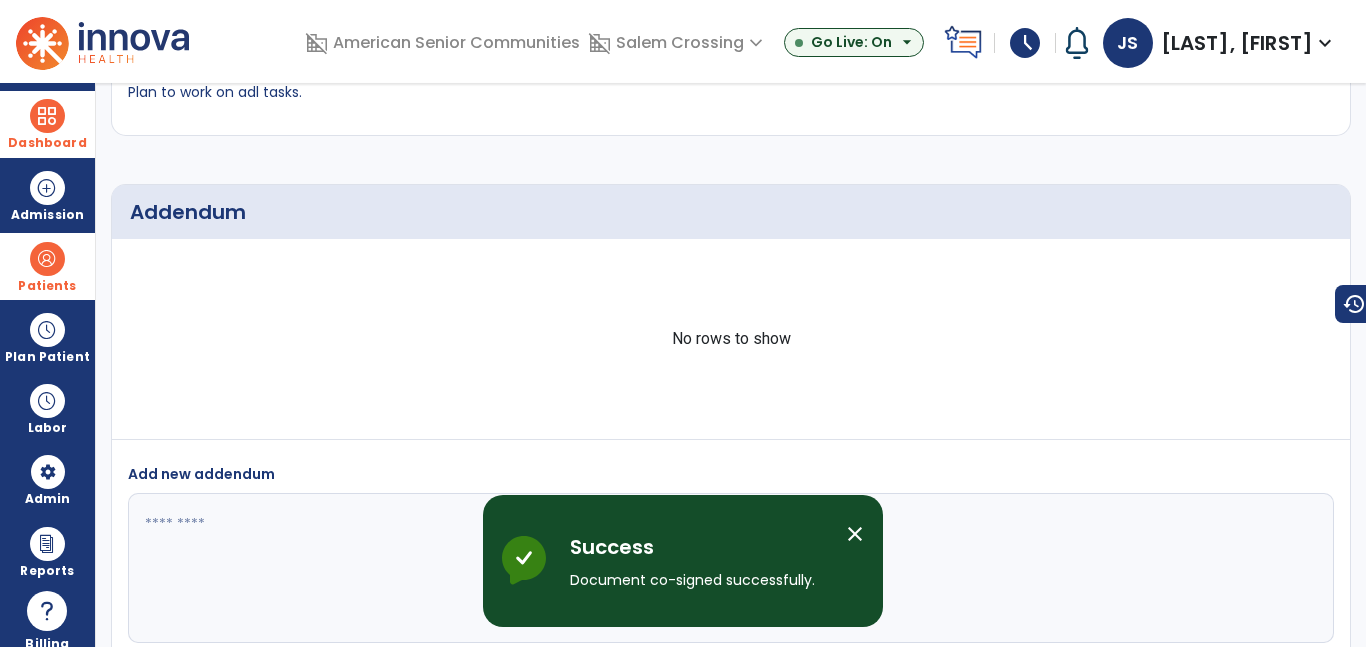 scroll, scrollTop: 0, scrollLeft: 0, axis: both 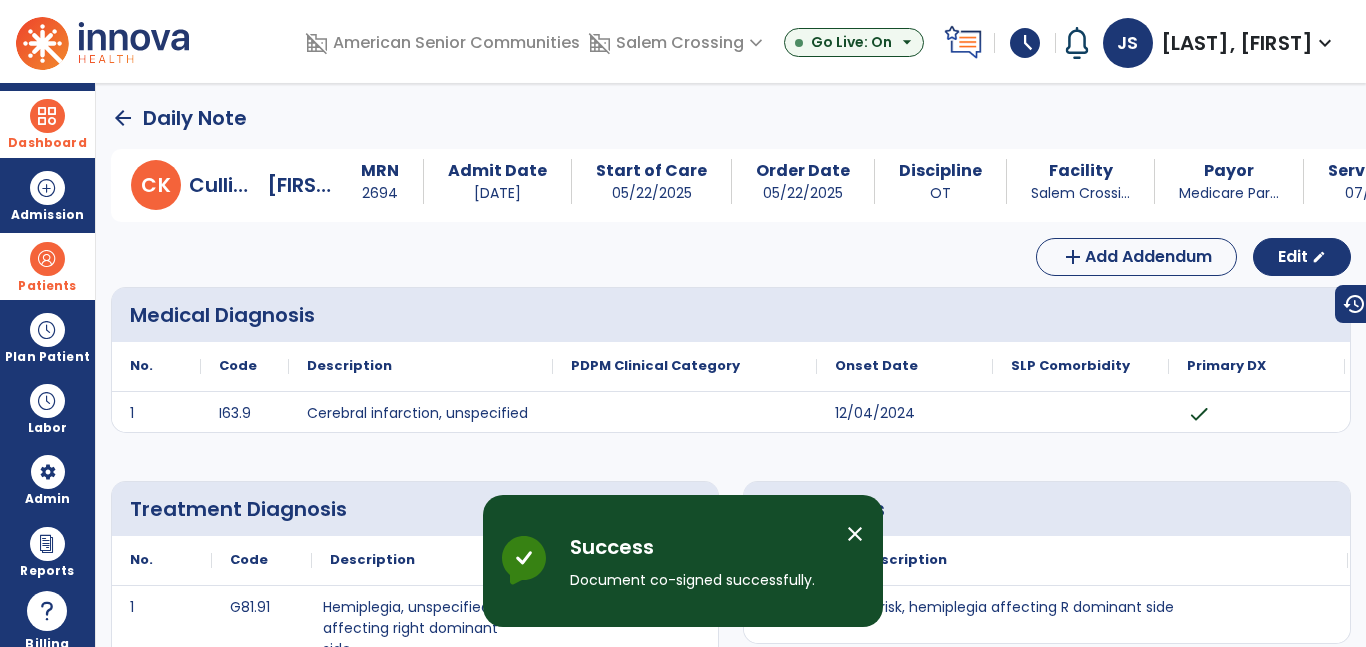 click on "arrow_back" 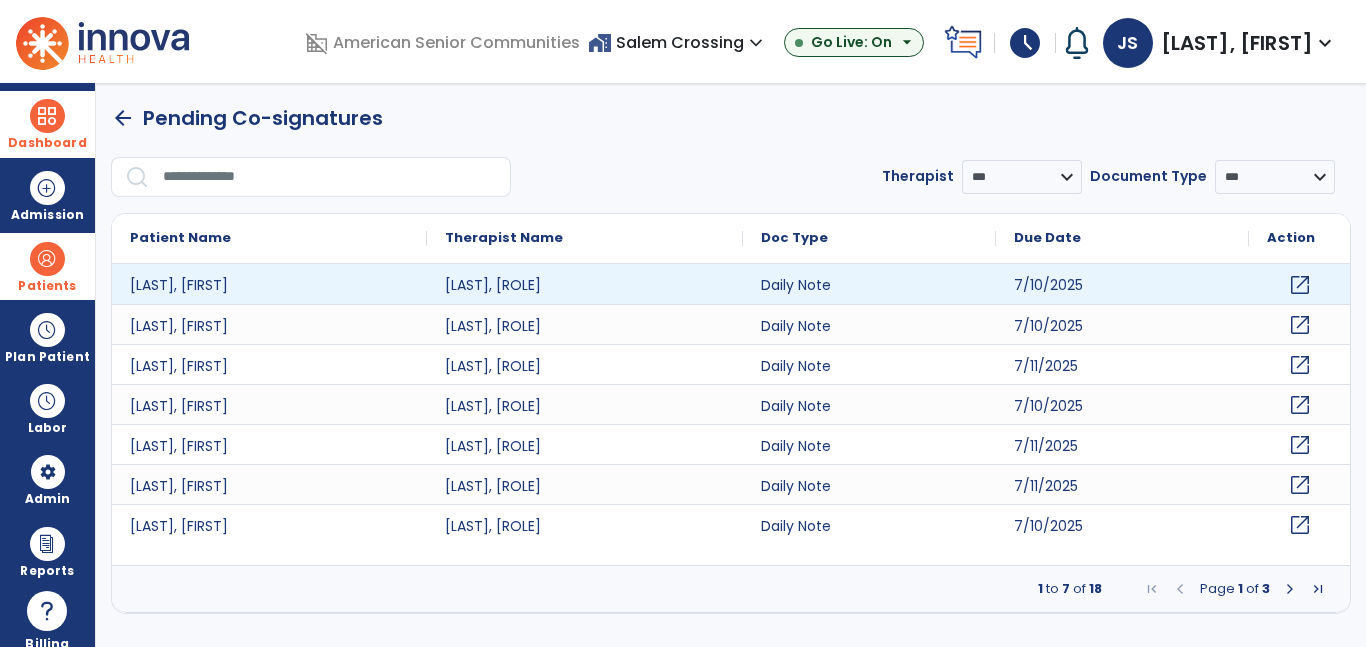 click on "open_in_new" 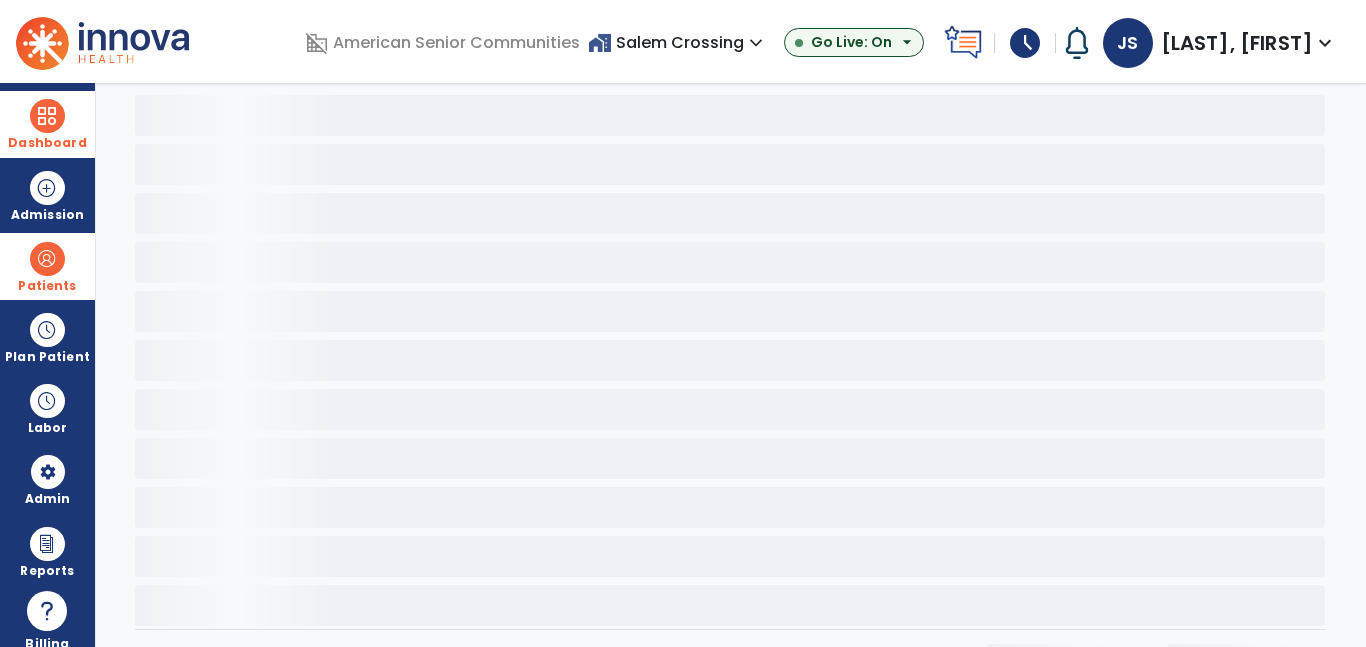 scroll, scrollTop: 0, scrollLeft: 0, axis: both 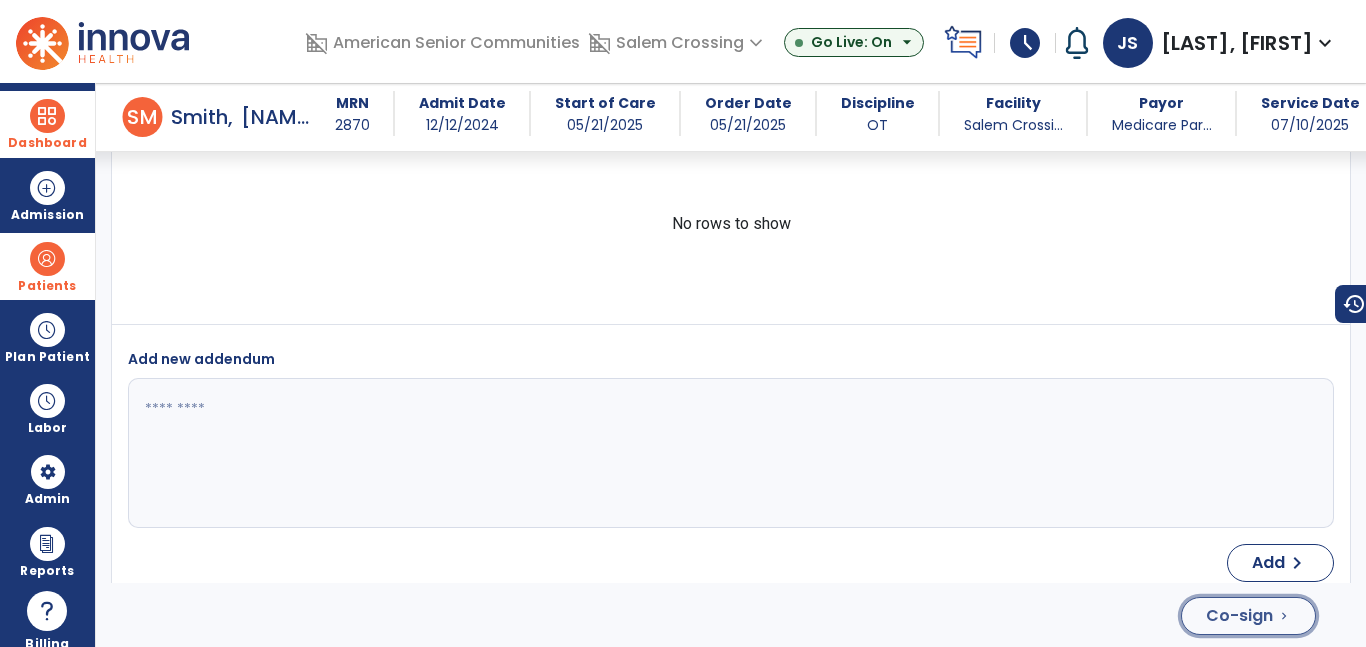 click on "Co-sign" 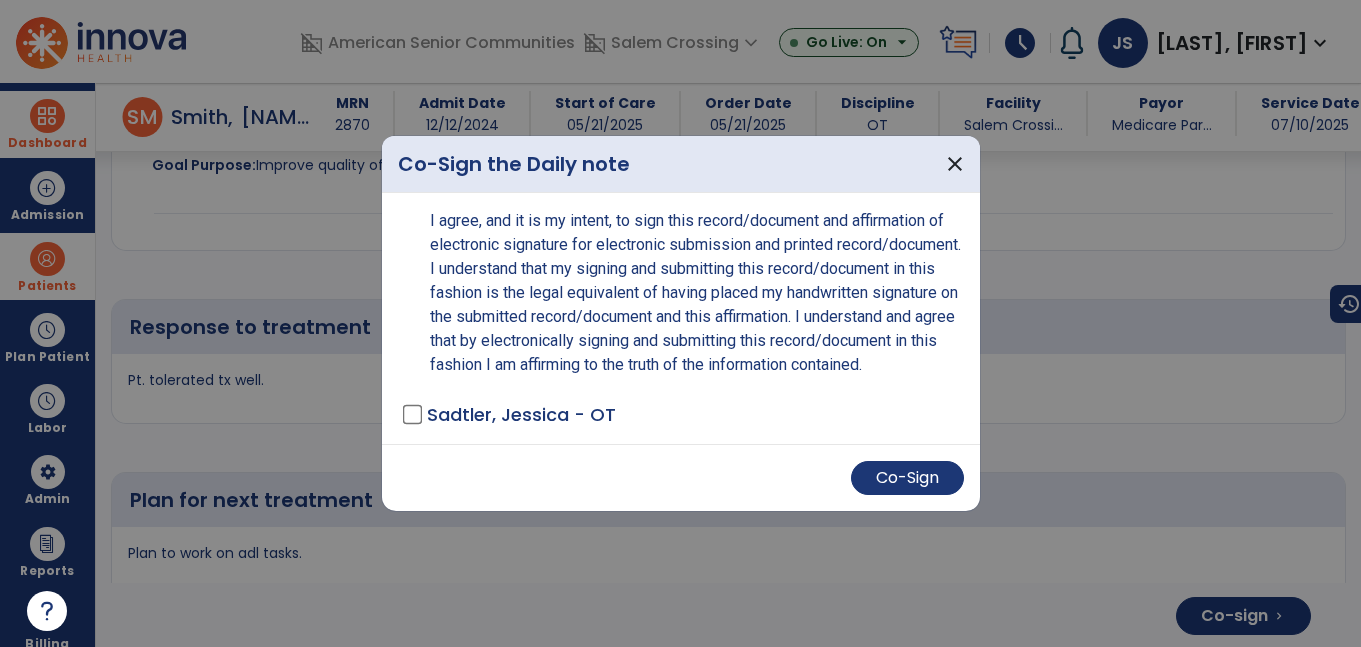 scroll, scrollTop: 3923, scrollLeft: 0, axis: vertical 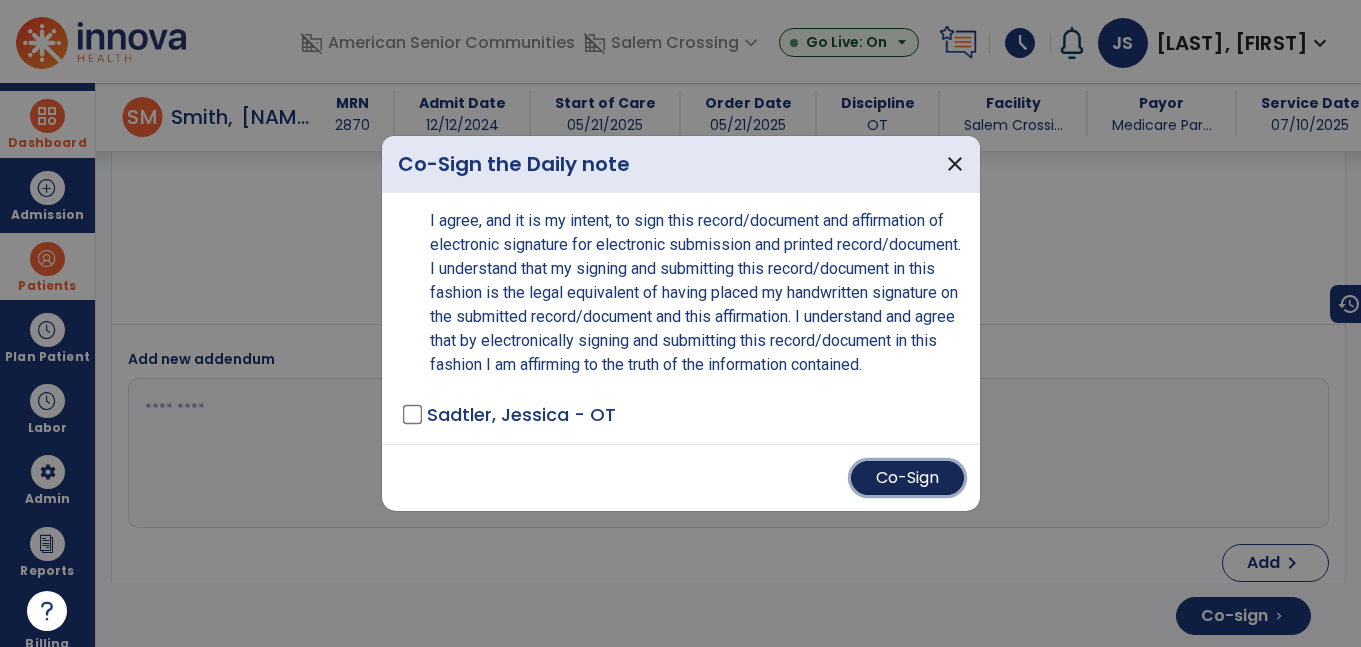 click on "Co-Sign" at bounding box center [907, 478] 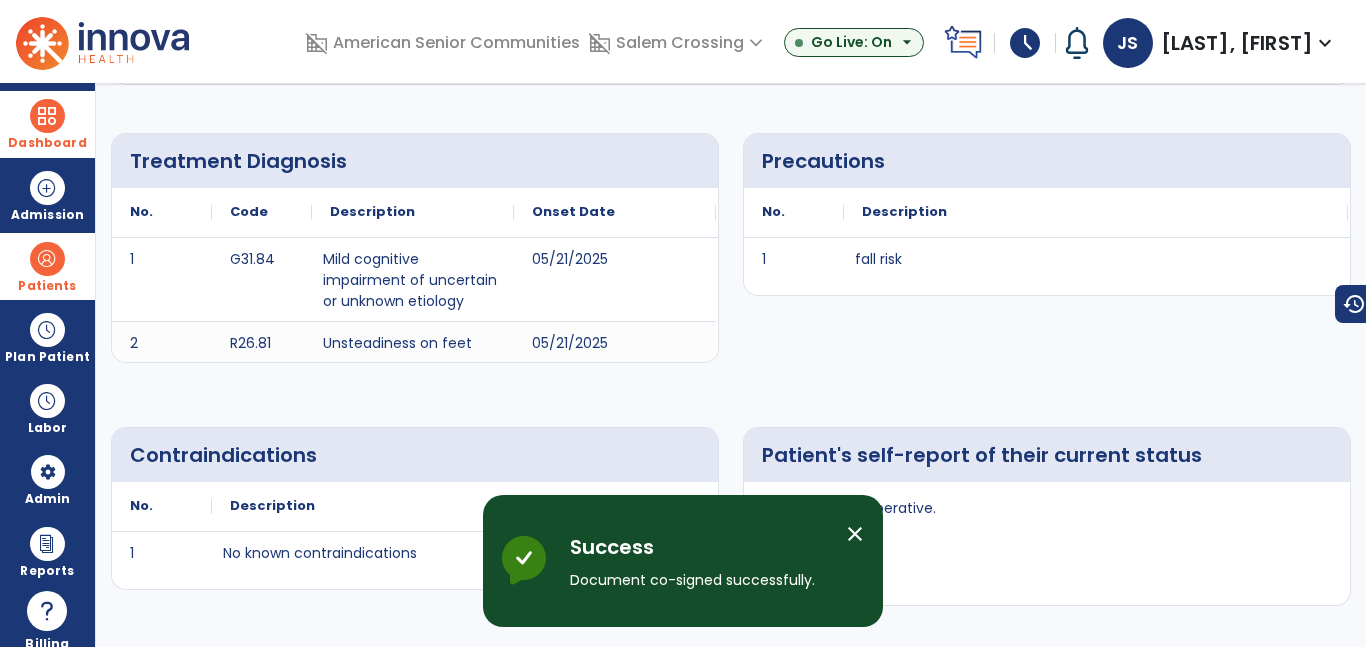 scroll, scrollTop: 0, scrollLeft: 0, axis: both 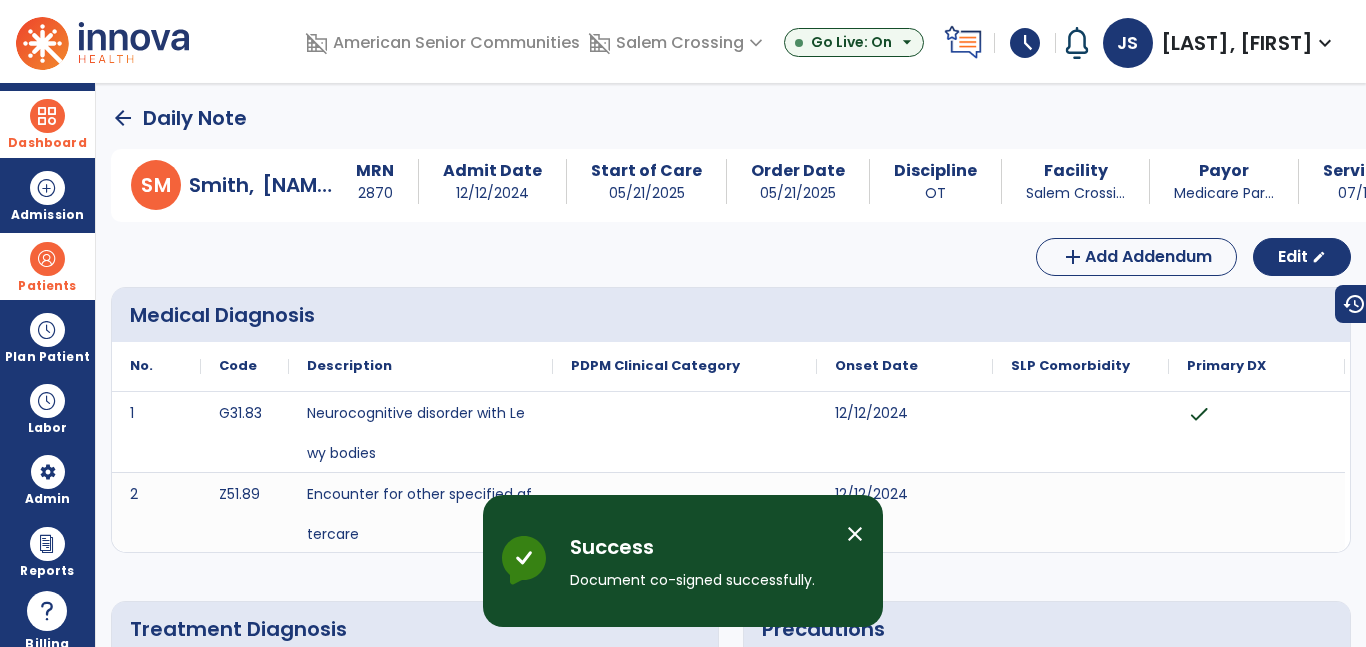 click on "arrow_back" 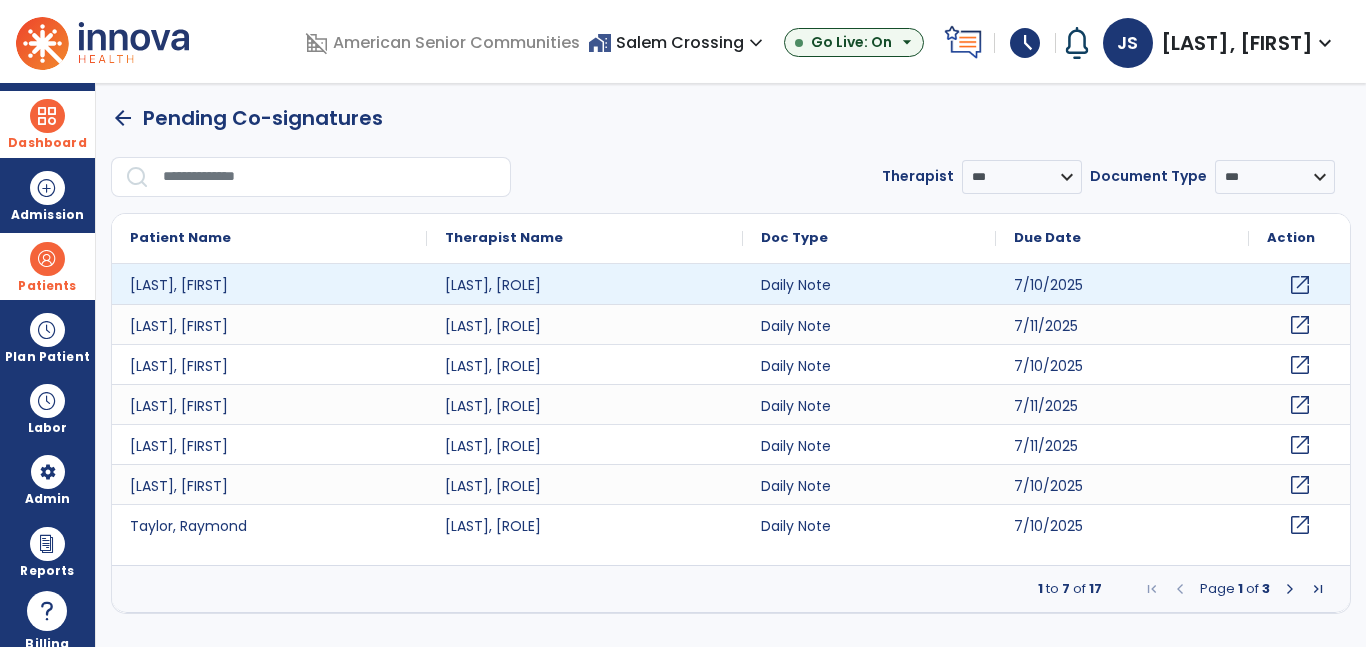 click on "open_in_new" 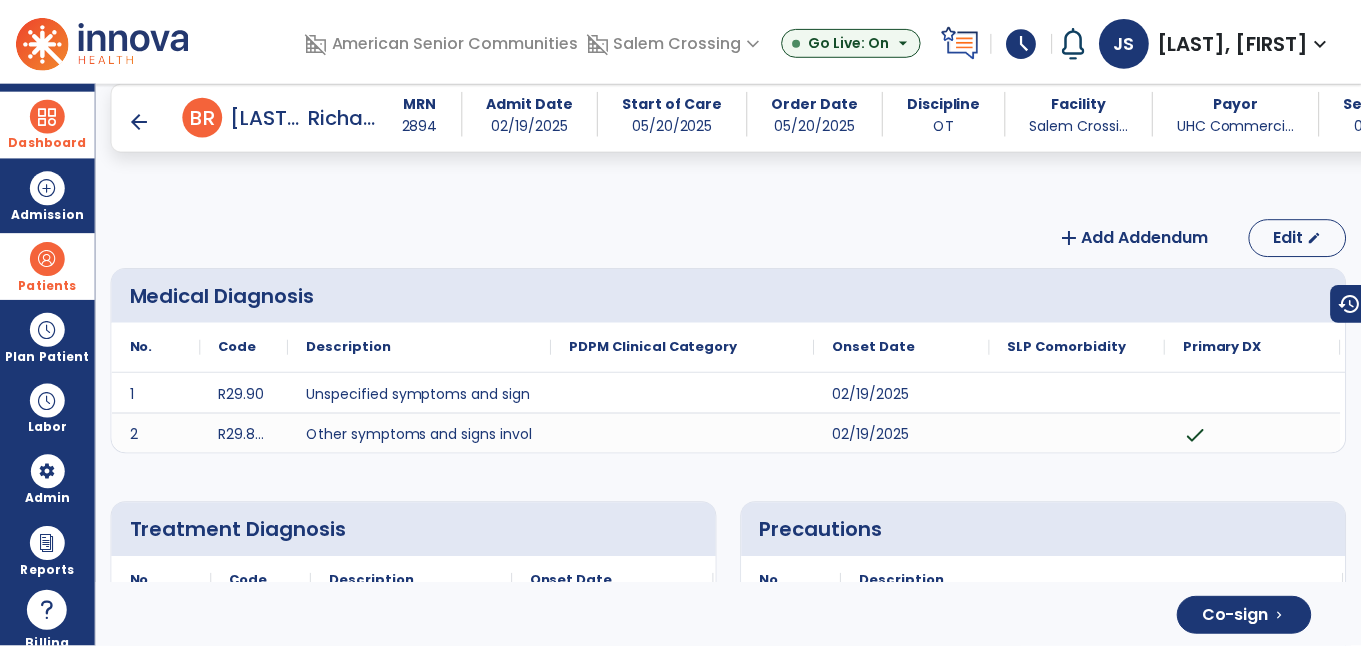 scroll, scrollTop: 3859, scrollLeft: 0, axis: vertical 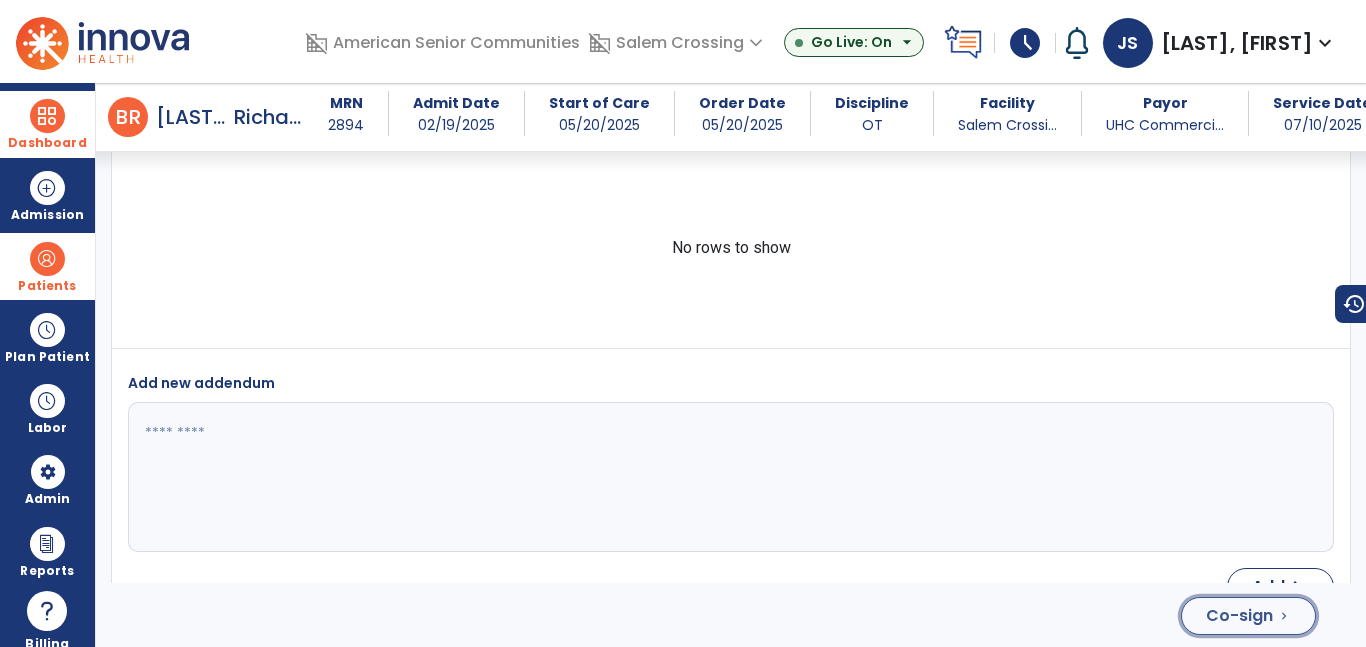 click on "Co-sign" 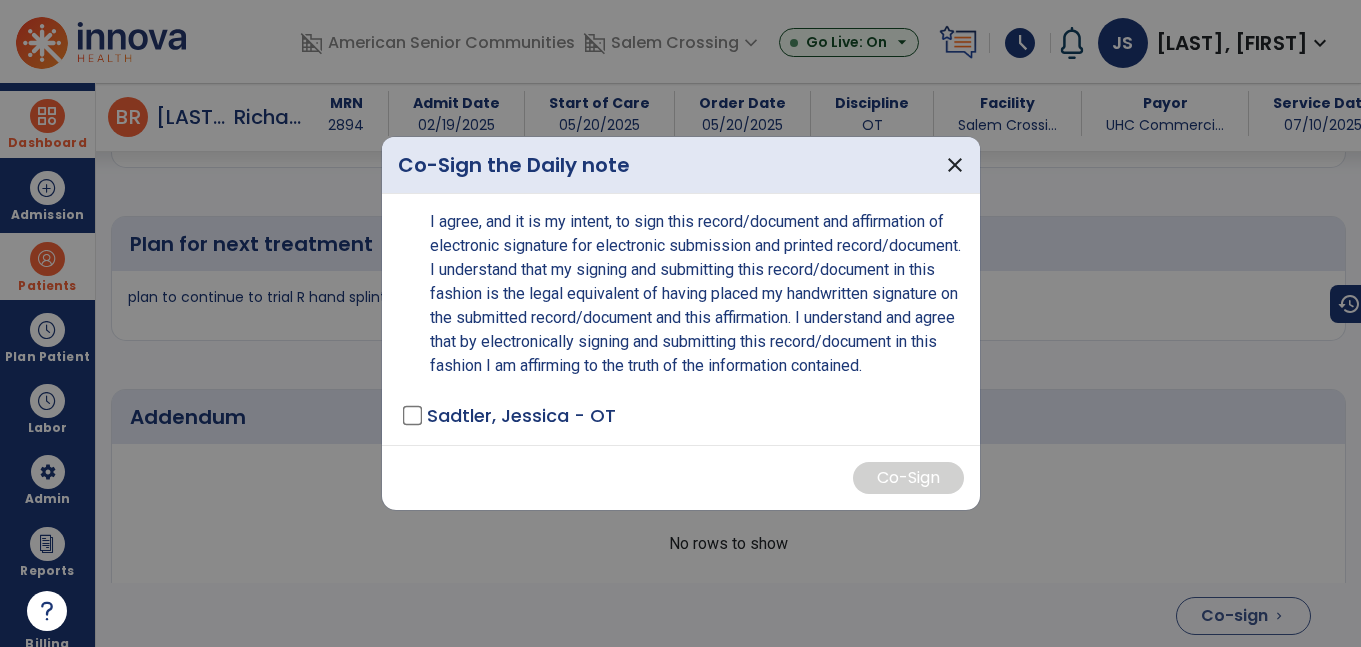 scroll, scrollTop: 4184, scrollLeft: 0, axis: vertical 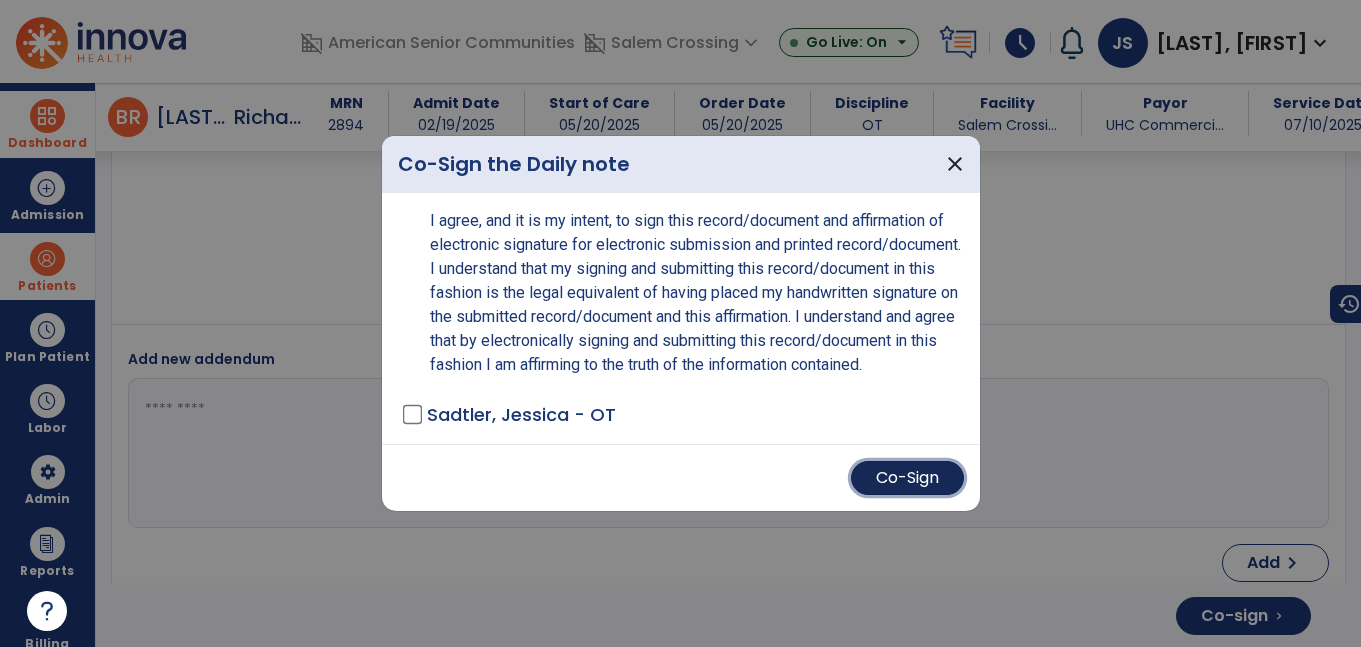 click on "Co-Sign" at bounding box center (907, 478) 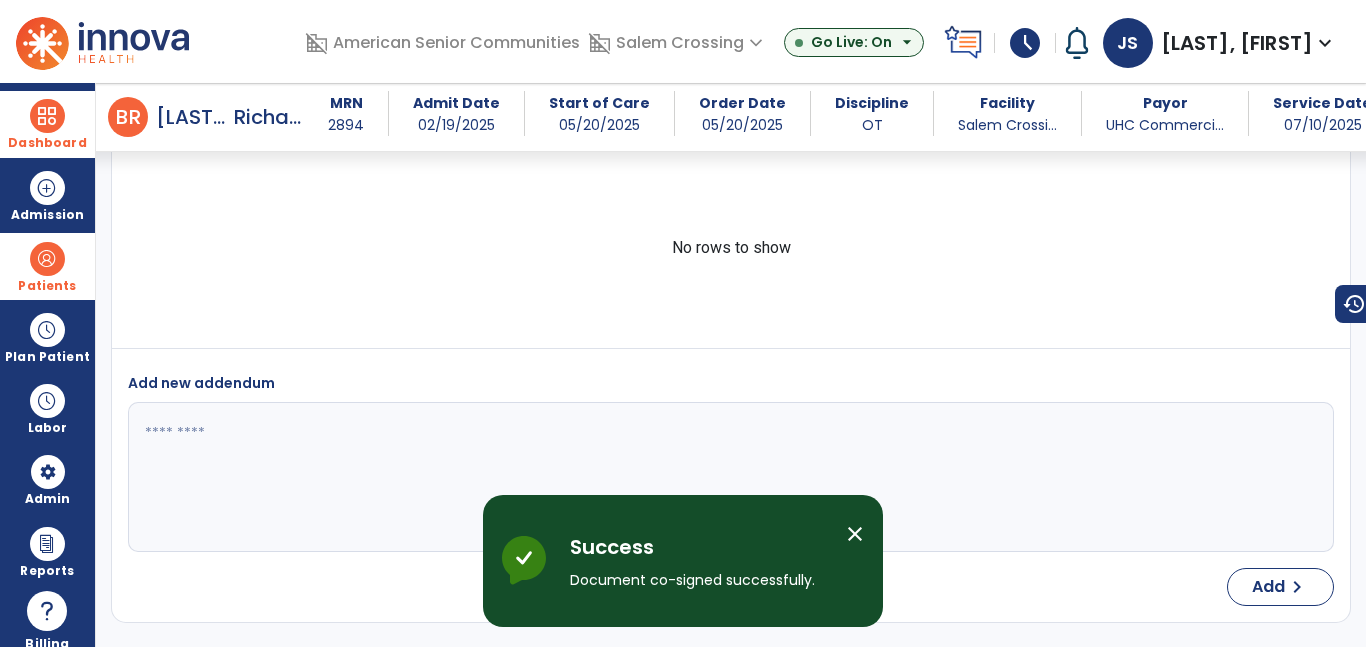 scroll, scrollTop: 0, scrollLeft: 0, axis: both 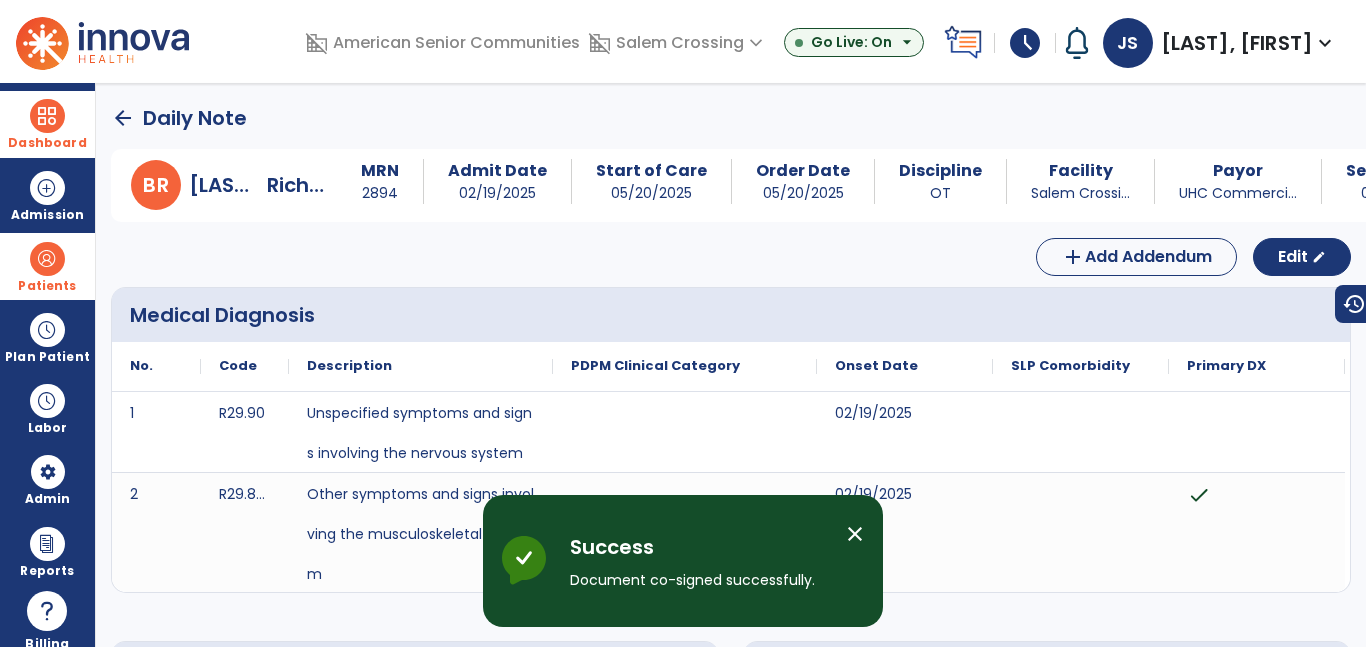 click on "arrow_back" 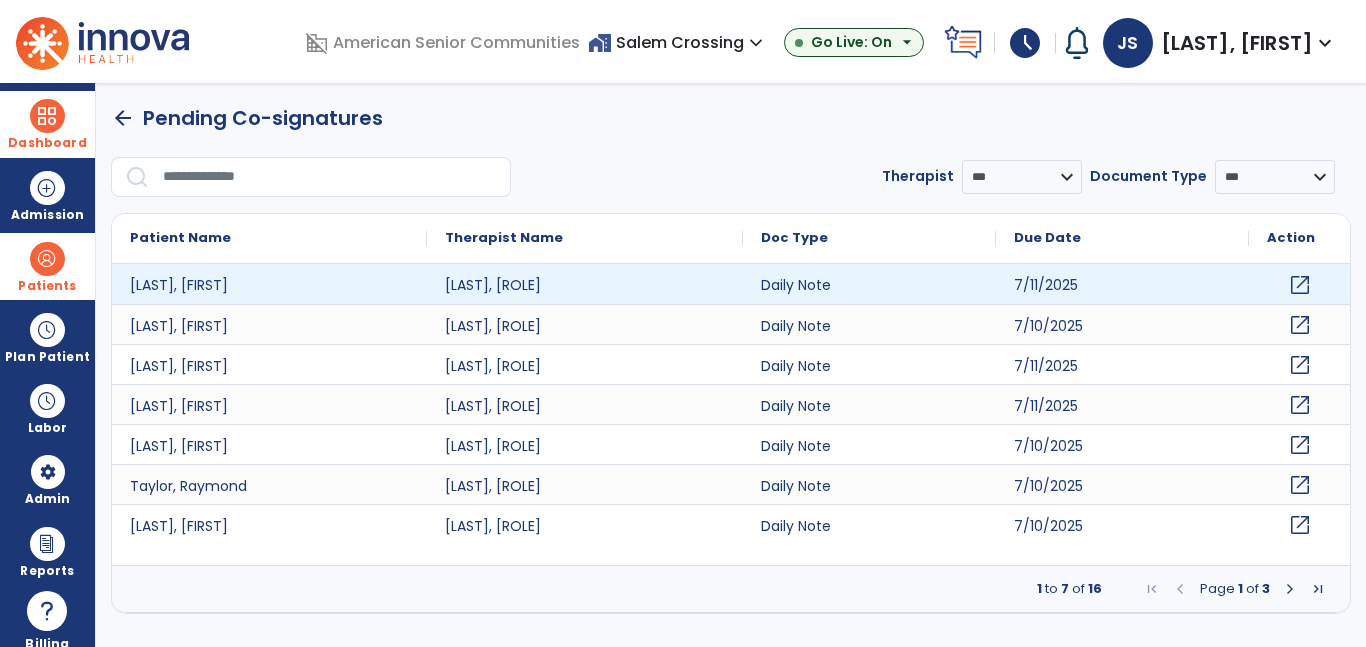 click on "open_in_new" 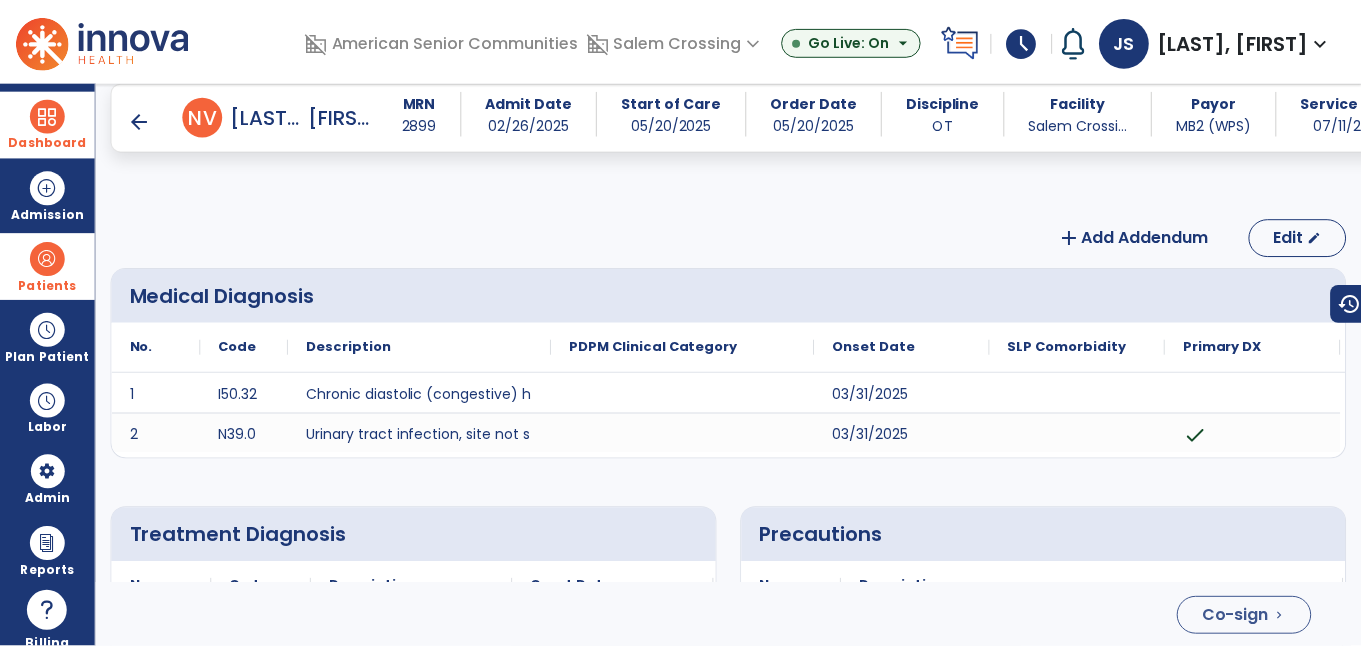 scroll, scrollTop: 3902, scrollLeft: 0, axis: vertical 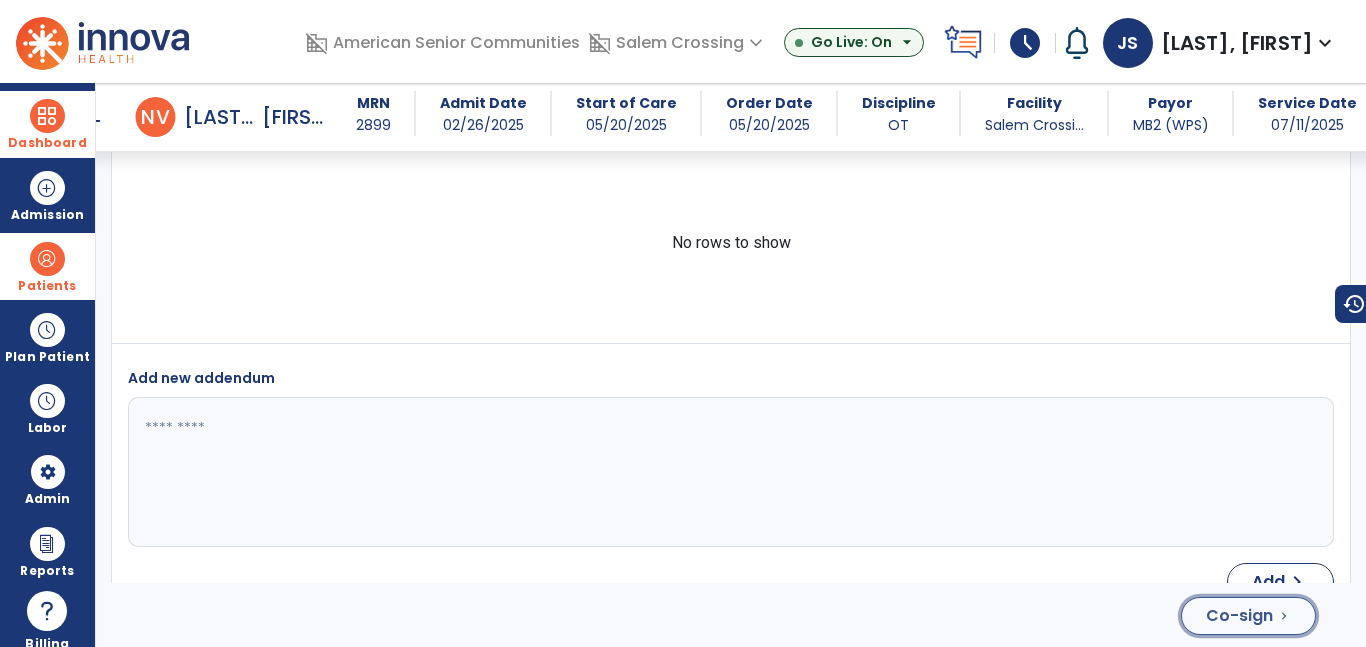 click on "Co-sign  chevron_right" 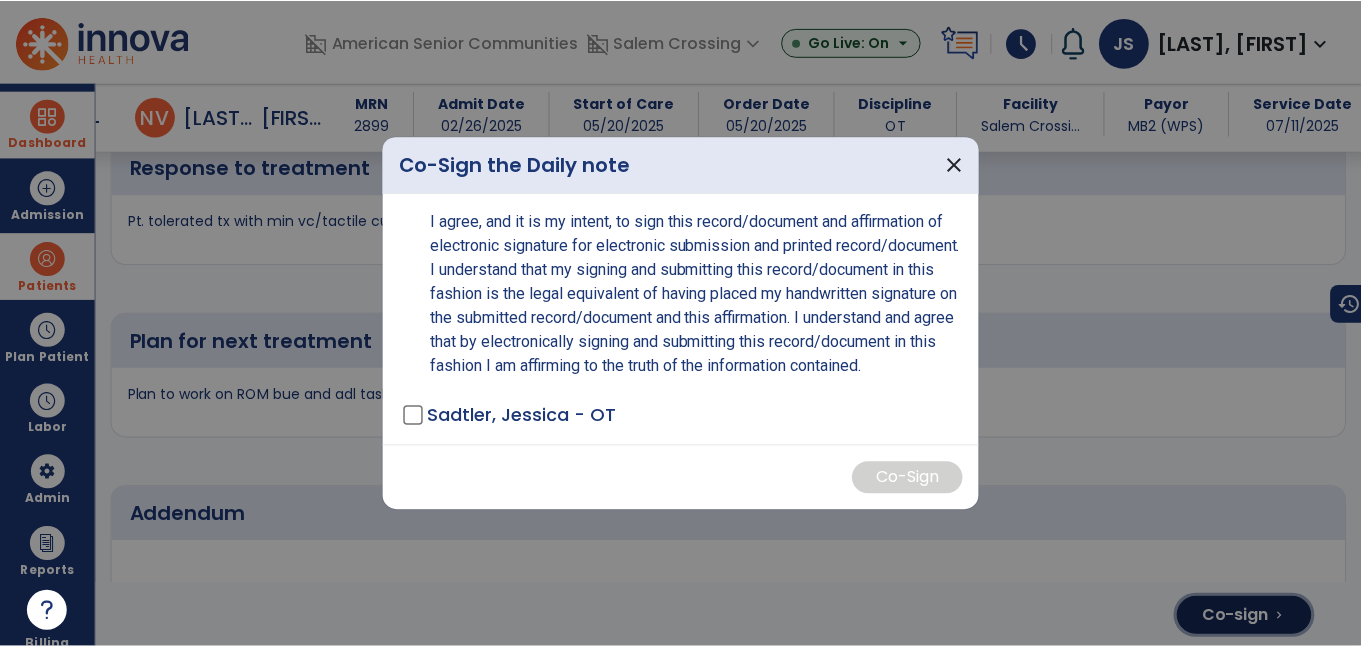 scroll, scrollTop: 4324, scrollLeft: 0, axis: vertical 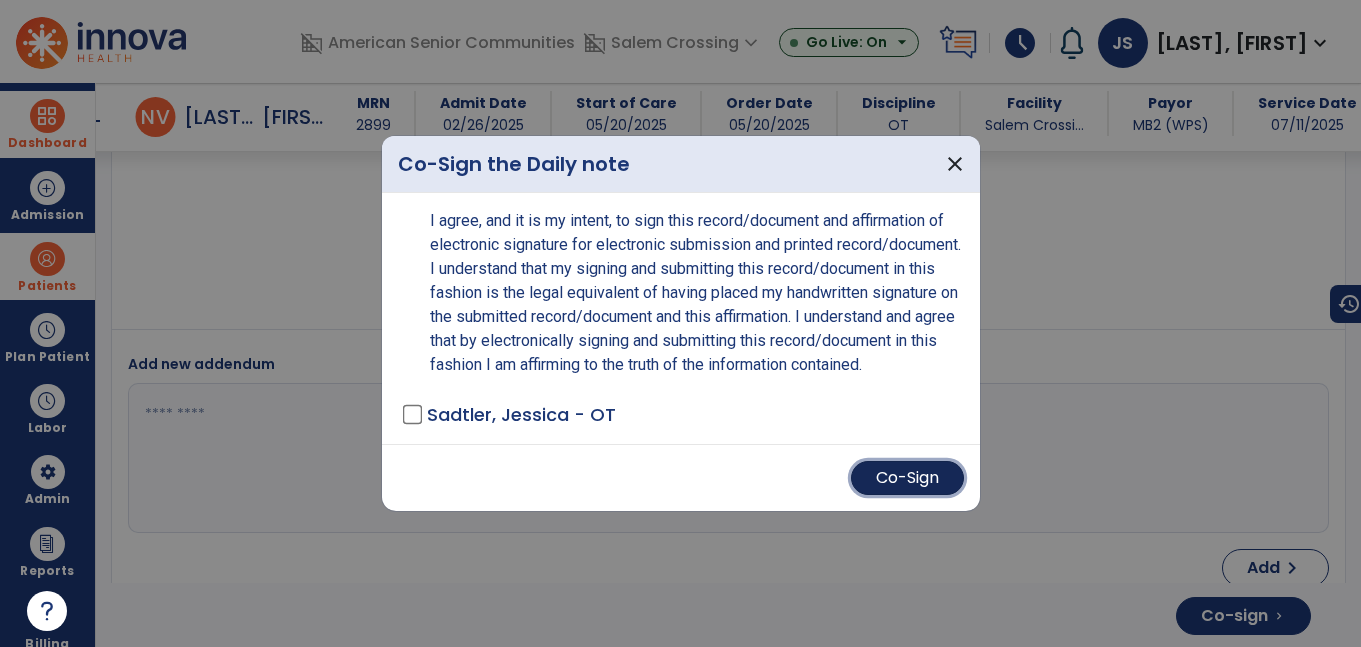 click on "Co-Sign" at bounding box center (907, 478) 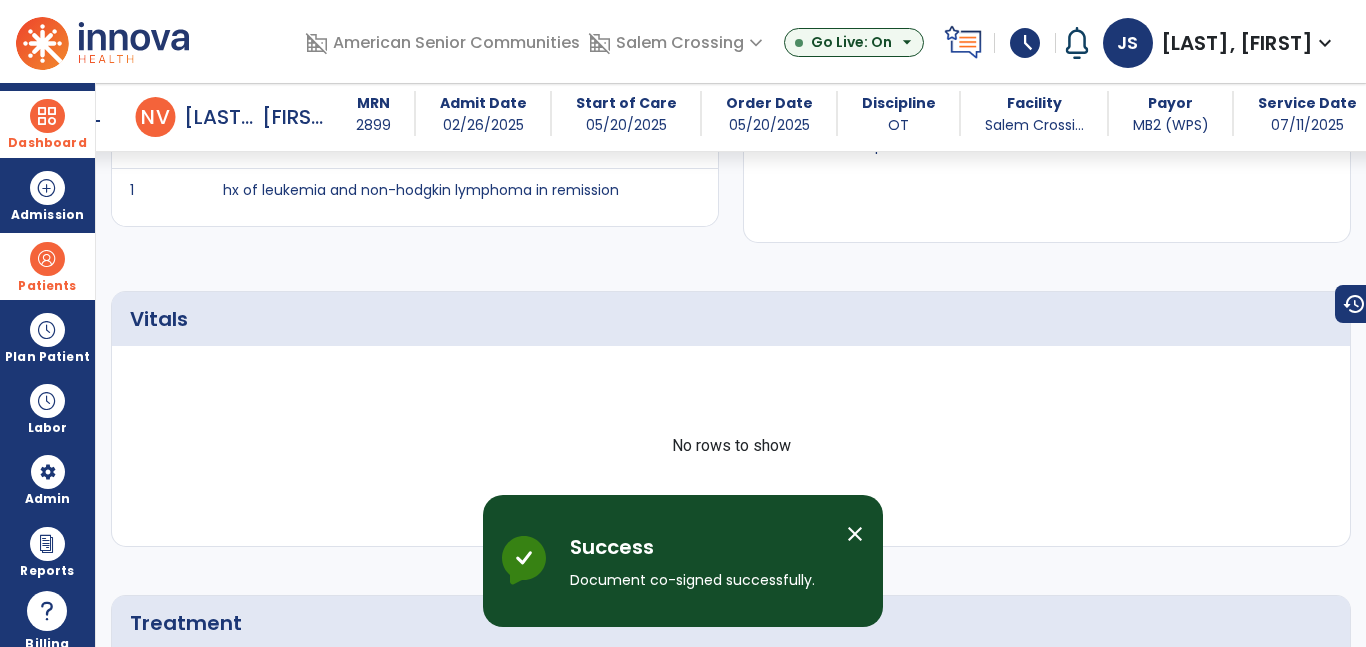 scroll, scrollTop: 0, scrollLeft: 0, axis: both 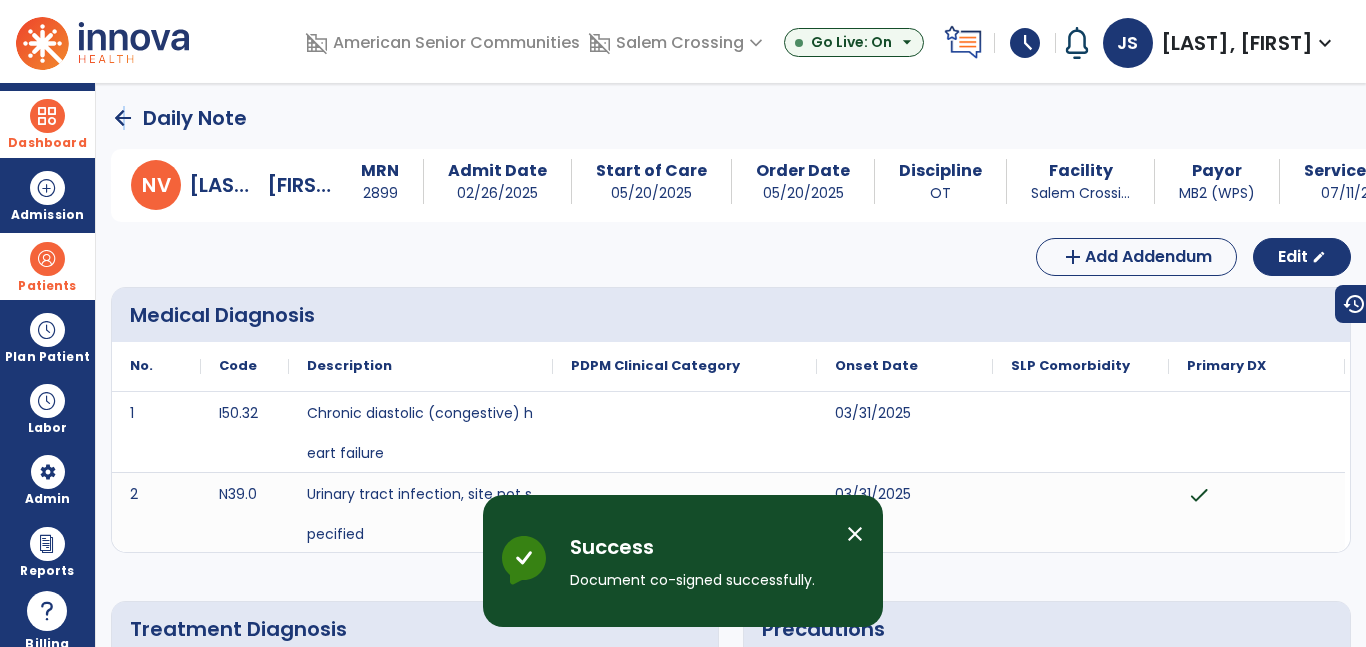 click on "arrow_back" 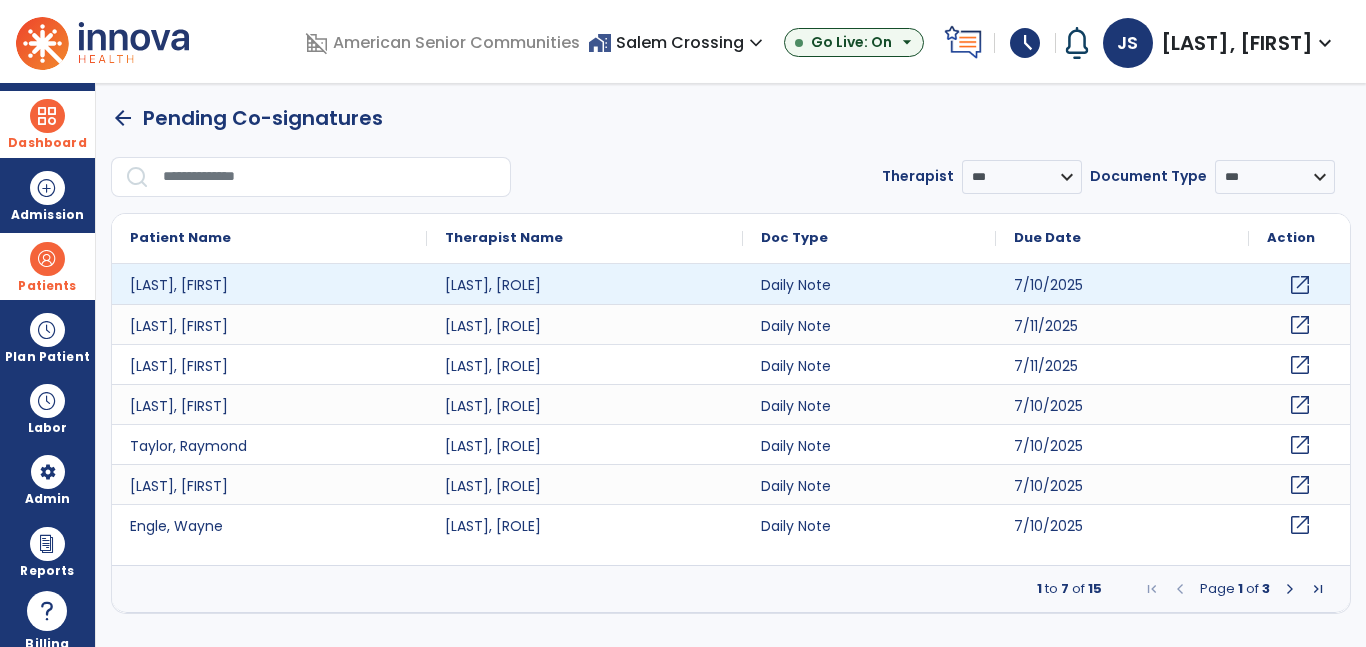 click on "open_in_new" 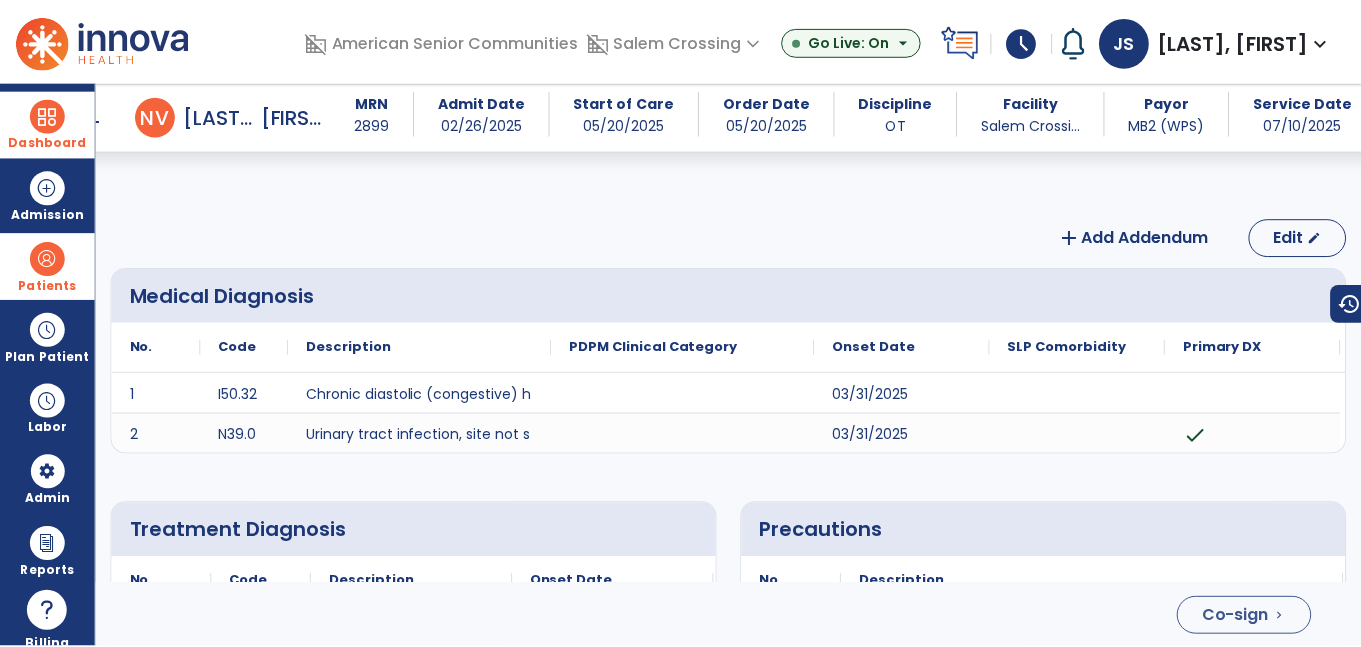 scroll, scrollTop: 3921, scrollLeft: 0, axis: vertical 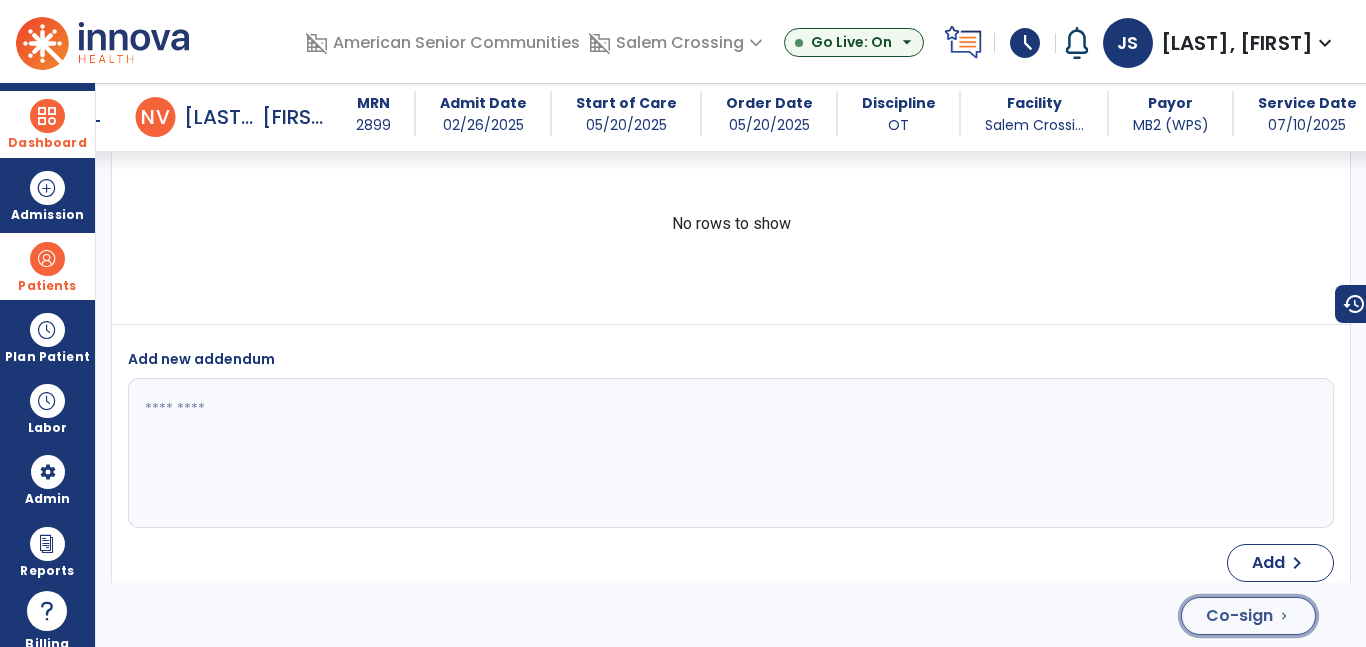 click on "Co-sign" 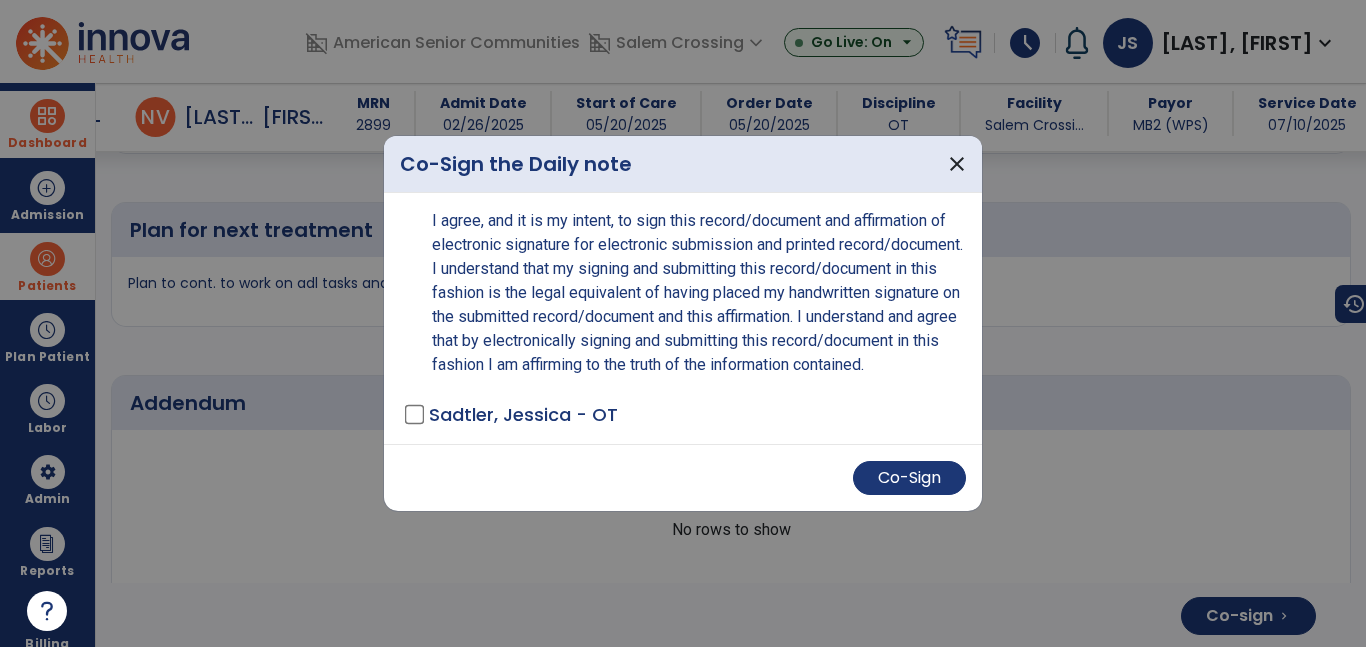 scroll, scrollTop: 4227, scrollLeft: 0, axis: vertical 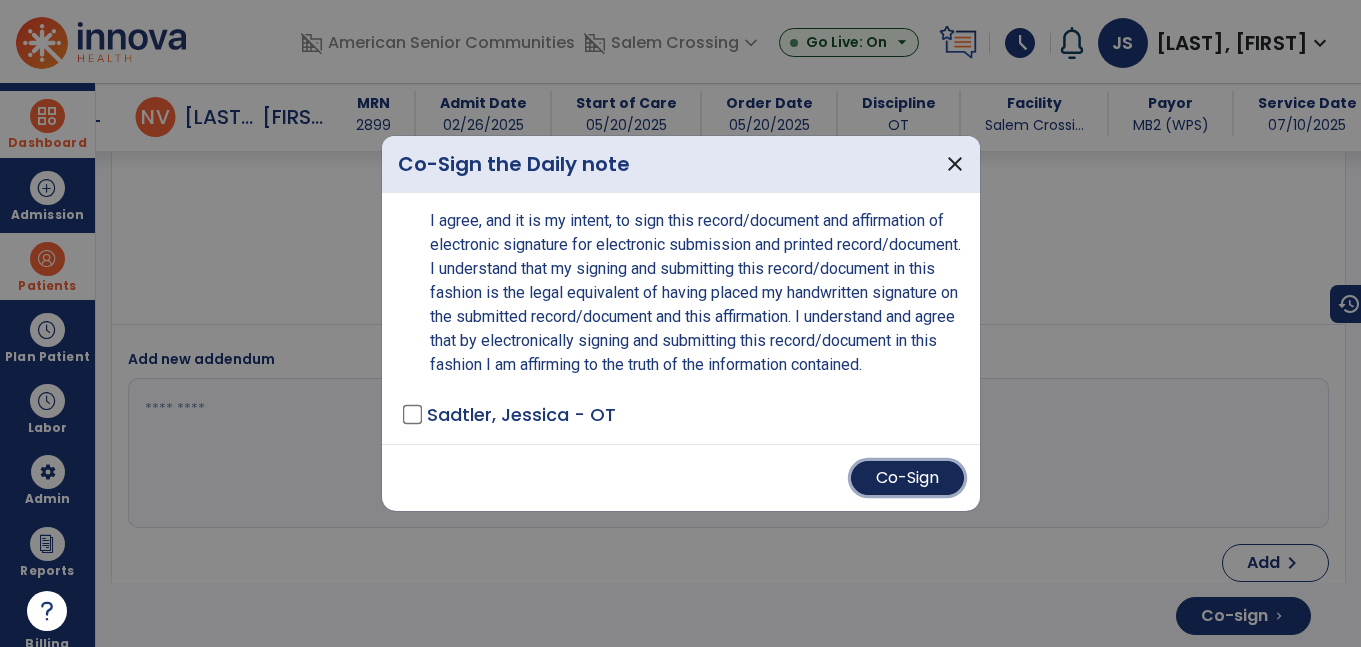 click on "Co-Sign" at bounding box center [907, 478] 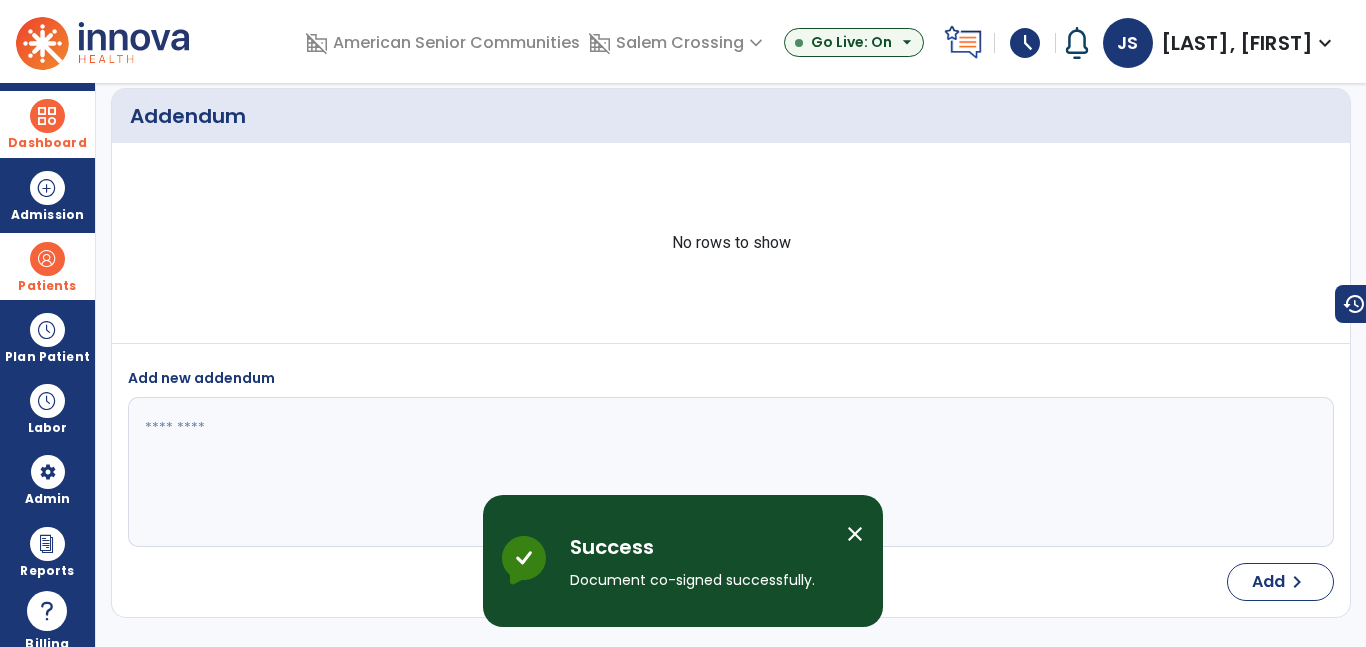 scroll, scrollTop: 0, scrollLeft: 0, axis: both 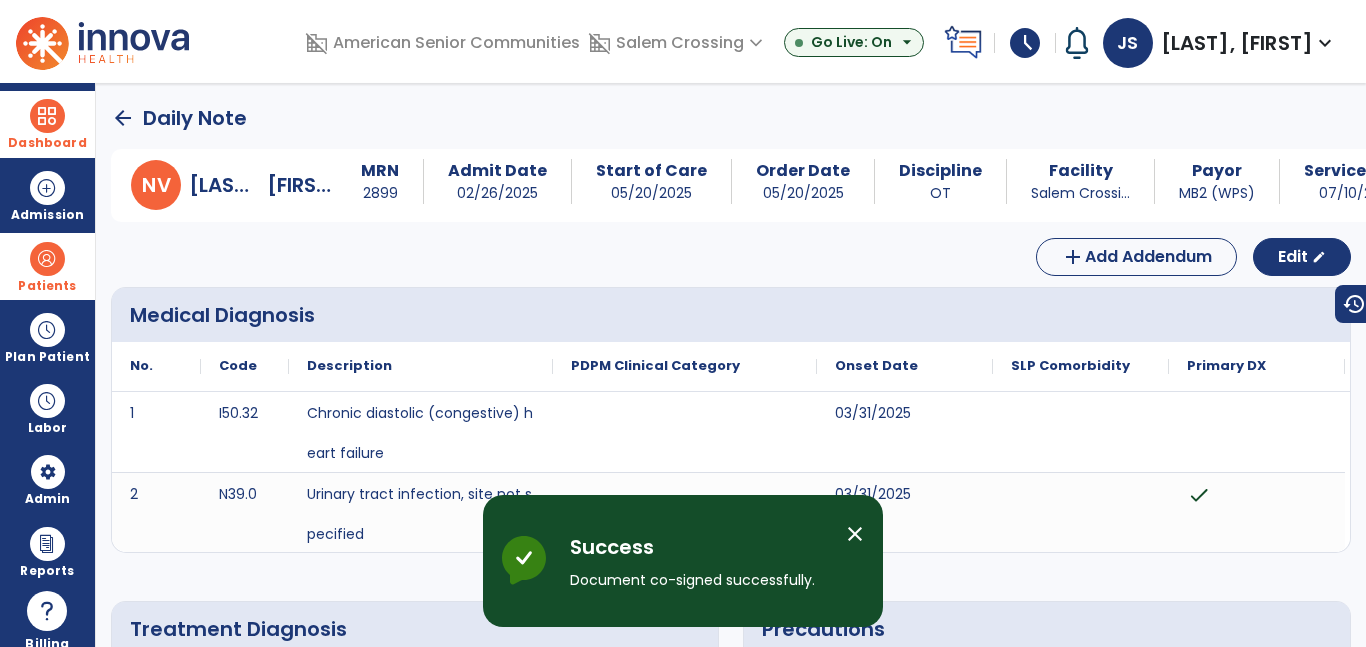 click on "arrow_back" 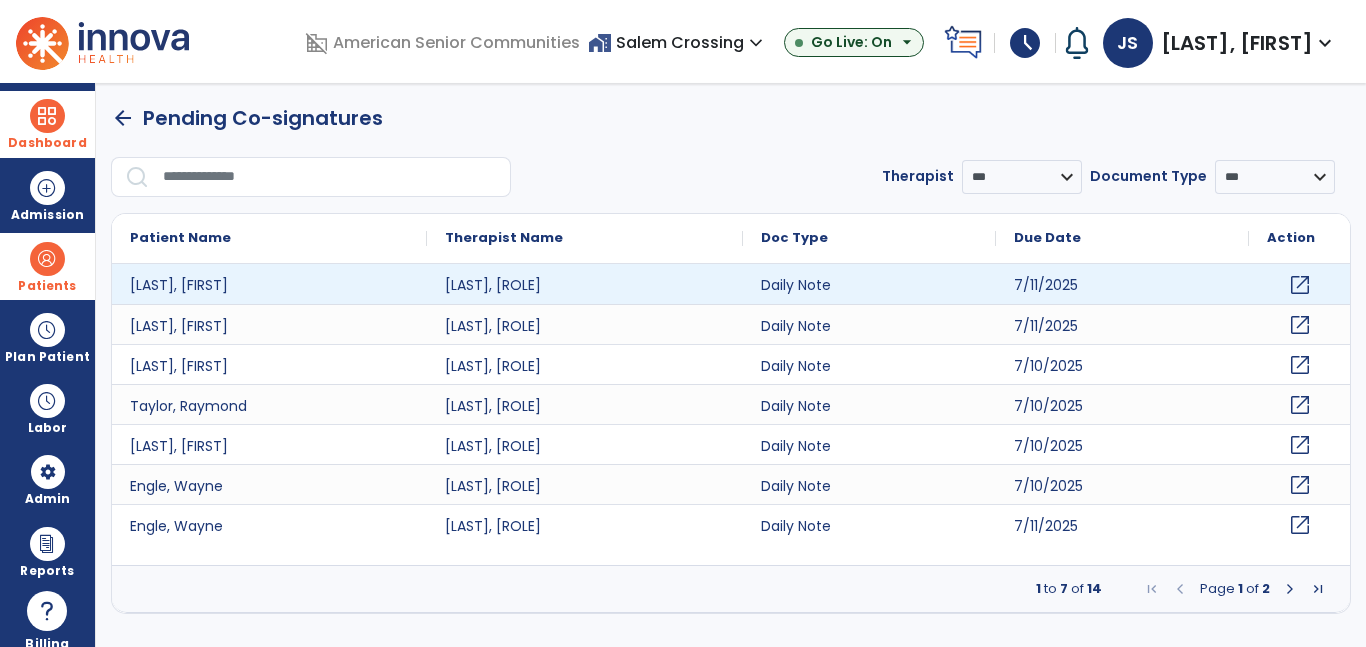 click on "open_in_new" 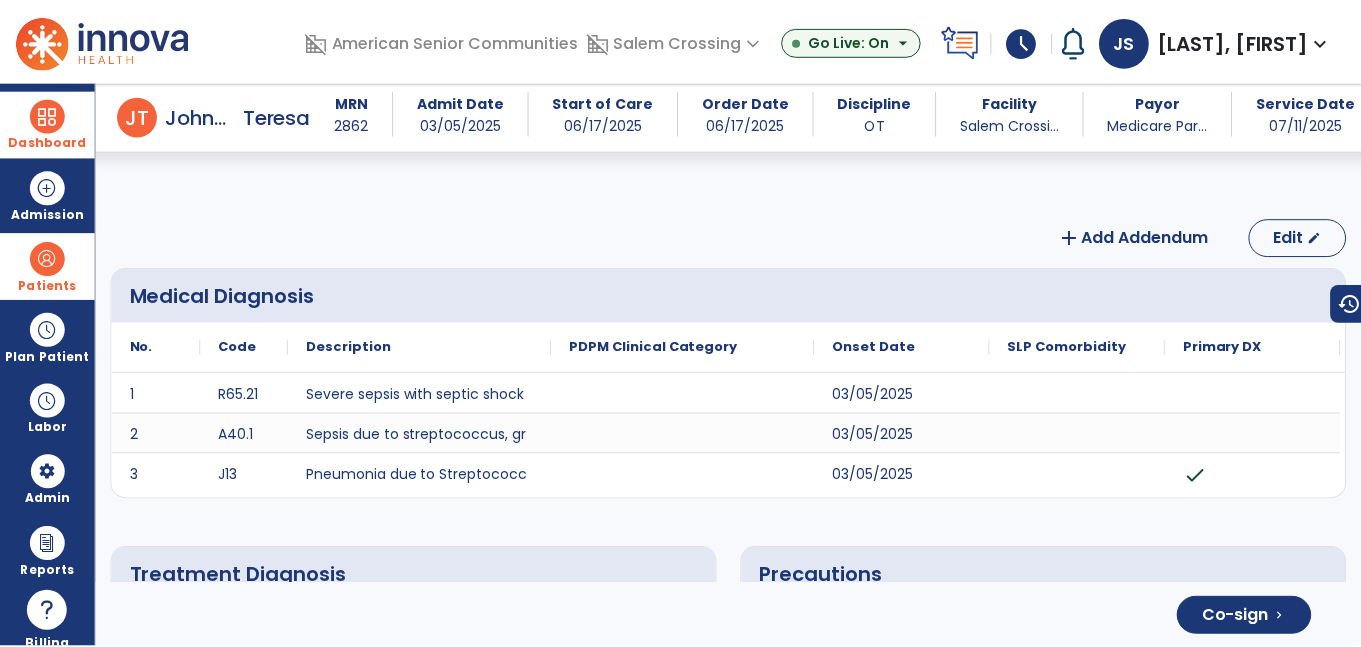 scroll, scrollTop: 3865, scrollLeft: 0, axis: vertical 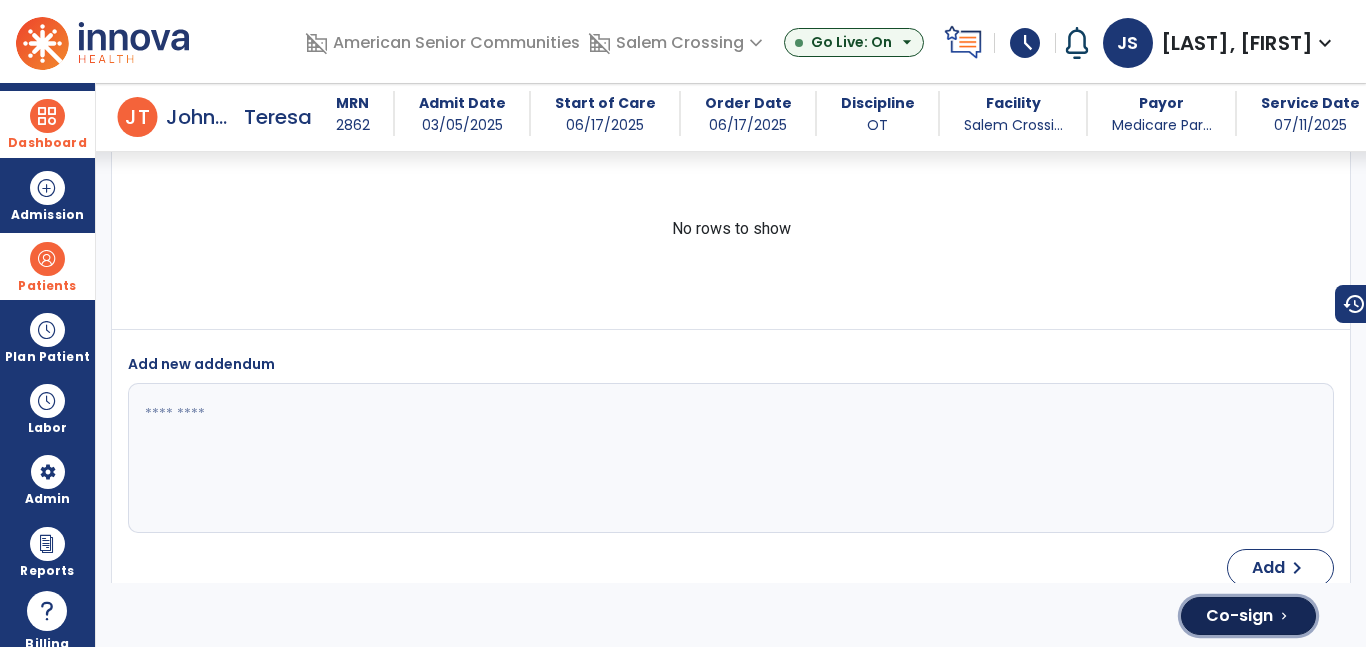 click on "Co-sign" 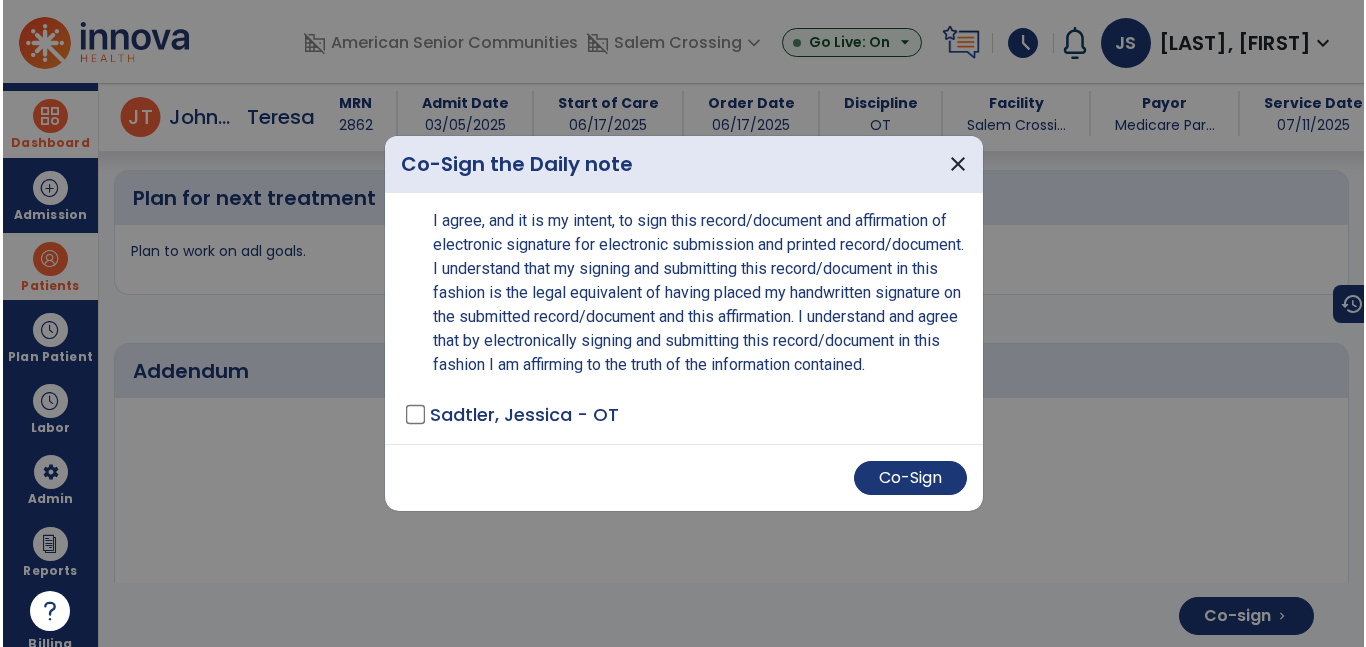 scroll, scrollTop: 4139, scrollLeft: 0, axis: vertical 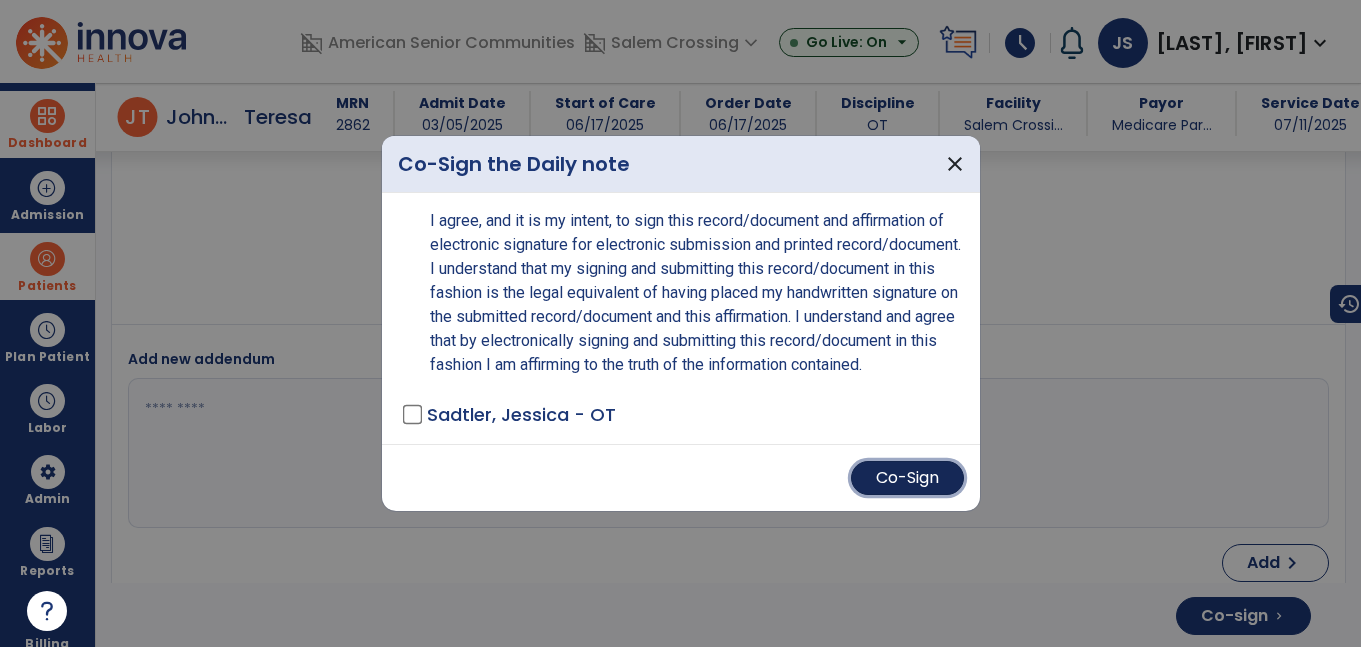 click on "Co-Sign" at bounding box center [907, 478] 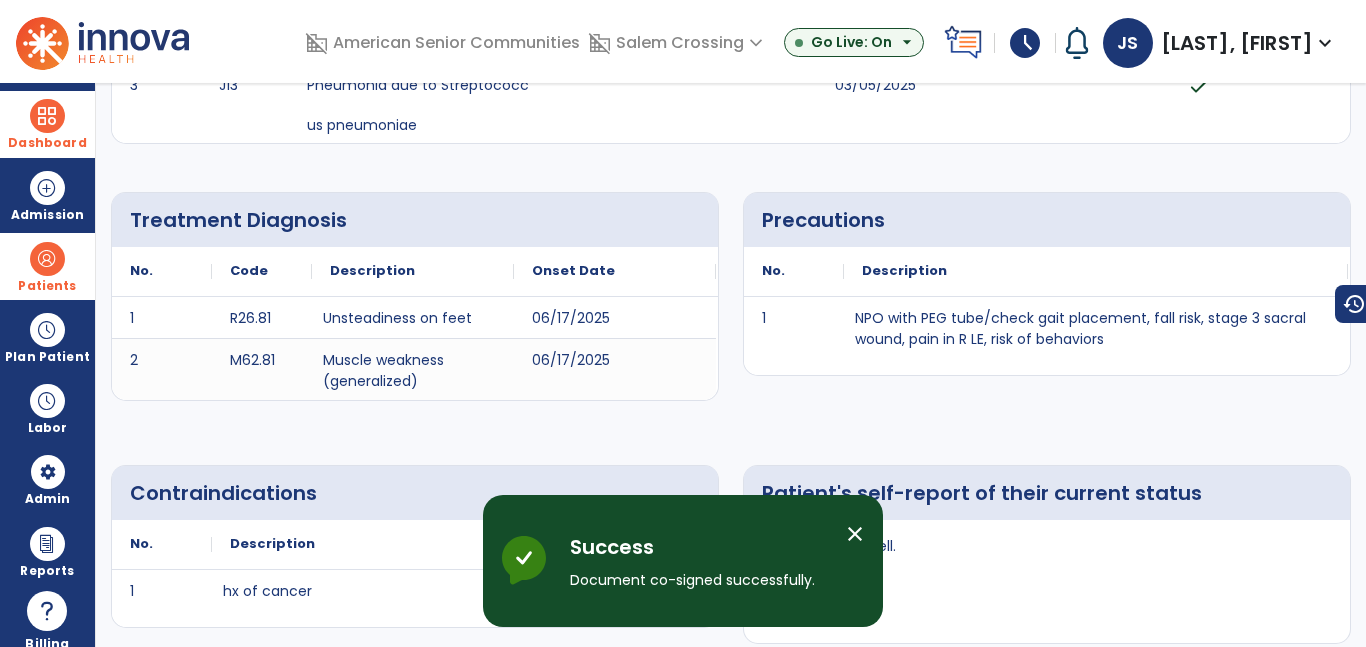 scroll, scrollTop: 0, scrollLeft: 0, axis: both 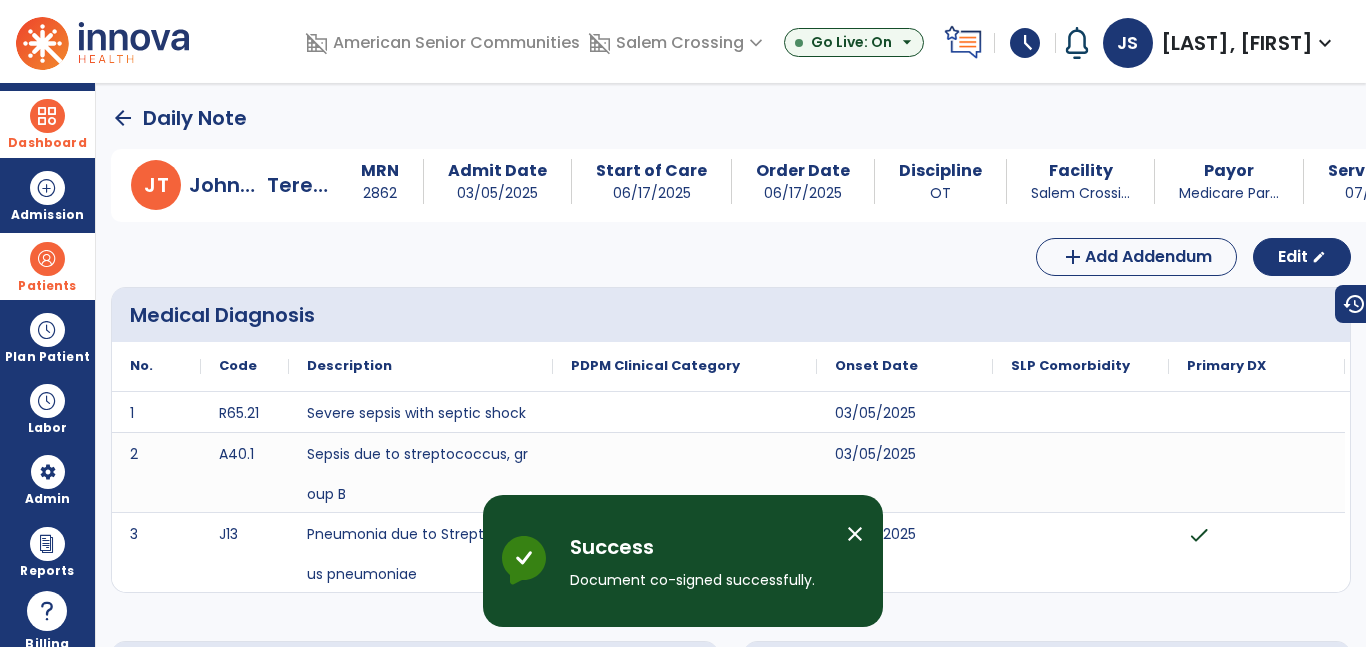 click on "arrow_back" 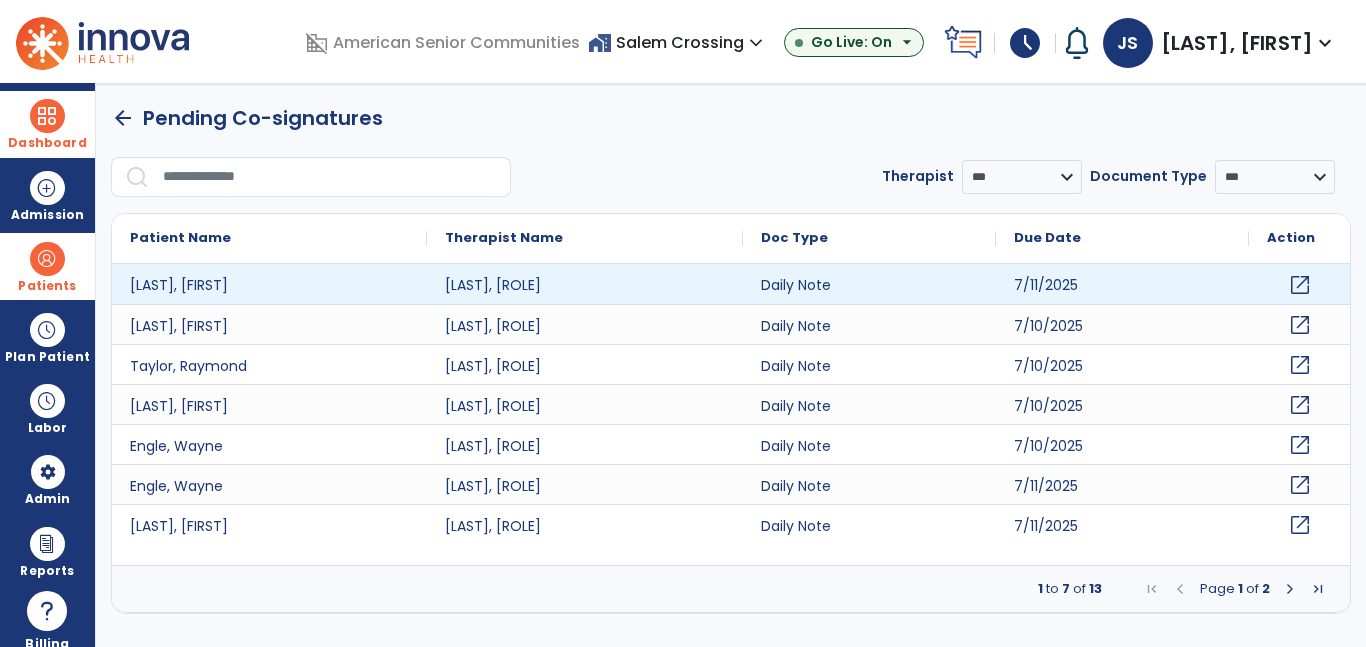 click on "open_in_new" 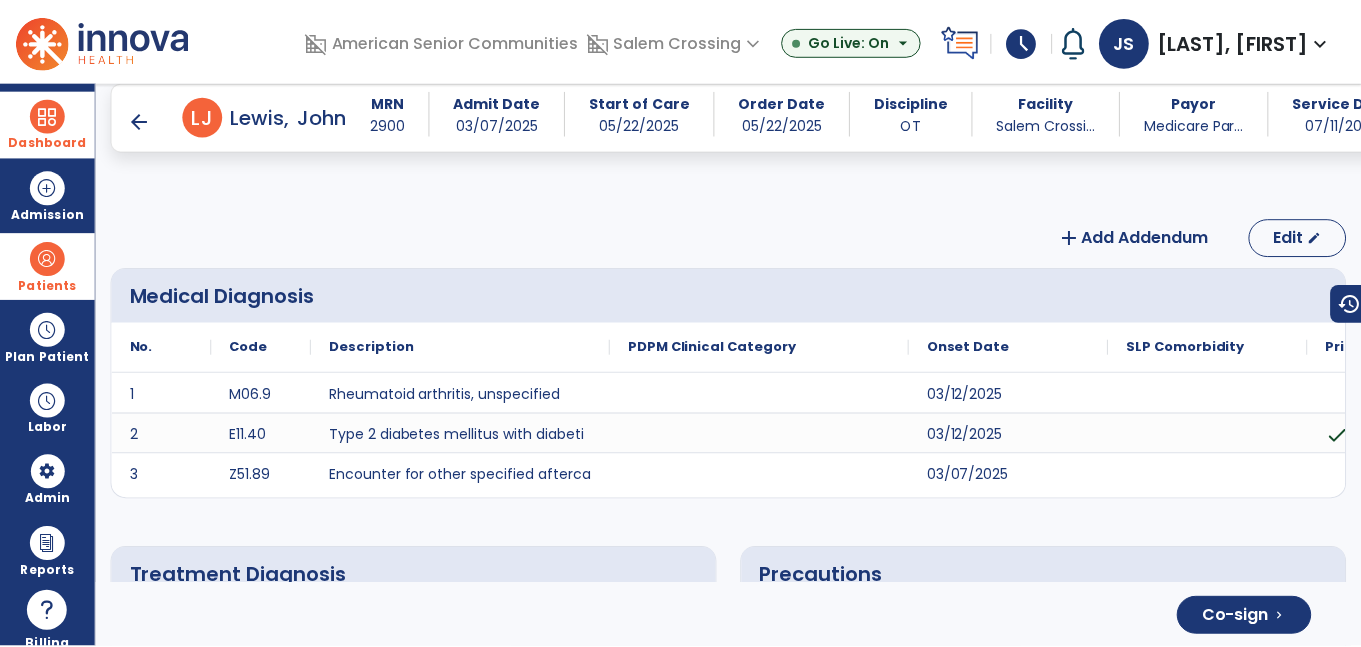 scroll, scrollTop: 3399, scrollLeft: 0, axis: vertical 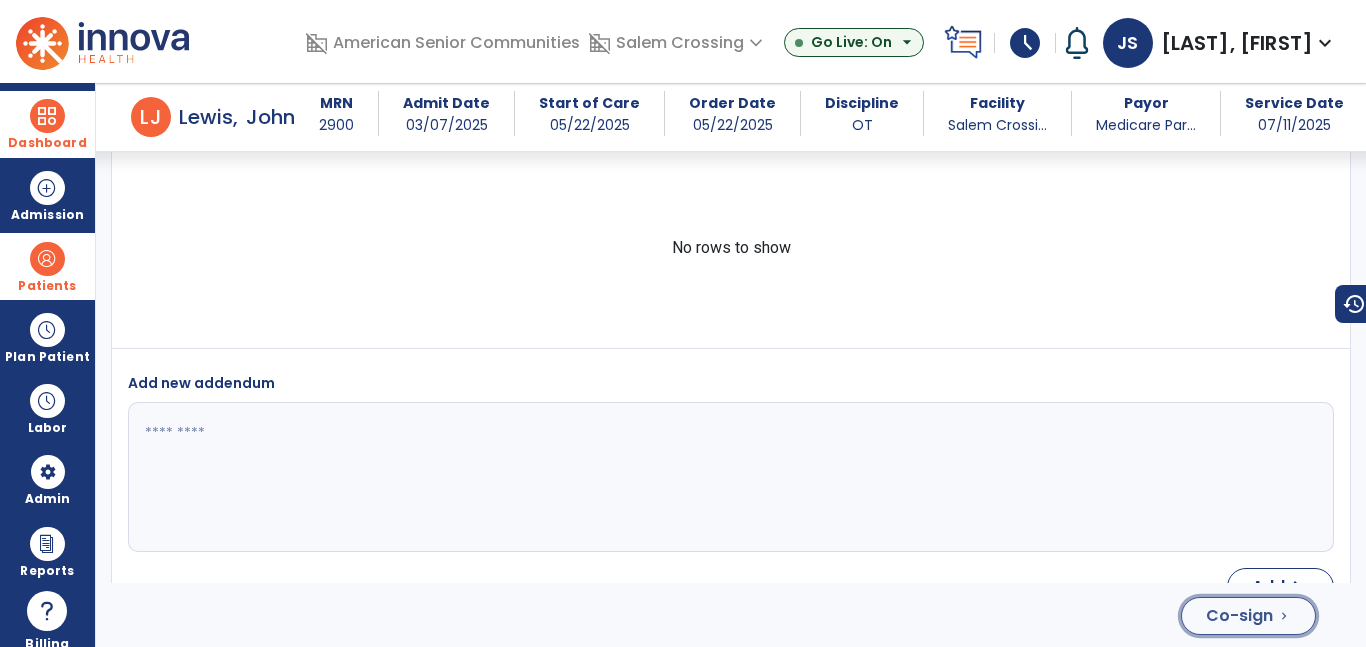 click on "Co-sign" 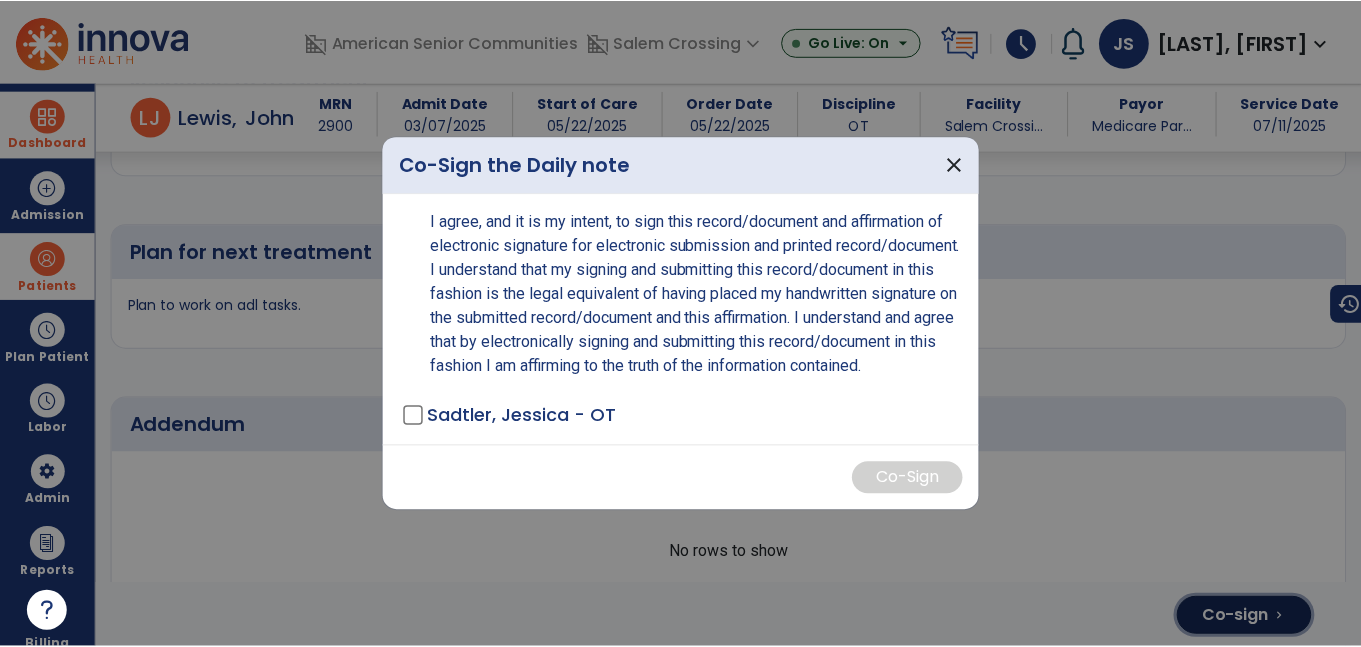 scroll, scrollTop: 3692, scrollLeft: 0, axis: vertical 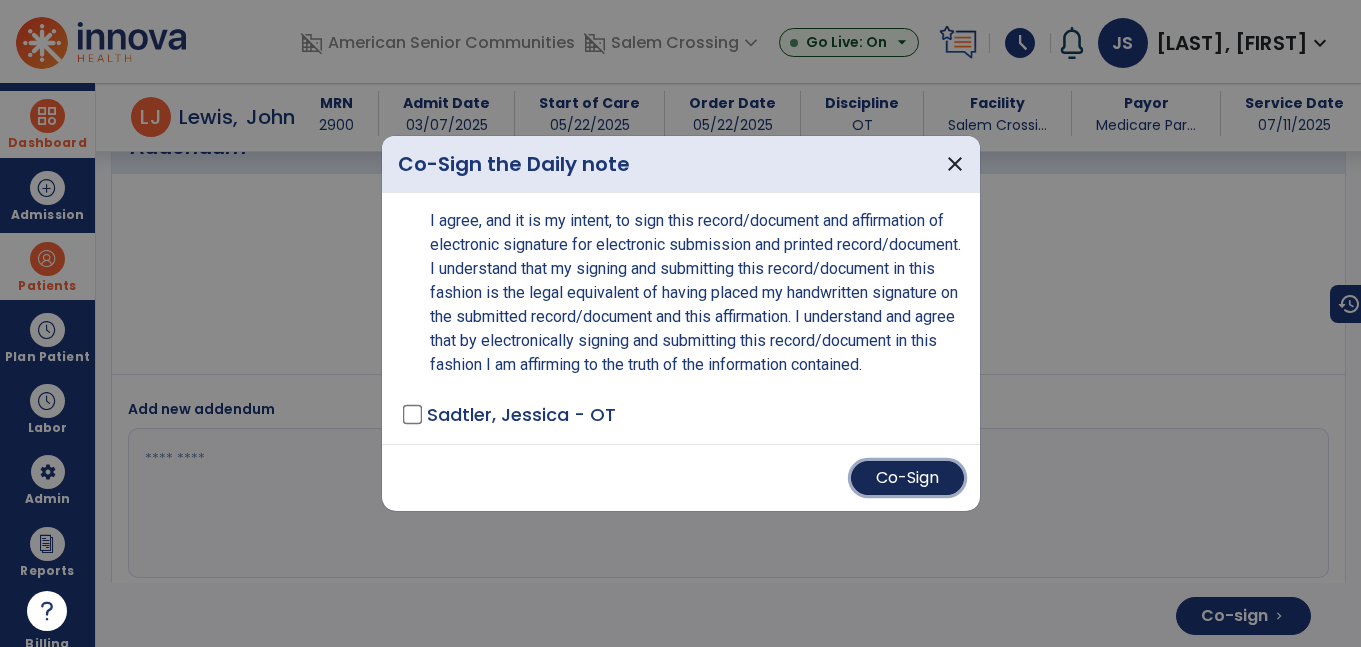 click on "Co-Sign" at bounding box center [907, 478] 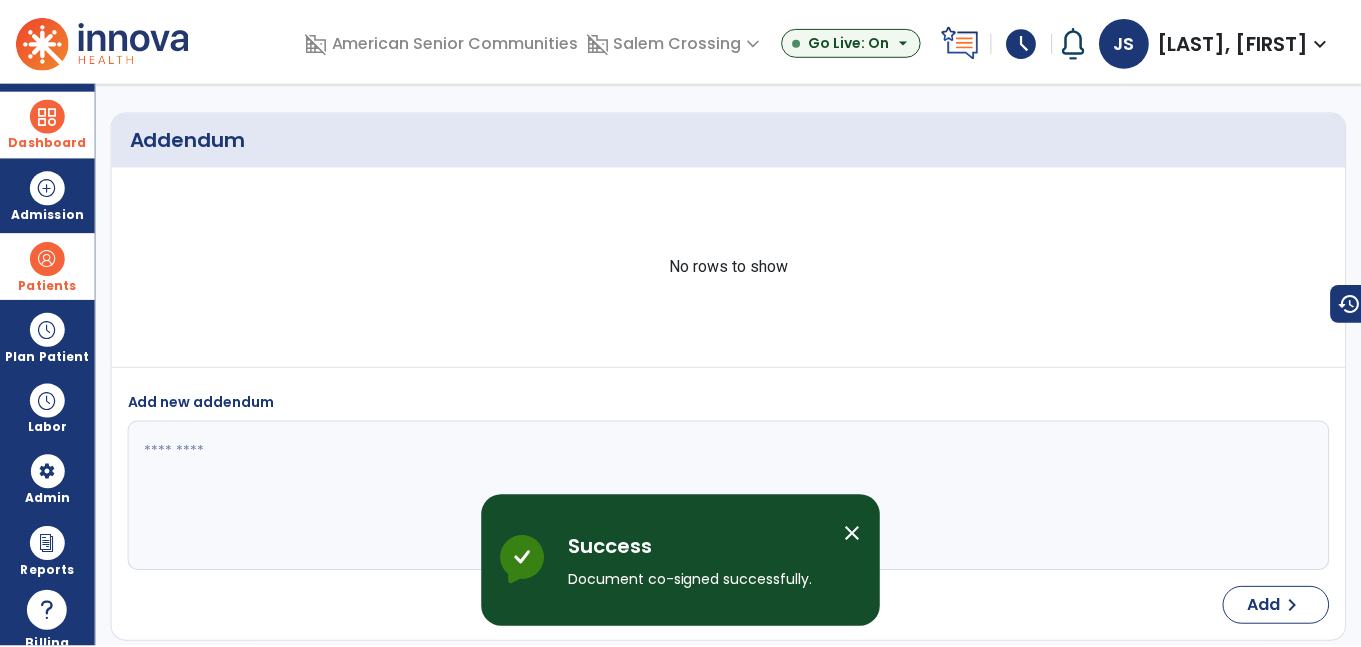 scroll, scrollTop: 0, scrollLeft: 0, axis: both 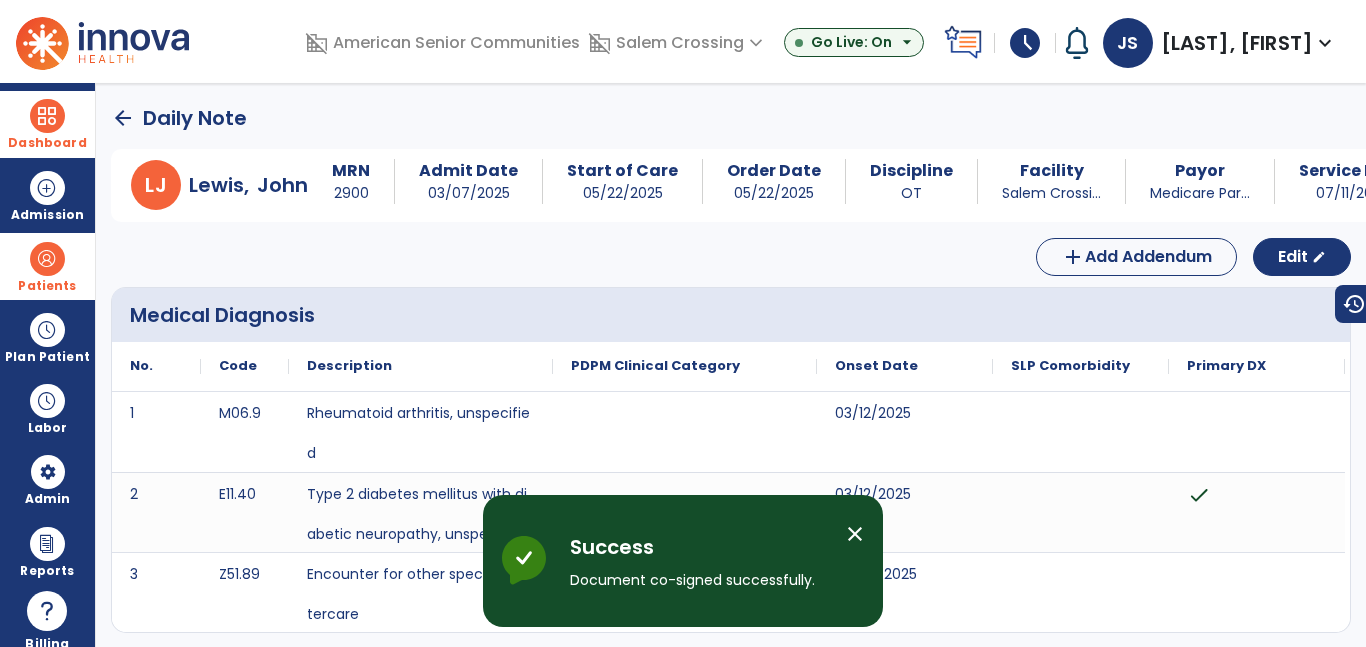 click on "arrow_back" 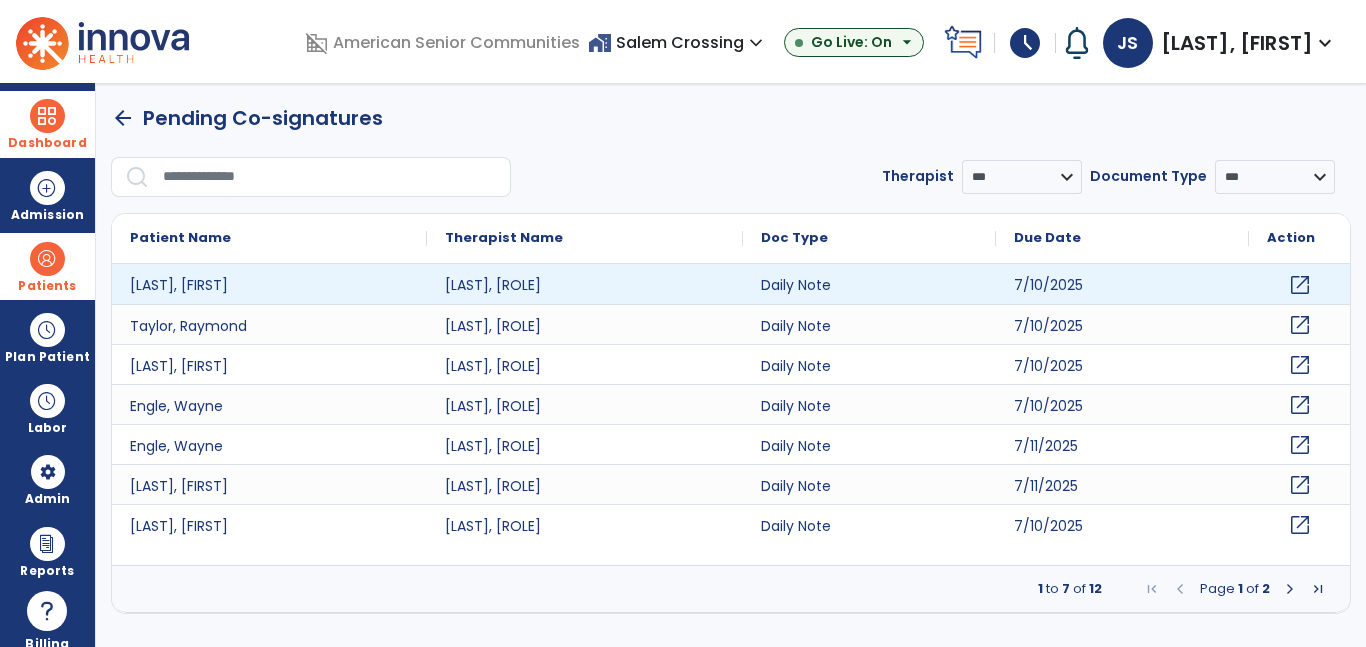 click on "open_in_new" 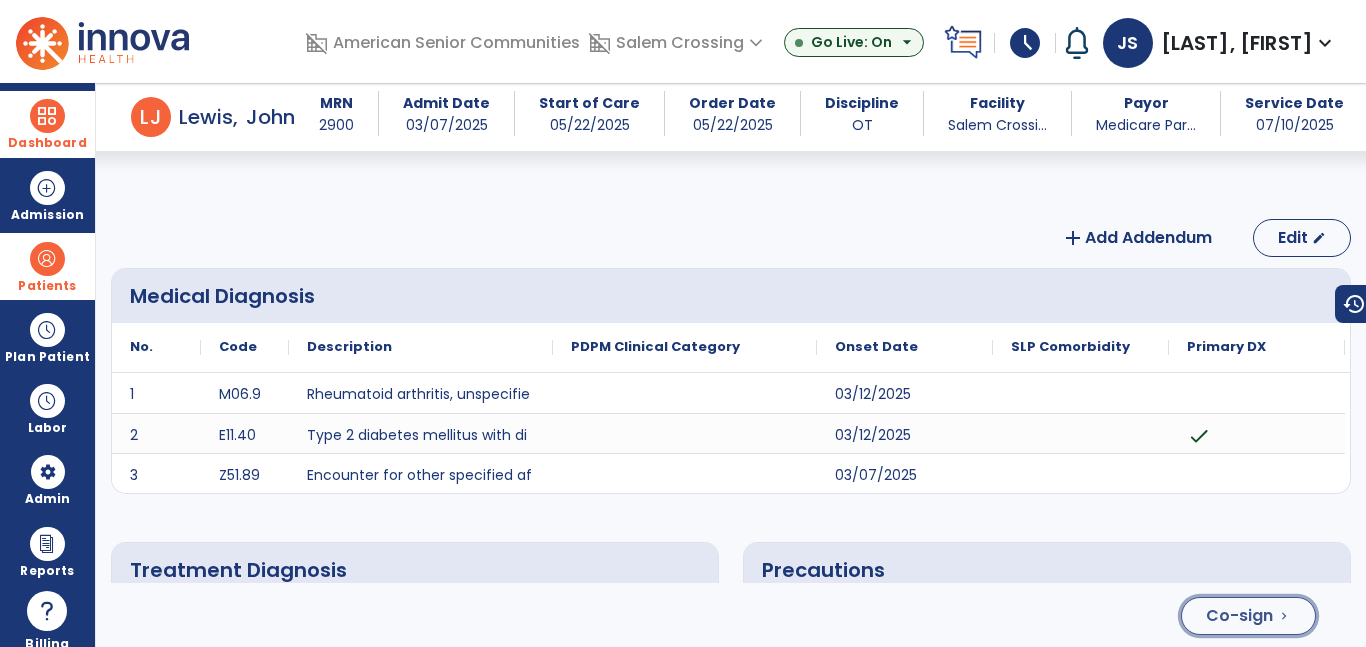 click on "Co-sign" 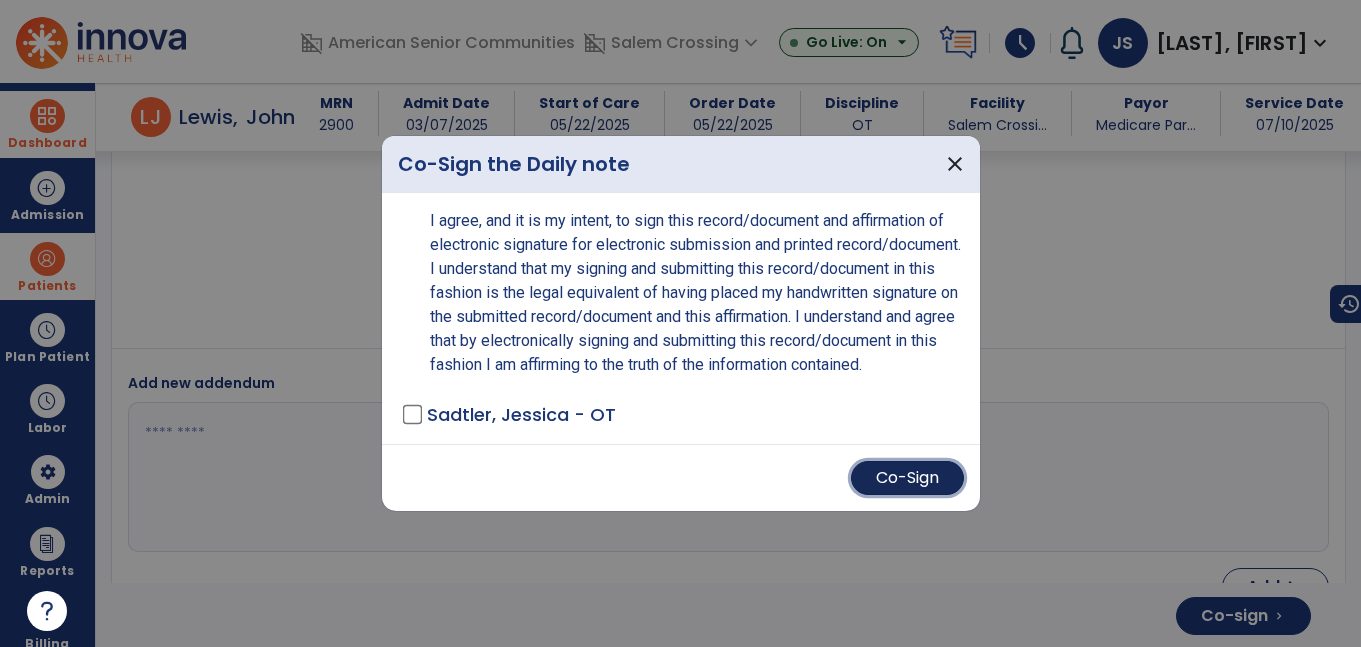 click on "Co-Sign" at bounding box center (907, 478) 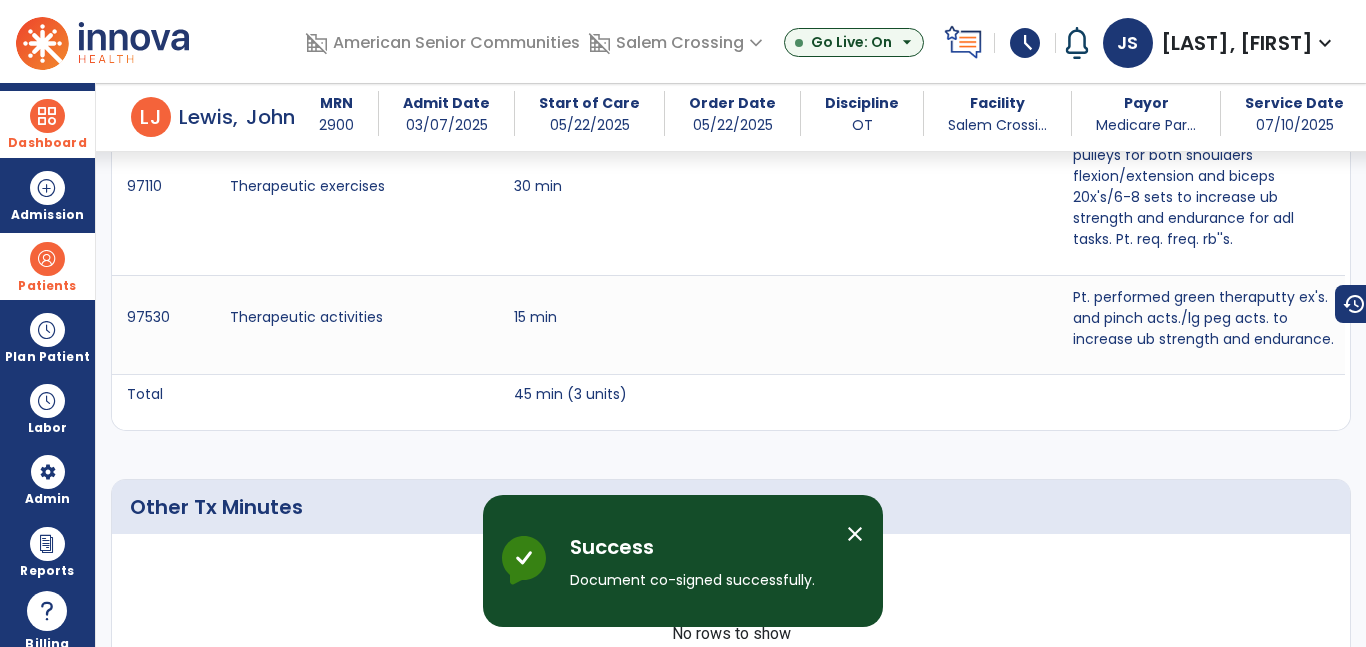 scroll, scrollTop: 0, scrollLeft: 0, axis: both 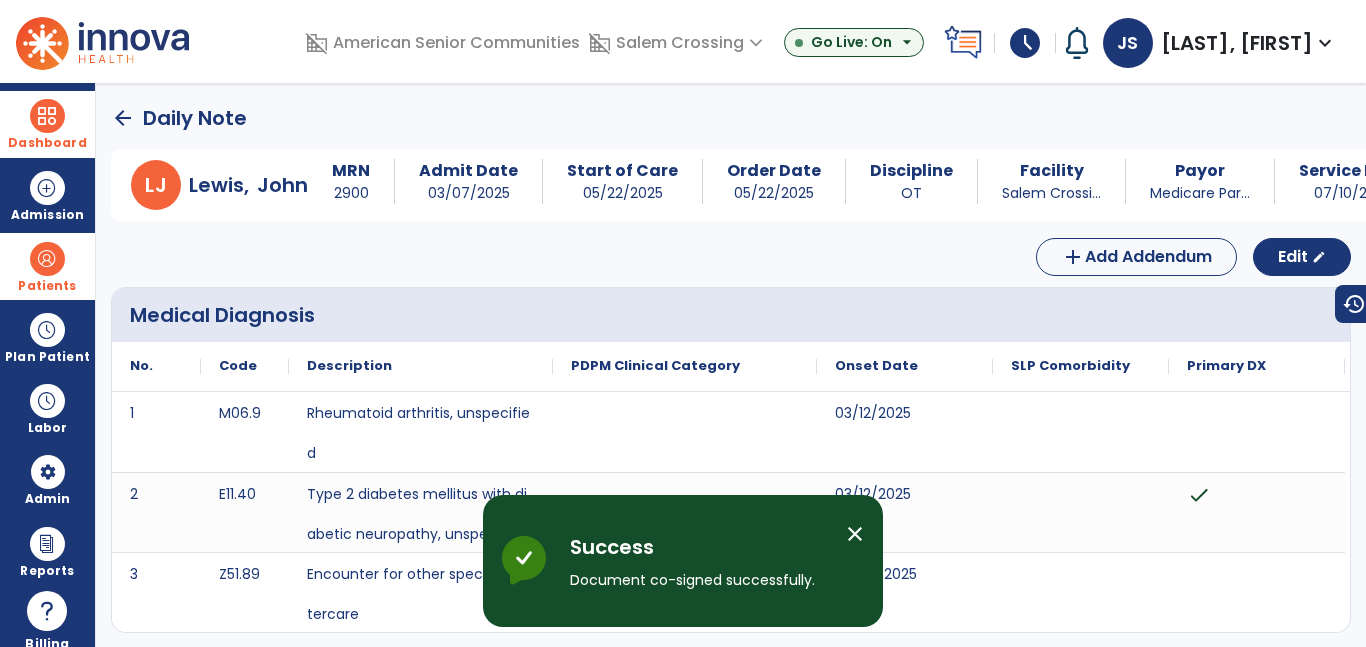 click on "arrow_back" 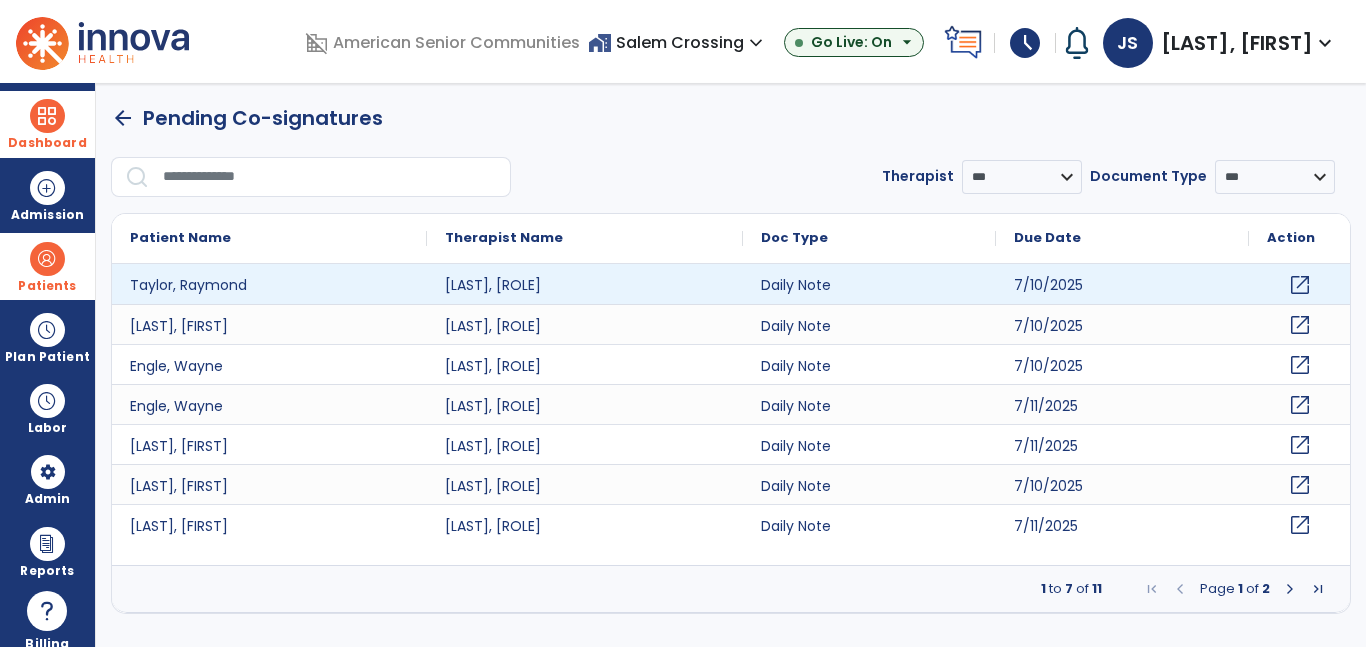 click on "open_in_new" 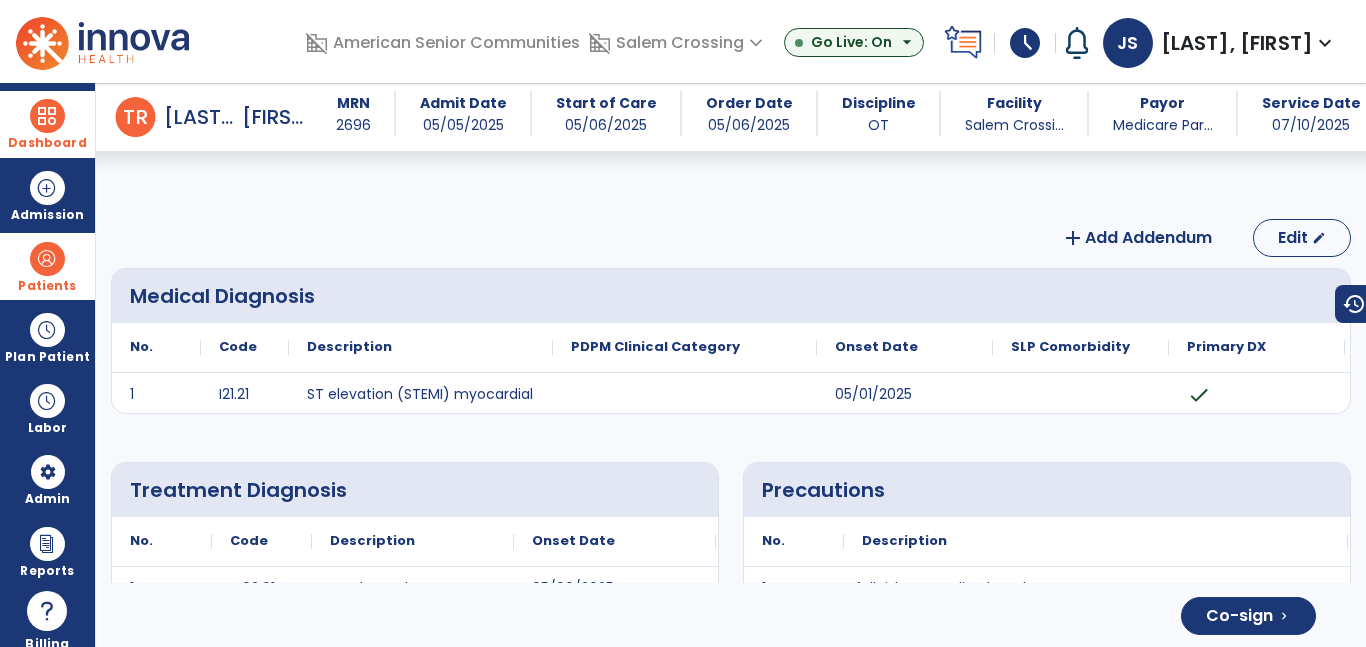 scroll, scrollTop: 3283, scrollLeft: 0, axis: vertical 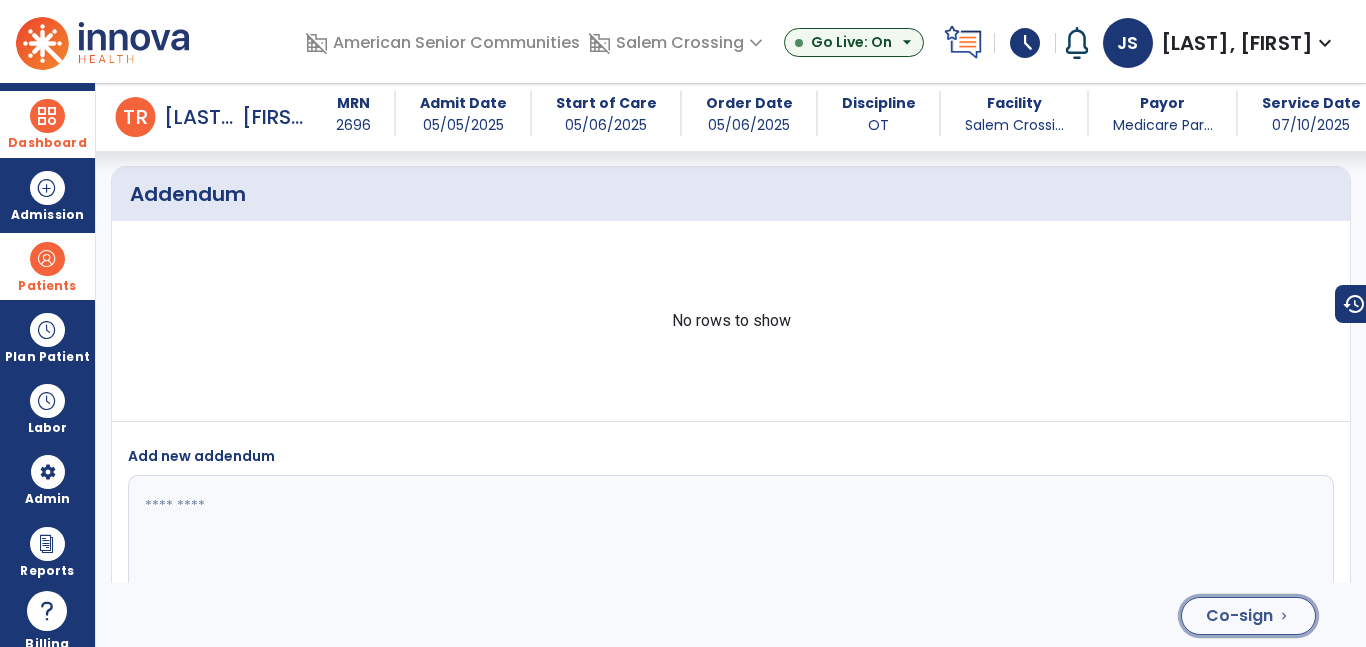 click on "Co-sign" 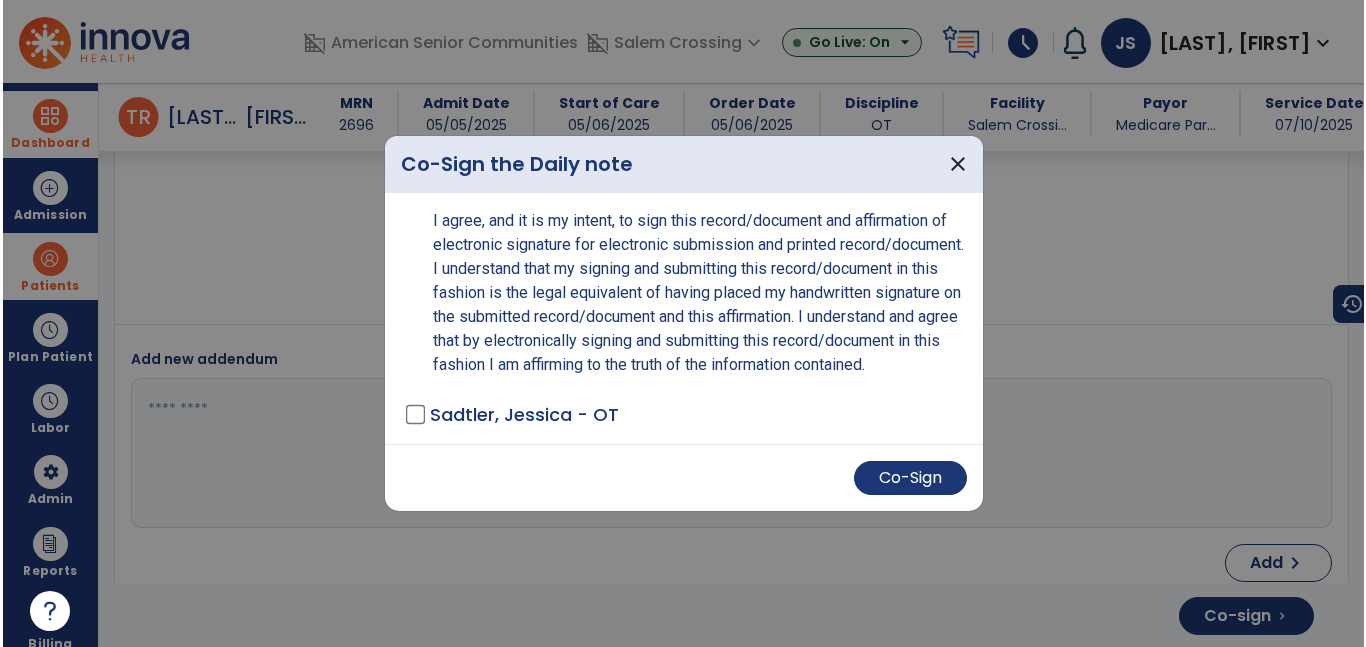scroll, scrollTop: 3380, scrollLeft: 0, axis: vertical 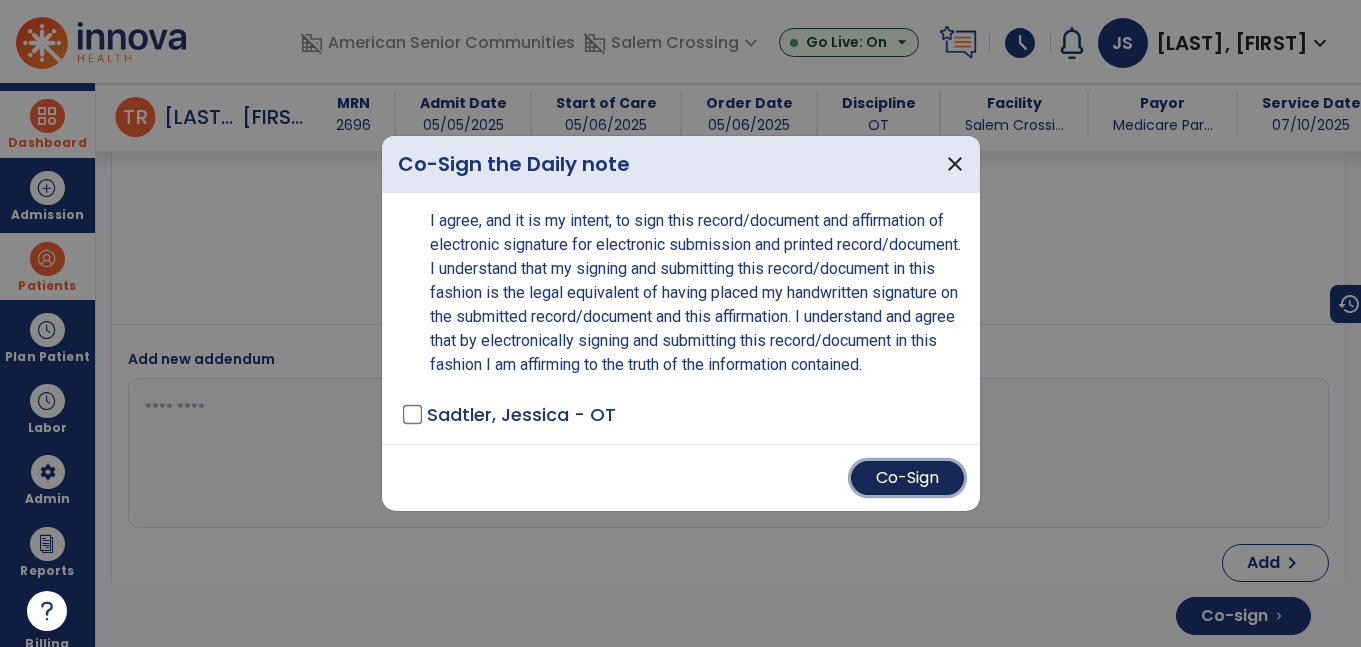 click on "Co-Sign" at bounding box center [907, 478] 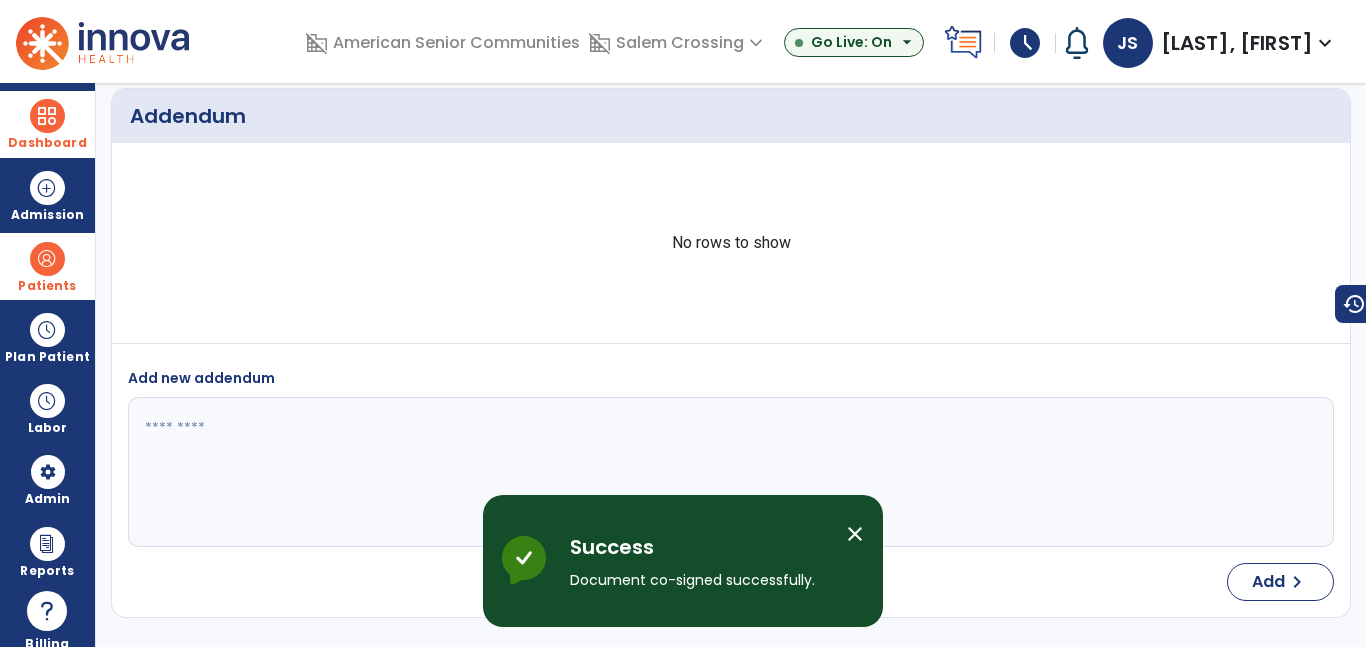 scroll, scrollTop: 0, scrollLeft: 0, axis: both 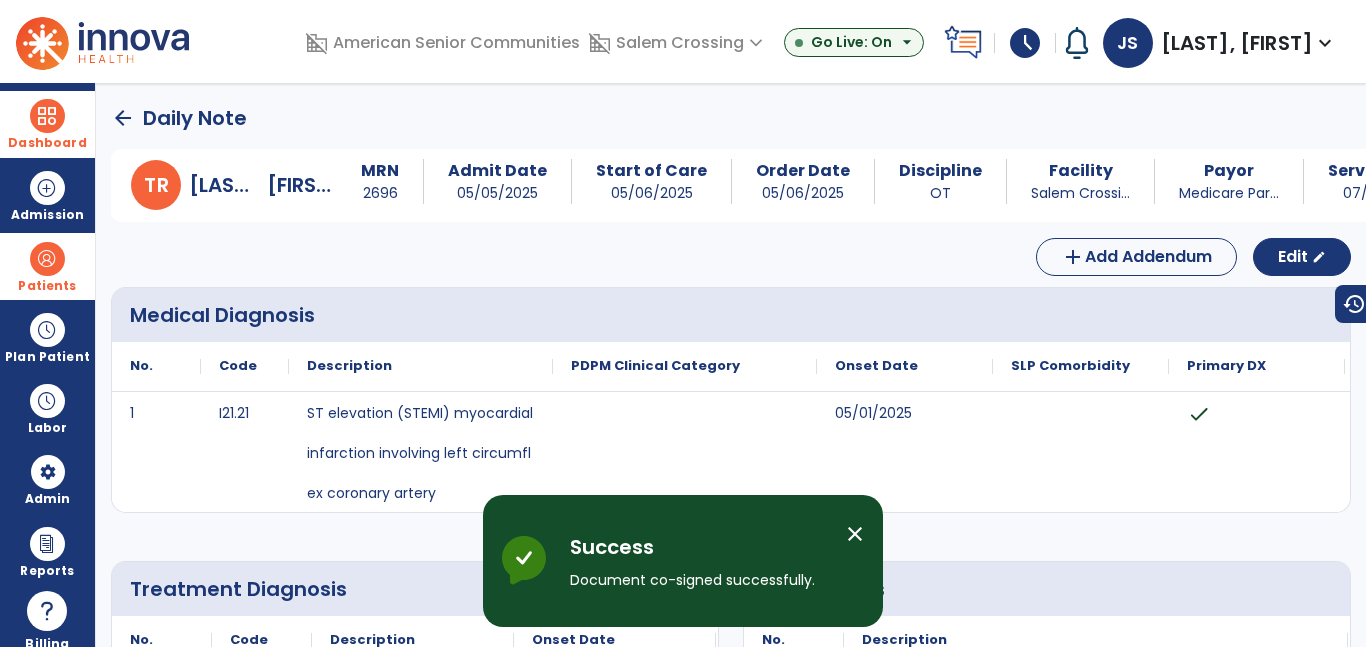 click on "arrow_back" 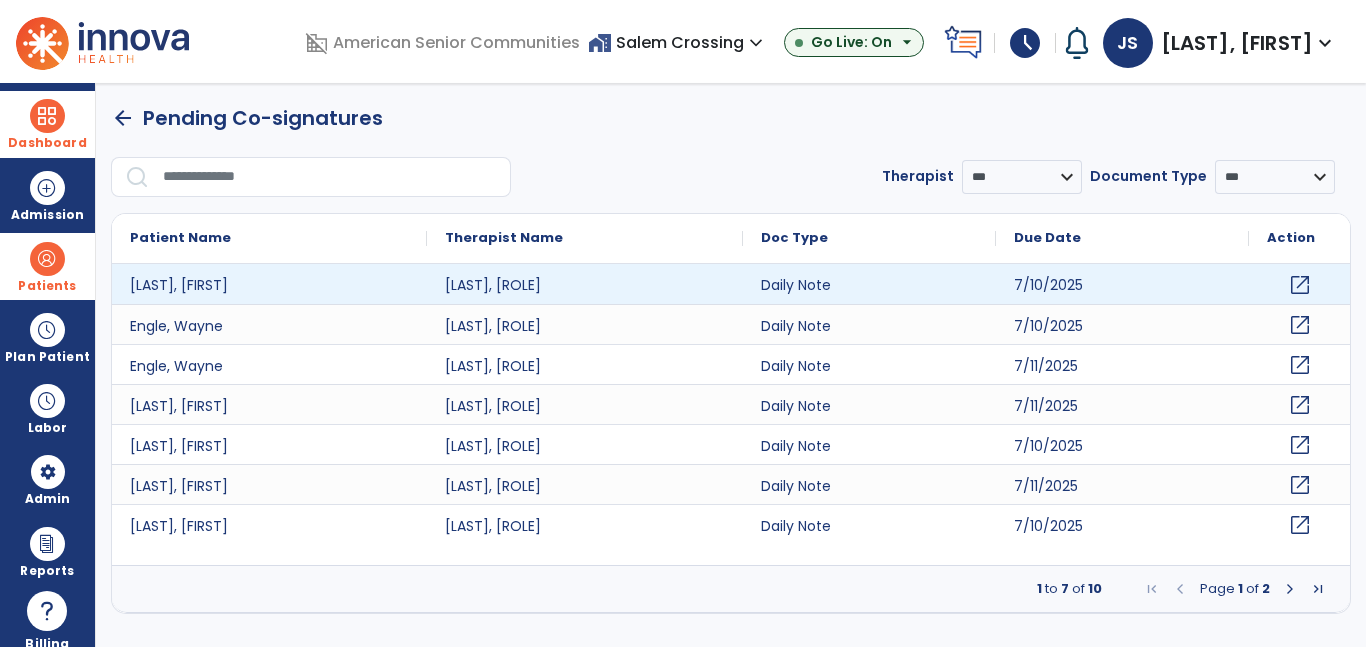 click on "open_in_new" 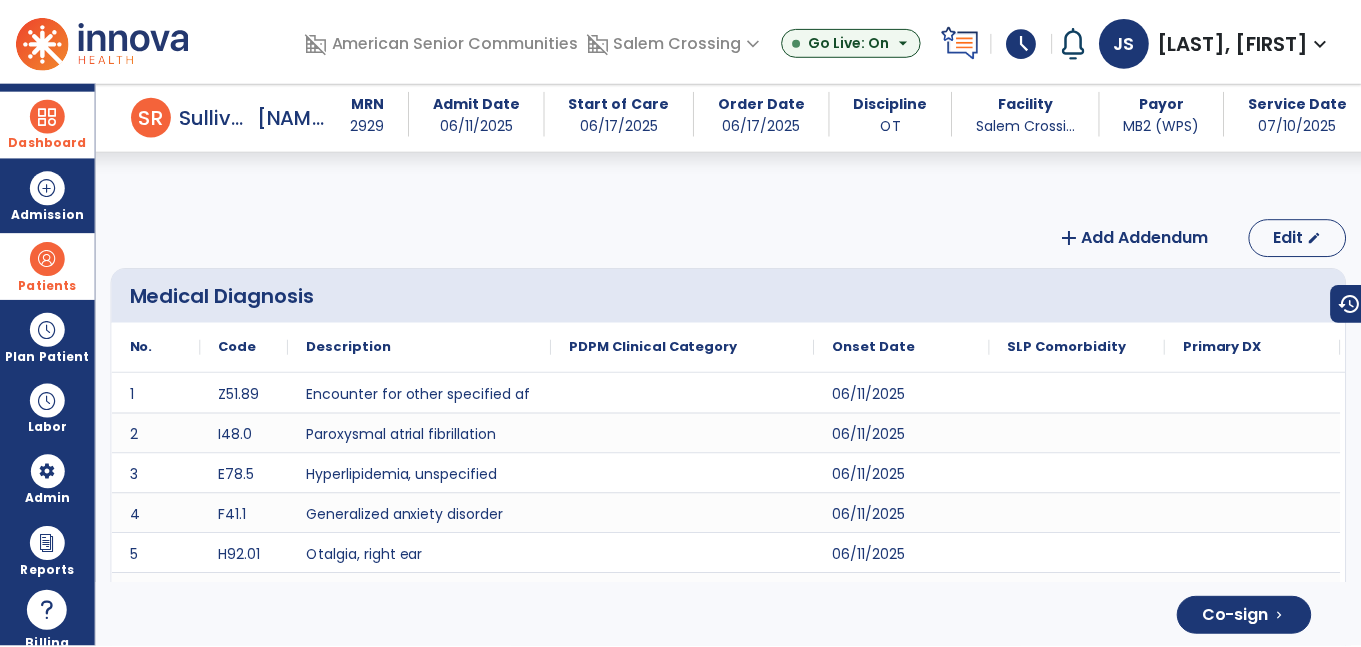 scroll, scrollTop: 4773, scrollLeft: 0, axis: vertical 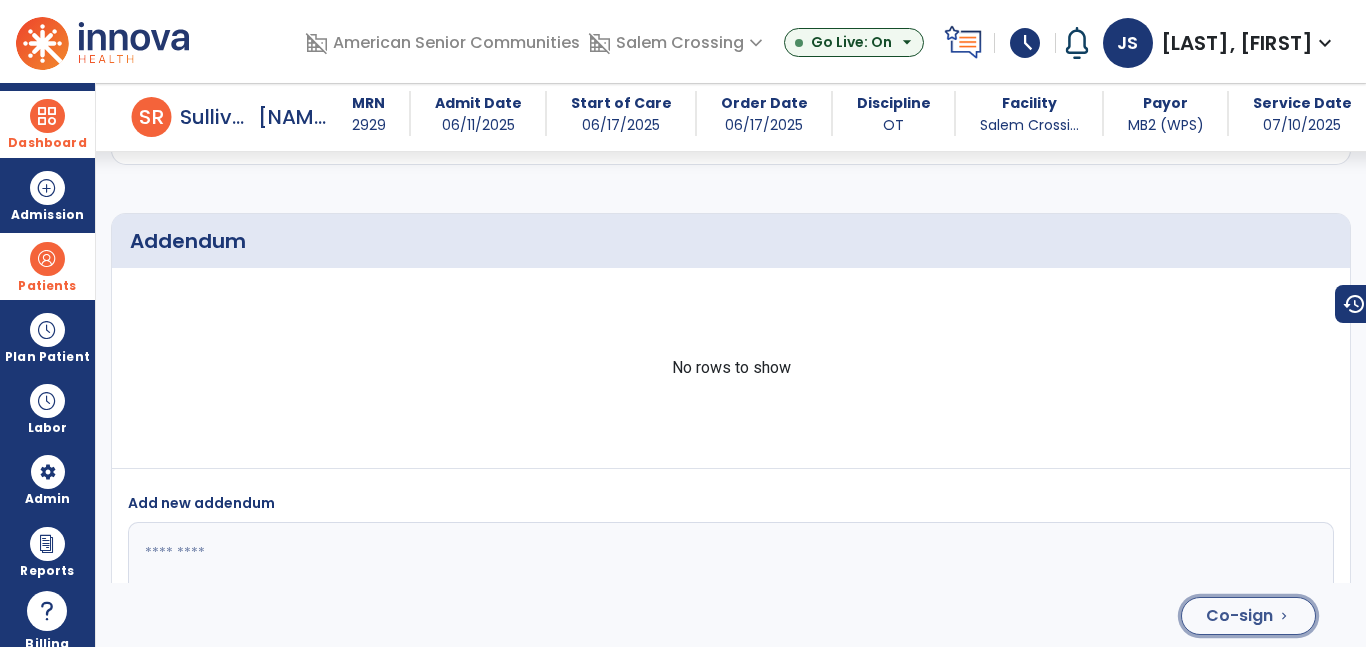 click on "Co-sign" 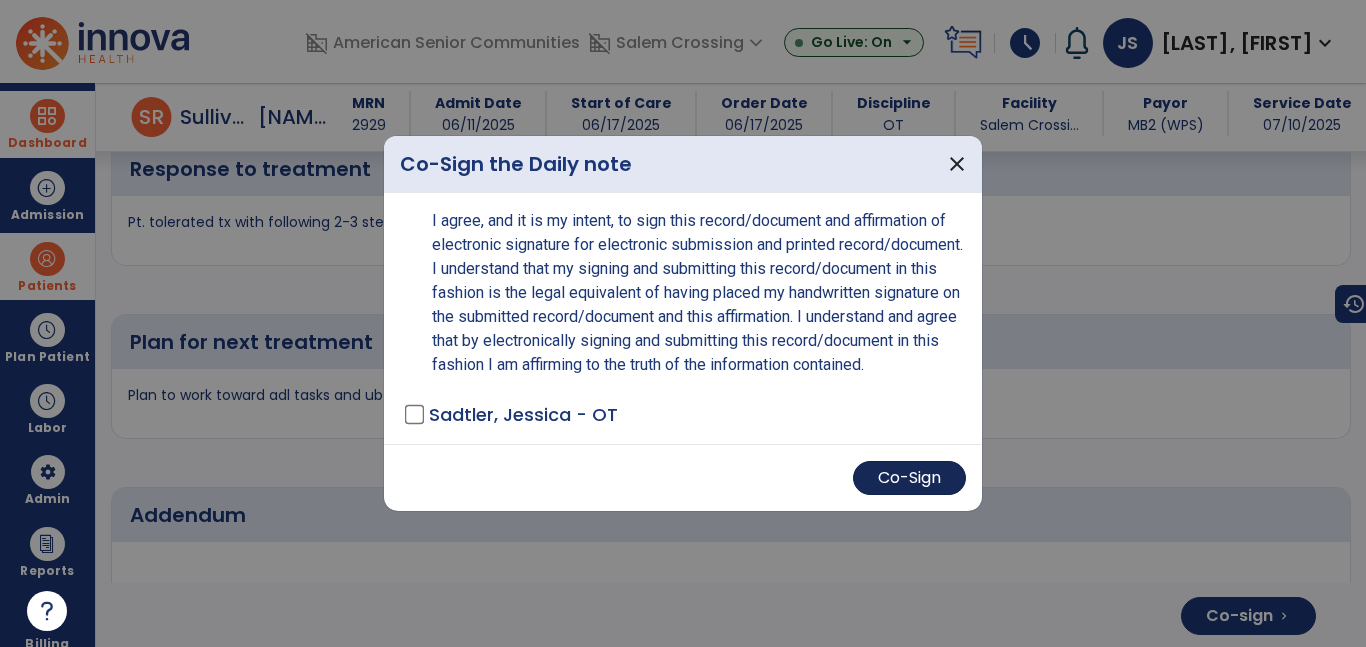 scroll, scrollTop: 5076, scrollLeft: 0, axis: vertical 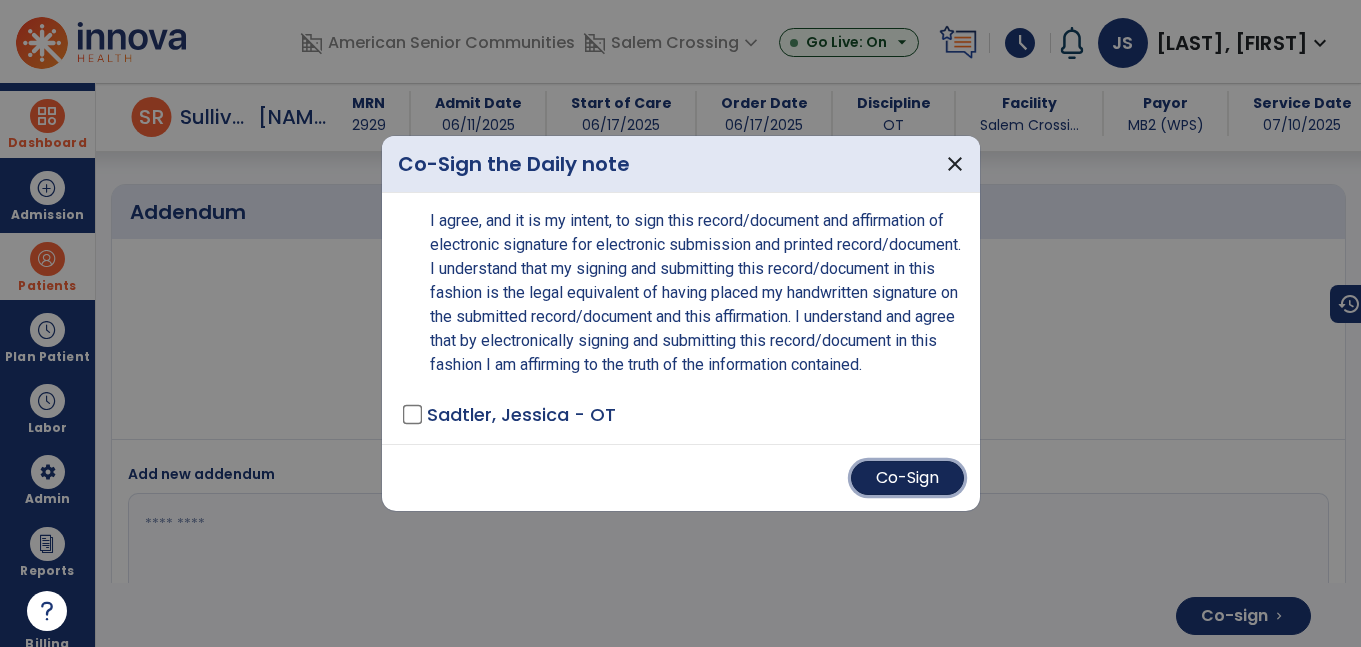 drag, startPoint x: 879, startPoint y: 485, endPoint x: 868, endPoint y: 484, distance: 11.045361 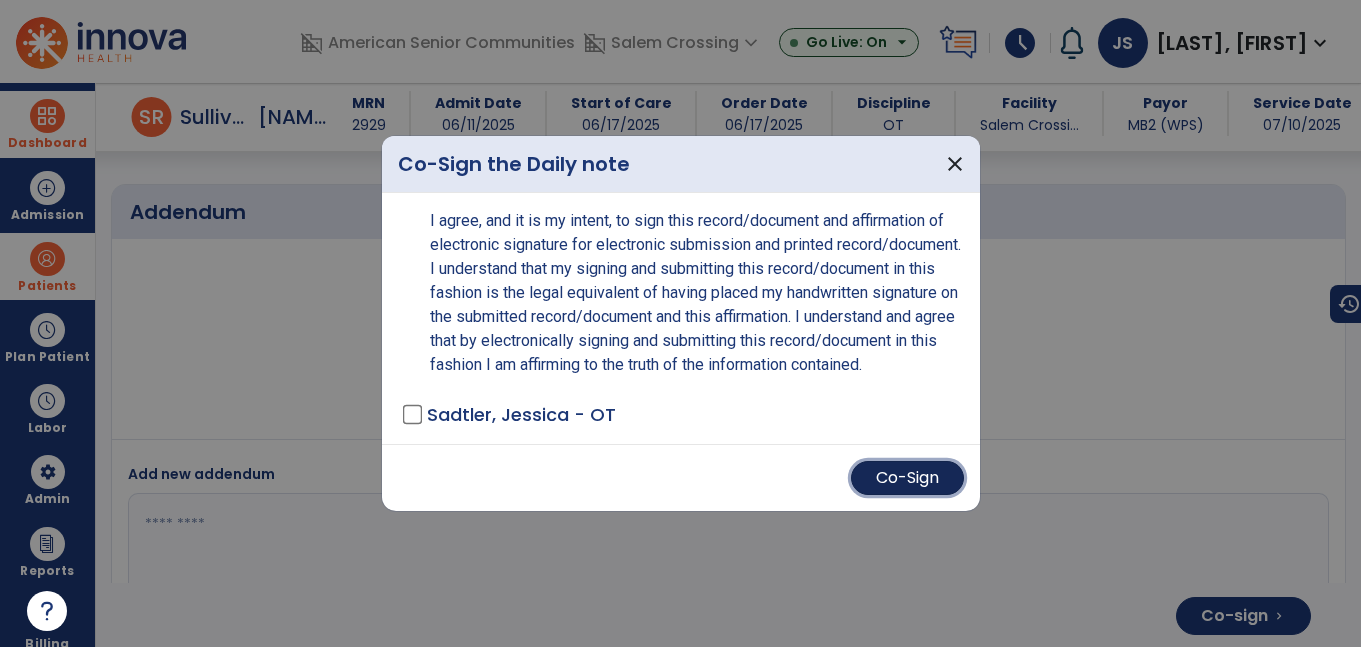 click on "Co-Sign" at bounding box center (907, 478) 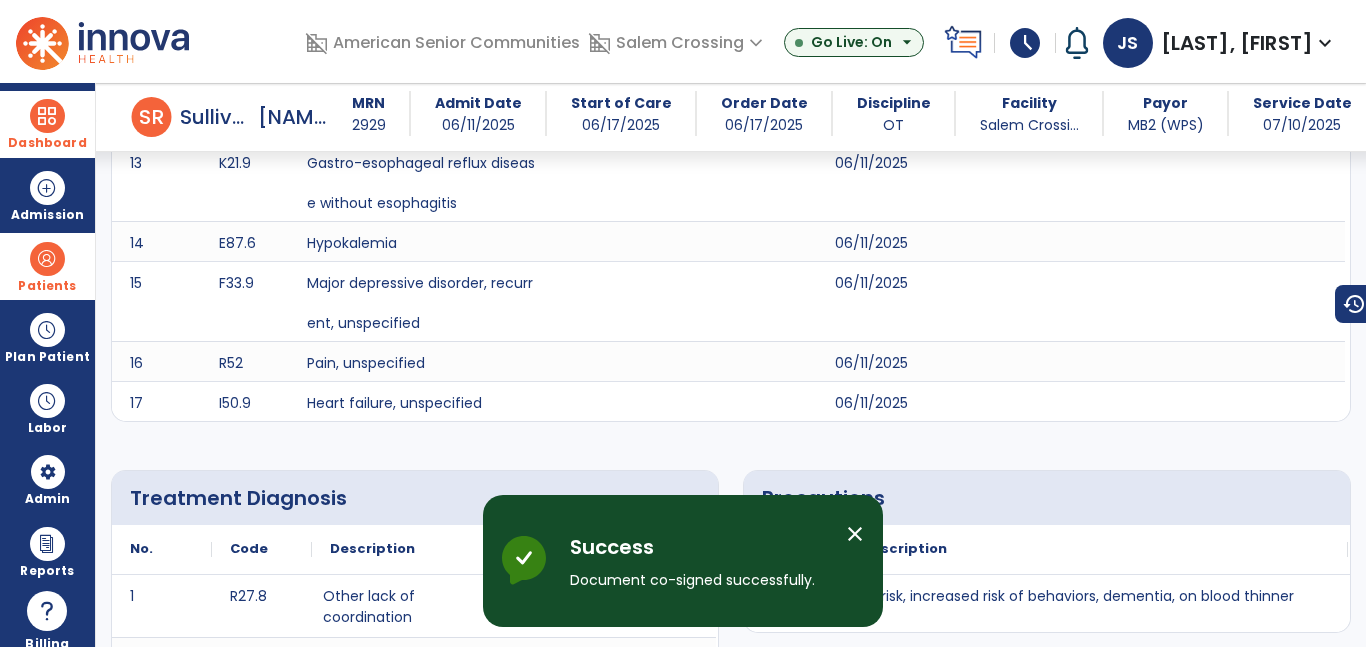 scroll, scrollTop: 0, scrollLeft: 0, axis: both 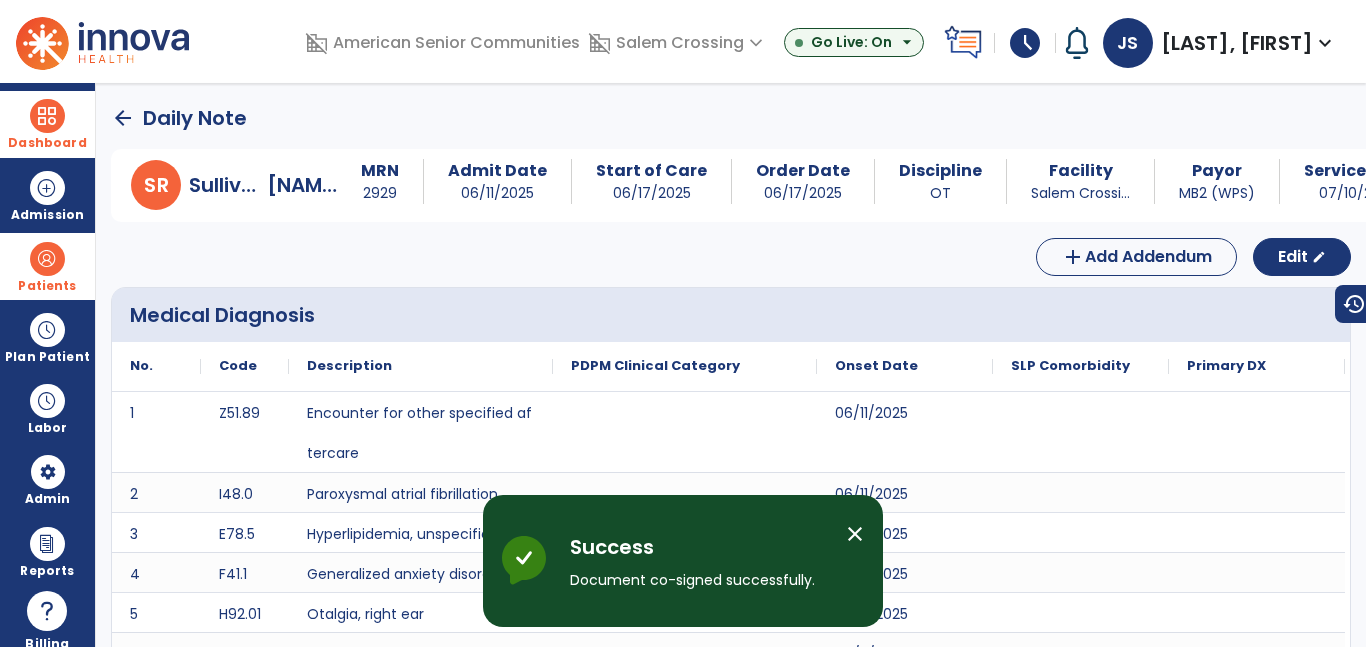 click on "arrow_back" 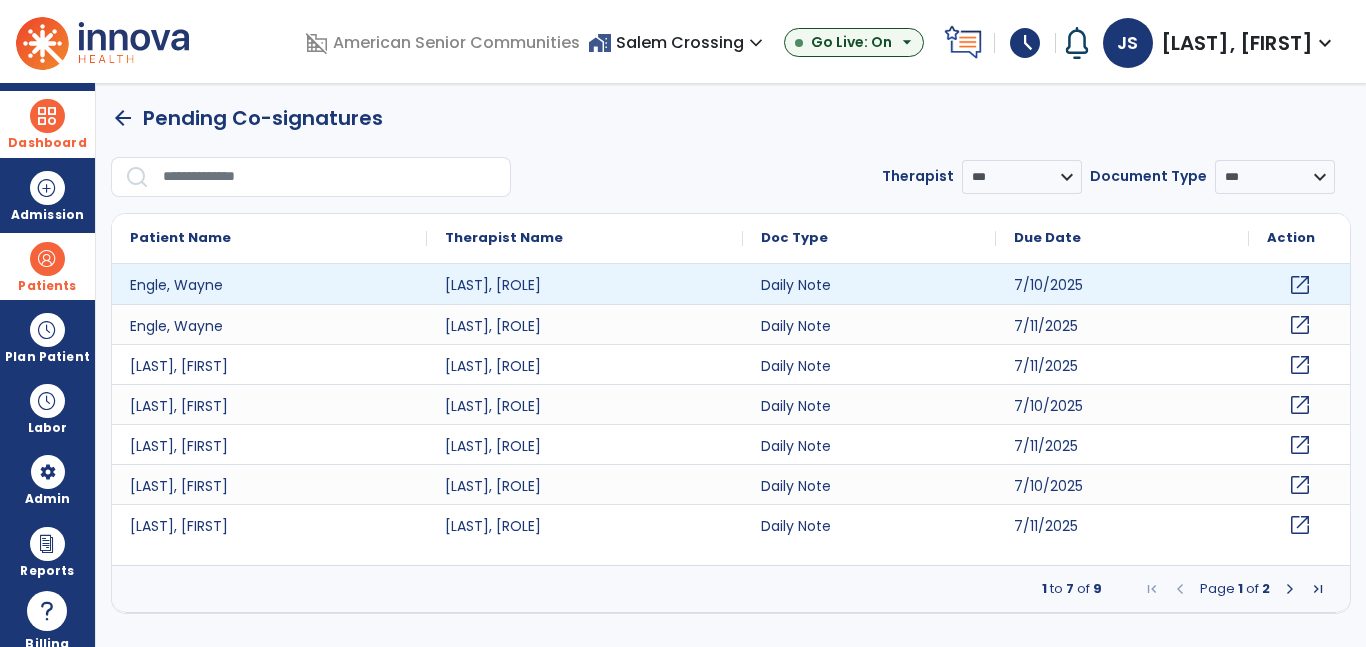 click on "open_in_new" 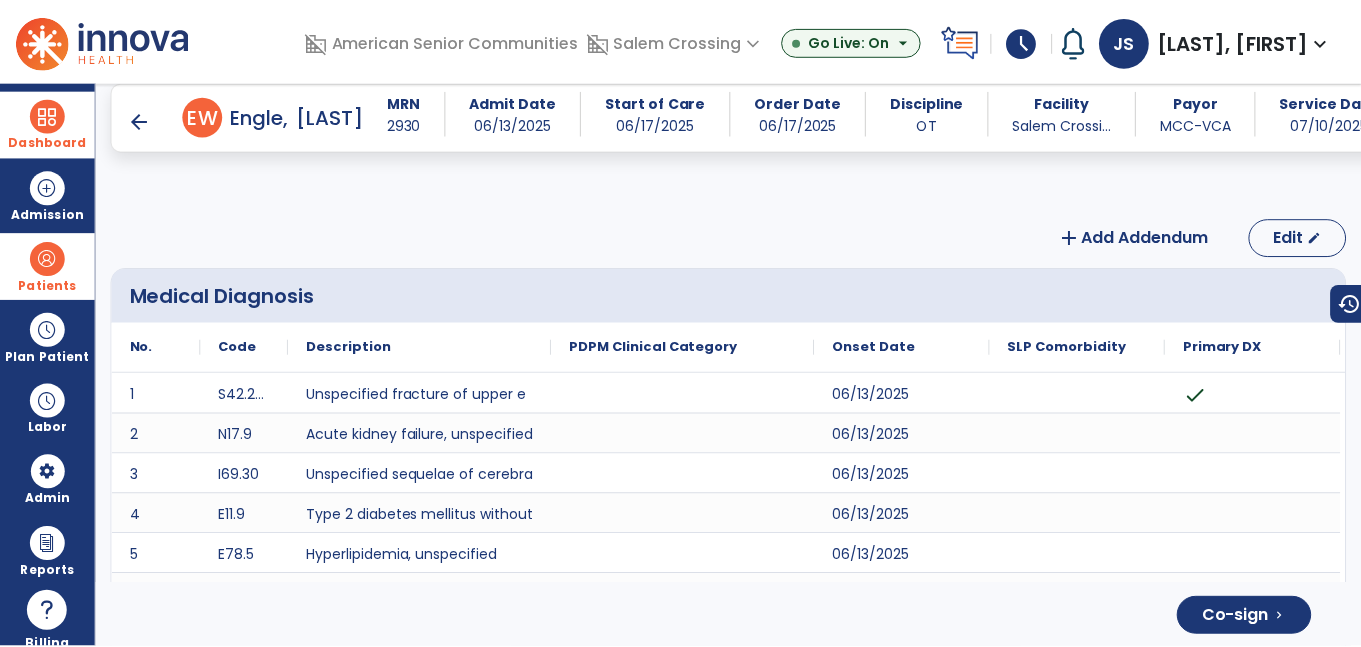 scroll, scrollTop: 3920, scrollLeft: 0, axis: vertical 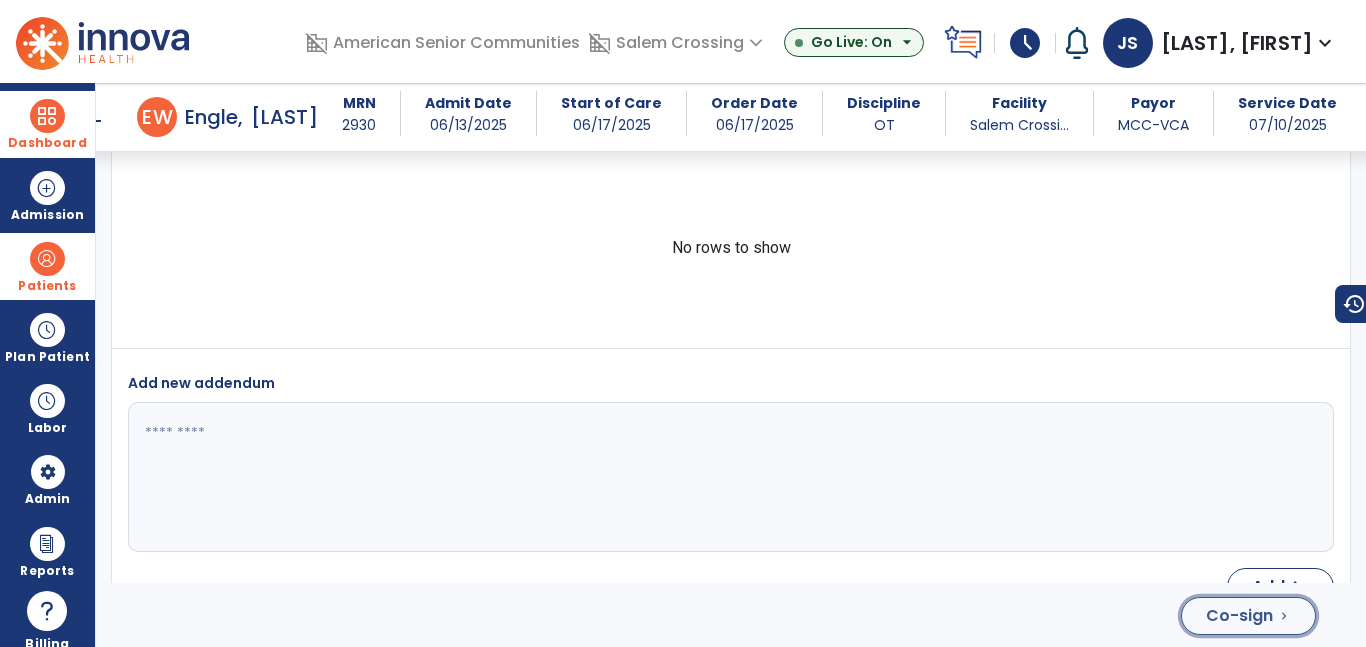 click on "Co-sign" 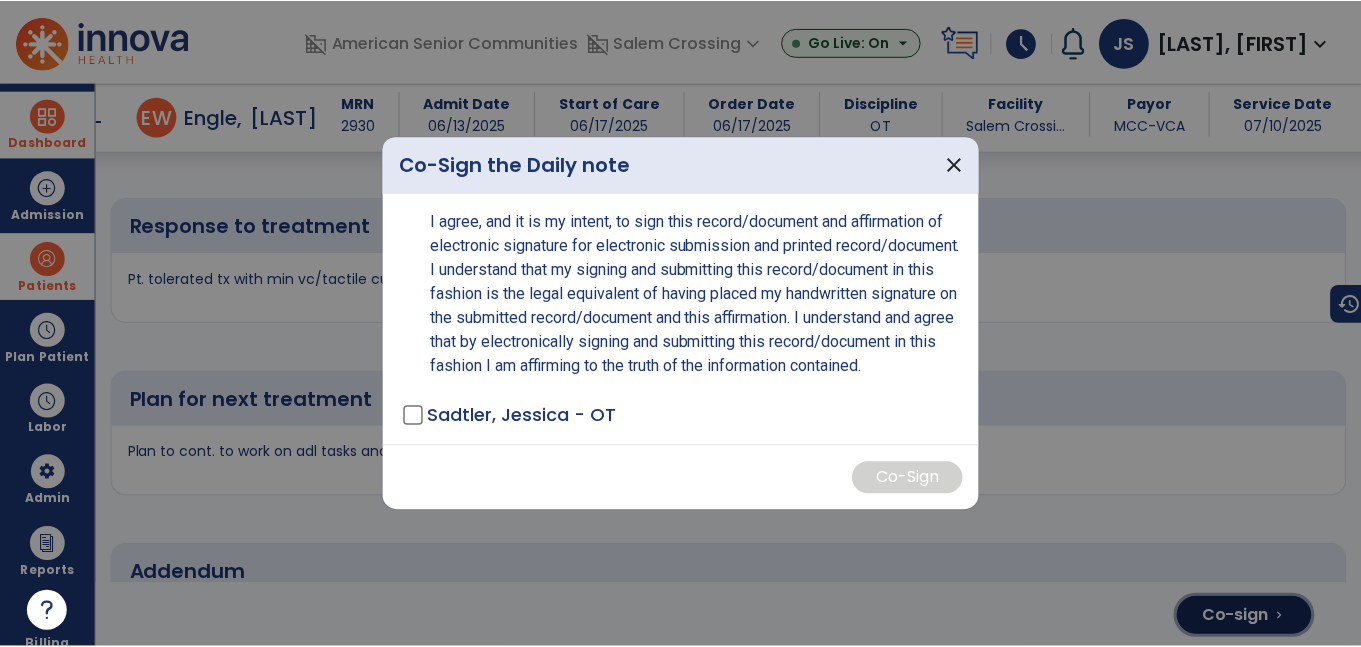 scroll, scrollTop: 4502, scrollLeft: 0, axis: vertical 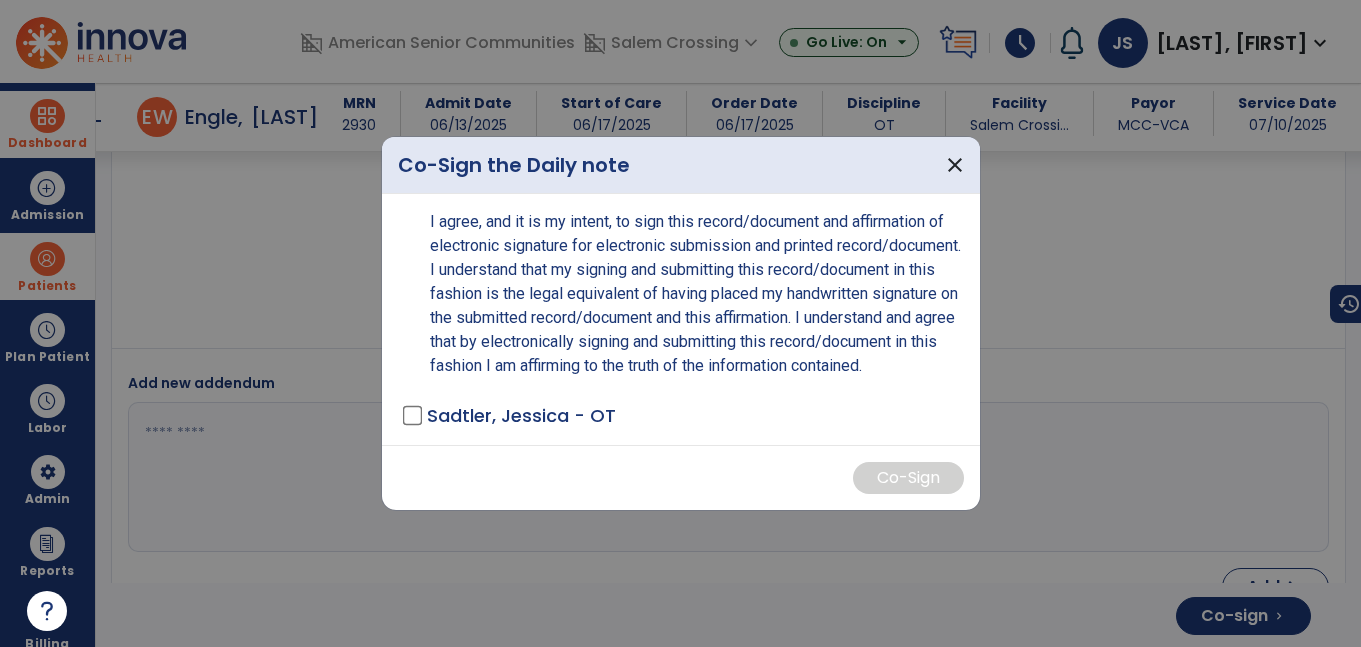 click on "Sadtler, Jessica  - OT" at bounding box center [521, 415] 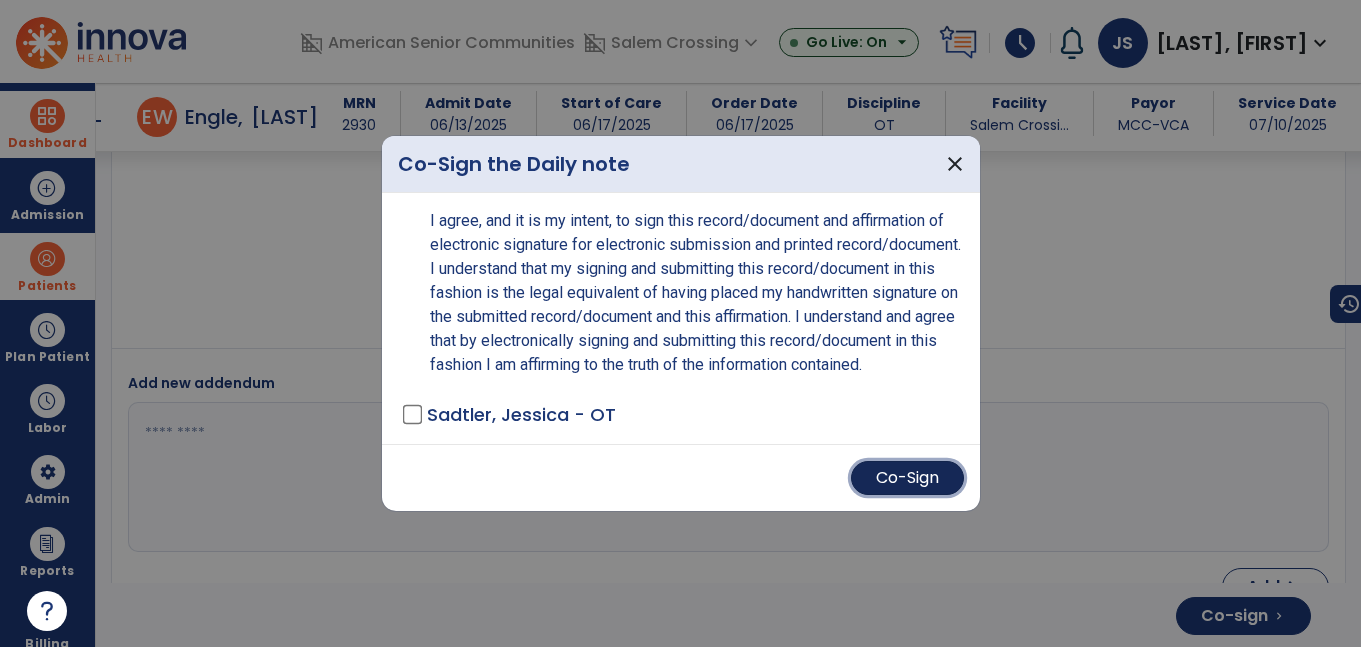 click on "Co-Sign" at bounding box center (907, 478) 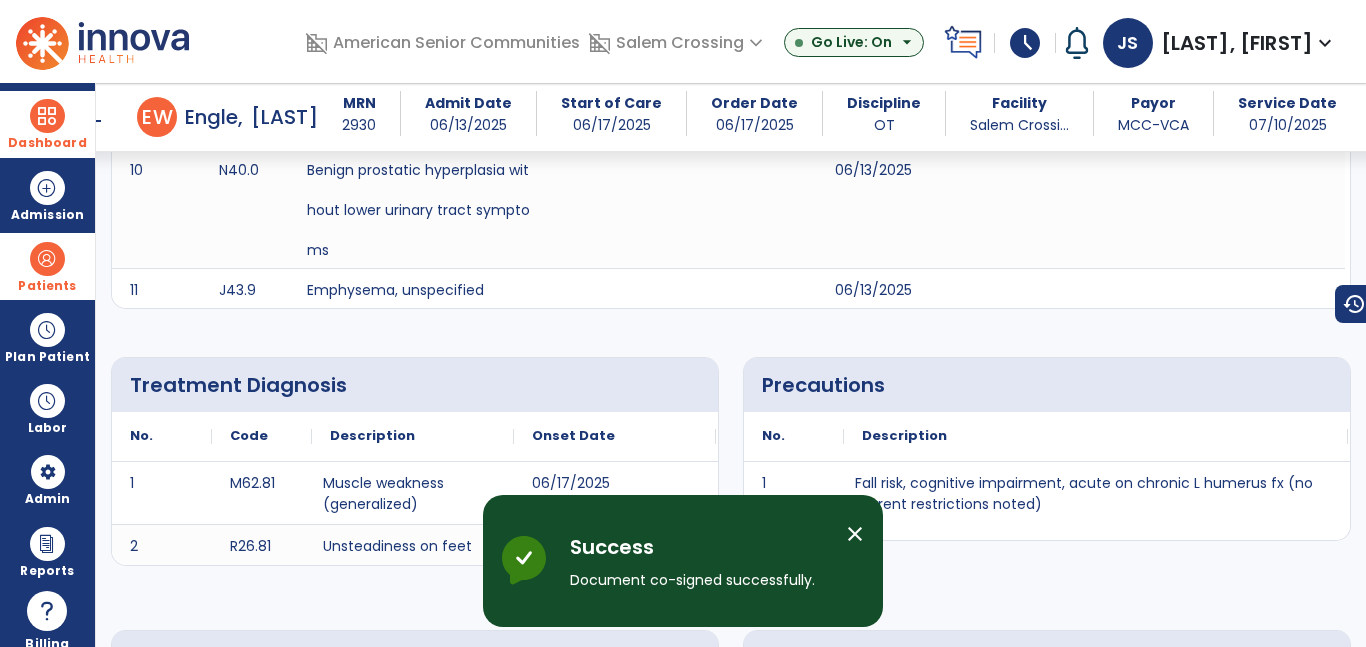 scroll, scrollTop: 0, scrollLeft: 0, axis: both 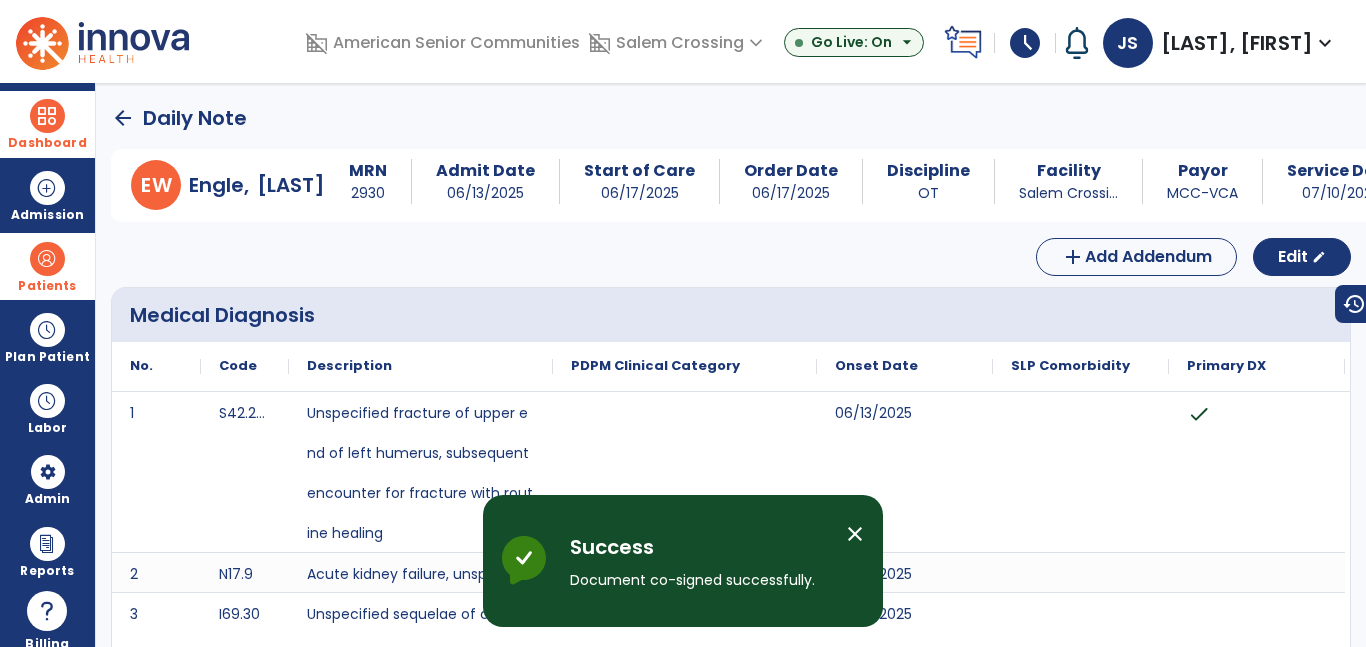 click on "arrow_back" 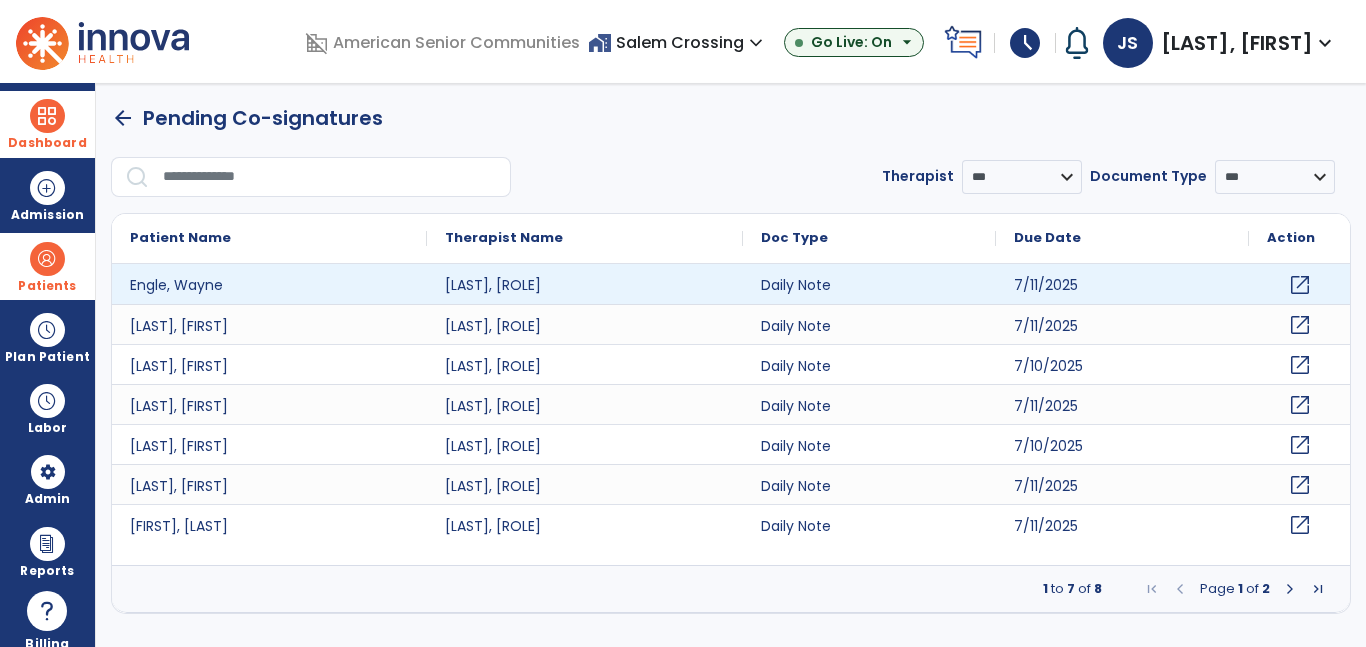 click on "open_in_new" 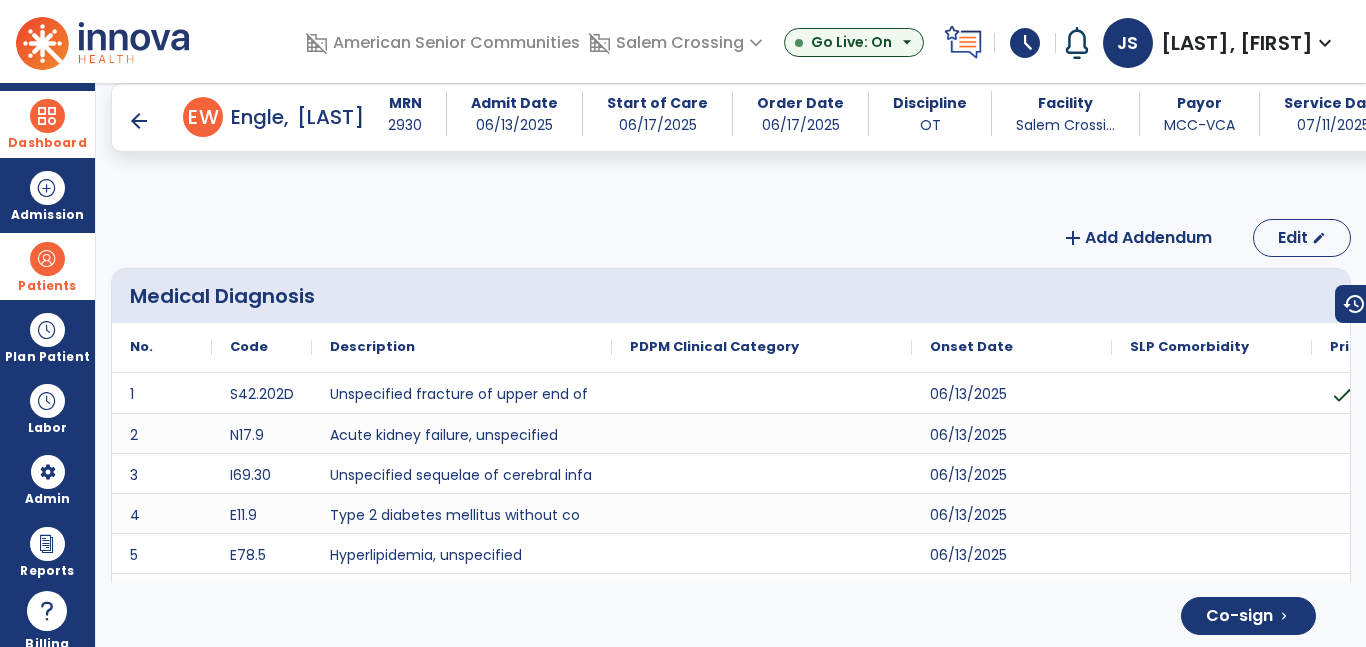 scroll, scrollTop: 3946, scrollLeft: 0, axis: vertical 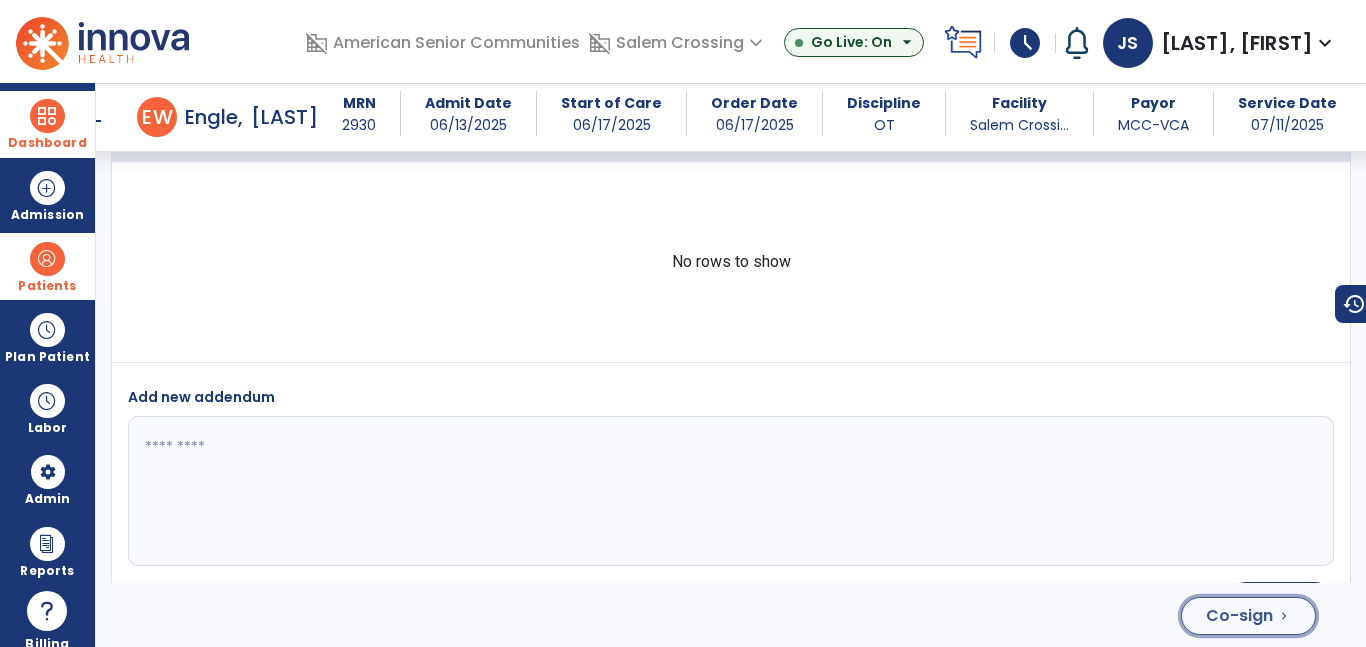 click on "Co-sign" 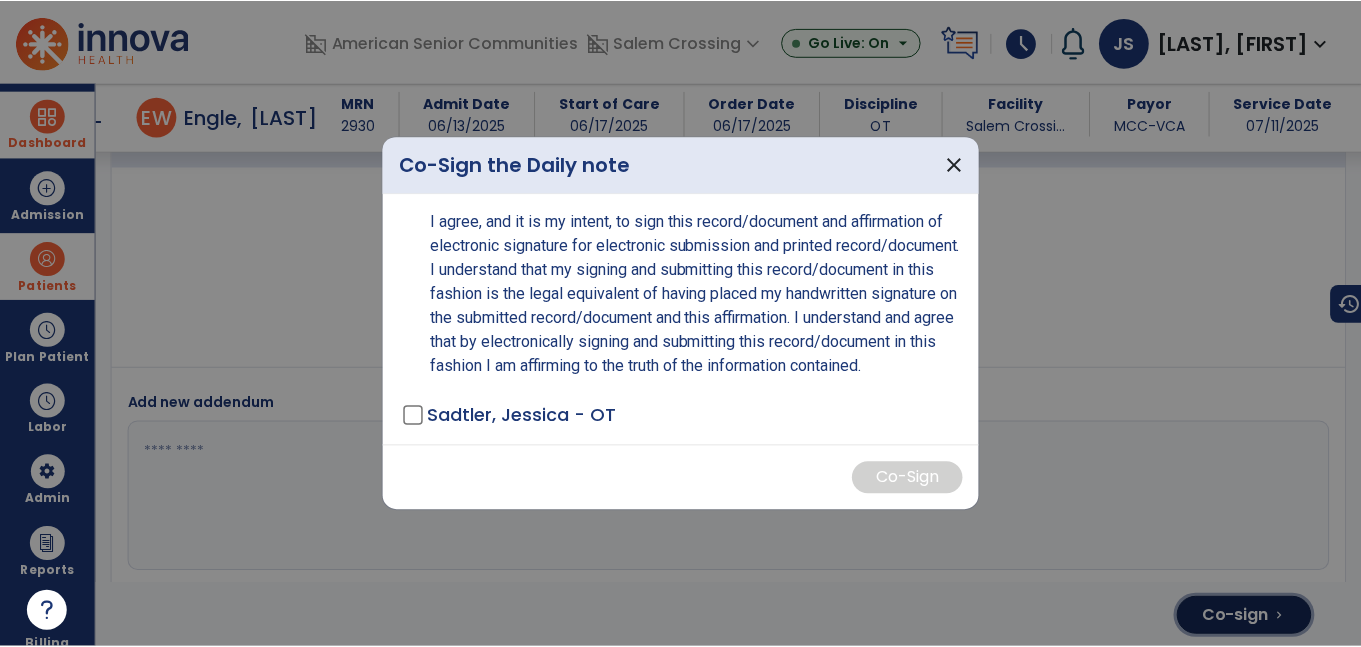 scroll, scrollTop: 4318, scrollLeft: 0, axis: vertical 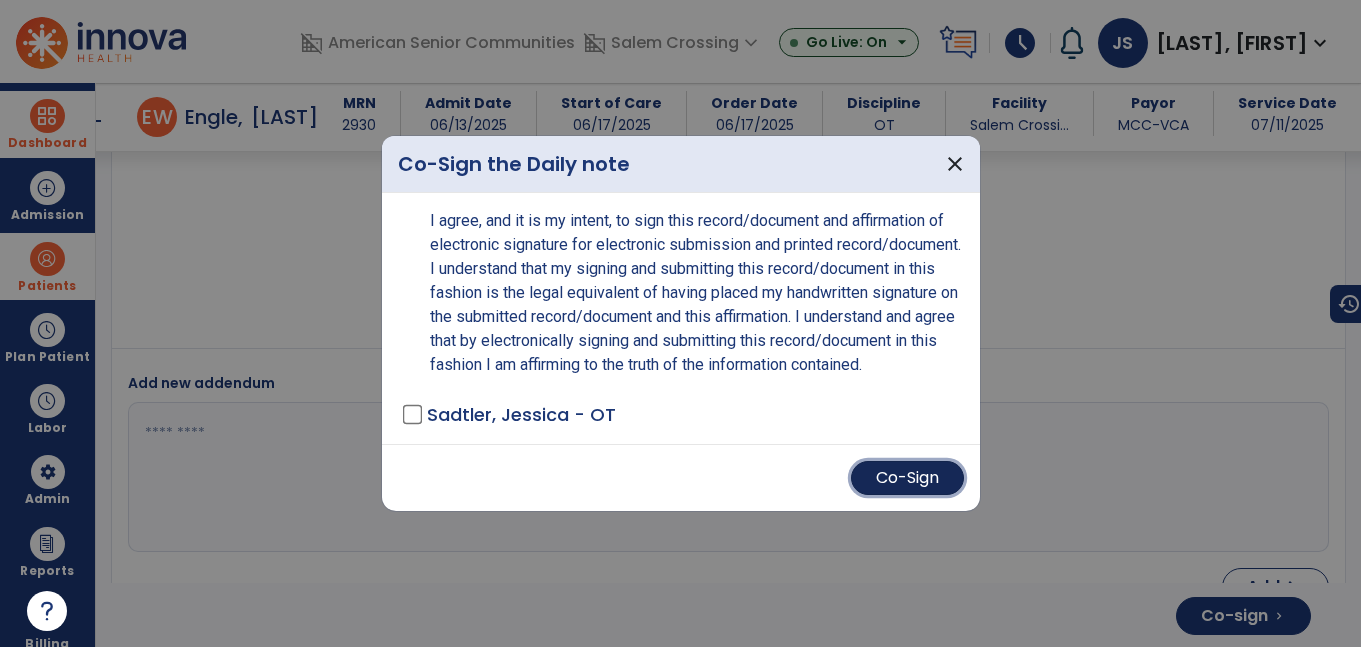 click on "Co-Sign" at bounding box center [907, 478] 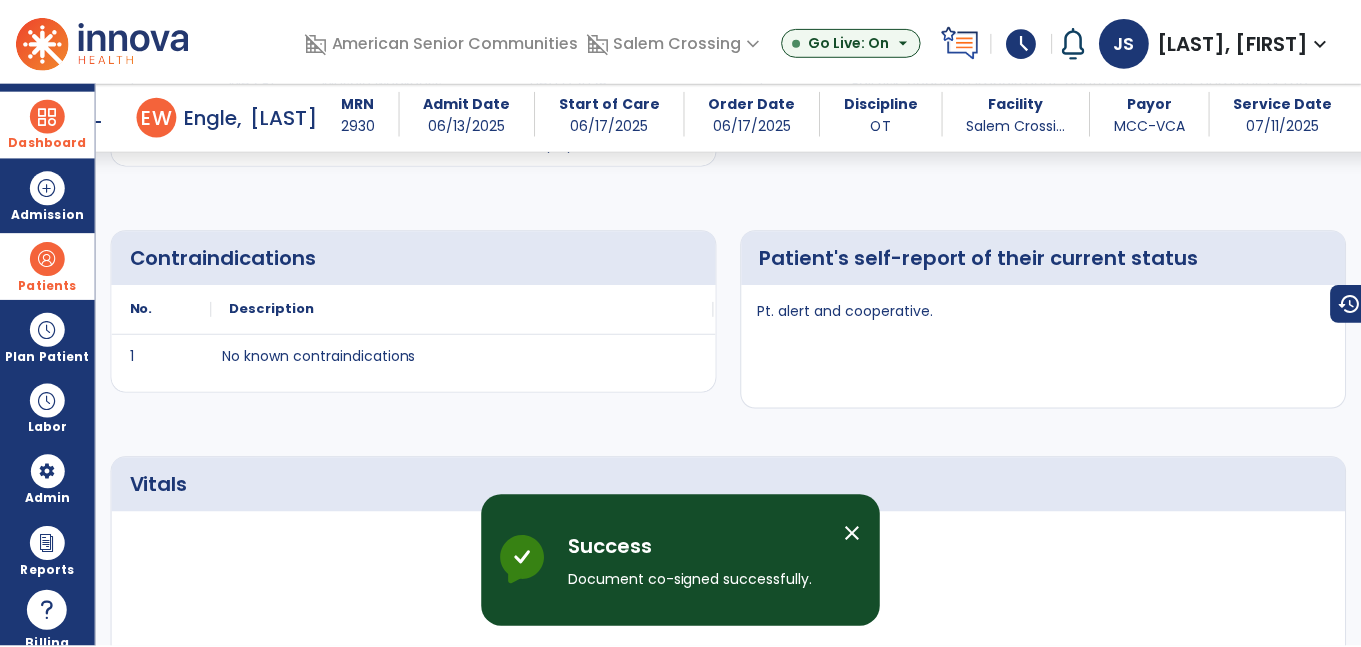 scroll, scrollTop: 0, scrollLeft: 0, axis: both 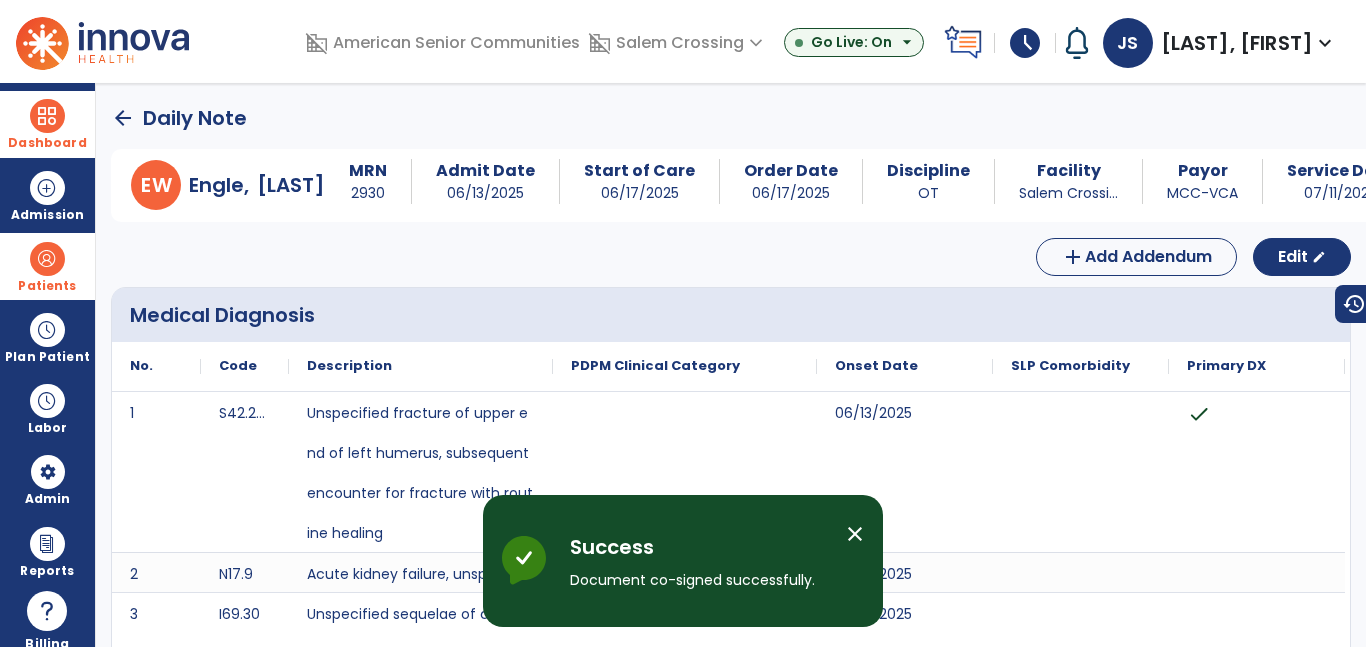 click on "arrow_back" 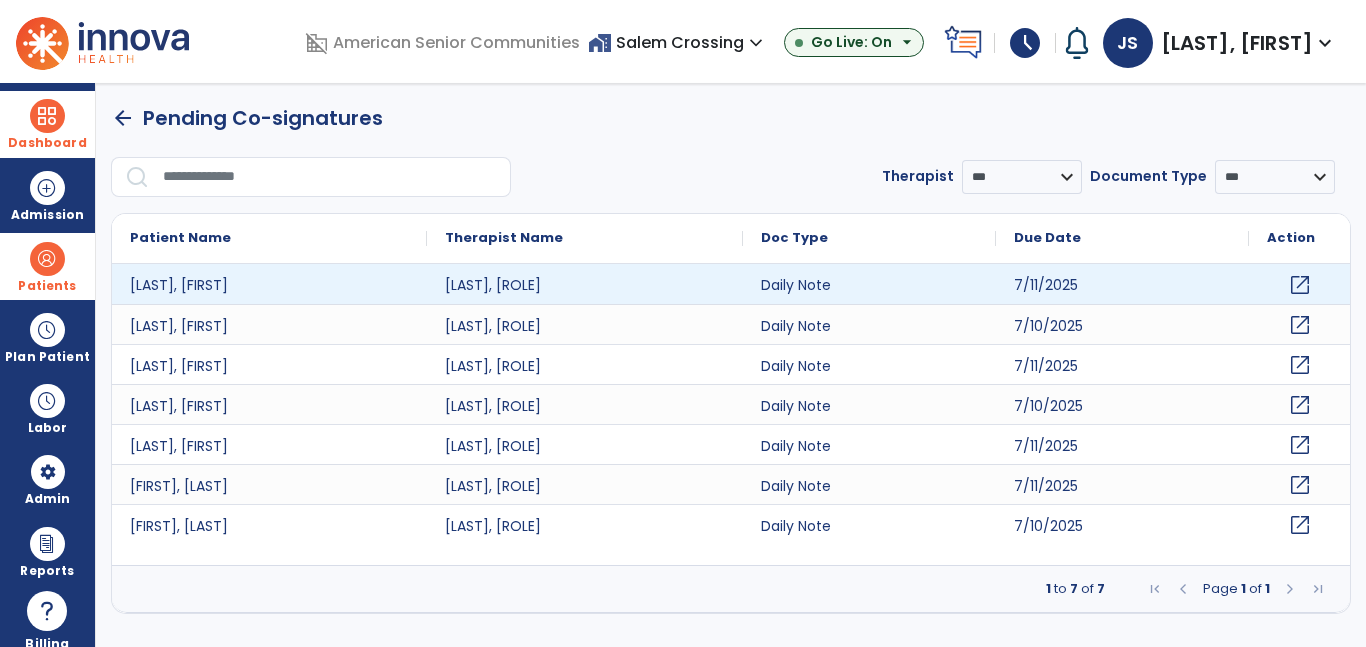 click on "open_in_new" 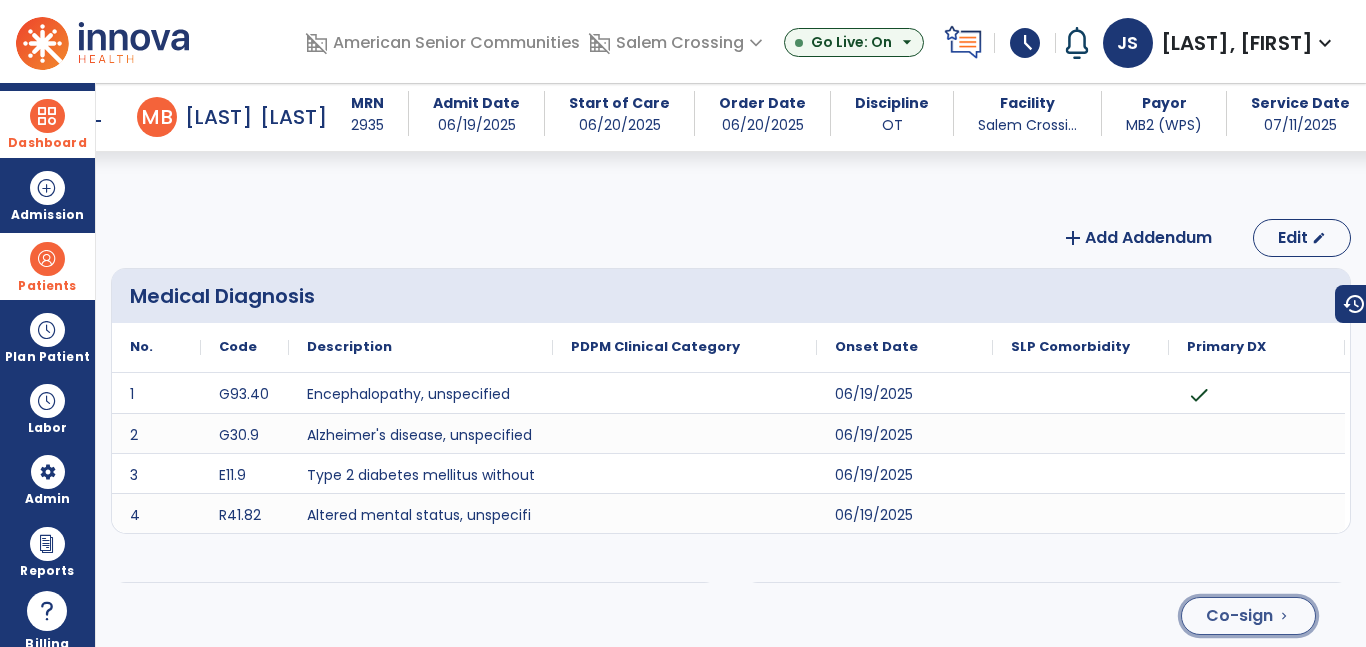 click on "Co-sign" 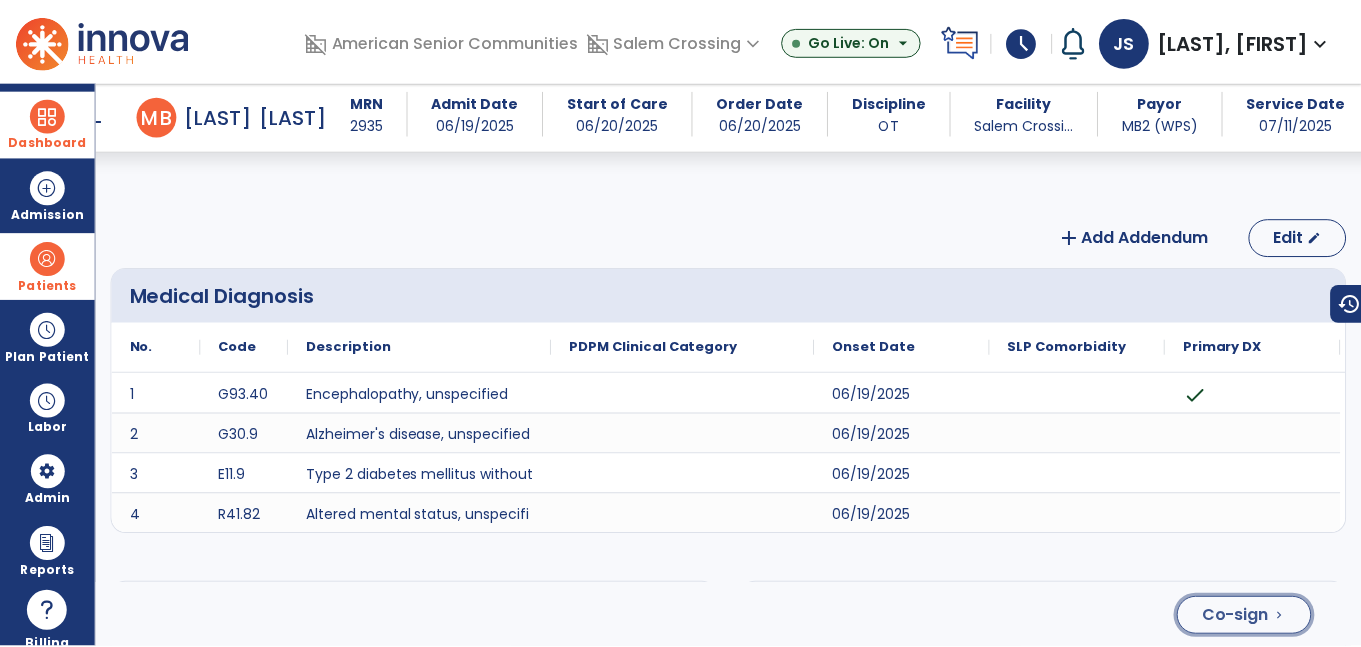 scroll, scrollTop: 4139, scrollLeft: 0, axis: vertical 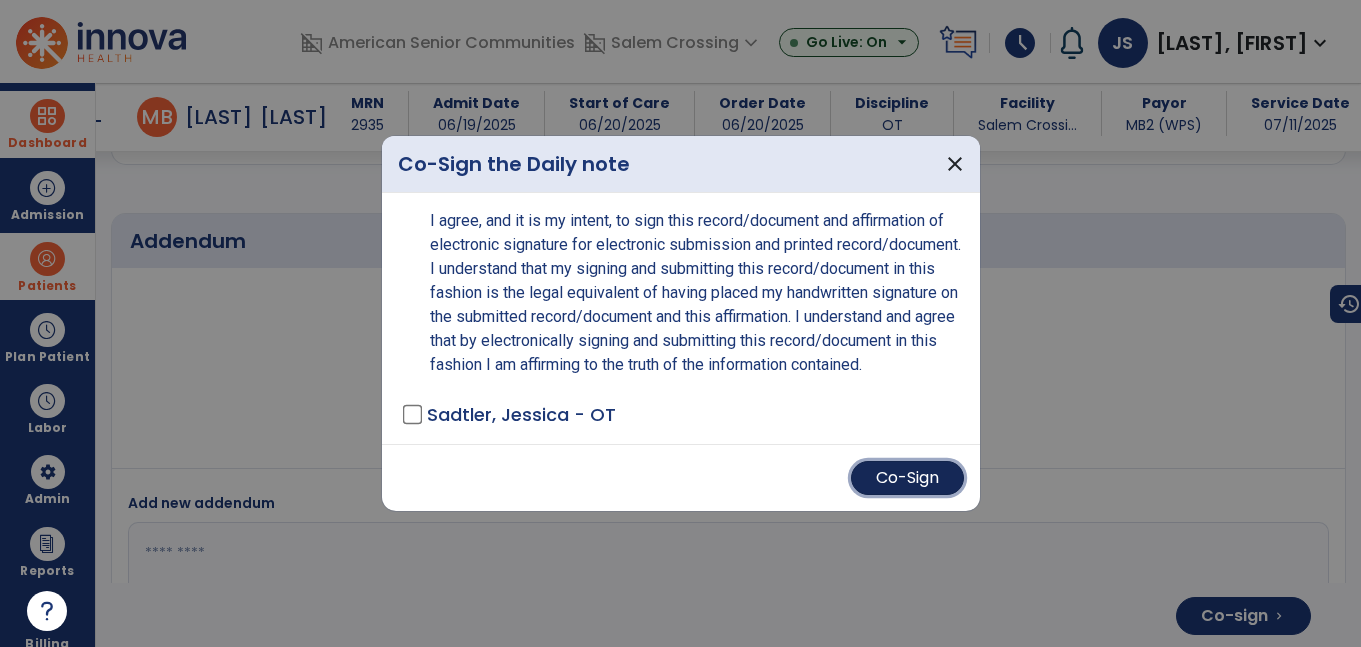click on "Co-Sign" at bounding box center (907, 478) 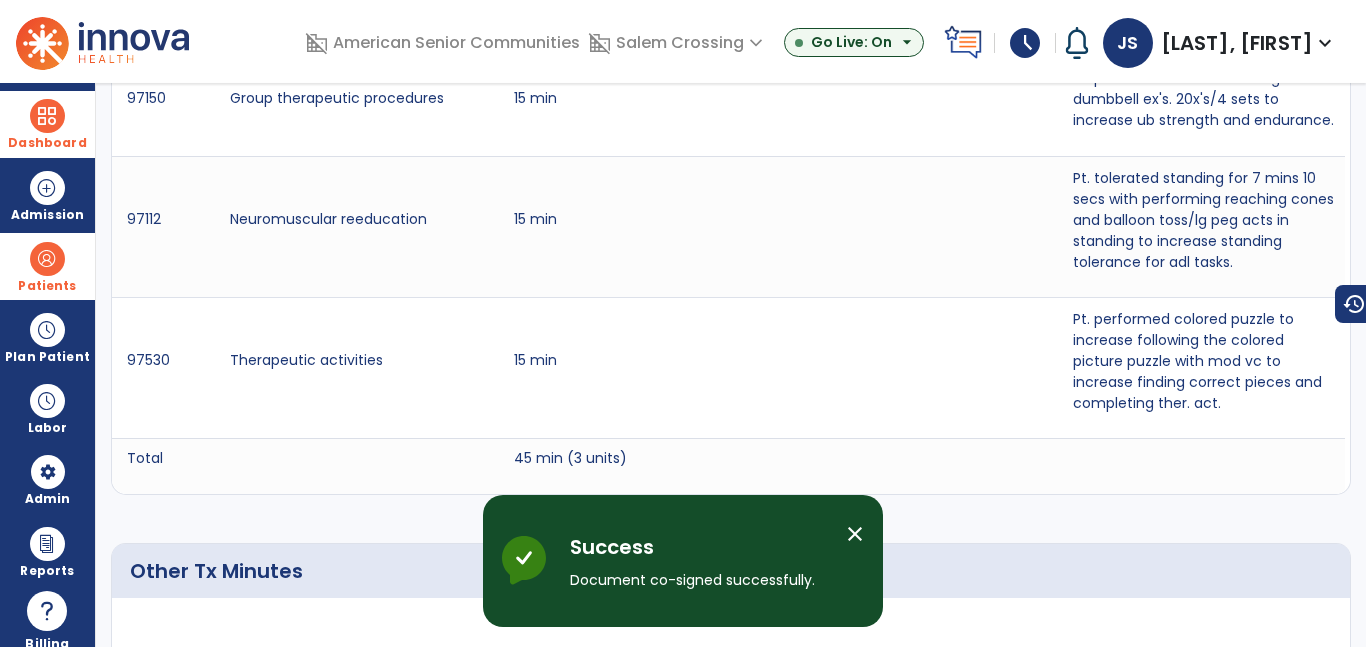 scroll, scrollTop: 0, scrollLeft: 0, axis: both 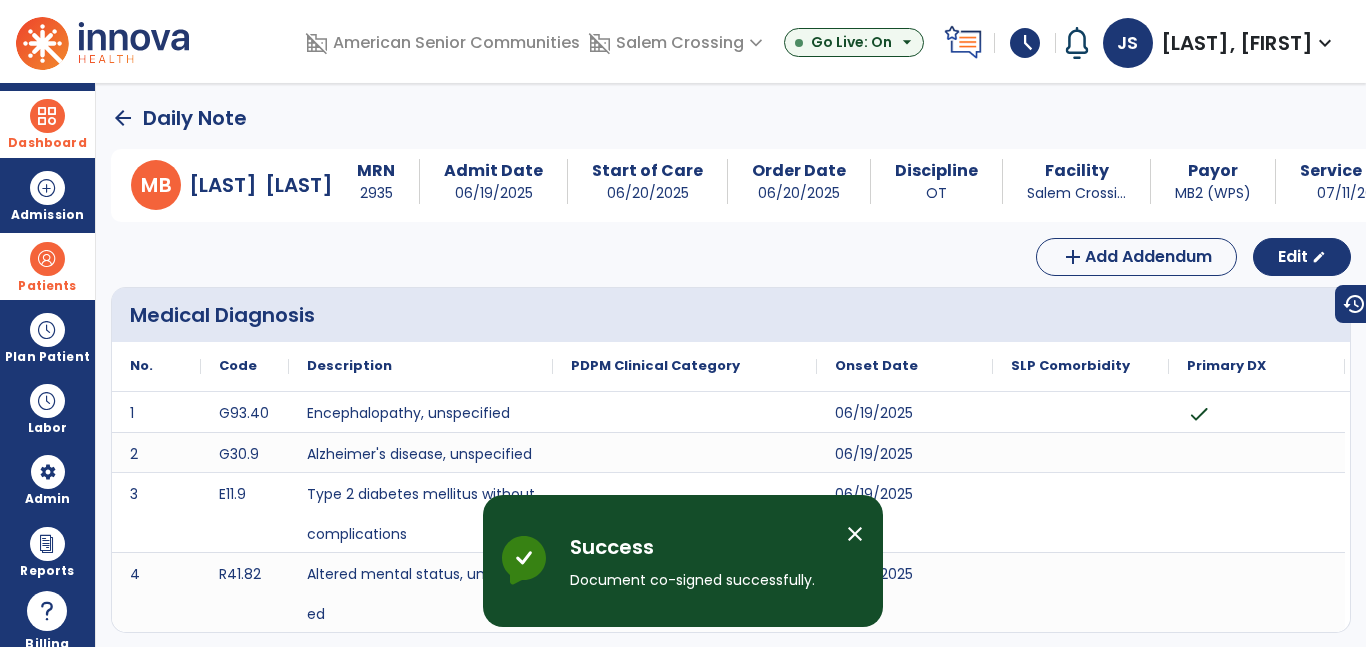 click on "arrow_back" 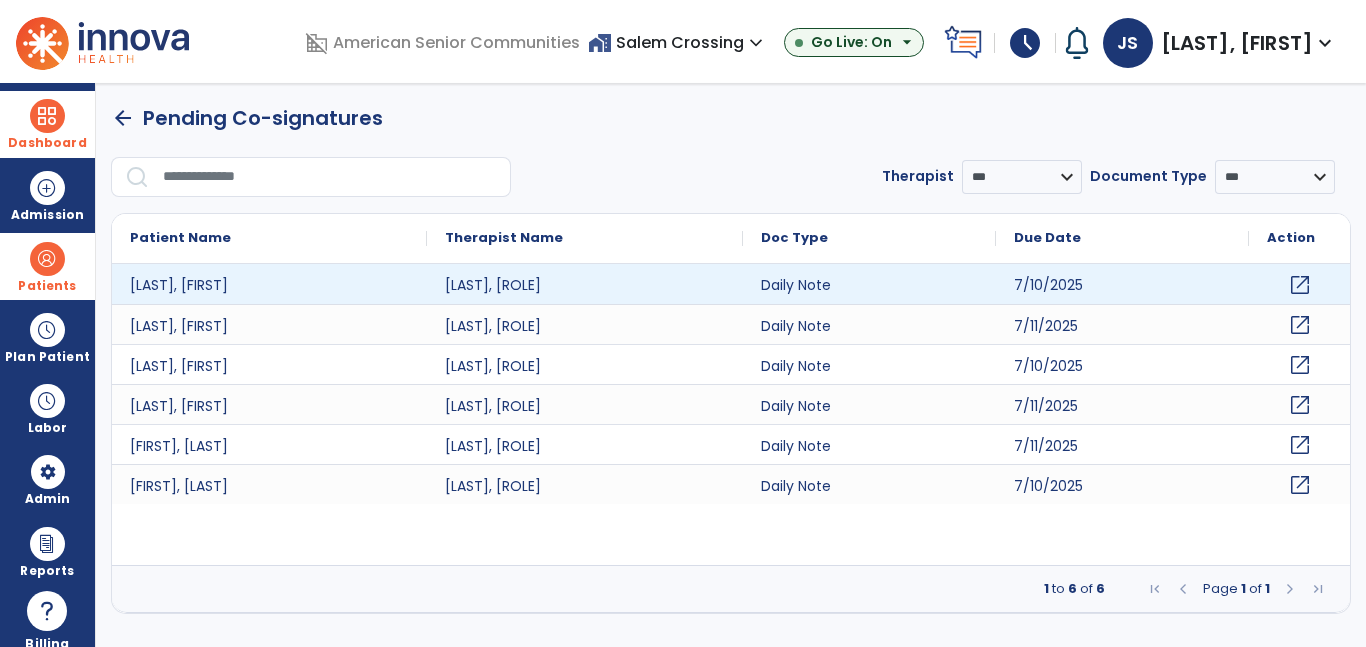click on "open_in_new" 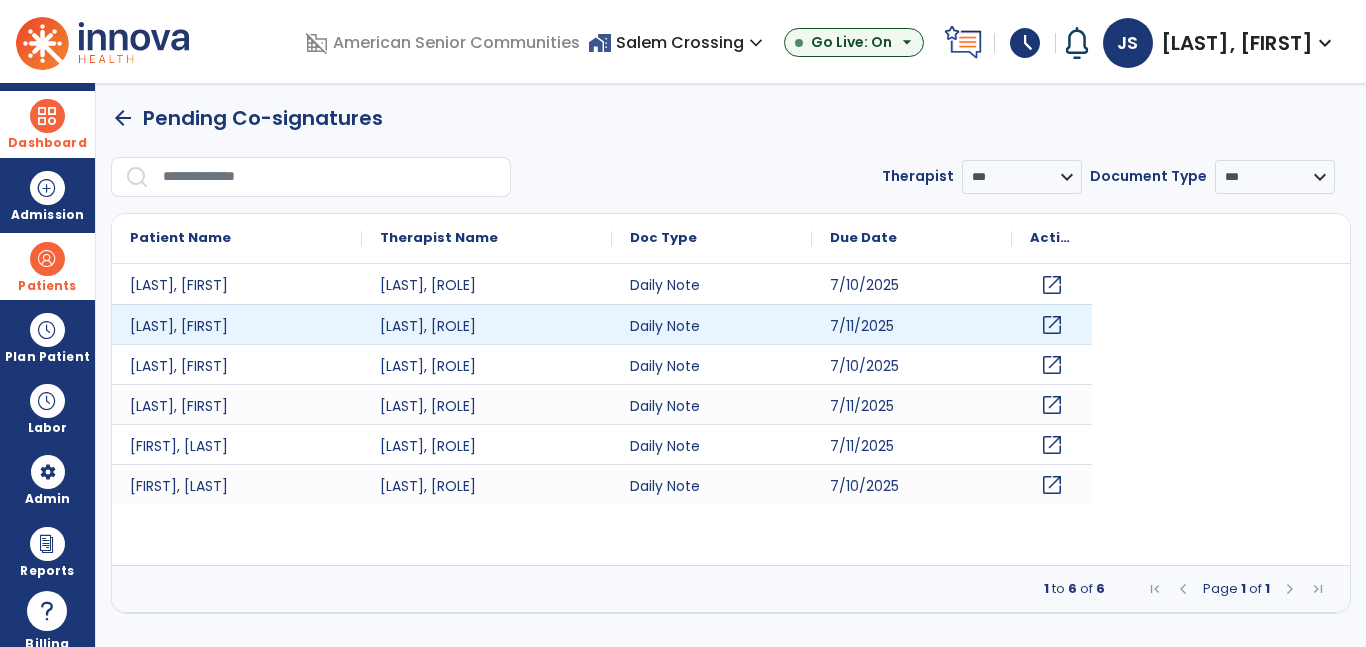 scroll, scrollTop: 0, scrollLeft: 0, axis: both 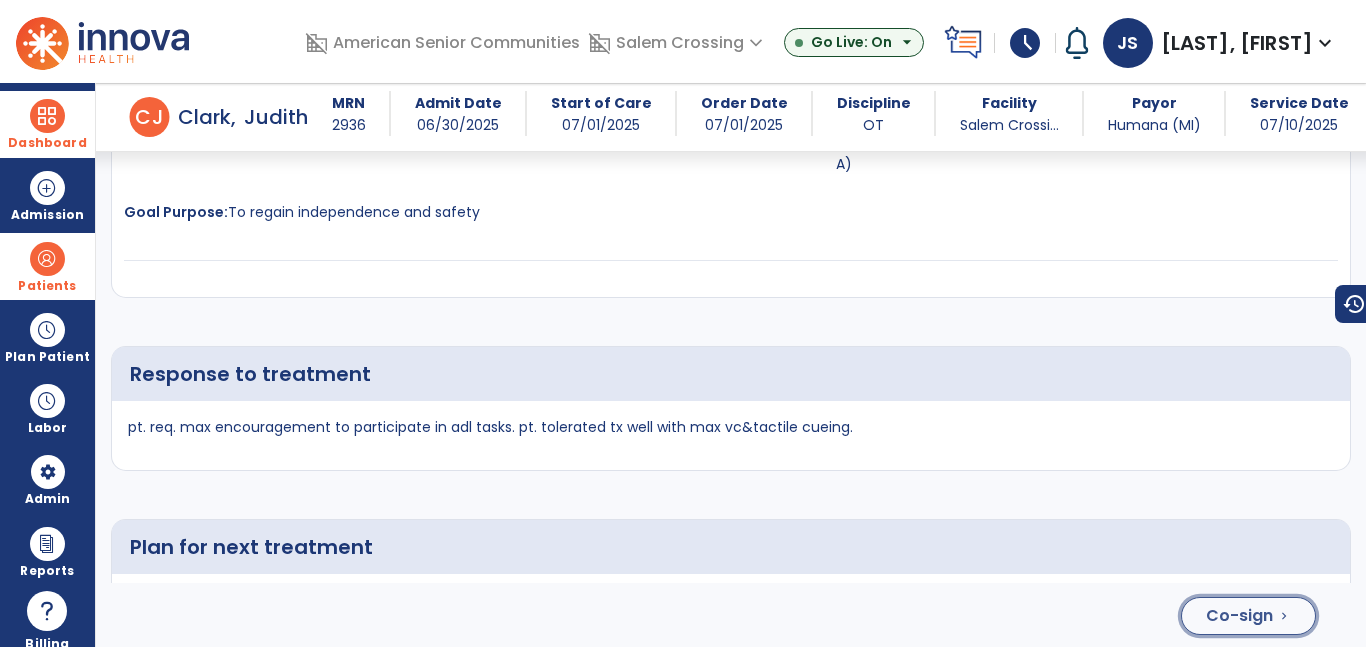click on "Co-sign" 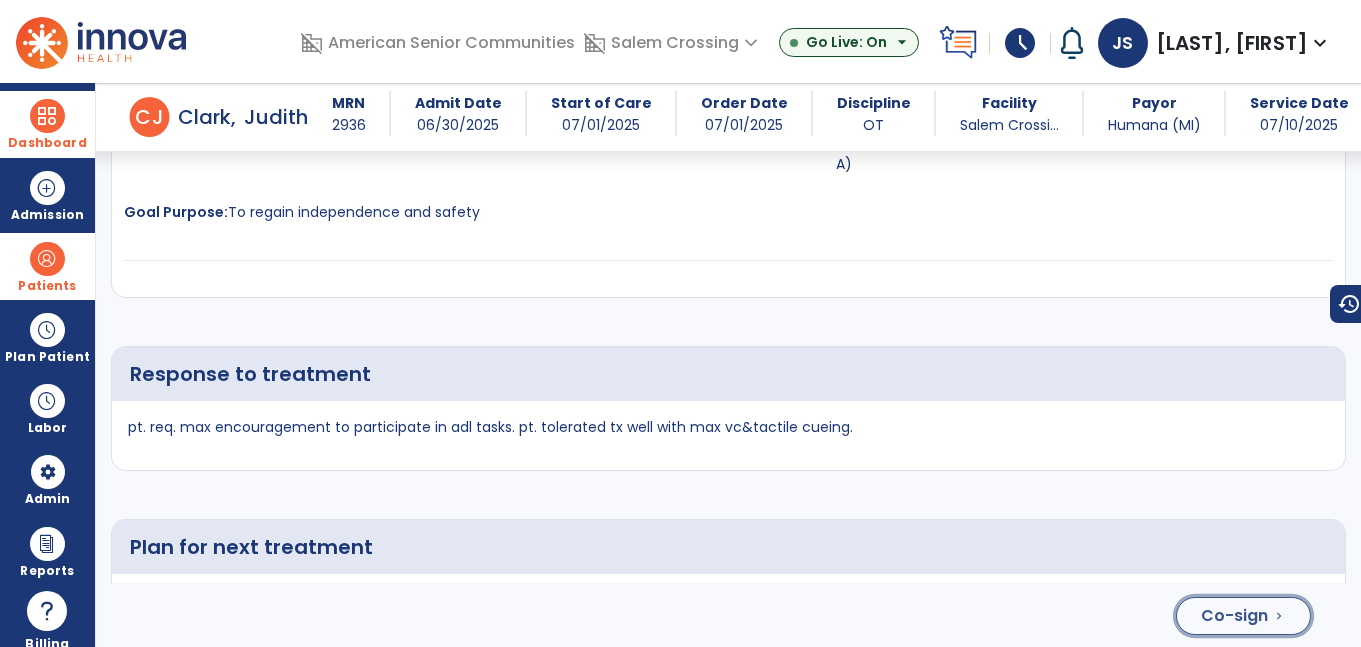 scroll, scrollTop: 3684, scrollLeft: 0, axis: vertical 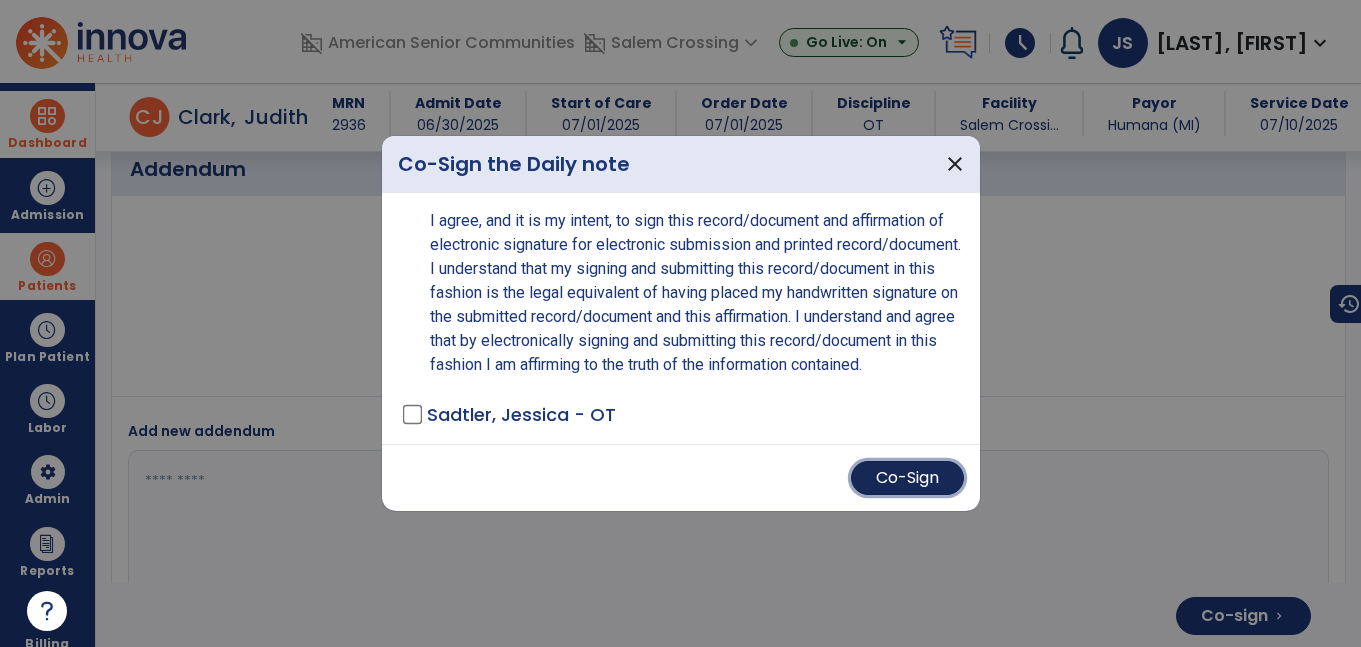 click on "Co-Sign" at bounding box center [907, 478] 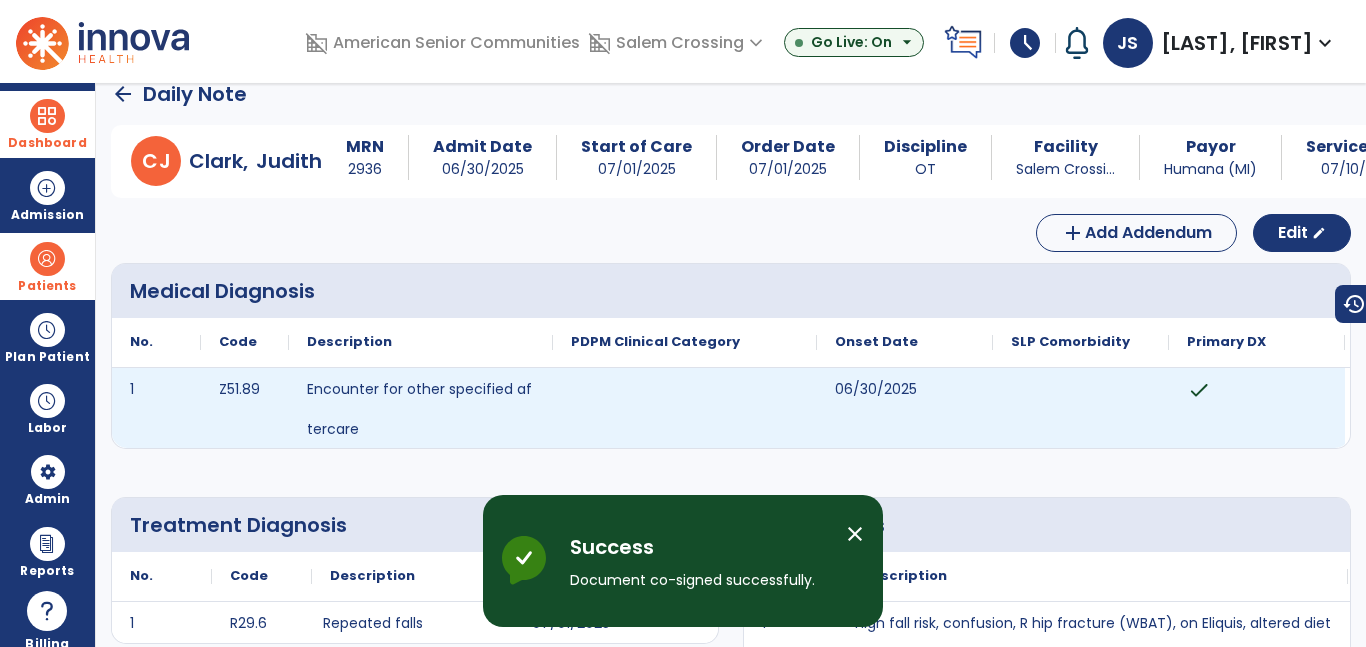 scroll, scrollTop: 0, scrollLeft: 0, axis: both 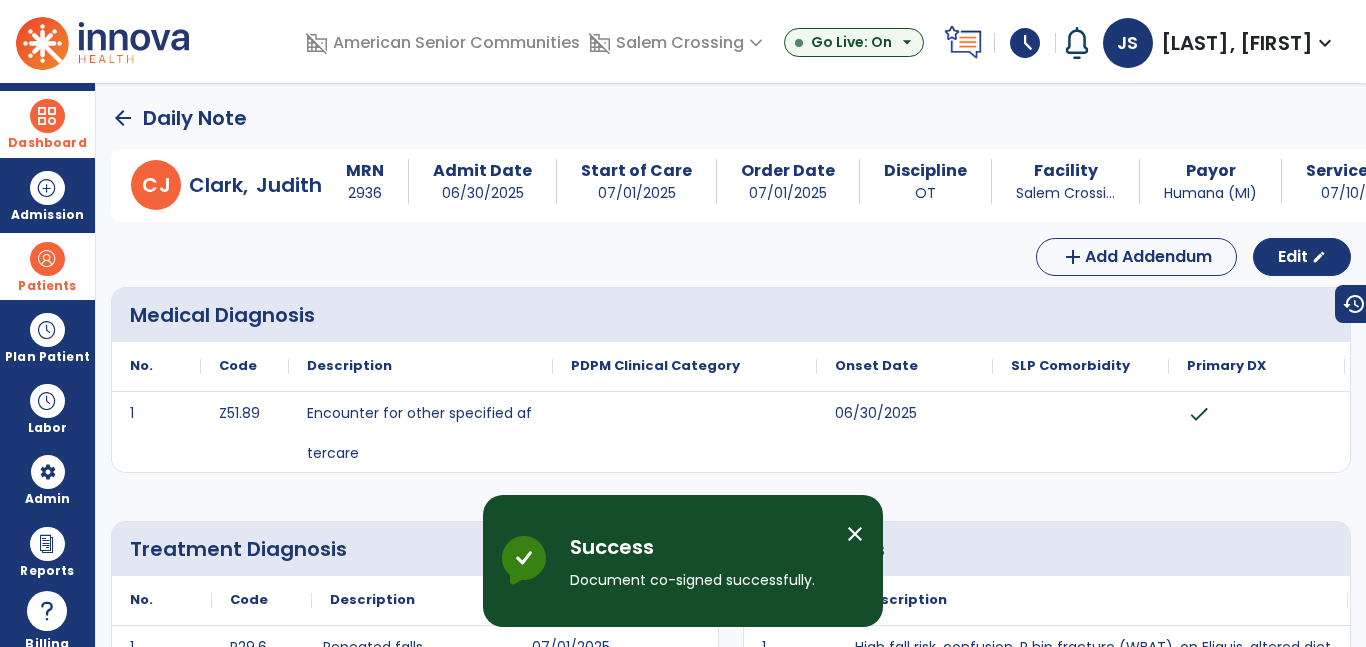click on "arrow_back" 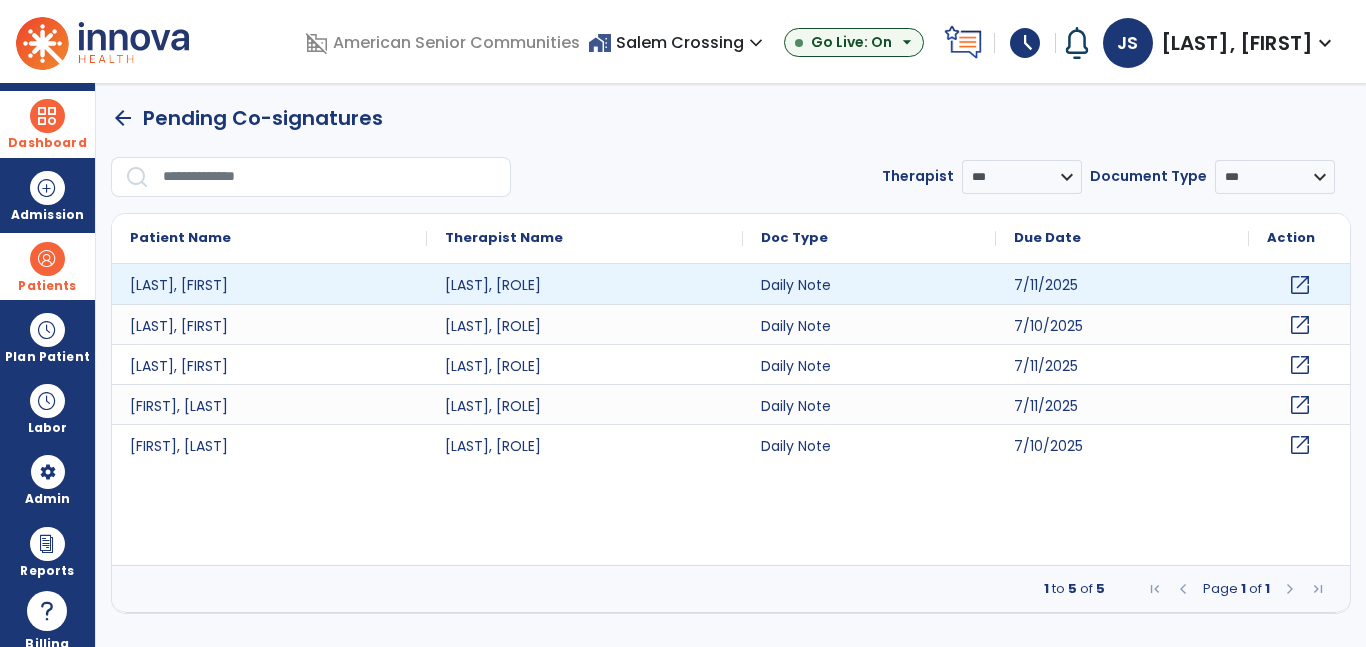 click on "open_in_new" 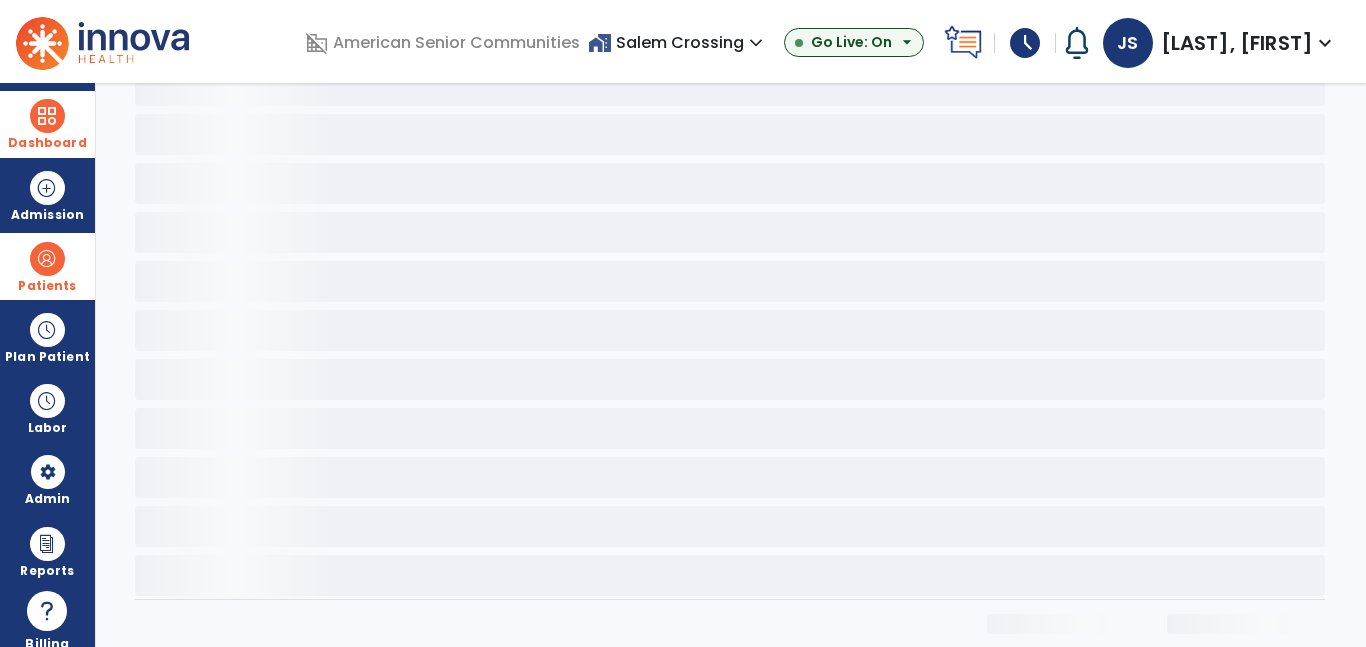 scroll, scrollTop: 66, scrollLeft: 0, axis: vertical 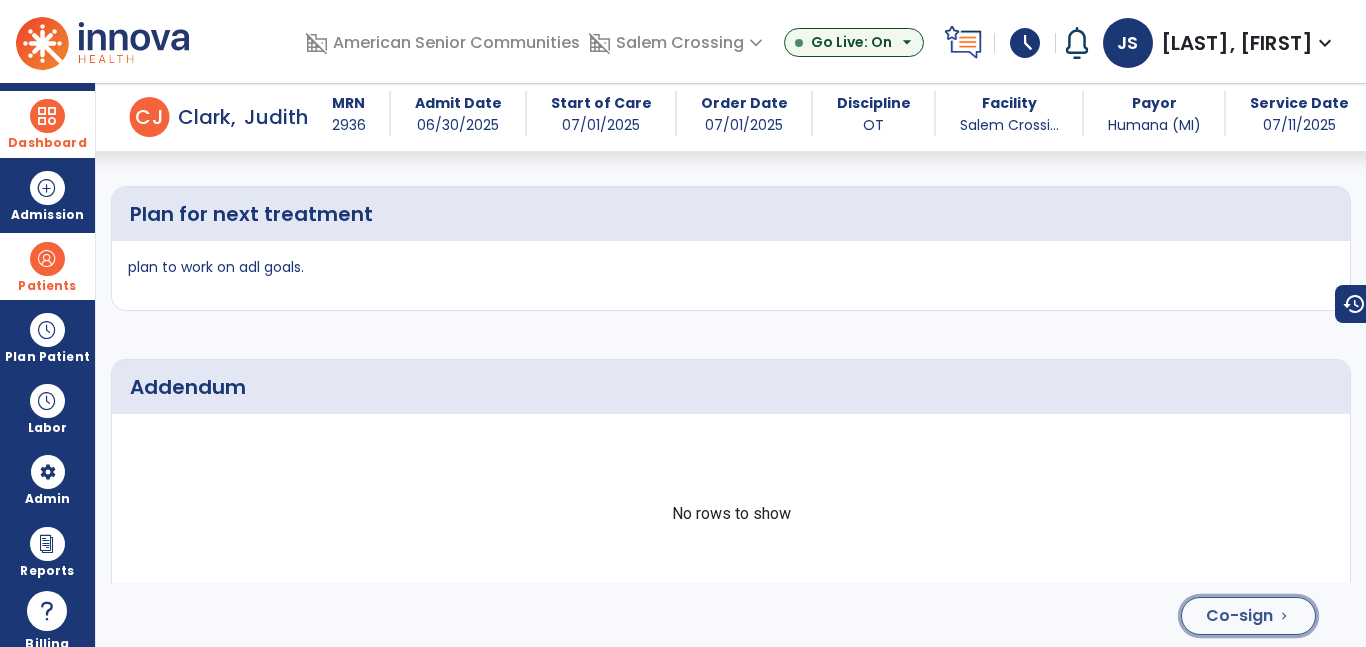 click on "Co-sign" 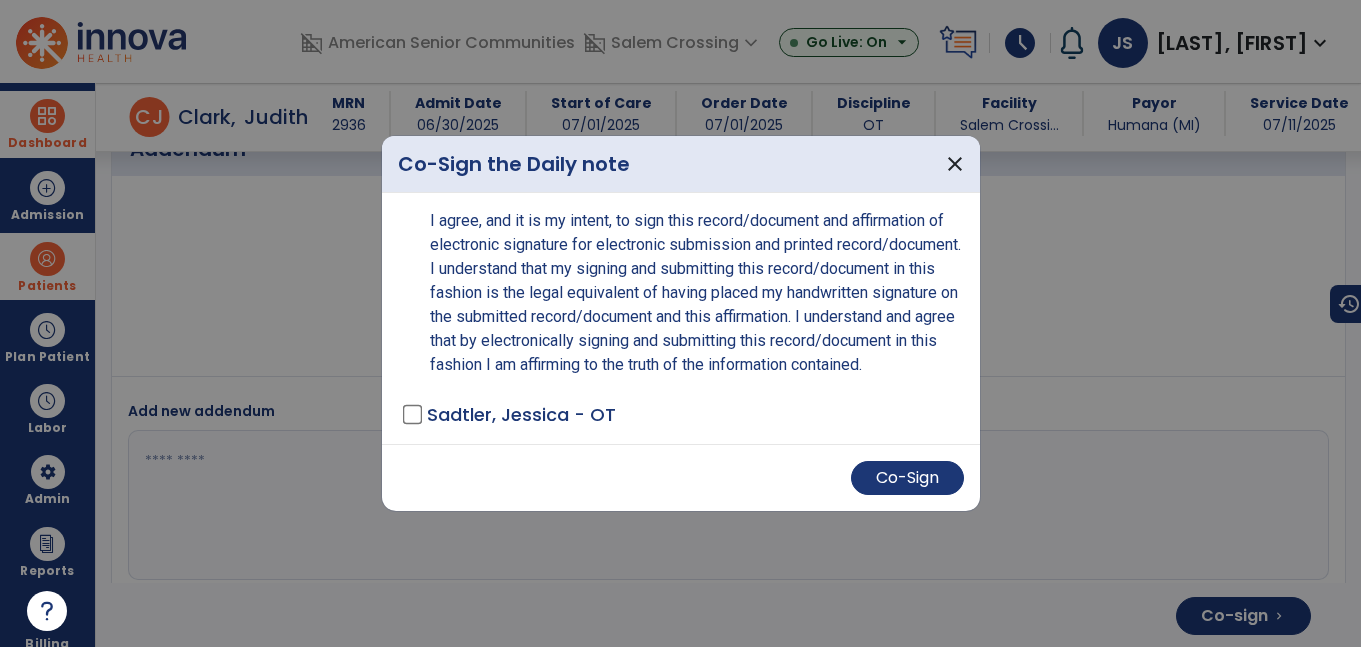 scroll, scrollTop: 3394, scrollLeft: 0, axis: vertical 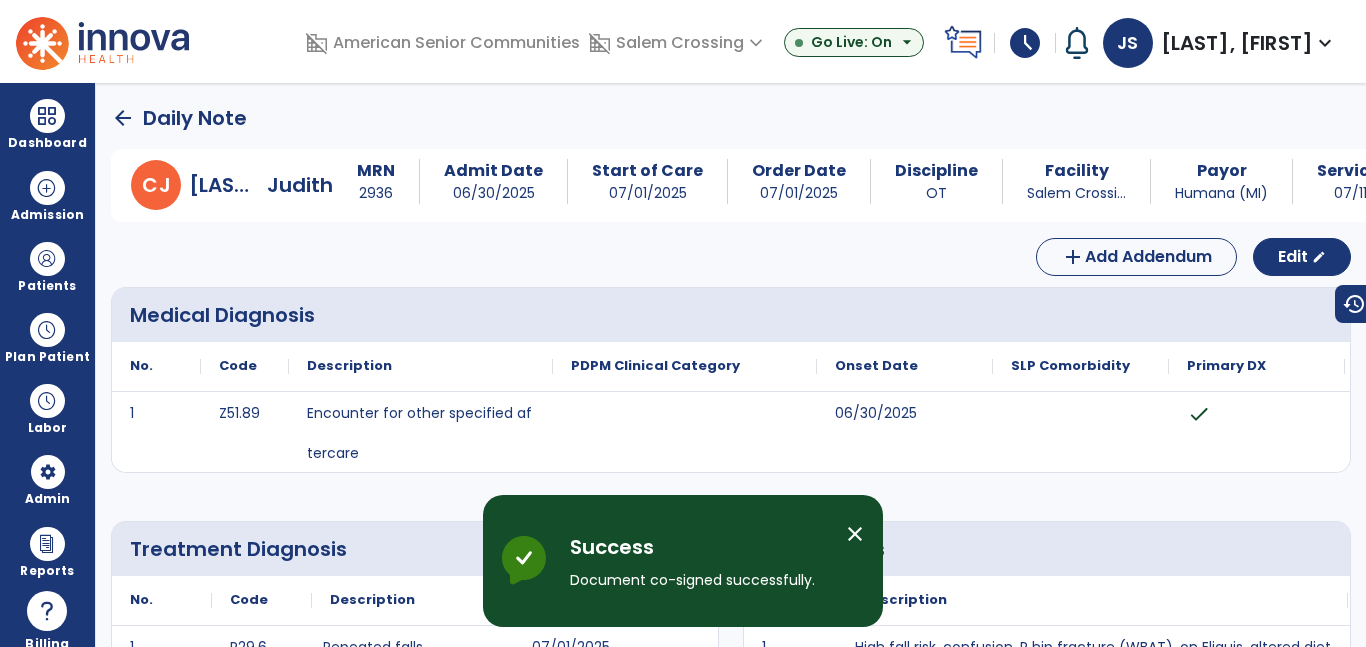 click on "arrow_back" 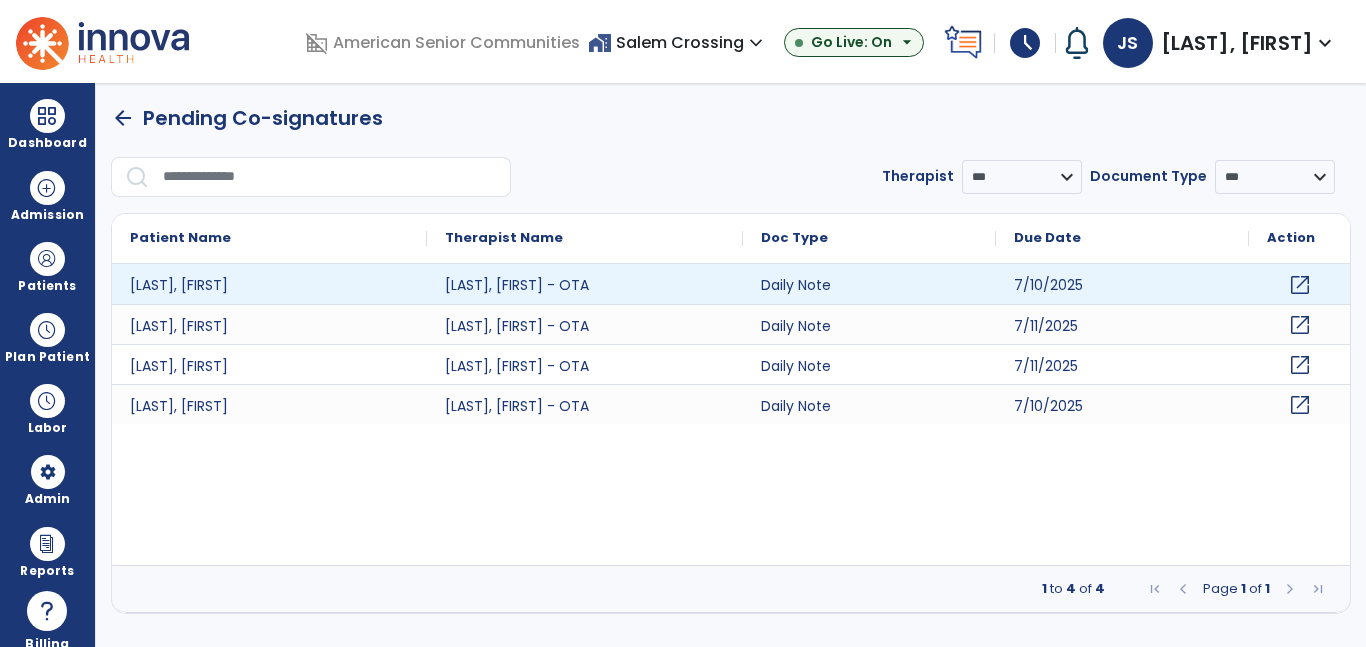 click on "open_in_new" 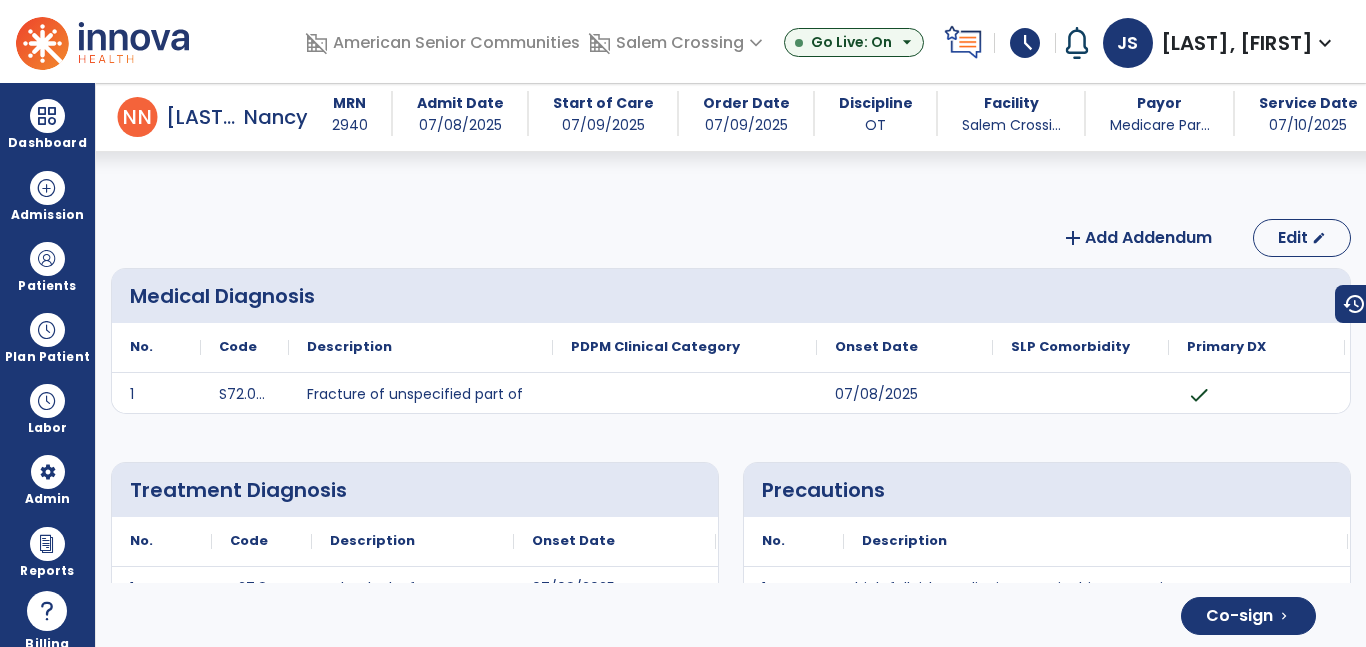 scroll, scrollTop: 3857, scrollLeft: 0, axis: vertical 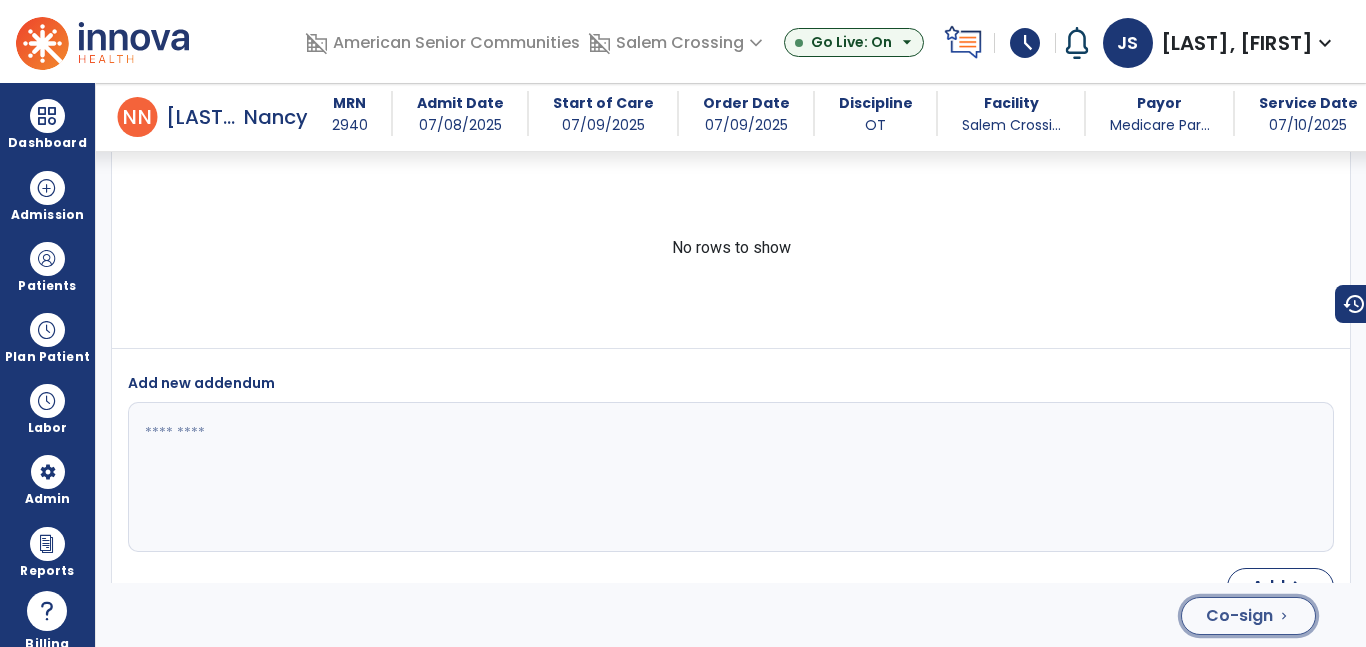 click on "Co-sign" 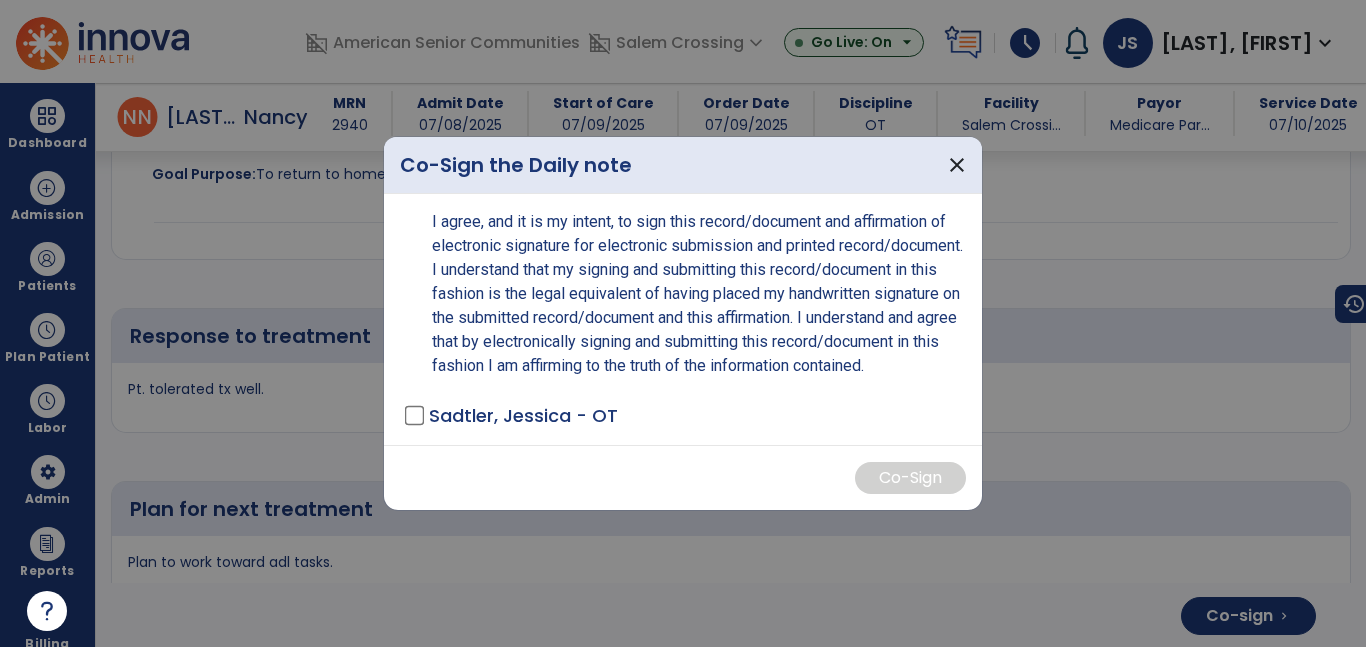 scroll, scrollTop: 4282, scrollLeft: 0, axis: vertical 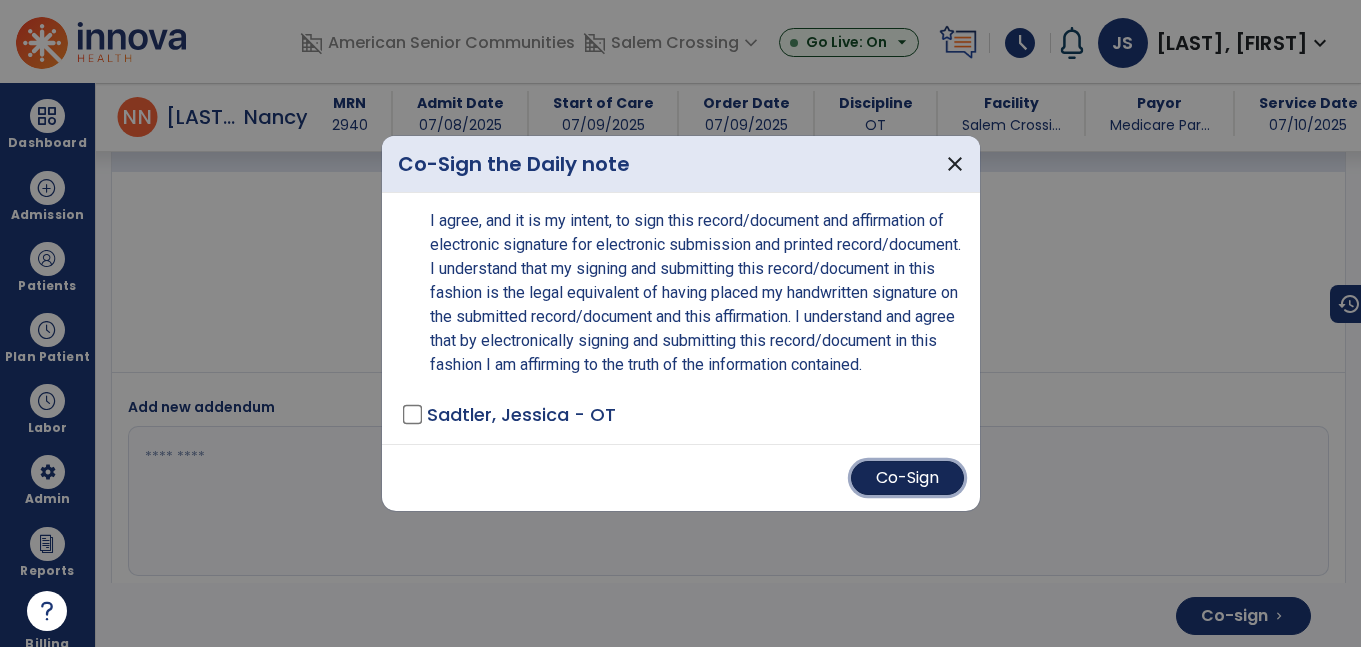 click on "Co-Sign" at bounding box center (907, 478) 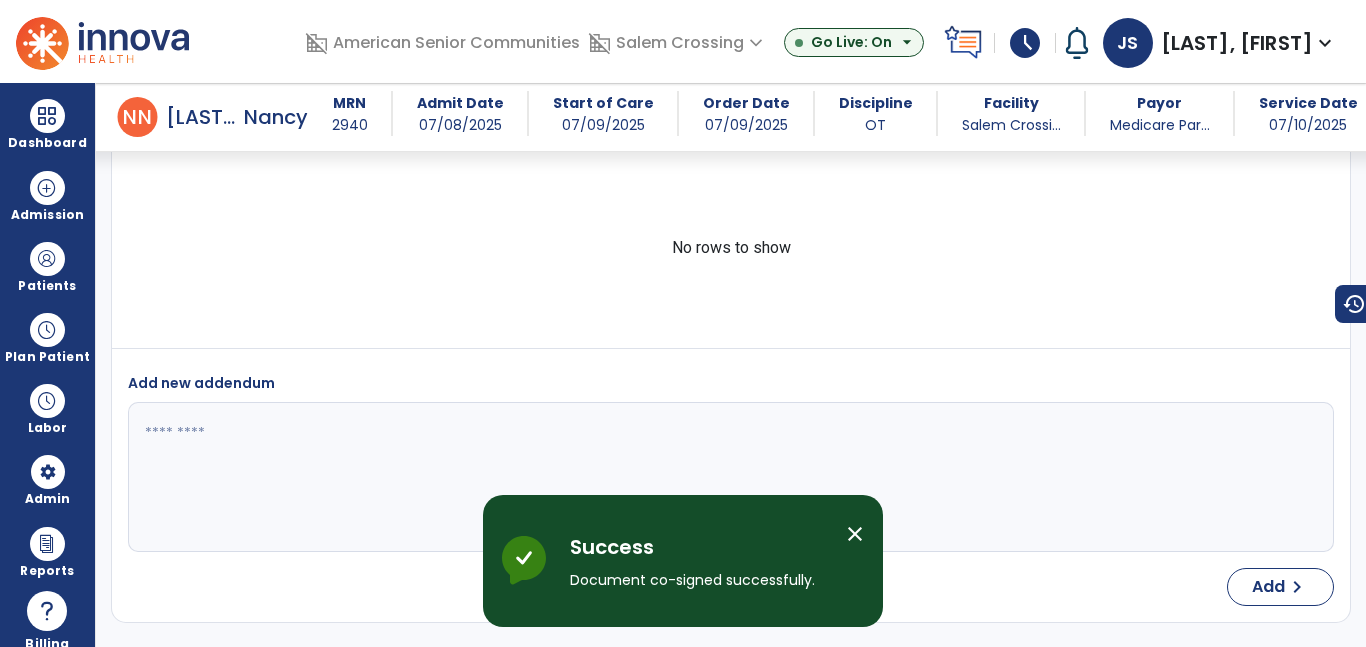 scroll, scrollTop: 0, scrollLeft: 0, axis: both 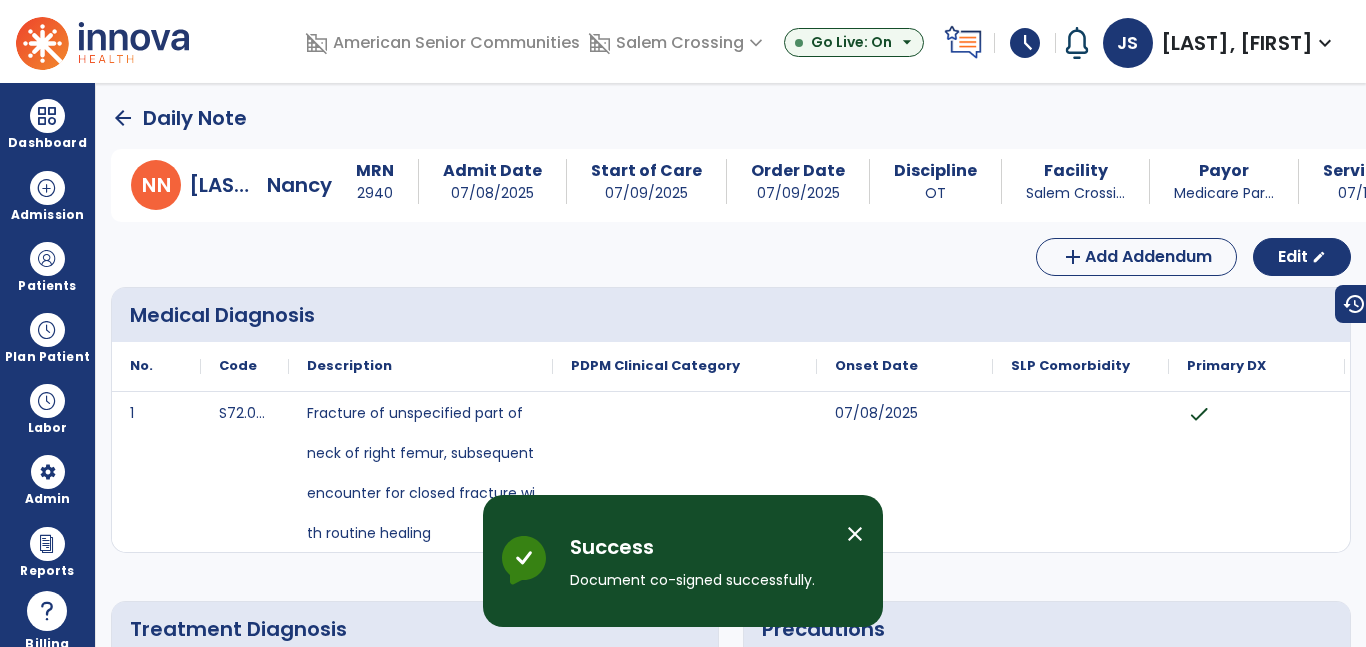 click on "arrow_back" 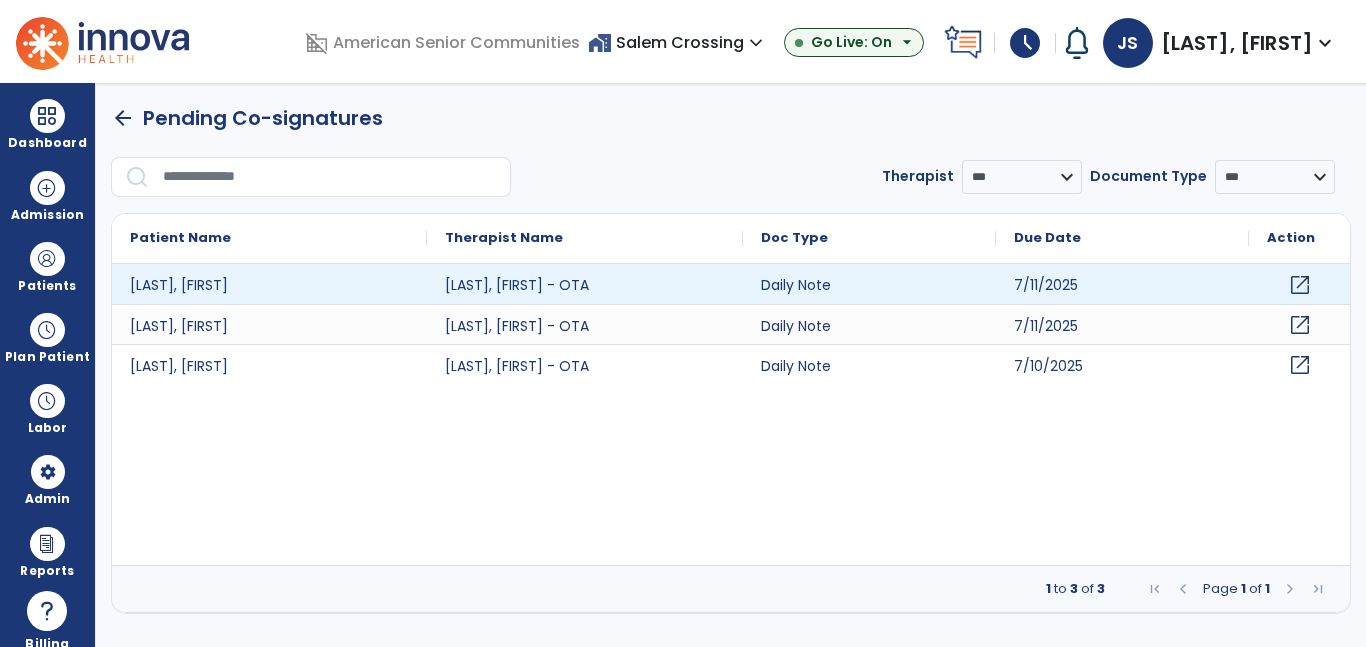 click on "open_in_new" 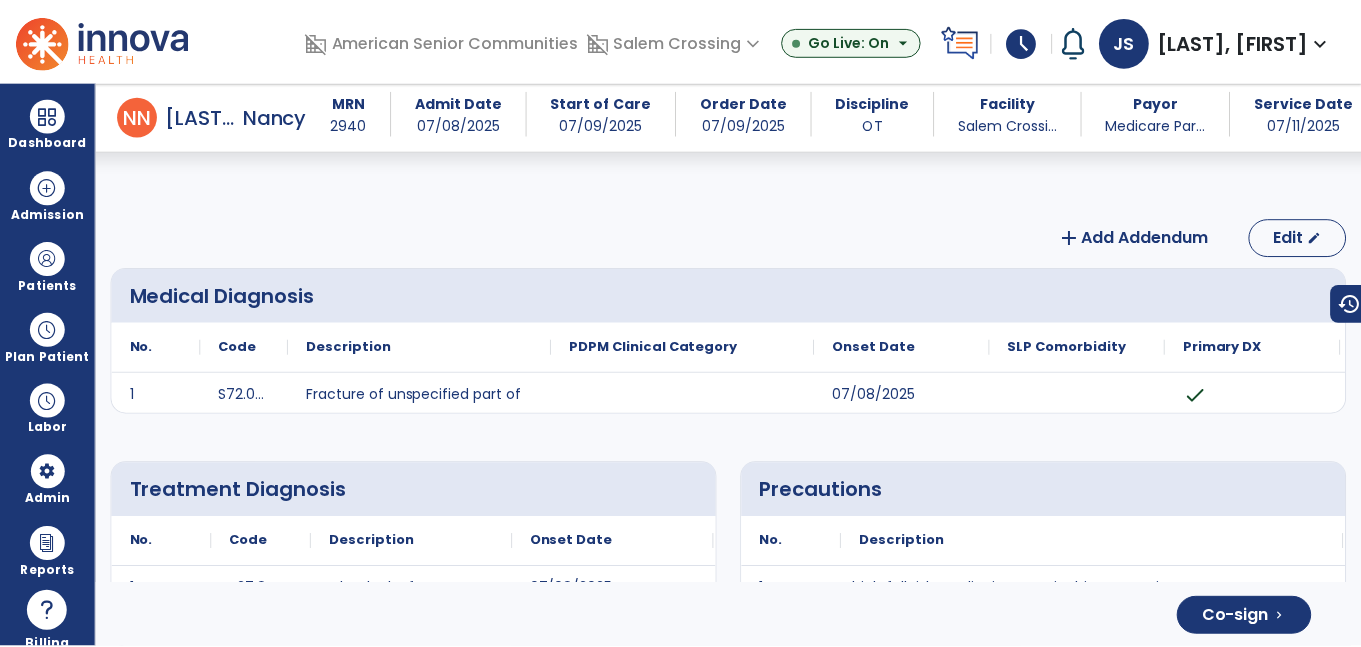 scroll, scrollTop: 3747, scrollLeft: 0, axis: vertical 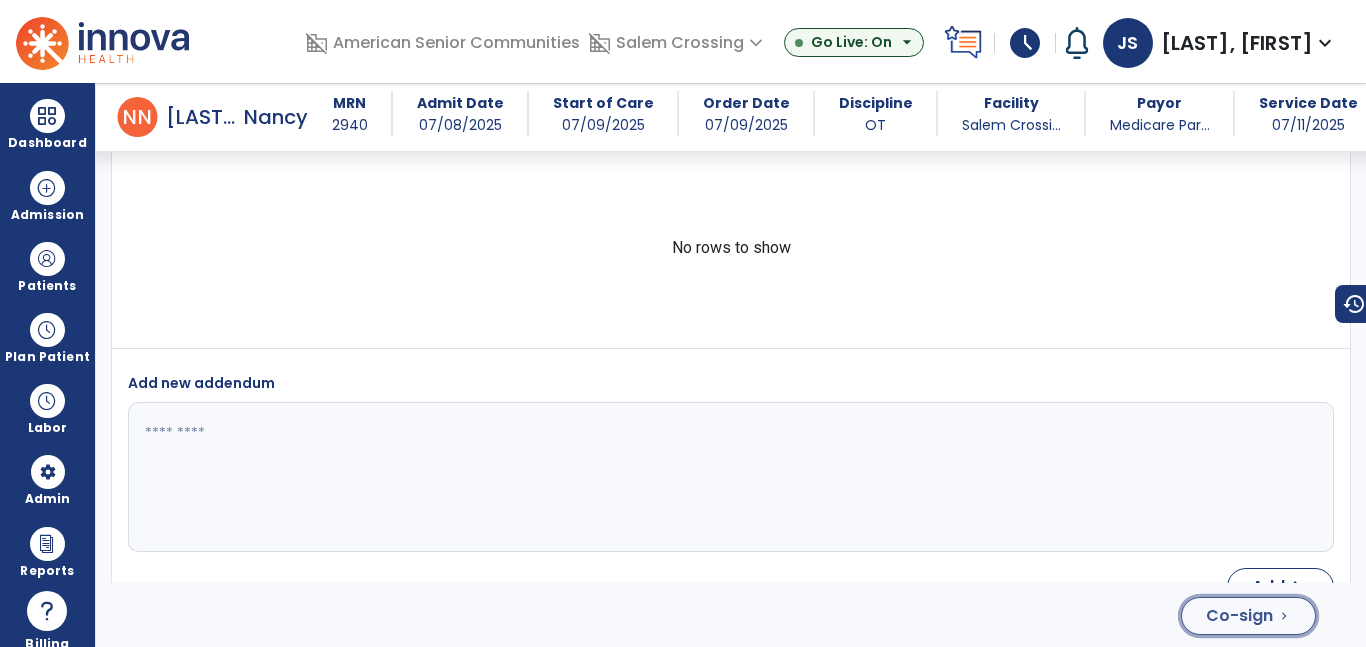 click on "Co-sign" 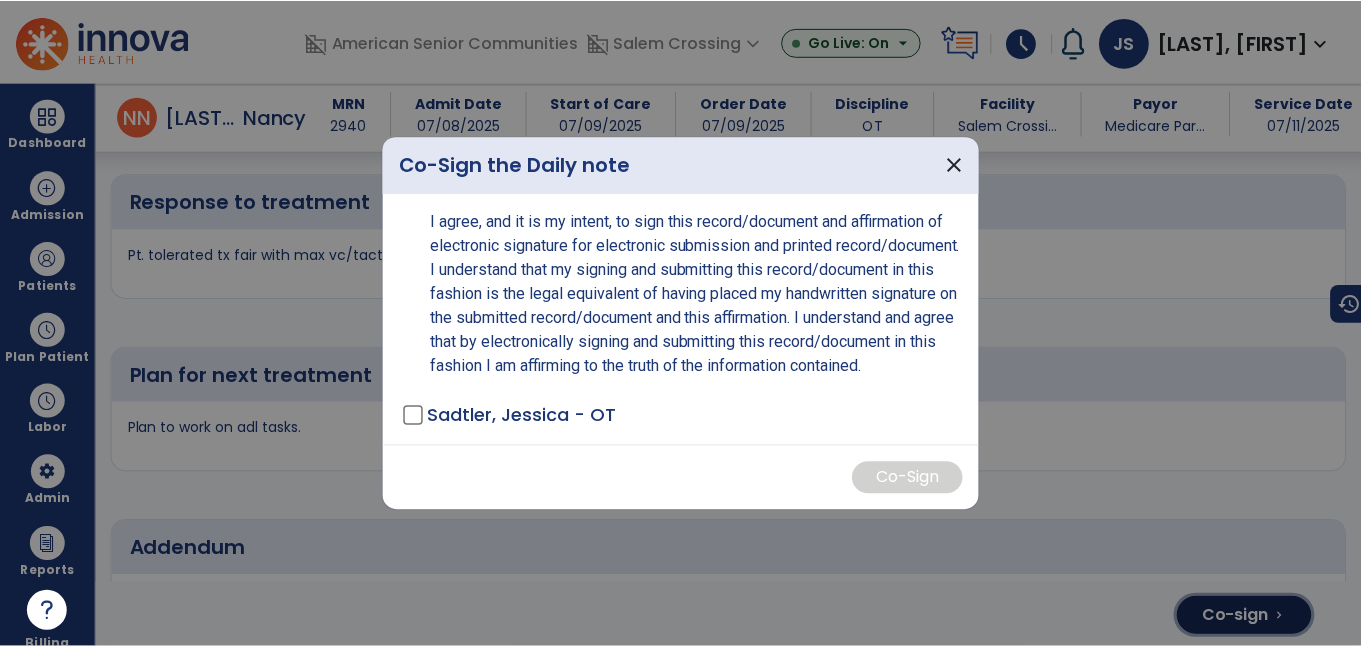 scroll, scrollTop: 4189, scrollLeft: 0, axis: vertical 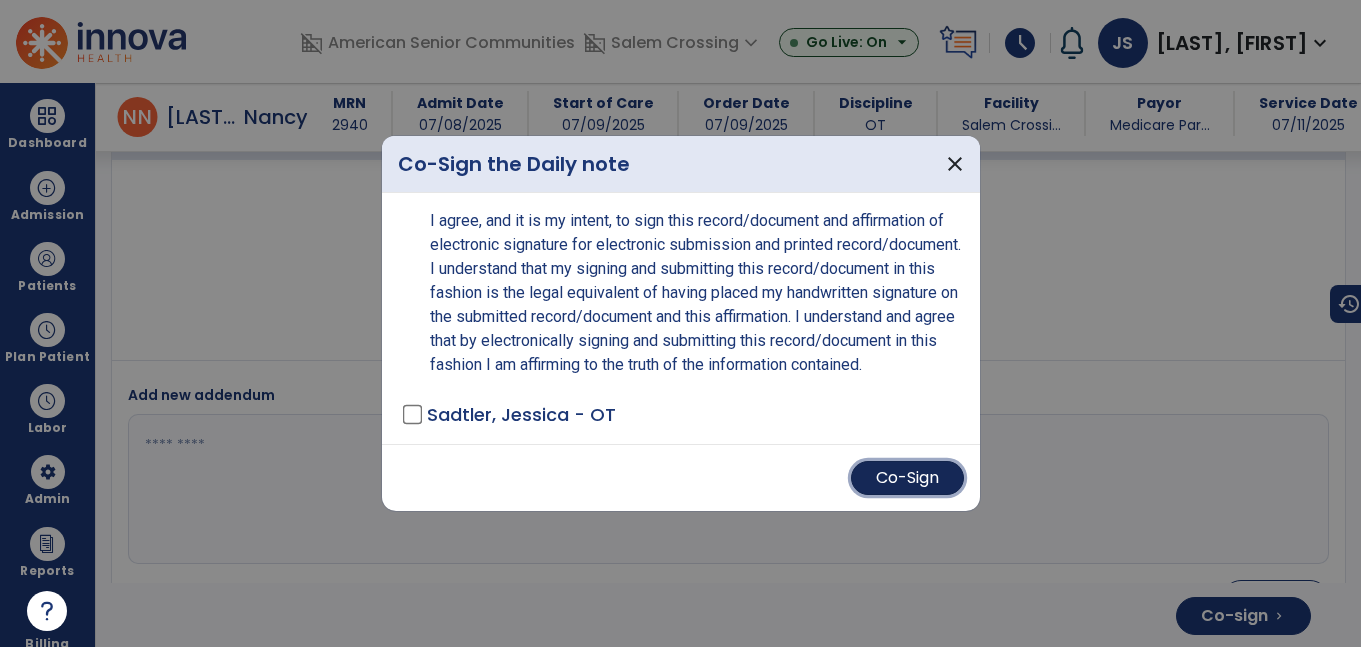 click on "Co-Sign" at bounding box center [907, 478] 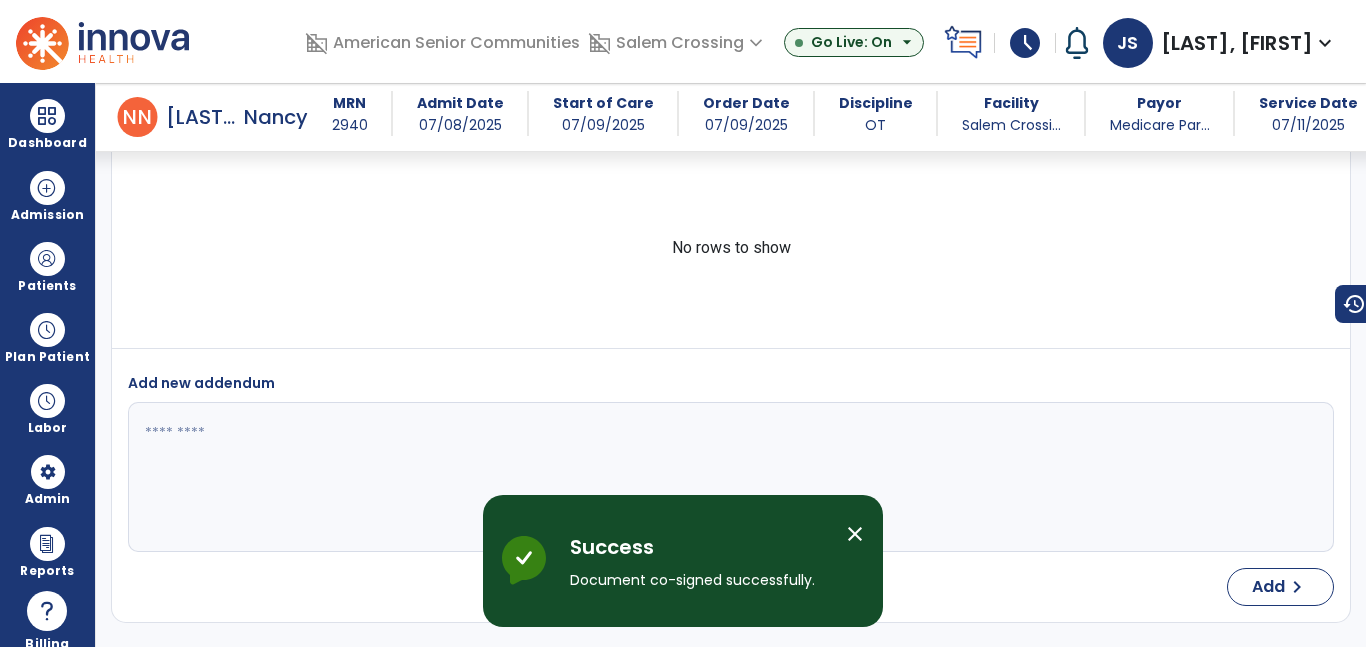scroll, scrollTop: 0, scrollLeft: 0, axis: both 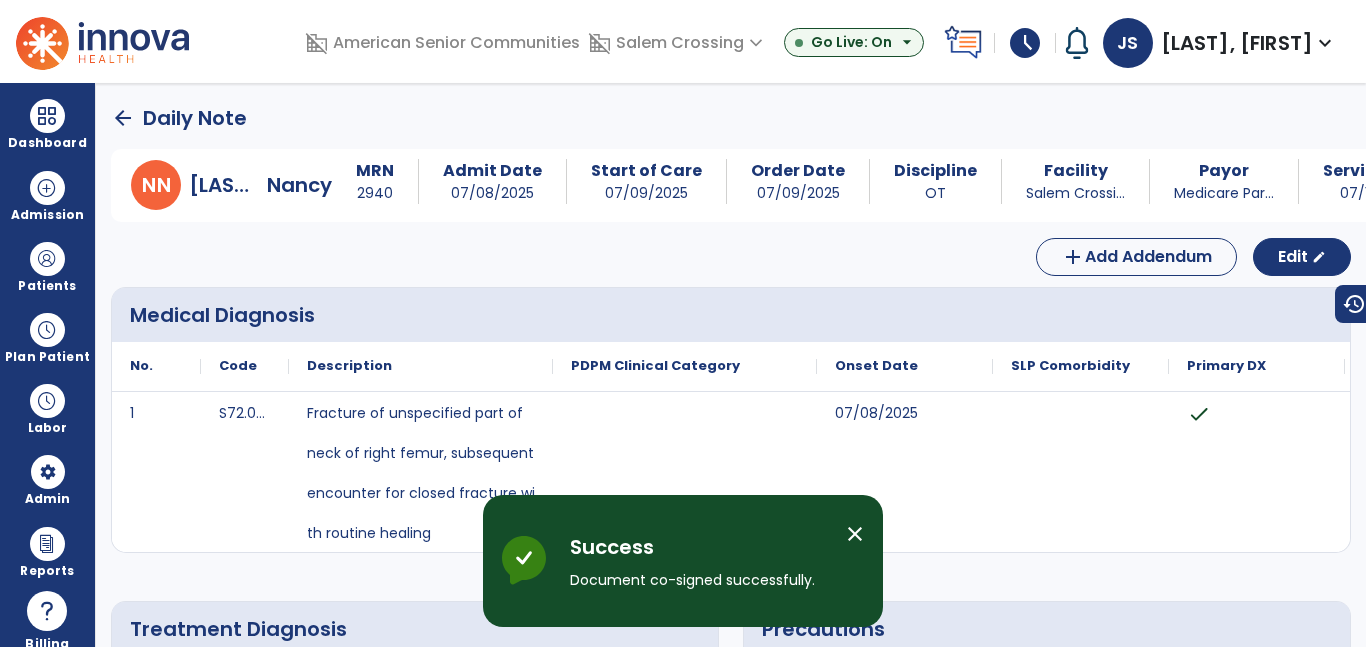 click on "arrow_back" 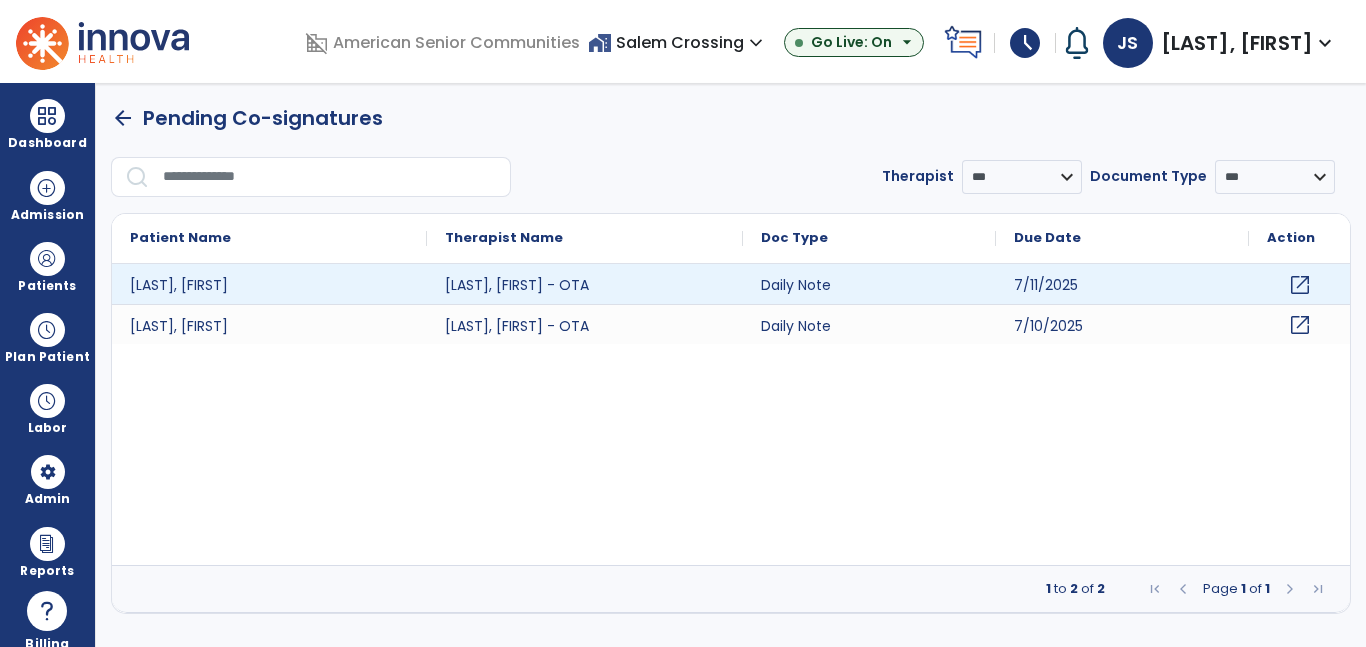 click on "open_in_new" 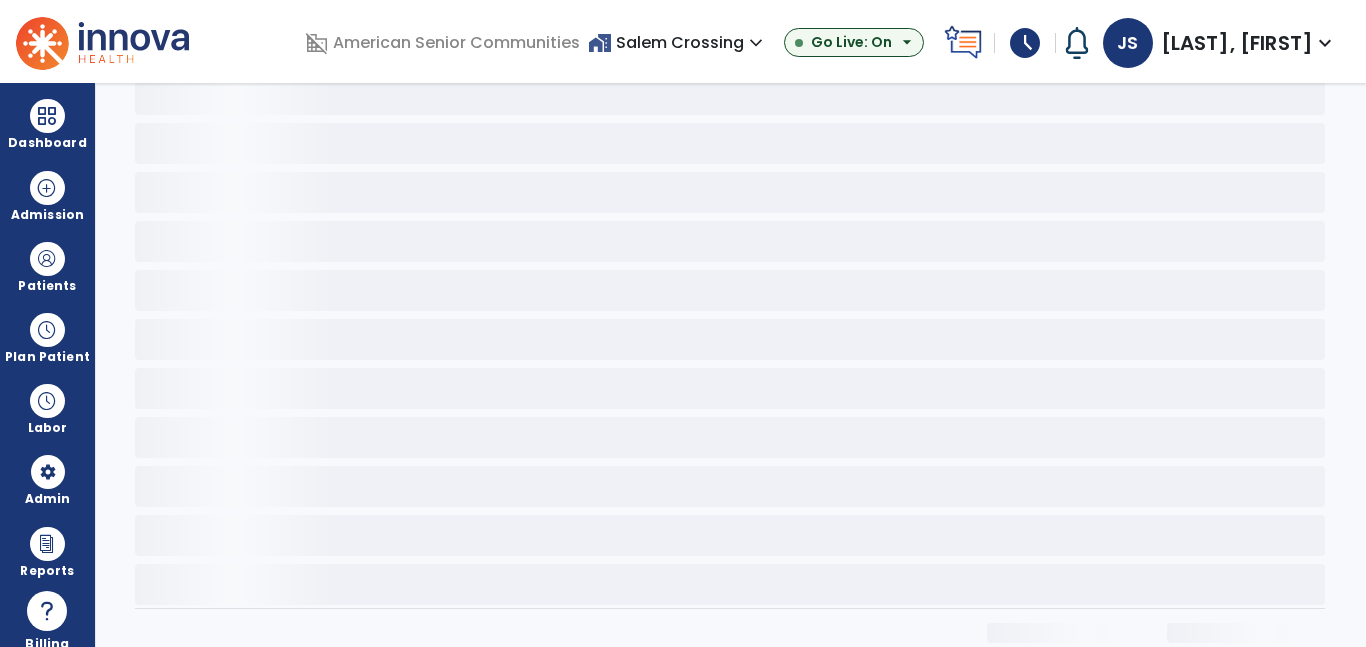 scroll, scrollTop: 66, scrollLeft: 0, axis: vertical 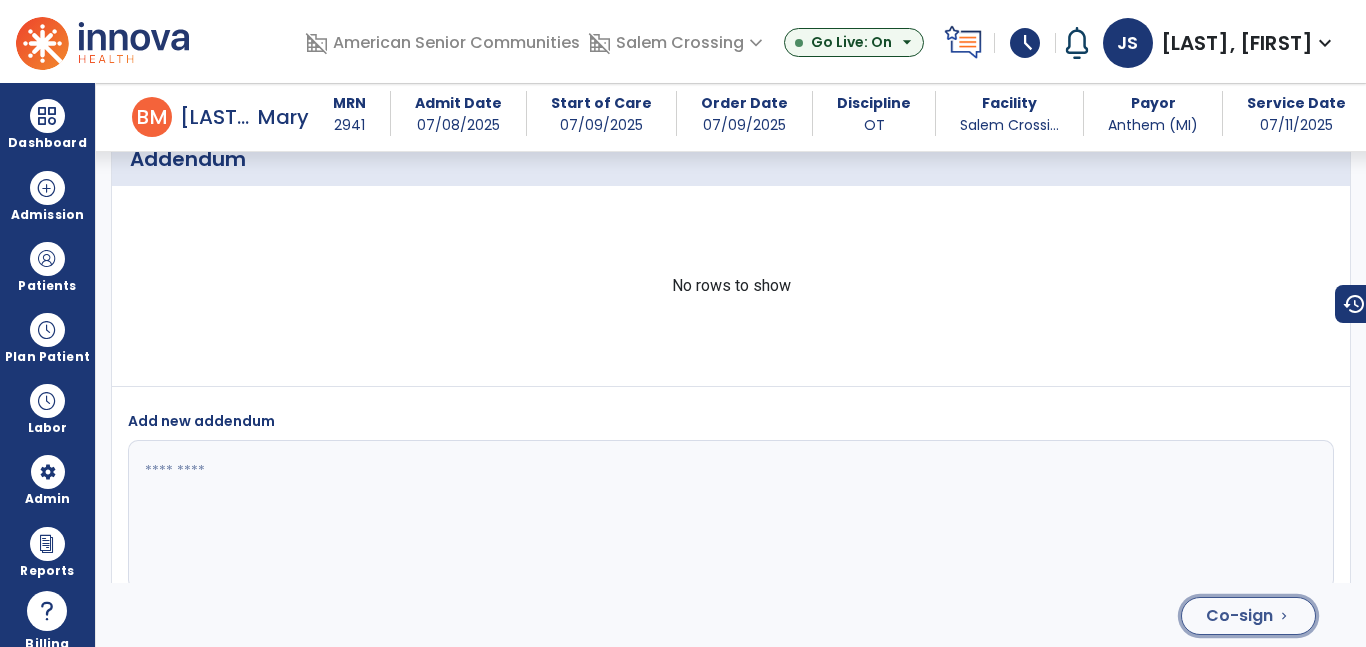 click on "Co-sign  chevron_right" 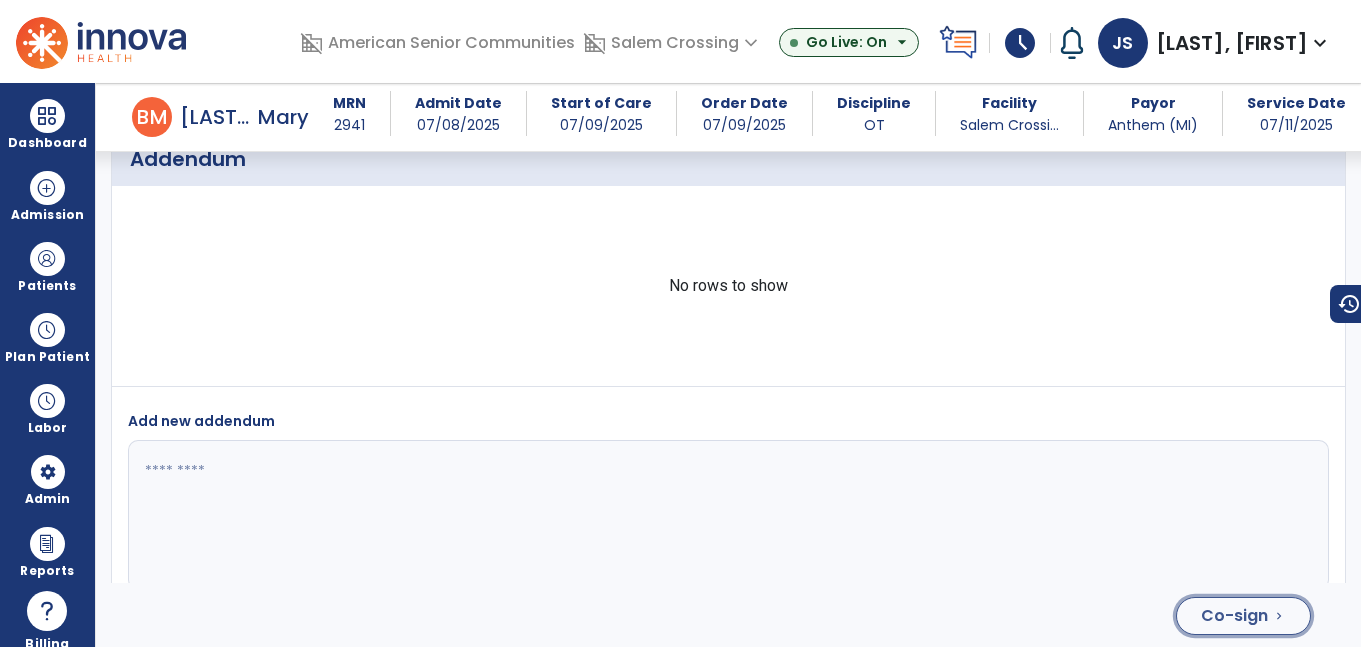 scroll, scrollTop: 3599, scrollLeft: 0, axis: vertical 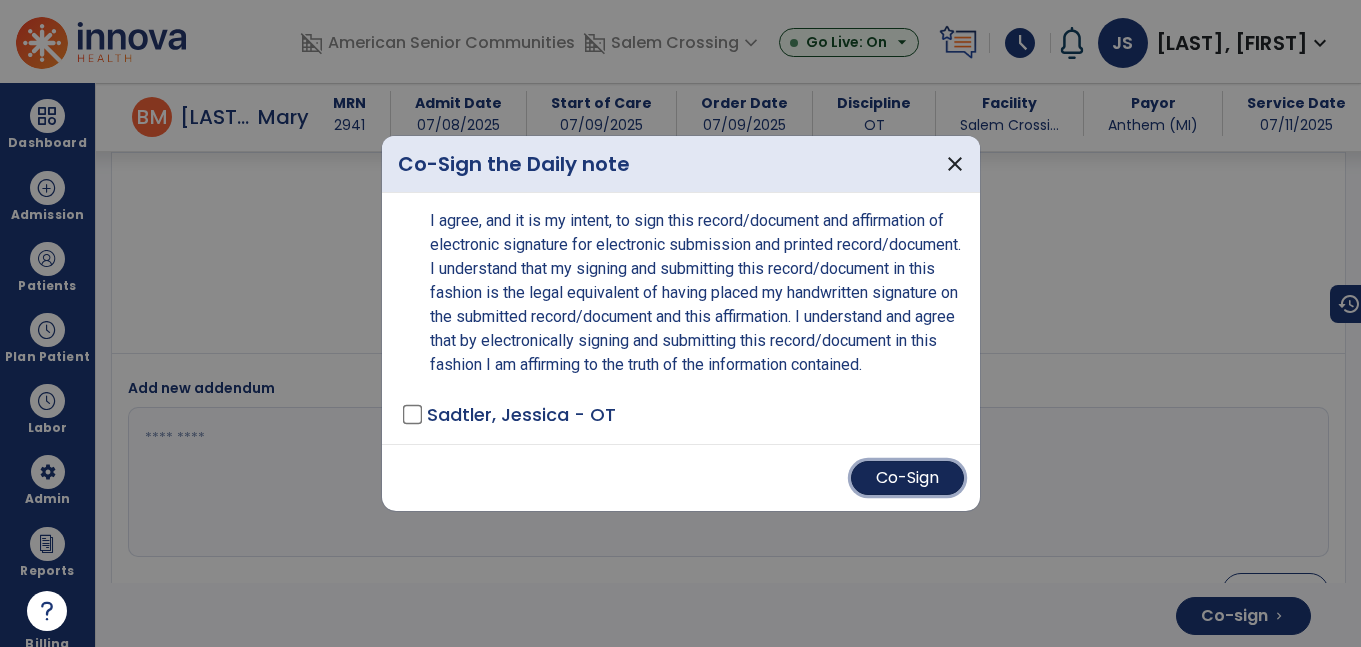 click on "Co-Sign" at bounding box center [907, 478] 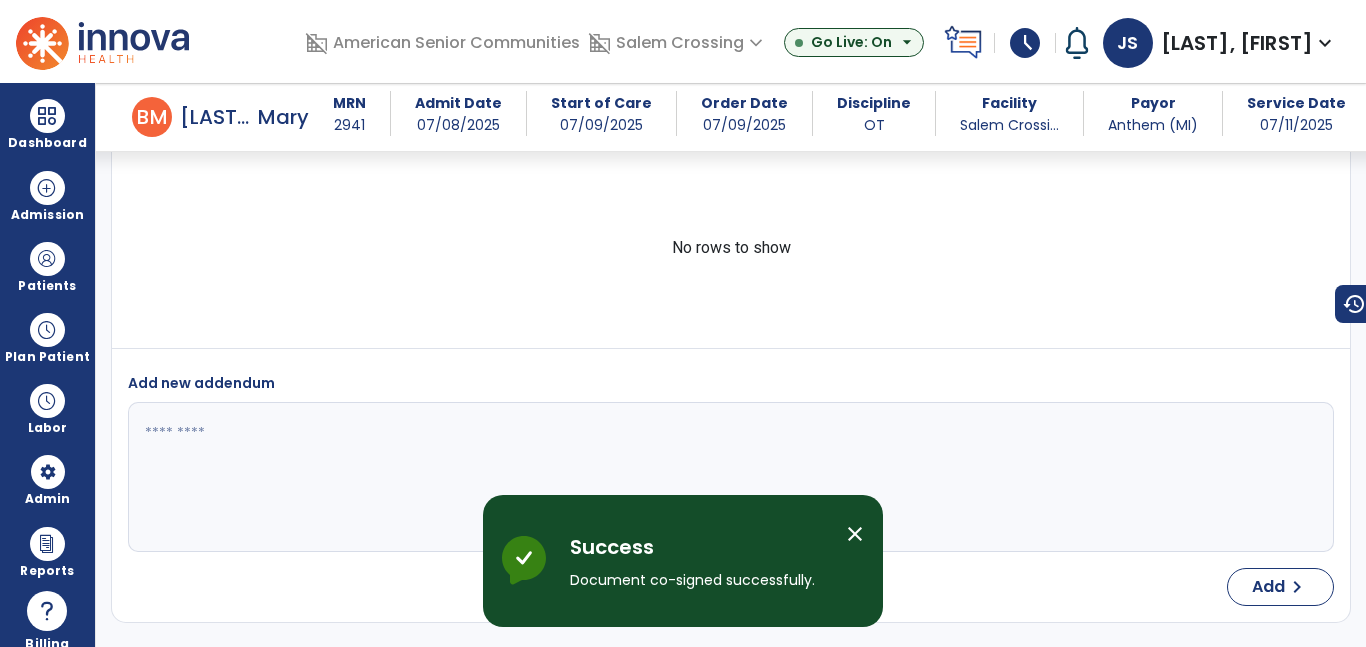 scroll, scrollTop: 0, scrollLeft: 0, axis: both 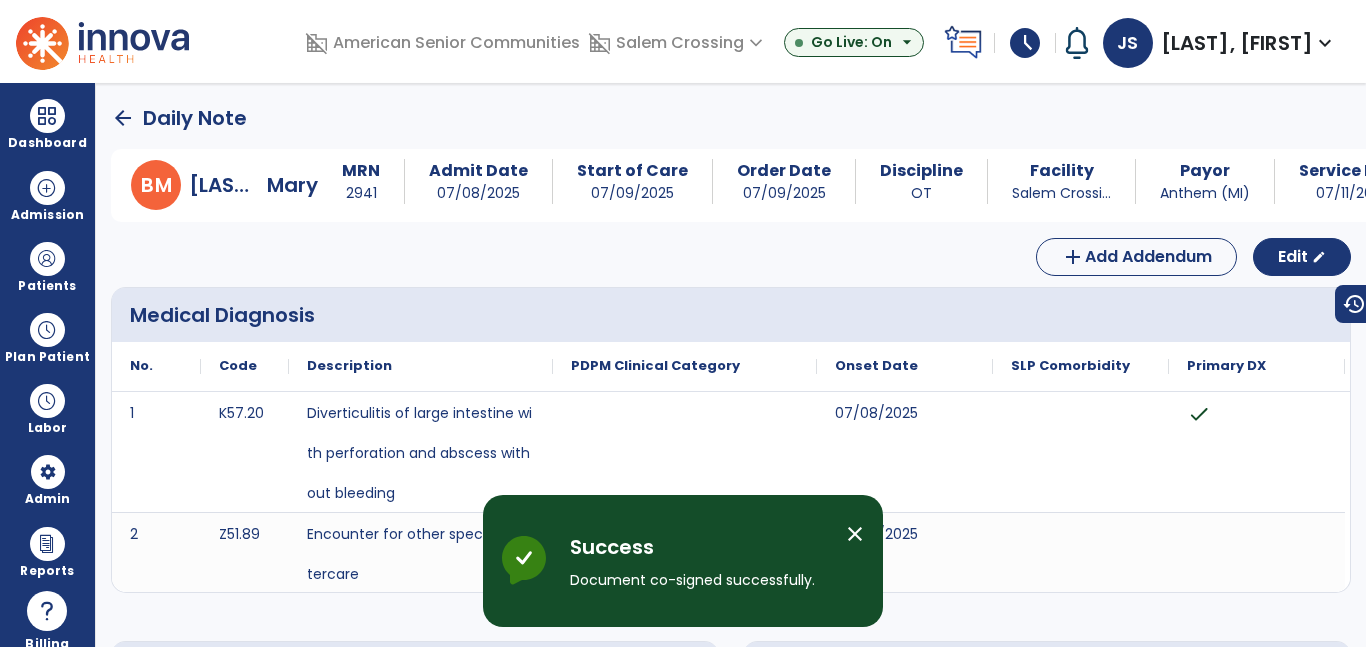click on "arrow_back" 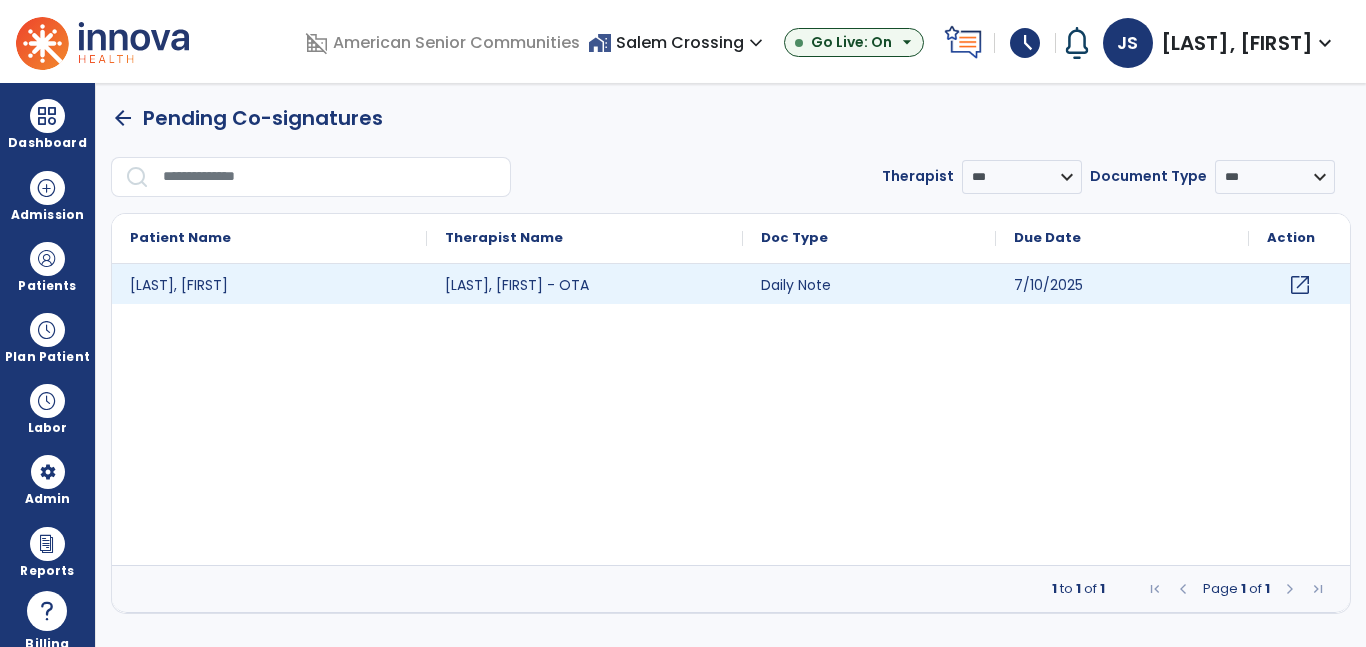click on "open_in_new" 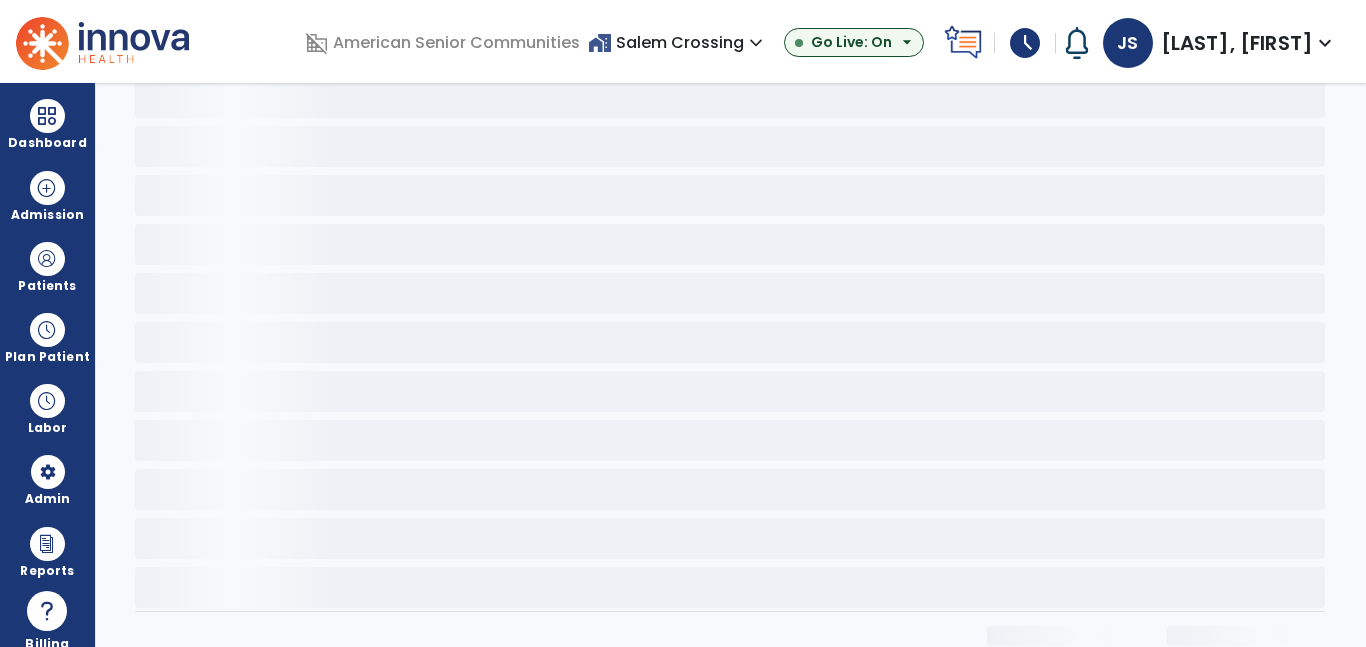 scroll, scrollTop: 66, scrollLeft: 0, axis: vertical 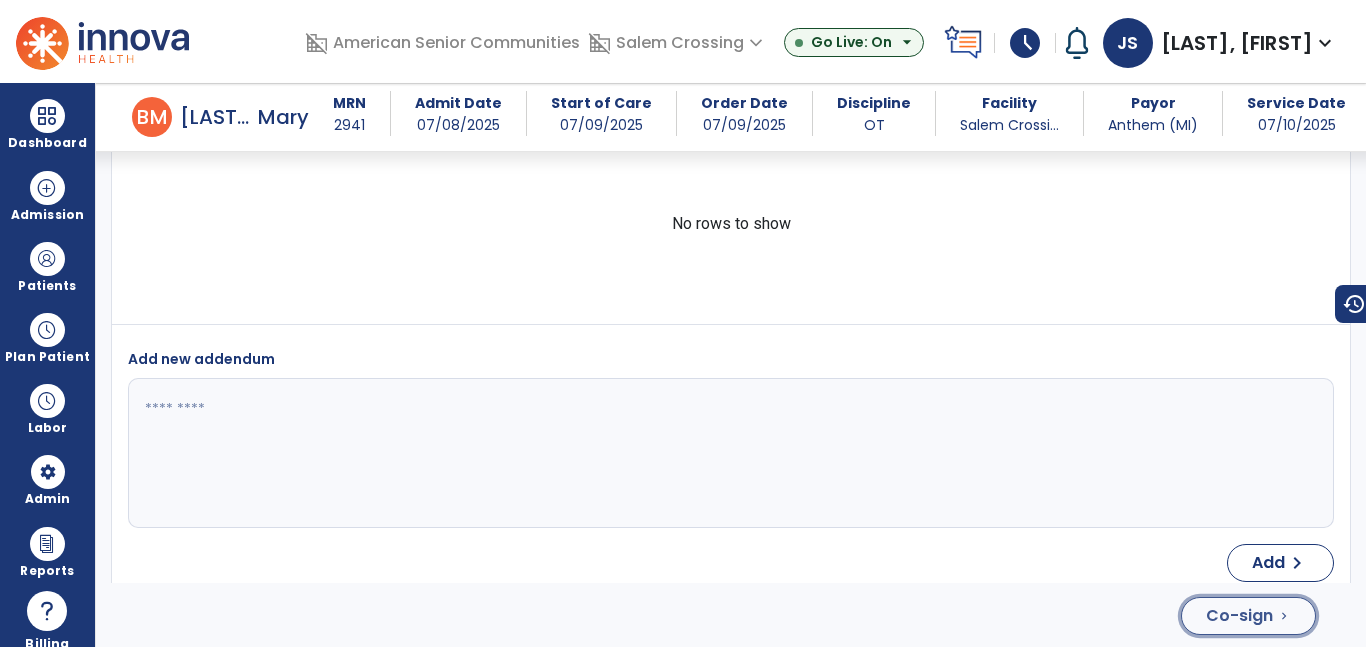 click on "Co-sign" 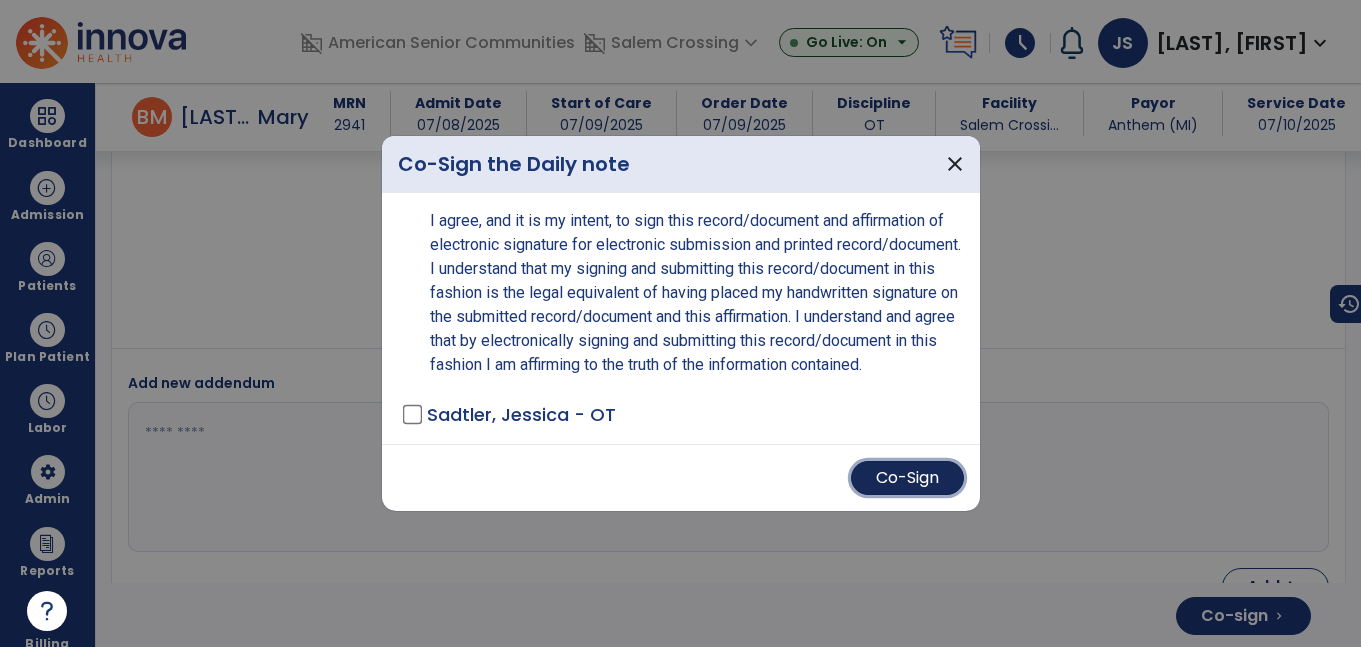 click on "Co-Sign" at bounding box center [907, 478] 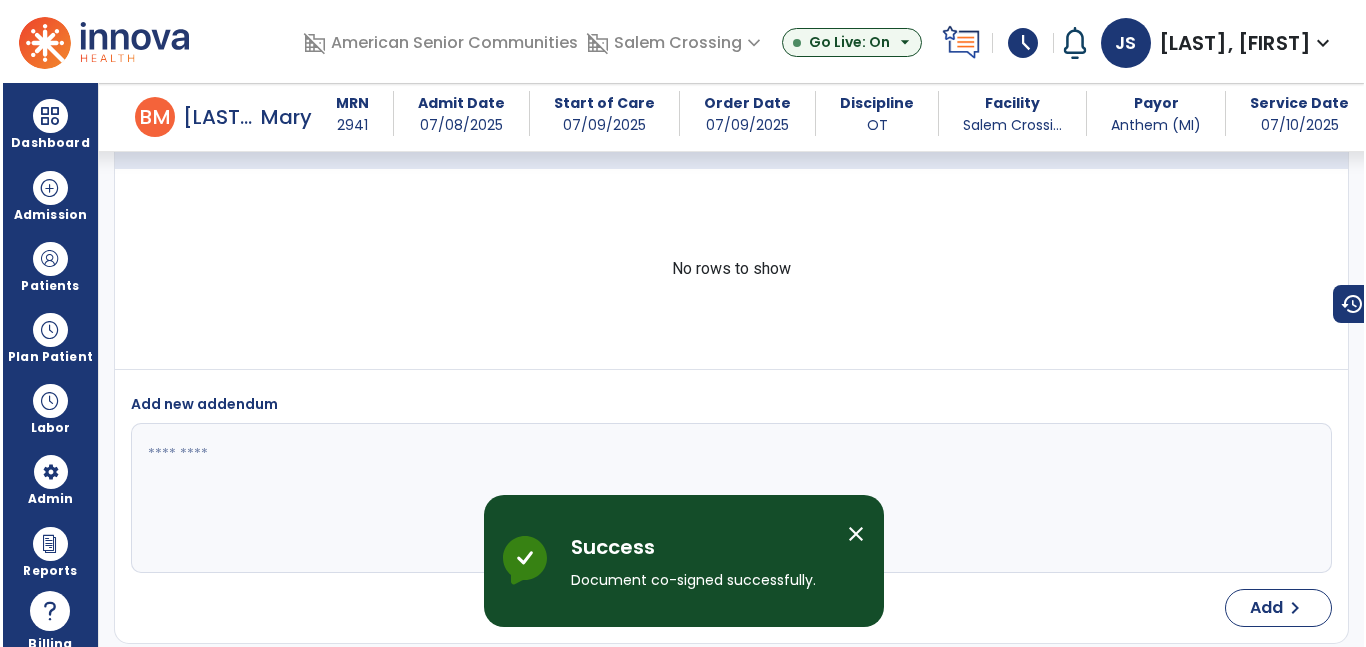 scroll, scrollTop: 3898, scrollLeft: 0, axis: vertical 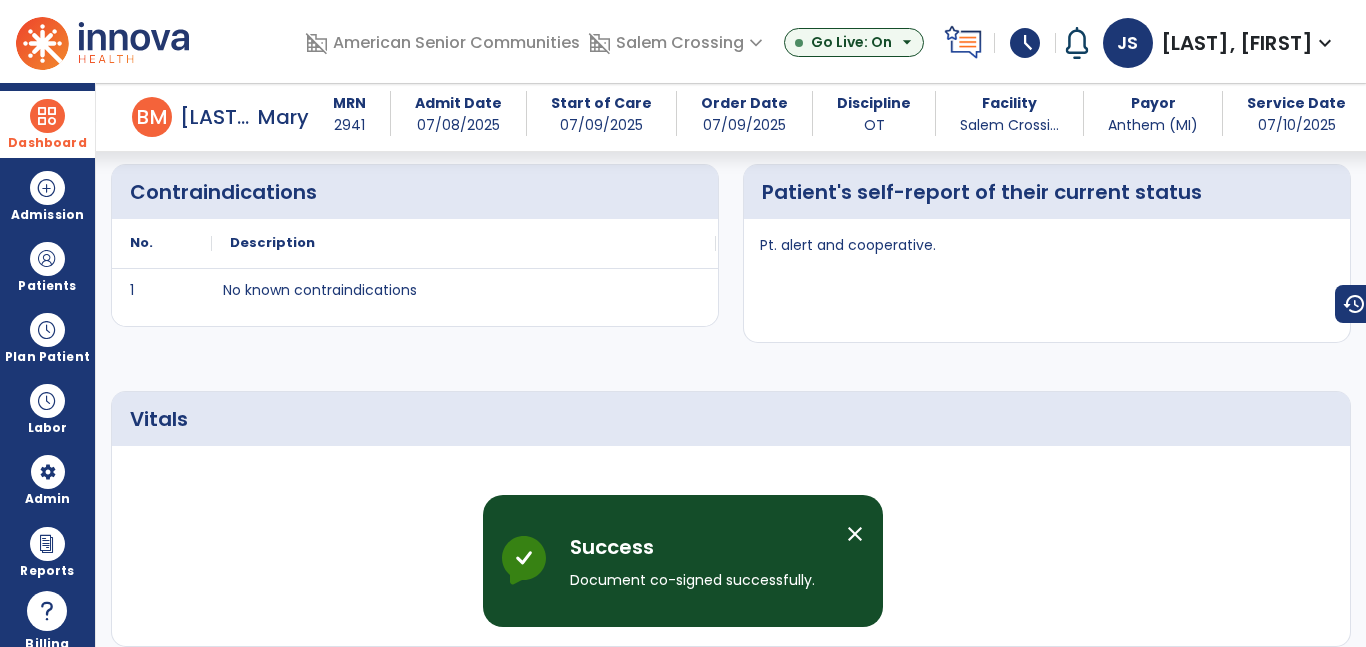 click at bounding box center (47, 116) 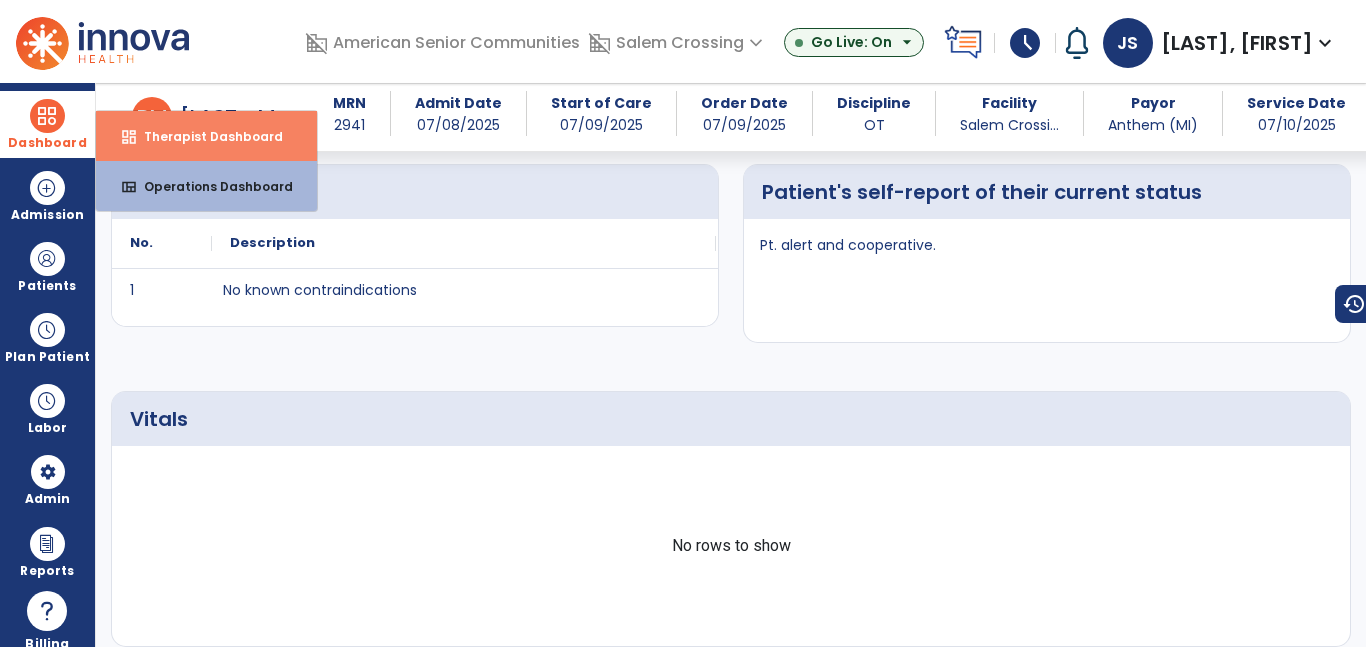 click on "Therapist Dashboard" at bounding box center (205, 136) 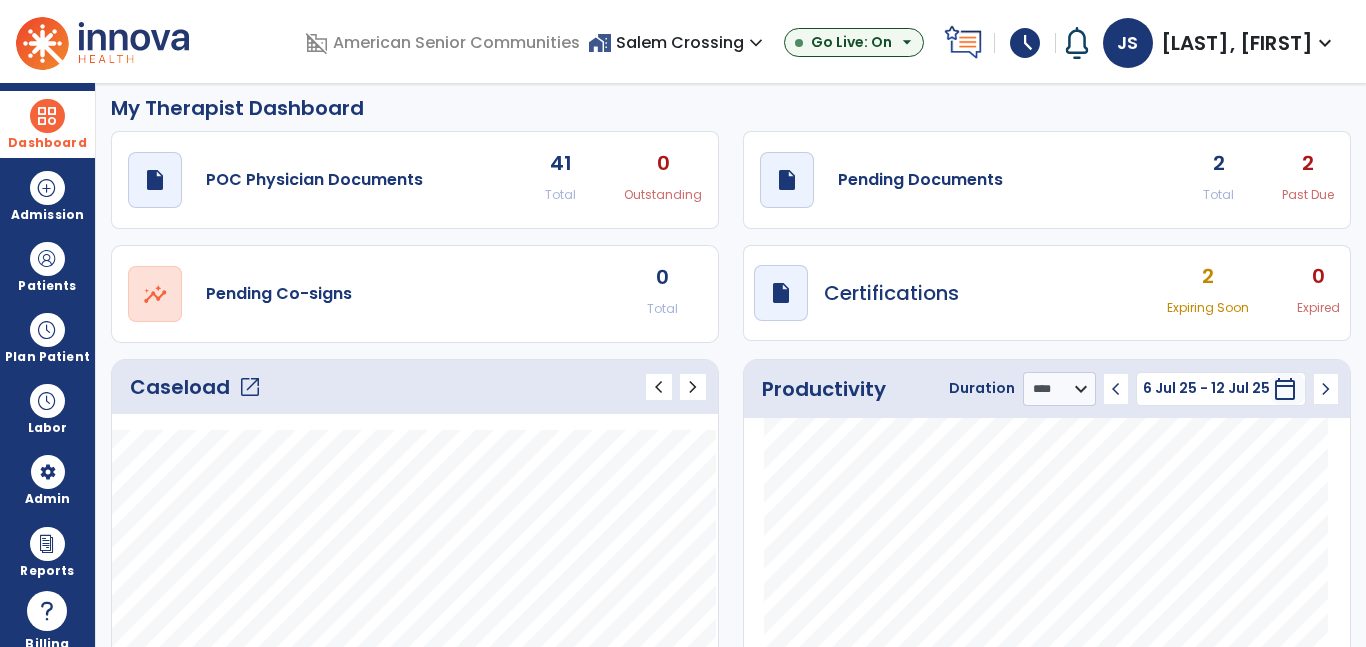 scroll, scrollTop: 8, scrollLeft: 0, axis: vertical 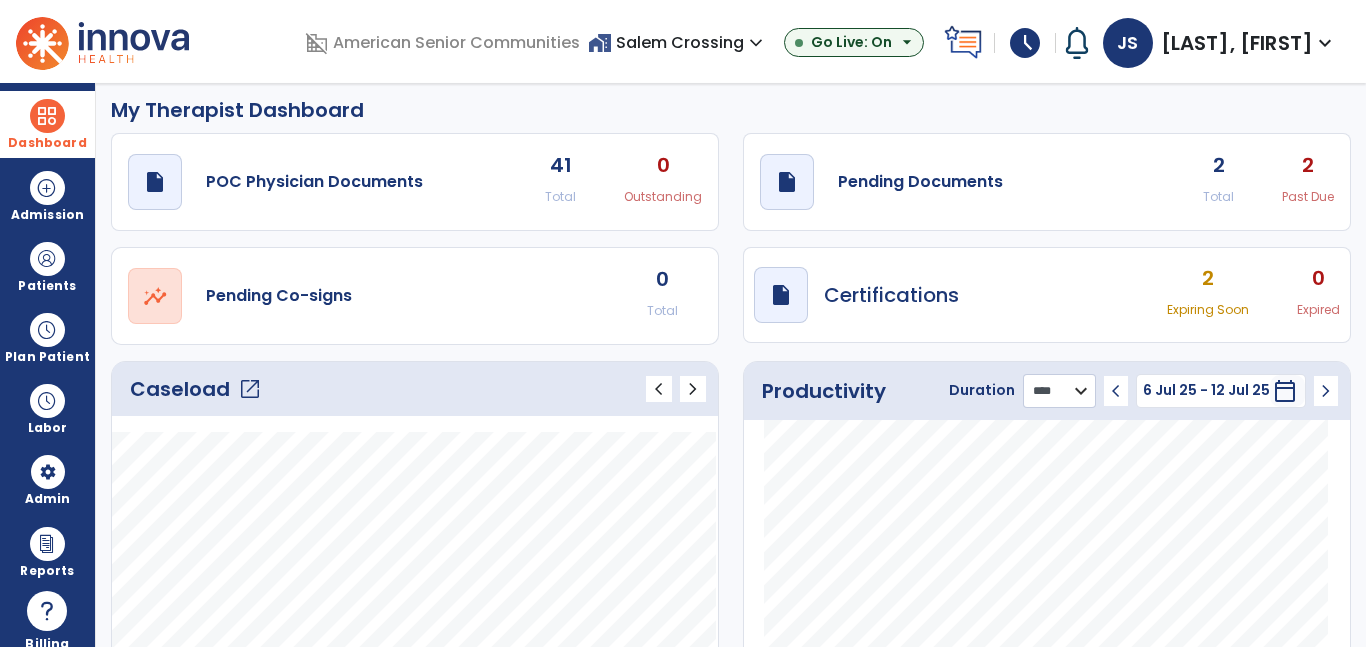 click on "******** **** ***" 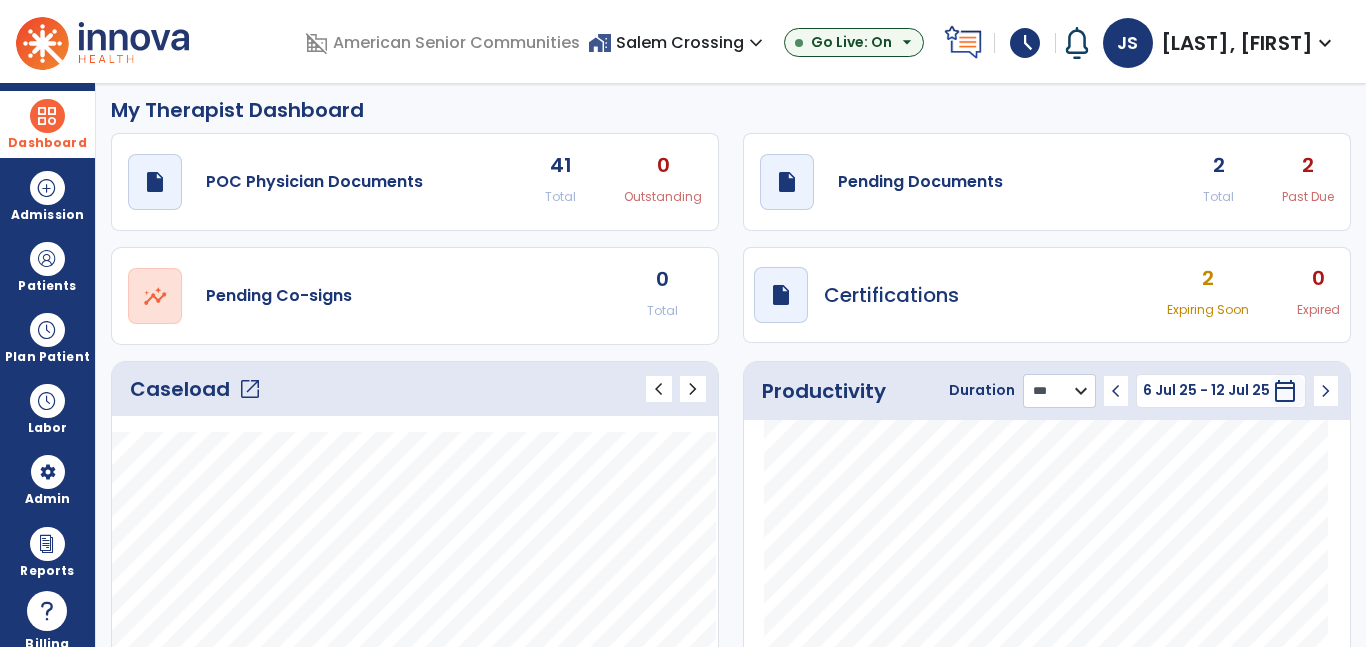 click on "******** **** ***" 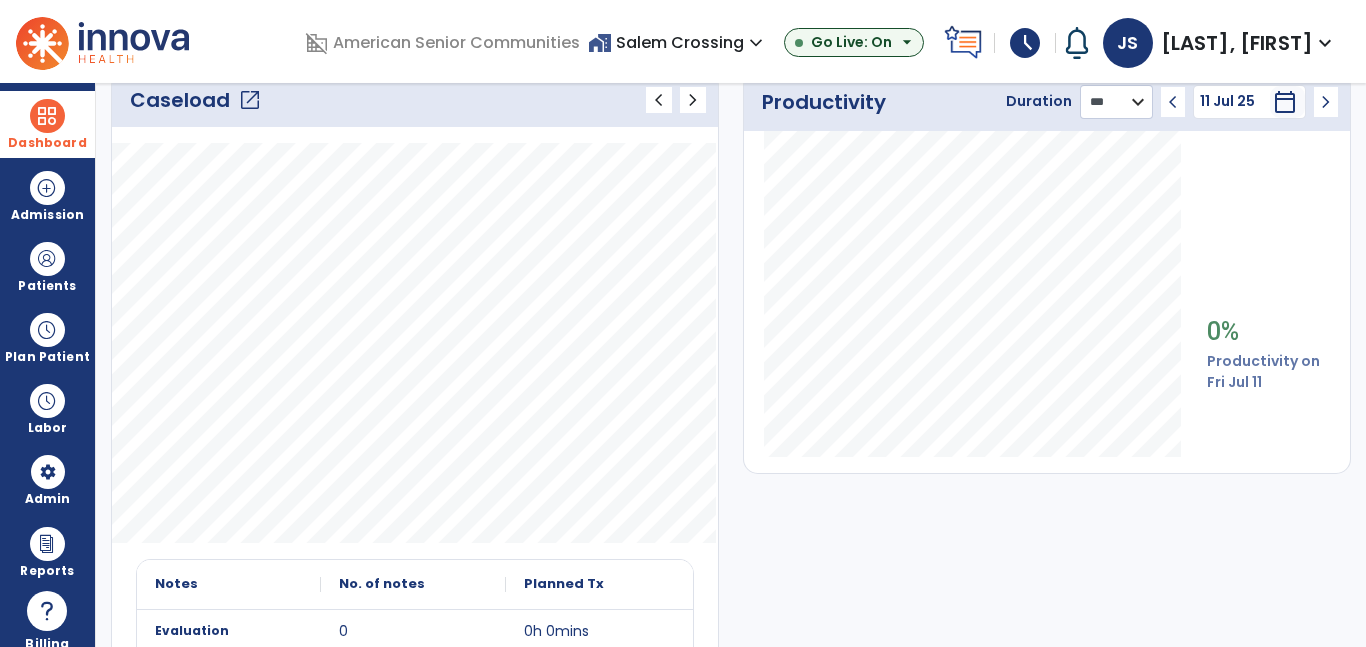 scroll, scrollTop: 323, scrollLeft: 0, axis: vertical 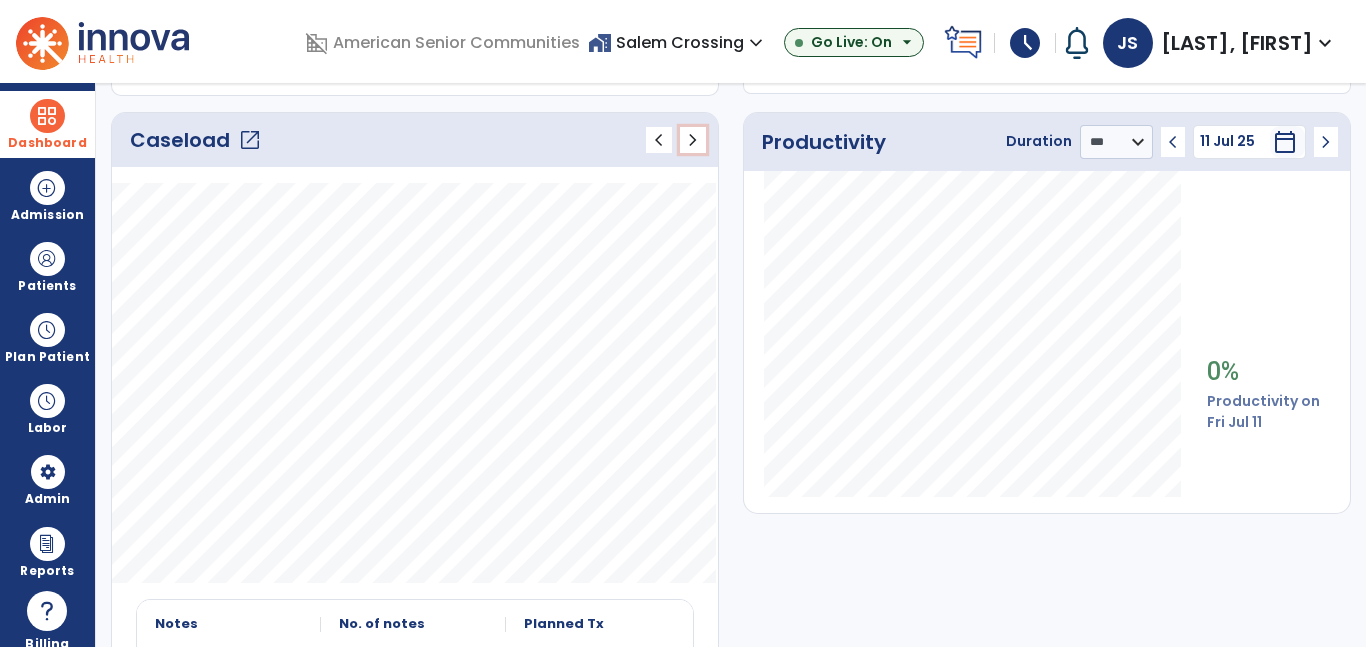click on "chevron_right" 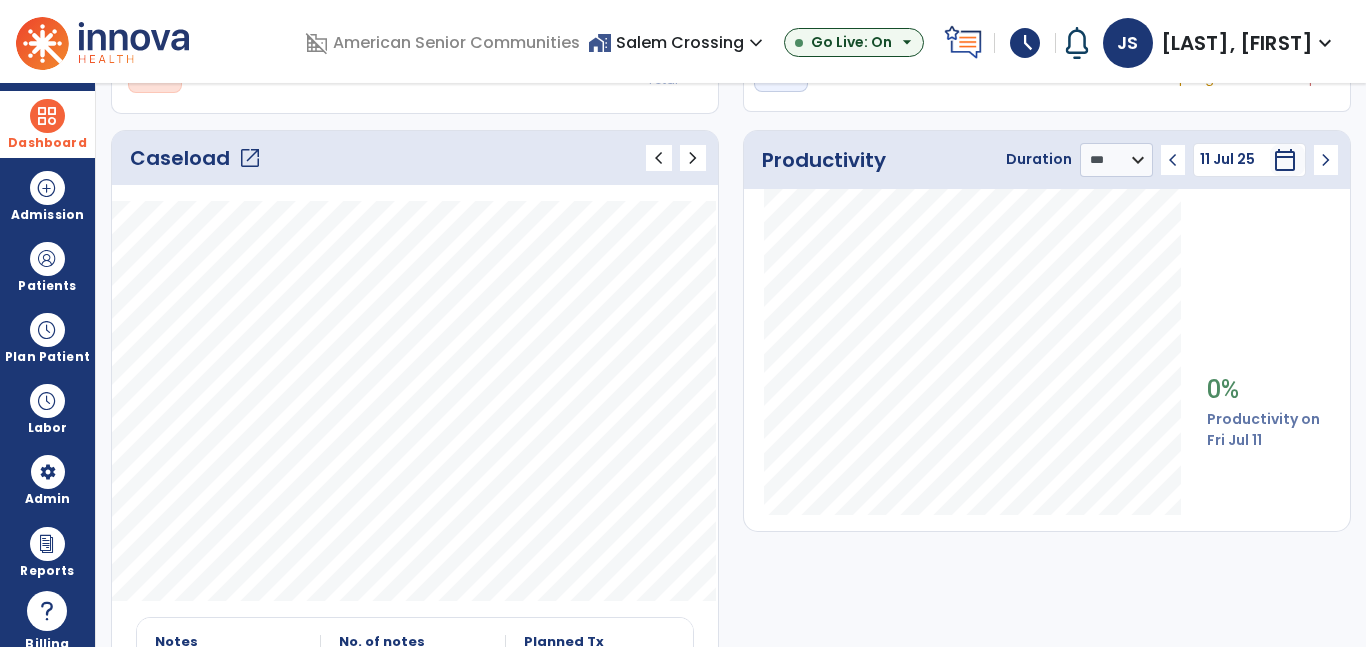 scroll, scrollTop: 128, scrollLeft: 0, axis: vertical 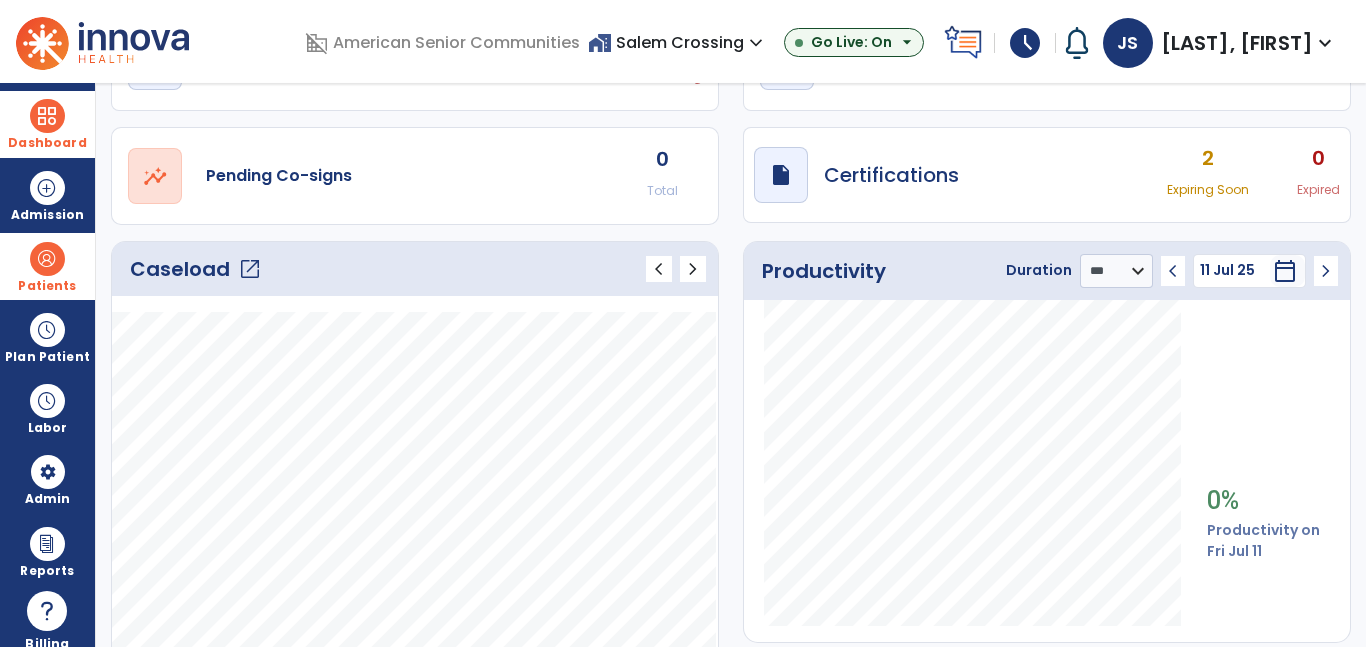 click at bounding box center [47, 259] 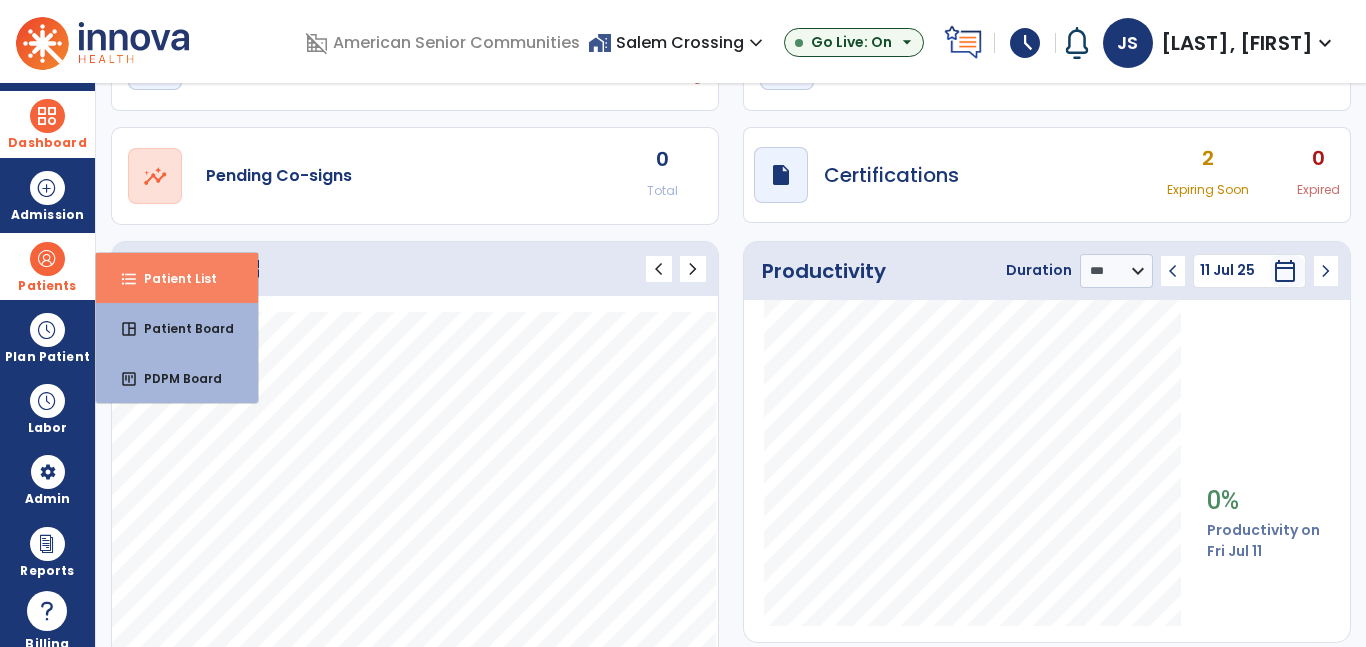 click on "format_list_bulleted" at bounding box center [129, 279] 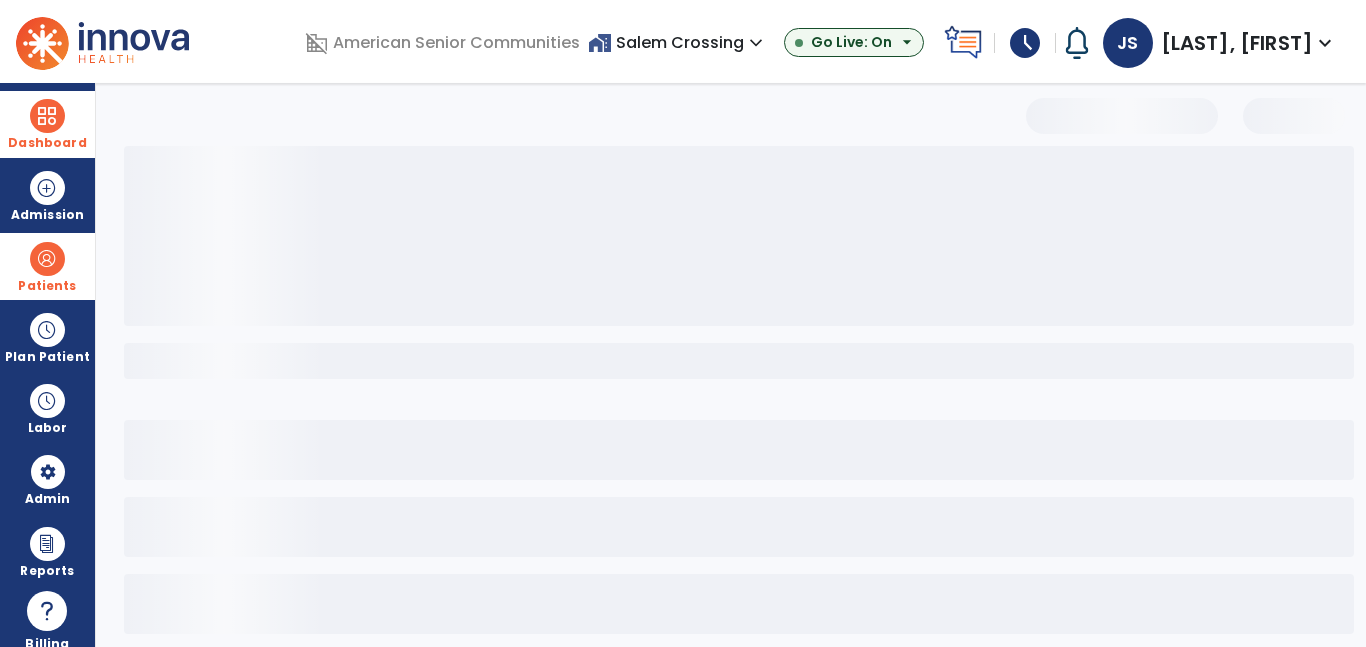 scroll, scrollTop: 96, scrollLeft: 0, axis: vertical 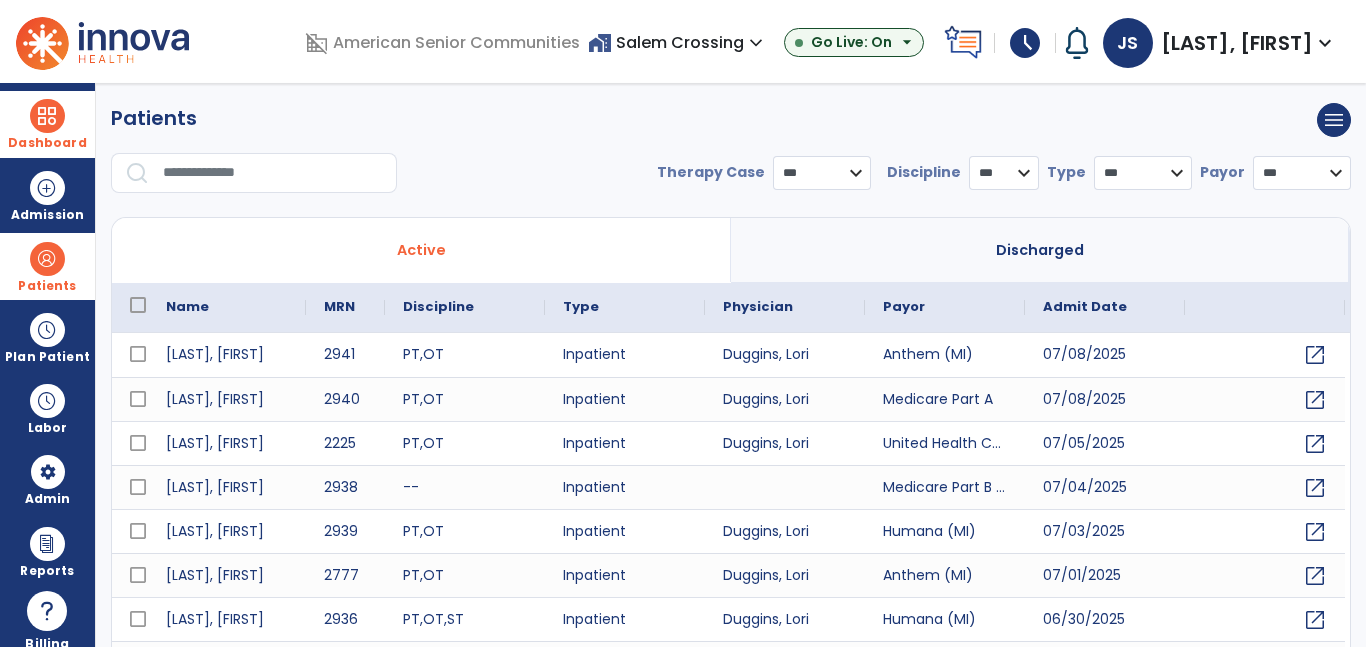 click on "* *** ** ** **" at bounding box center (1004, 173) 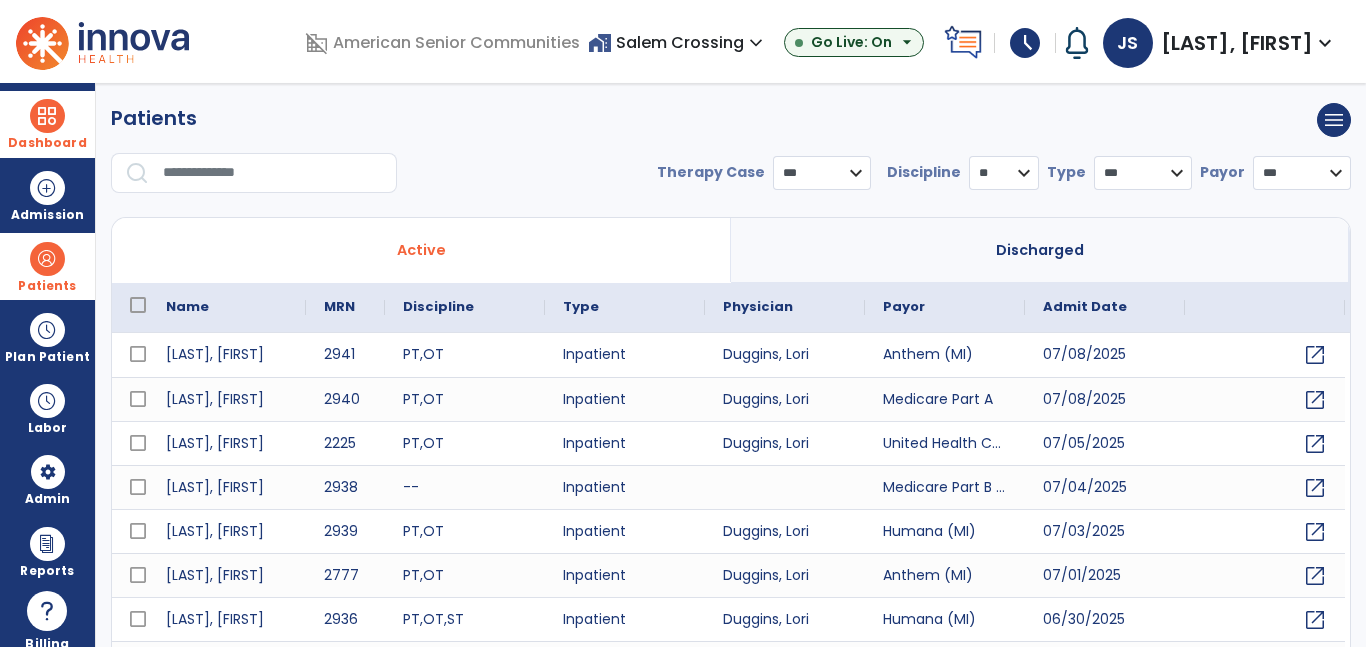 click on "* *** ** ** **" at bounding box center [1004, 173] 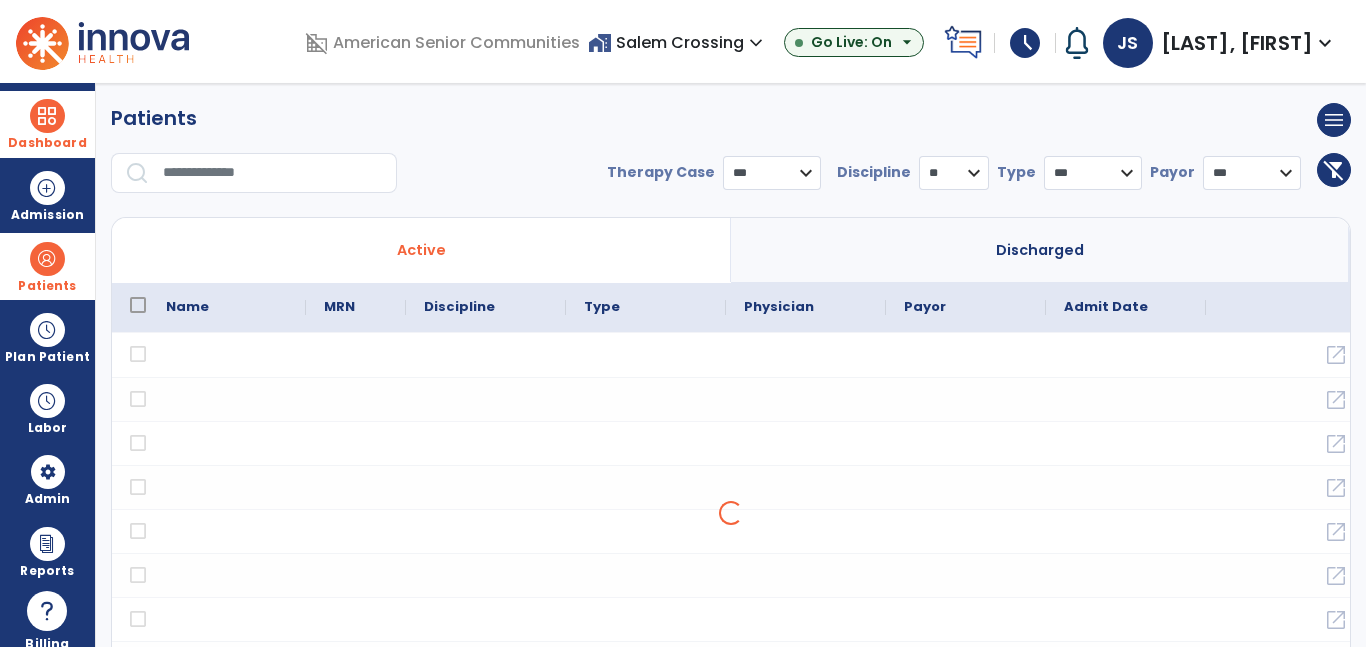 click on "**********" at bounding box center (1093, 173) 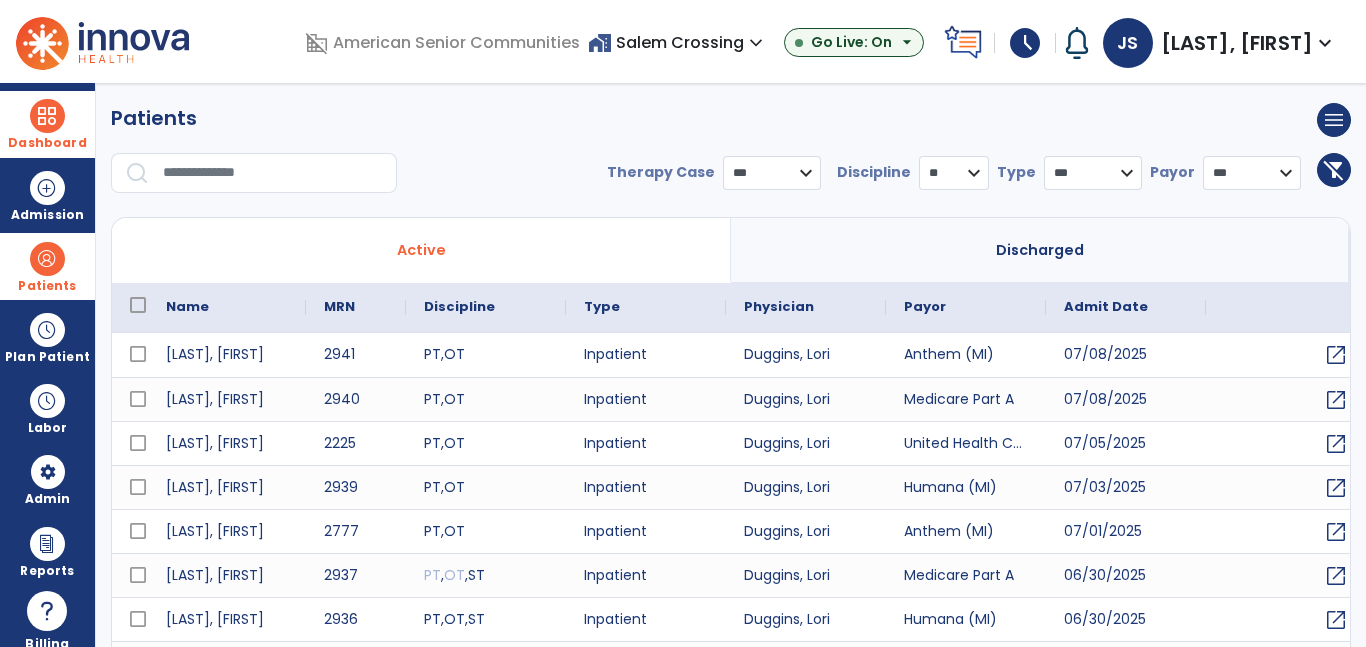 click on "**********" at bounding box center (1093, 173) 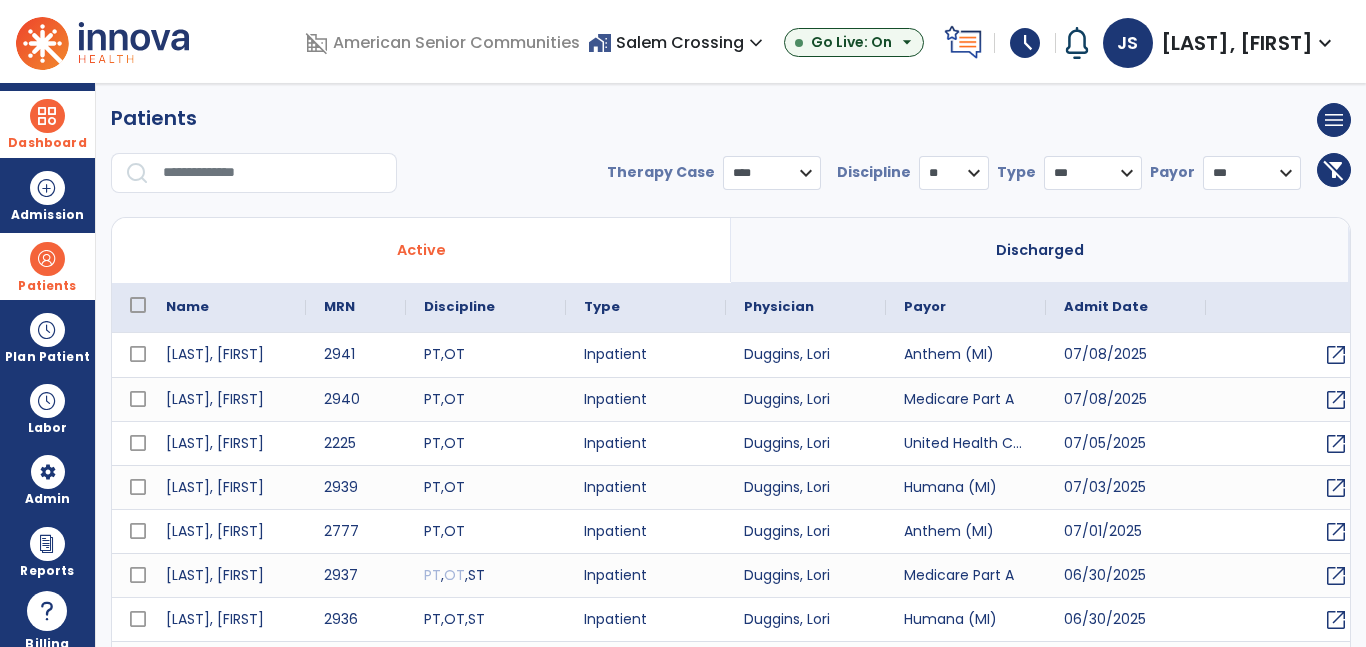 click on "*** **** ******" at bounding box center [772, 173] 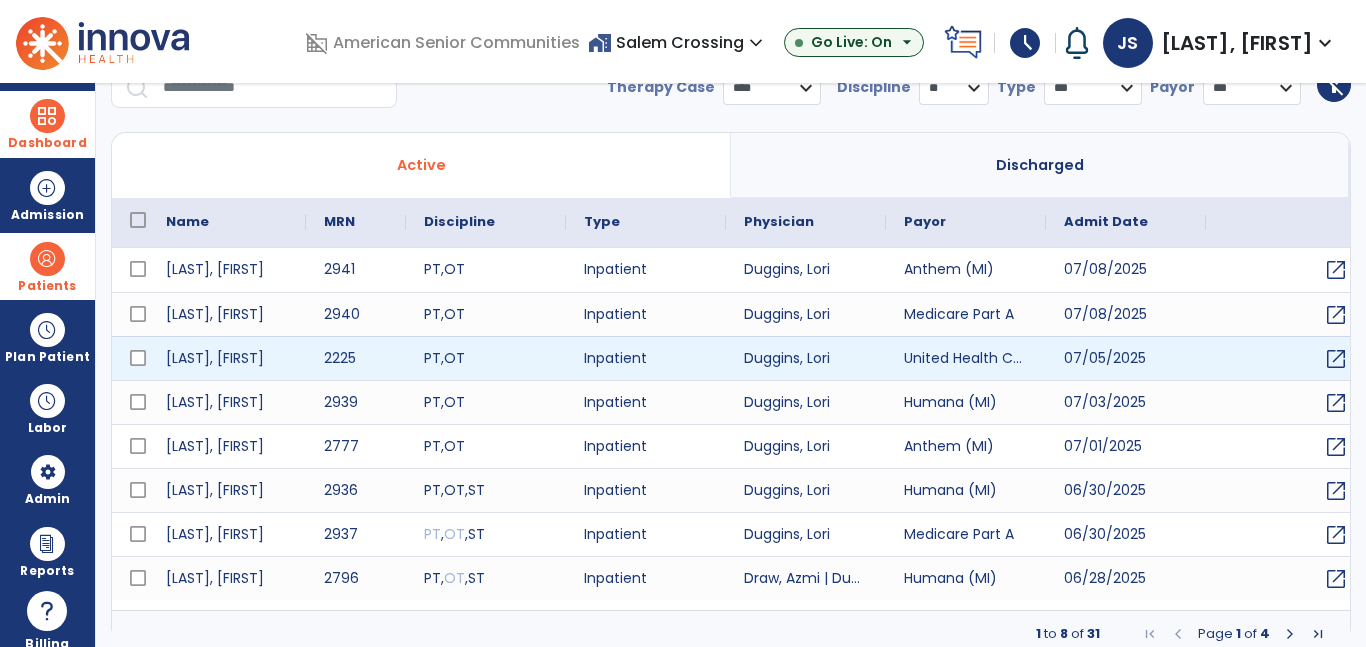 scroll, scrollTop: 96, scrollLeft: 0, axis: vertical 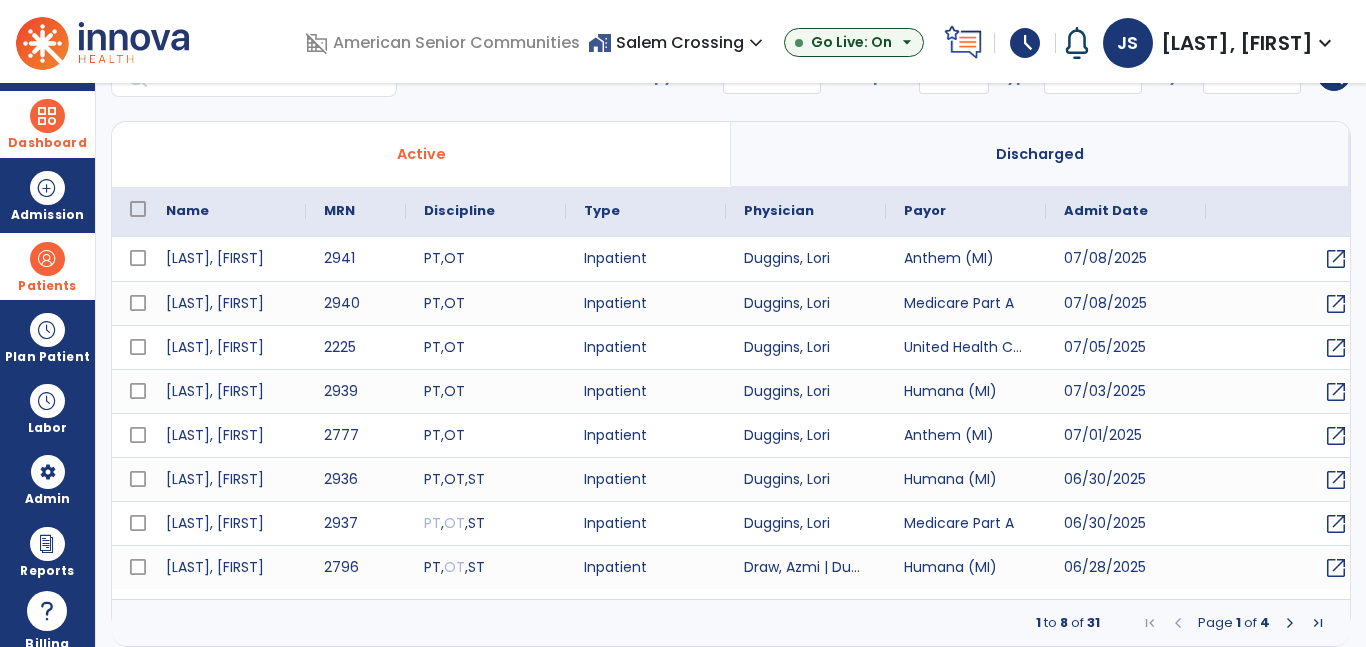 click at bounding box center [1290, 623] 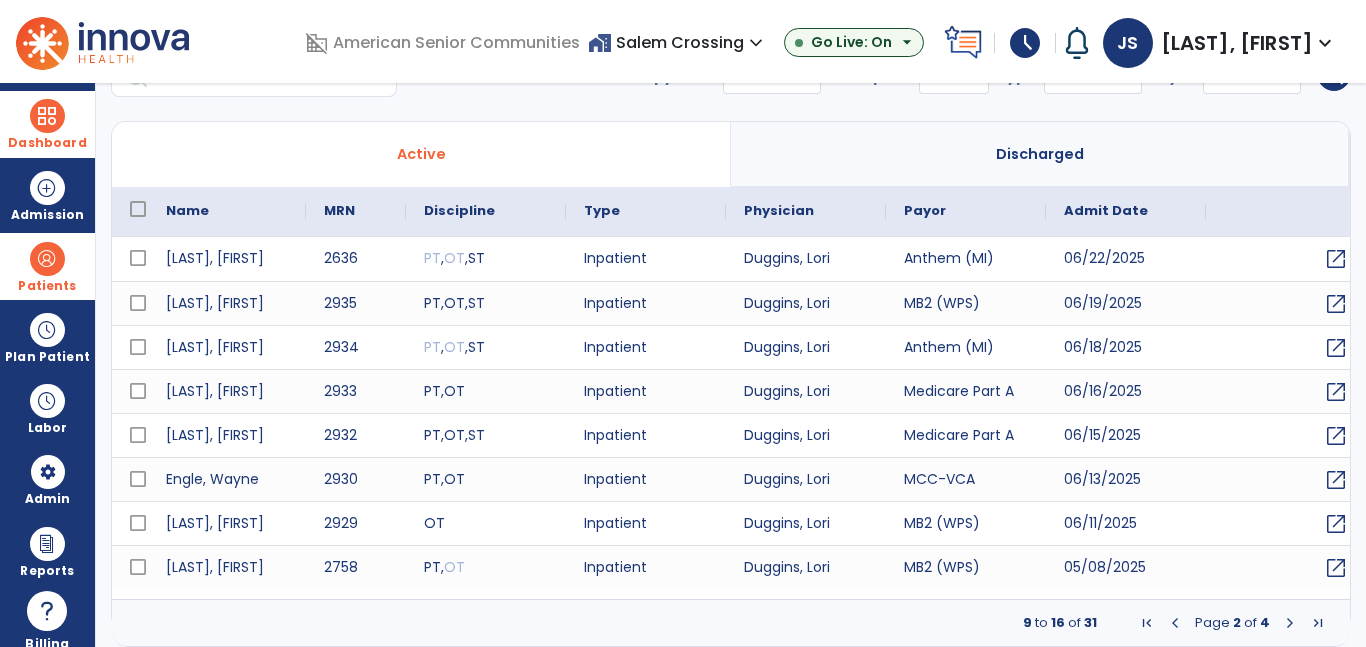 click at bounding box center (1290, 623) 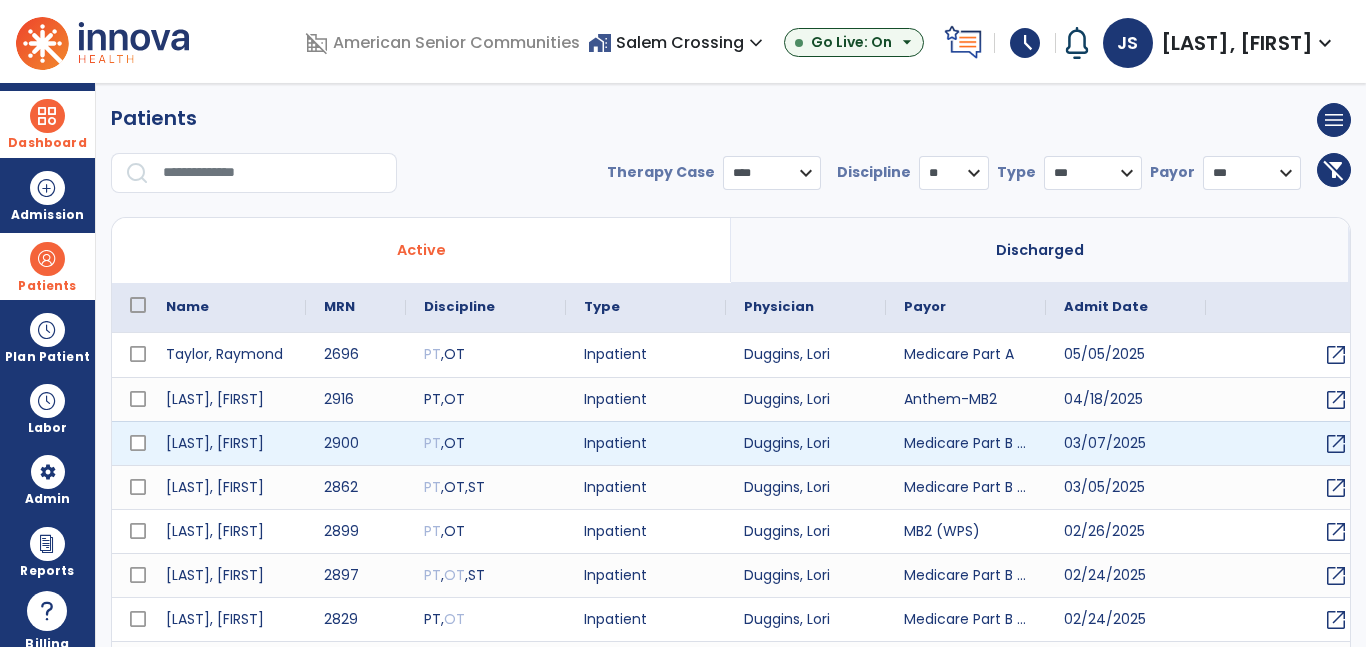 scroll, scrollTop: 96, scrollLeft: 0, axis: vertical 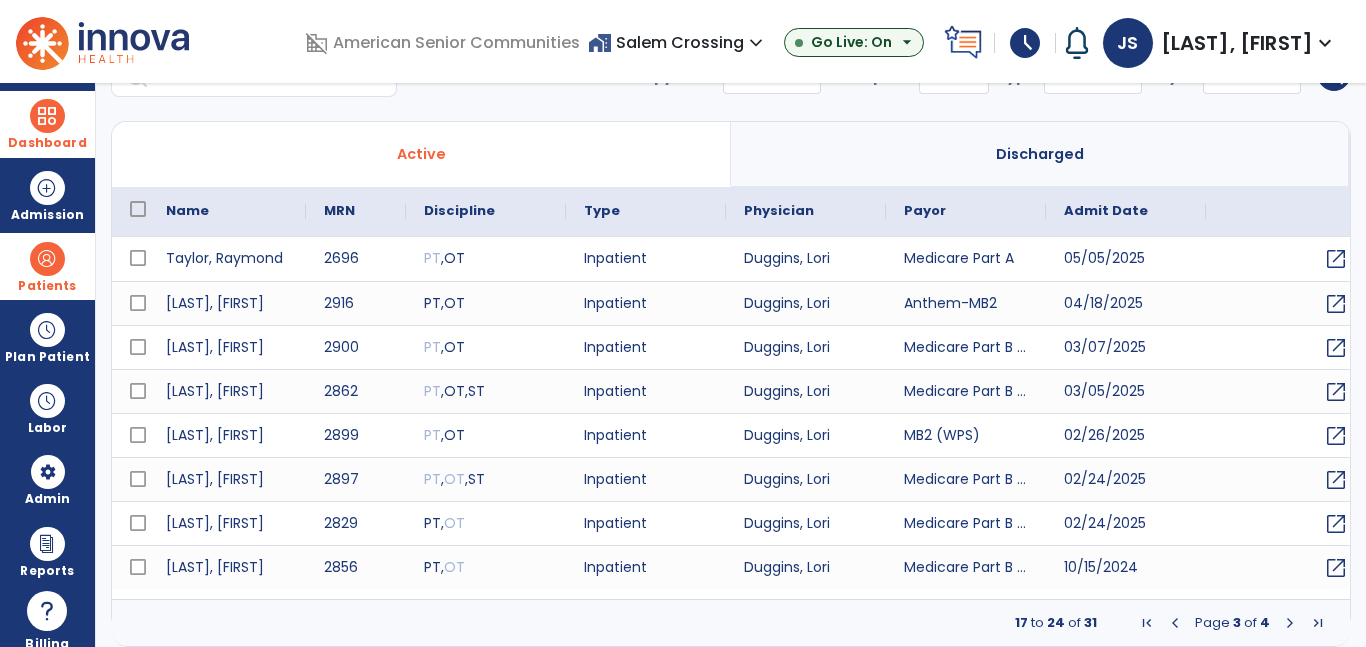 click at bounding box center (1290, 623) 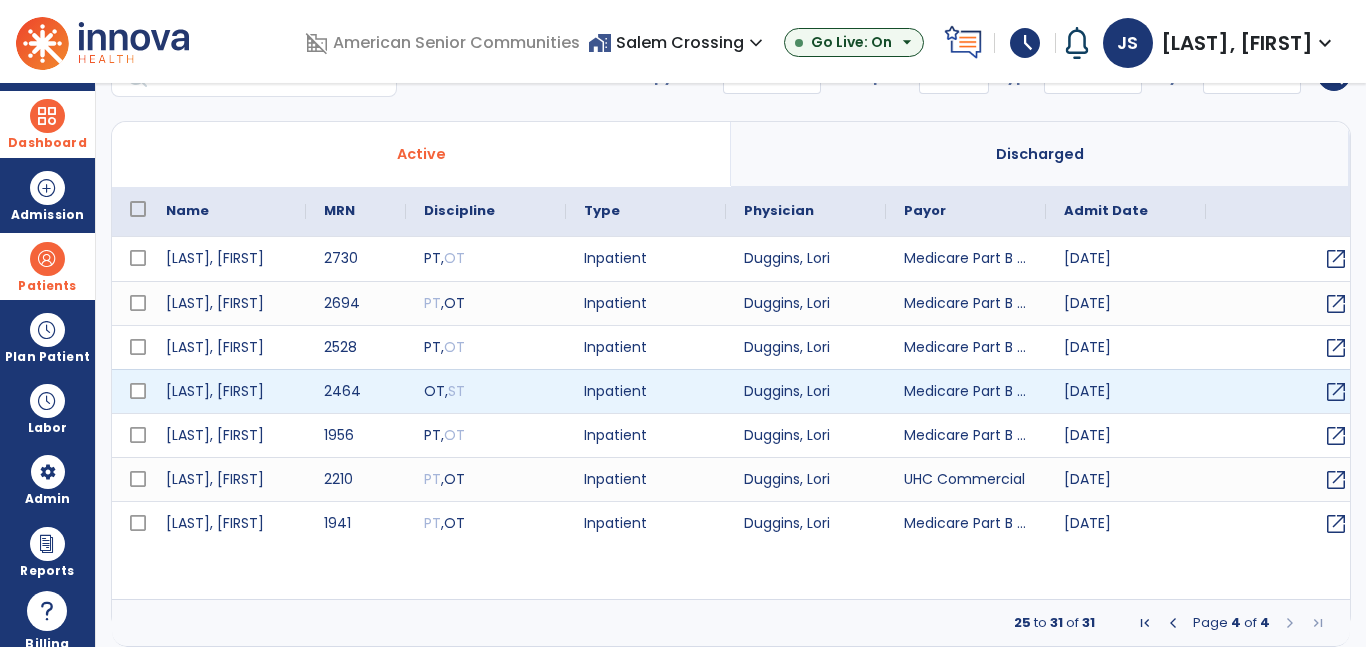 scroll, scrollTop: 0, scrollLeft: 0, axis: both 